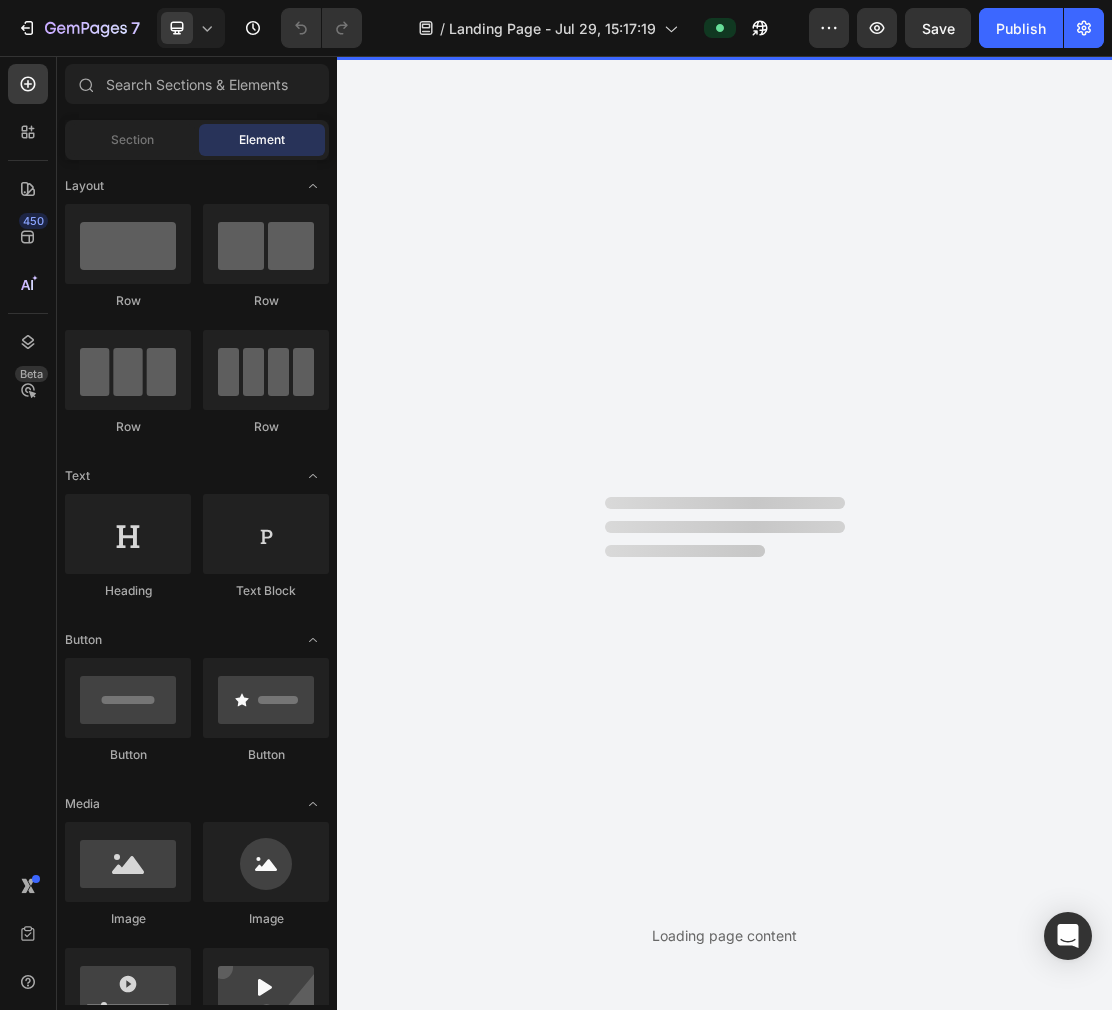 scroll, scrollTop: 0, scrollLeft: 0, axis: both 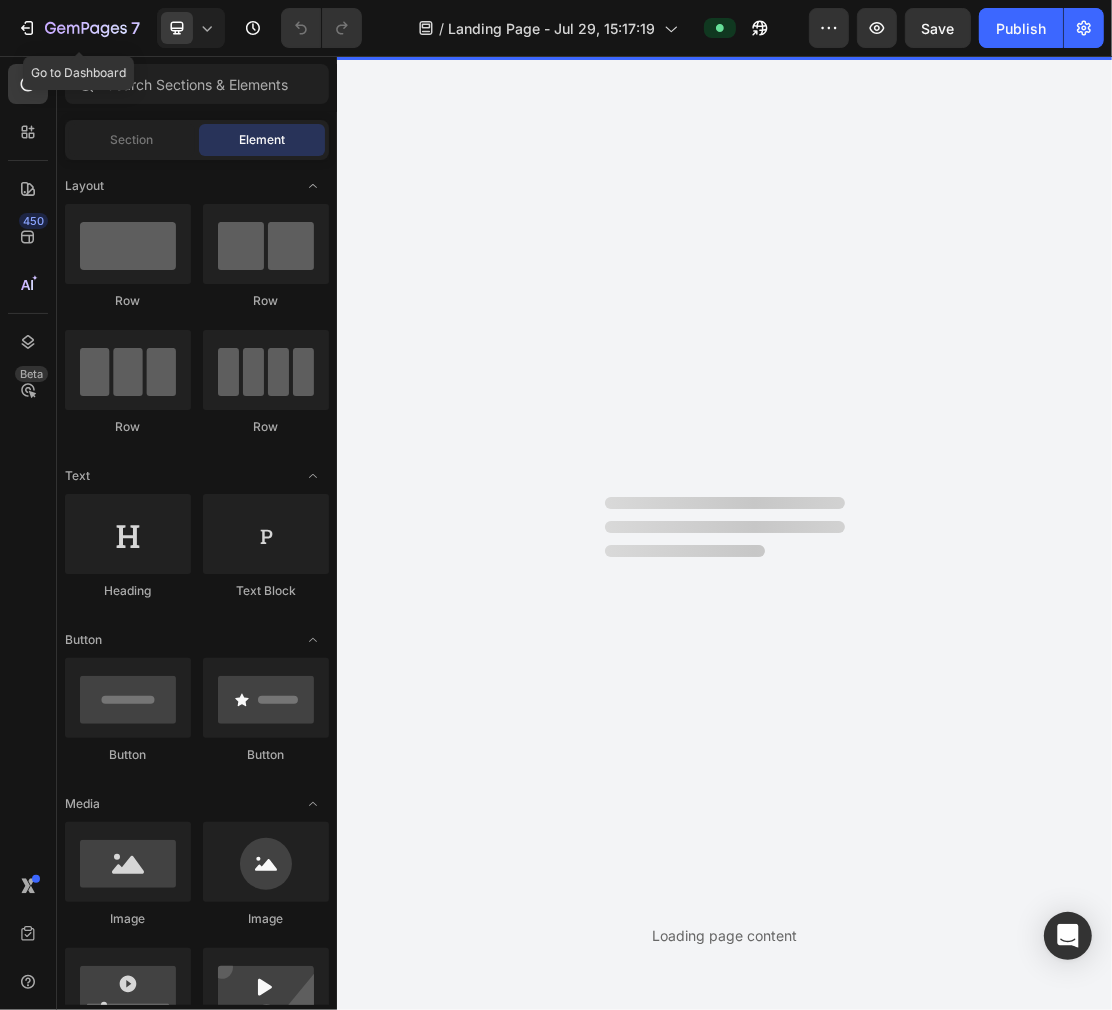 click 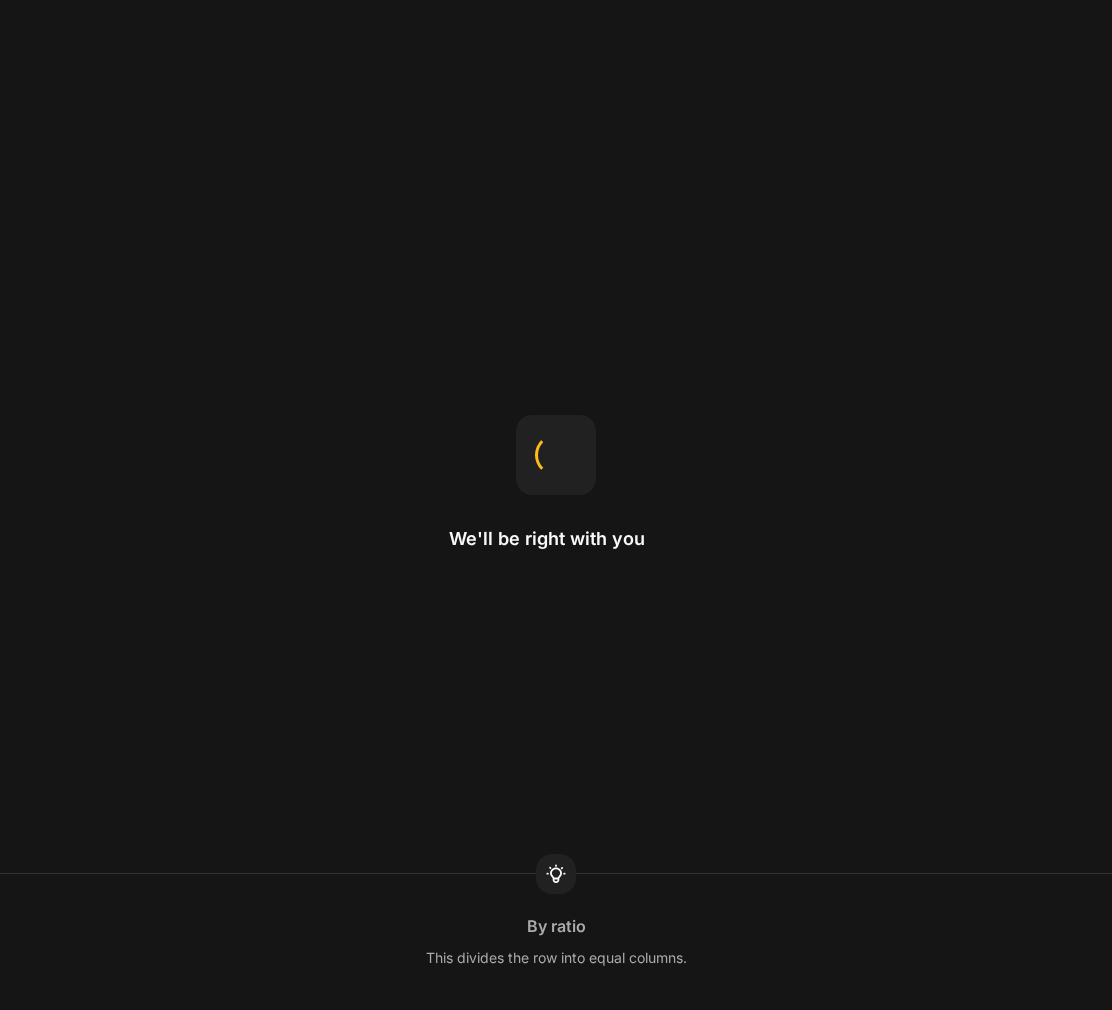 scroll, scrollTop: 0, scrollLeft: 0, axis: both 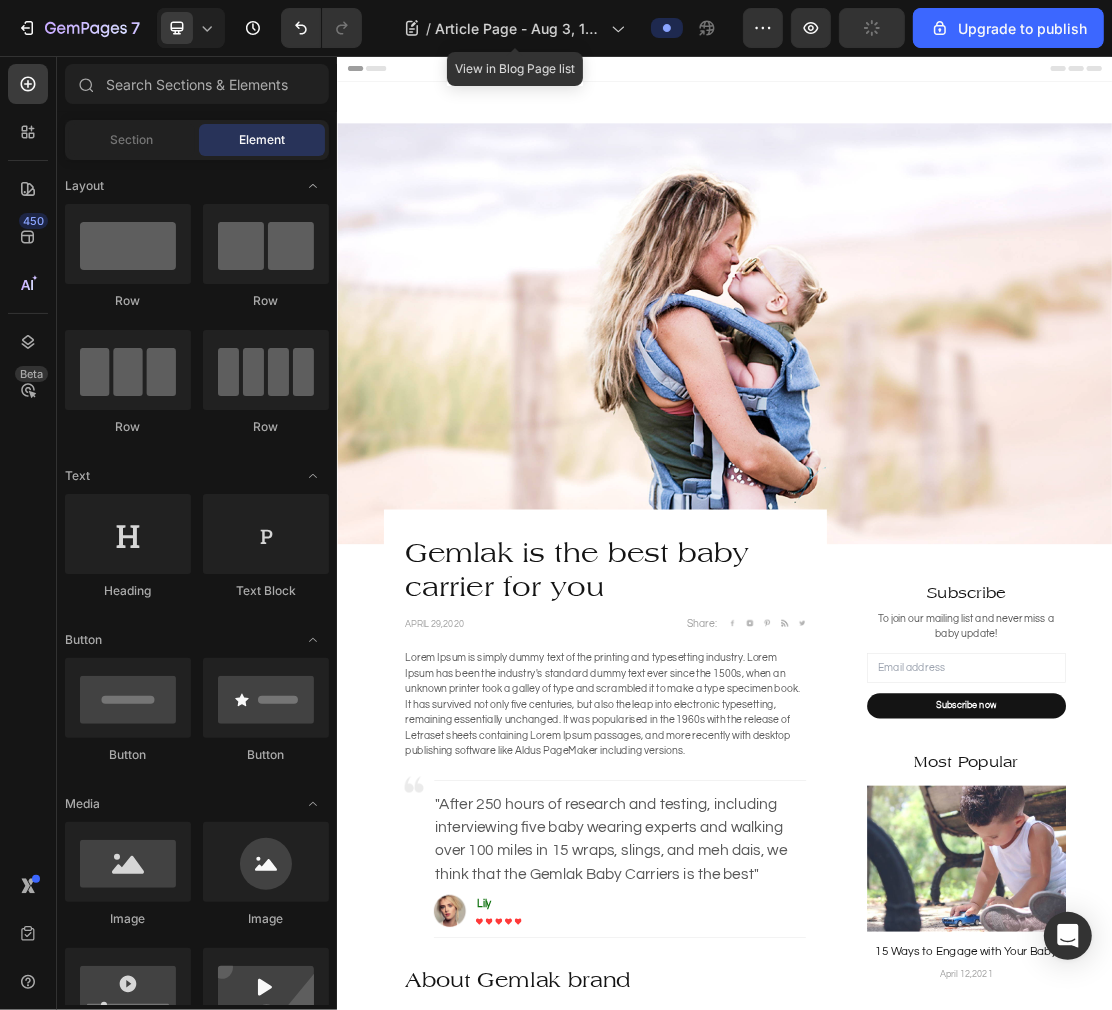 click on "/  Article Page - Aug 3, 11:54:38" 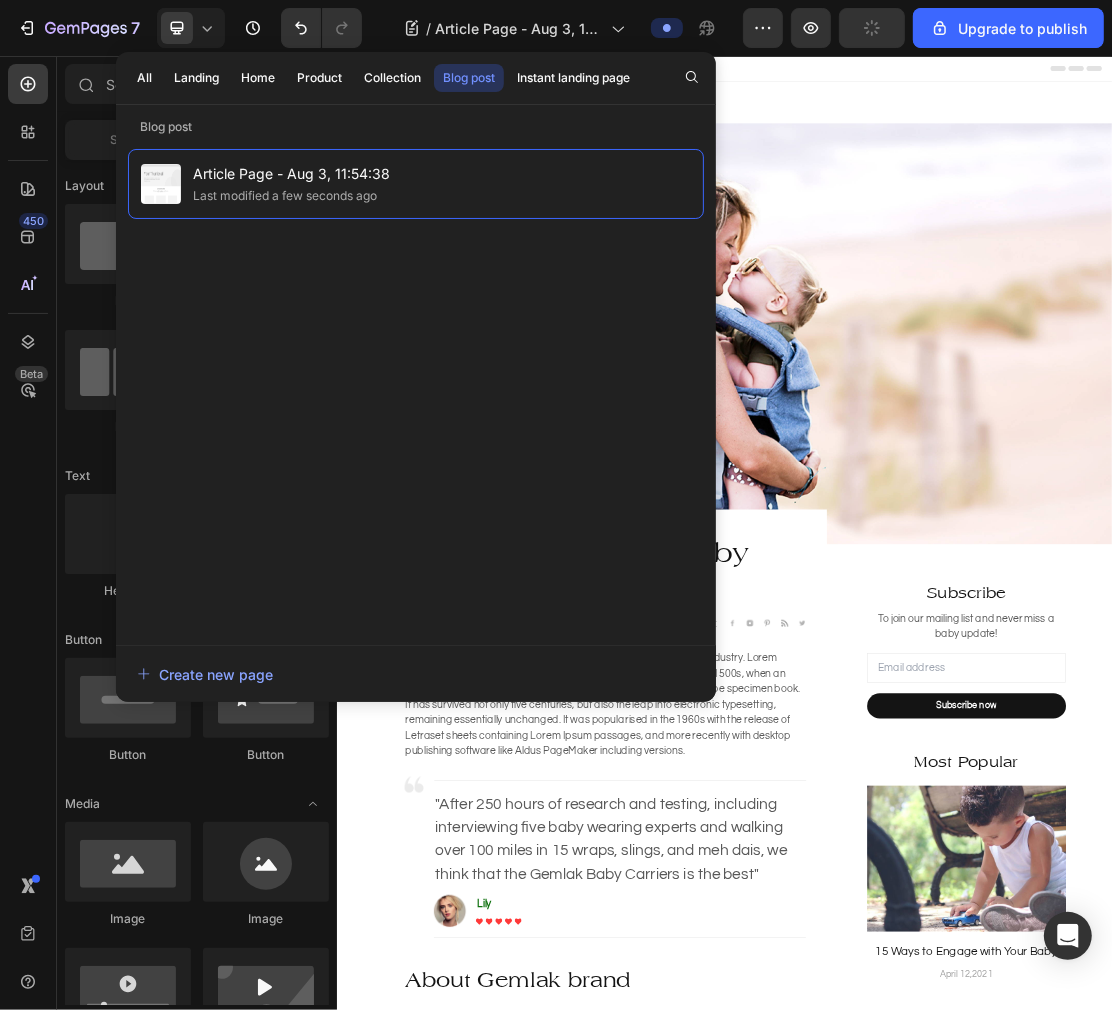 click at bounding box center (936, 486) 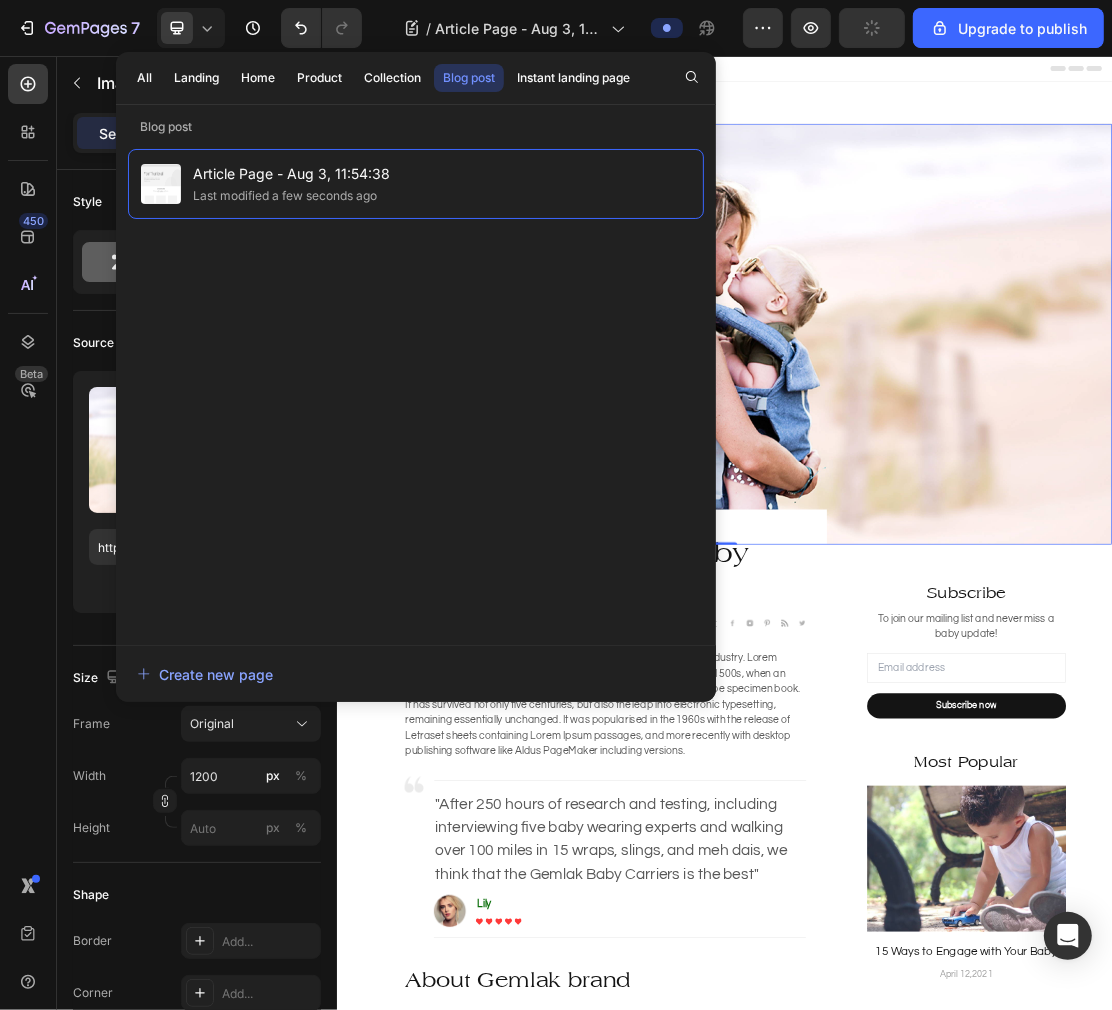 click on "Article Page - Aug 3, 11:54:38" at bounding box center [291, 174] 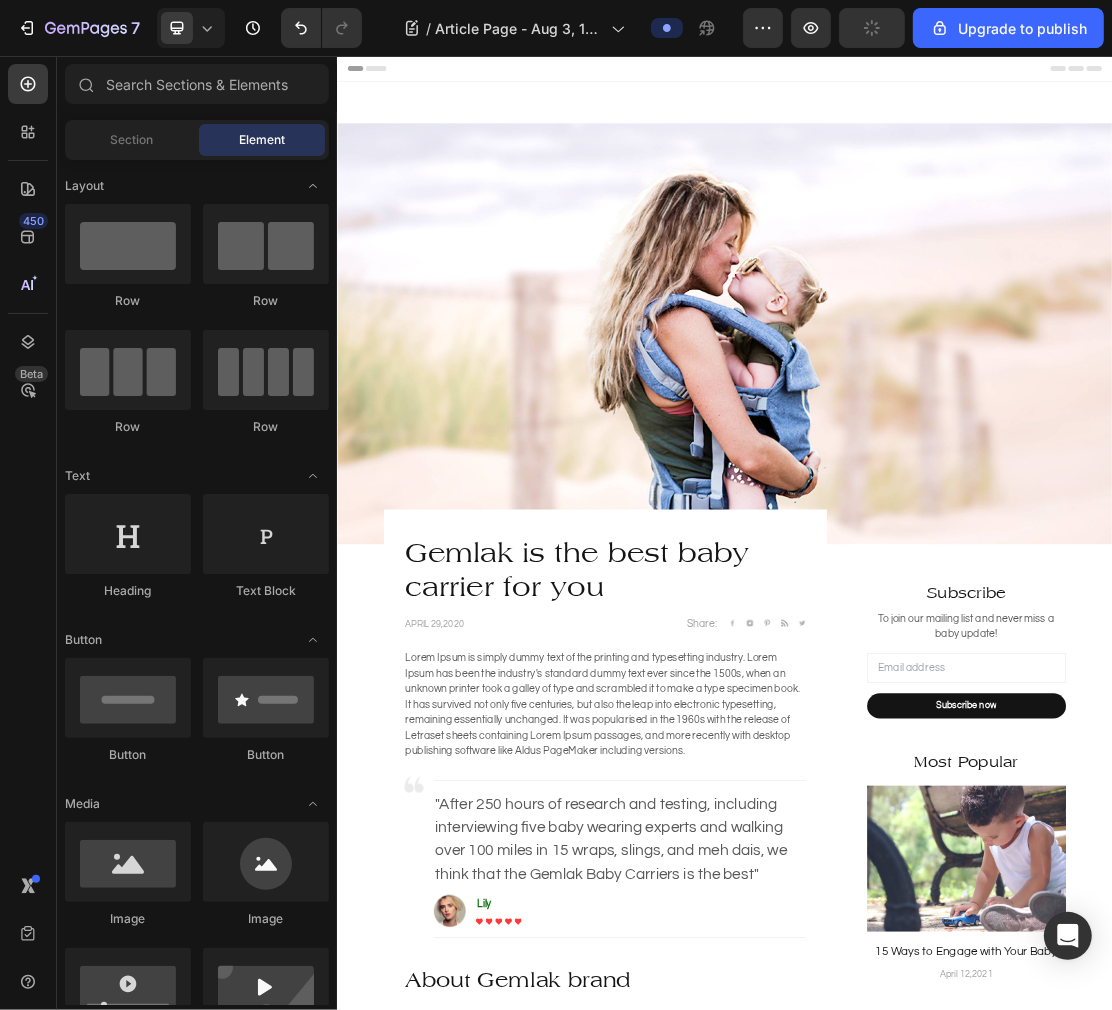 click 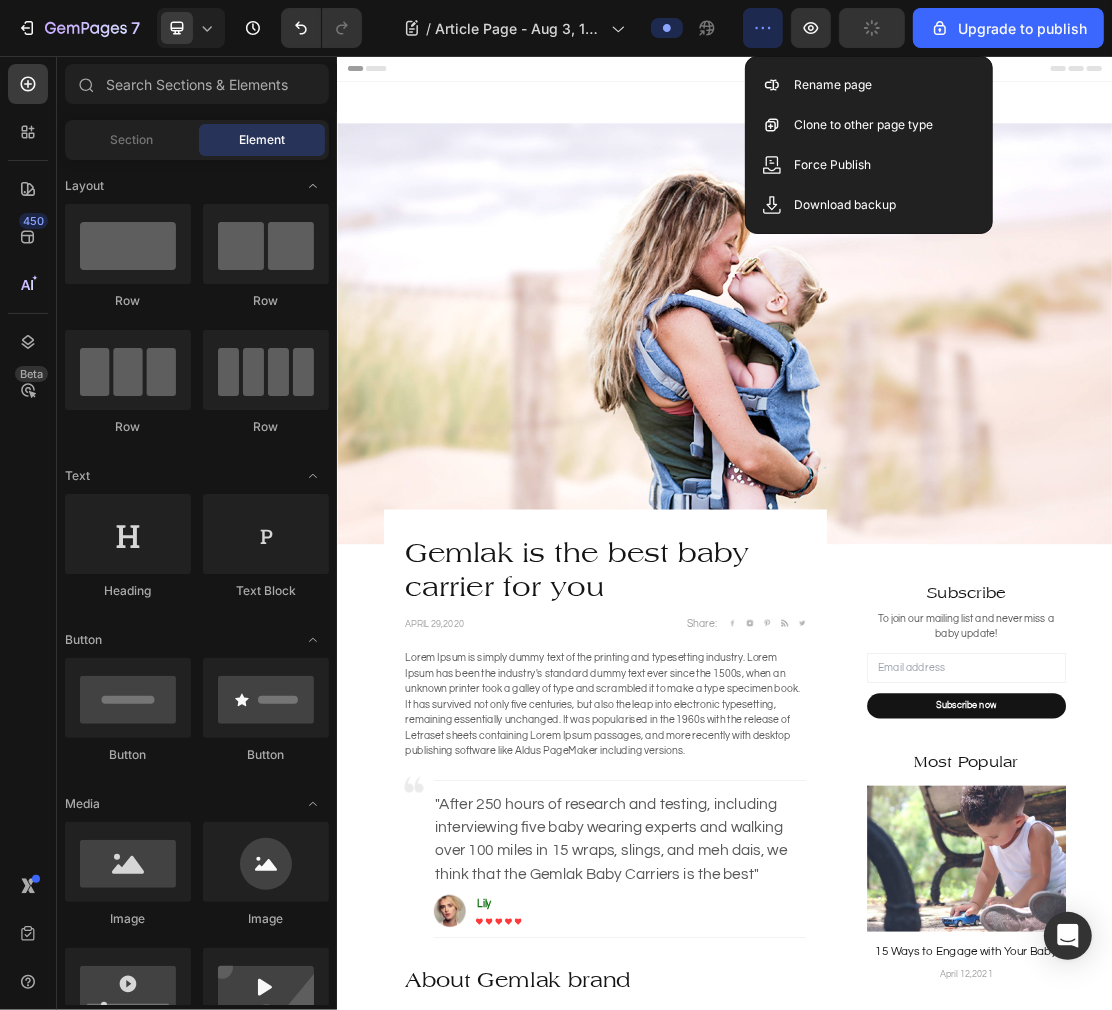 click on "Rename page" at bounding box center [833, 85] 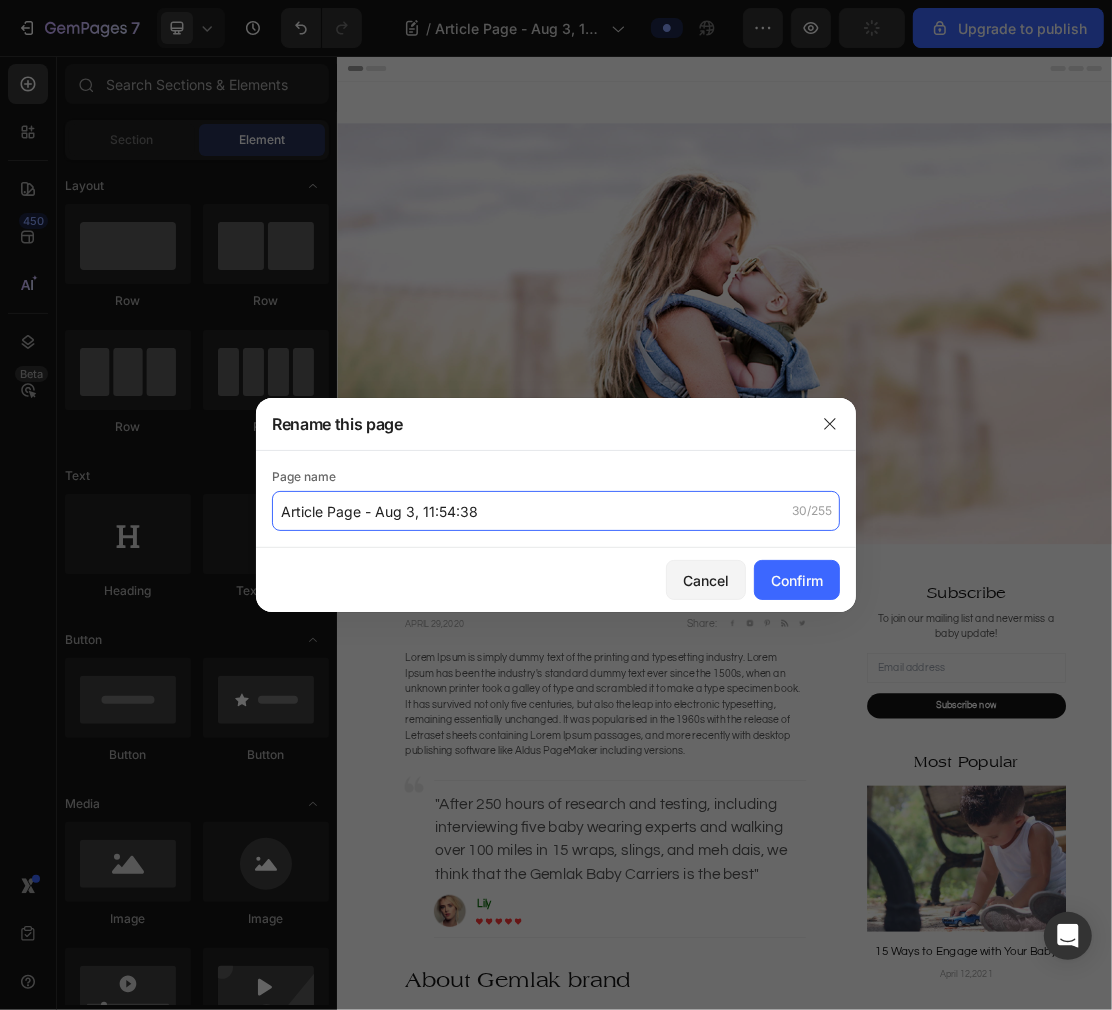 click on "Article Page - Aug 3, 11:54:38" 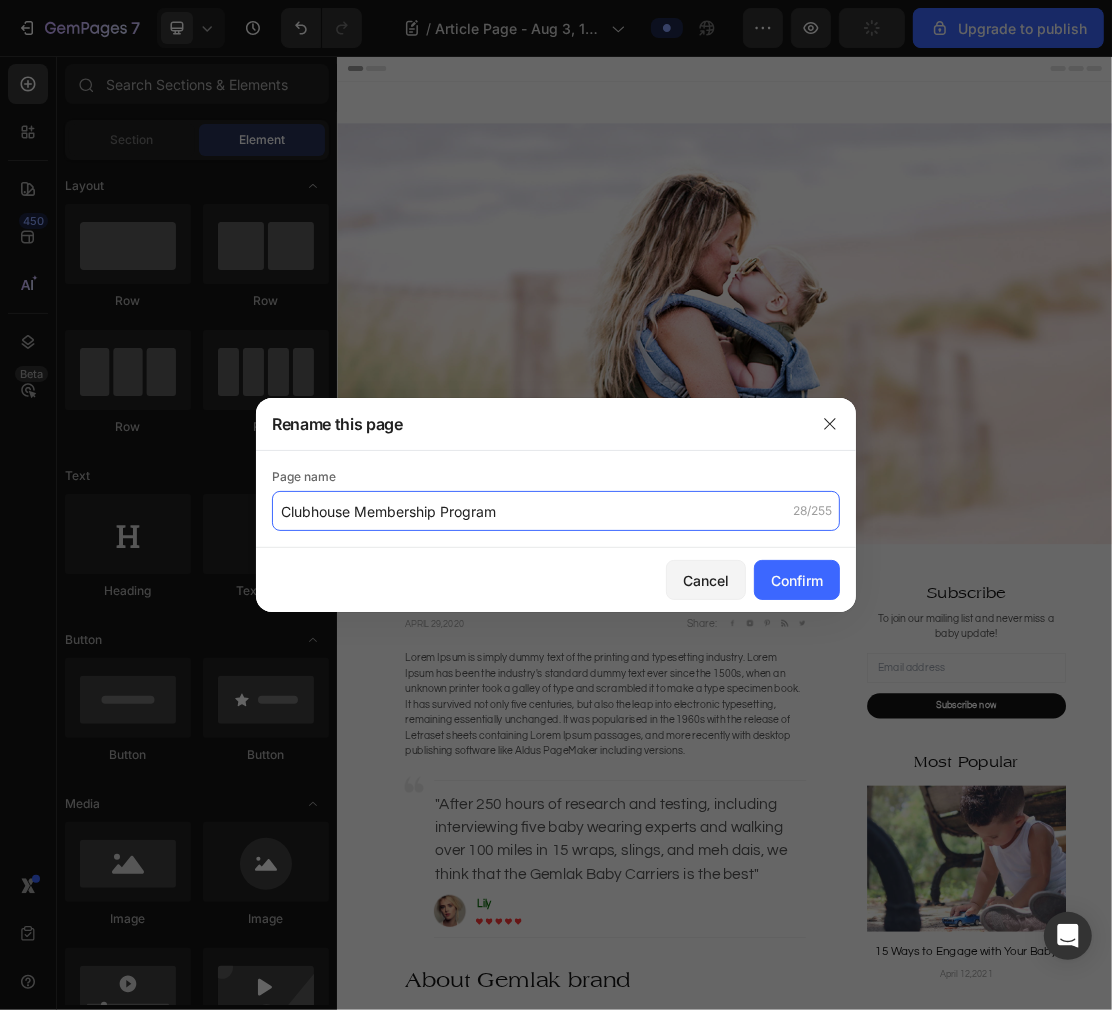 type on "Clubhouse Membership Program" 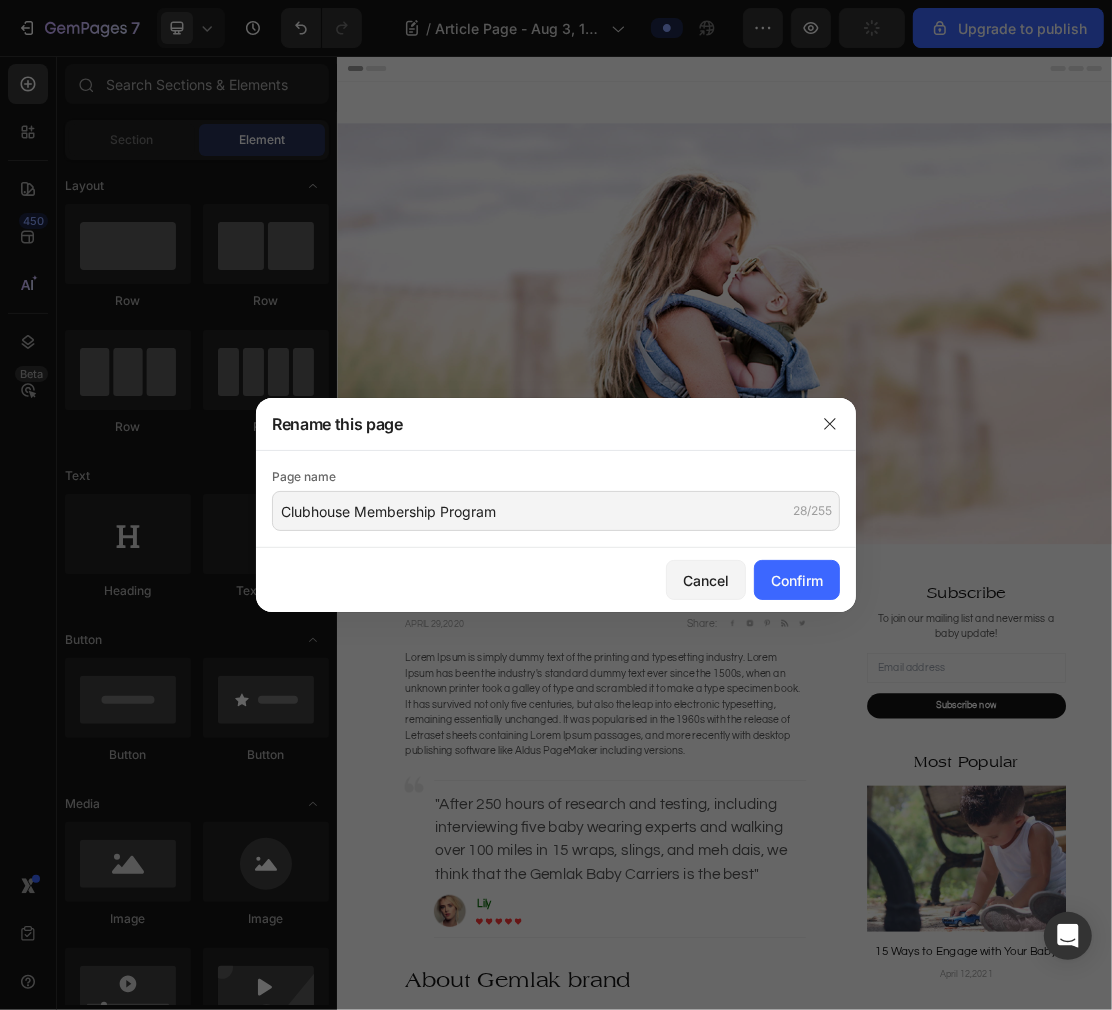 click on "Confirm" at bounding box center (797, 580) 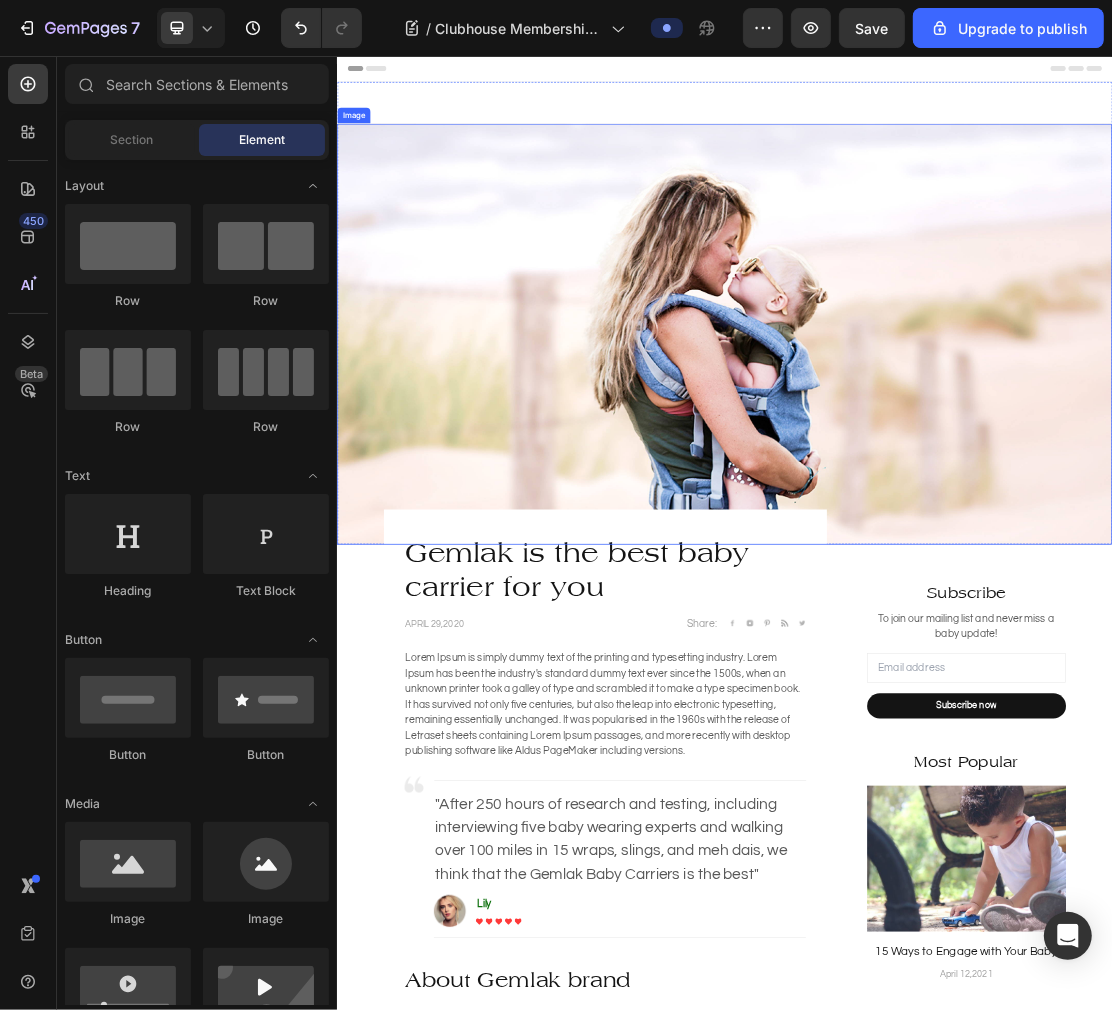 click at bounding box center (936, 486) 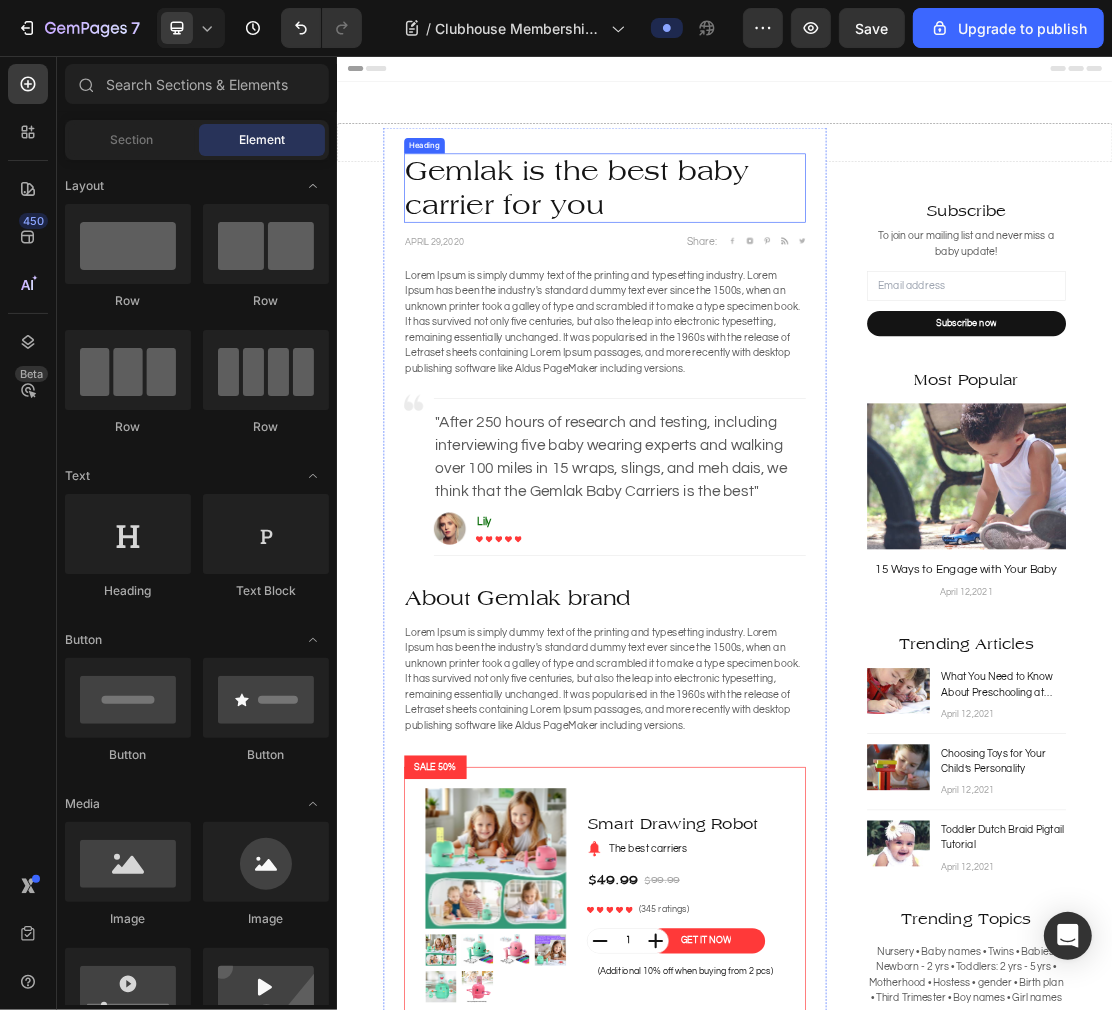 click on "Gemlak is the best baby carrier for you" at bounding box center [751, 259] 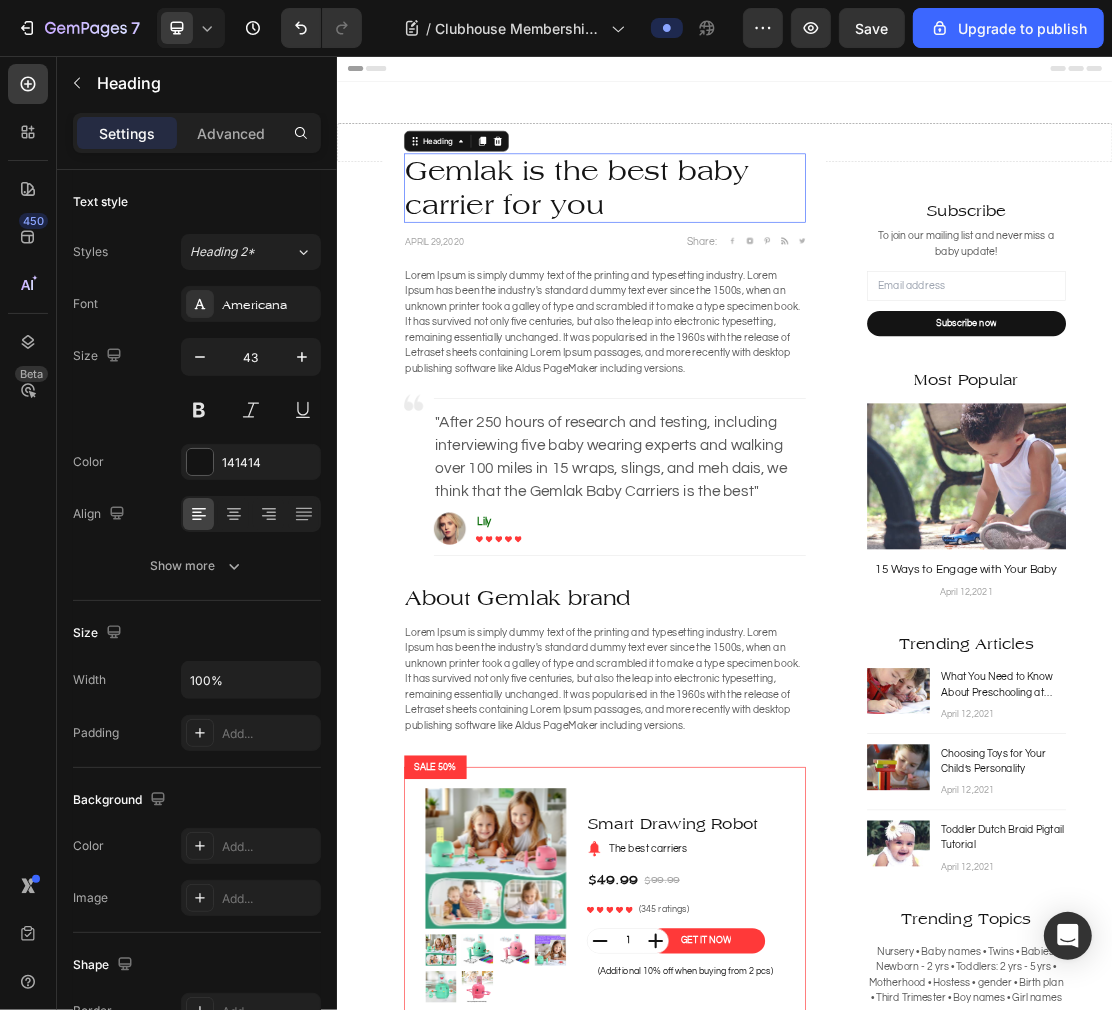click on "Gemlak is the best baby carrier for you" at bounding box center (751, 259) 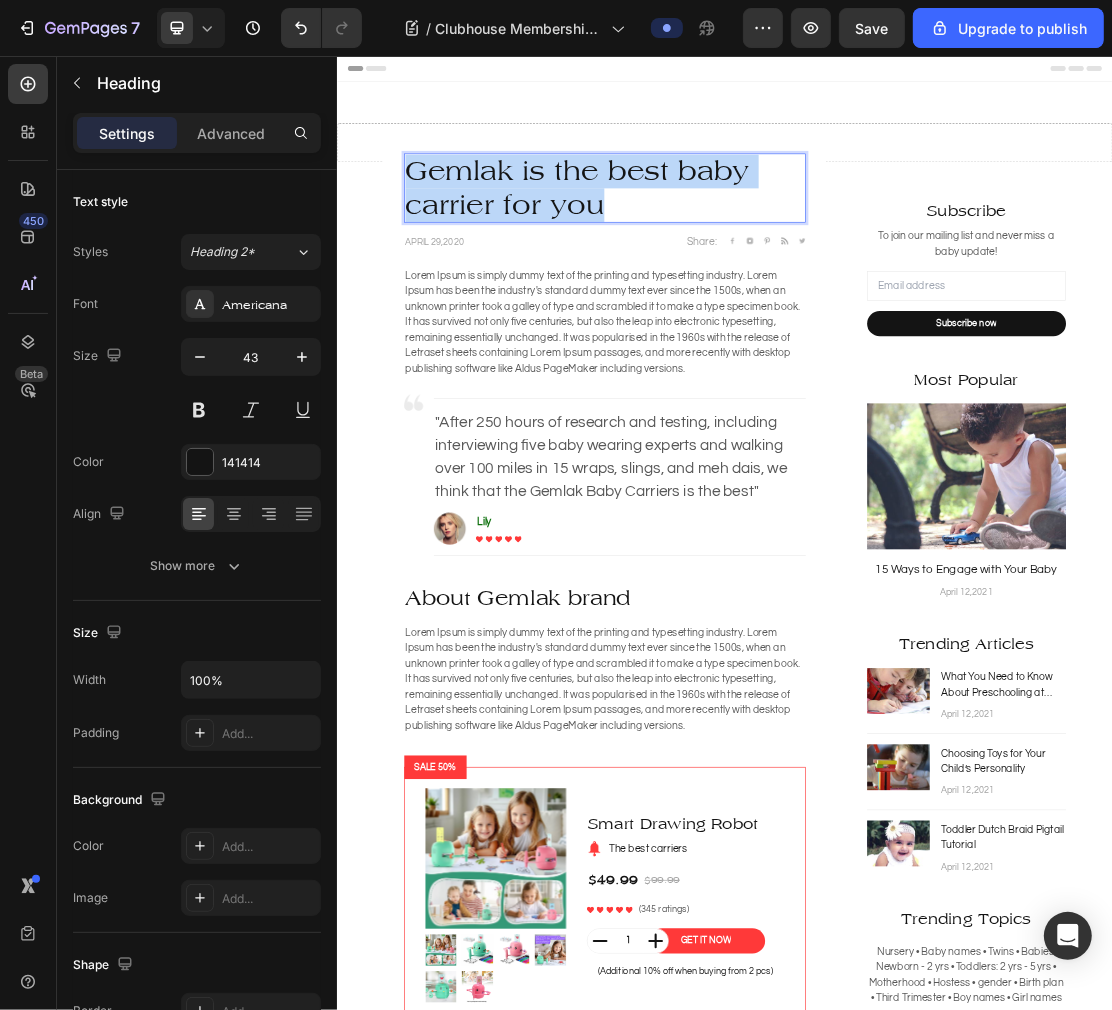 click on "Gemlak is the best baby carrier for you" at bounding box center (751, 259) 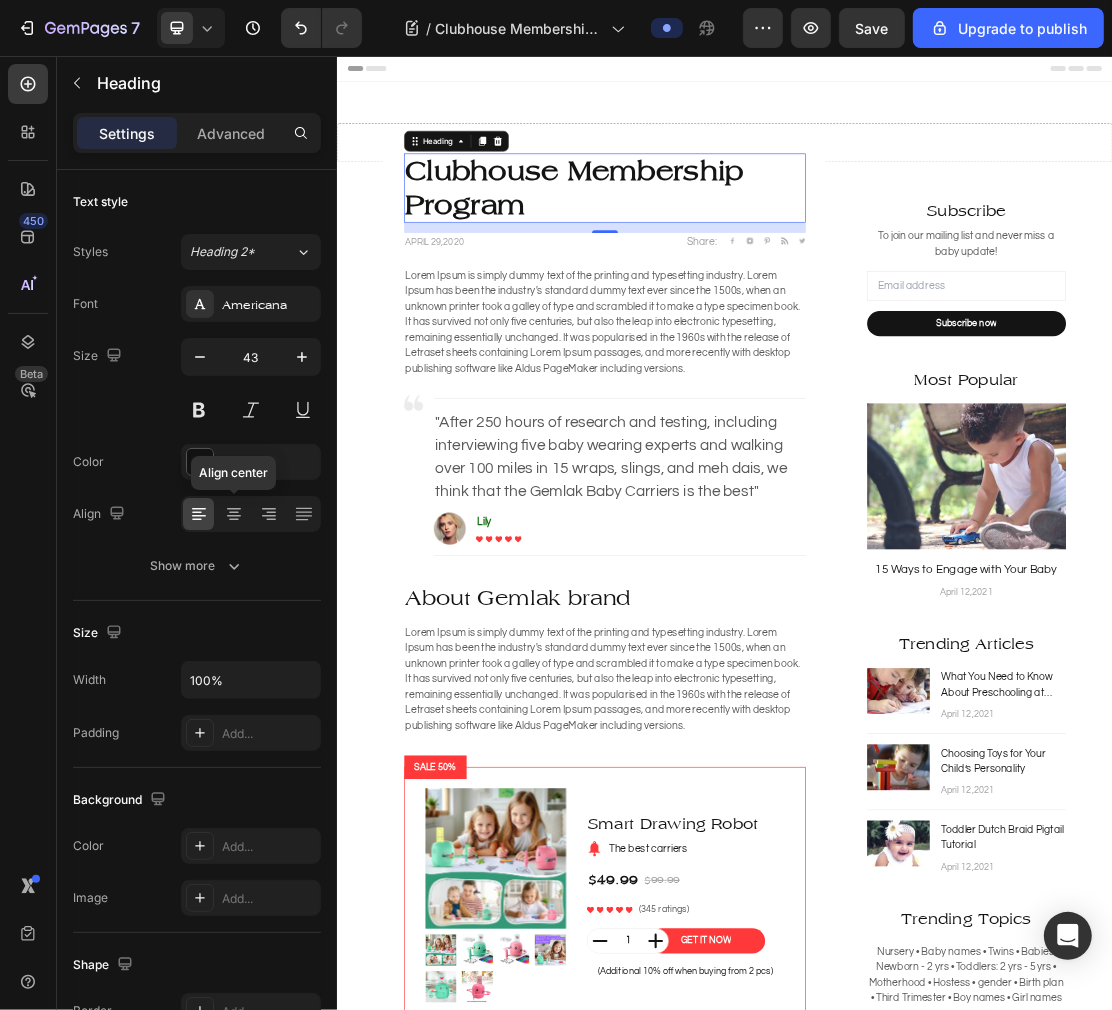 click 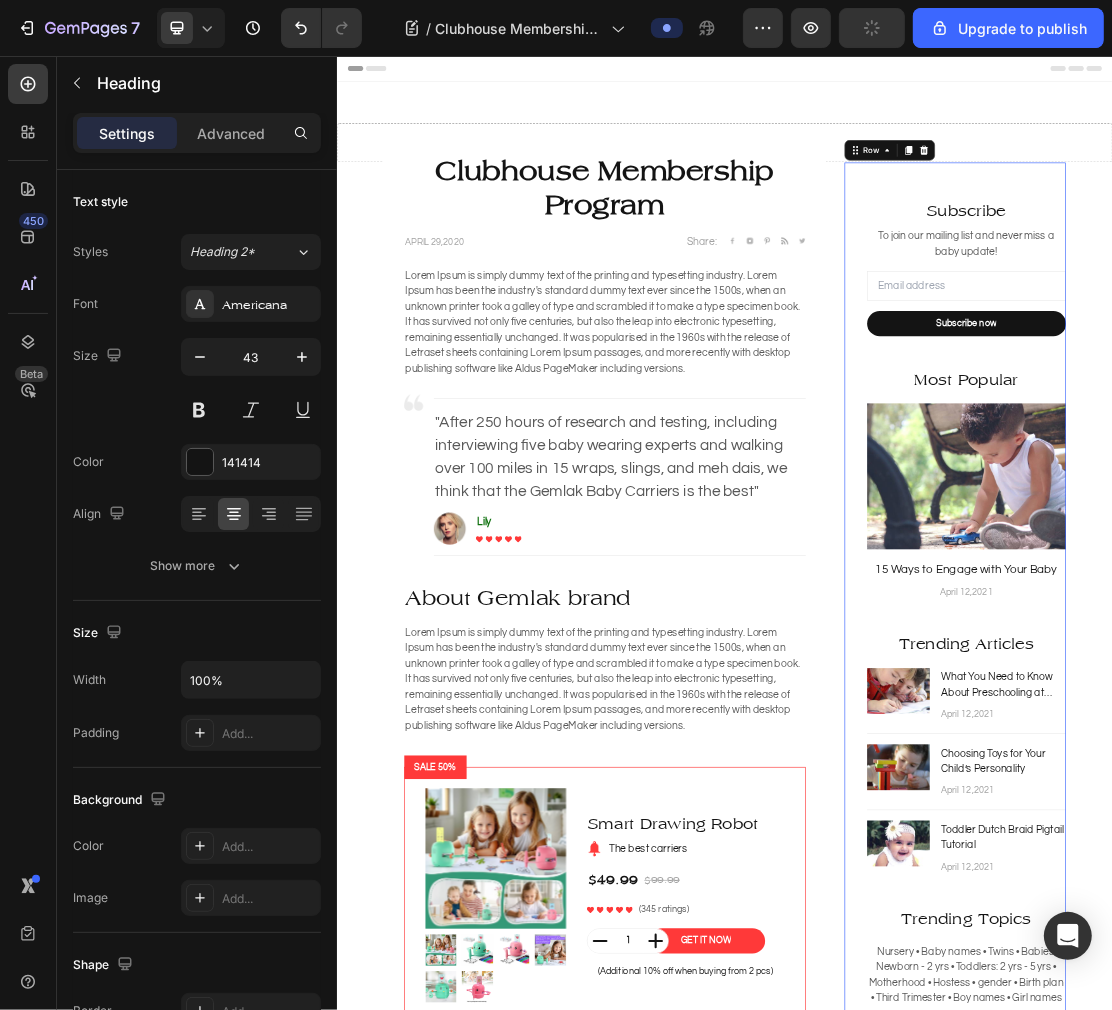 click on "Subscribe Heading To join our mailing list and never miss a baby update! Text block Email Field Subscribe now Submit Button Newsletter Most Popular Heading Image 15 Ways to Engage with Your Baby Text block April 12,2021 Text block Trending Articles Heading Image What You Need to Know About Preschooling at Home Text block April 12,2021 Text block Row                Title Line Image Choosing Toys for Your Child’s Personality Text block April 12,2021 Text block Row                Title Line Image Toddler Dutch Braid Pigtail Tutorial Text block April 12,2021 Text block Row Trending Topics Heading Nursery • Baby names • Twins • Babies: Newborn - 2 yrs • Toddlers: 2 yrs - 5 yrs • Motherhood • Hostess • gender • Birth plan • Third Trimester • Boy names • Girl names Text block Row   16" at bounding box center (1293, 882) 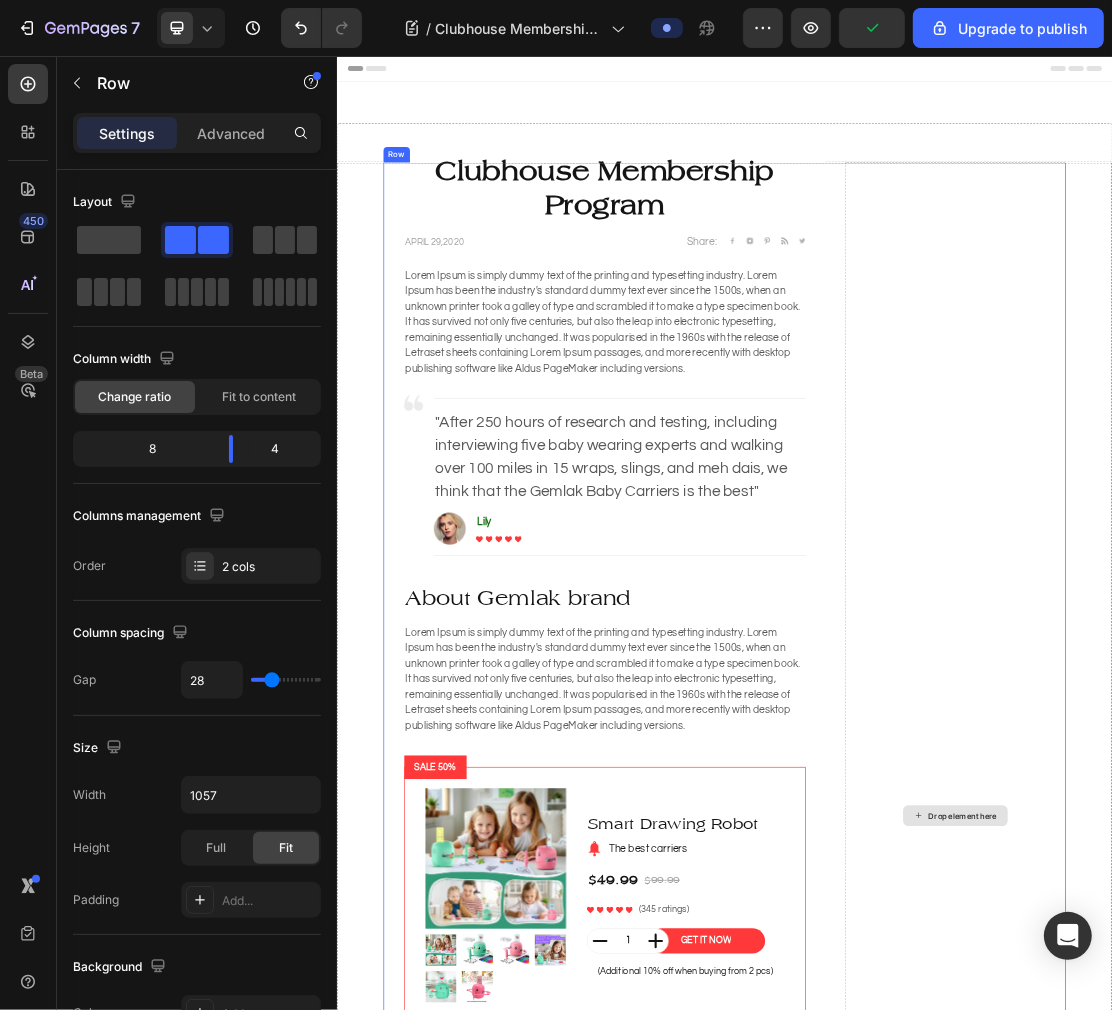 click on "Drop element here" at bounding box center [1293, 1231] 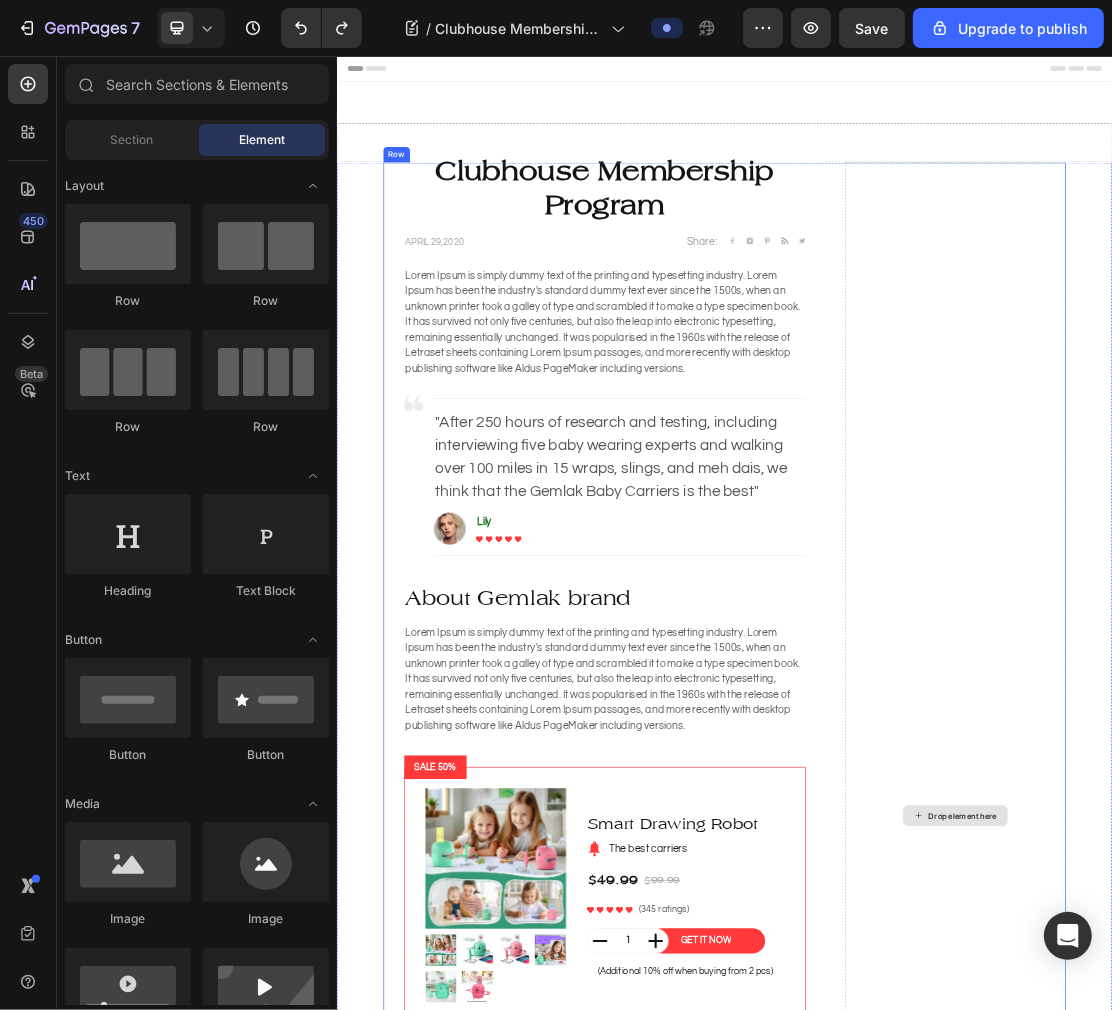 click on "Drop element here" at bounding box center [1293, 1231] 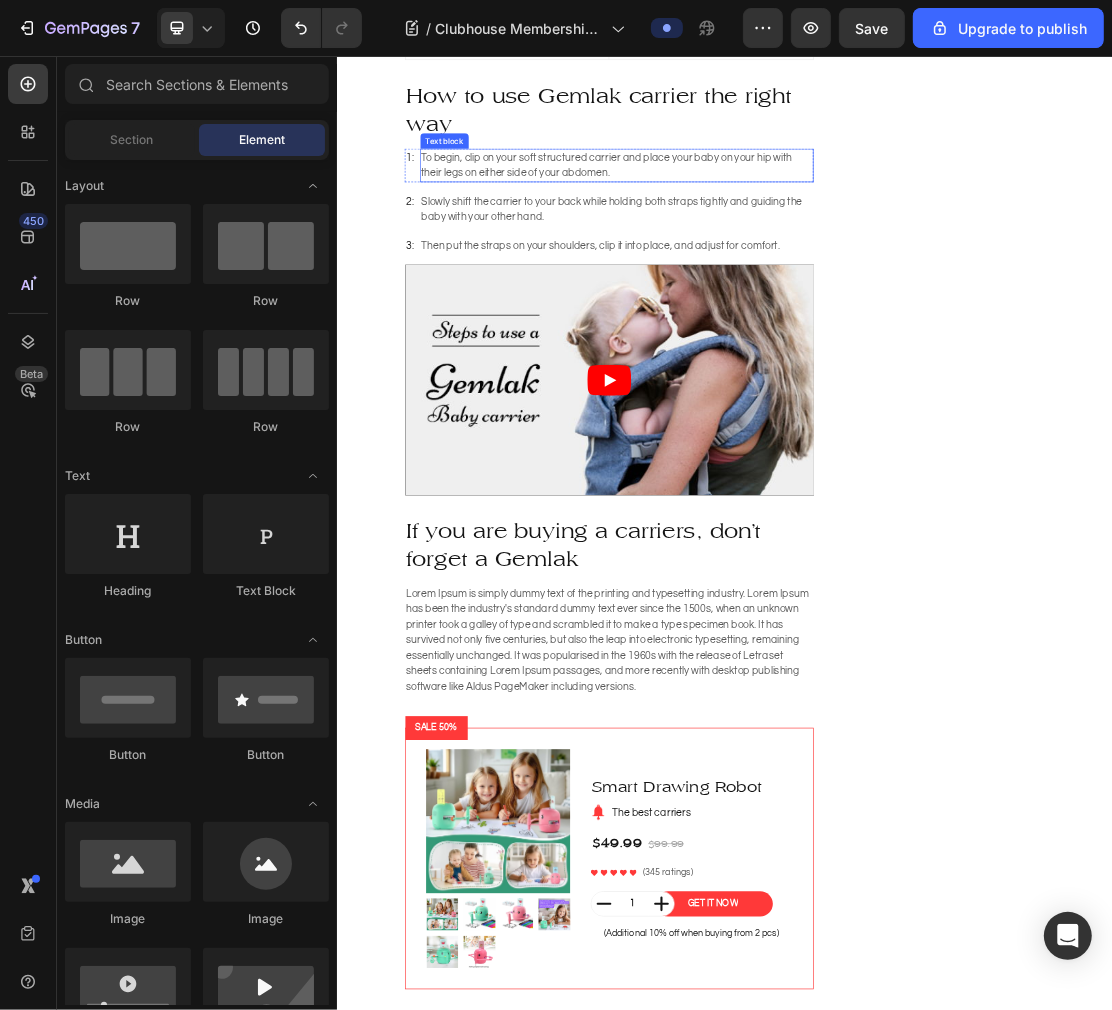 scroll, scrollTop: 0, scrollLeft: 0, axis: both 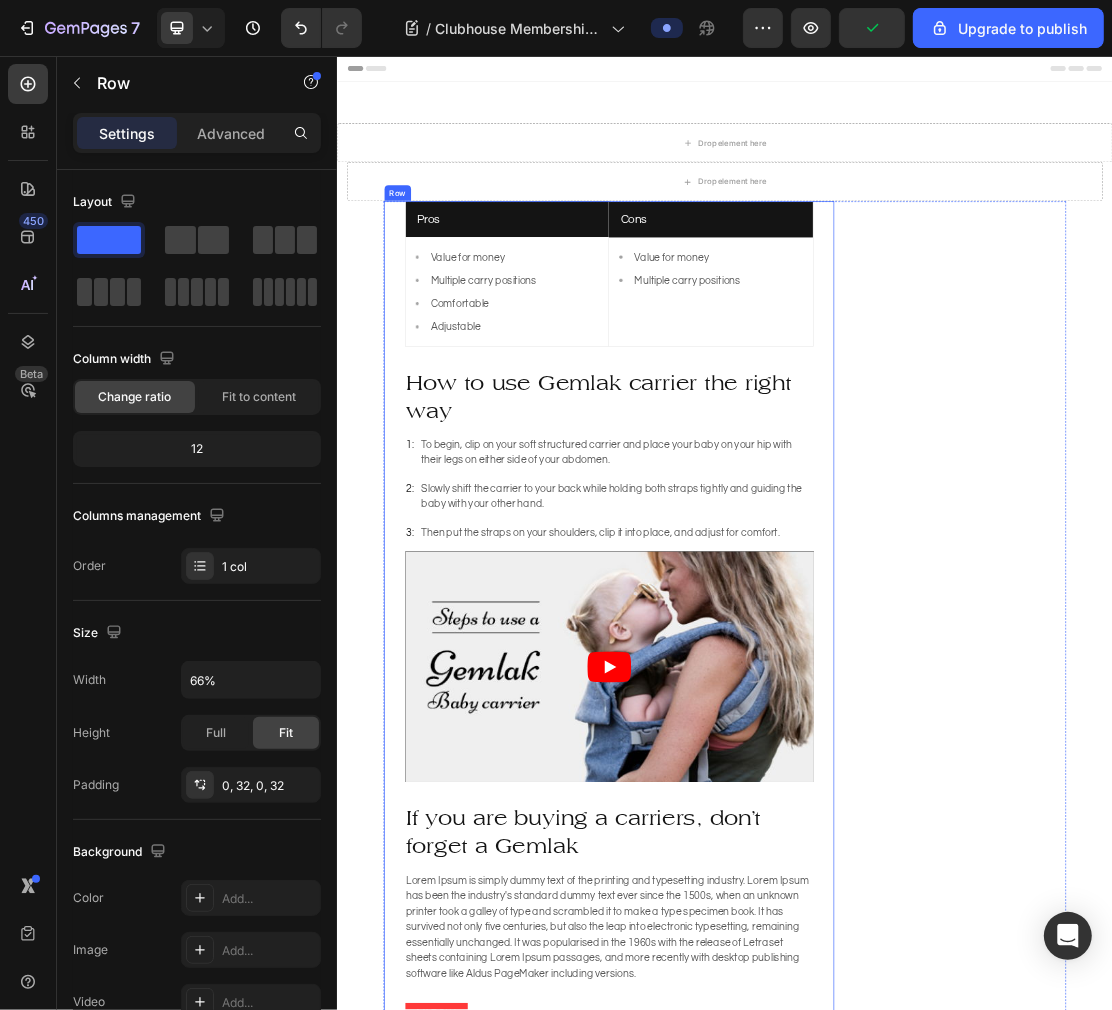 click on "Pros Text block Row Row Image Value for money Text block Image Multiple carry positions Text block Image Comfortable Text block Image Adjustable Text block Icon List Cons Text block Row Image Value for money Text block Image Multiple carry positions Text block Icon List Row How to use Gemlak carrier the right way Heading 1: Text block To begin, clip on your soft structured carrier and place your baby on your hip with their legs on either side of your abdomen. Text block Row 2: Text block Slowly shift the carrier to your back while holding both straps tightly and guiding the baby with your other hand. Text block Row 3: Text block Then put the straps on your shoulders, clip it into place, and adjust for comfort. Text block Row Video If you are buying a carriers, don’t forget a Gemlak Heading Text block SALE 50% Product Badge Product Images Row Smart Drawing Robot Product Title Image The best carriers Text block Row $49.99 Product Price Product Price $99.99 Product Price Product Price Row
Icon" at bounding box center [758, 1189] 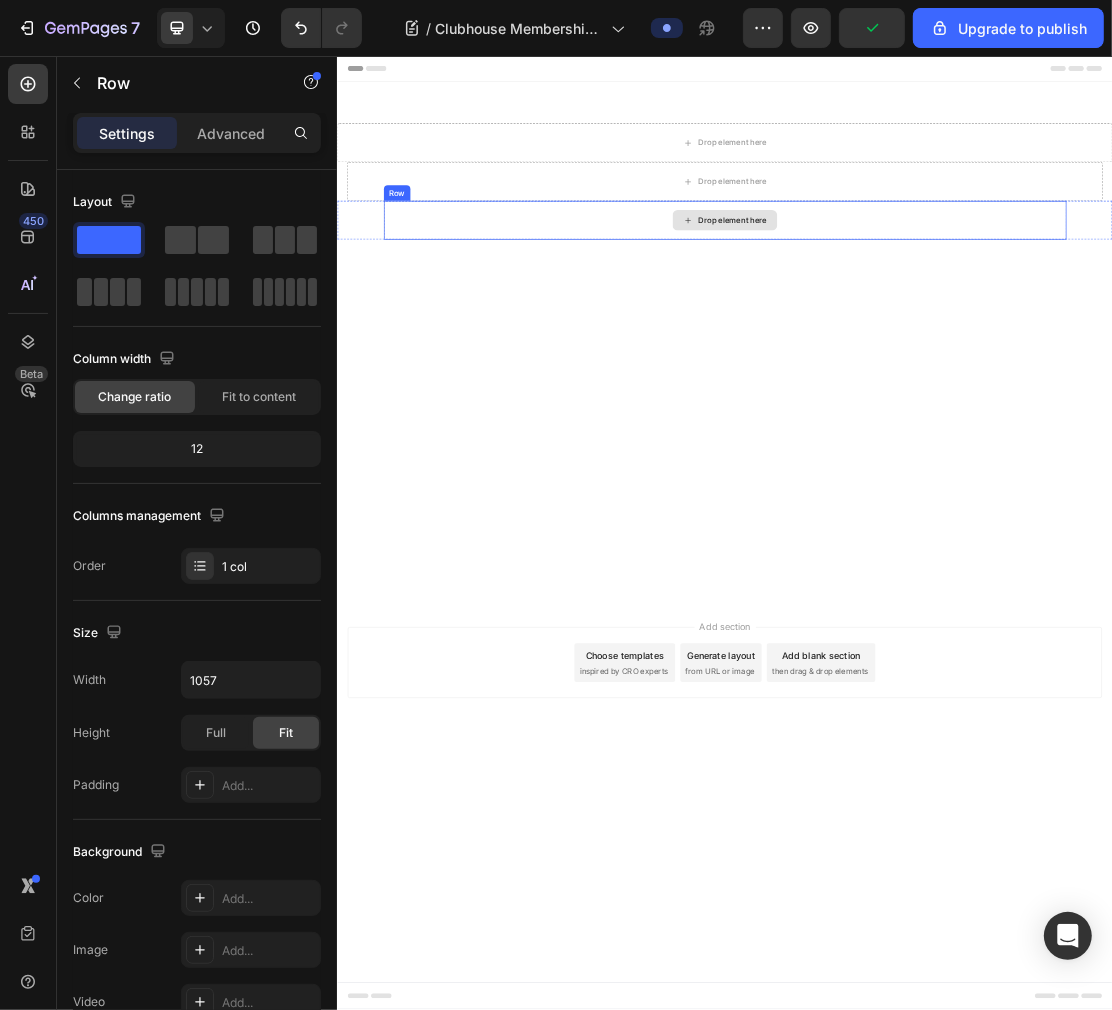 click on "Drop element here" at bounding box center [936, 310] 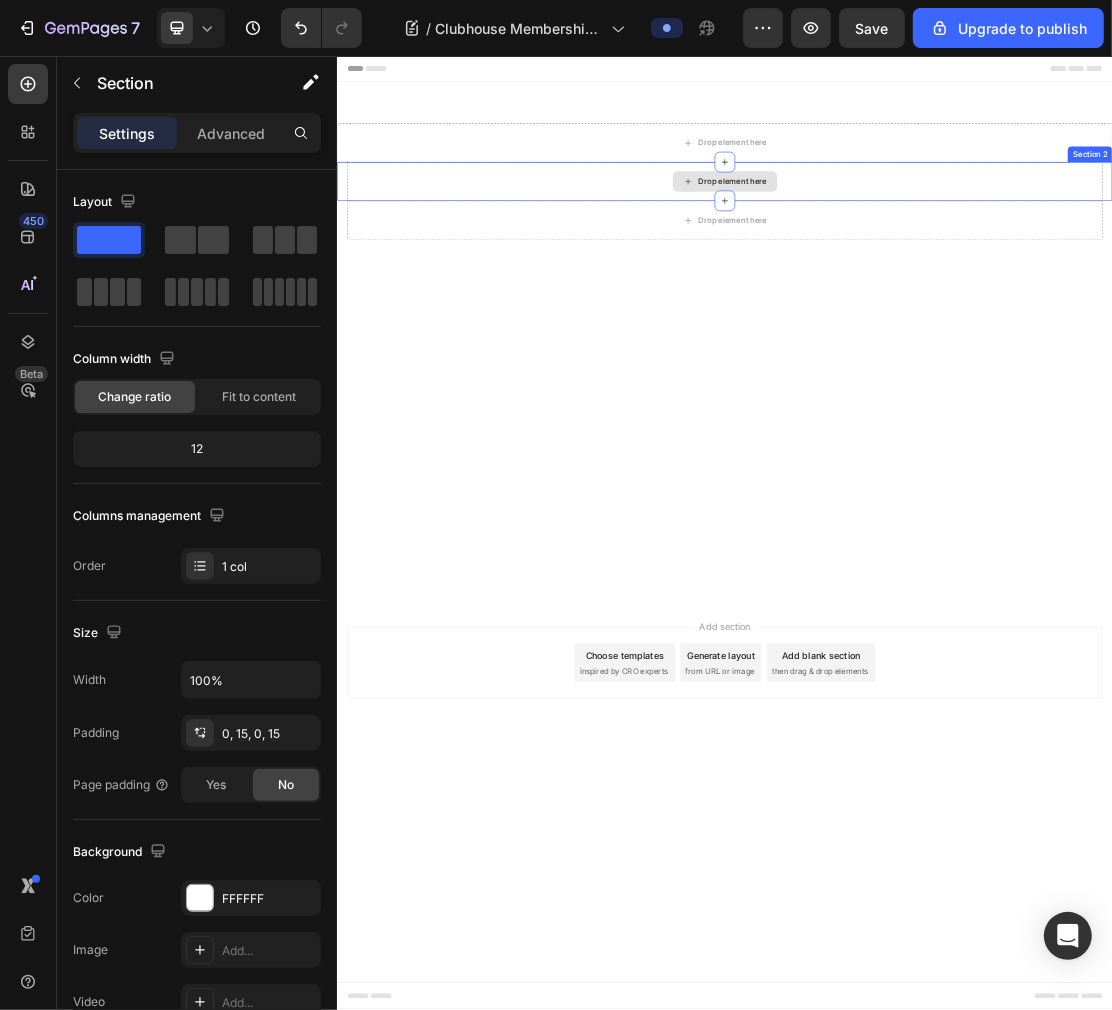 click on "Drop element here" at bounding box center (936, 250) 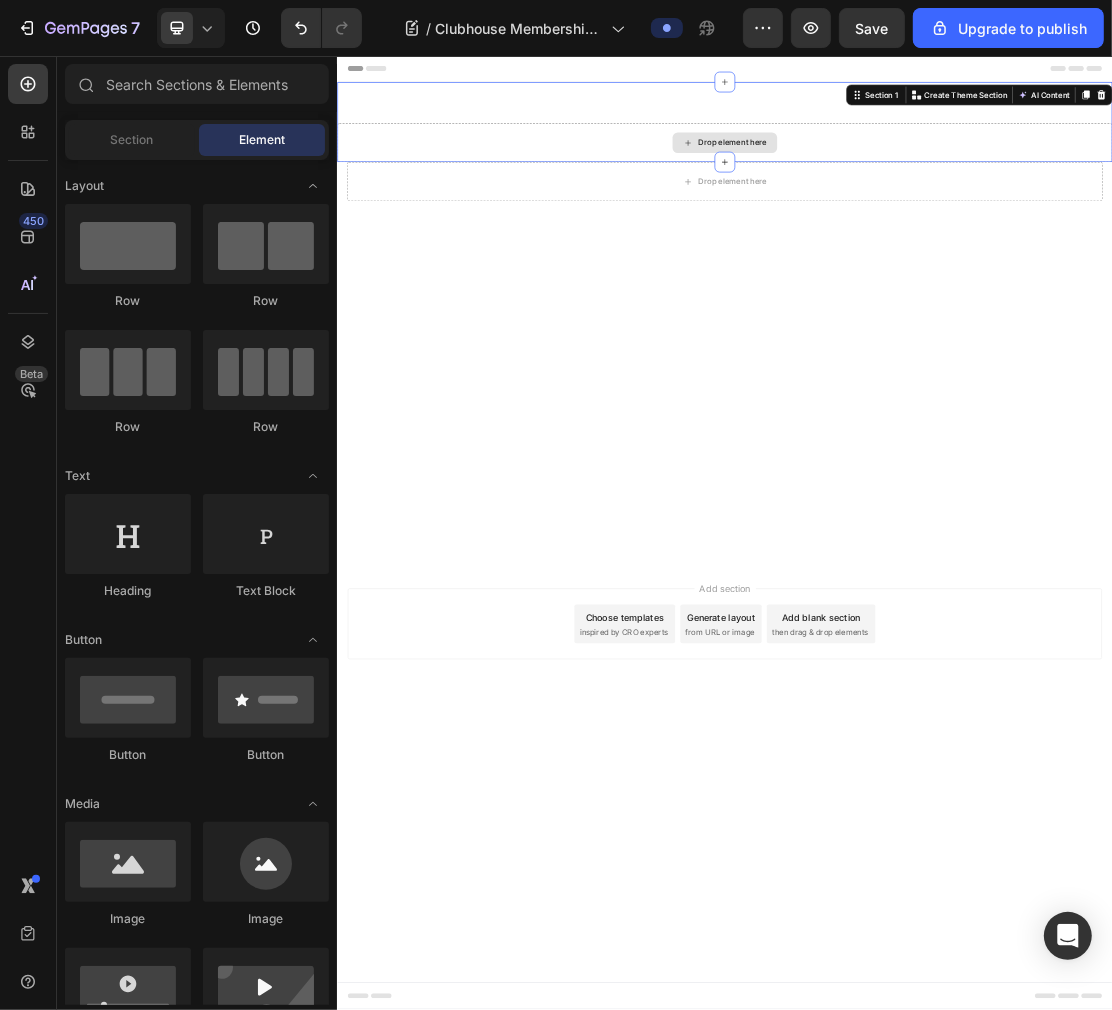 click on "Drop element here" at bounding box center (936, 190) 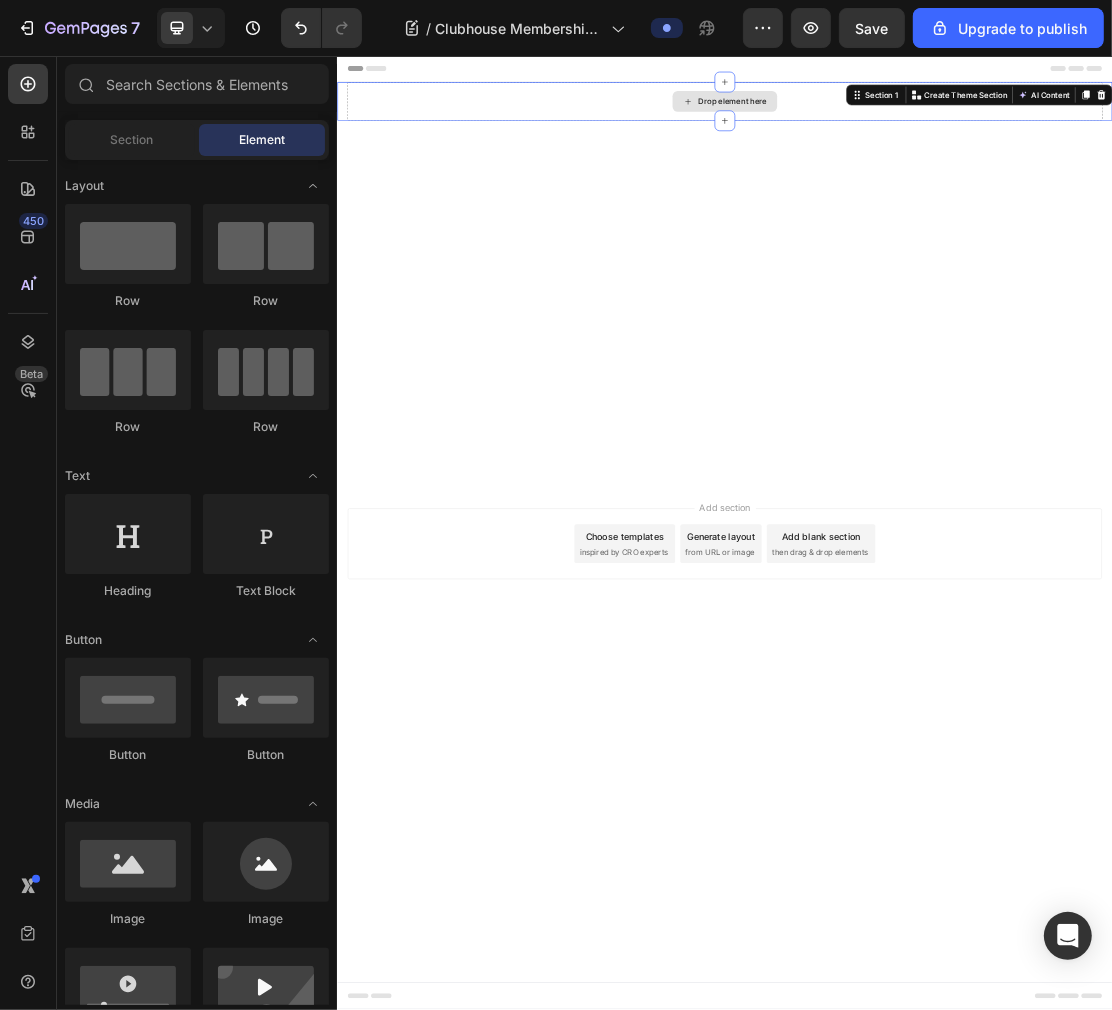 click on "Drop element here" at bounding box center [936, 126] 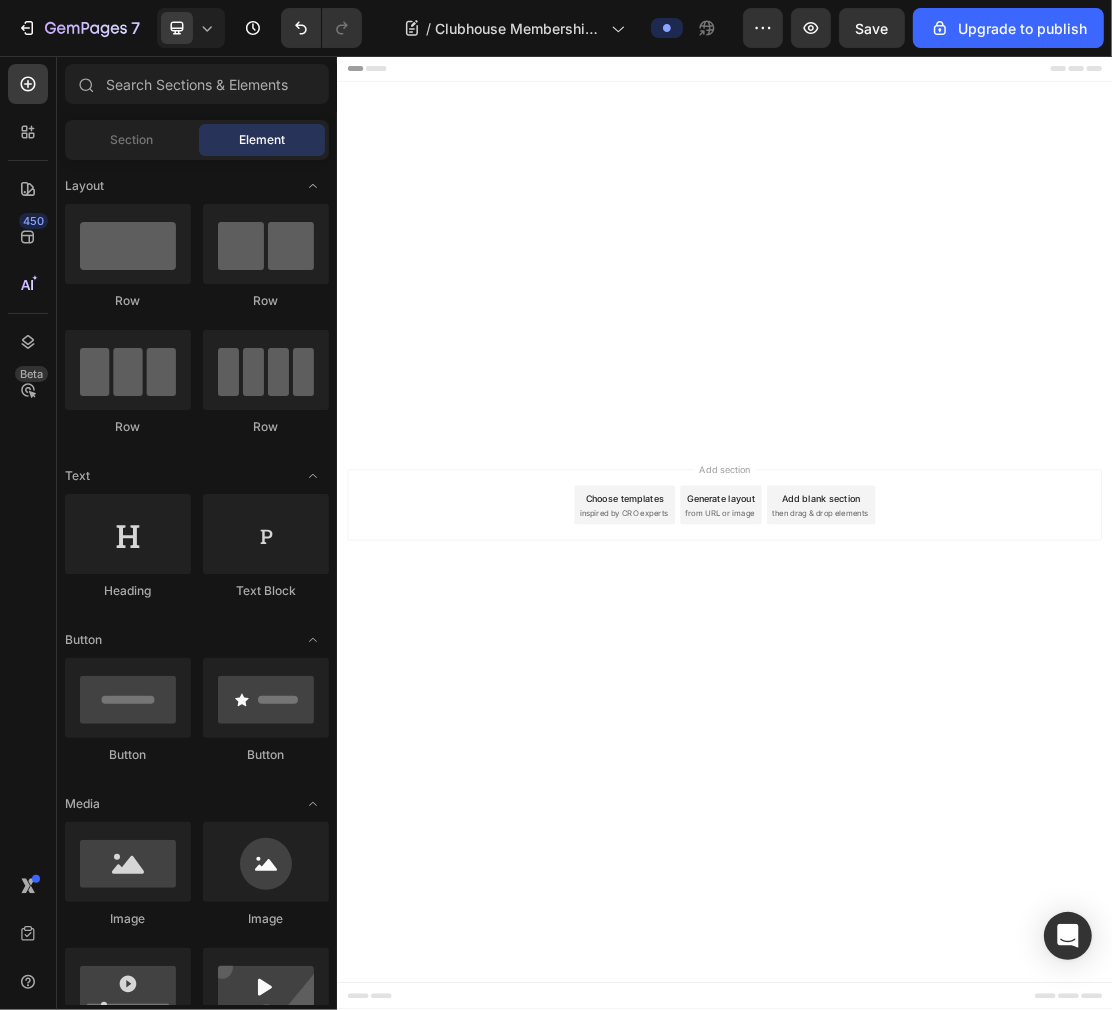 click on "Add blank section" at bounding box center [1085, 740] 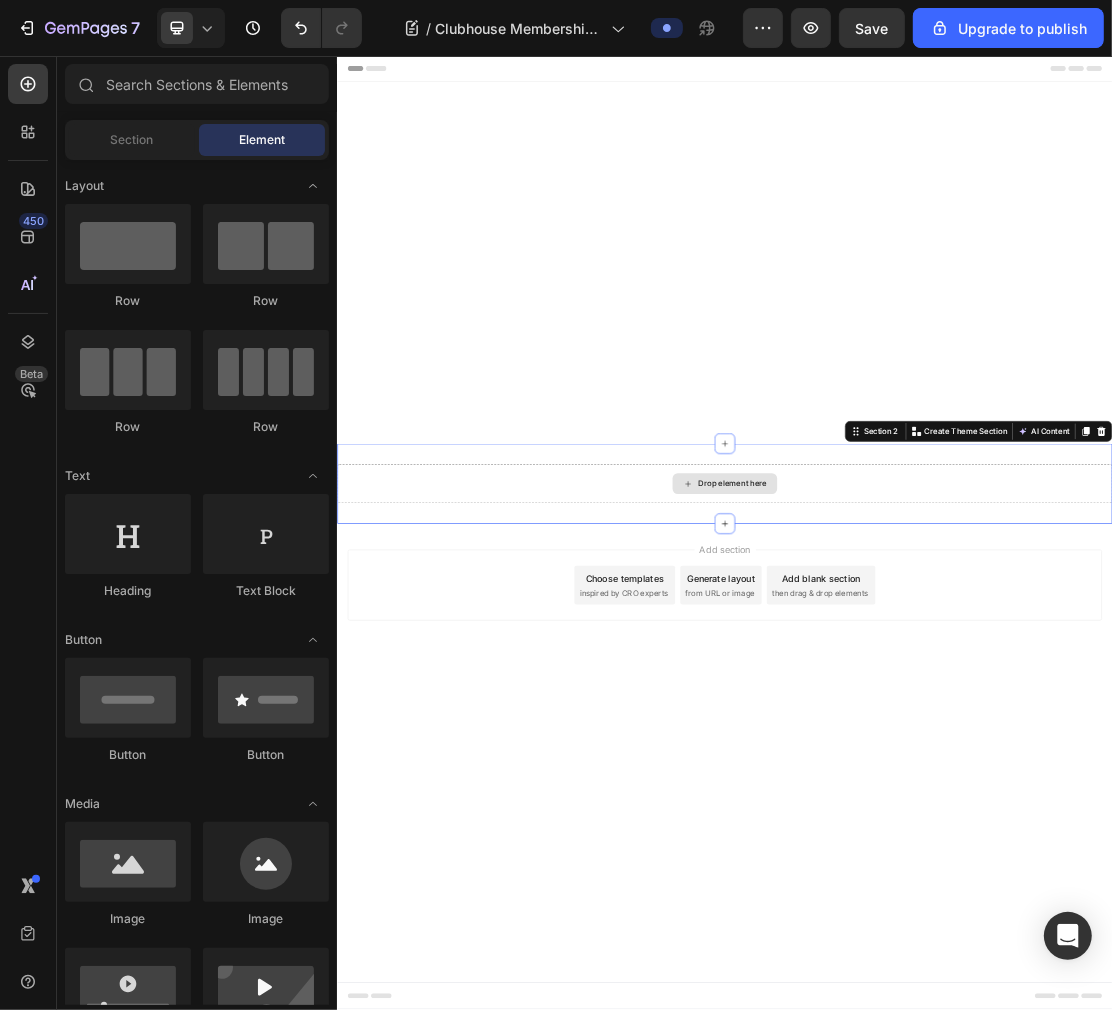 click on "Drop element here" at bounding box center [936, 718] 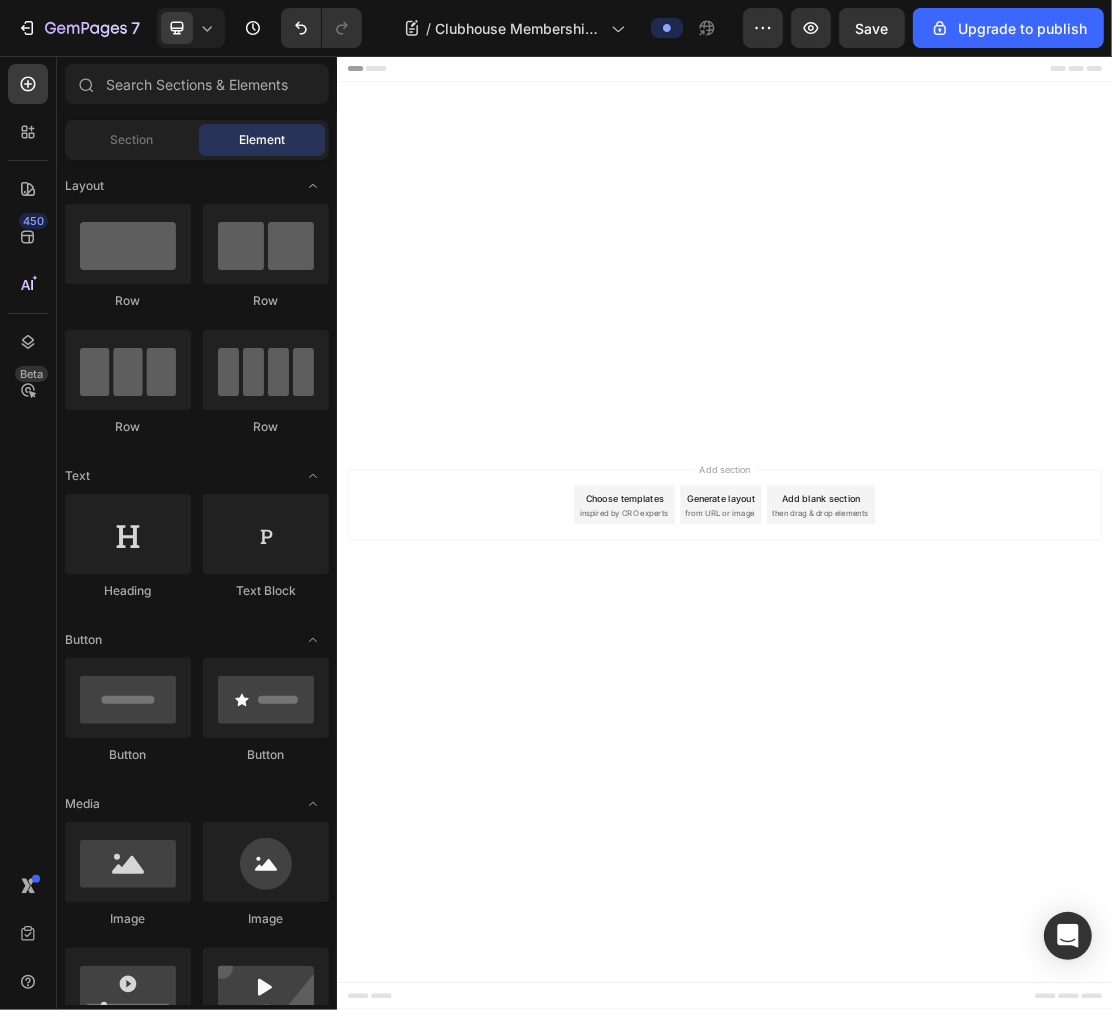 click on "then drag & drop elements" at bounding box center (1083, 764) 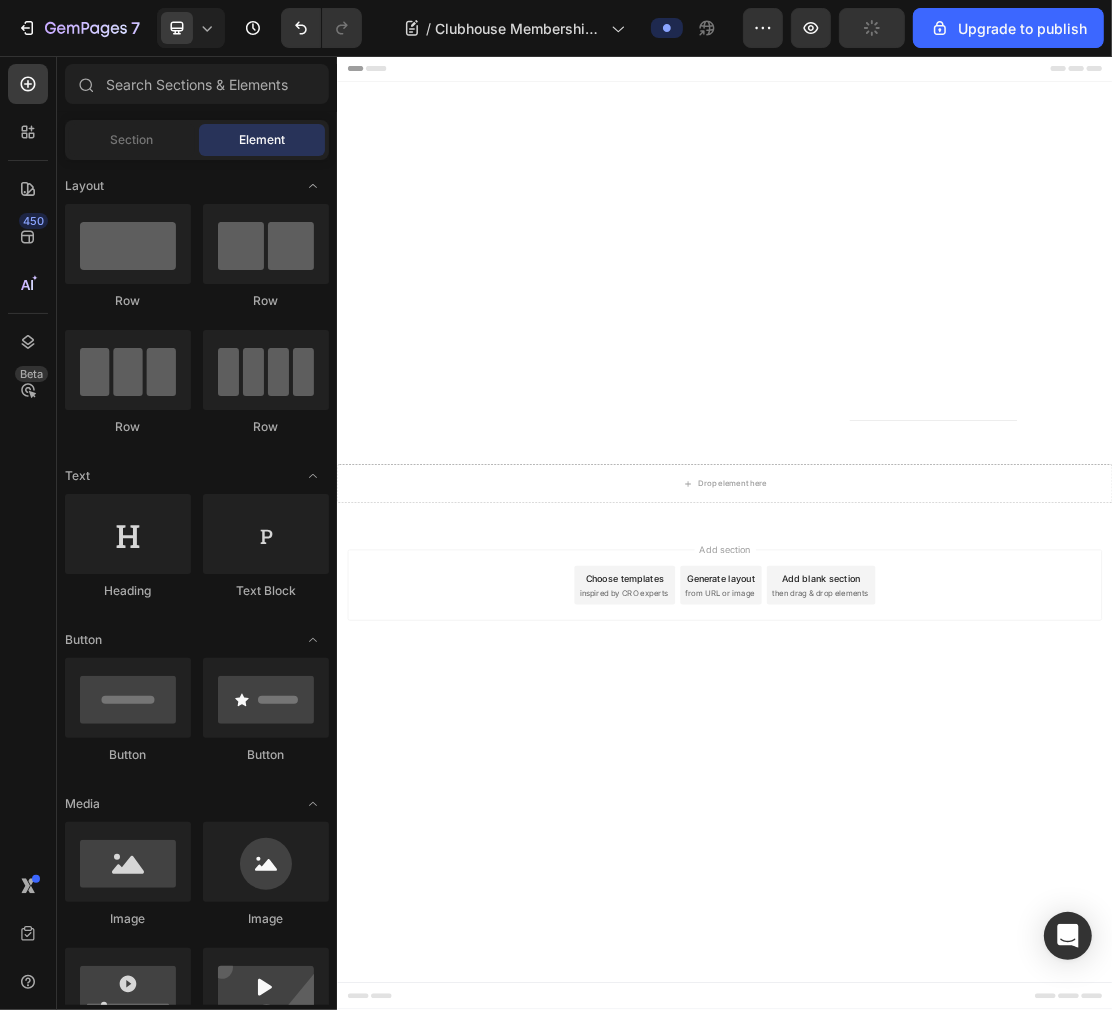 click on "Generate layout from URL or image" at bounding box center [930, 875] 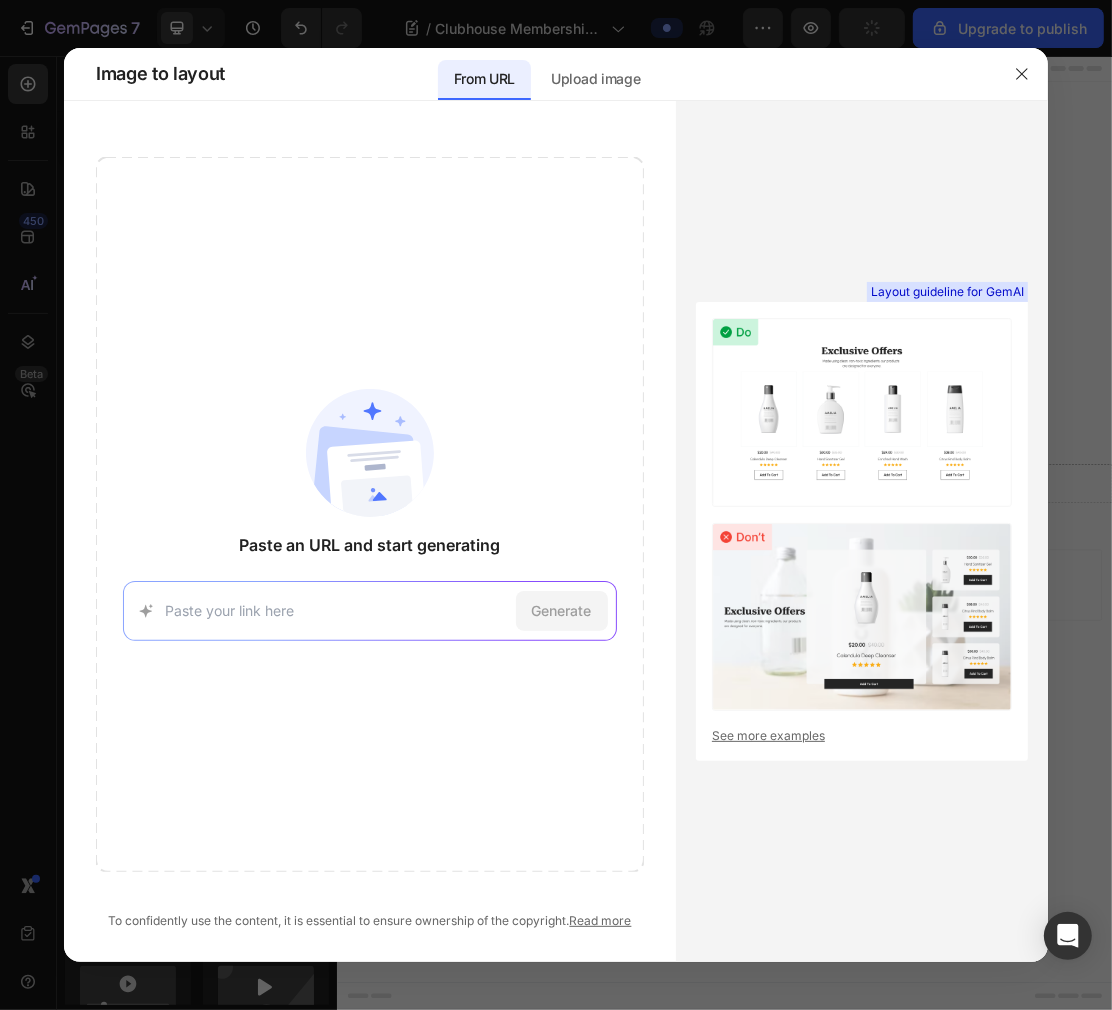 click 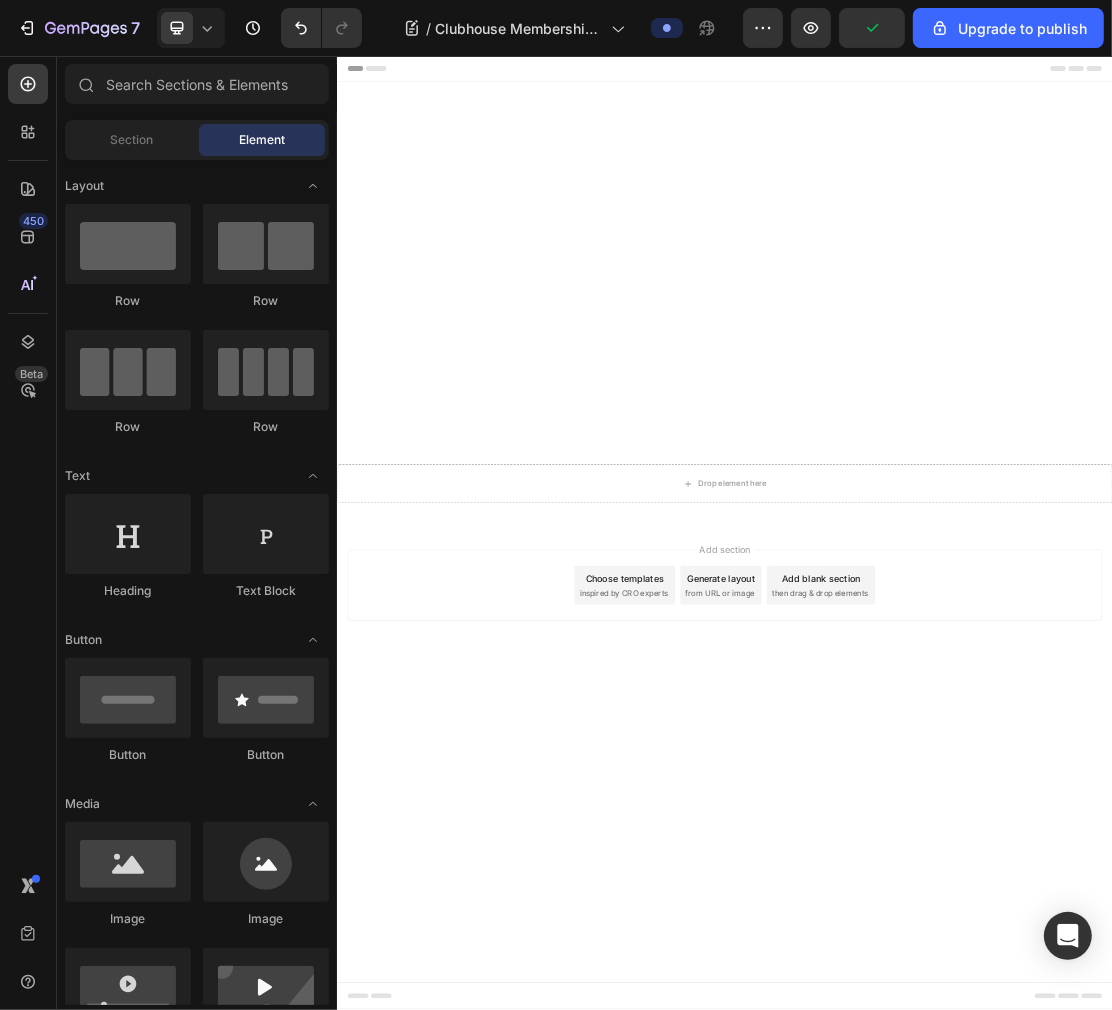 click on "Add section Choose templates inspired by CRO experts Generate layout from URL or image Add blank section then drag & drop elements" at bounding box center (936, 875) 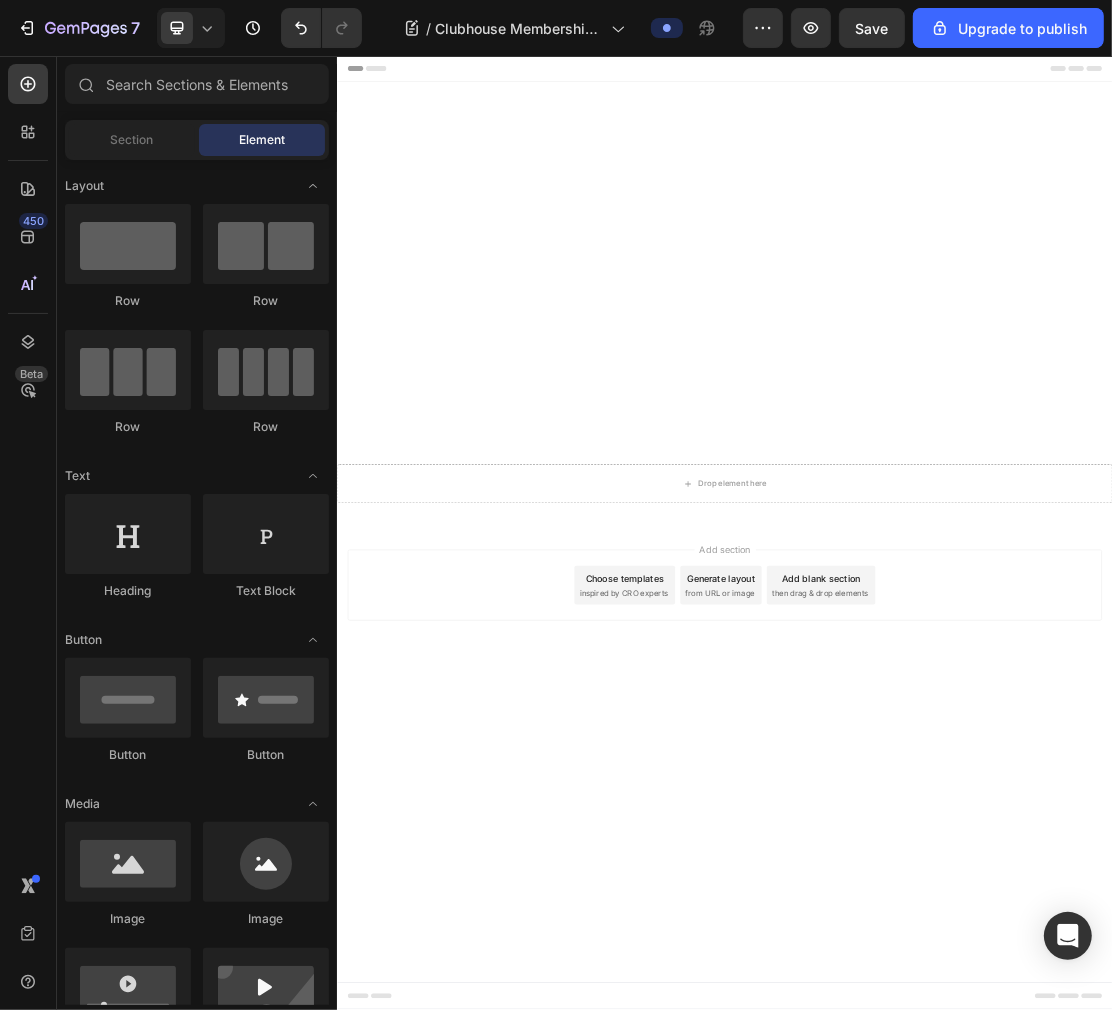 click on "inspired by CRO experts" at bounding box center (779, 888) 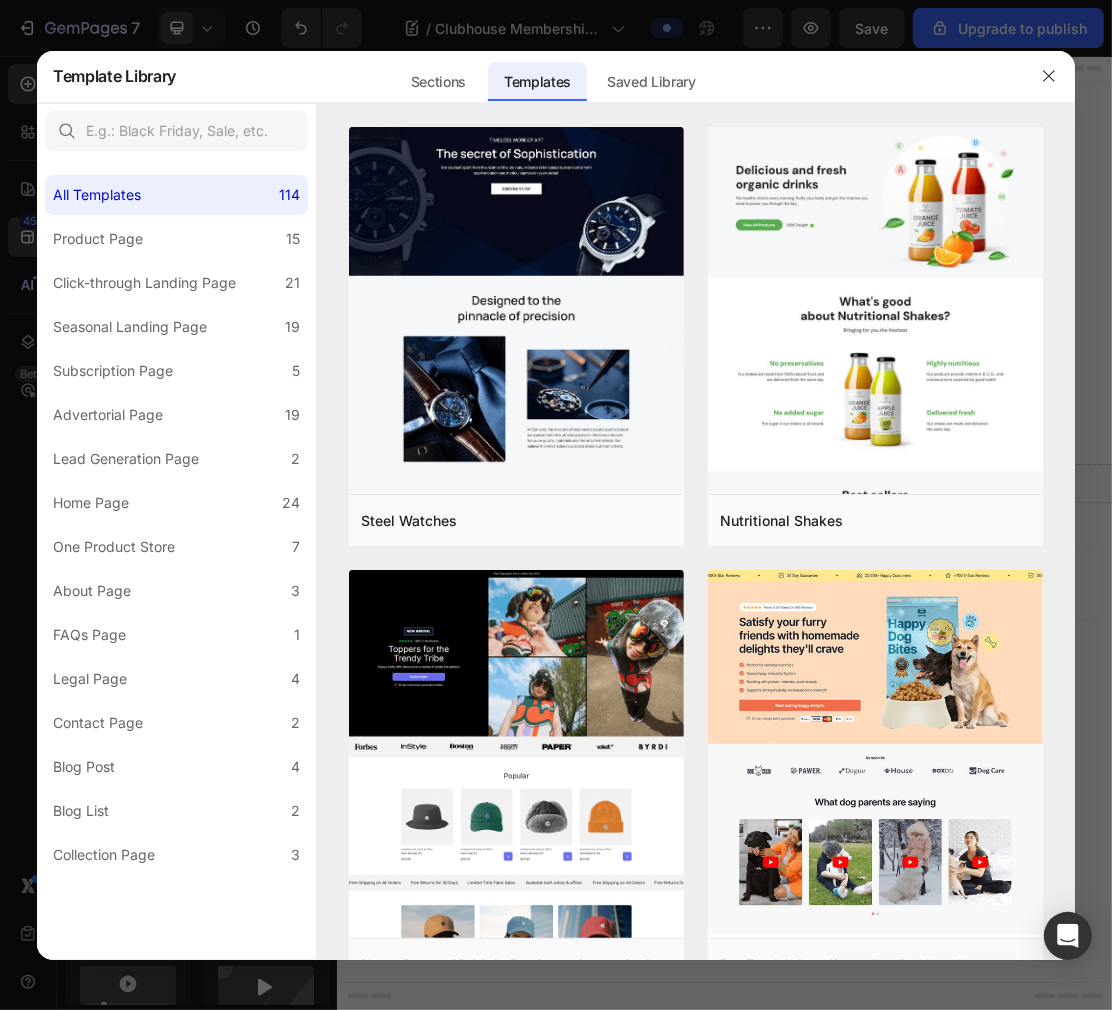 click at bounding box center [1049, 76] 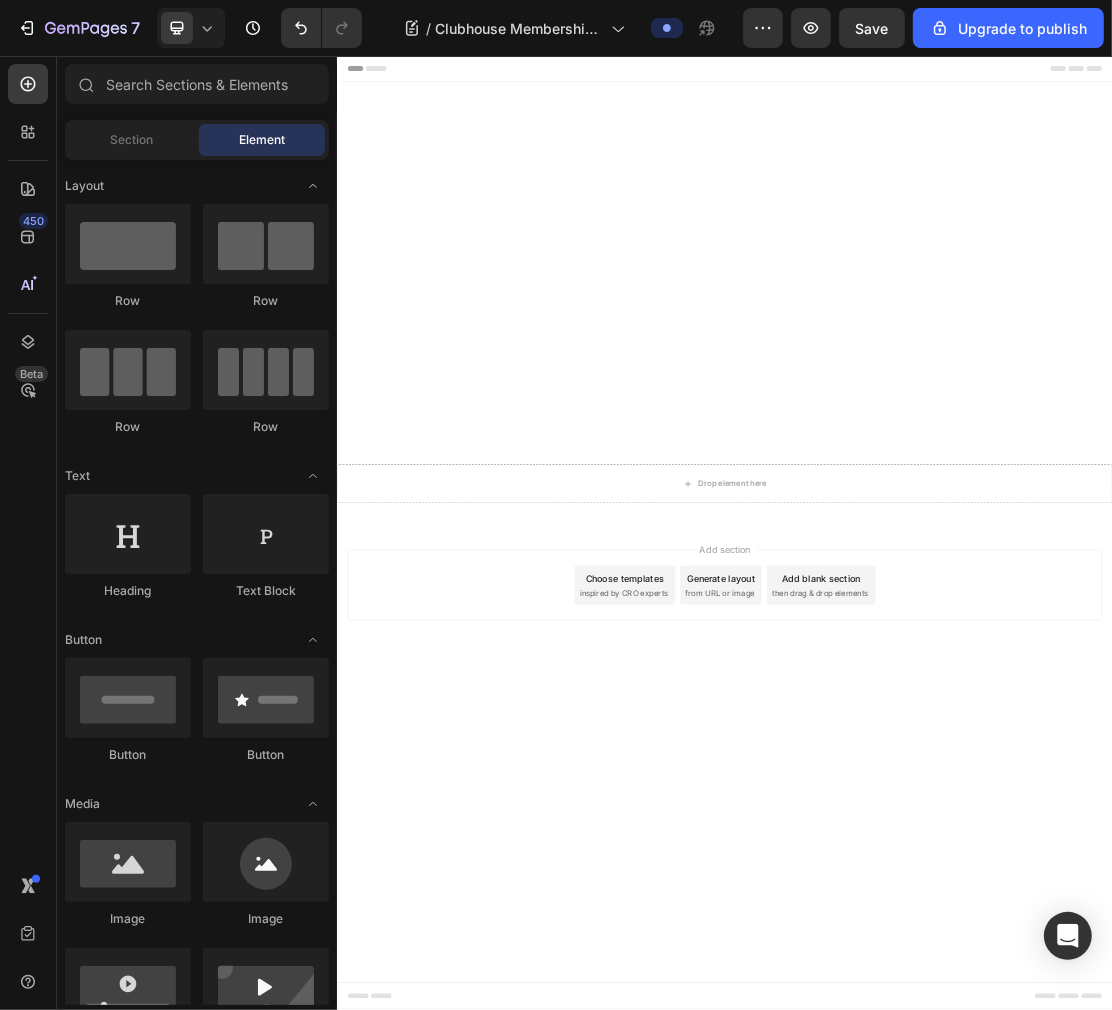 click on "Add section Choose templates inspired by CRO experts Generate layout from URL or image Add blank section then drag & drop elements" at bounding box center (936, 875) 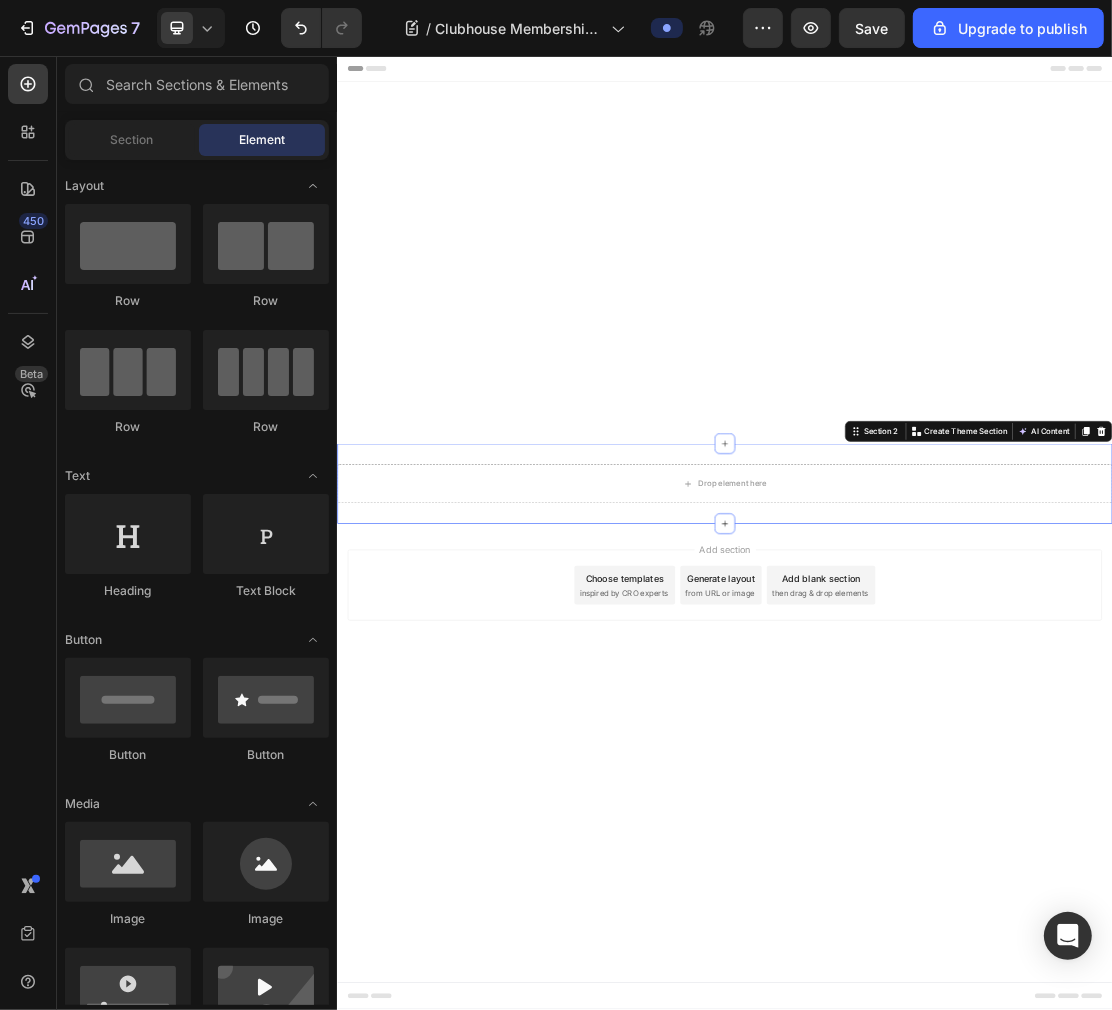 click on "Drop element here Section 2   You can create reusable sections Create Theme Section AI Content Write with GemAI What would you like to describe here? Tone and Voice Persuasive Product Smart Drawing Robot Show more Generate" at bounding box center [936, 718] 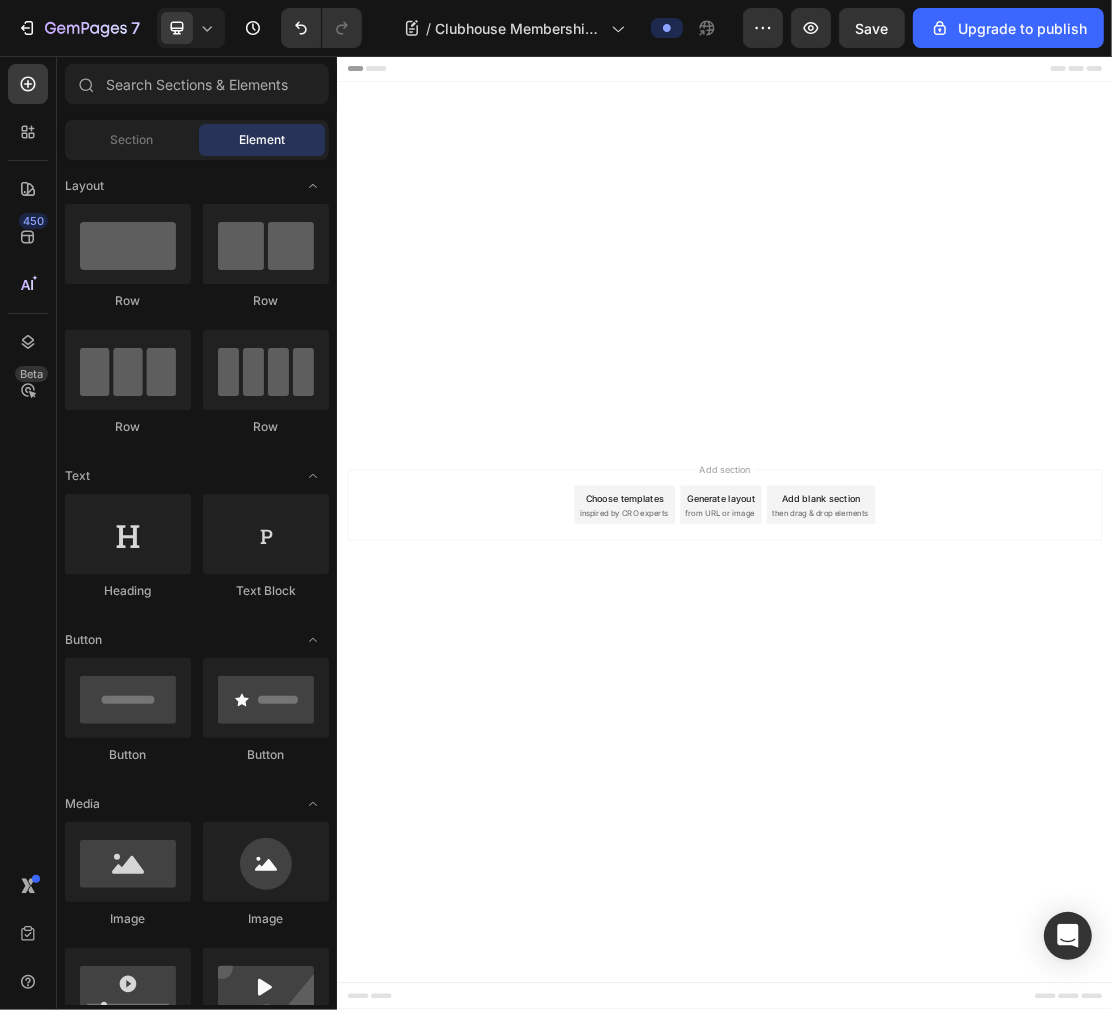 click on "Add section Choose templates inspired by CRO experts Generate layout from URL or image Add blank section then drag & drop elements" at bounding box center (936, 779) 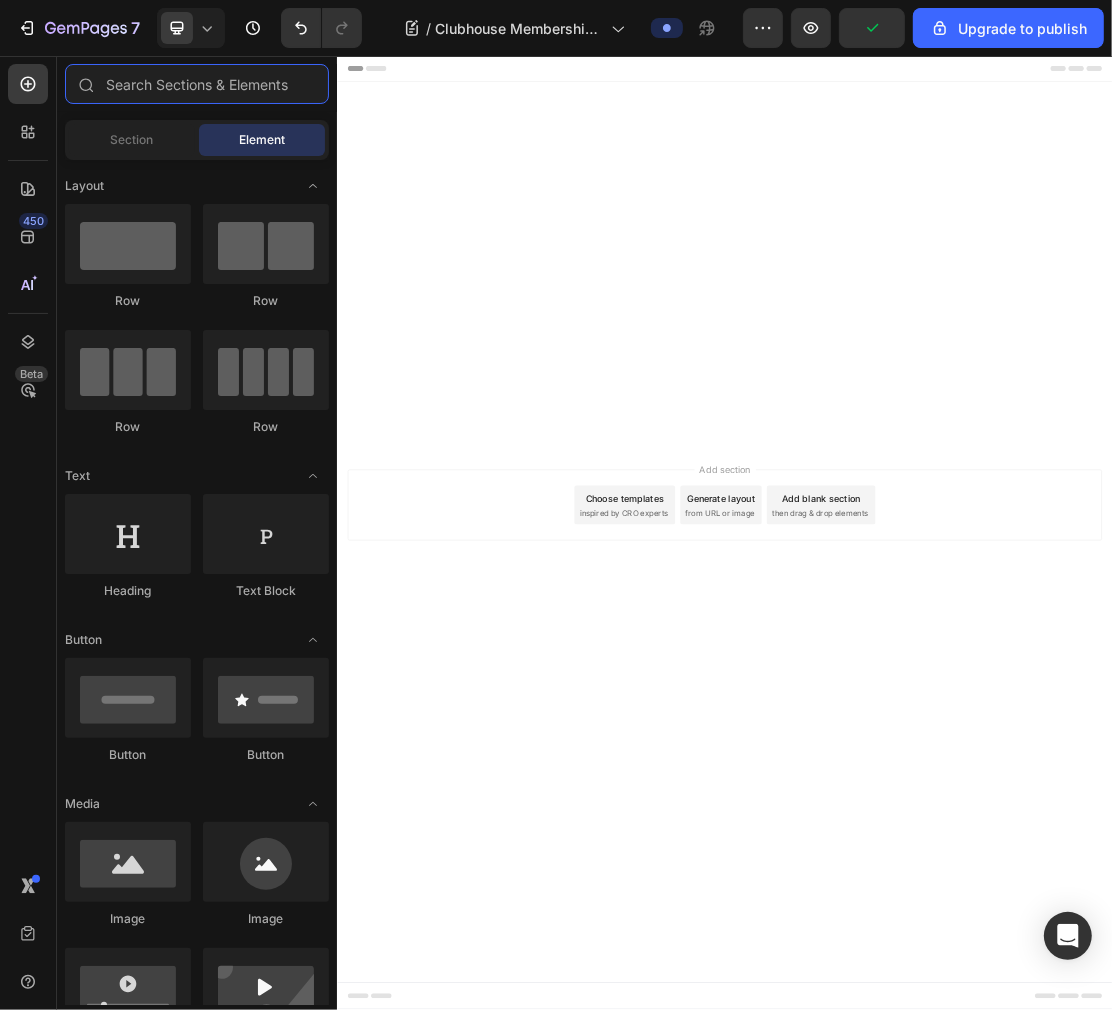 scroll, scrollTop: 222, scrollLeft: 0, axis: vertical 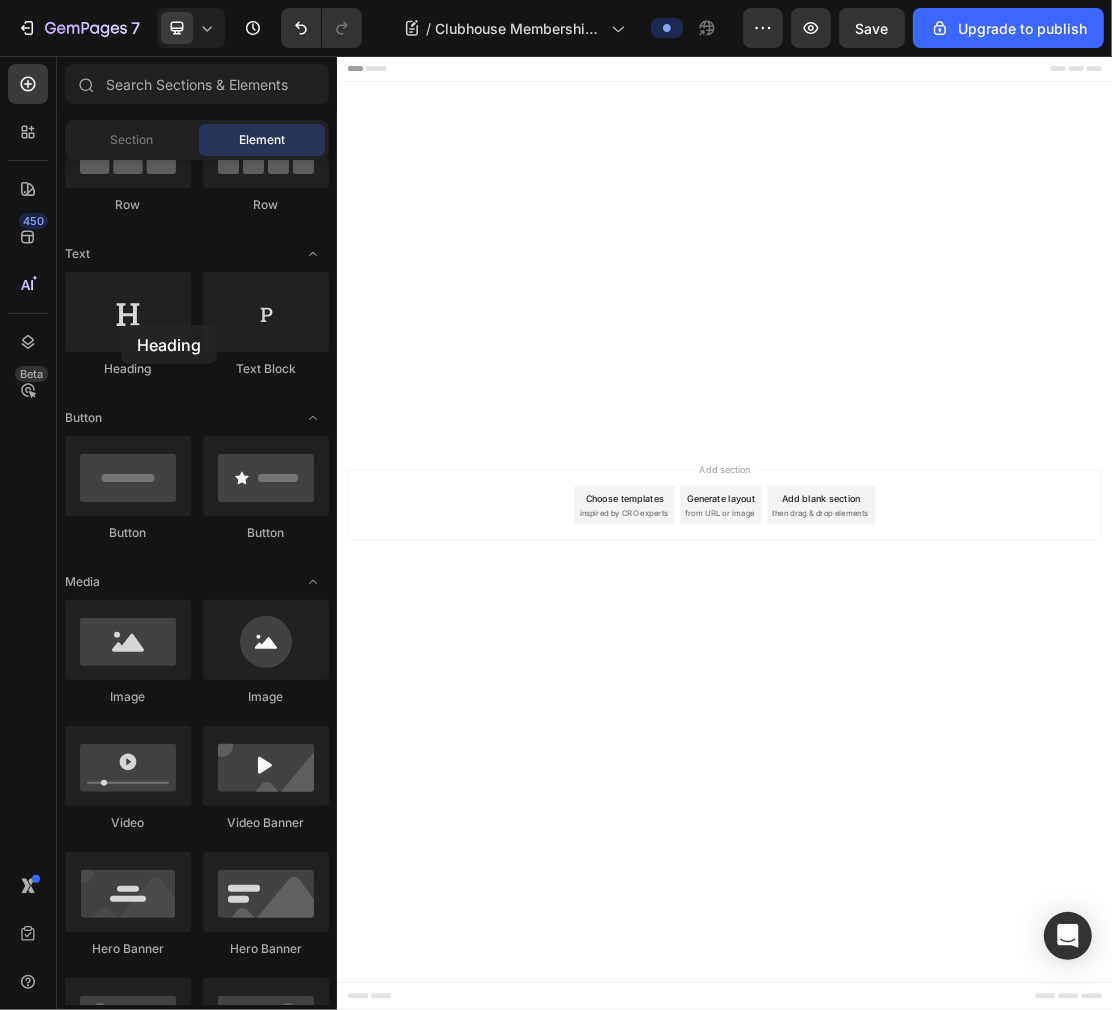 click at bounding box center (128, 312) 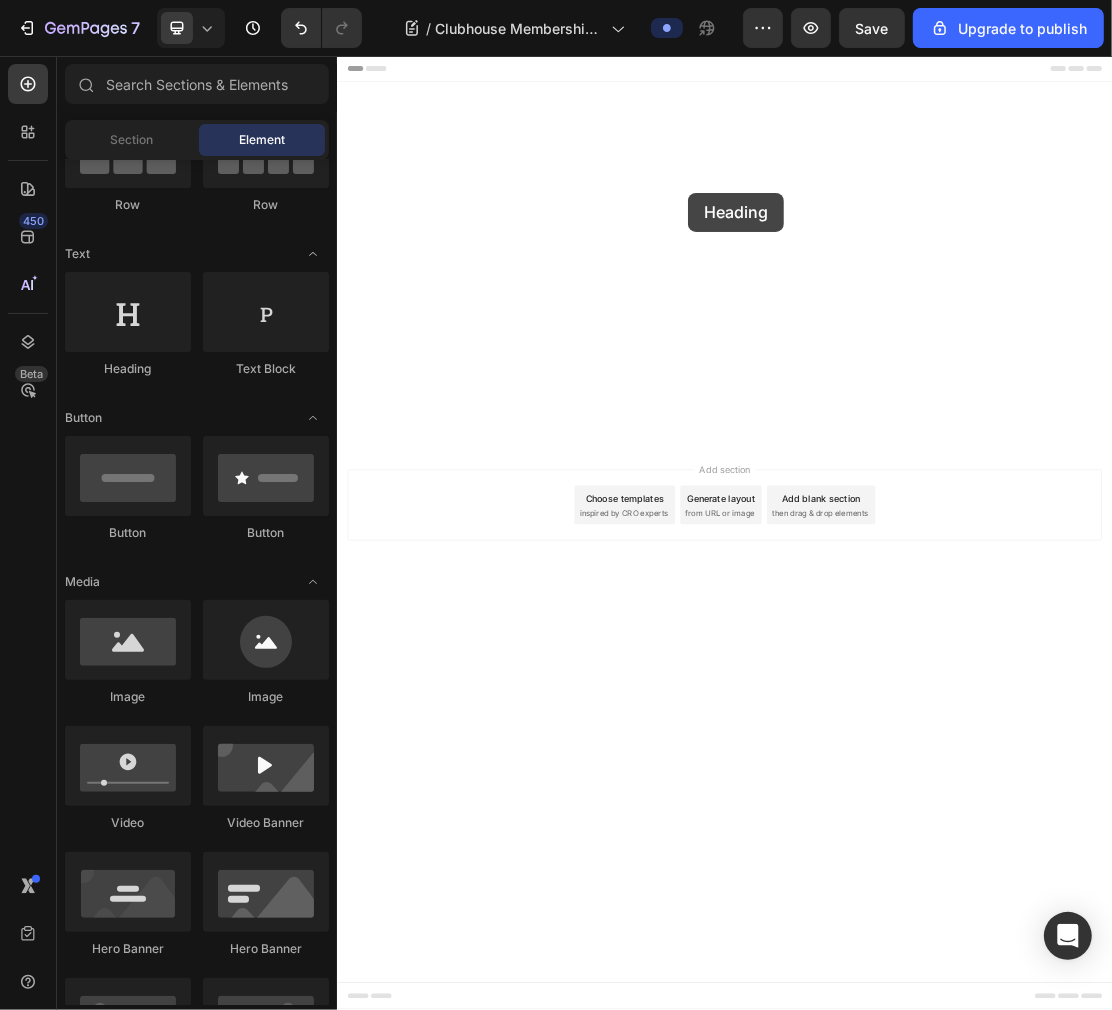 drag, startPoint x: 458, startPoint y: 373, endPoint x: 983, endPoint y: 274, distance: 534.25275 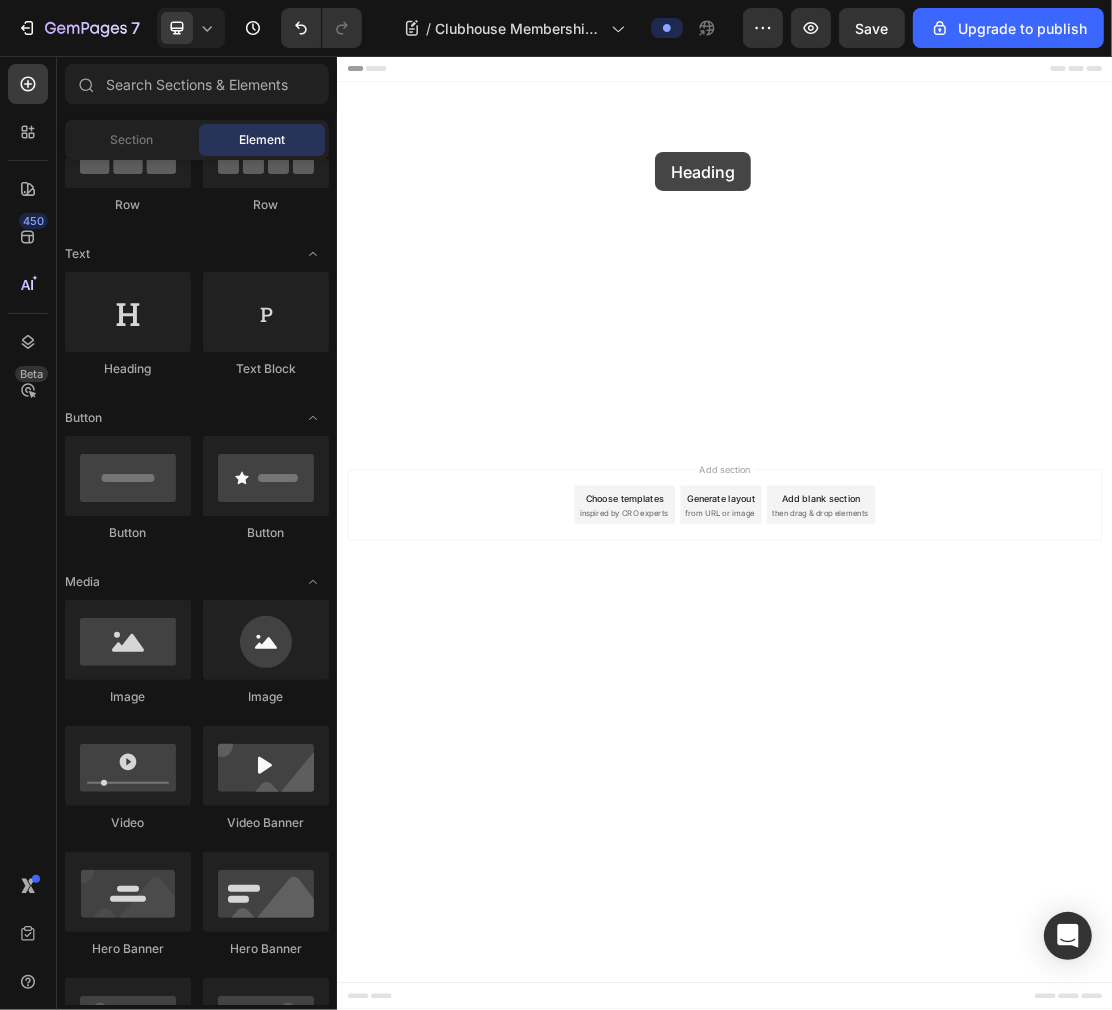 drag, startPoint x: 477, startPoint y: 376, endPoint x: 829, endPoint y: 204, distance: 391.77545 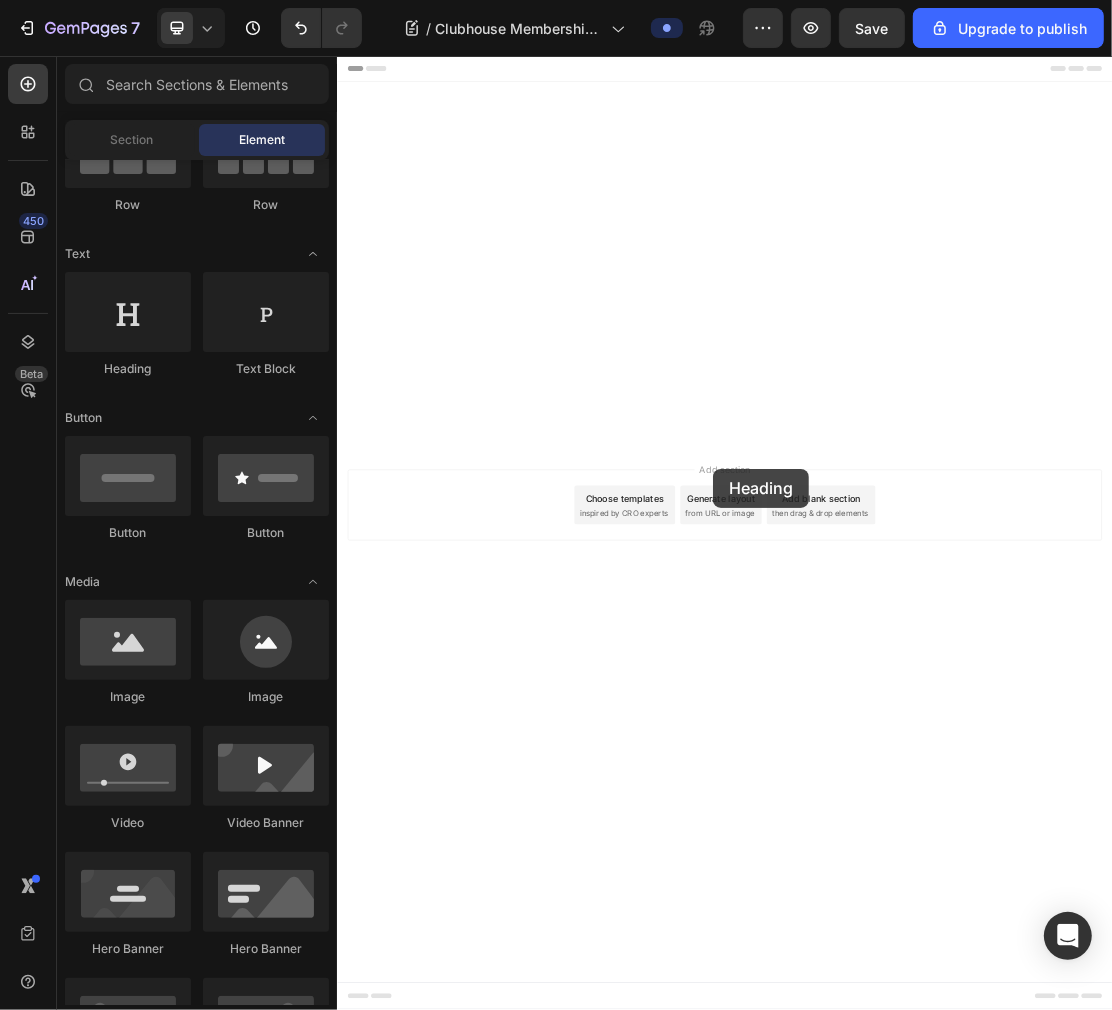 drag, startPoint x: 456, startPoint y: 392, endPoint x: 918, endPoint y: 694, distance: 551.9493 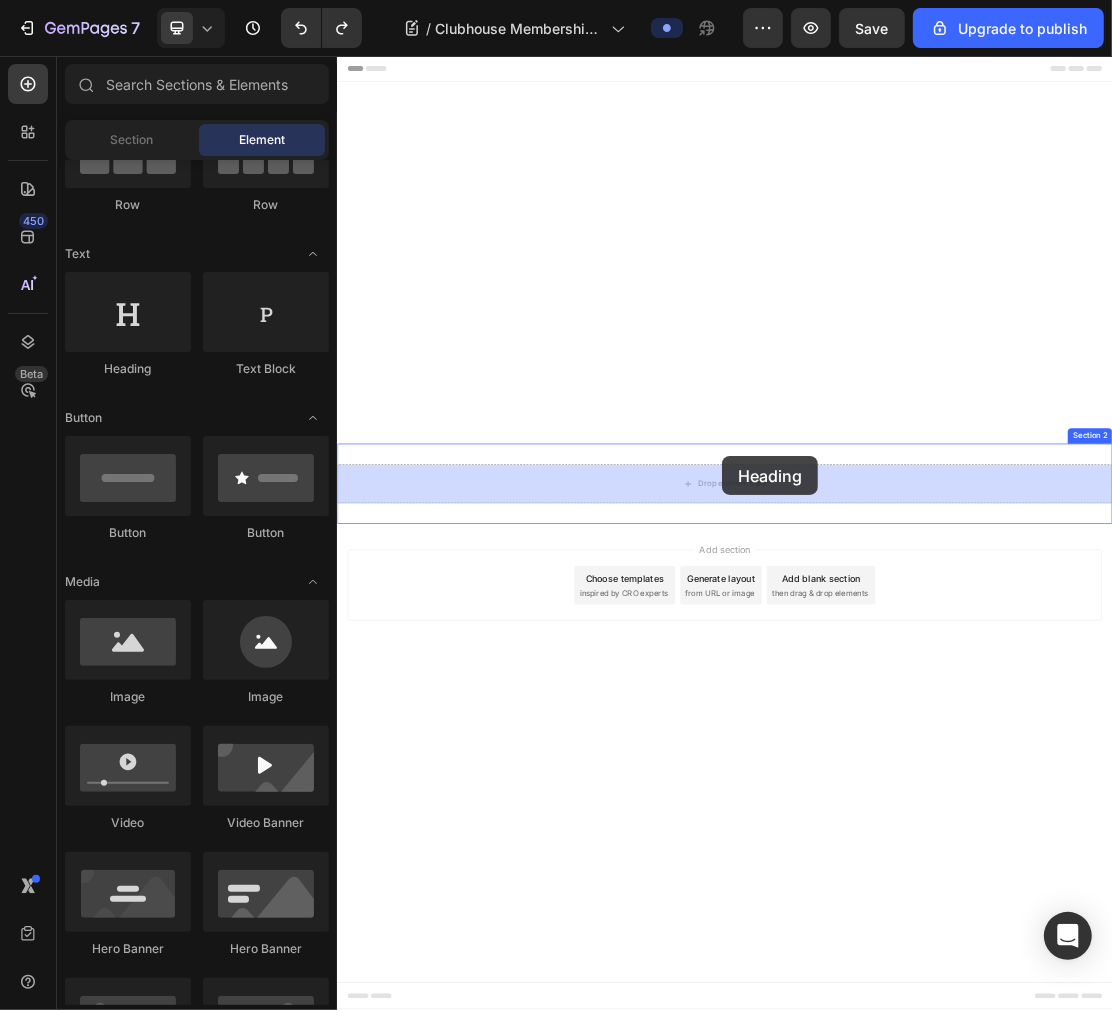 drag, startPoint x: 646, startPoint y: 449, endPoint x: 932, endPoint y: 675, distance: 364.5161 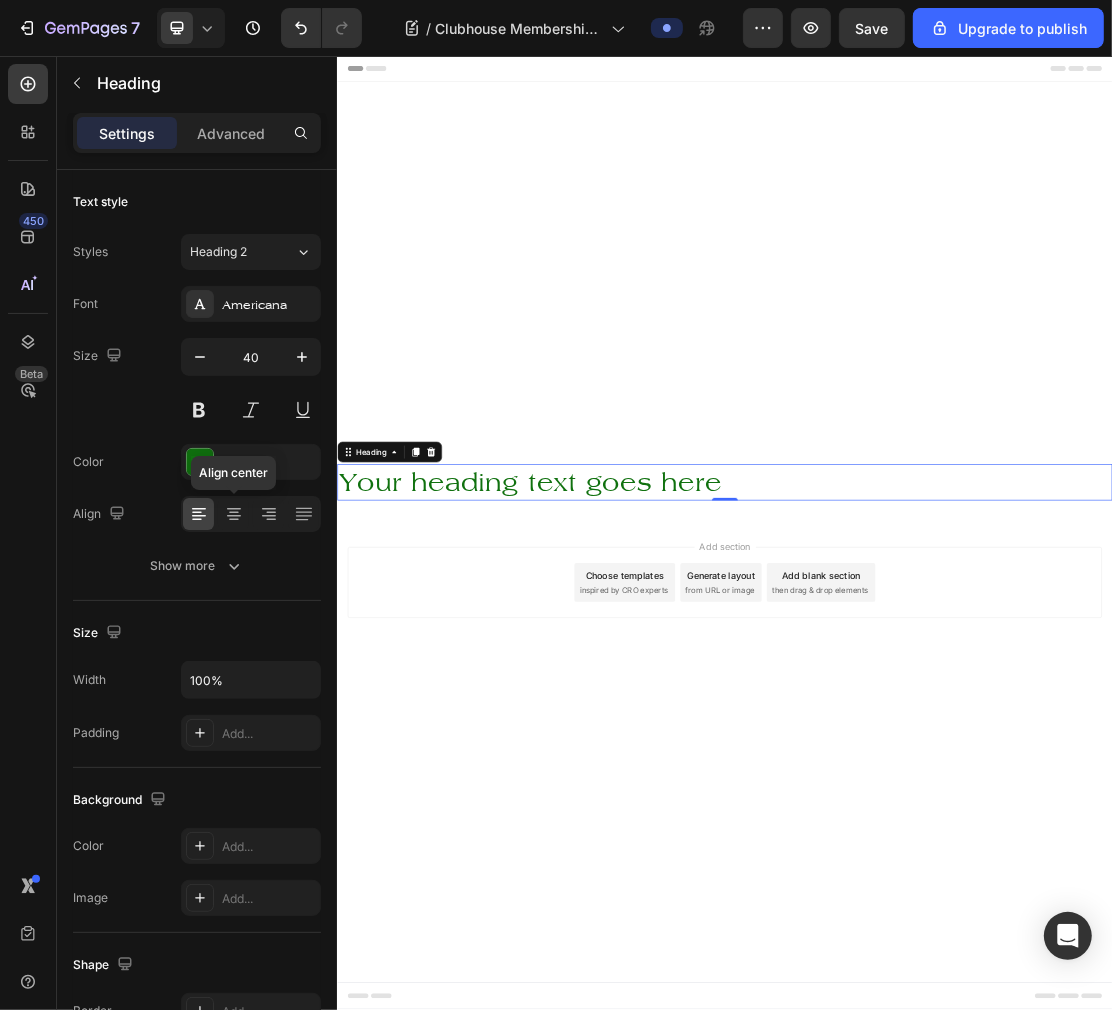 drag, startPoint x: 240, startPoint y: 515, endPoint x: 563, endPoint y: 579, distance: 329.2795 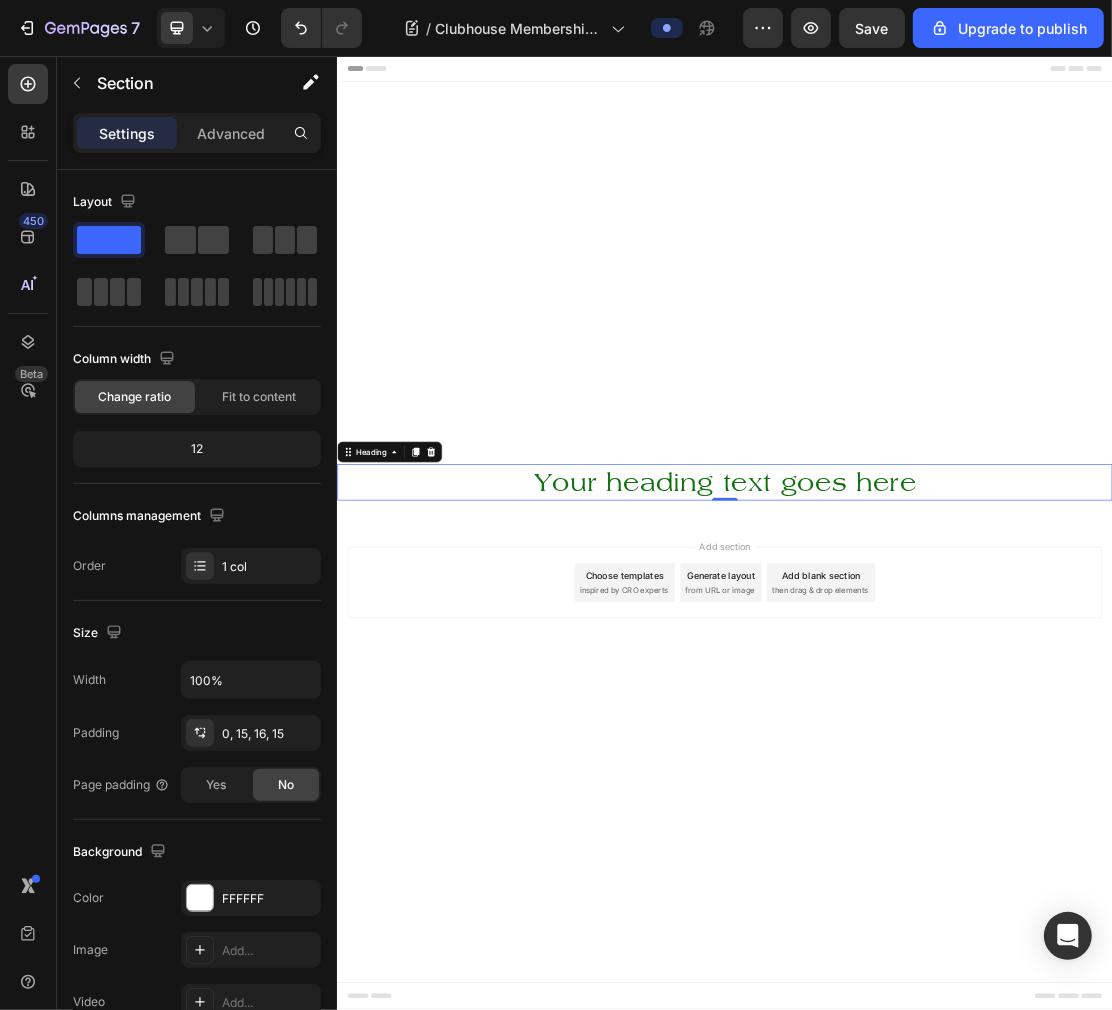 click at bounding box center (936, 368) 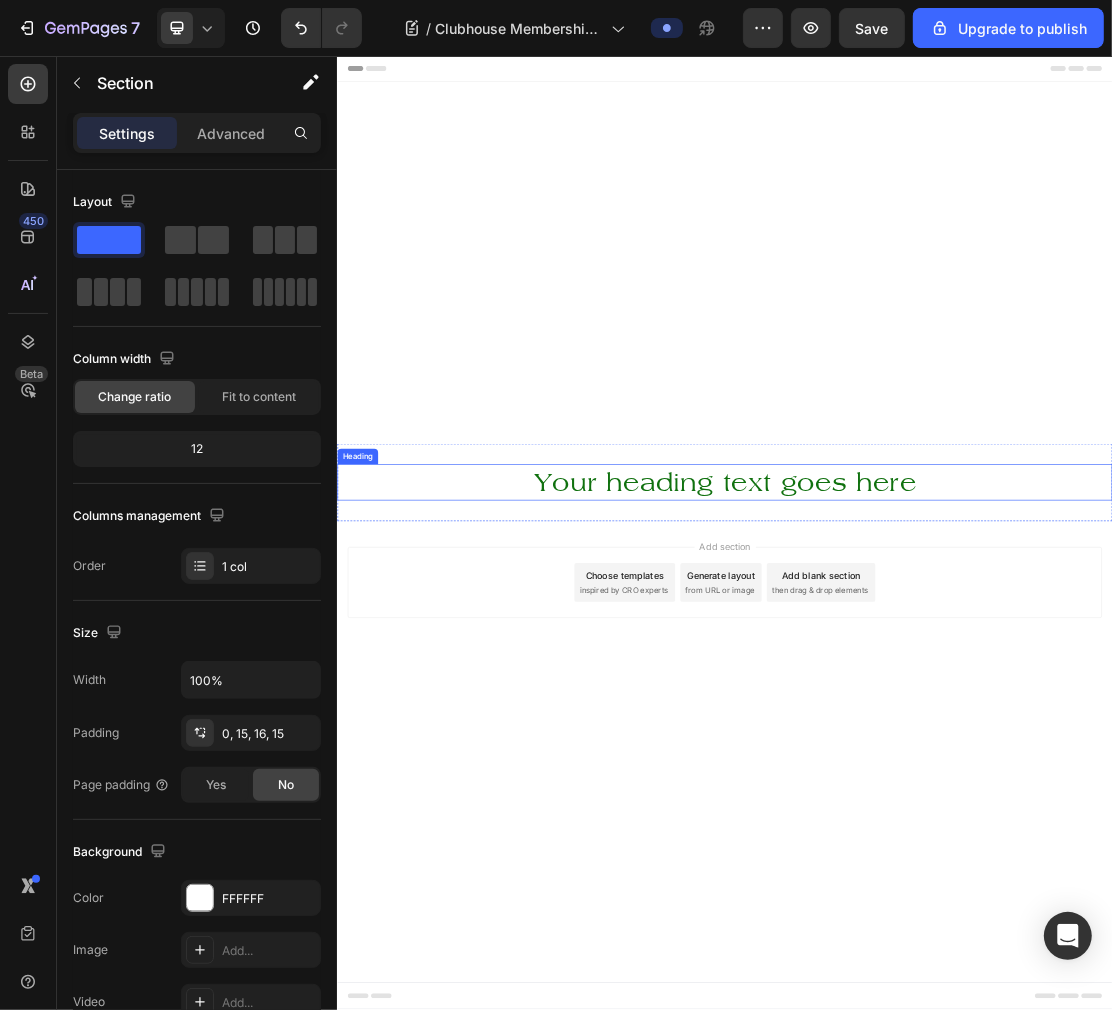click on "Your heading text goes here" at bounding box center [936, 716] 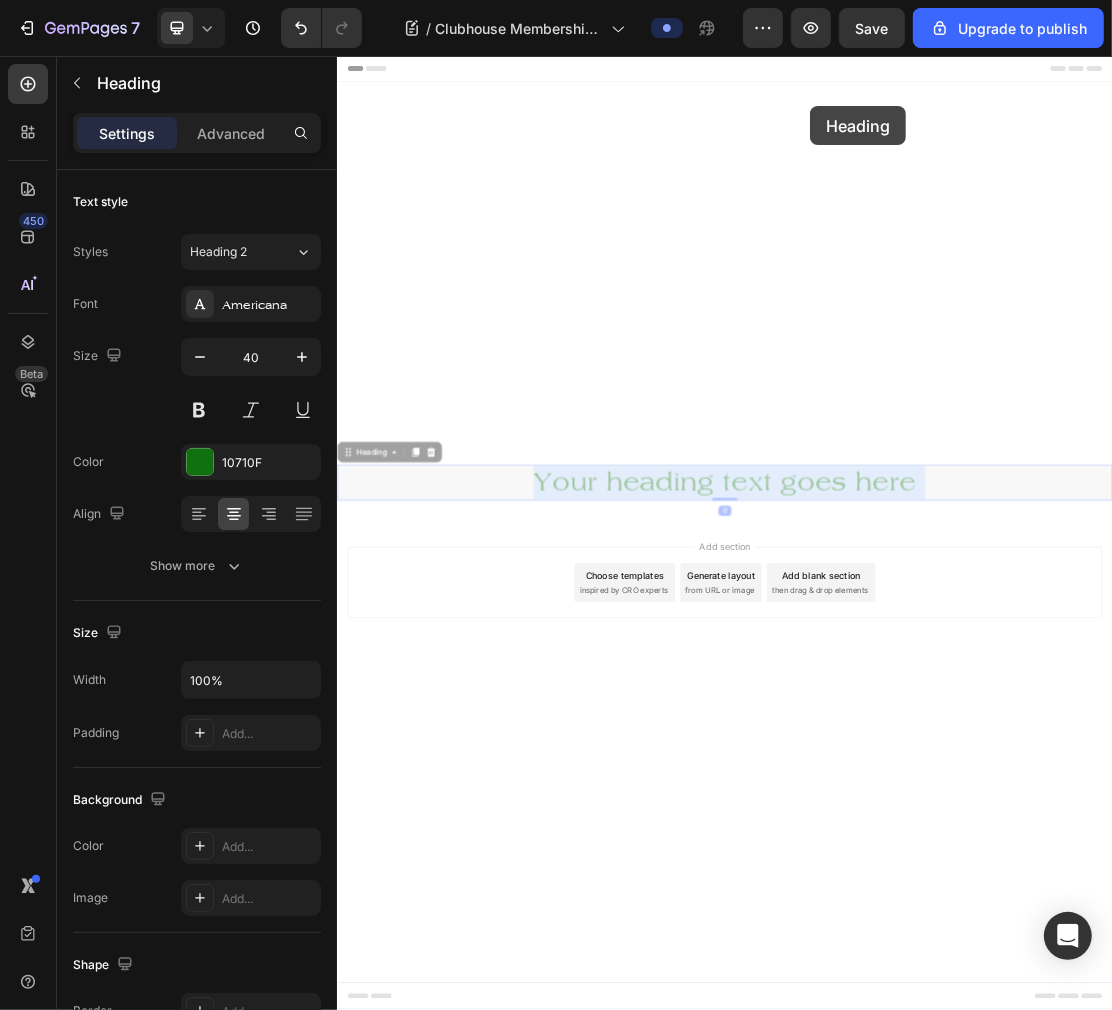 drag, startPoint x: 1131, startPoint y: 716, endPoint x: 1068, endPoint y: 114, distance: 605.28754 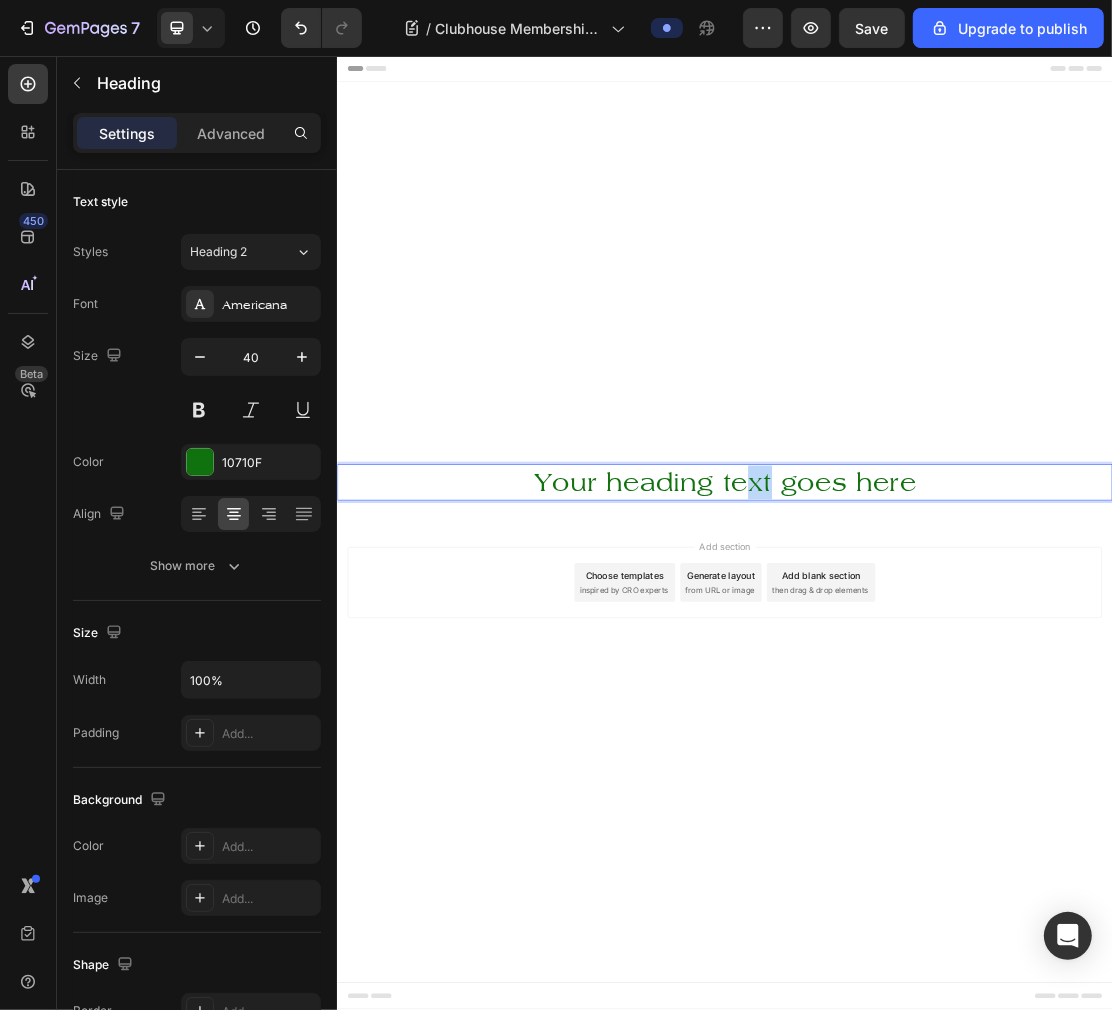 drag, startPoint x: 1002, startPoint y: 735, endPoint x: 982, endPoint y: 204, distance: 531.3765 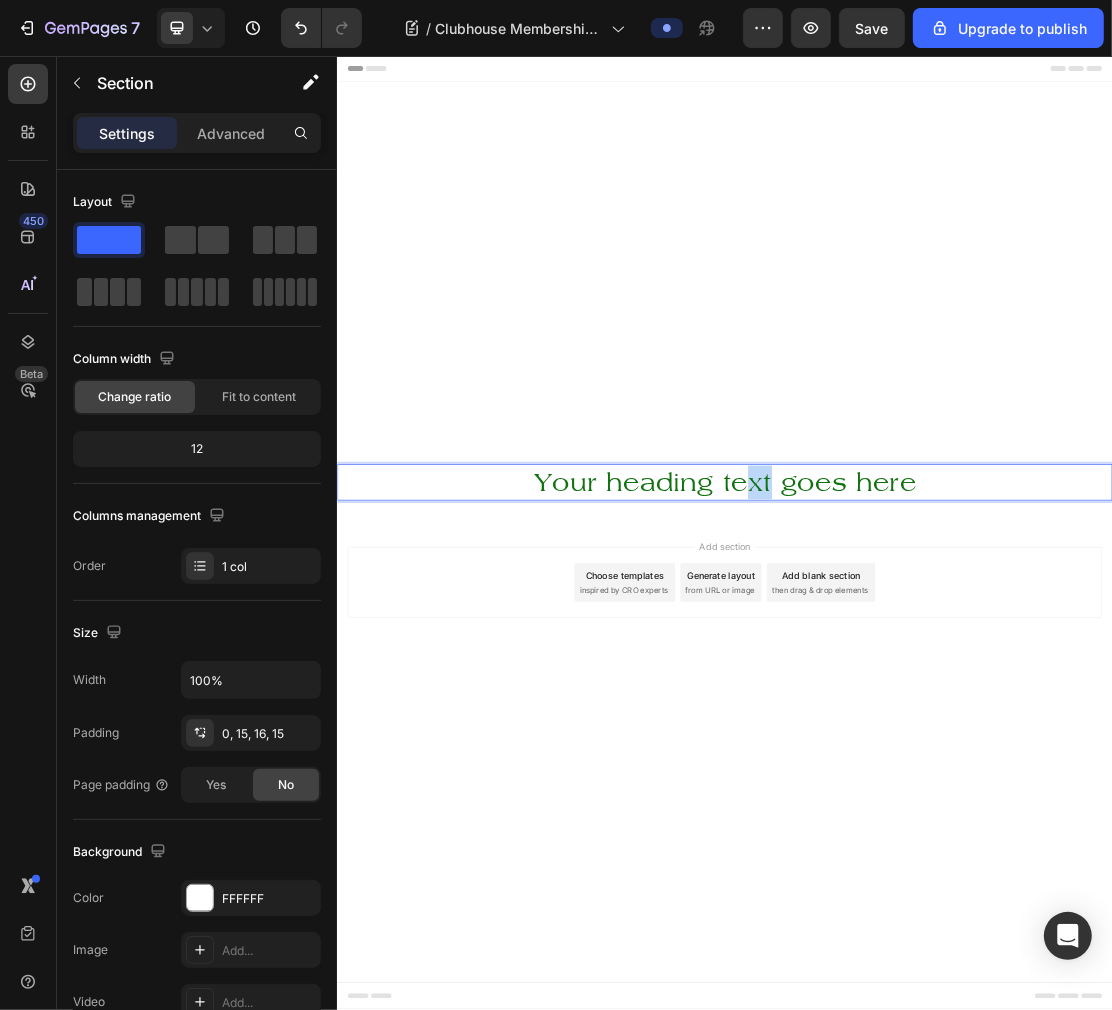 click at bounding box center (936, 368) 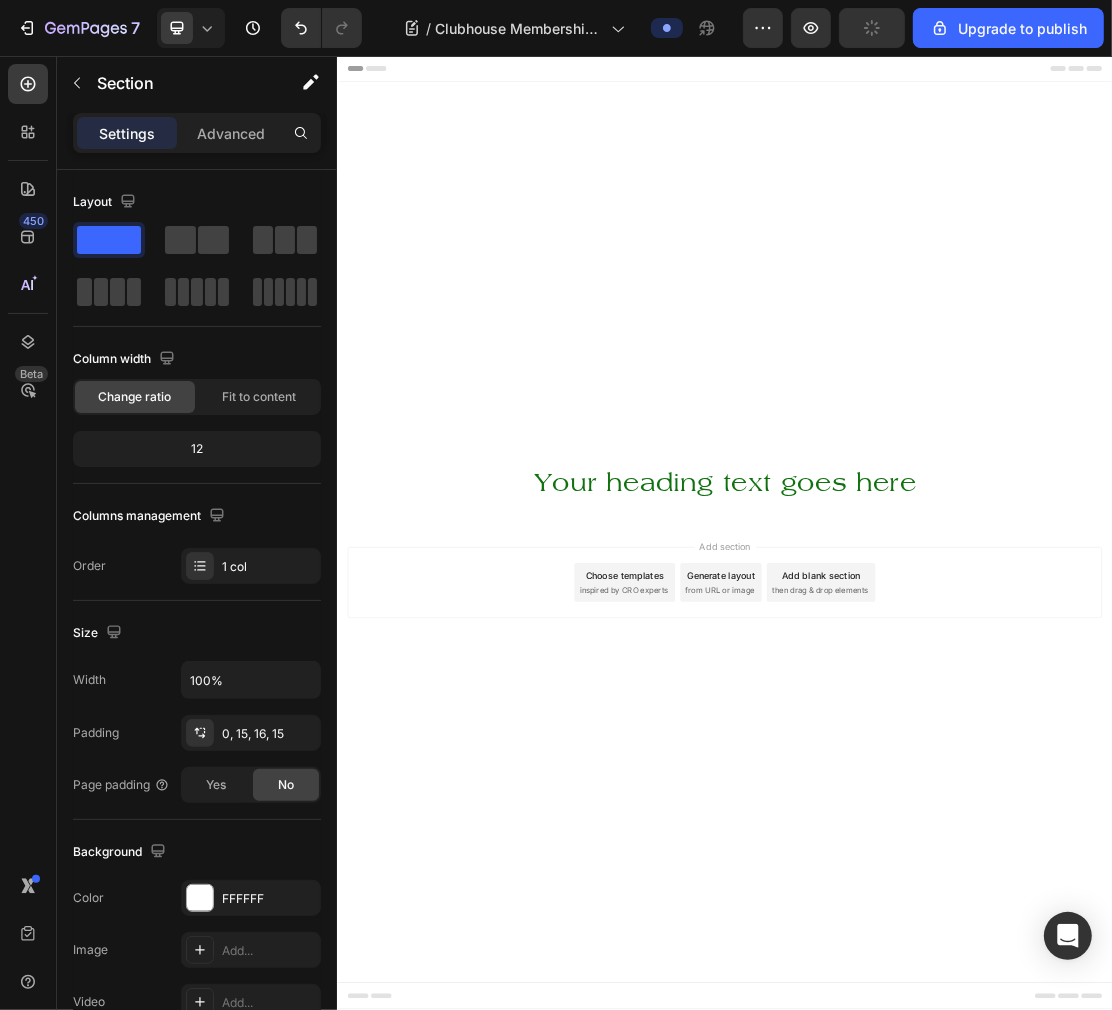 click on "Header" at bounding box center (936, 75) 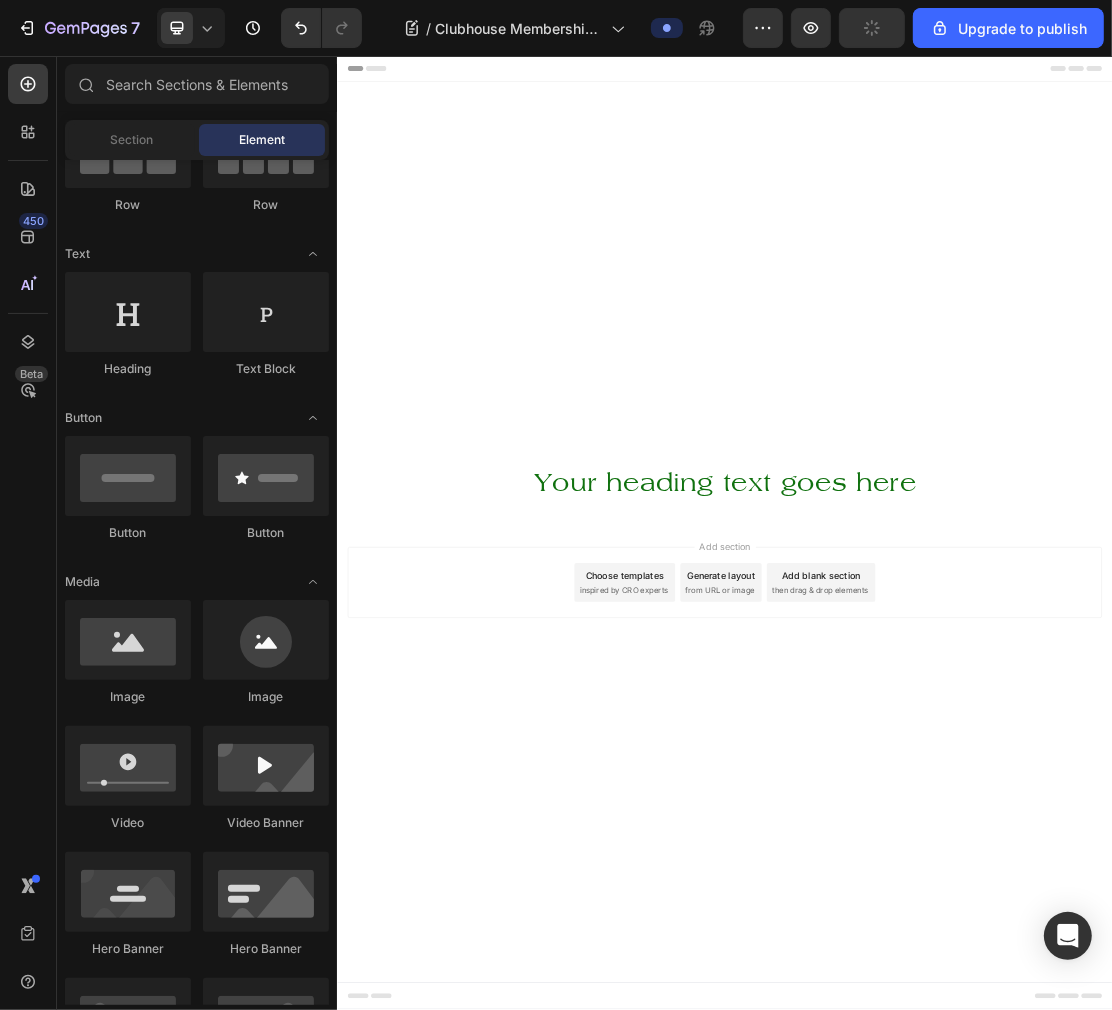 click 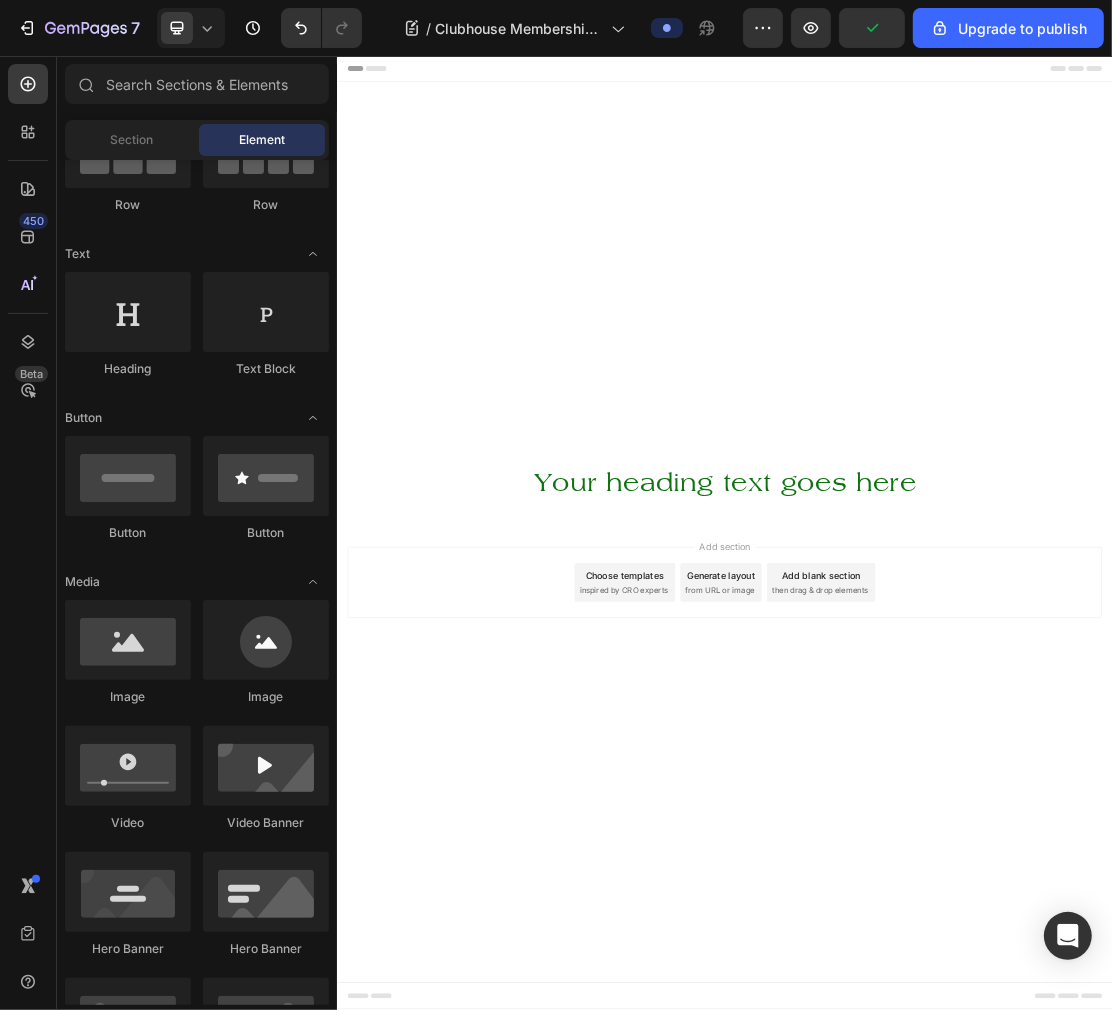 click at bounding box center [936, 368] 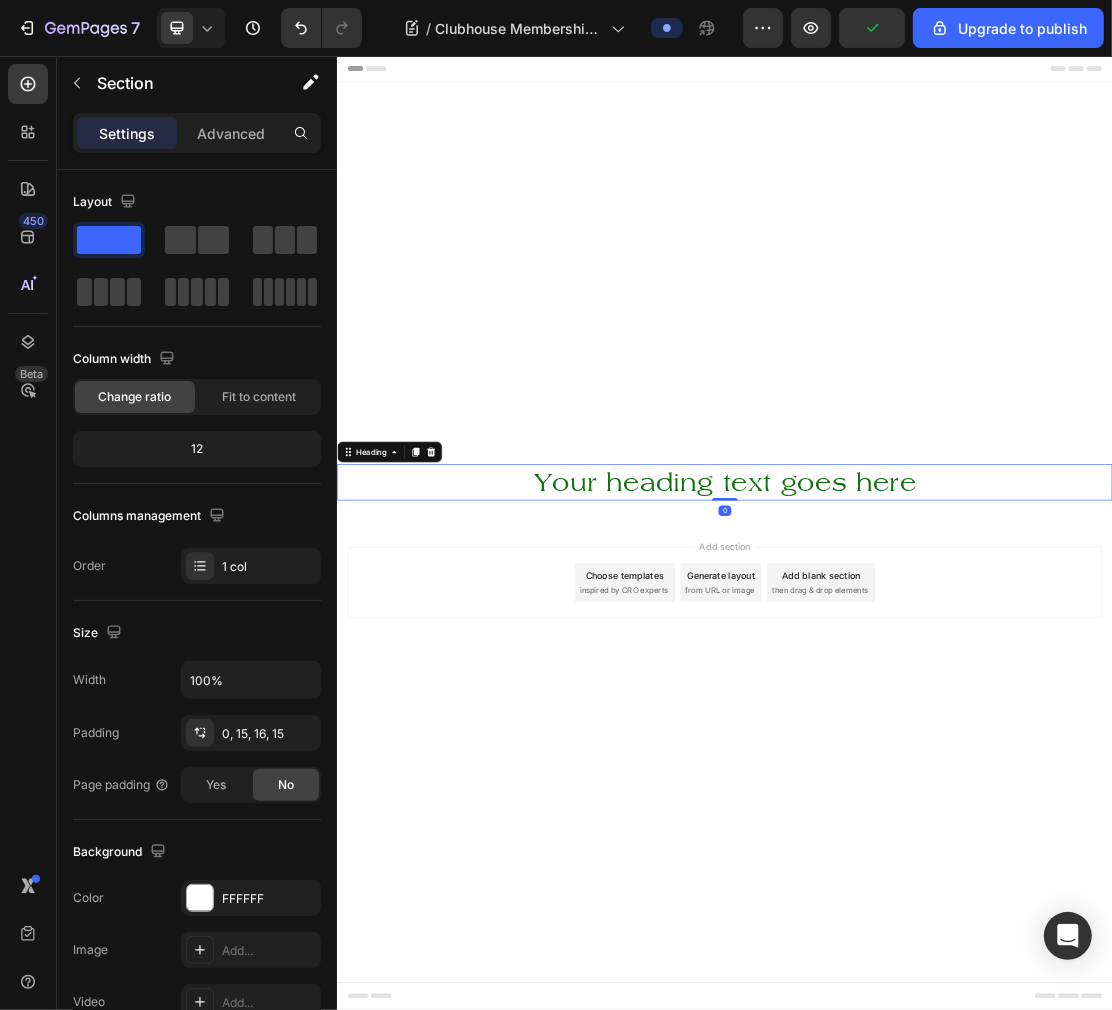 click on "Your heading text goes here" at bounding box center (936, 716) 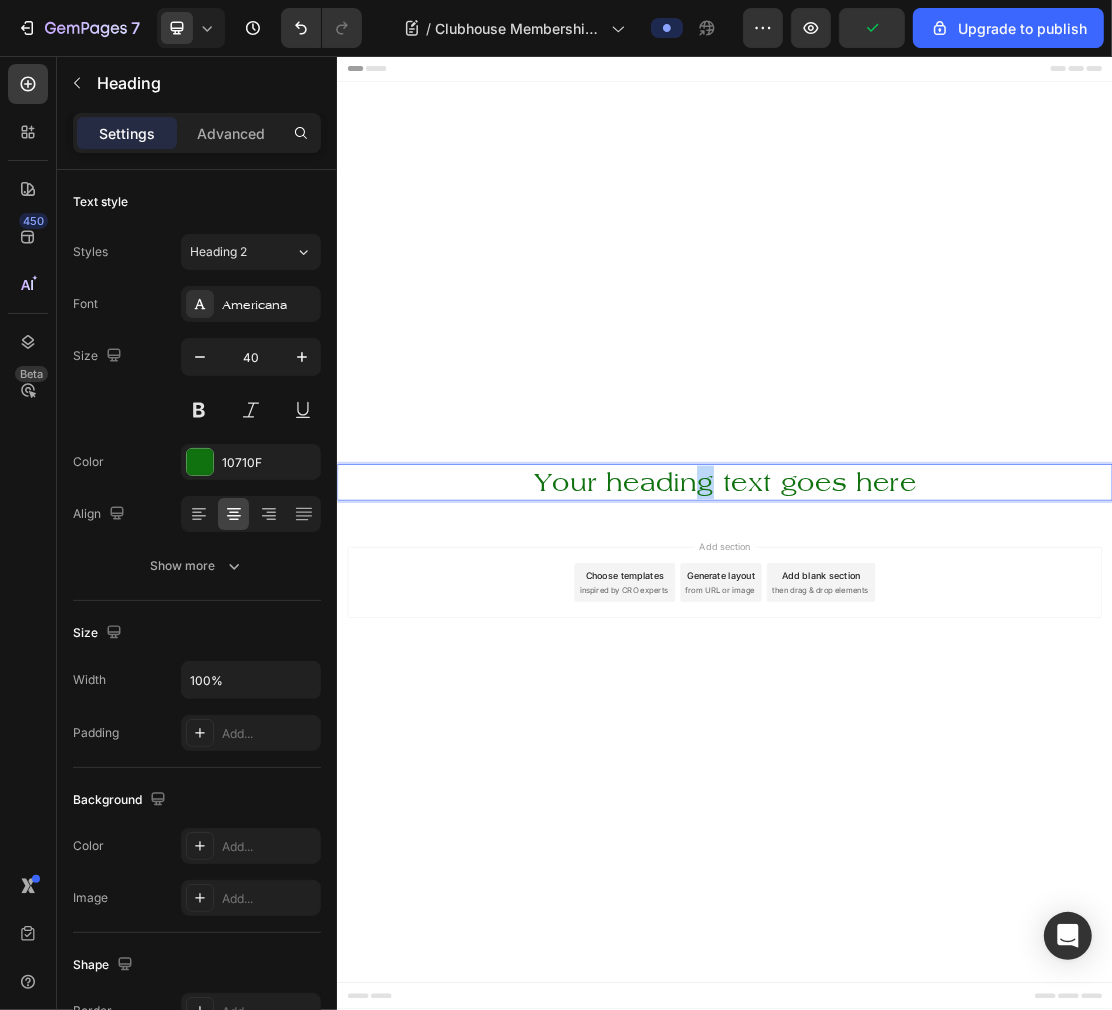 drag, startPoint x: 908, startPoint y: 711, endPoint x: 899, endPoint y: 104, distance: 607.0667 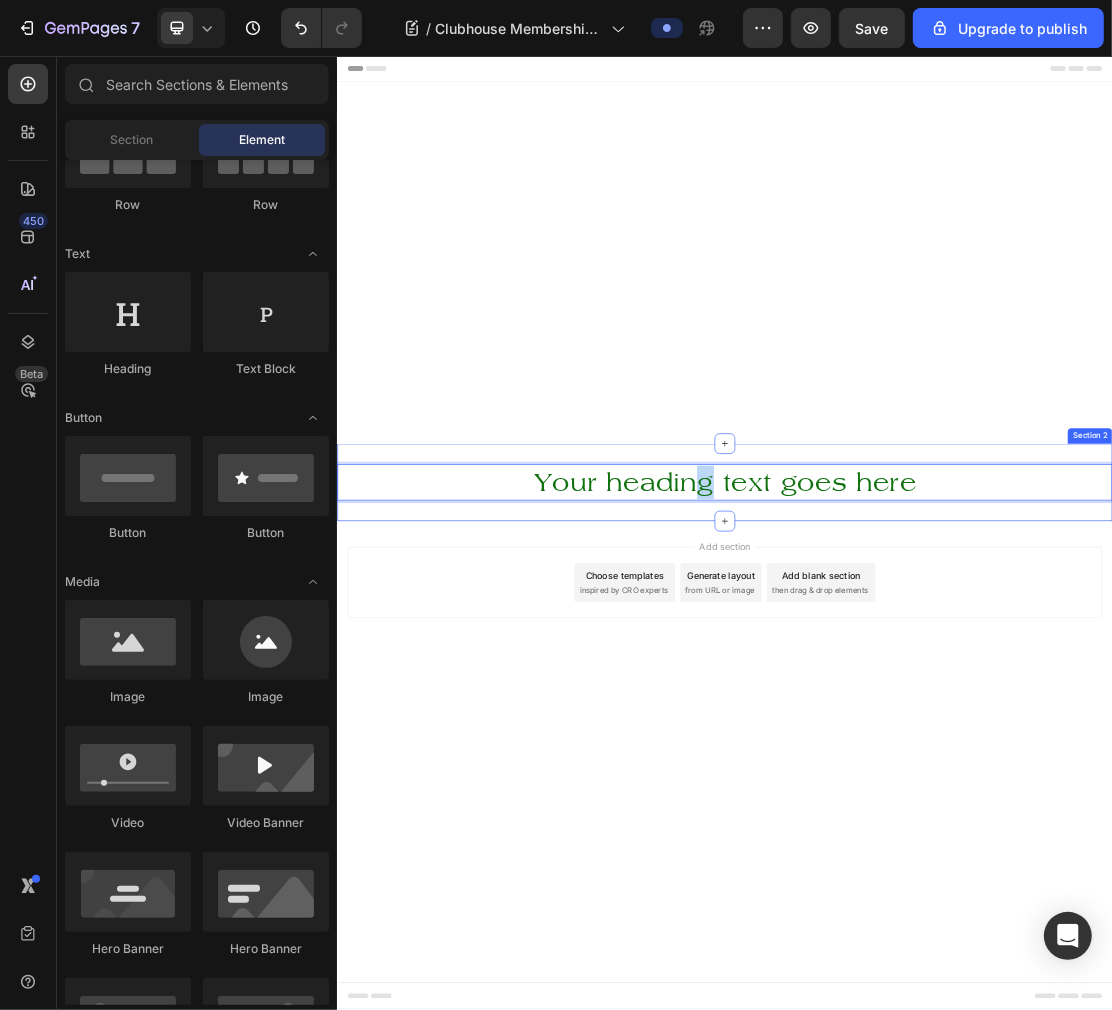click on "Add section Choose templates inspired by CRO experts Generate layout from URL or image Add blank section then drag & drop elements" at bounding box center [936, 871] 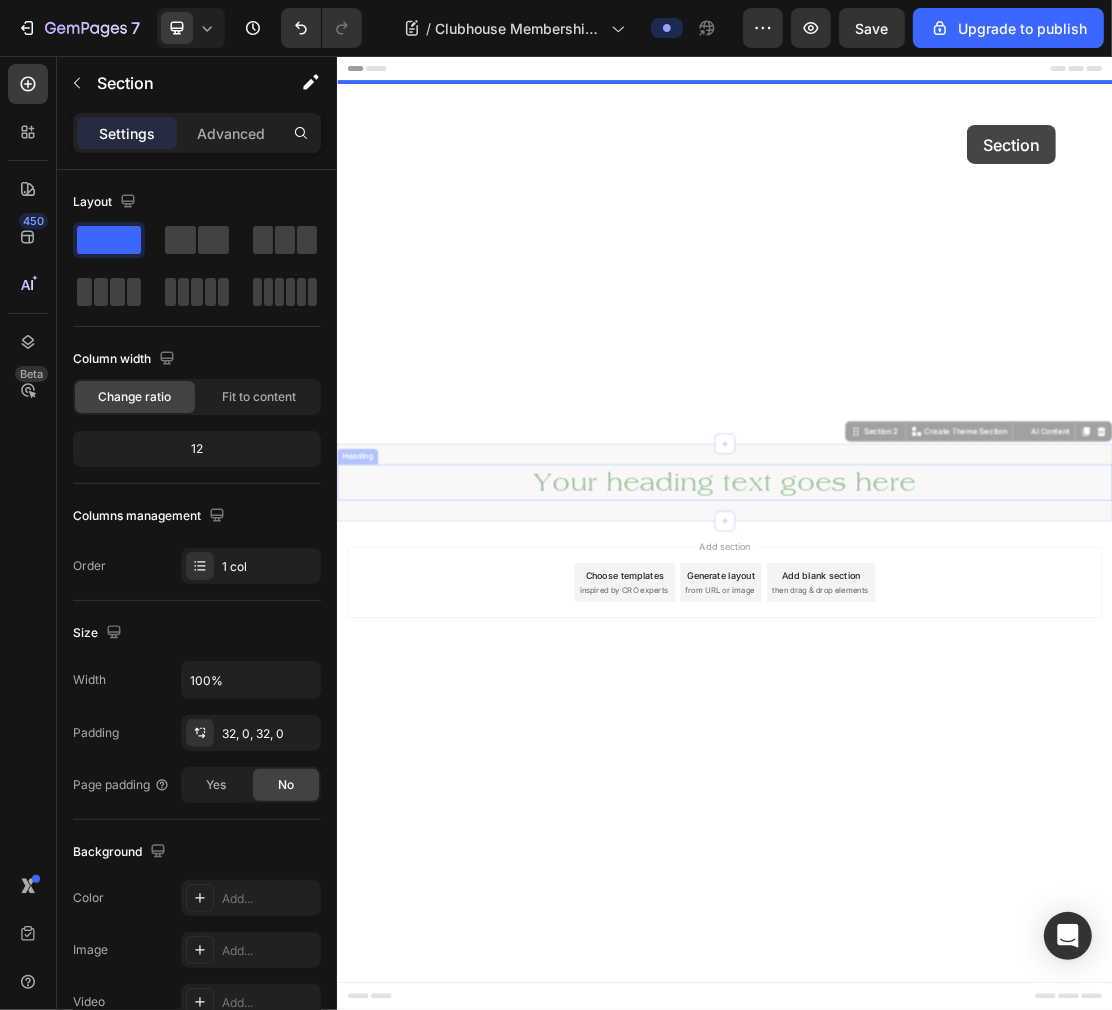 drag, startPoint x: 1333, startPoint y: 747, endPoint x: 1312, endPoint y: 162, distance: 585.37683 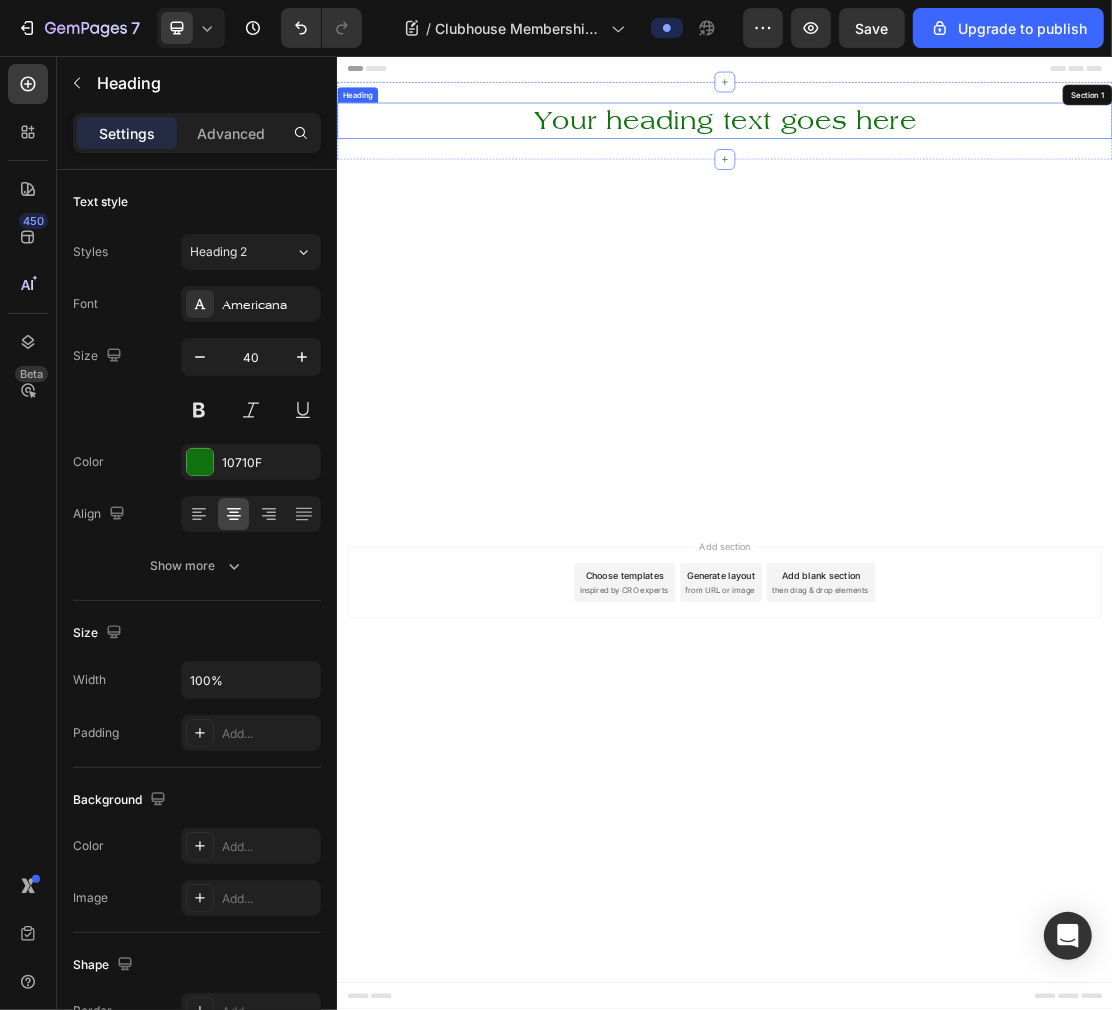 click on "Your heading text goes here" at bounding box center (936, 156) 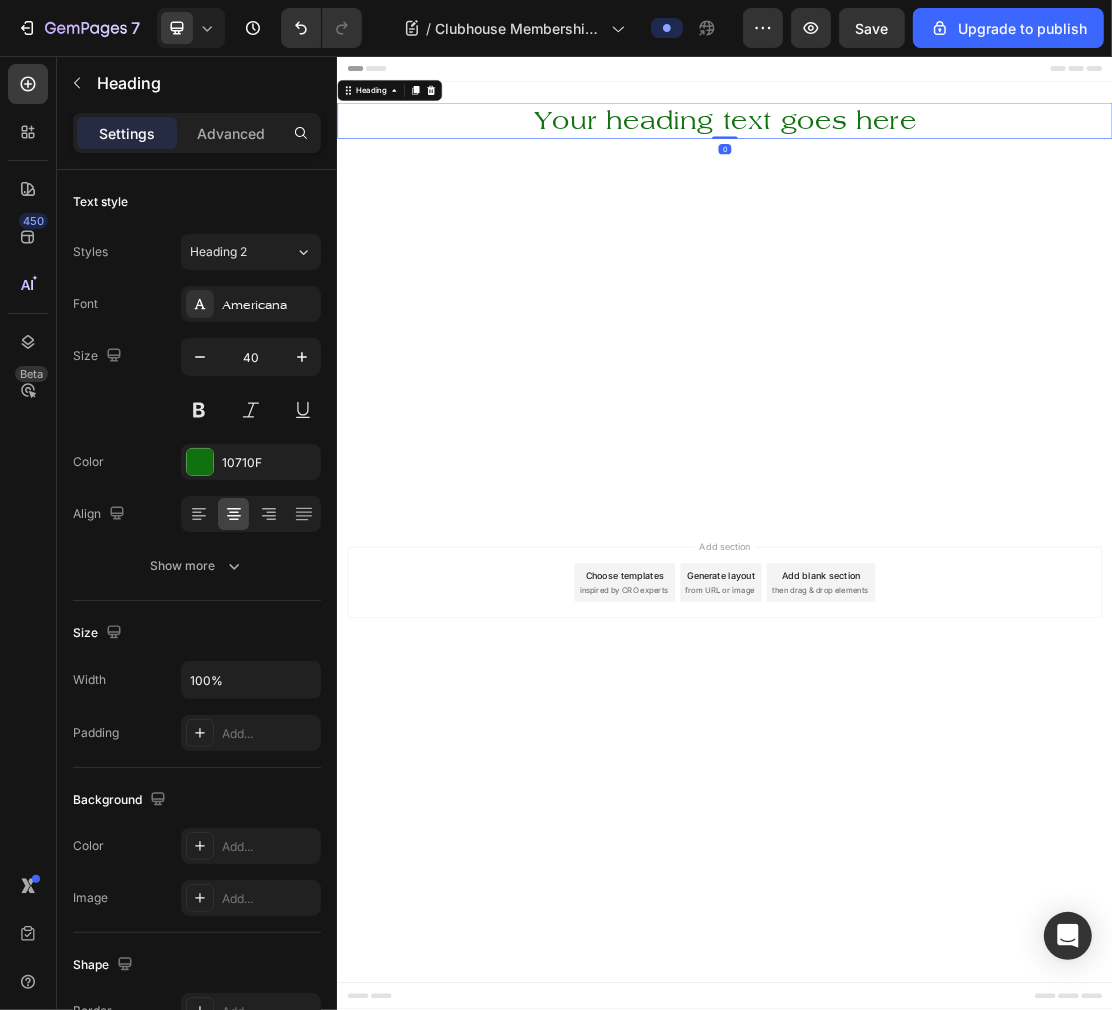 click on "Your heading text goes here" at bounding box center (936, 156) 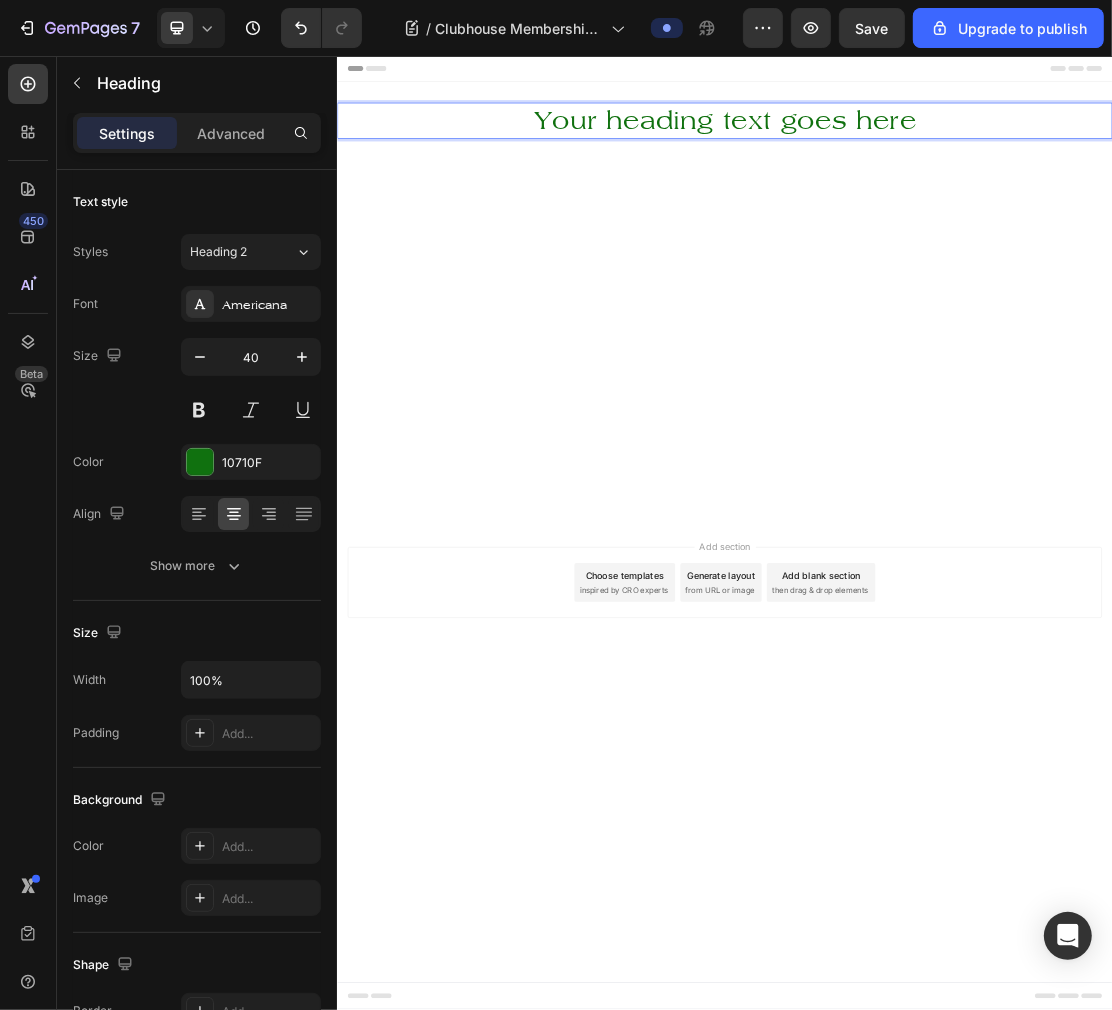 click on "Your heading text goes here" at bounding box center (936, 156) 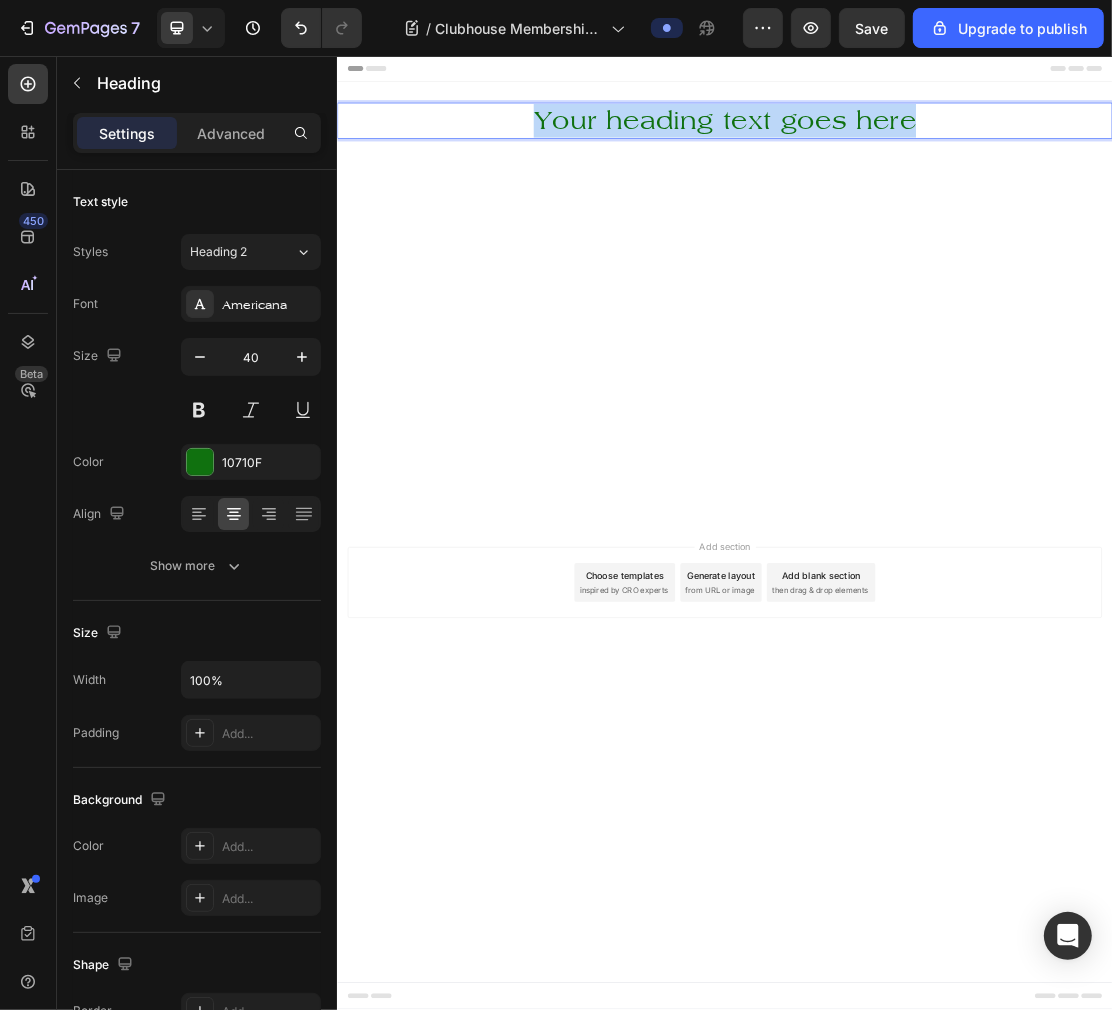 click on "Your heading text goes here" at bounding box center (936, 156) 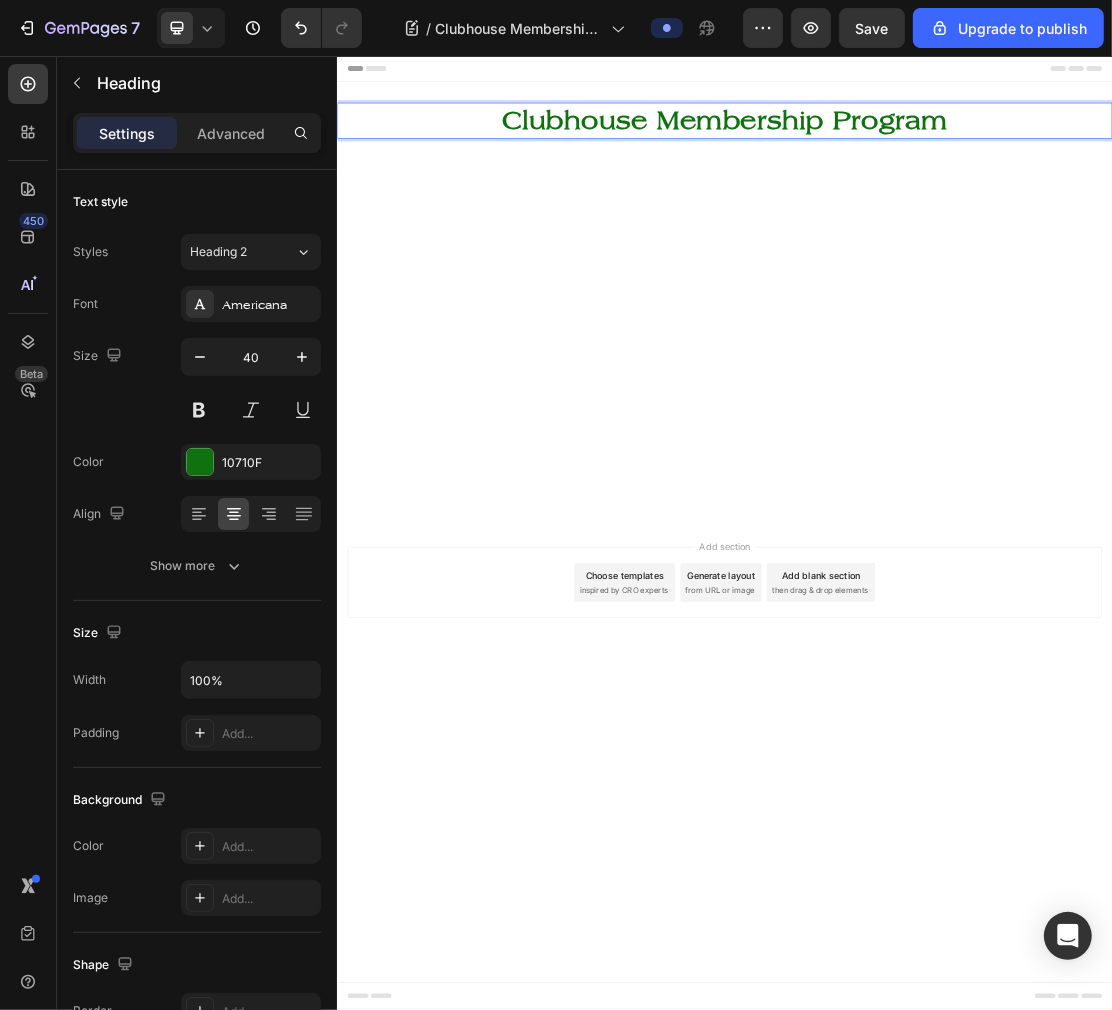 click 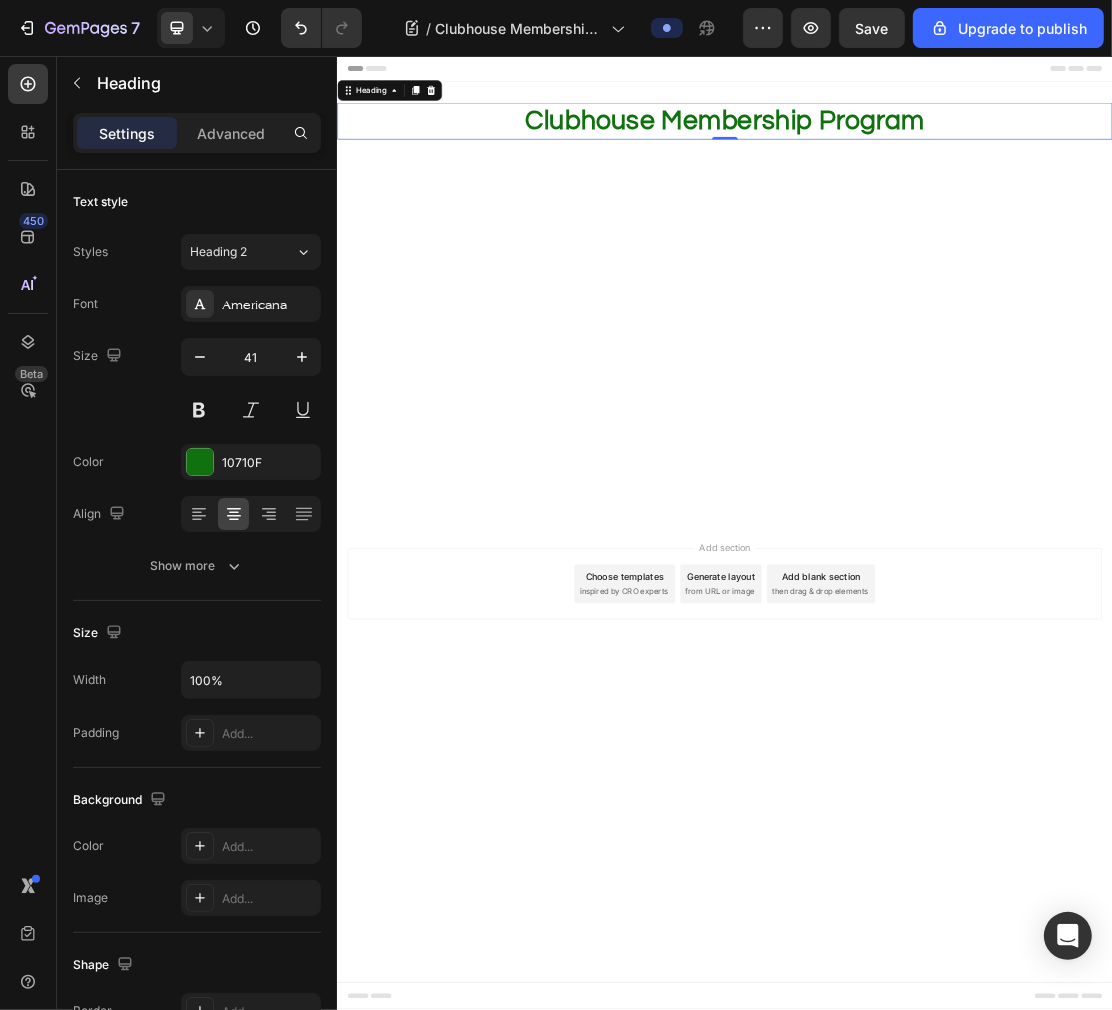 click 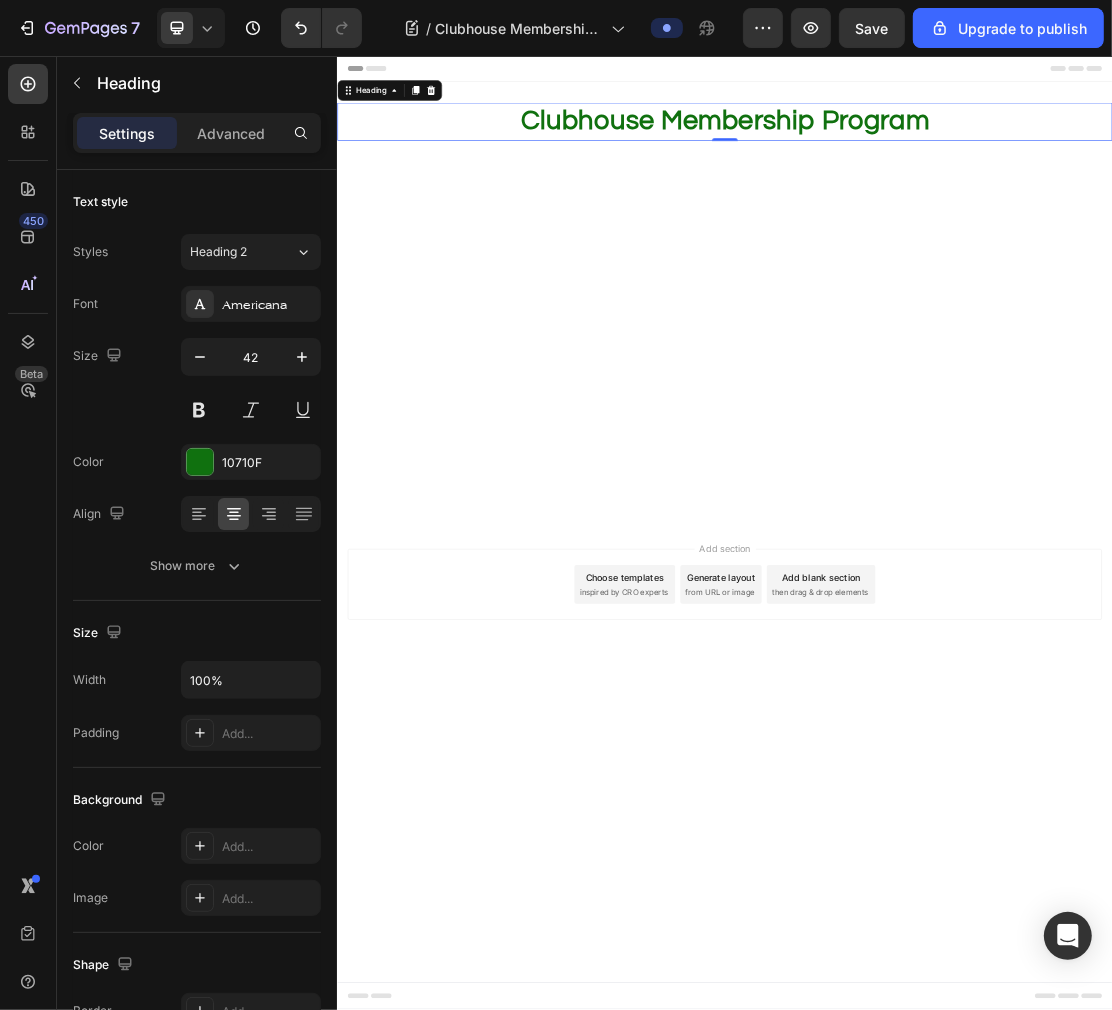 click 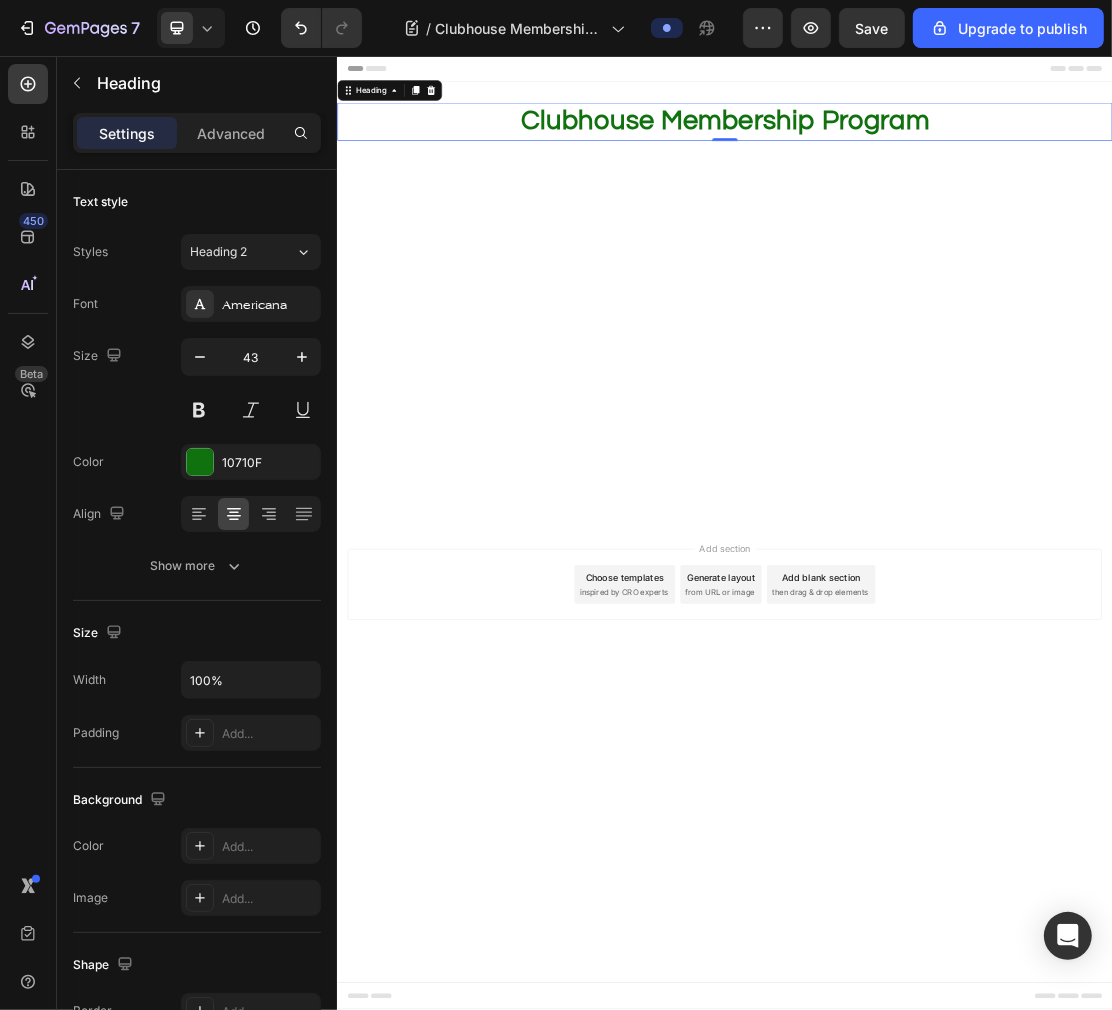 click 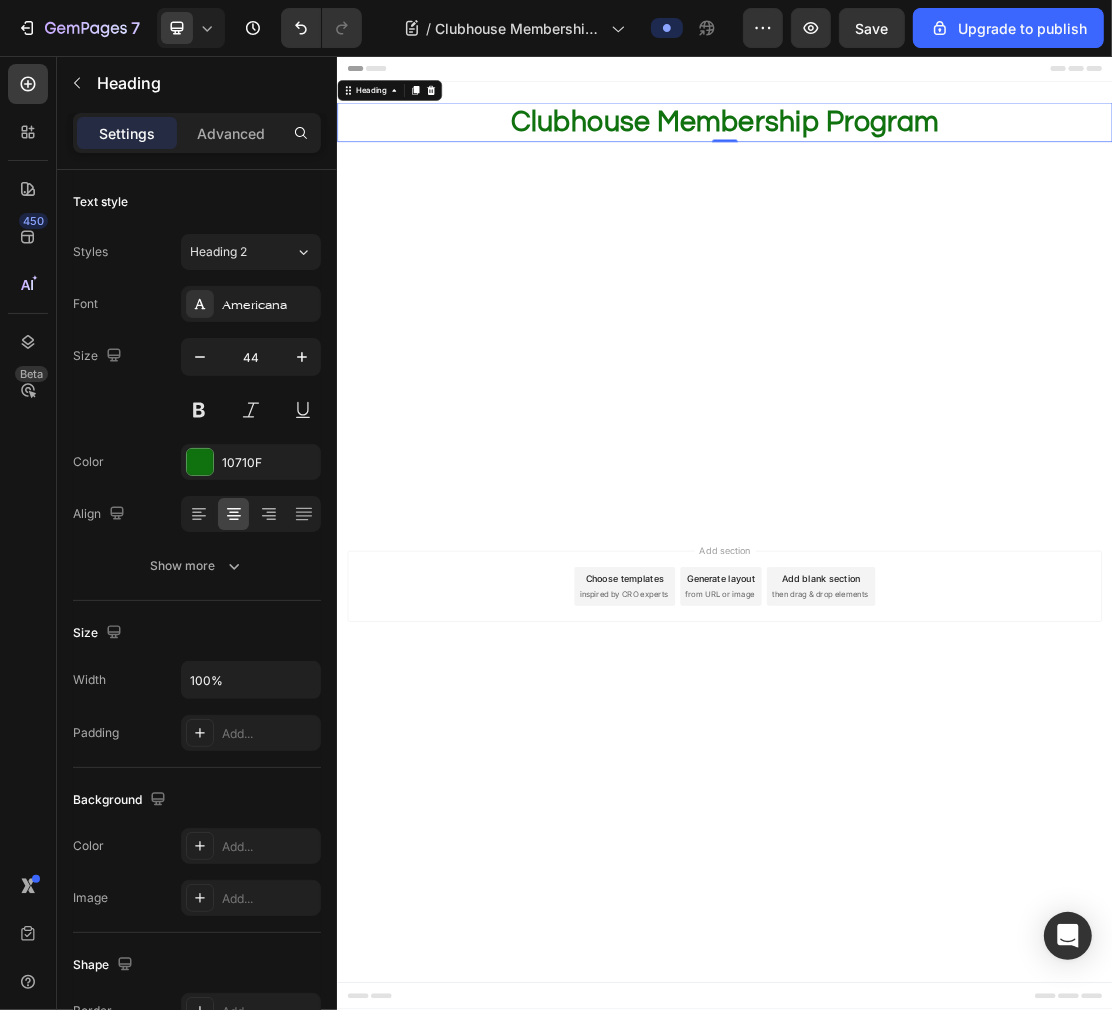 click 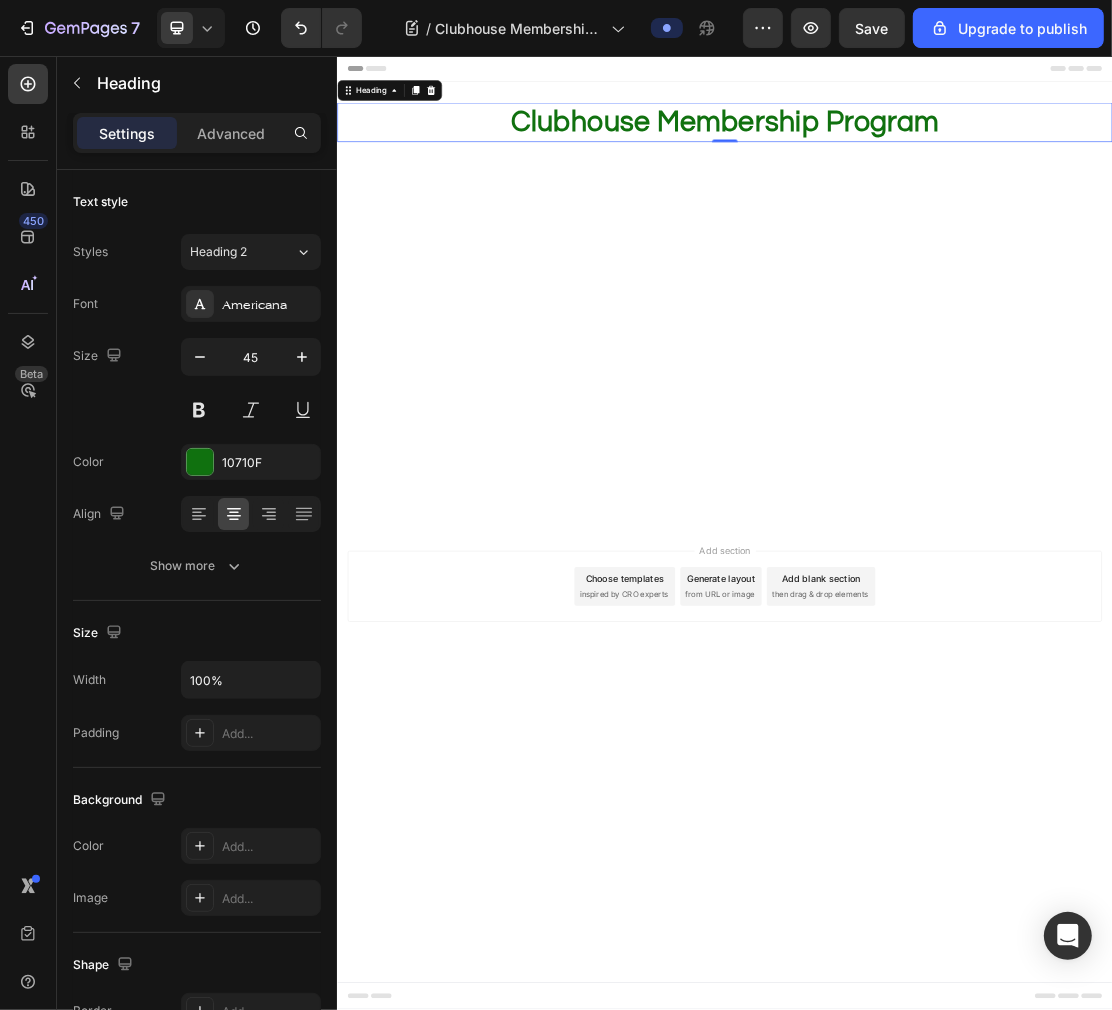 click 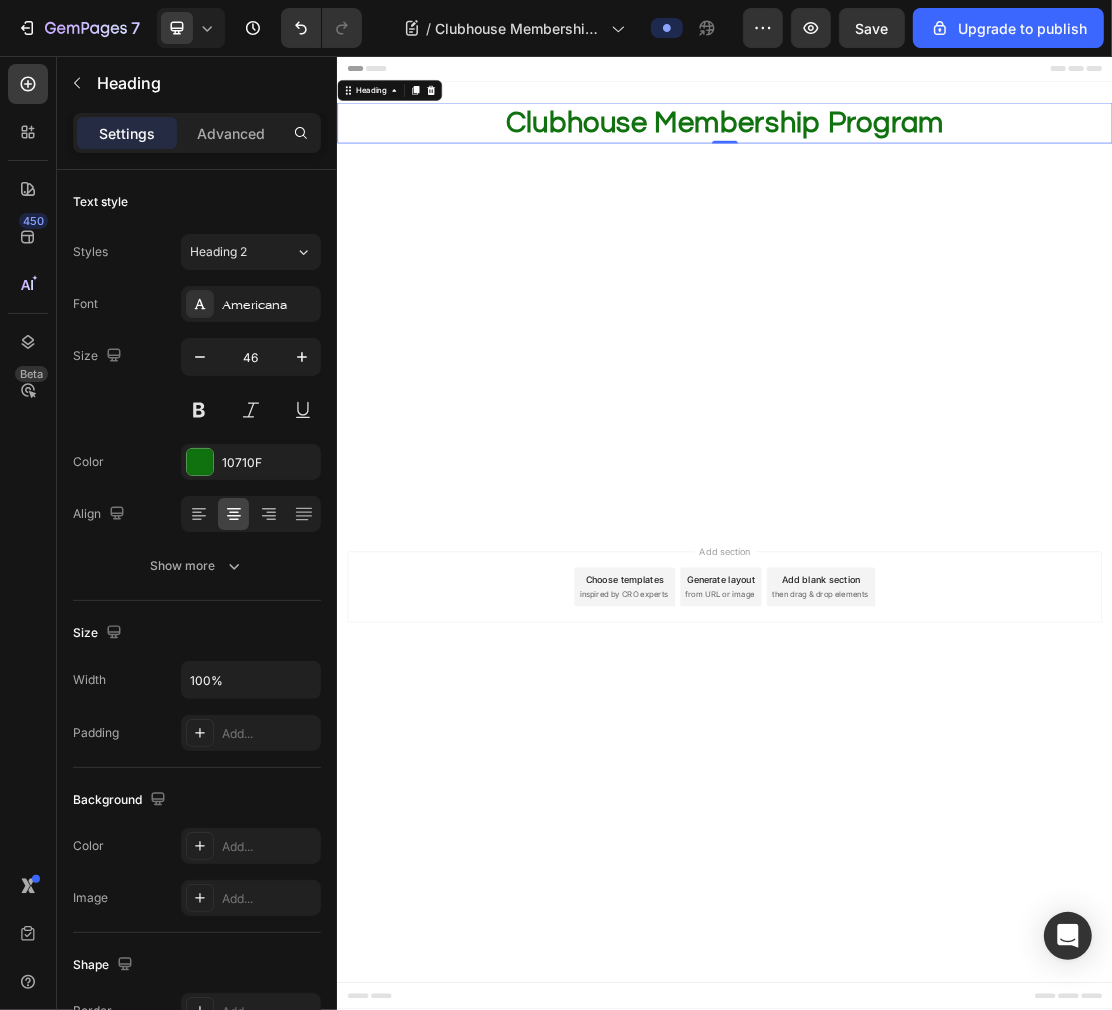 click 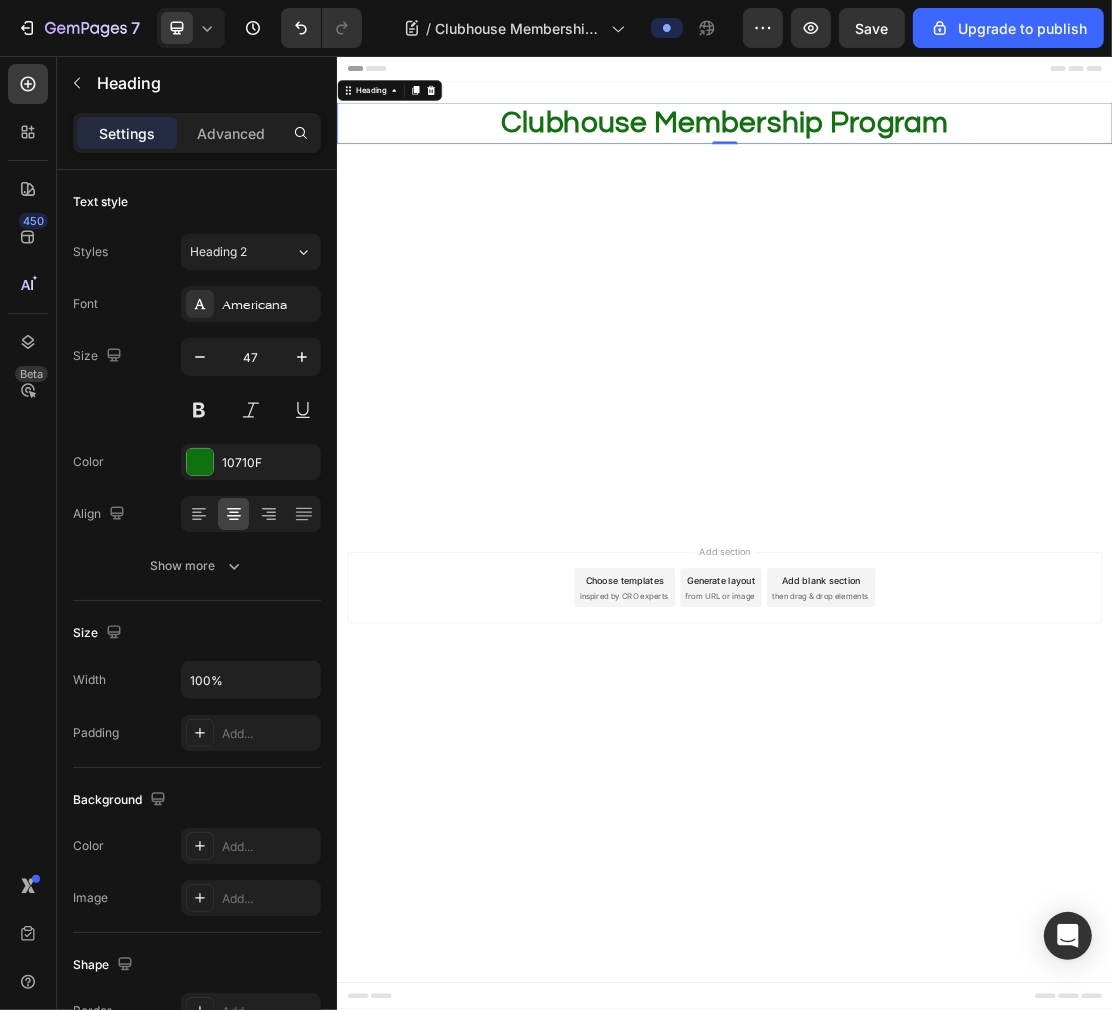 click 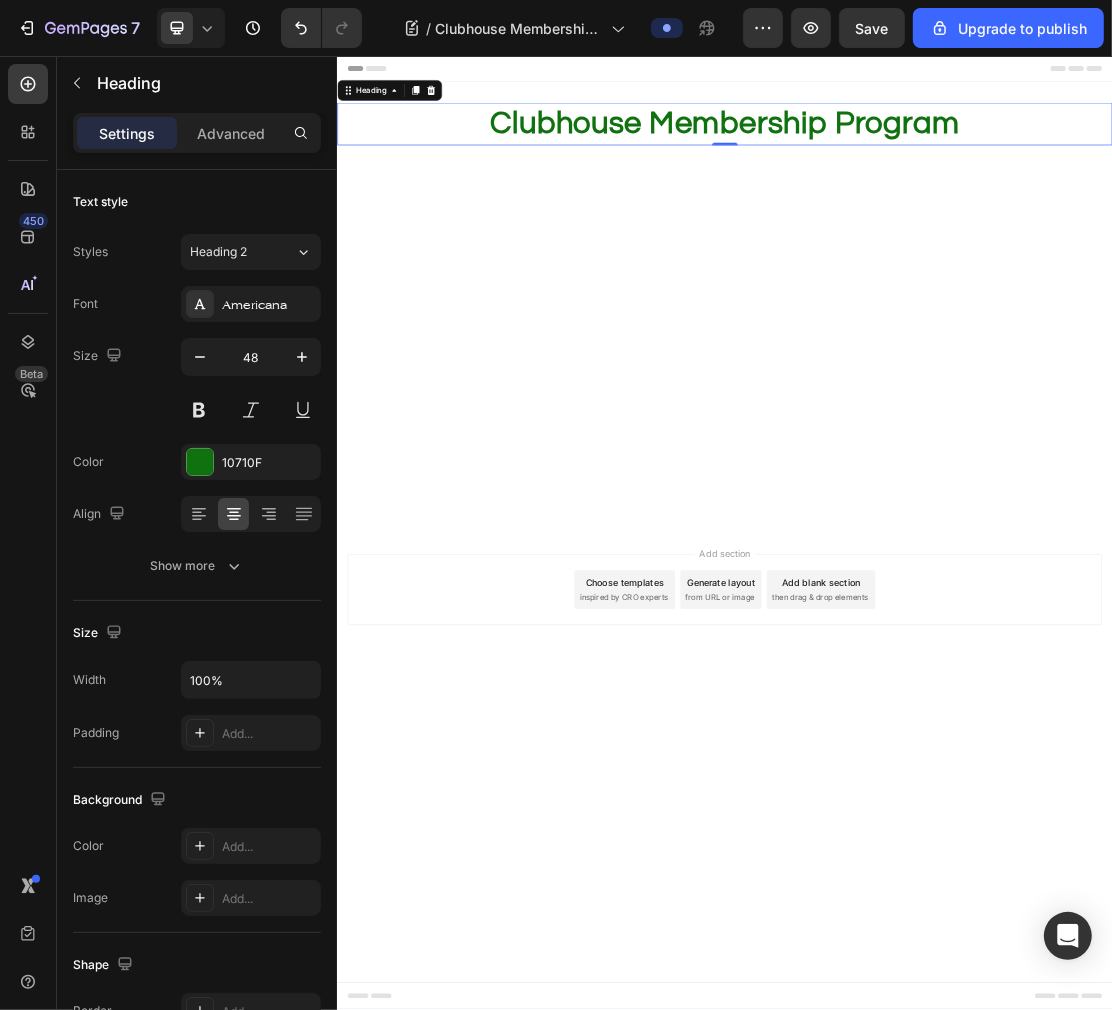 click 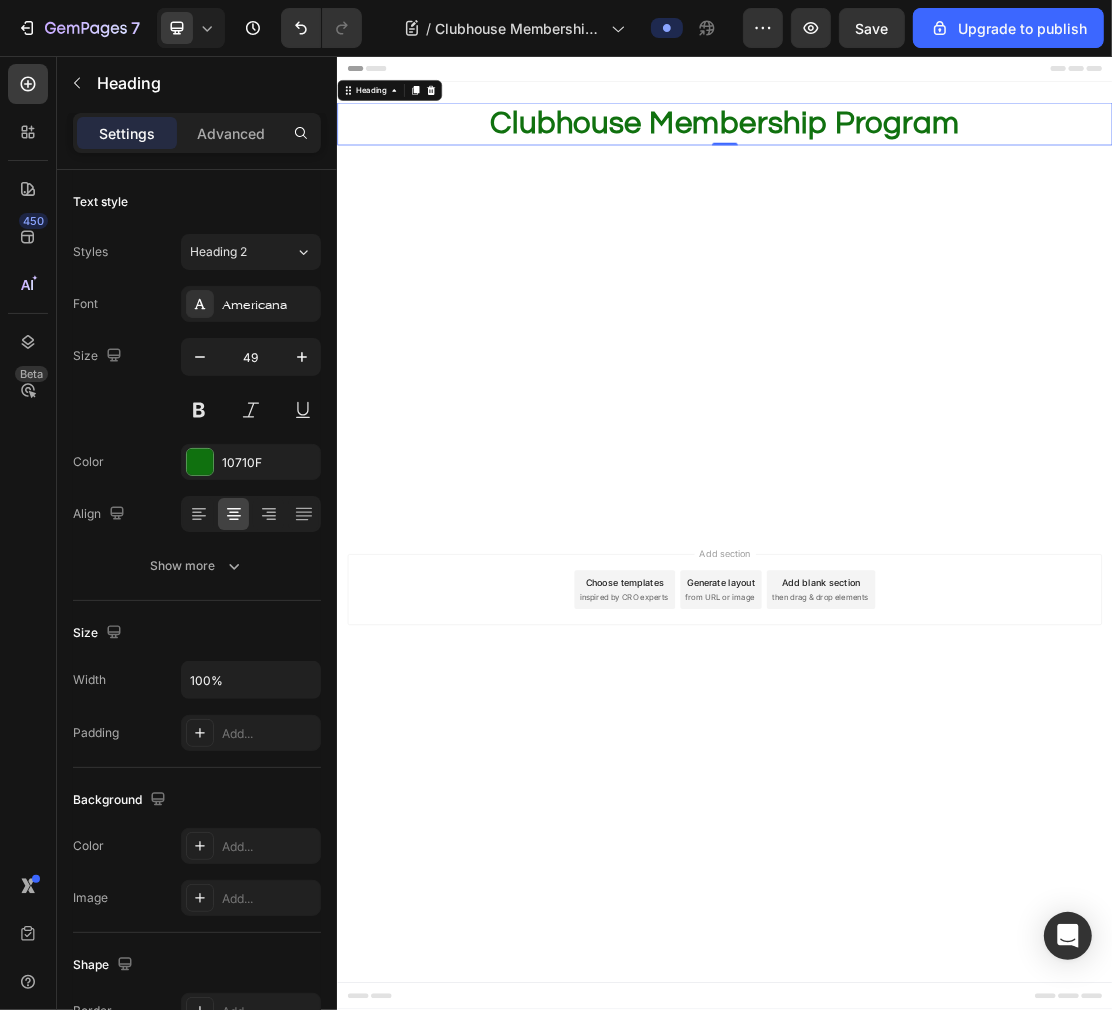 click 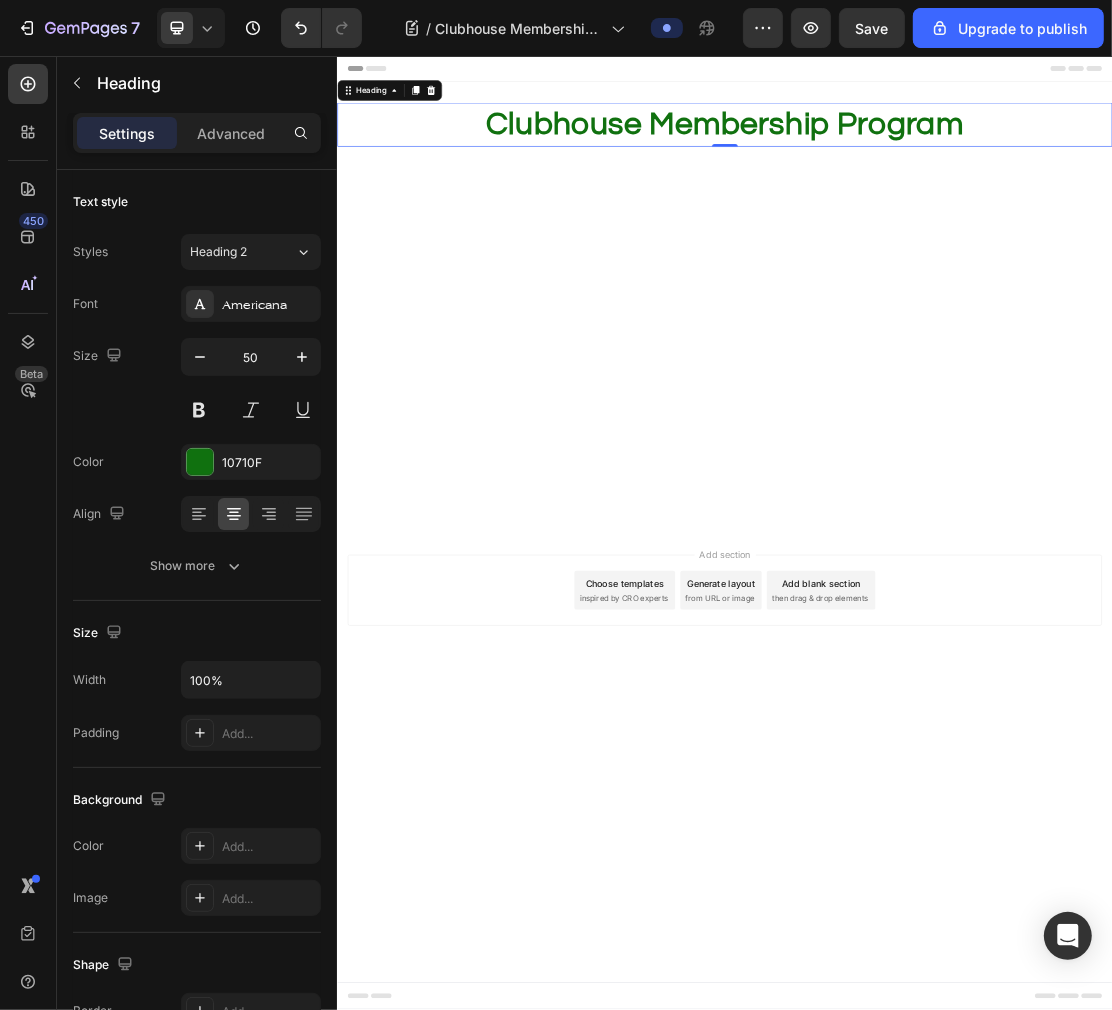 click 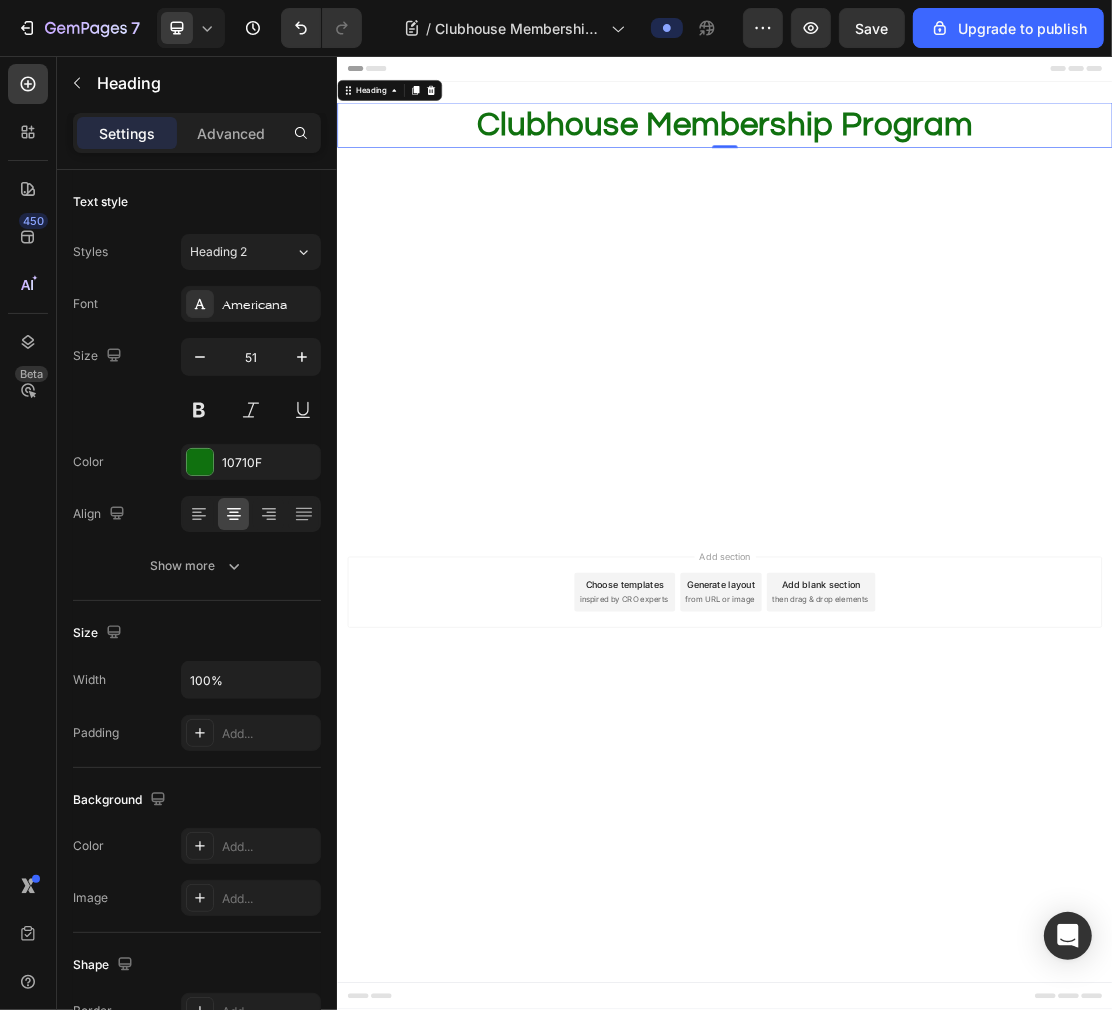 click 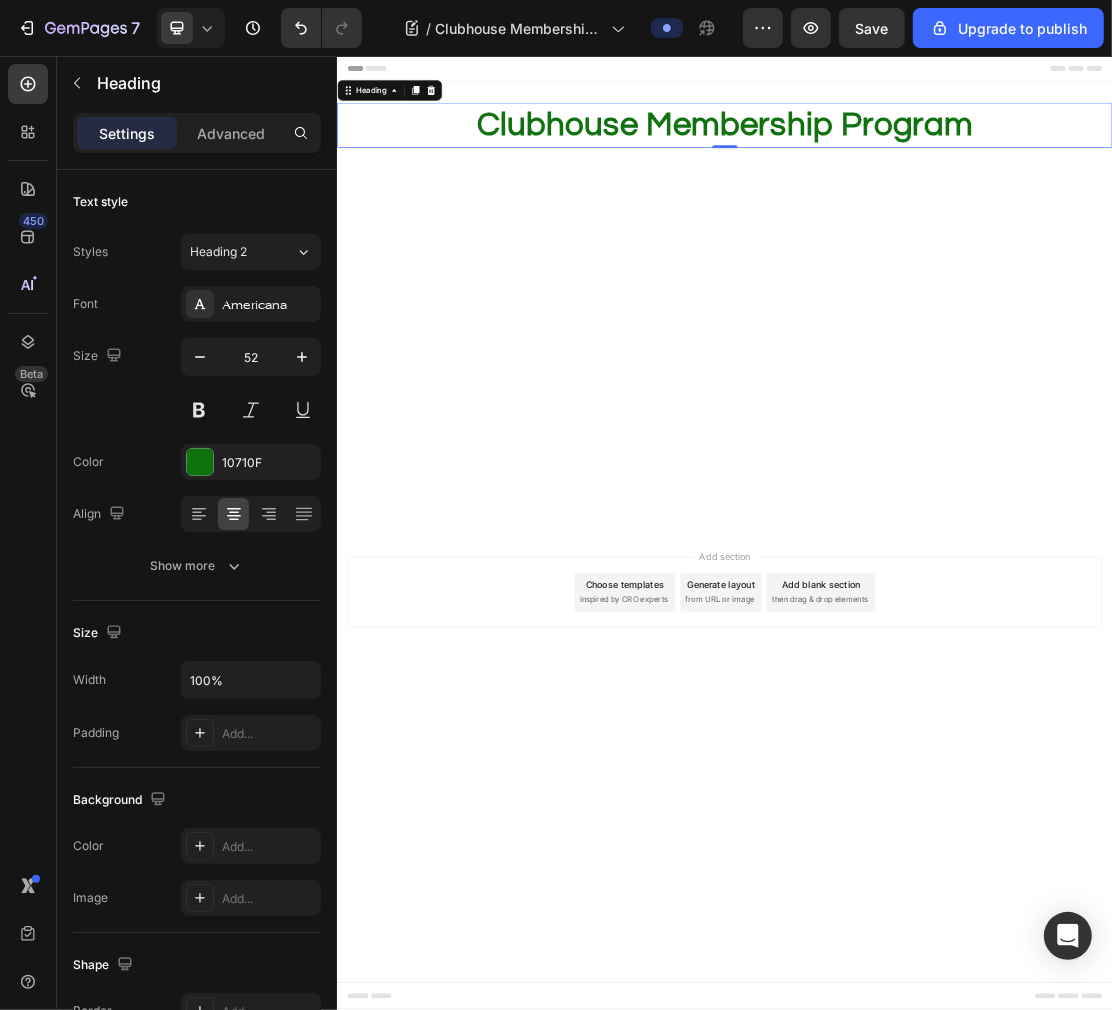 click 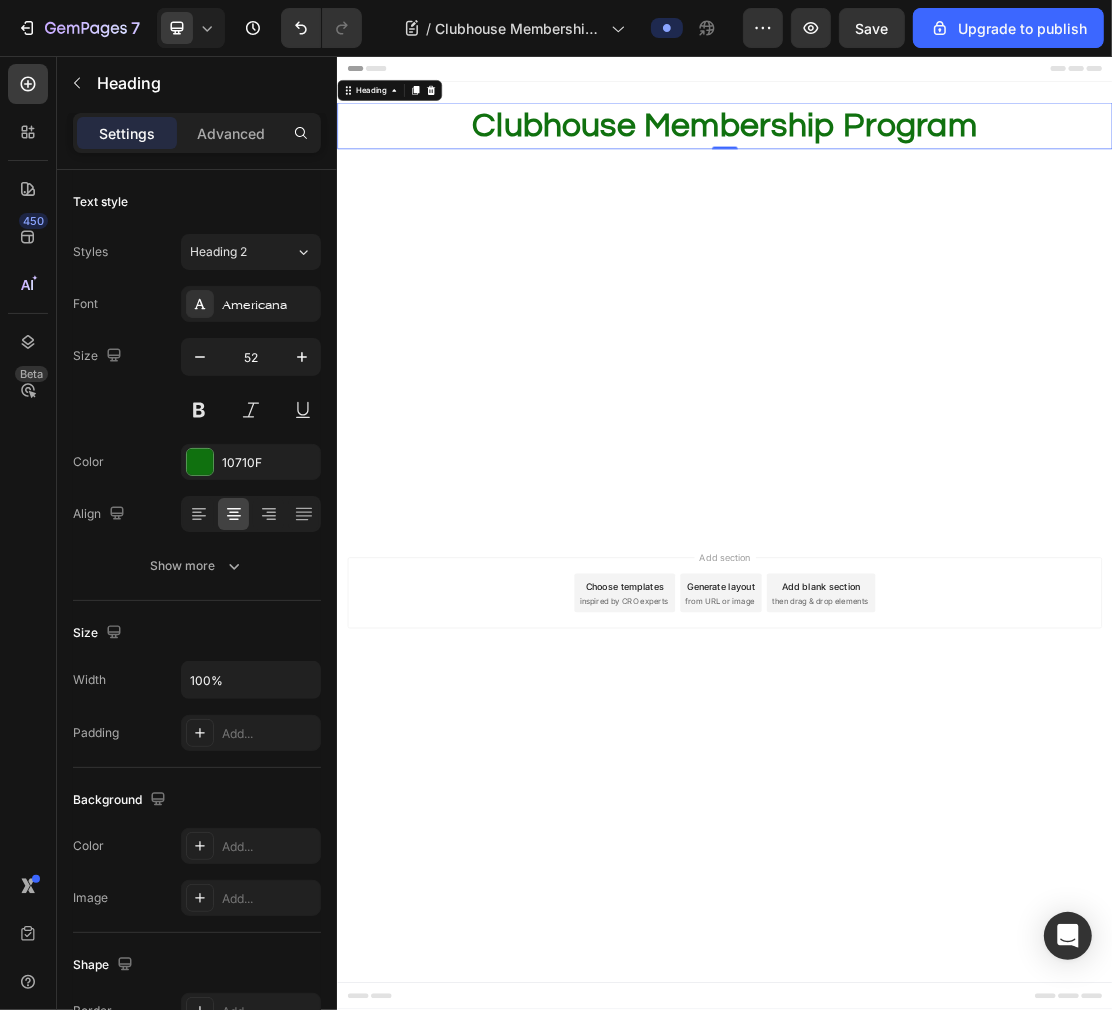 type 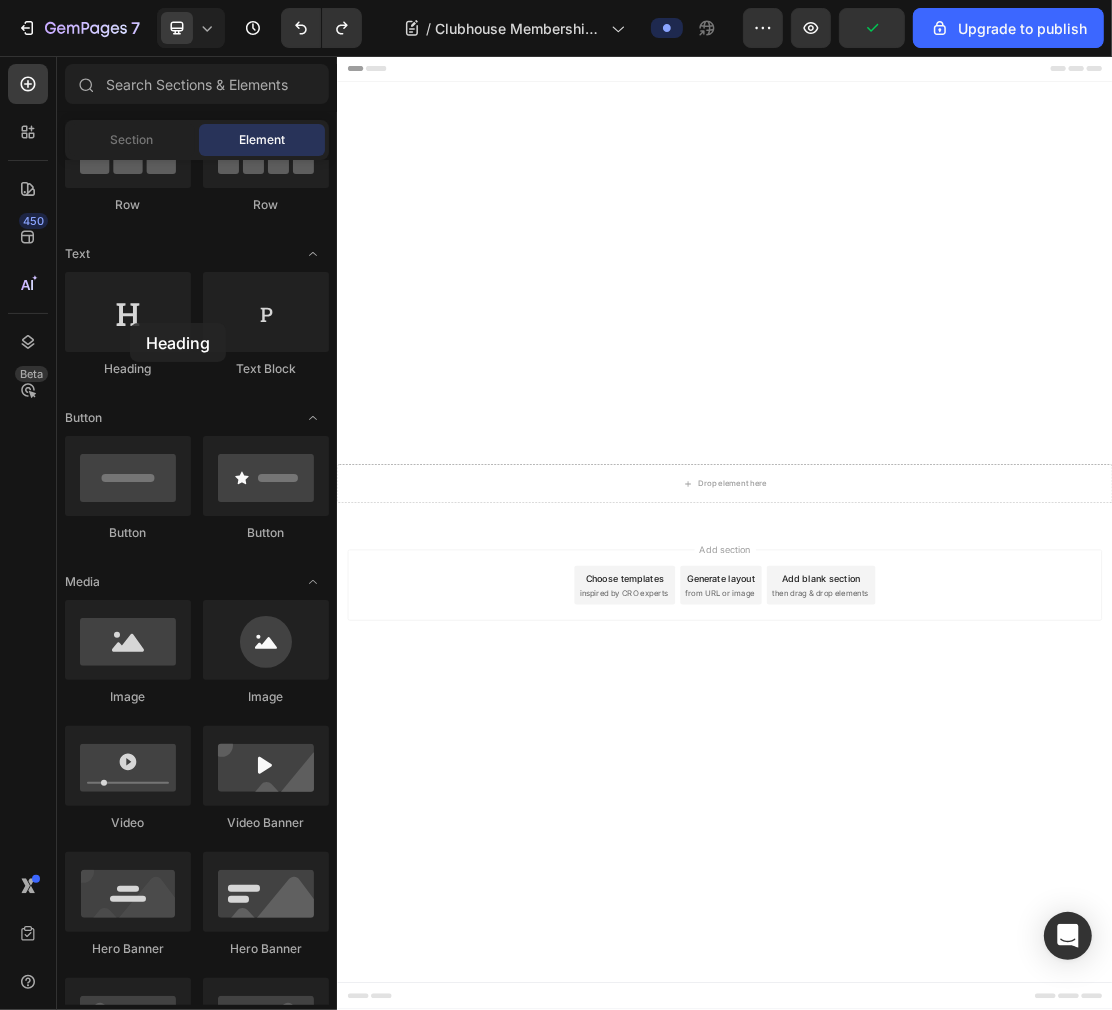 click at bounding box center (128, 312) 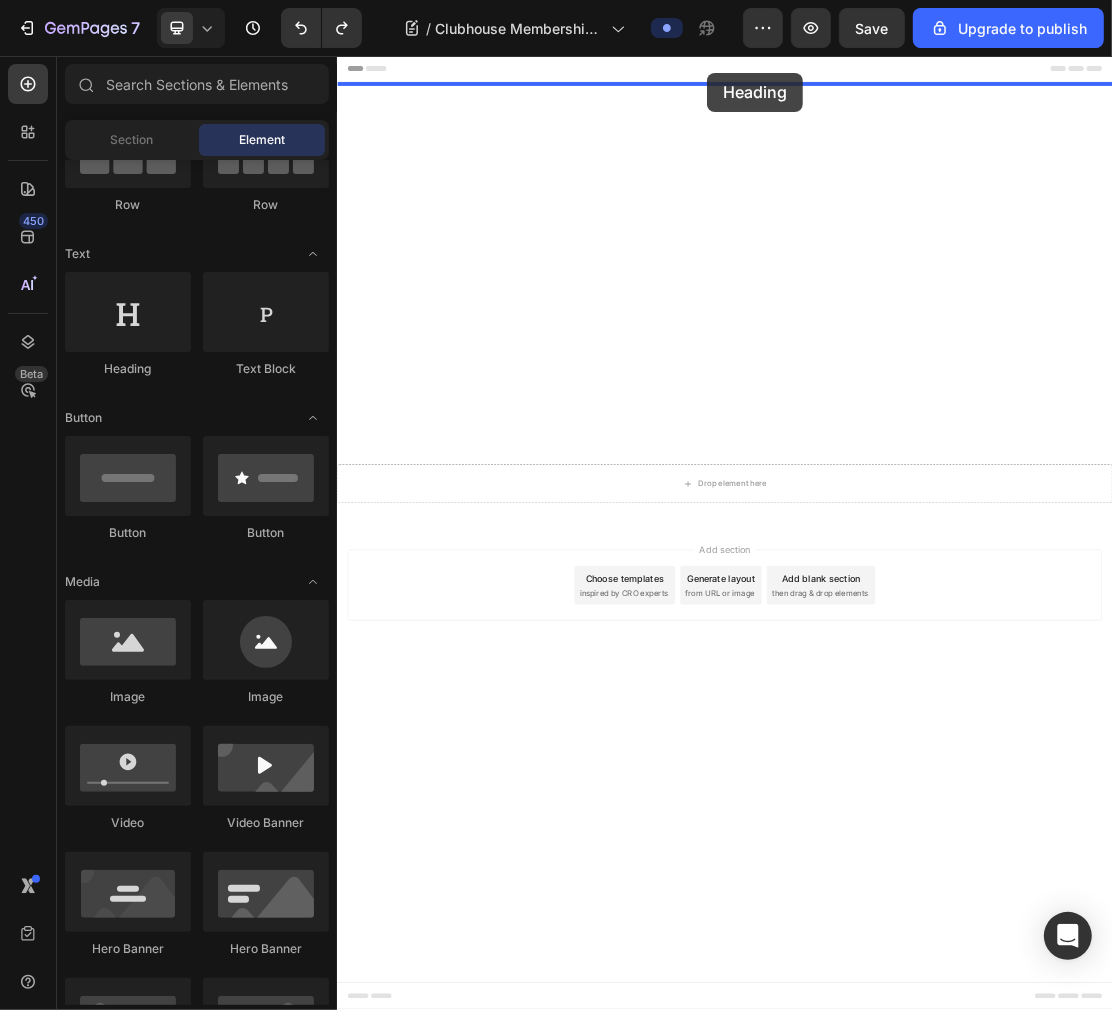 drag, startPoint x: 478, startPoint y: 377, endPoint x: 909, endPoint y: 81, distance: 522.8547 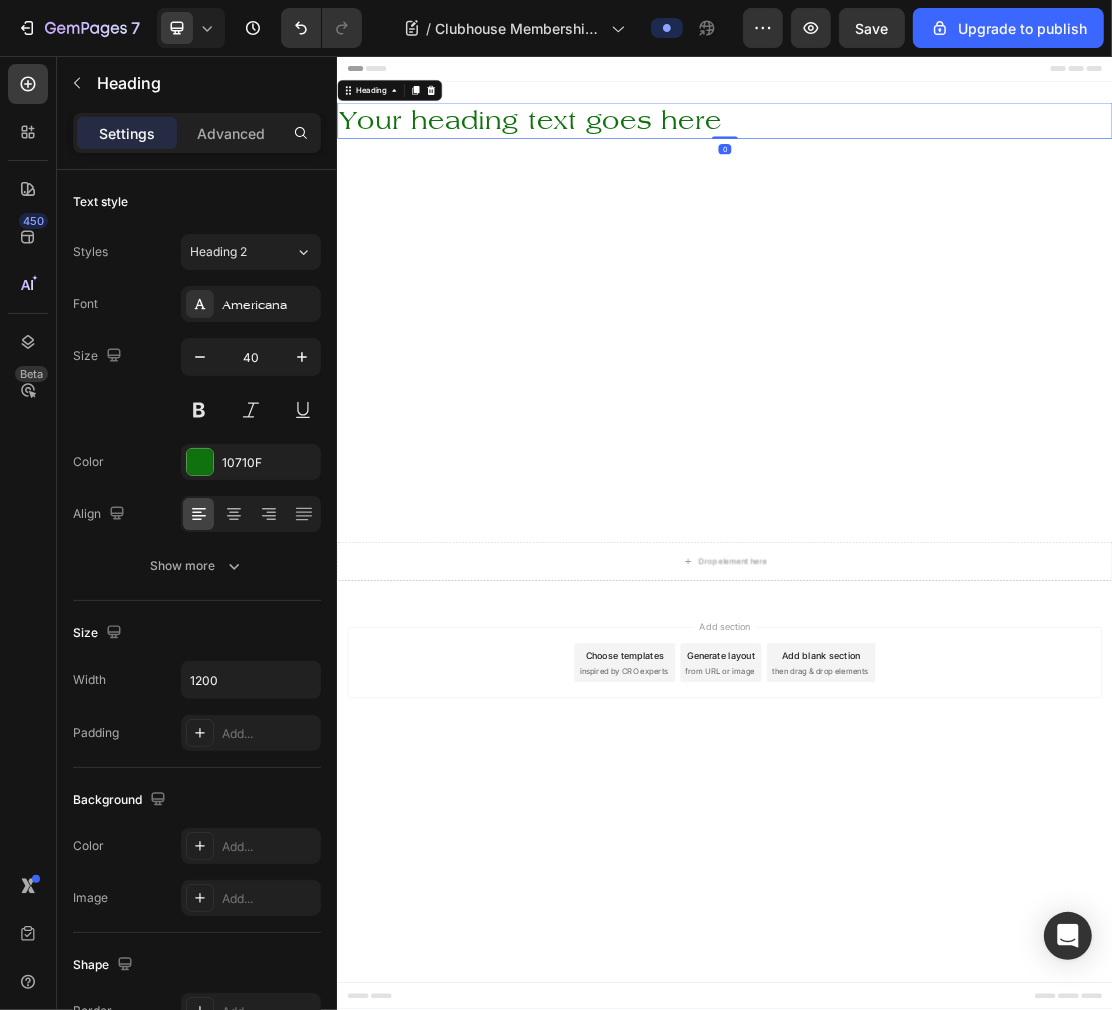 click on "Your heading text goes here" at bounding box center (936, 156) 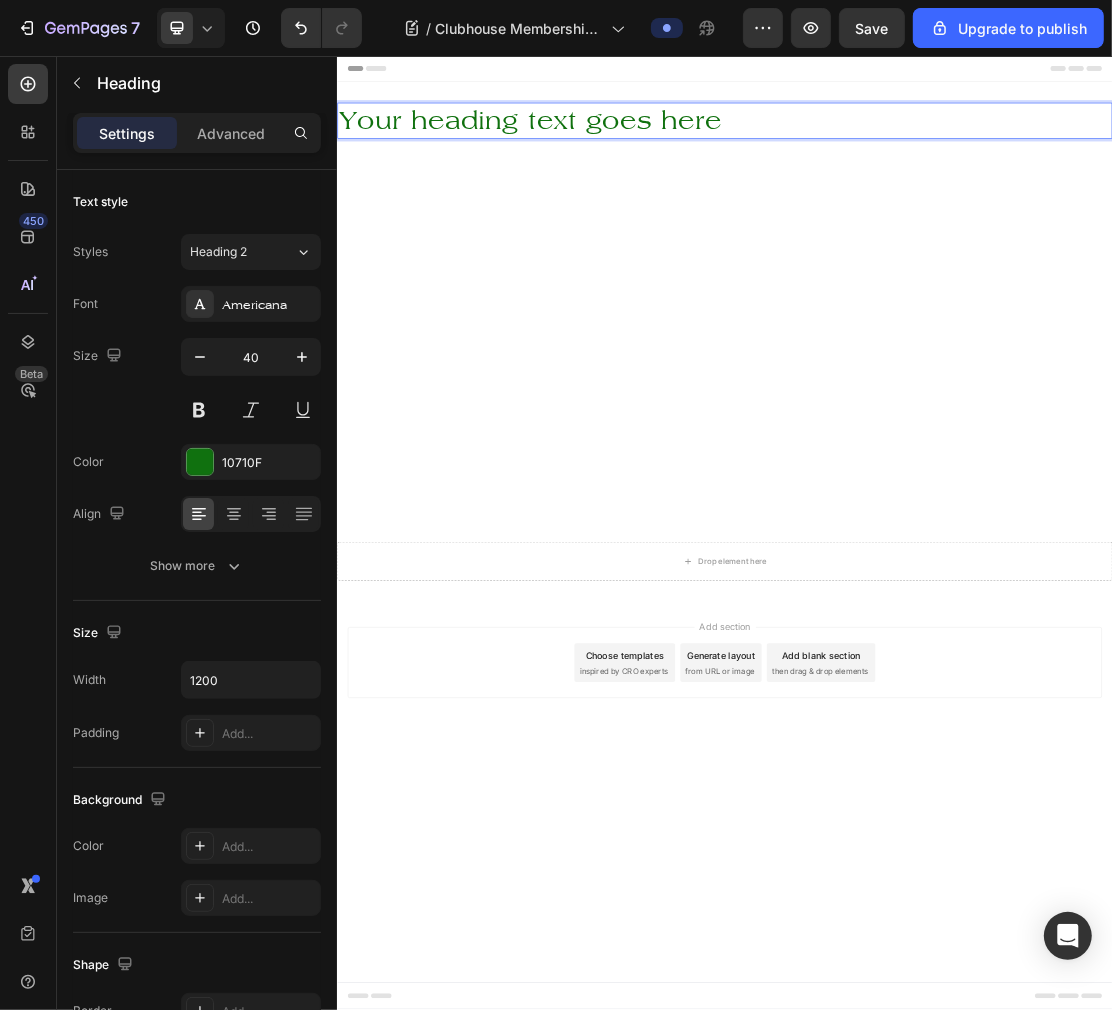 click on "Your heading text goes here" at bounding box center (936, 156) 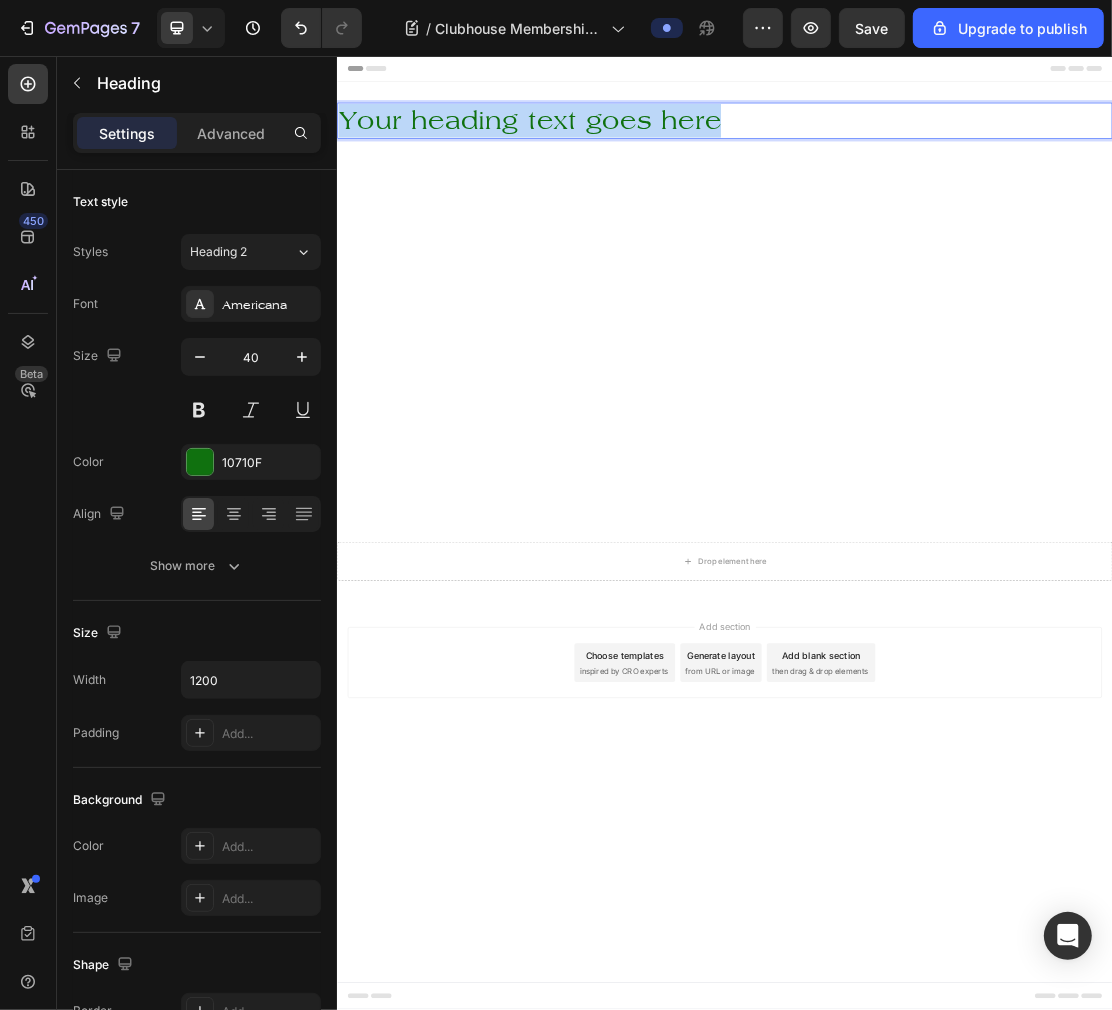 click on "Your heading text goes here" at bounding box center [936, 156] 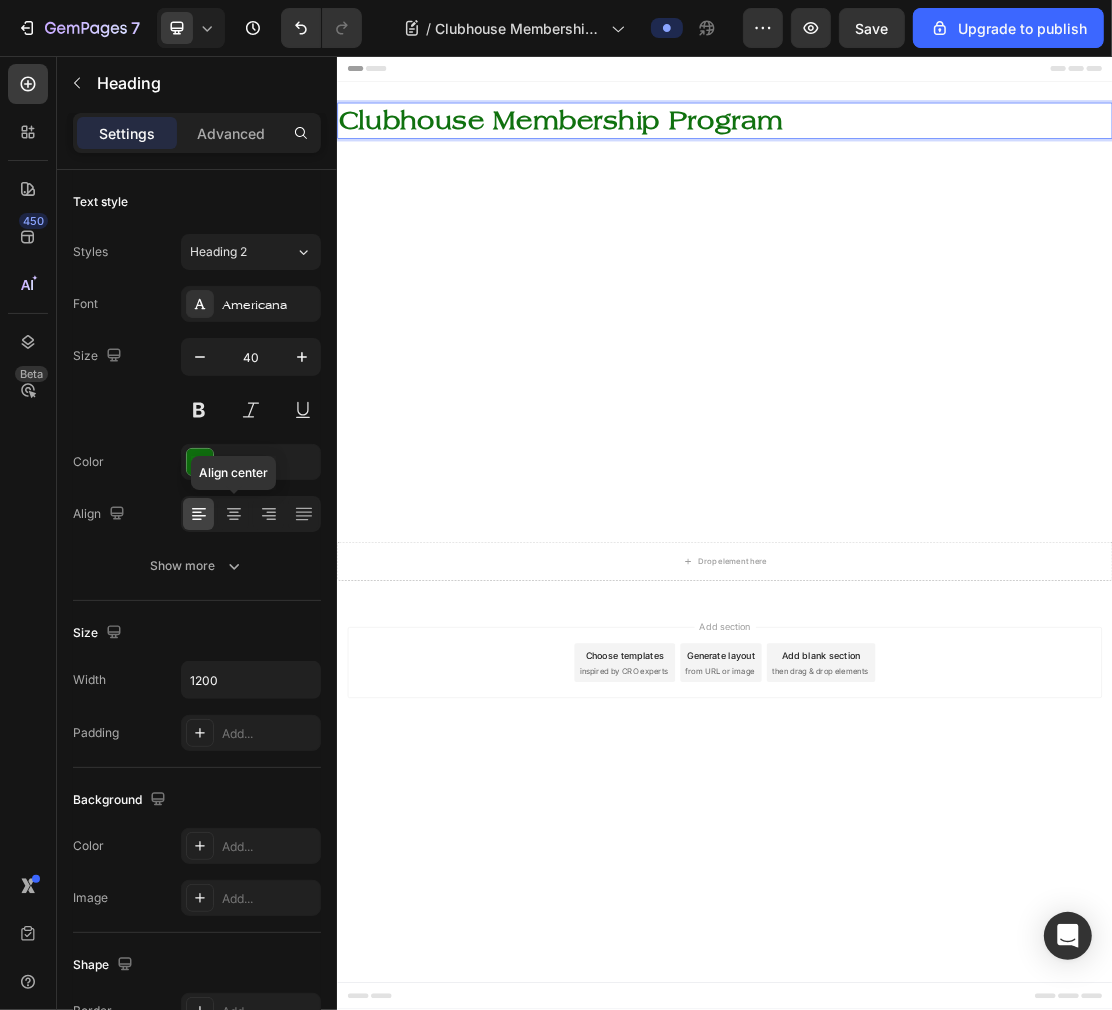 click 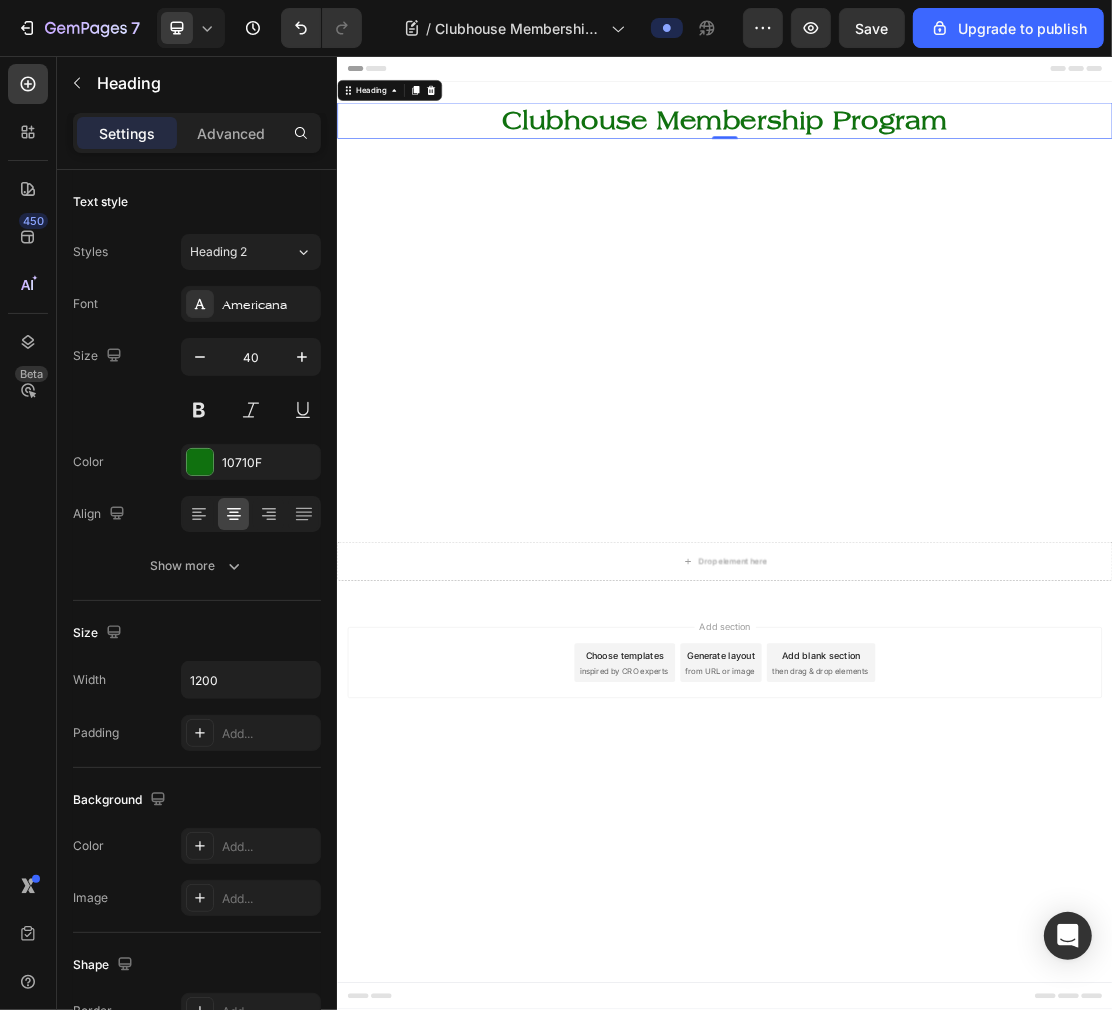 click on "Clubhouse Membership Program" at bounding box center [936, 156] 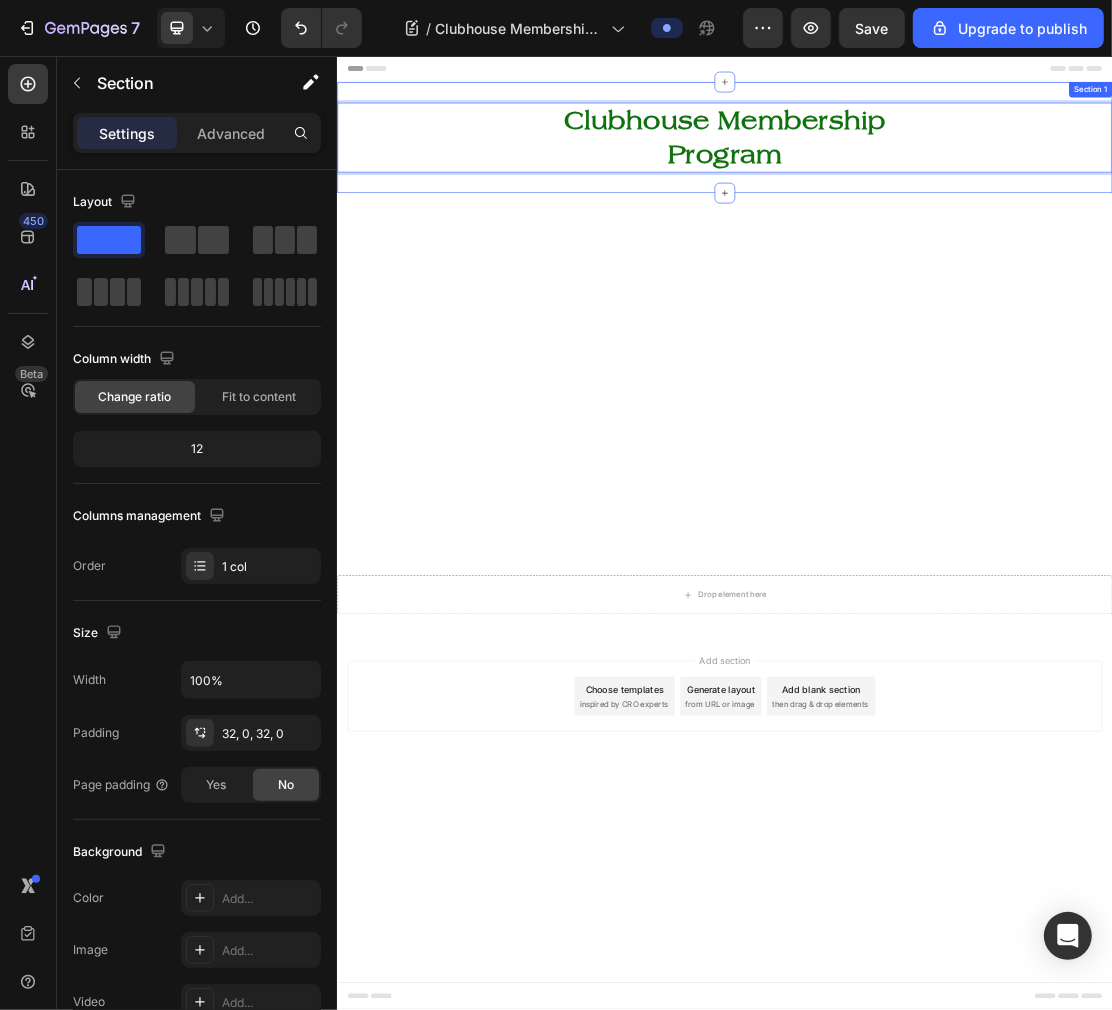 click on "Clubhouse Membership  Program Heading   0 Section 1" at bounding box center (936, 182) 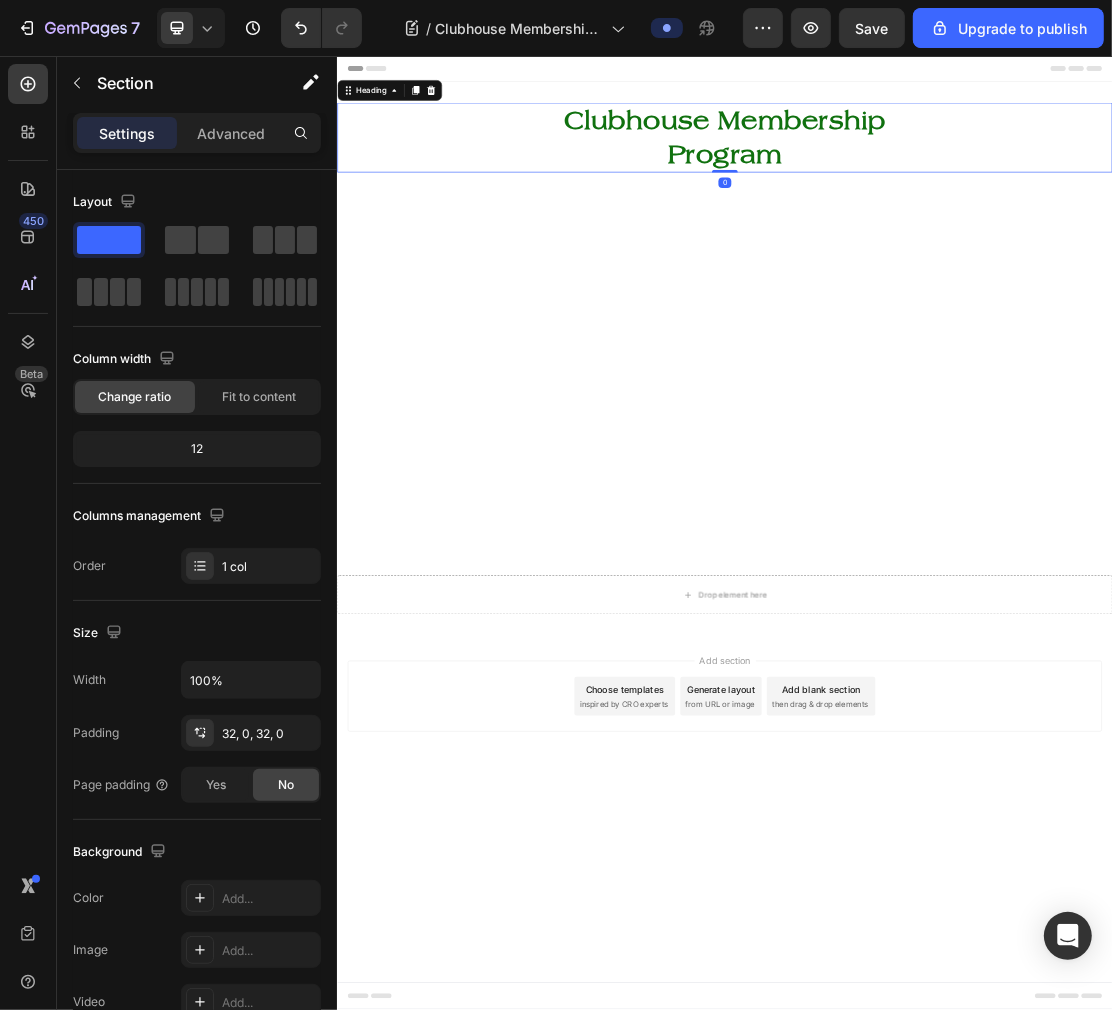 click on "Clubhouse Membership" at bounding box center [936, 156] 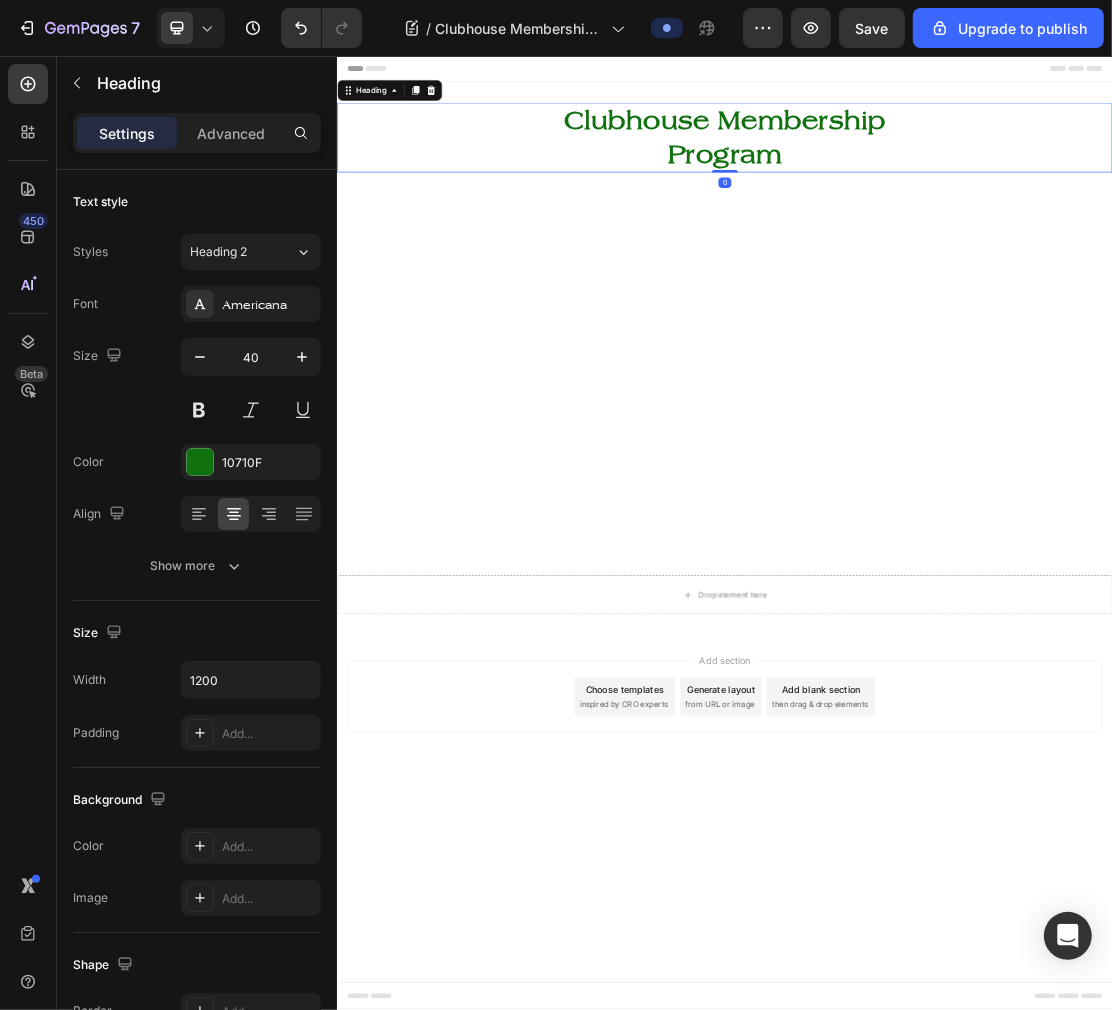 click at bounding box center (199, 410) 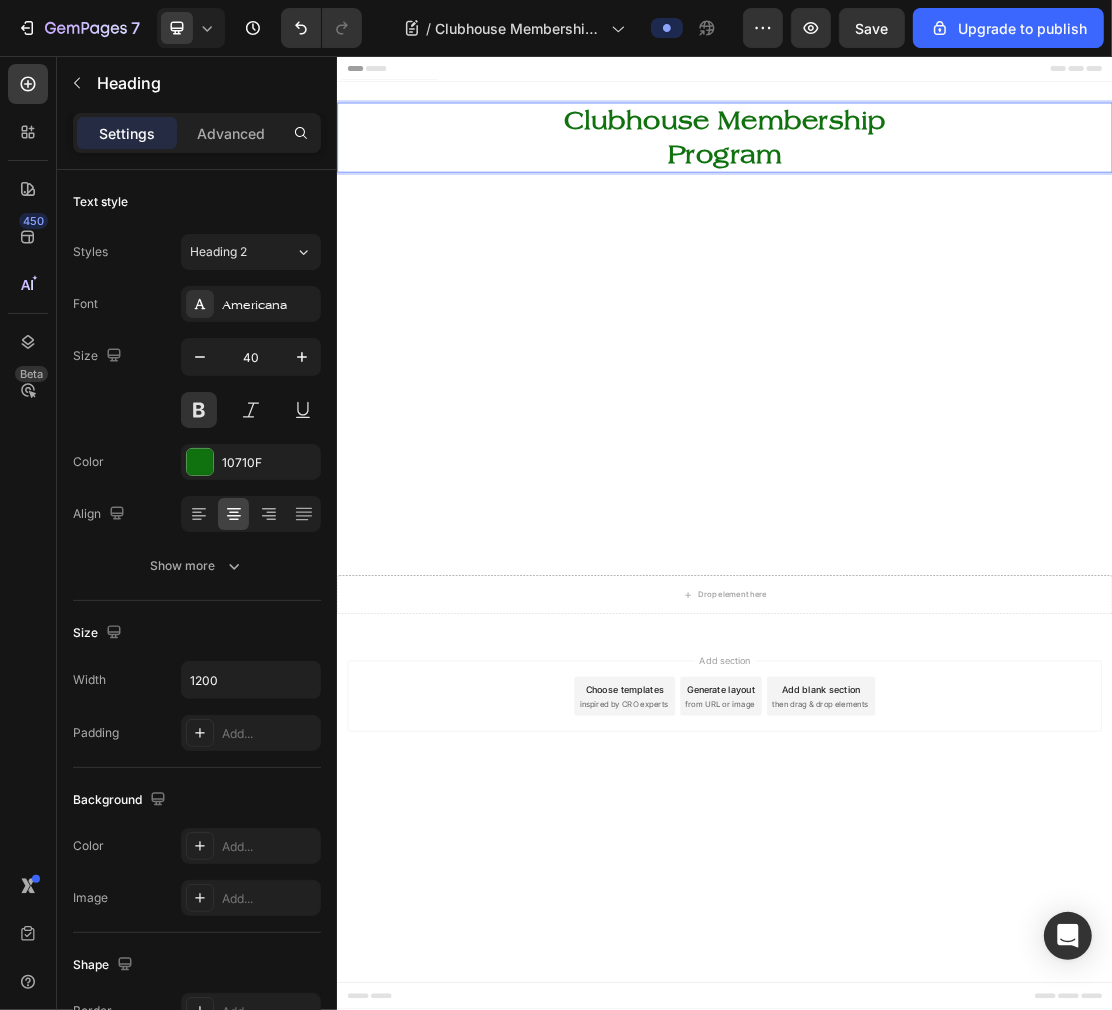 click on "Clubhouse Membership  Program" at bounding box center [936, 182] 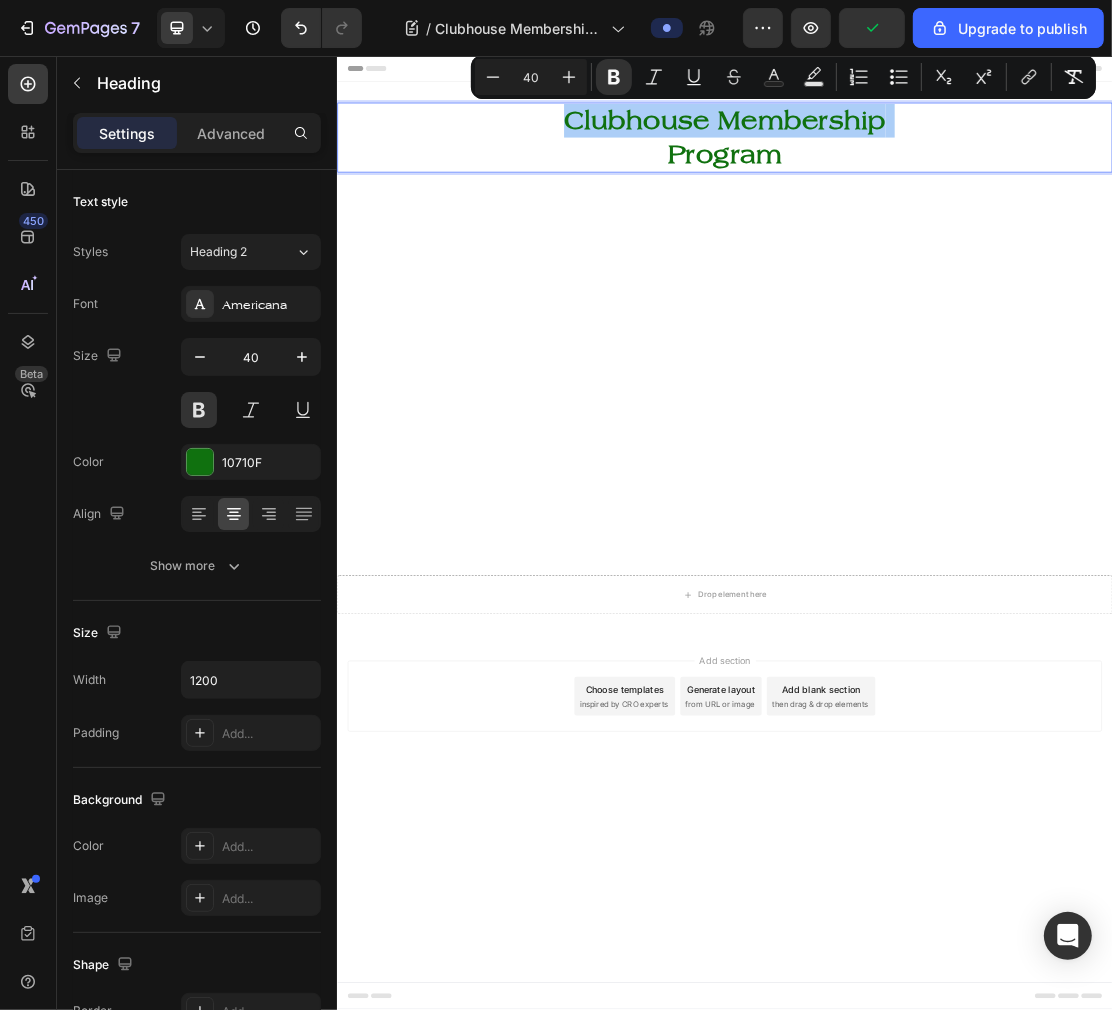 click at bounding box center (199, 410) 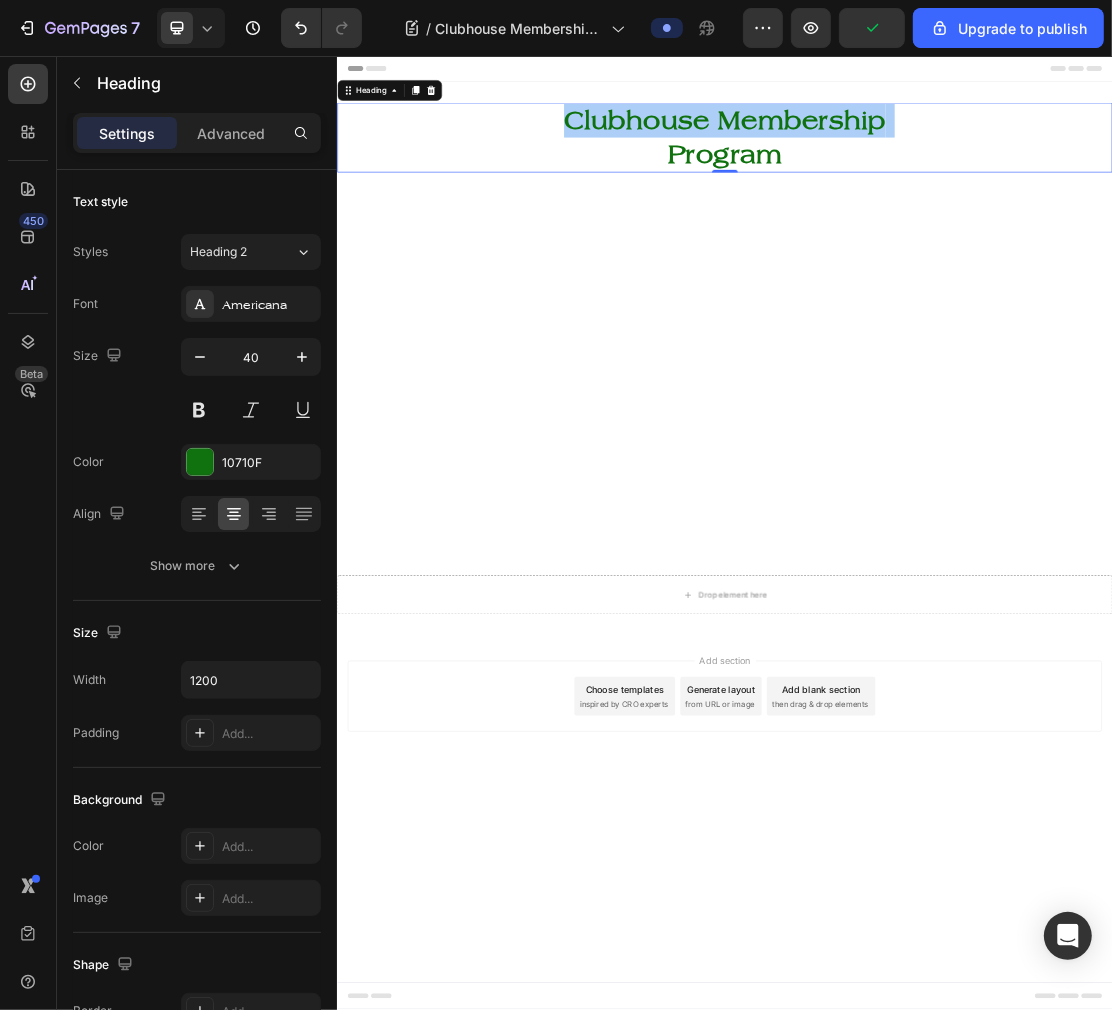 click at bounding box center [199, 410] 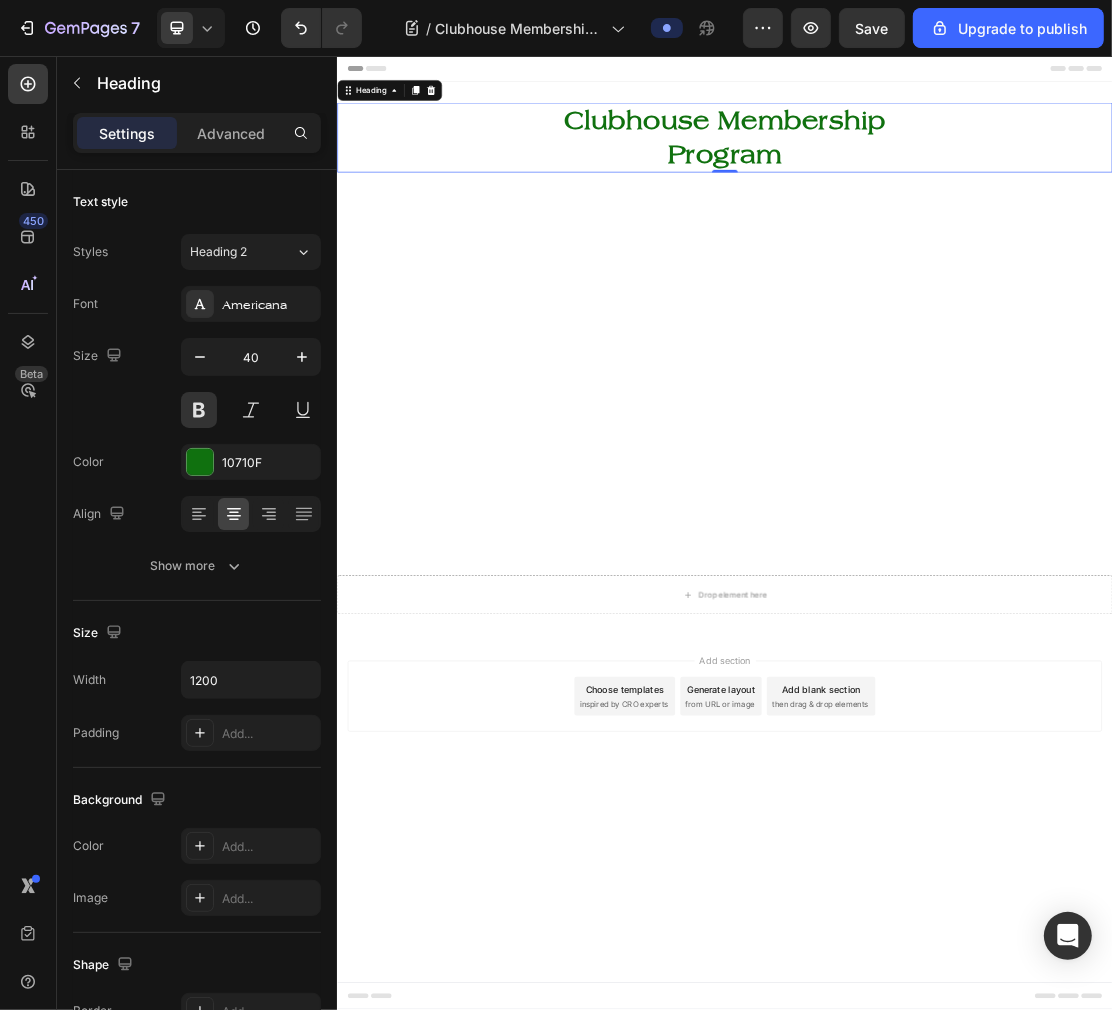 click at bounding box center (200, 462) 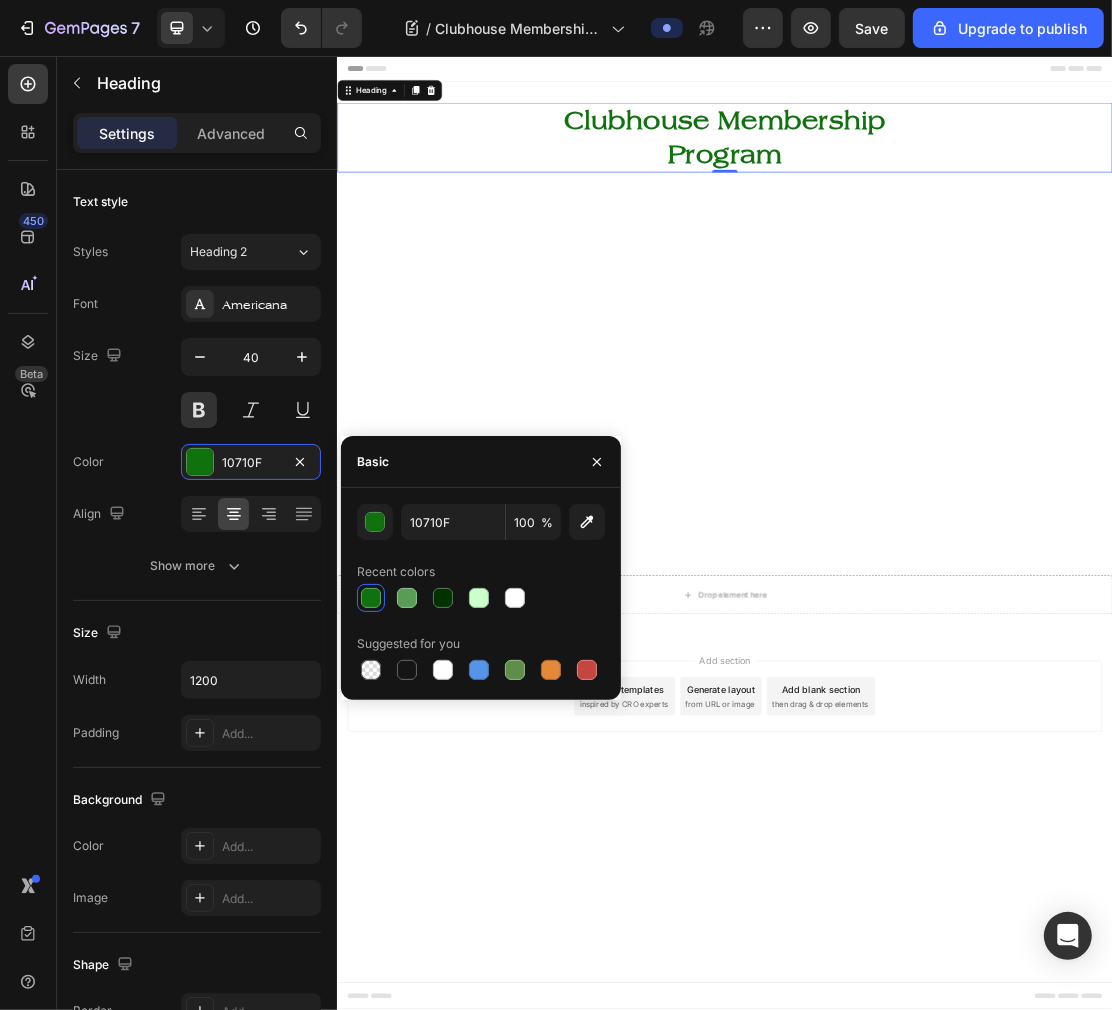 click at bounding box center (407, 670) 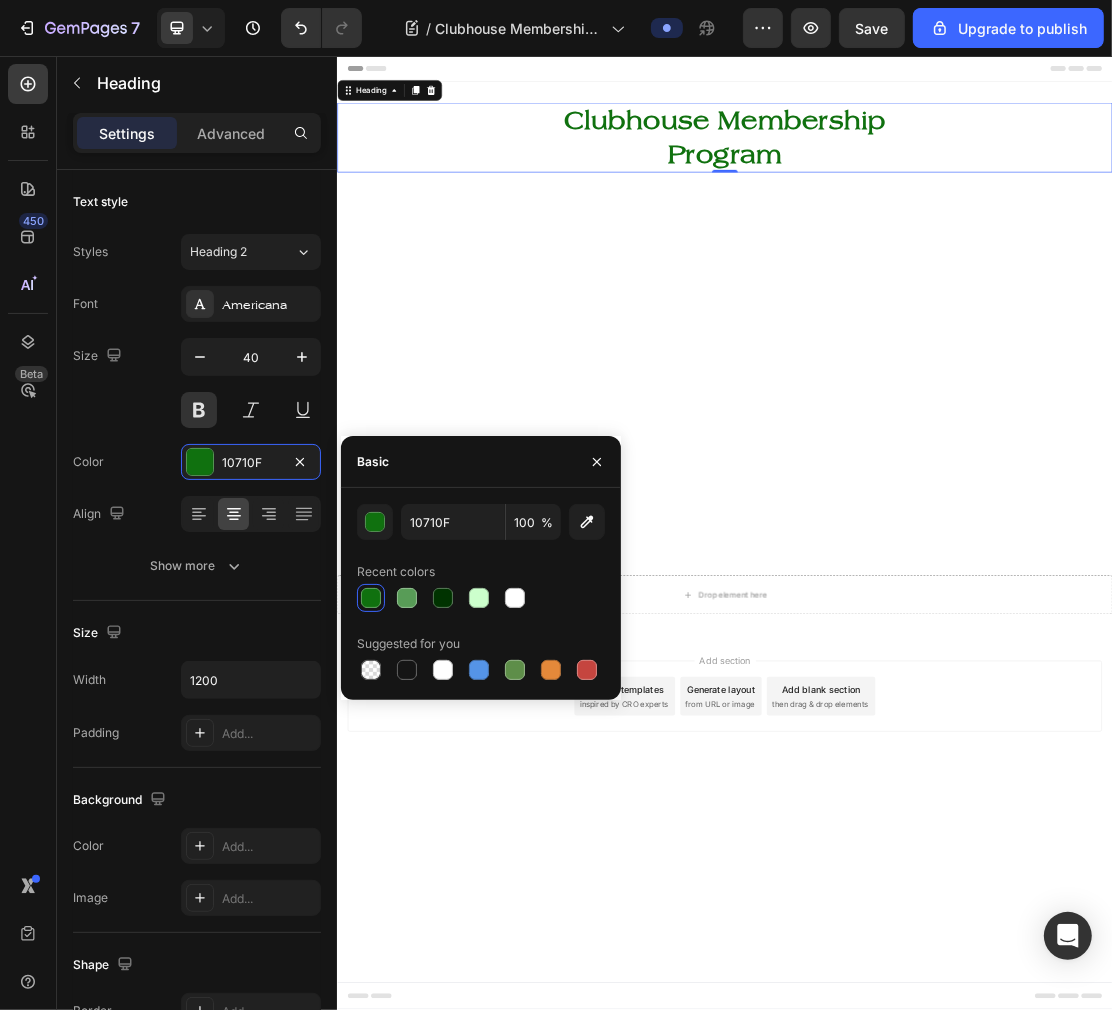 type on "151515" 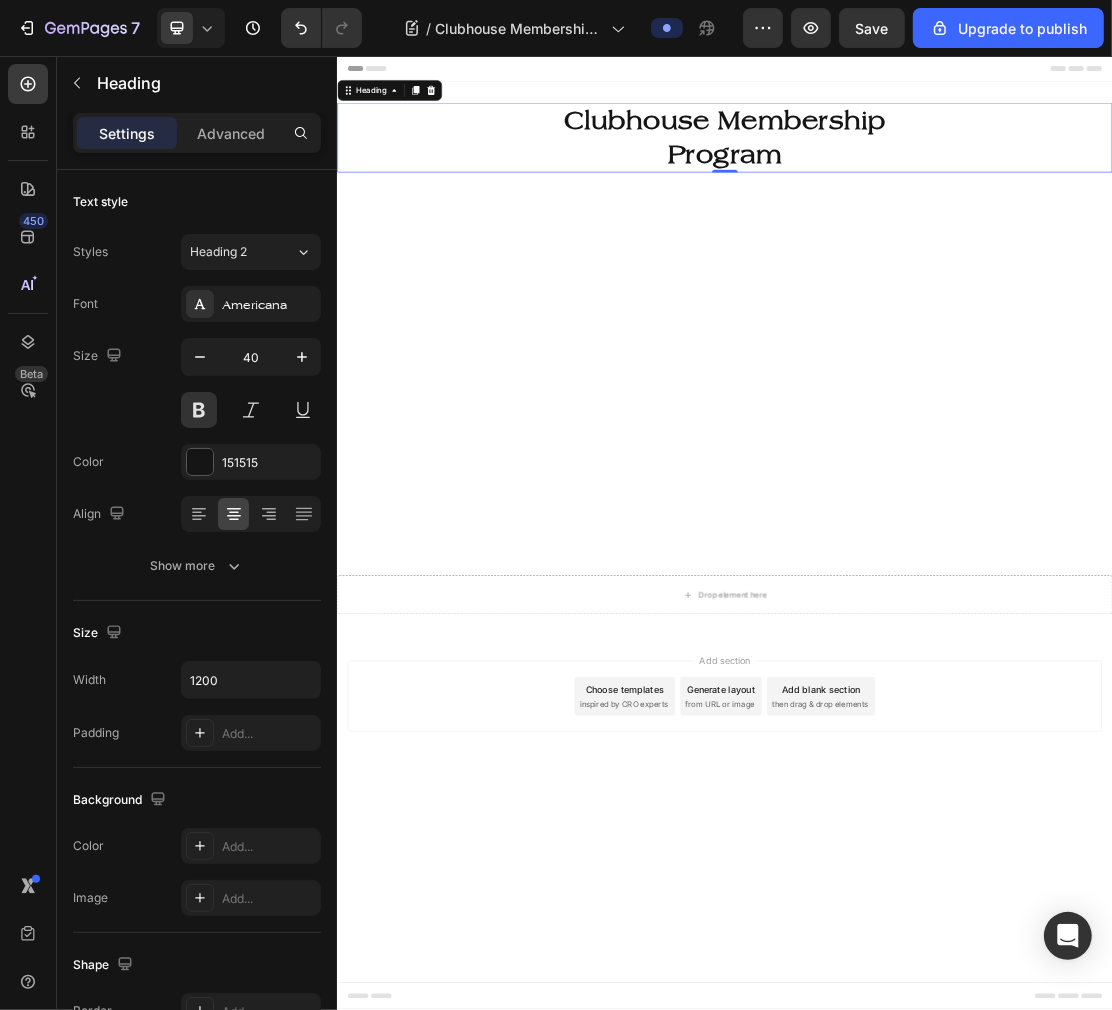 click on "Americana" at bounding box center (269, 305) 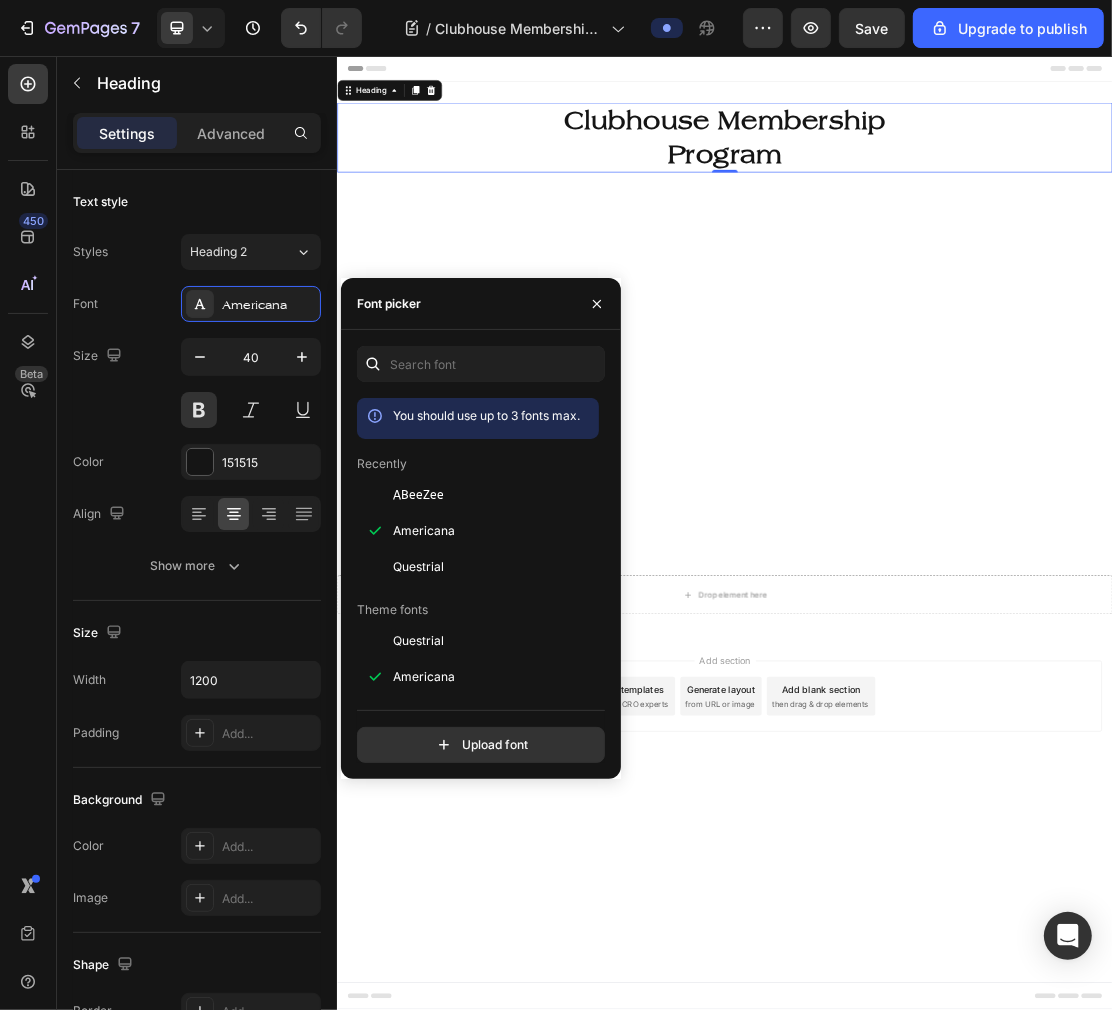 click on "Heading 2" 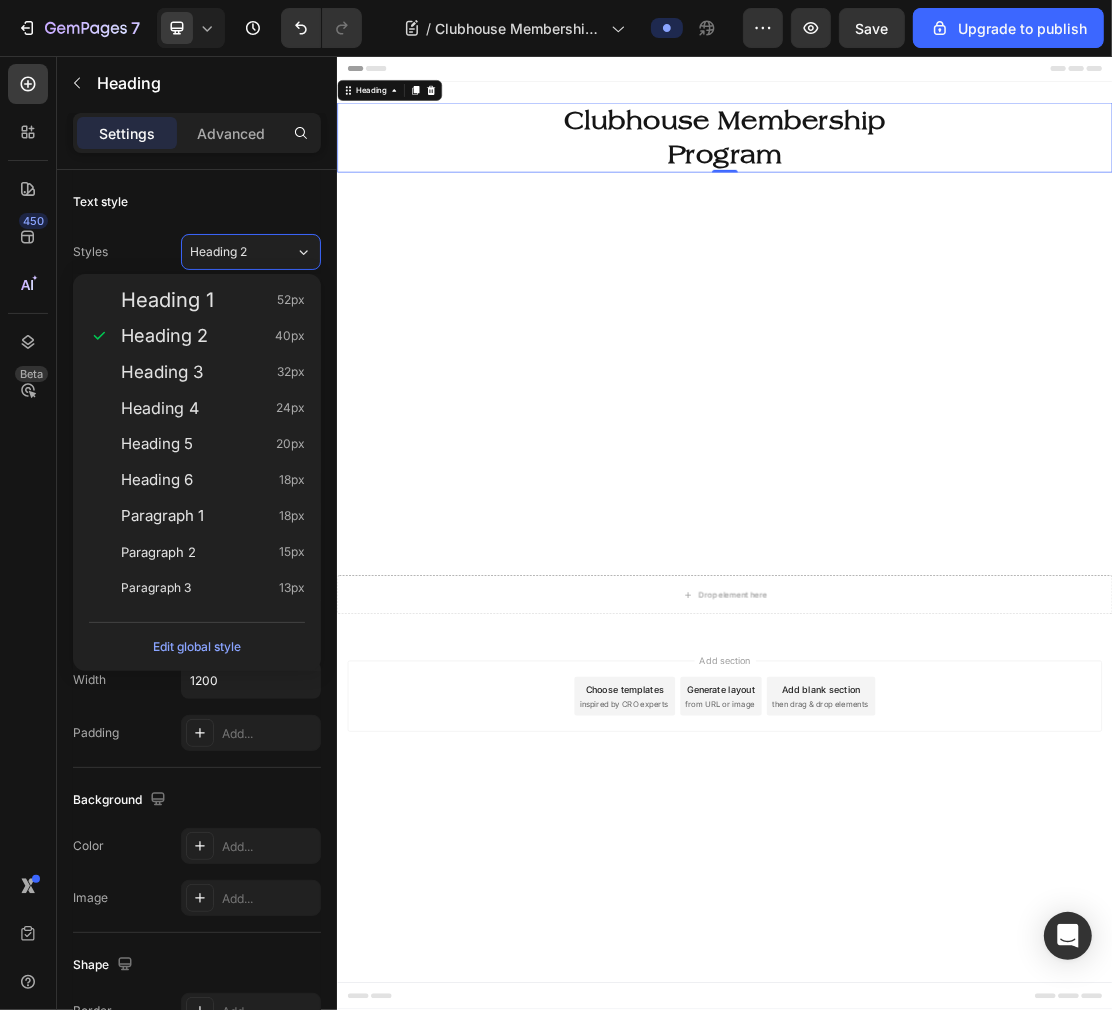 click on "Heading 1" at bounding box center (167, 300) 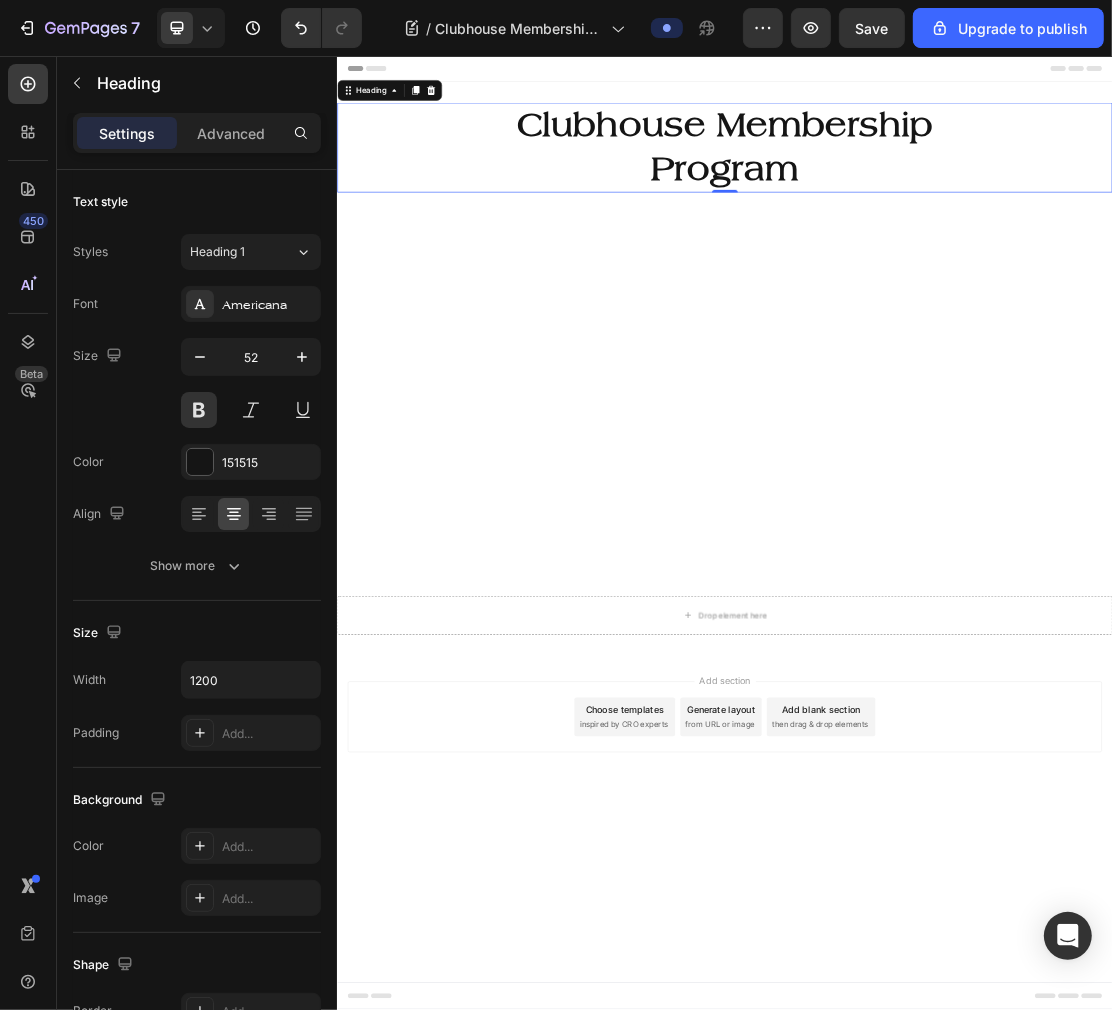 click on "Heading 1" at bounding box center [242, 252] 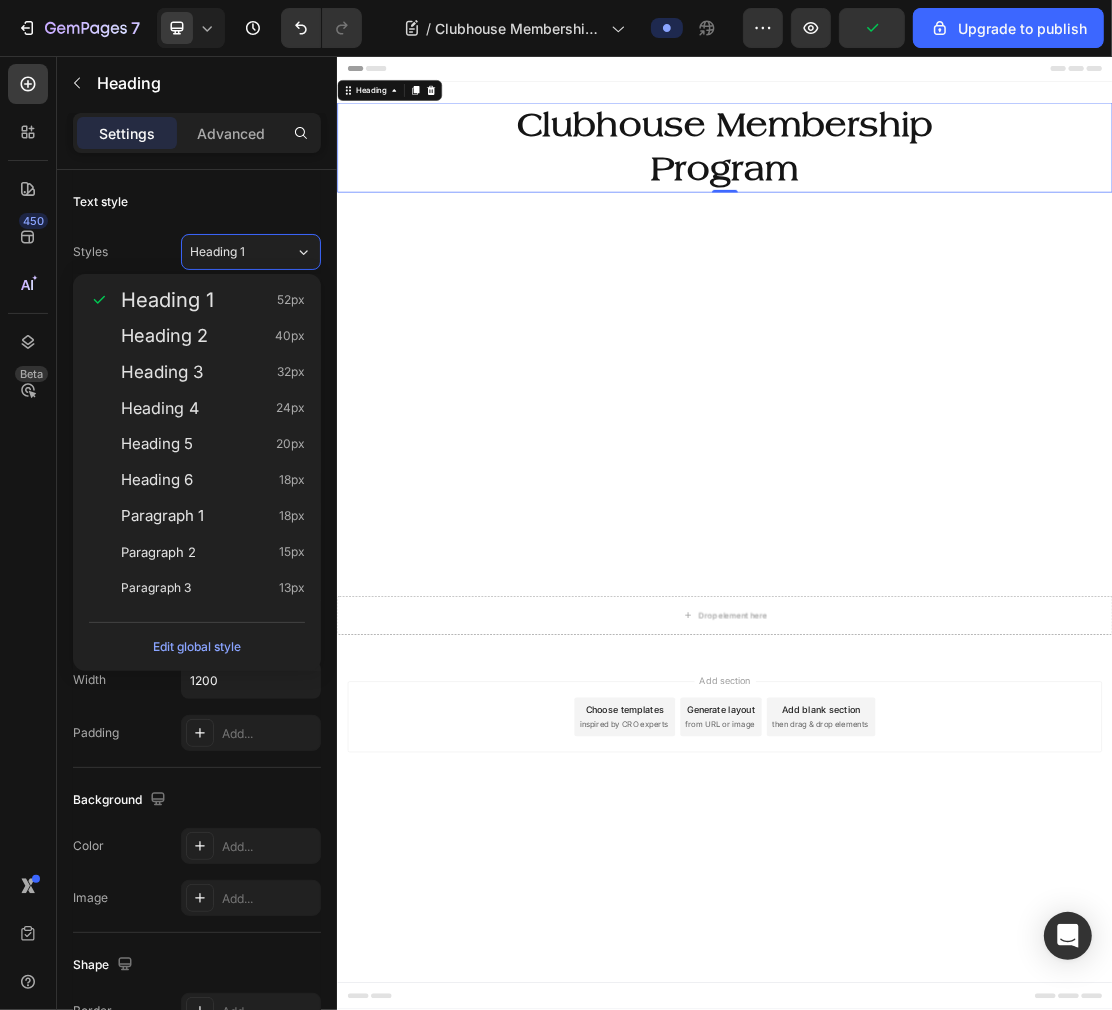click on "Heading 2 40px" at bounding box center (213, 336) 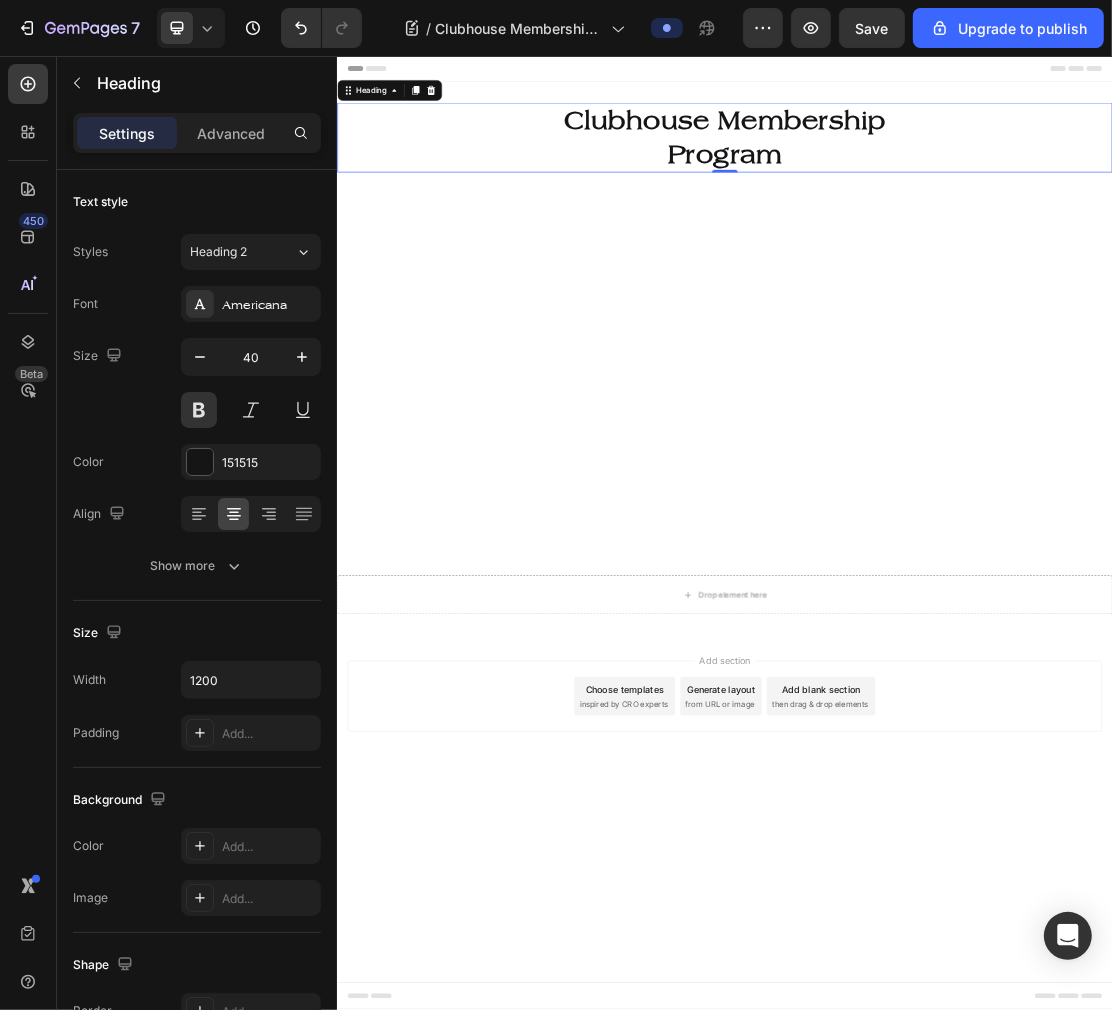 click at bounding box center [199, 410] 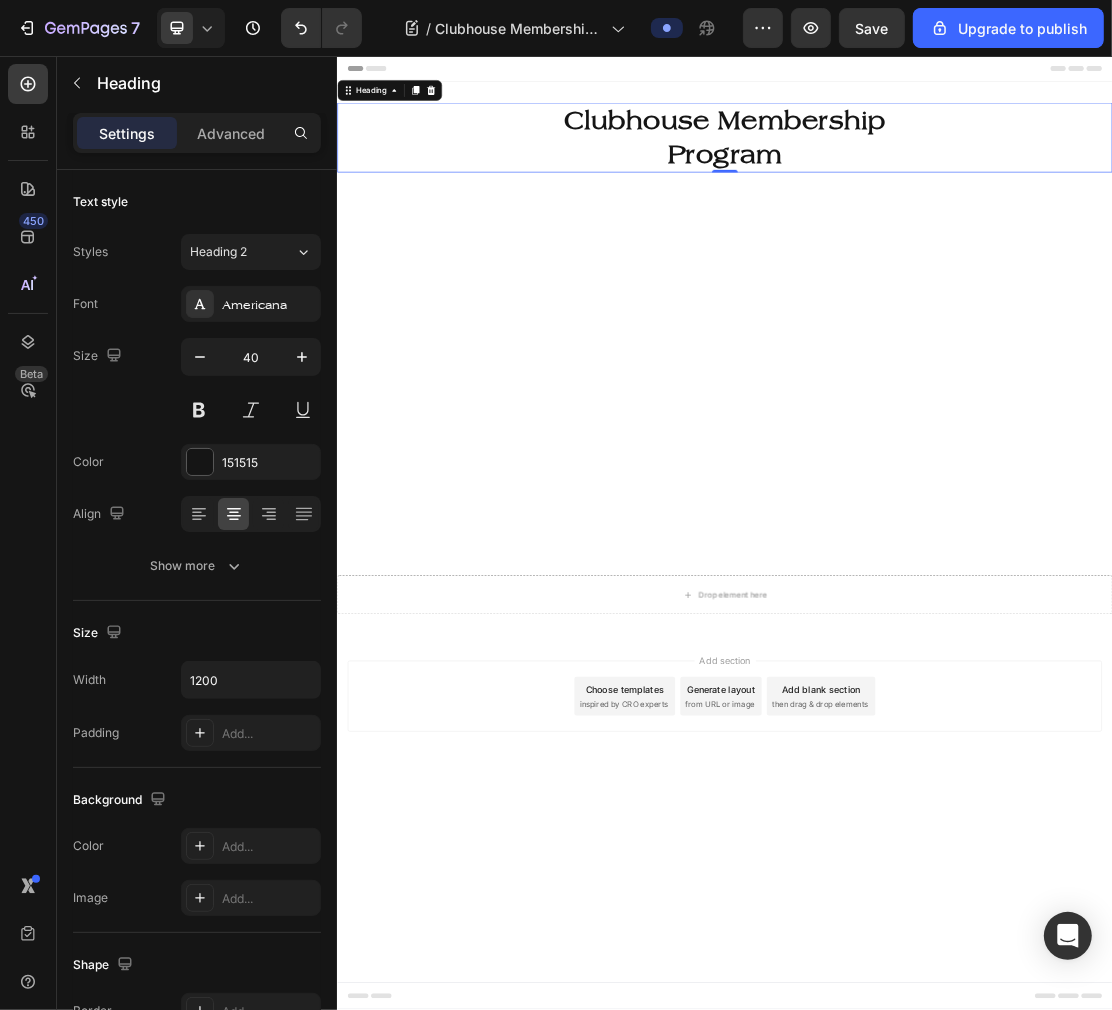 click at bounding box center [936, 540] 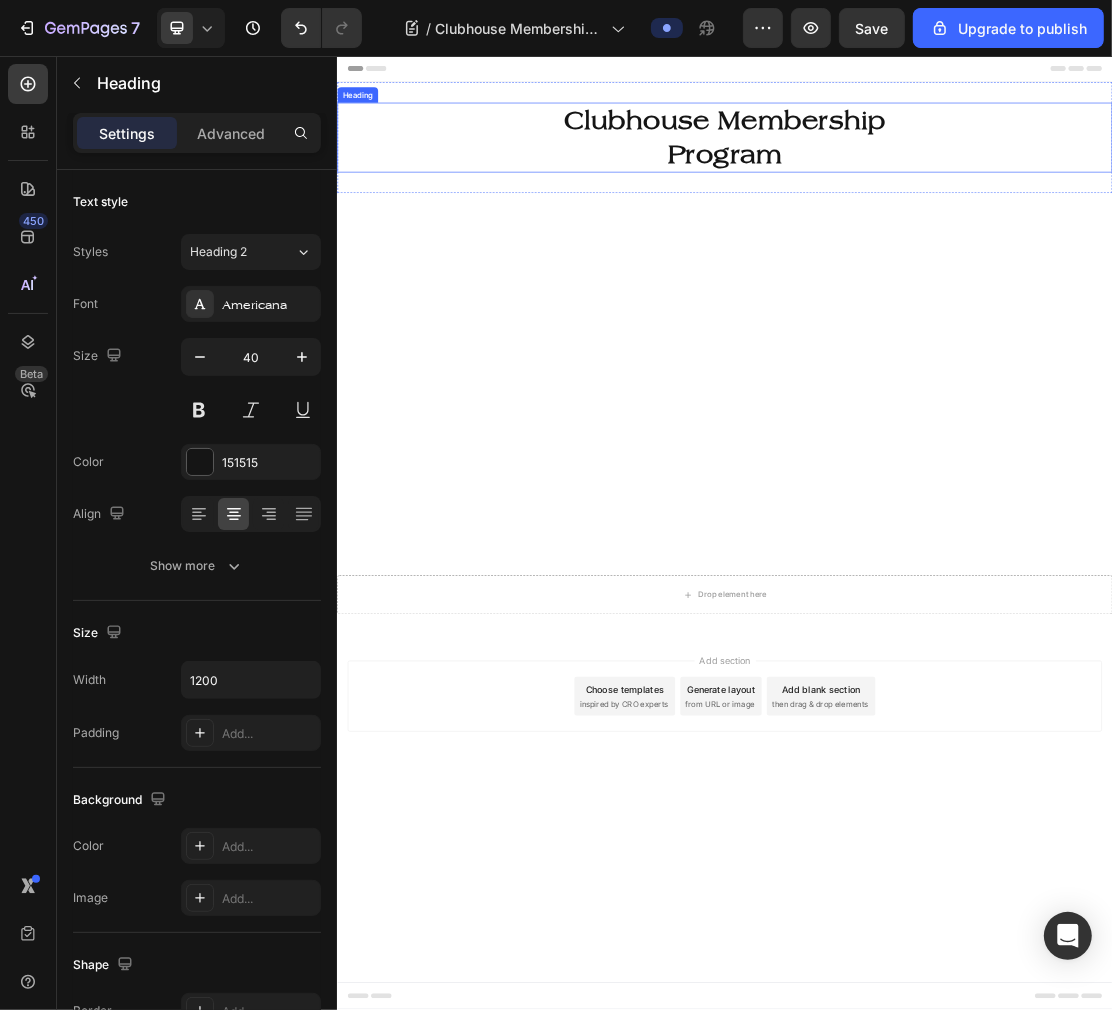 click on "Clubhouse Membership" at bounding box center (936, 156) 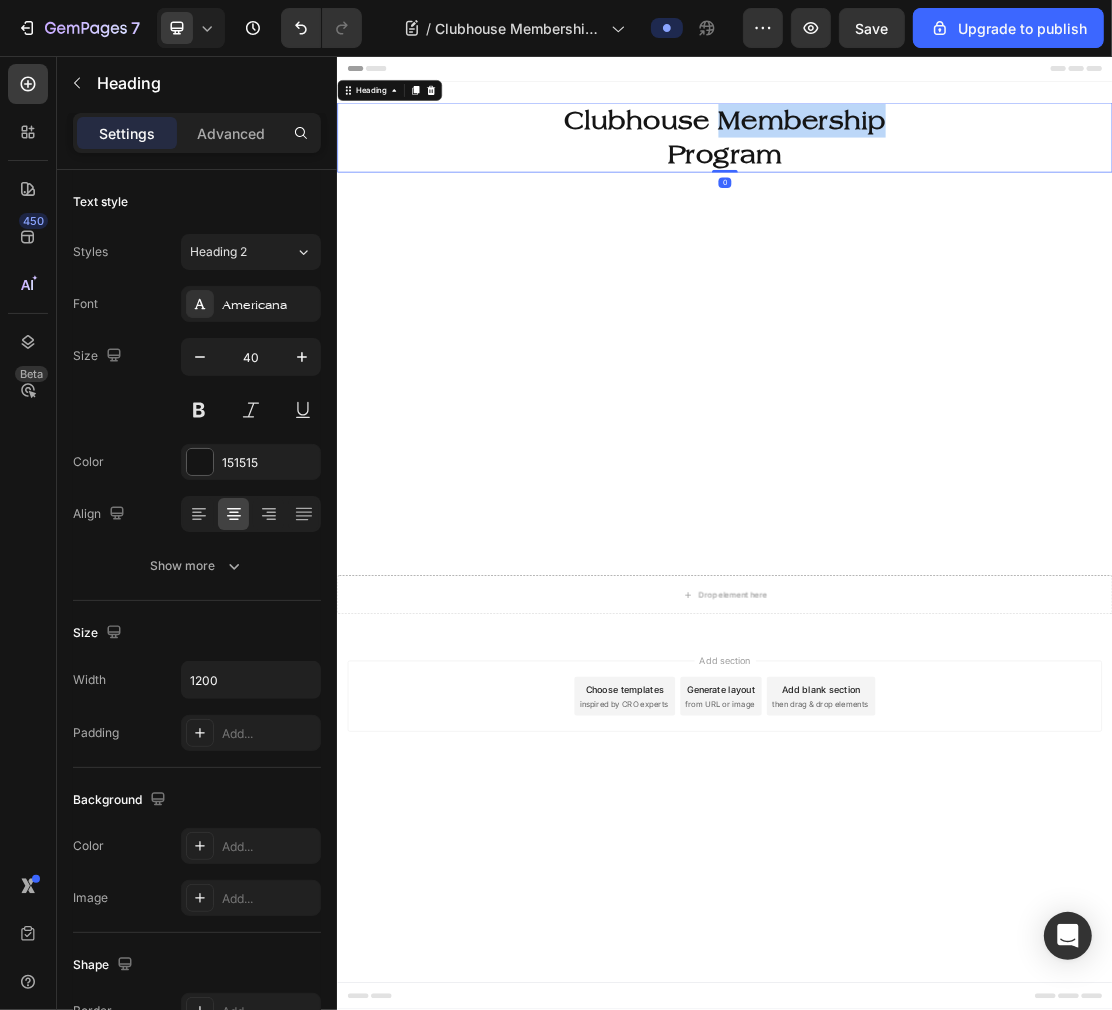 click on "Clubhouse Membership" at bounding box center [936, 156] 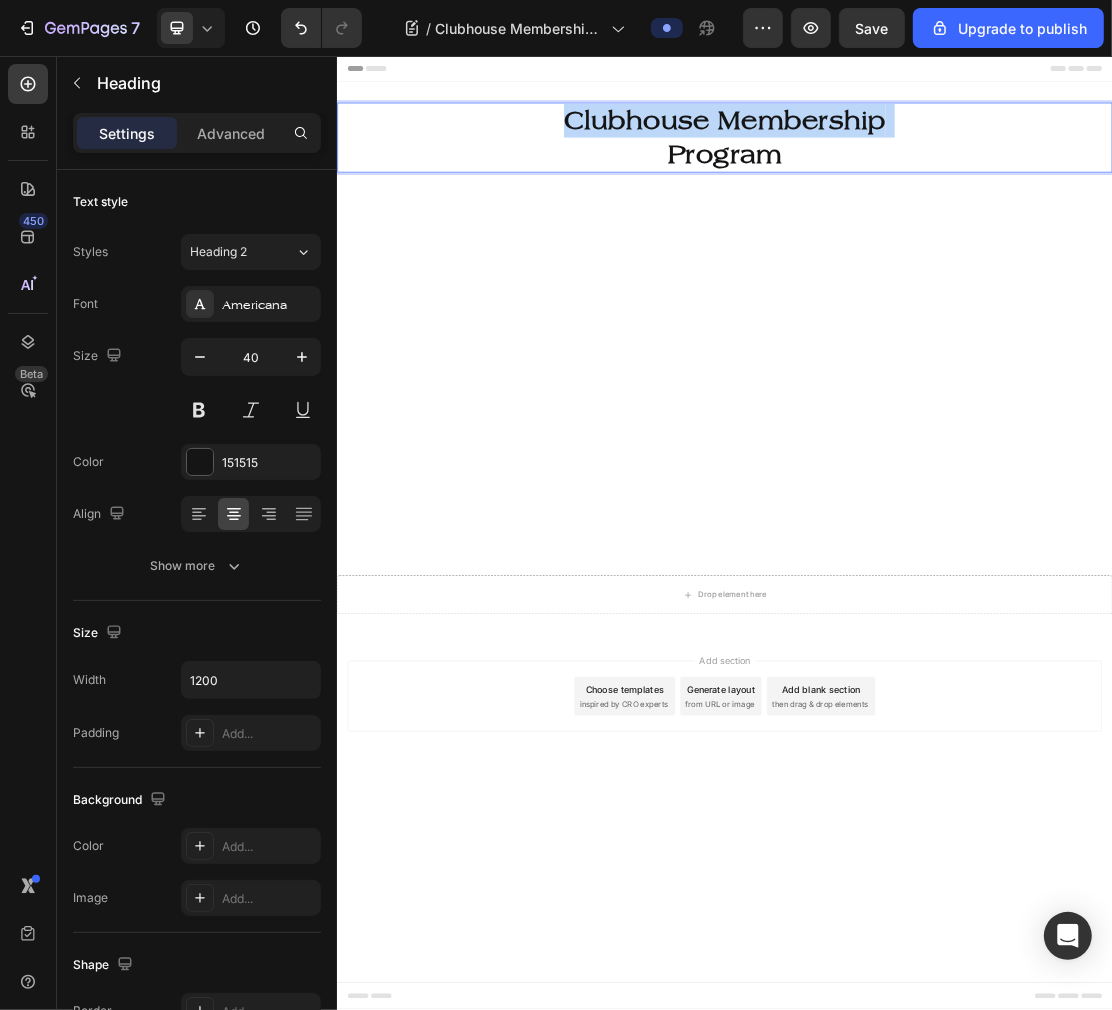 click on "Clubhouse Membership" at bounding box center (936, 156) 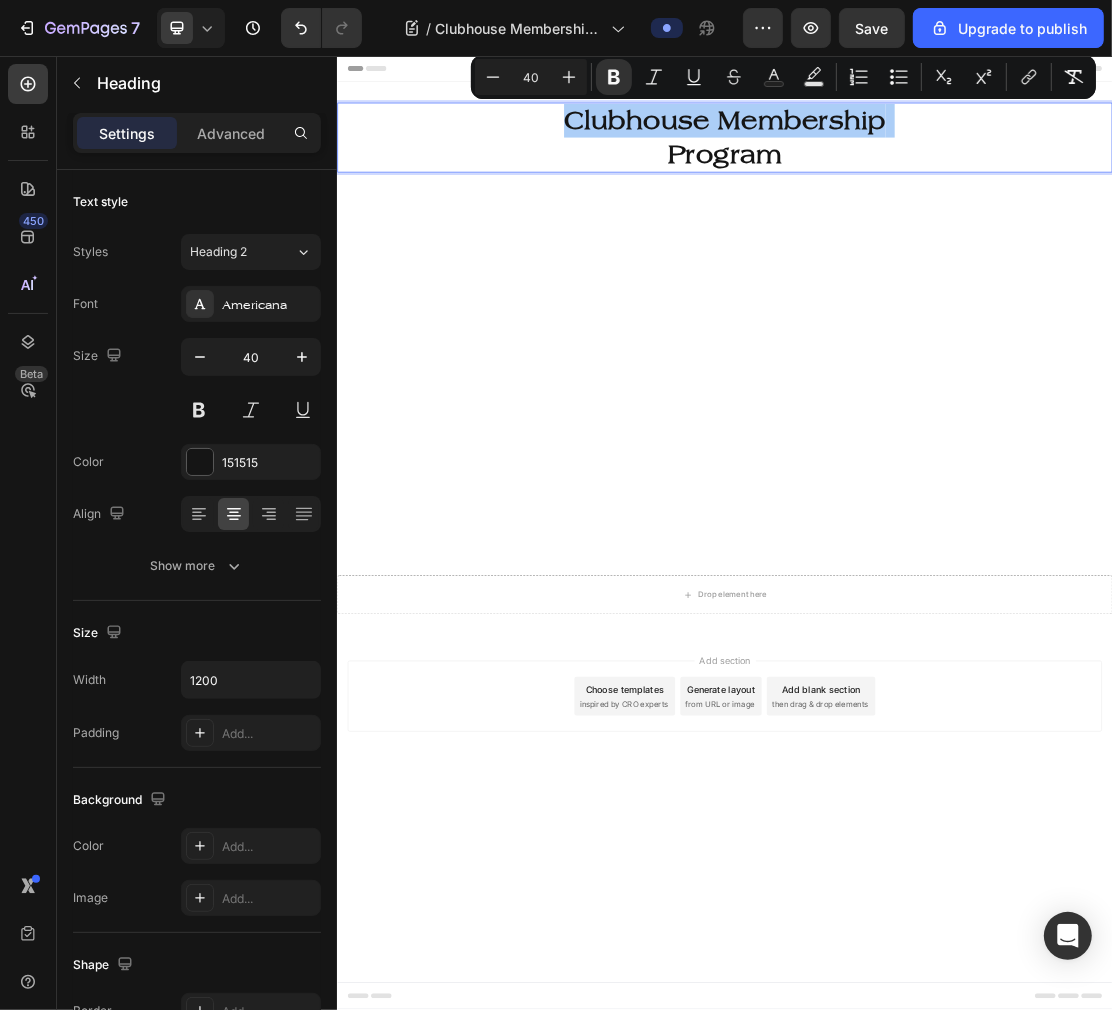 click at bounding box center (200, 462) 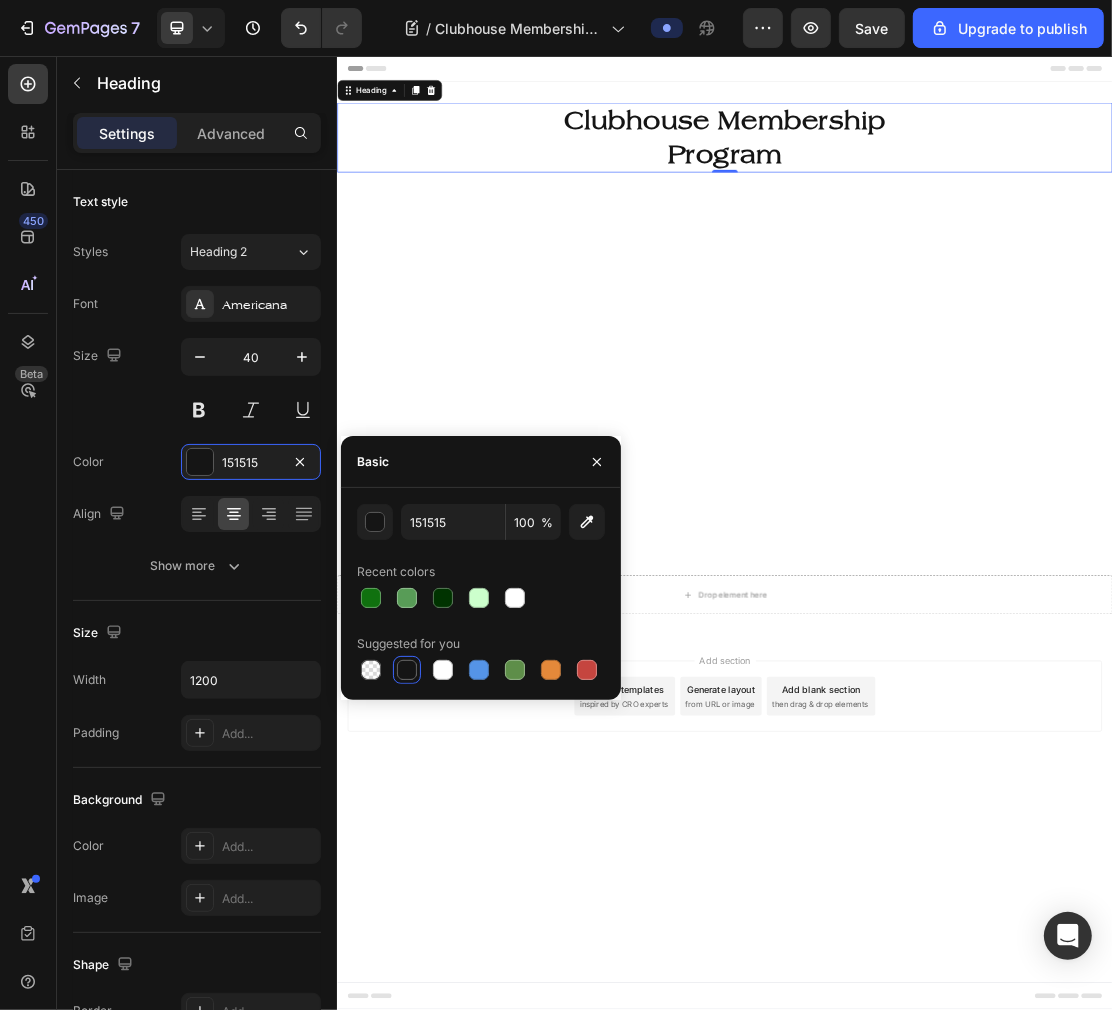 click at bounding box center [479, 670] 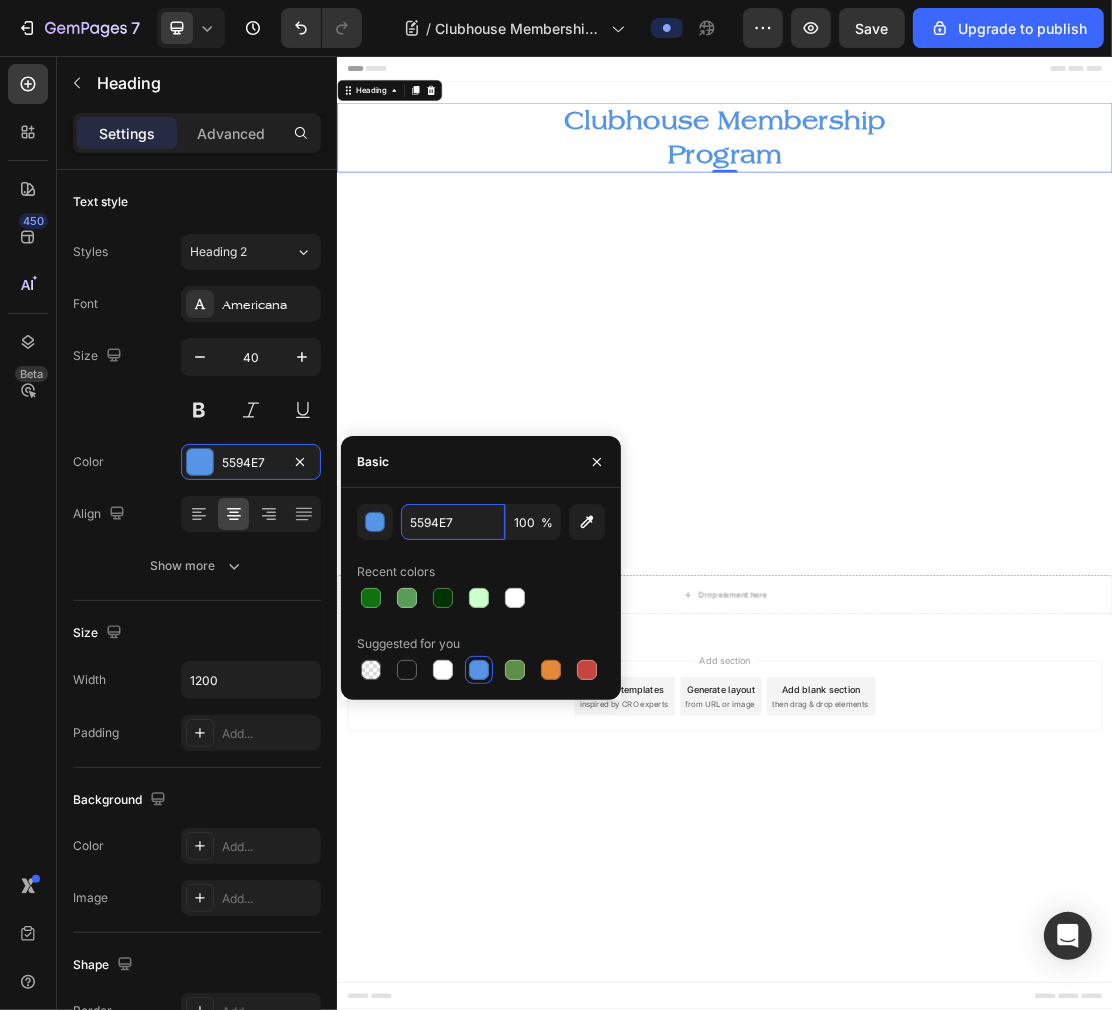 click on "5594E7" at bounding box center [453, 522] 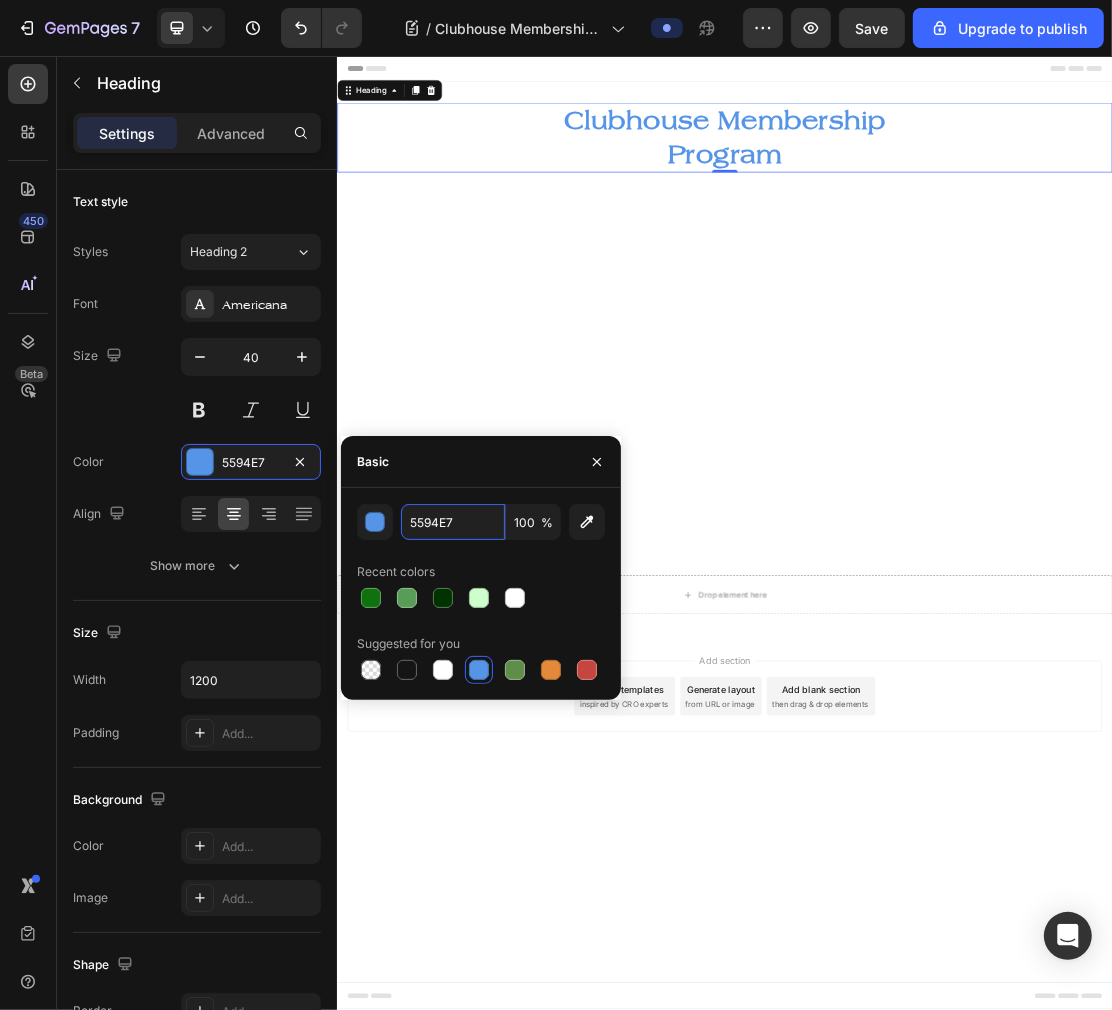 paste on "0033FF" 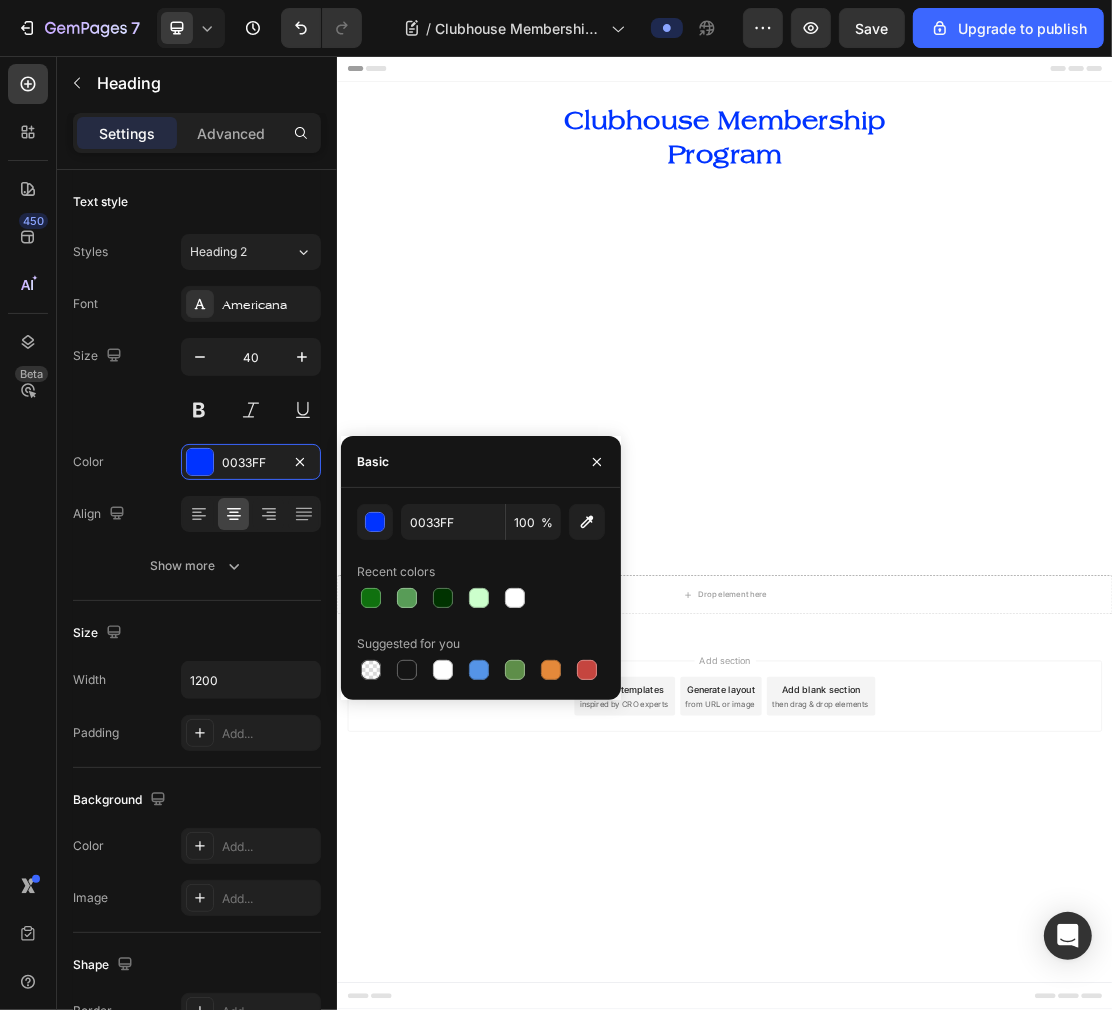 click at bounding box center [936, 540] 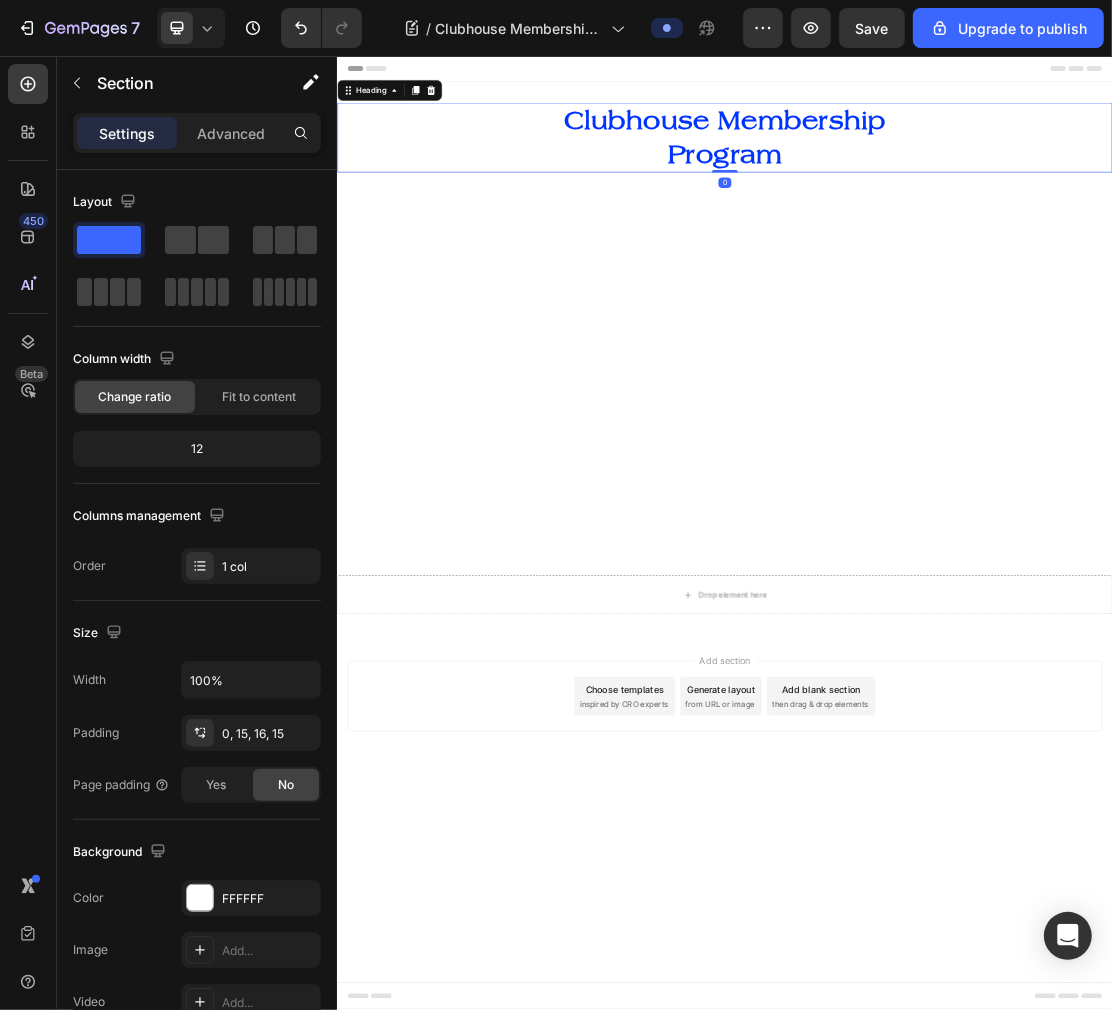 click on "⁠⁠⁠⁠⁠⁠⁠ Clubhouse Membership  Program" at bounding box center [936, 182] 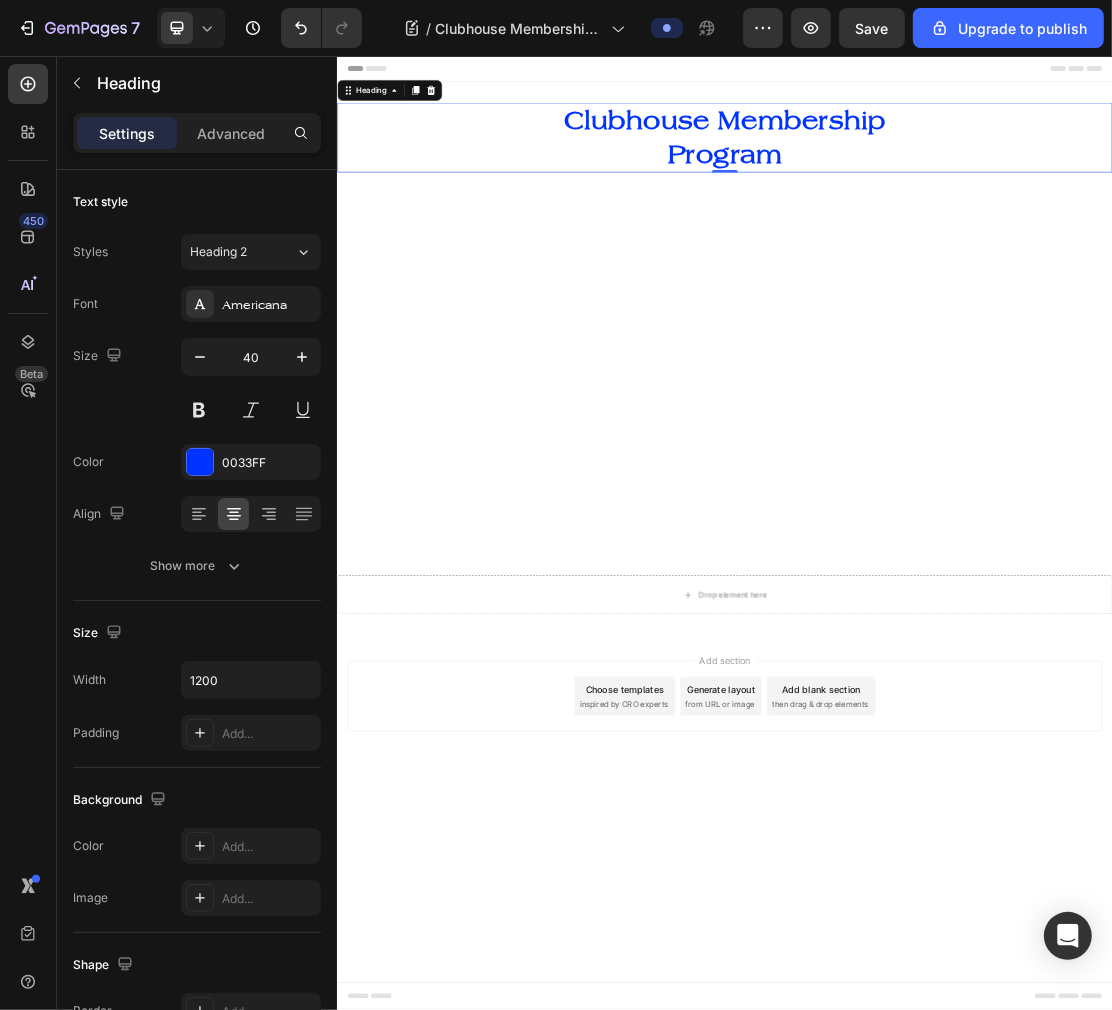 click 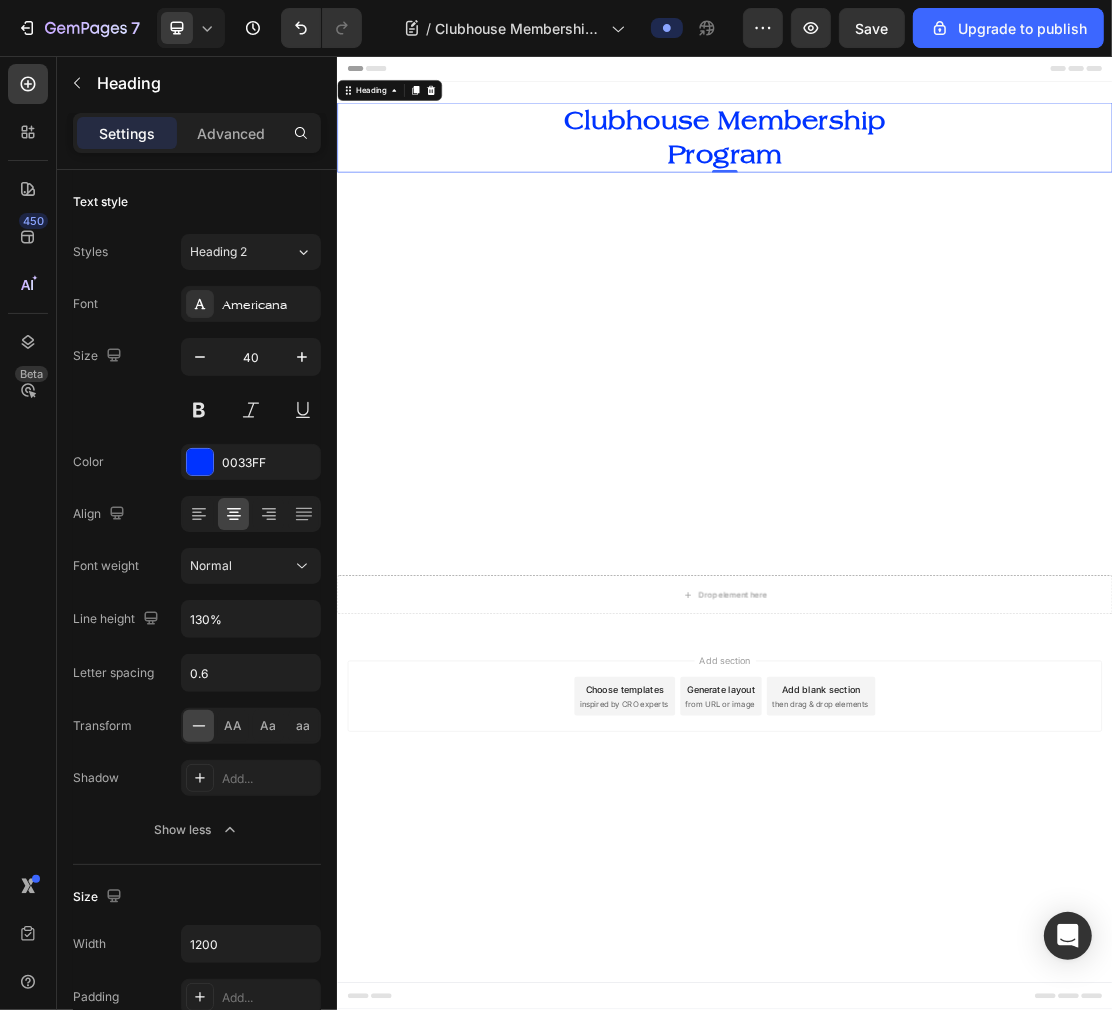 click on "Normal" at bounding box center [241, 566] 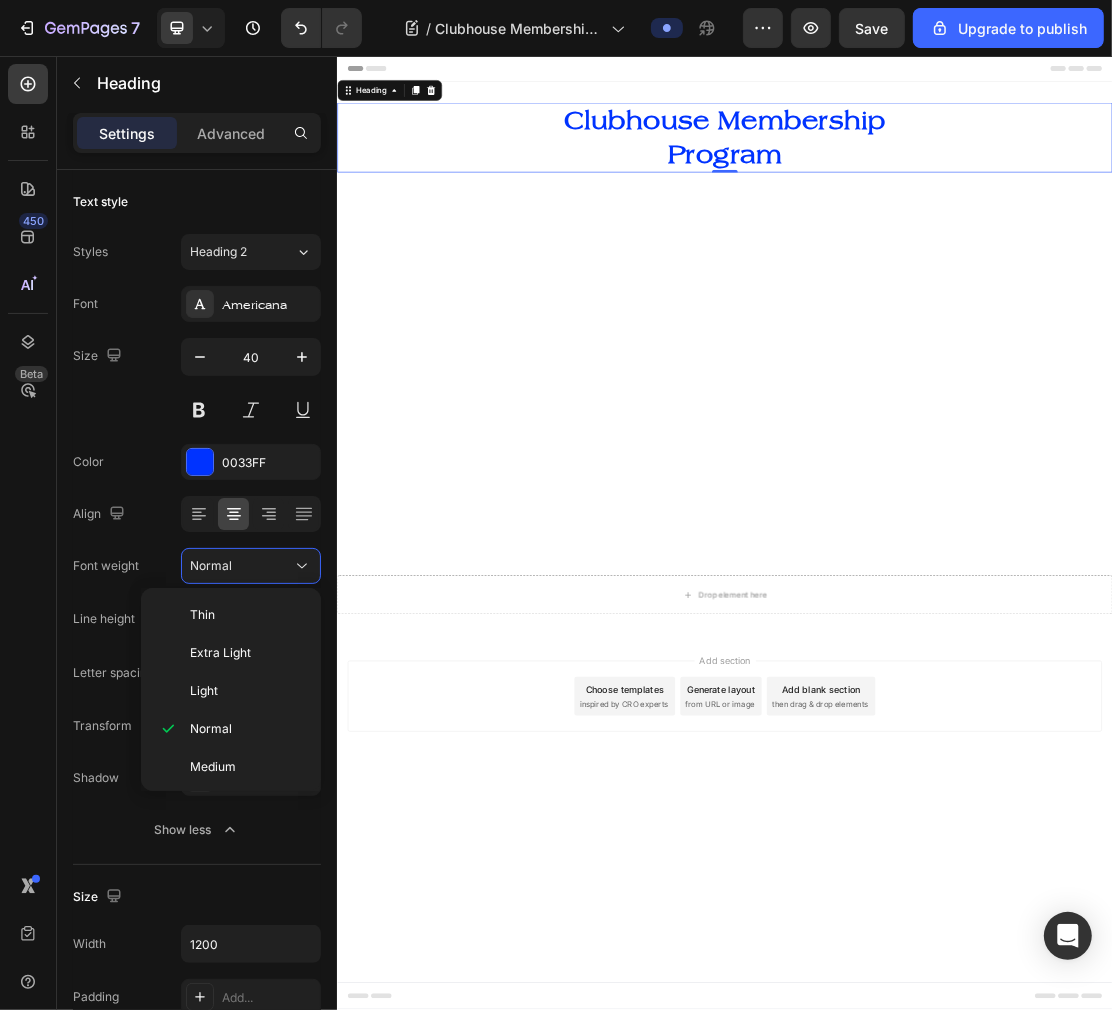 click on "Thin" at bounding box center (243, 615) 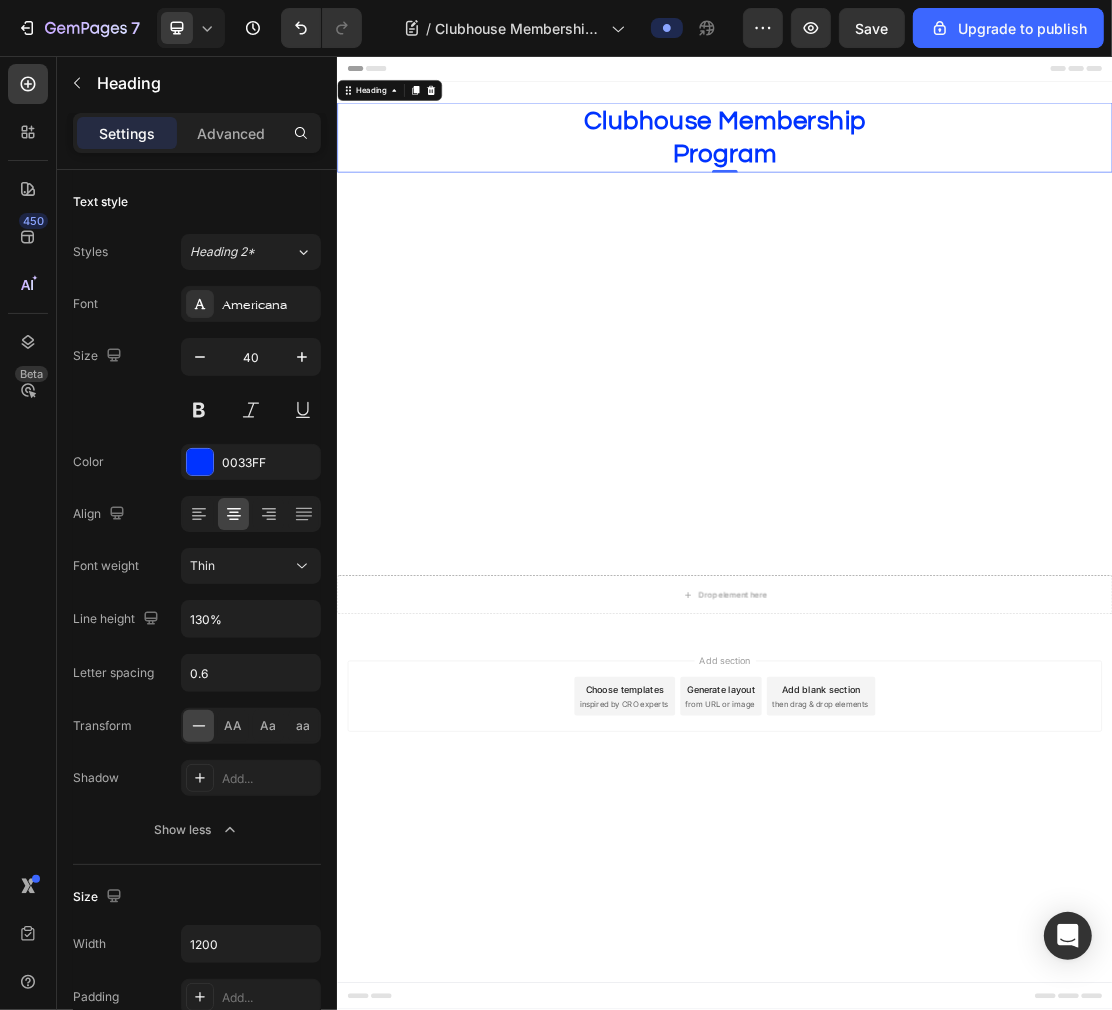 click on "Thin" at bounding box center (241, 566) 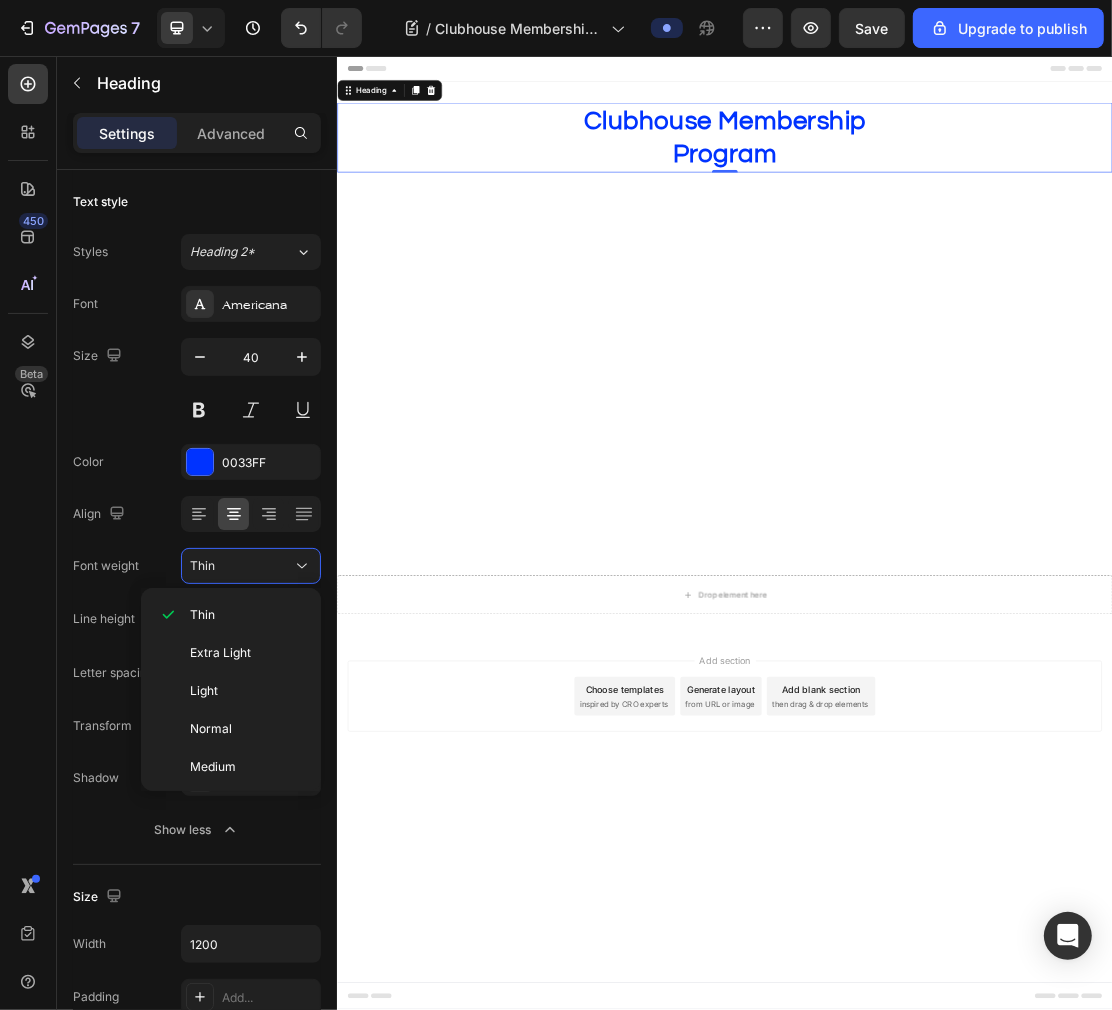 click on "Medium" at bounding box center [243, 767] 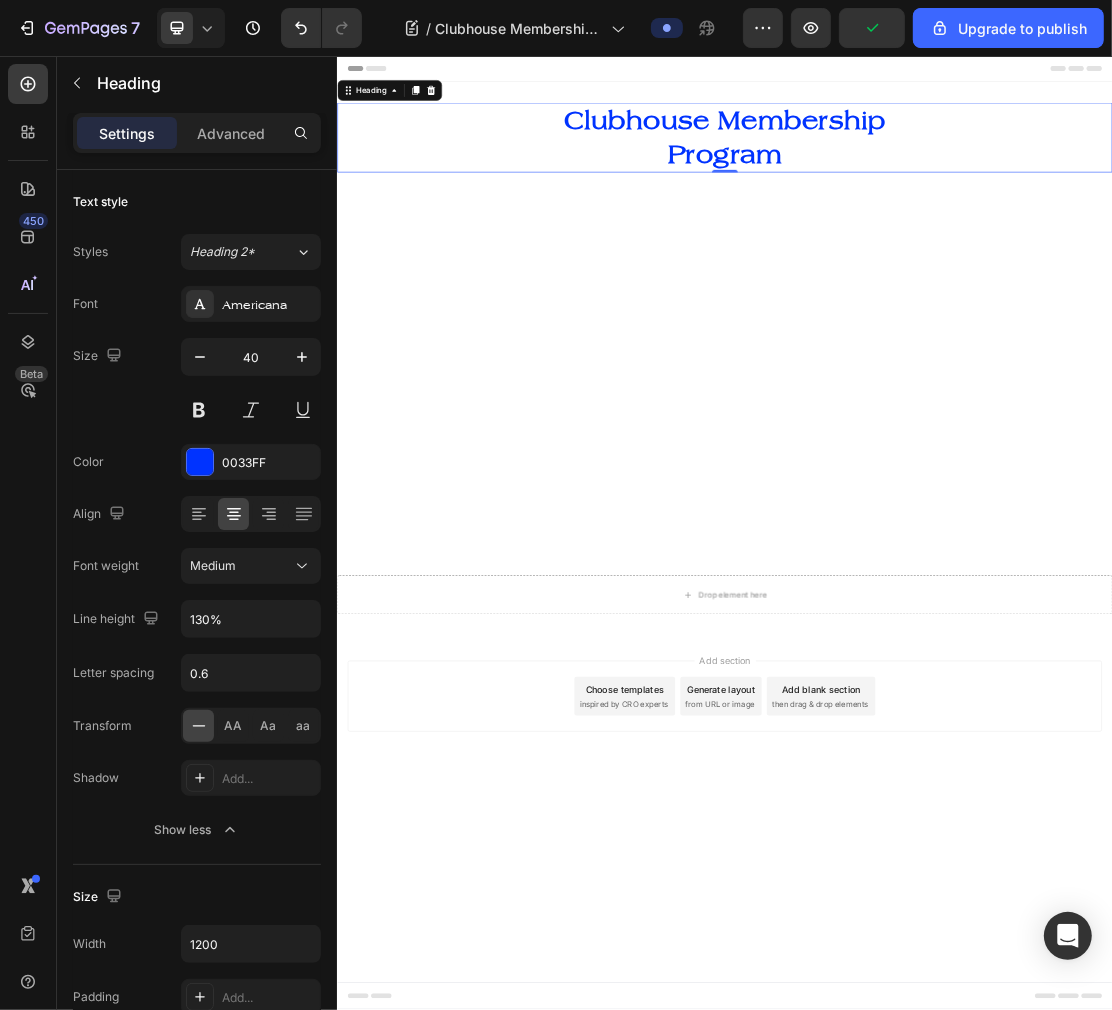 click 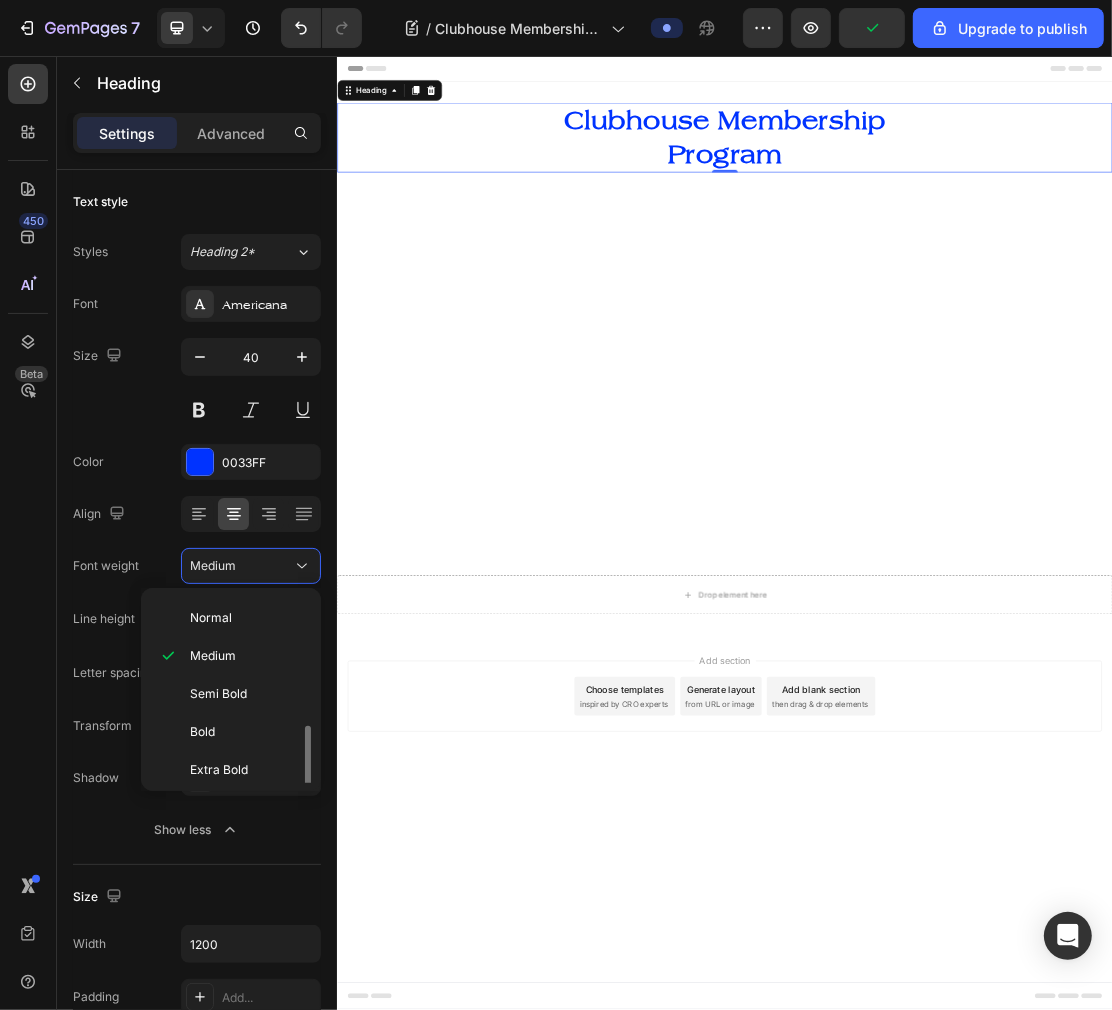 scroll, scrollTop: 156, scrollLeft: 0, axis: vertical 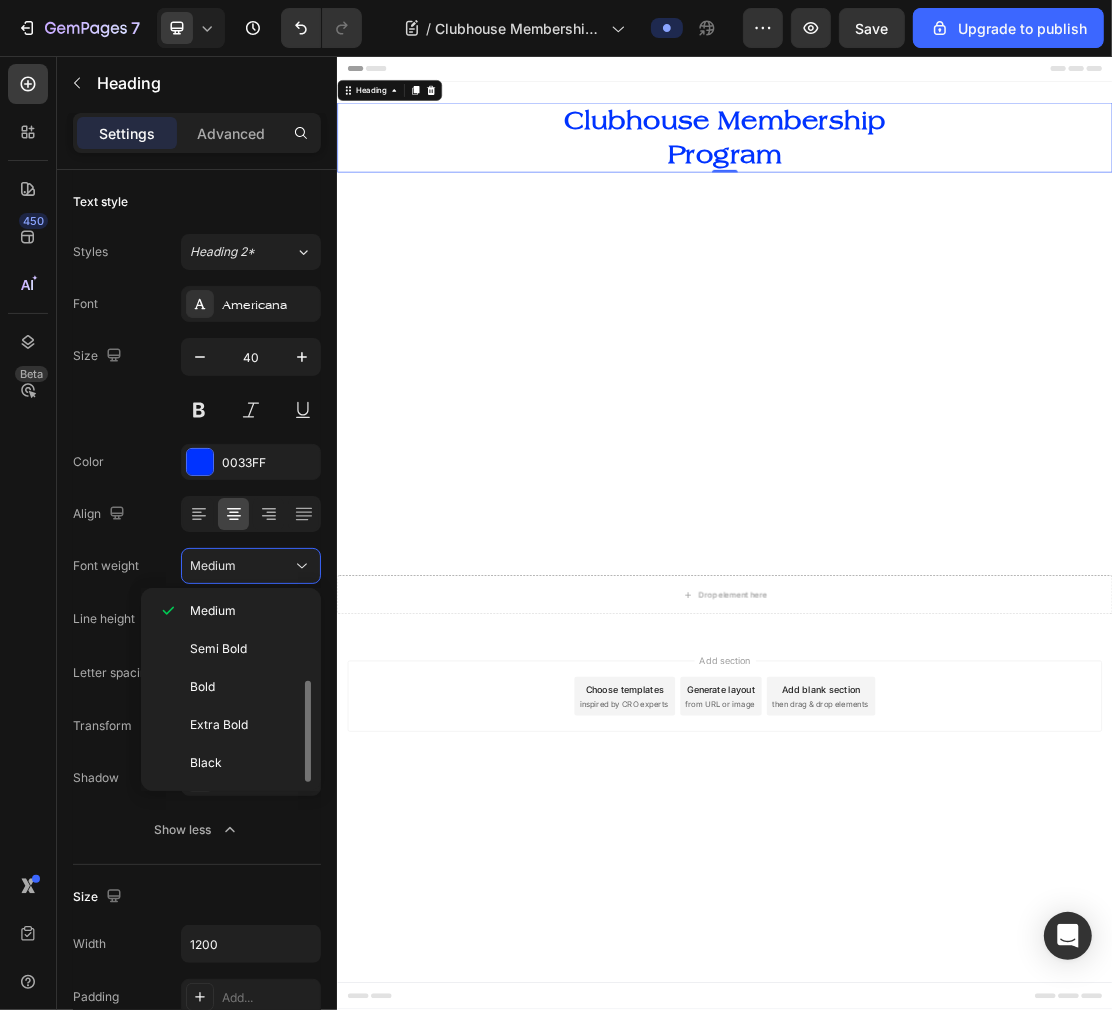 click on "Black" 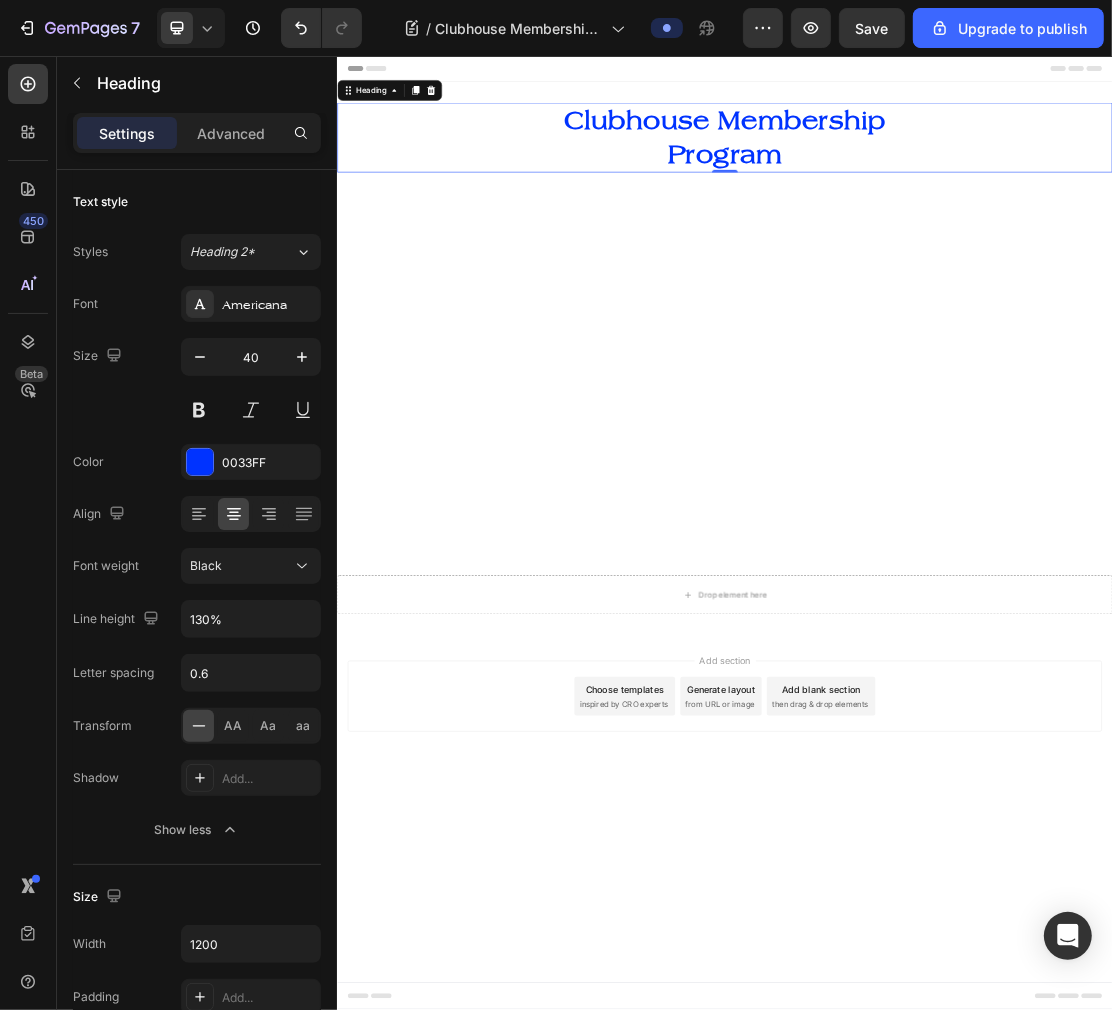 click 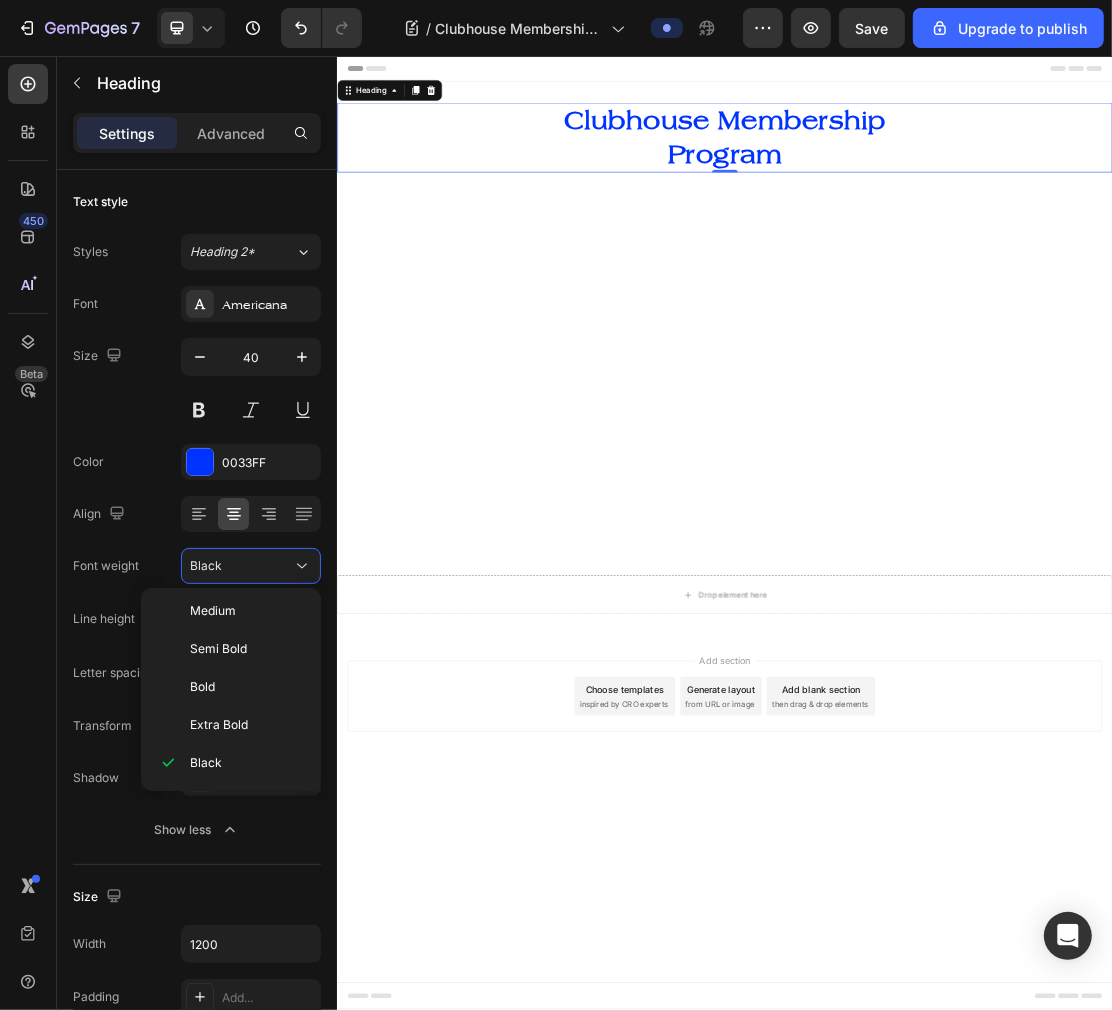 click on "Extra Bold" at bounding box center [243, 725] 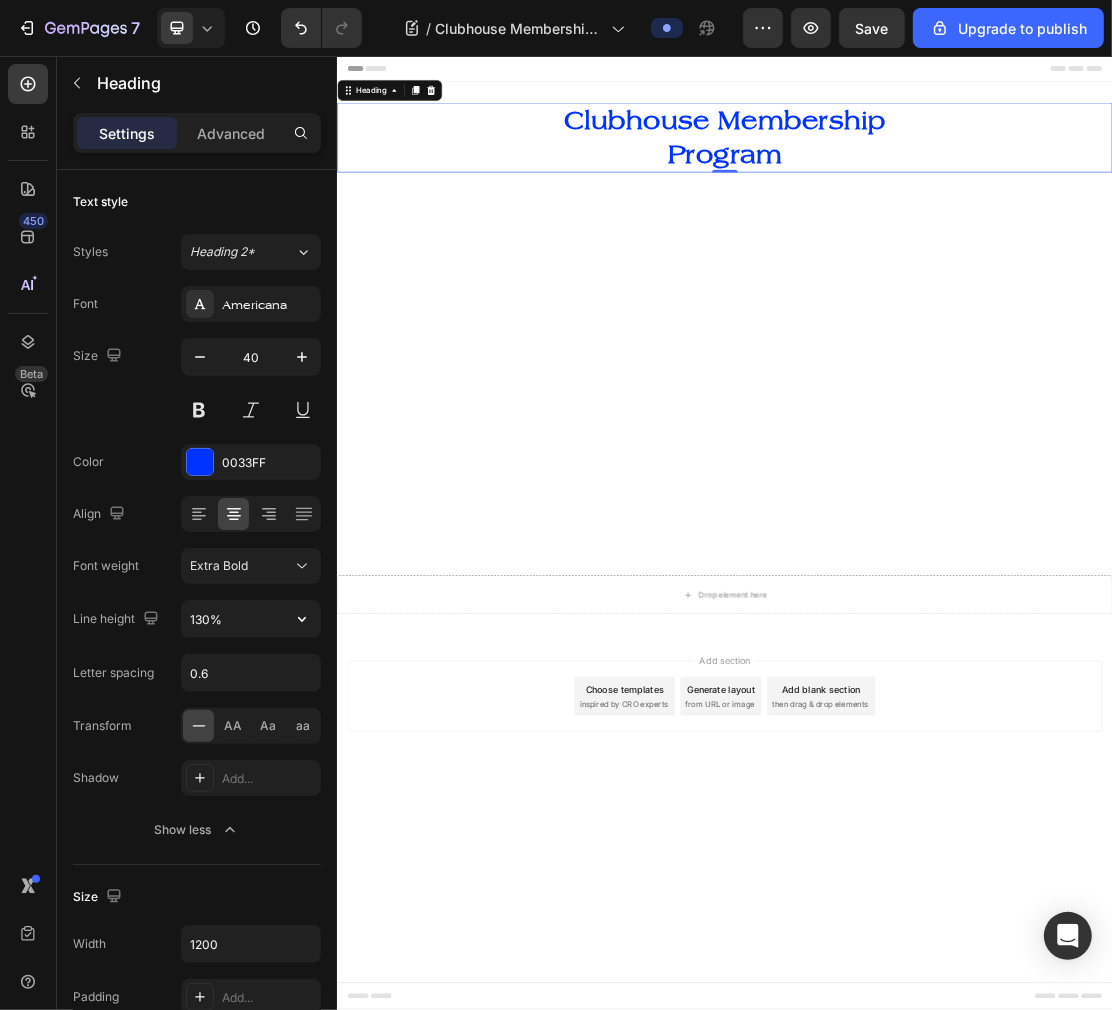 click on "130%" at bounding box center (251, 619) 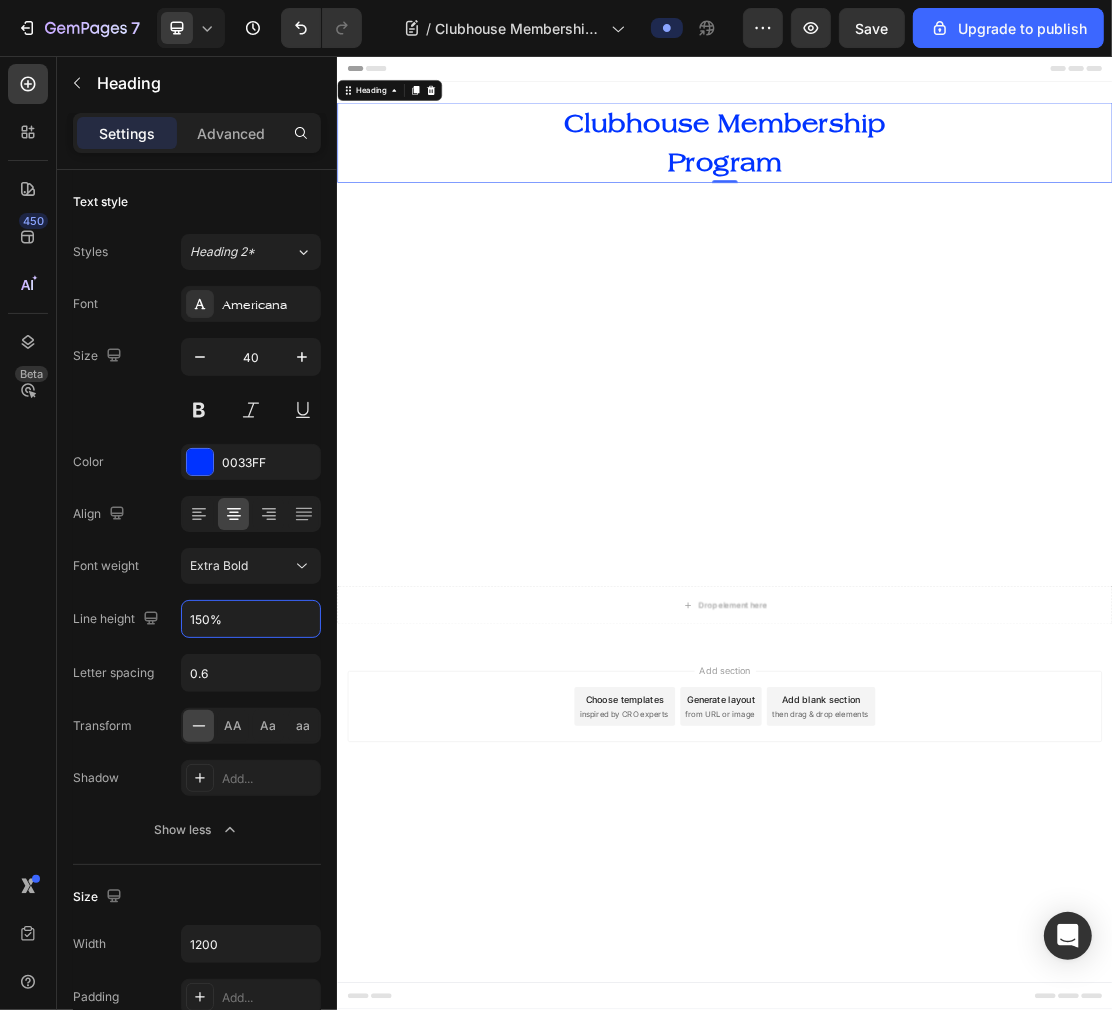type on "130%" 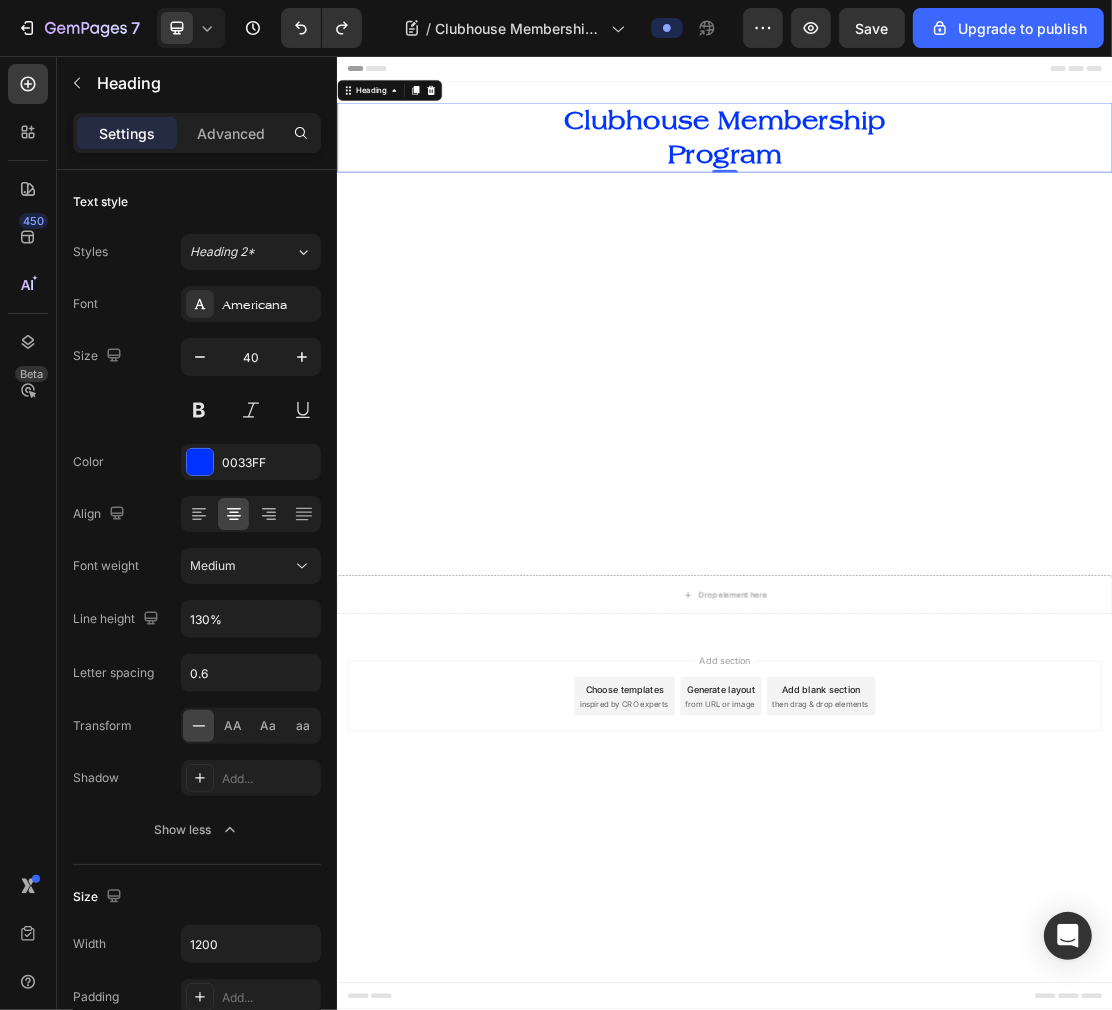 drag, startPoint x: 55, startPoint y: 595, endPoint x: 54, endPoint y: 608, distance: 13.038404 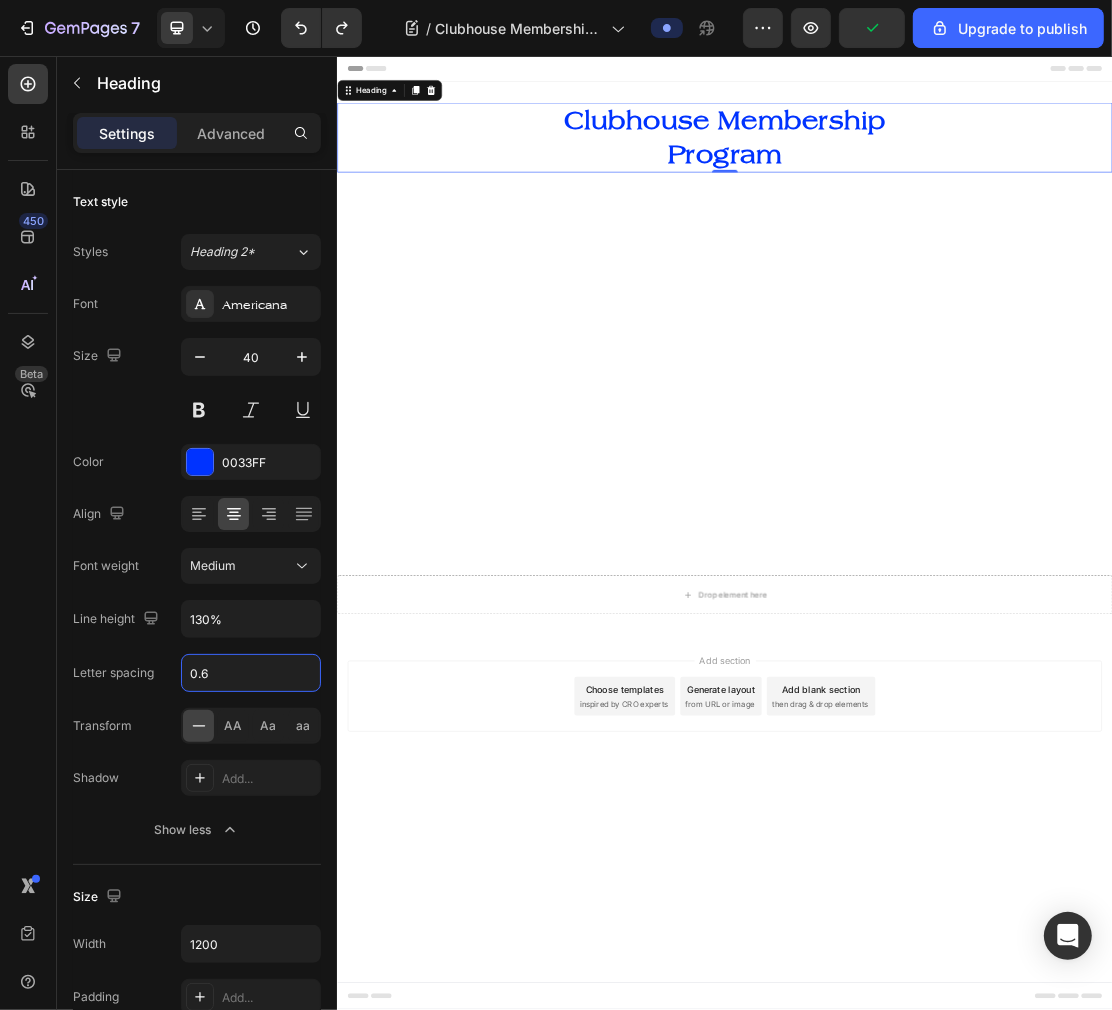 click on "0.6" at bounding box center [251, 673] 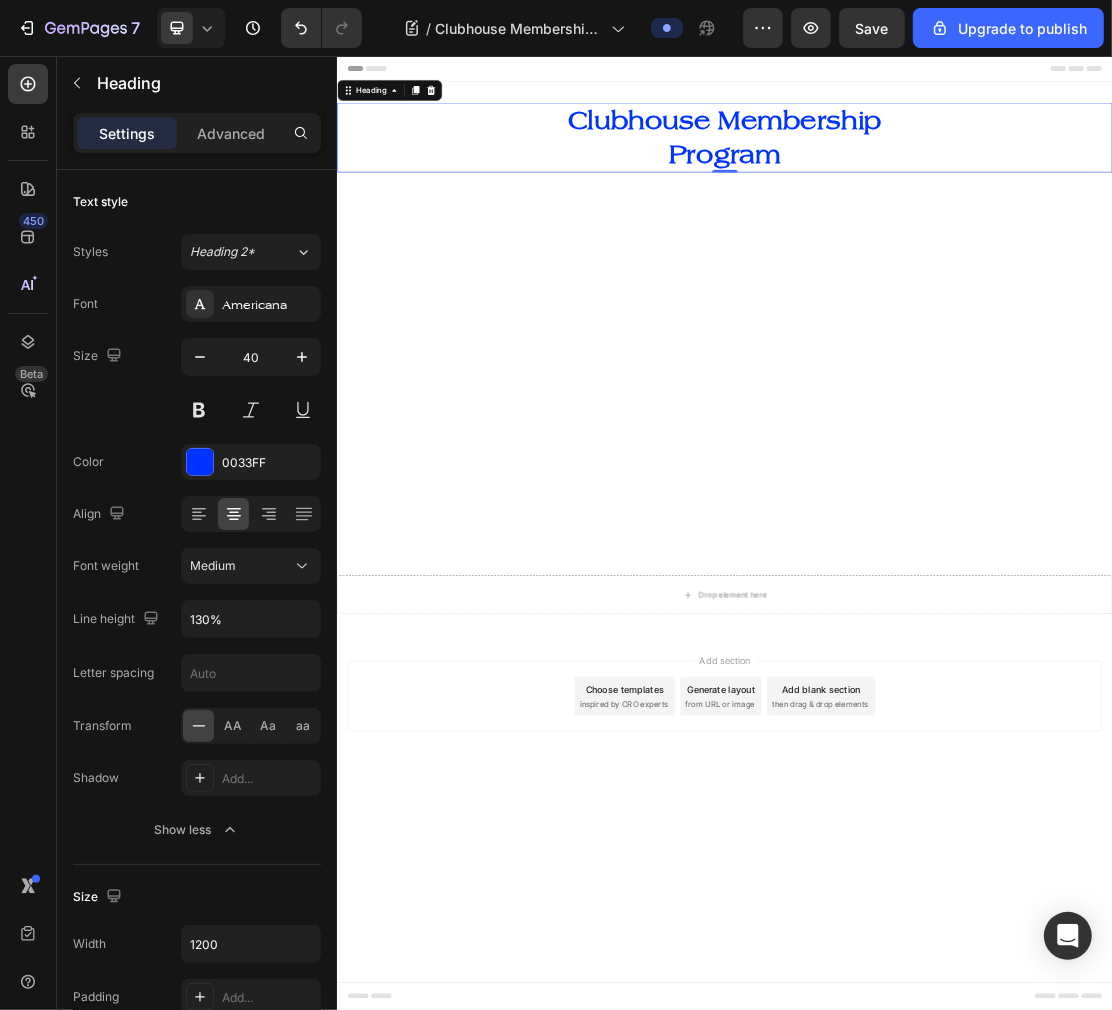click on "450 Beta" at bounding box center [28, 465] 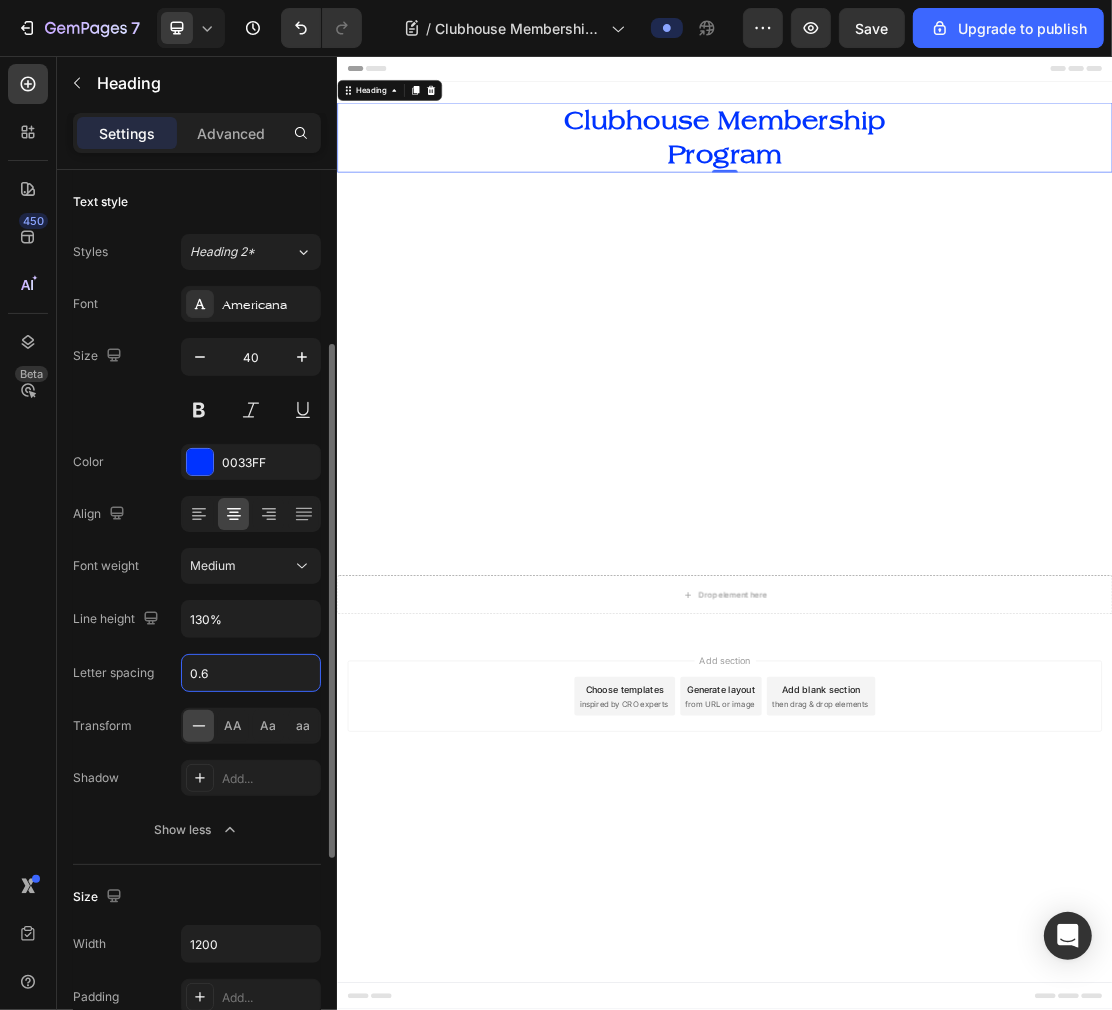 scroll, scrollTop: 111, scrollLeft: 0, axis: vertical 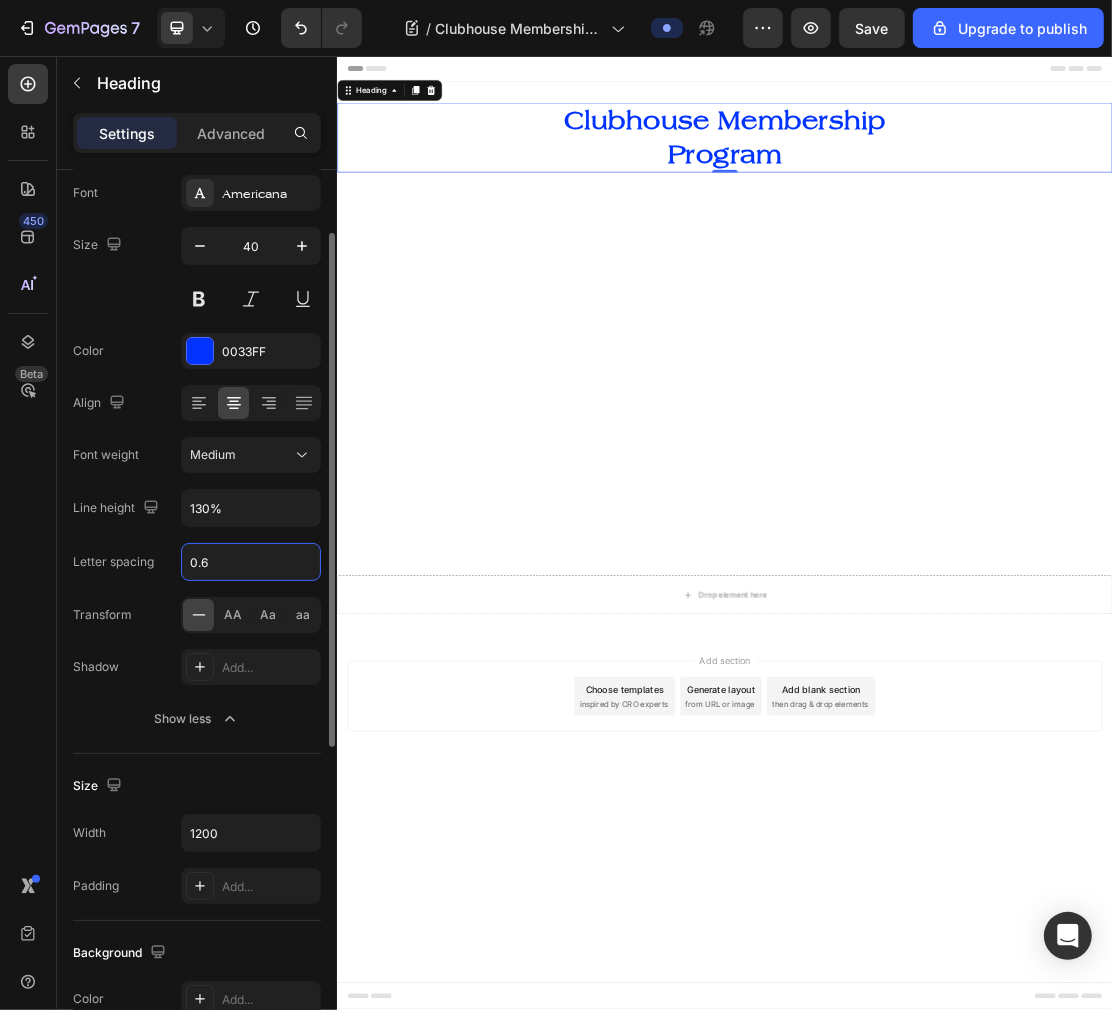 type on "0.6" 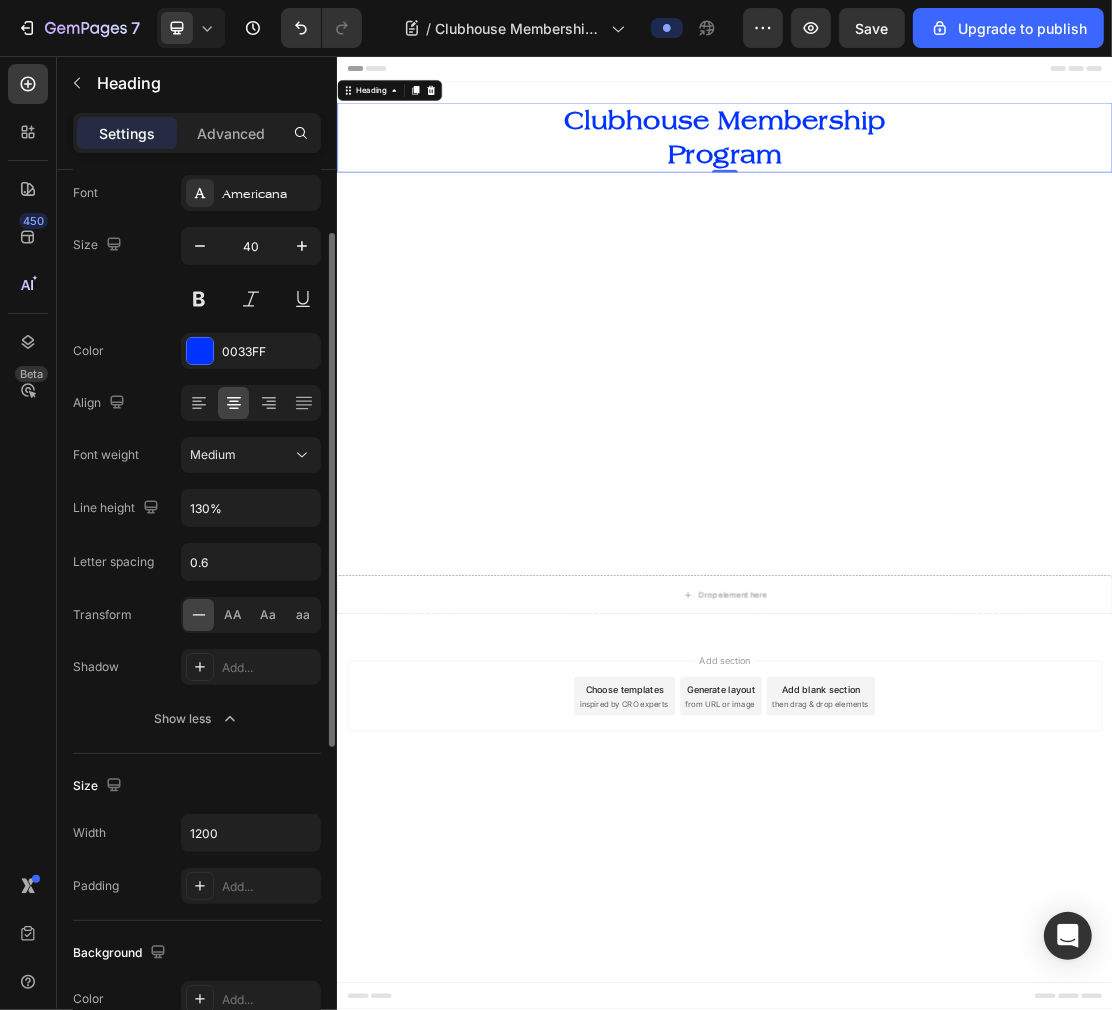 click on "Text style Styles Heading 2* Font Americana Size 40 Color 0033FF Align Font weight Medium Line height 130% Letter spacing 0.6 Transform AA Aa aa Shadow Add... Show less" 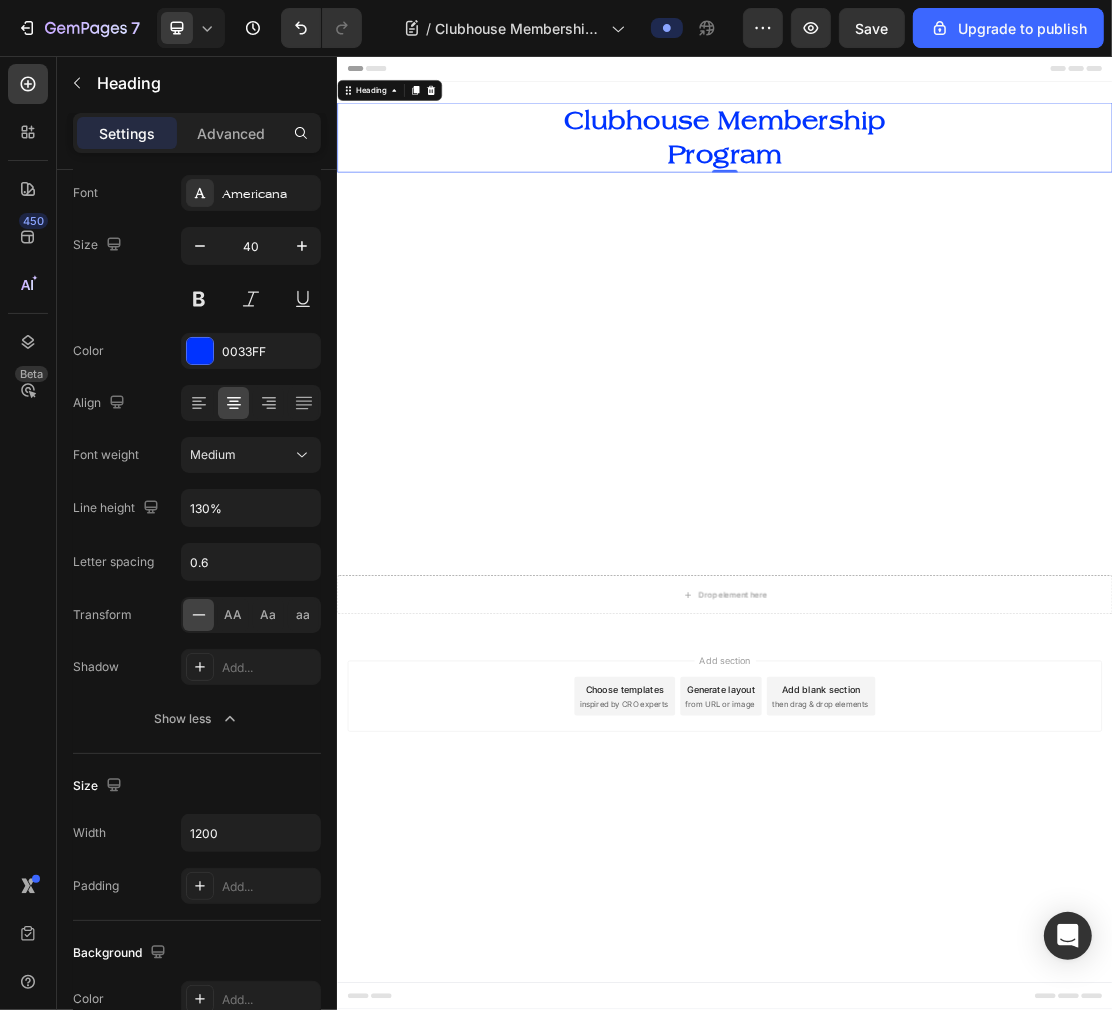 click on "Show less" 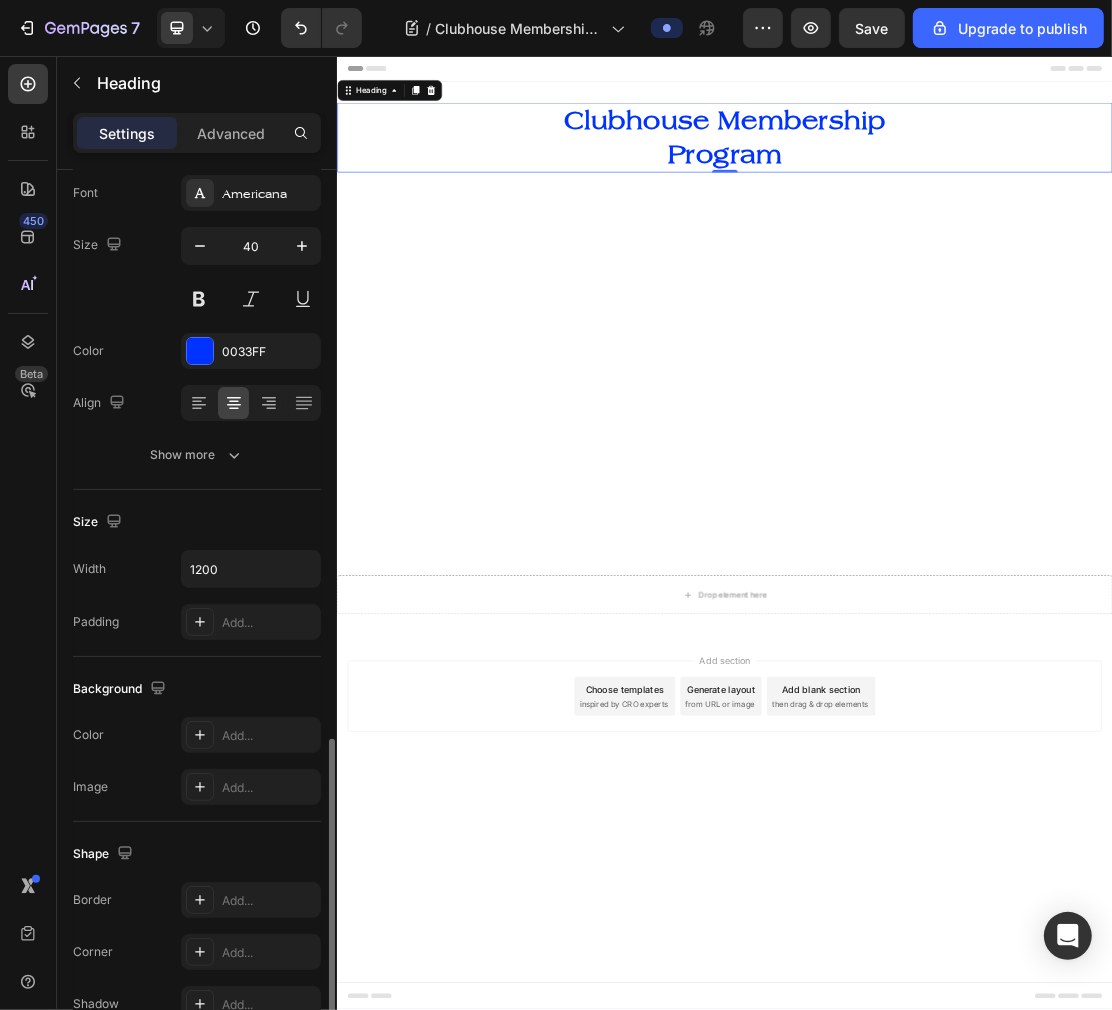 scroll, scrollTop: 402, scrollLeft: 0, axis: vertical 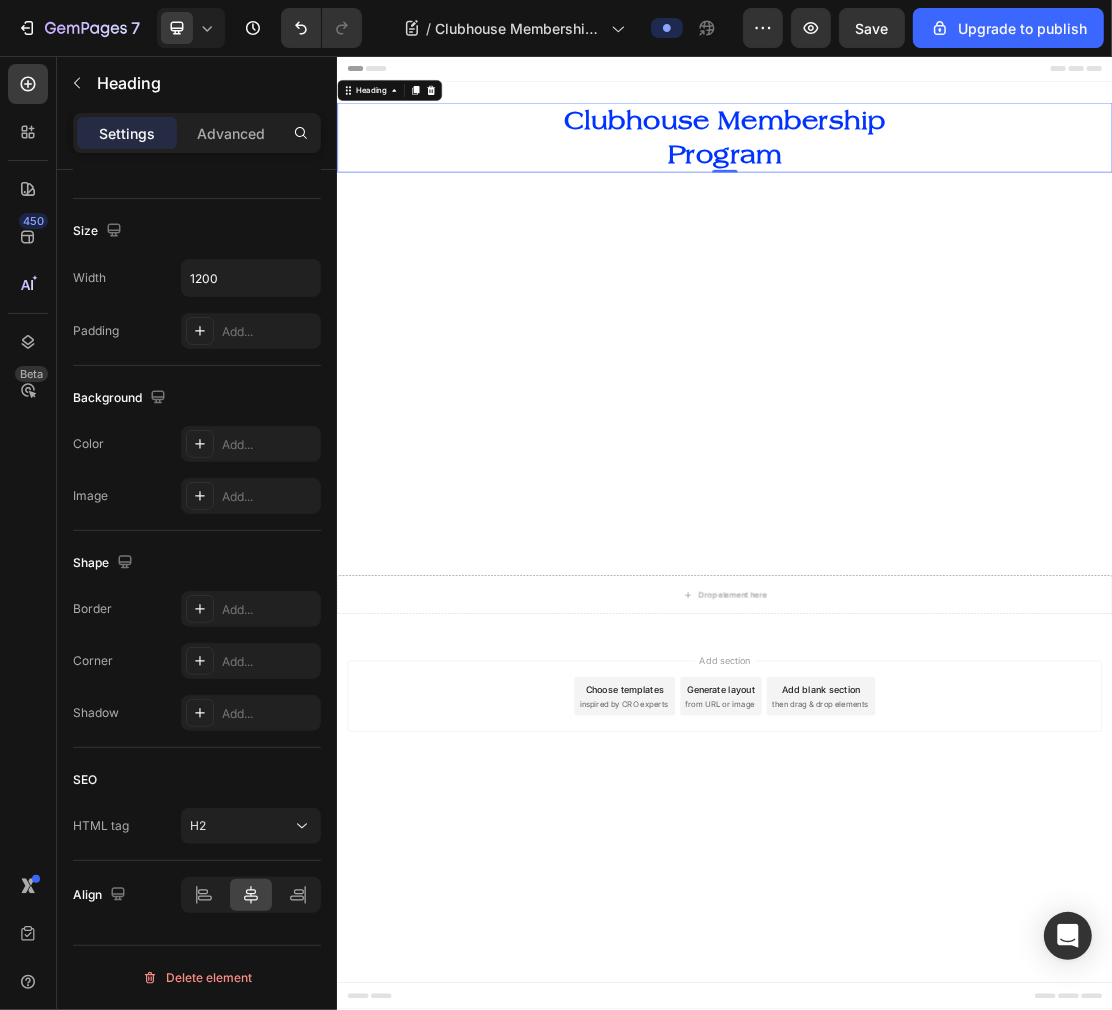 click on "H2" at bounding box center (241, 826) 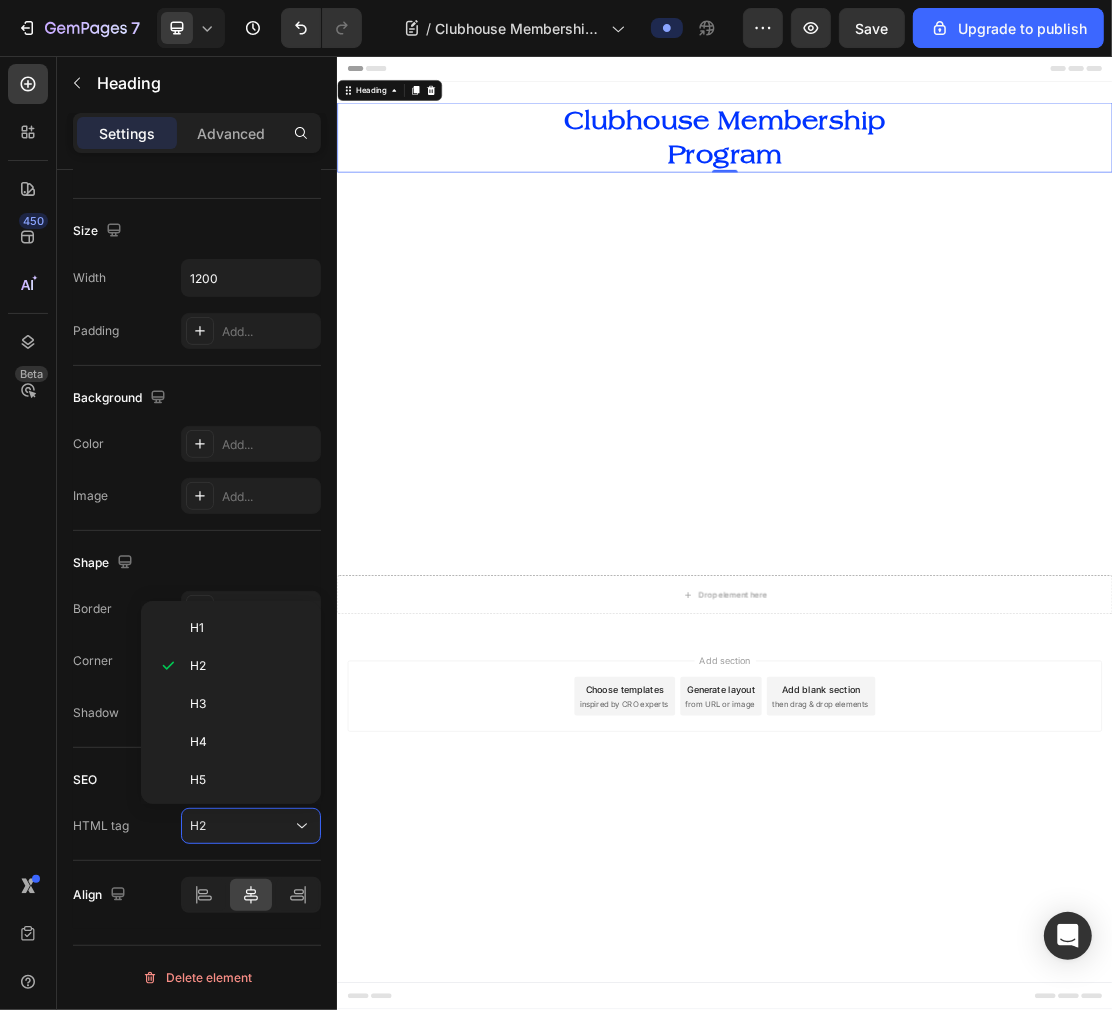 click on "H2" at bounding box center [241, 826] 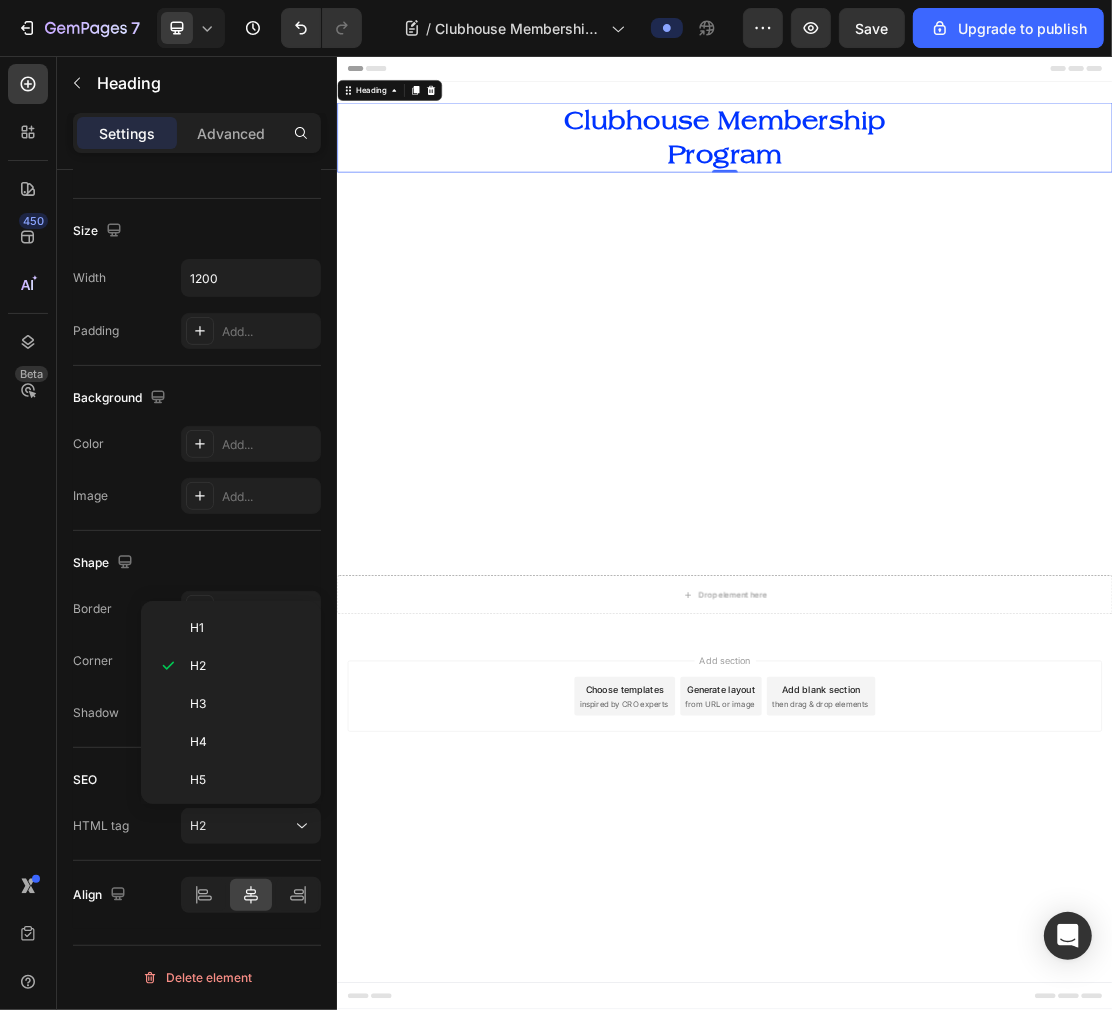 click on "H2" at bounding box center (241, 826) 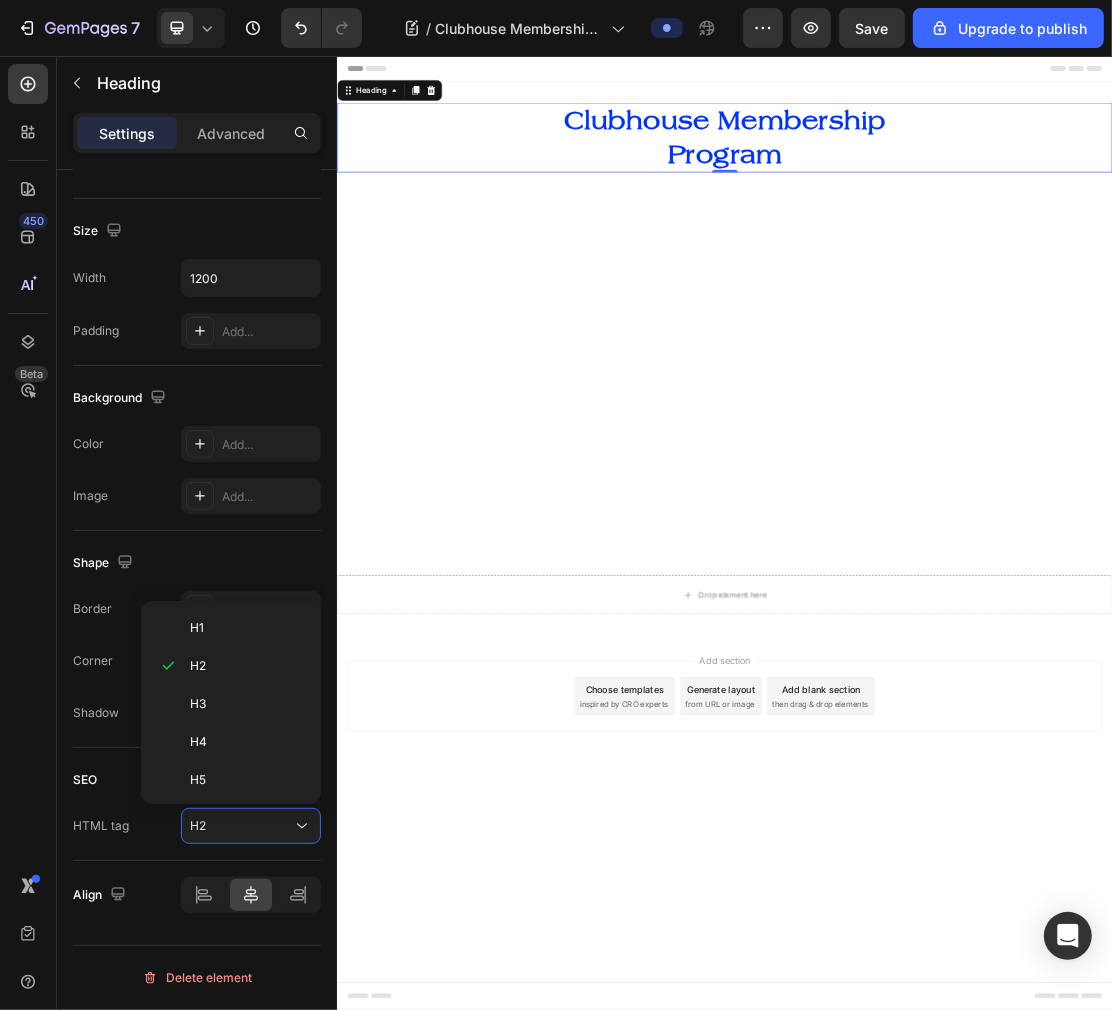 click on "H5" 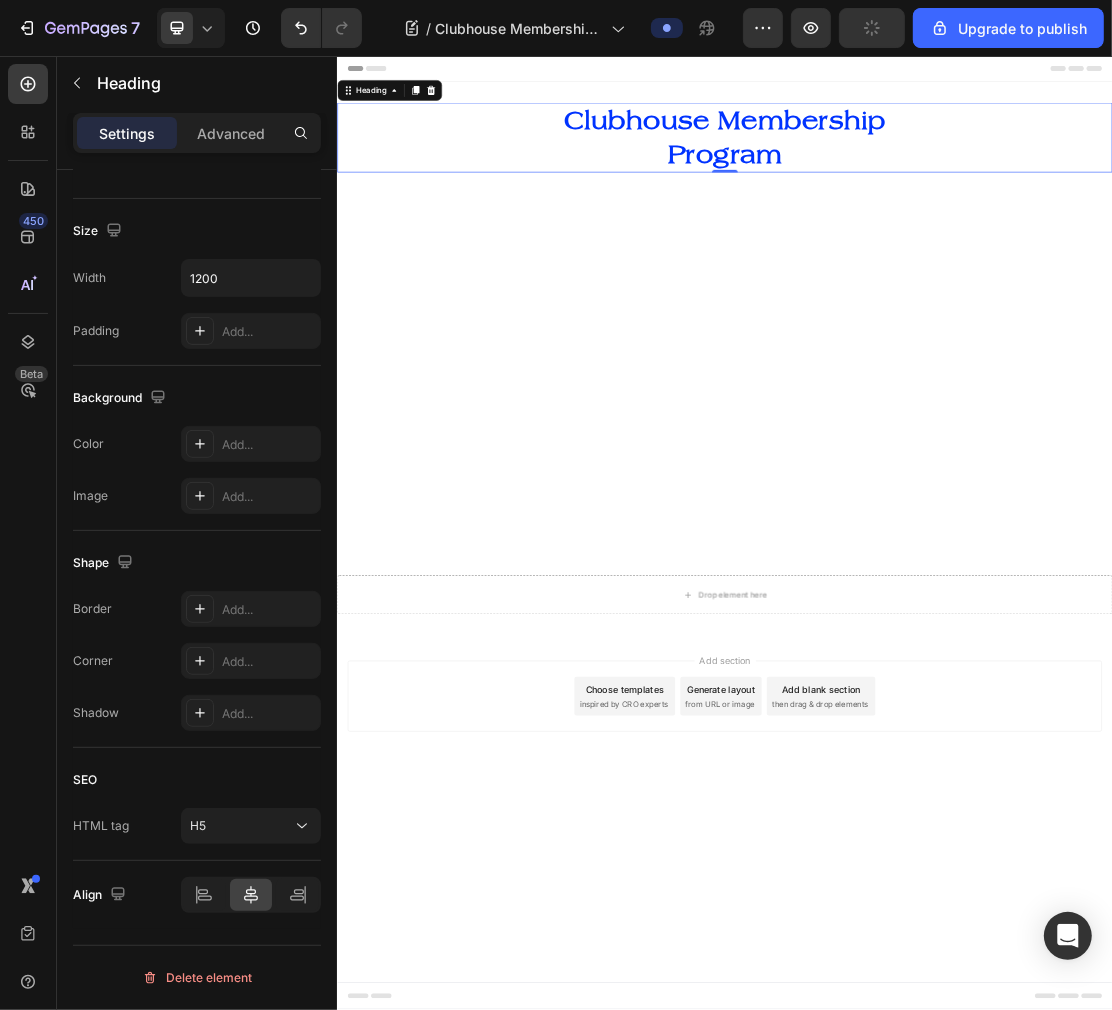 click on "H5" at bounding box center (241, 826) 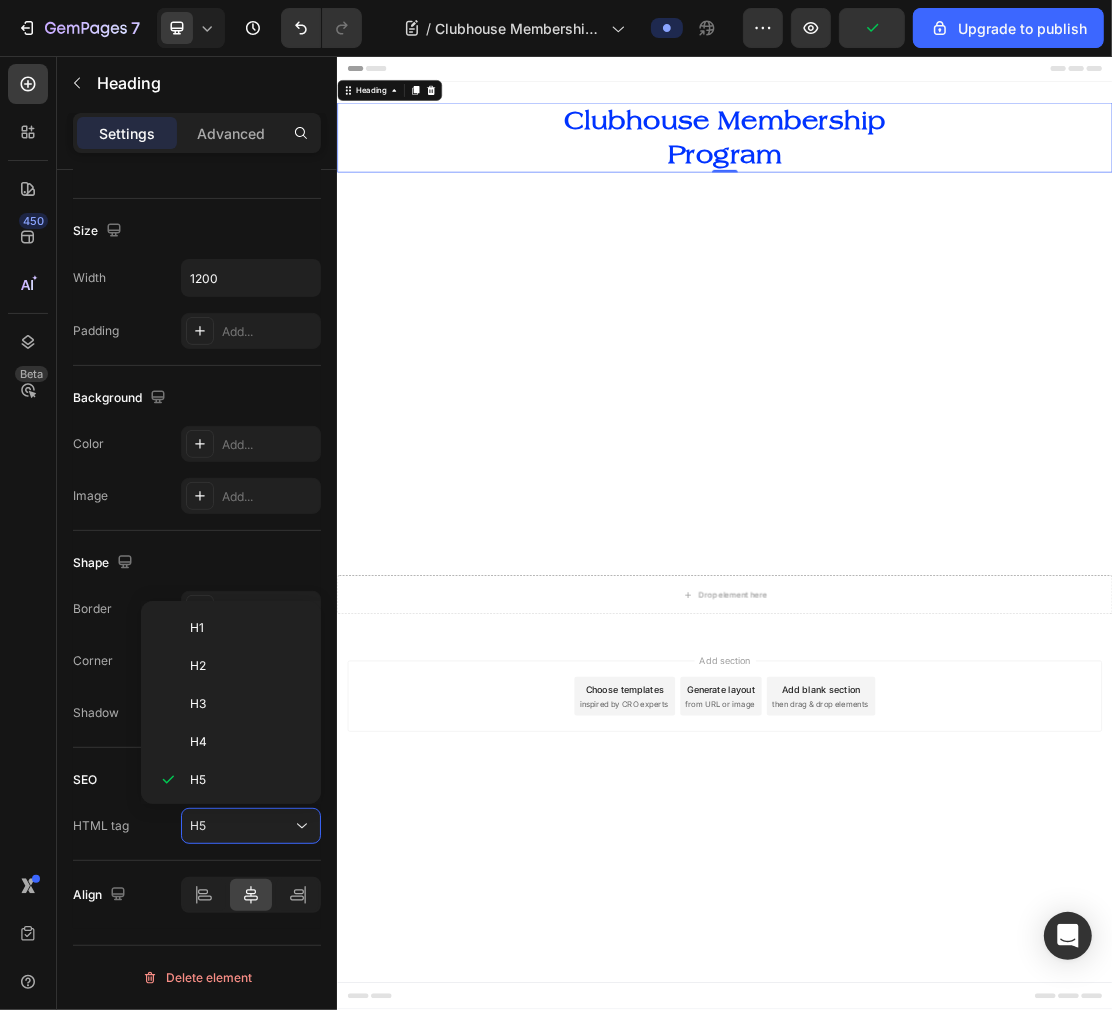 click on "H2" 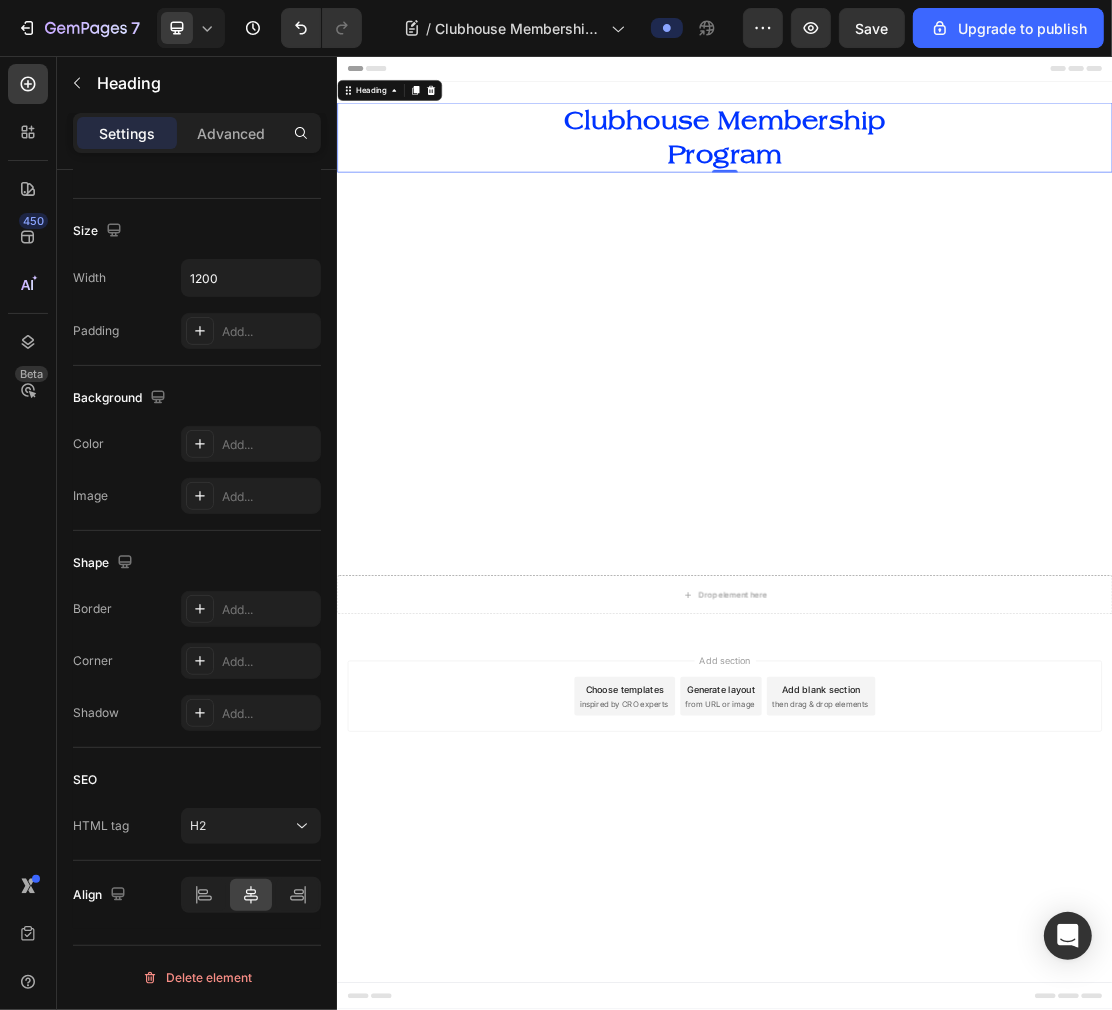 scroll, scrollTop: 0, scrollLeft: 0, axis: both 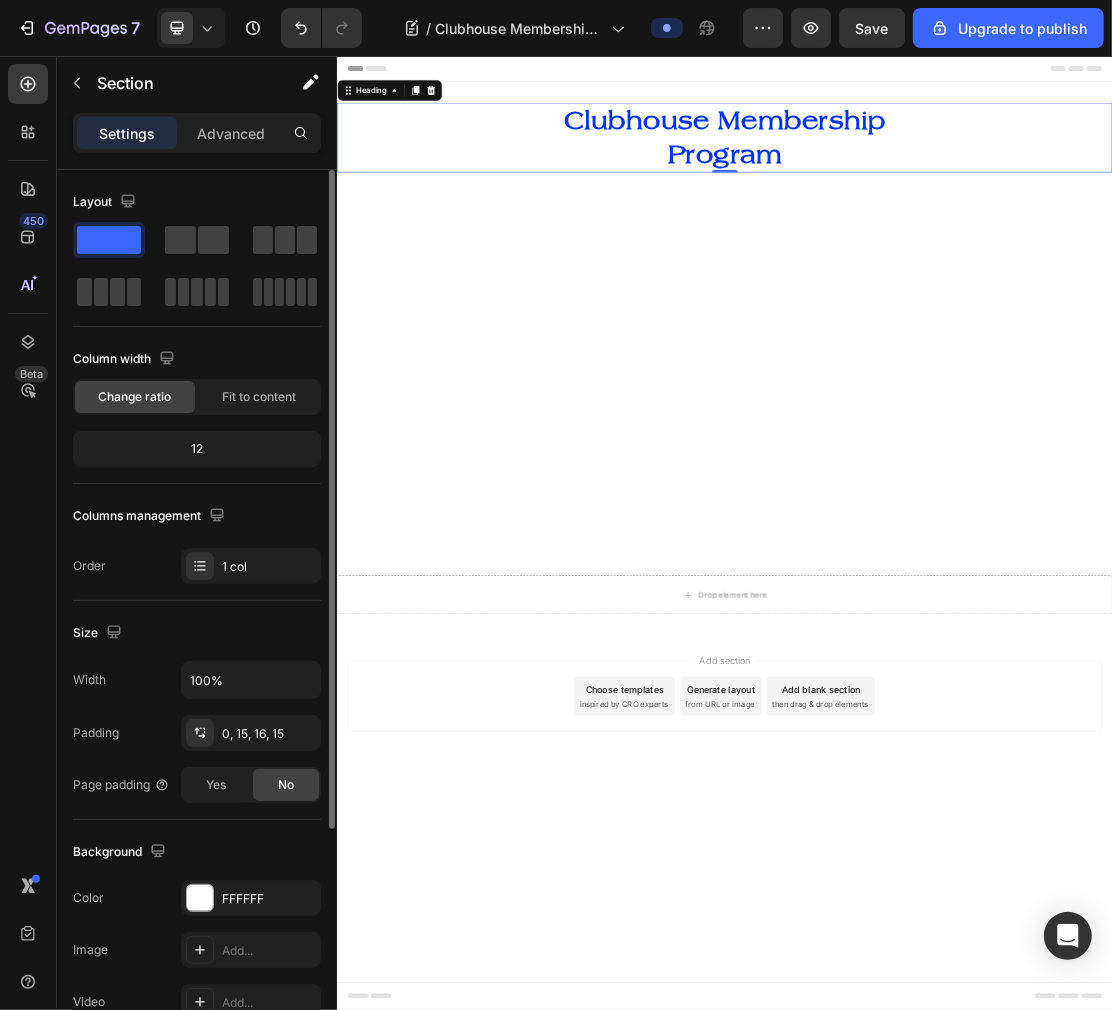 click at bounding box center (936, 540) 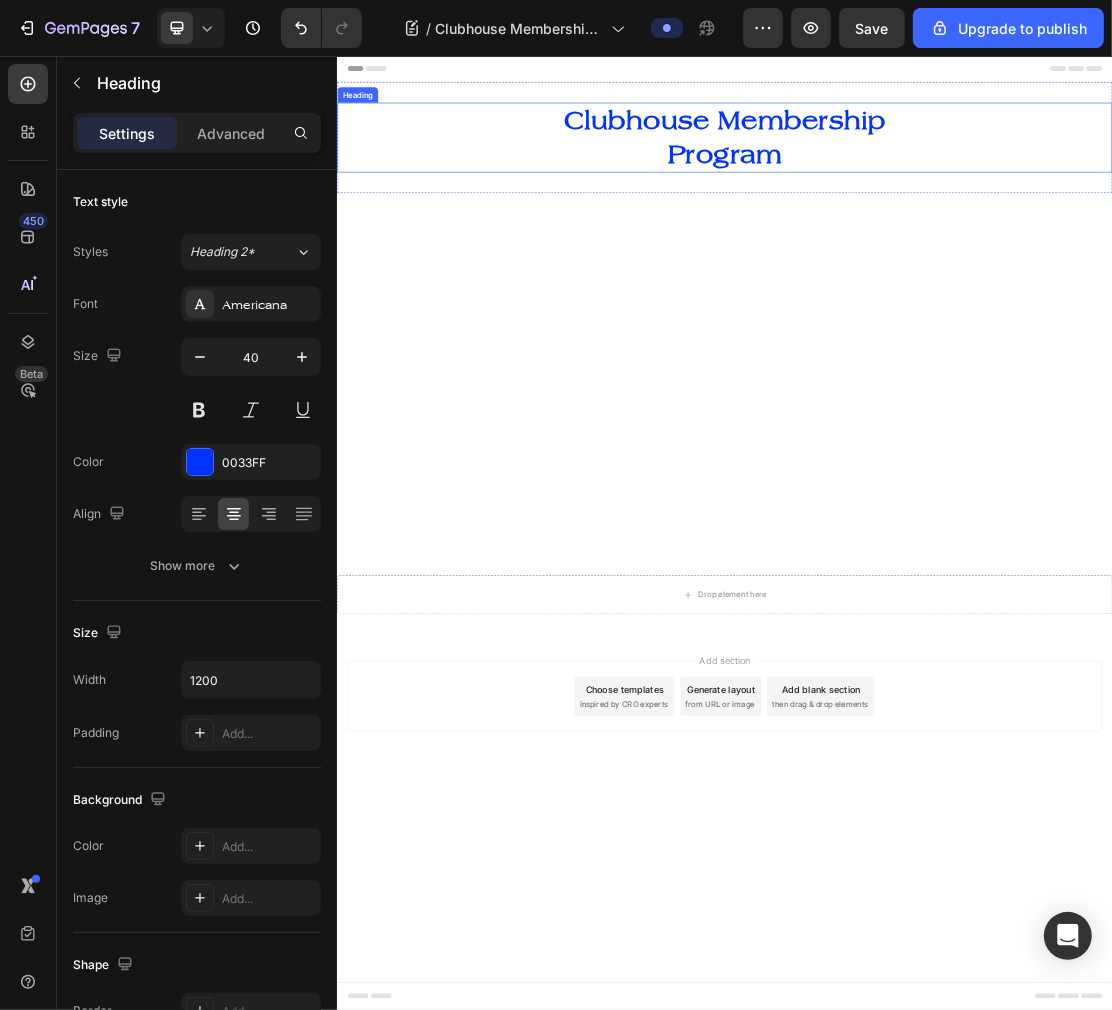 click on "Clubhouse Membership" at bounding box center [936, 156] 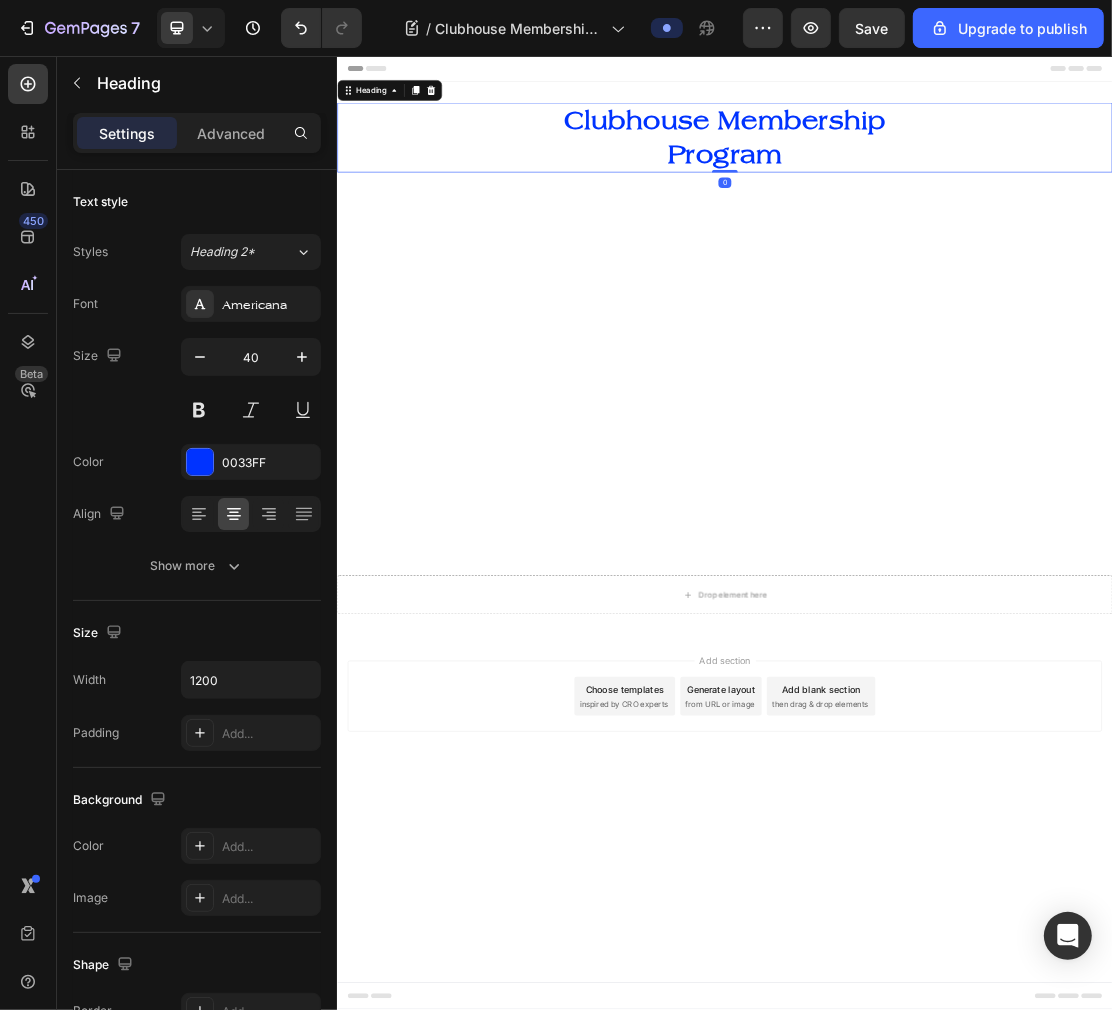 click on "Heading 2*" 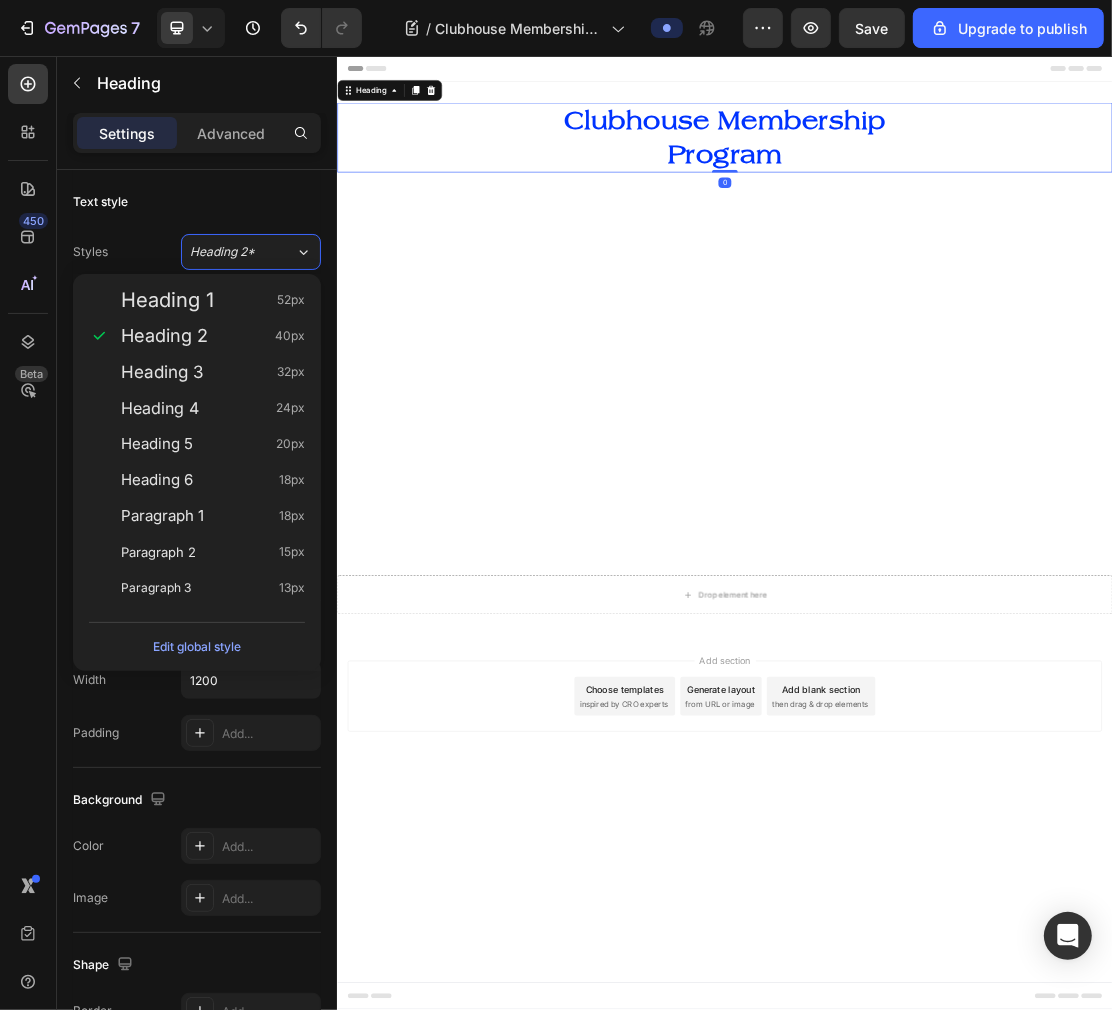 click on "Heading 2*" at bounding box center (230, 252) 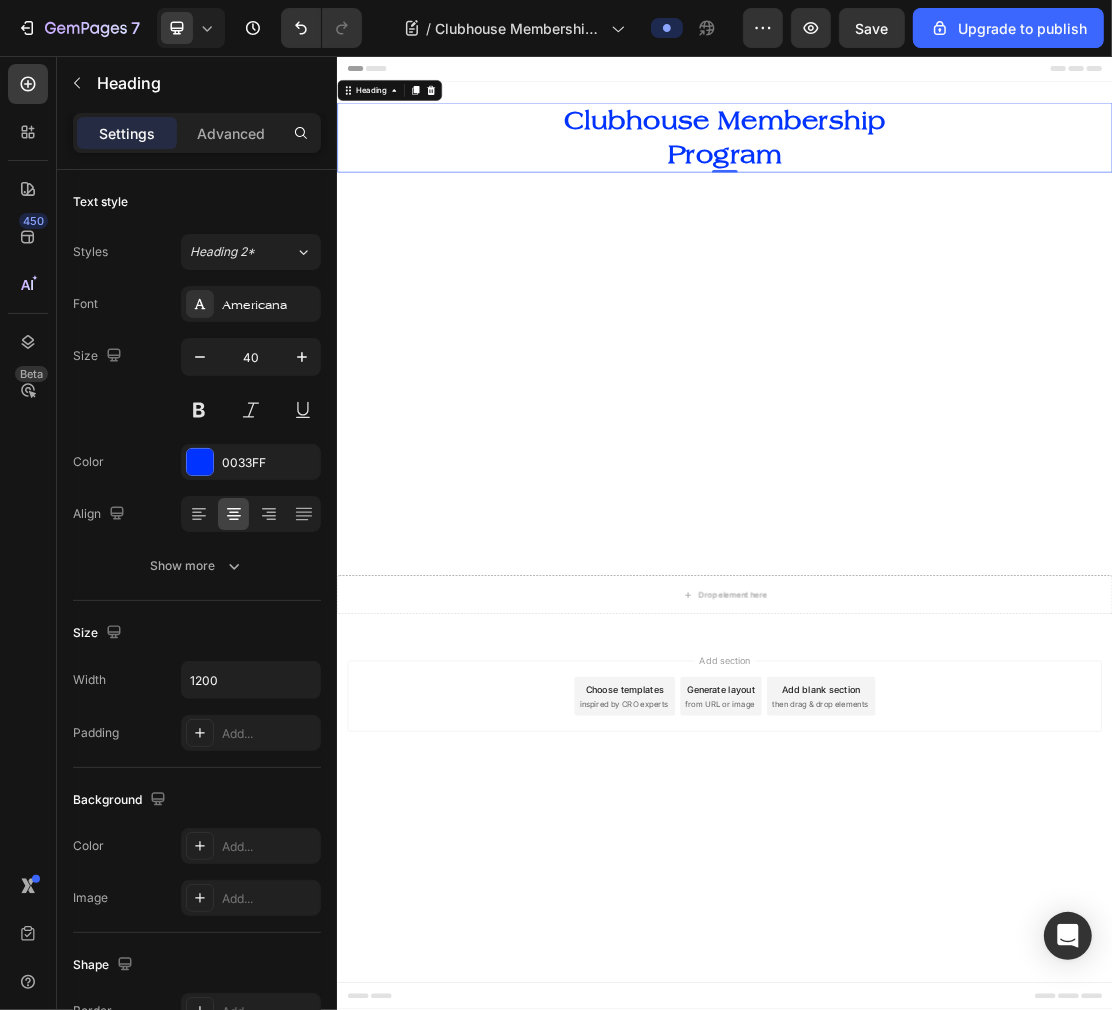 click on "Heading 2*" at bounding box center [230, 252] 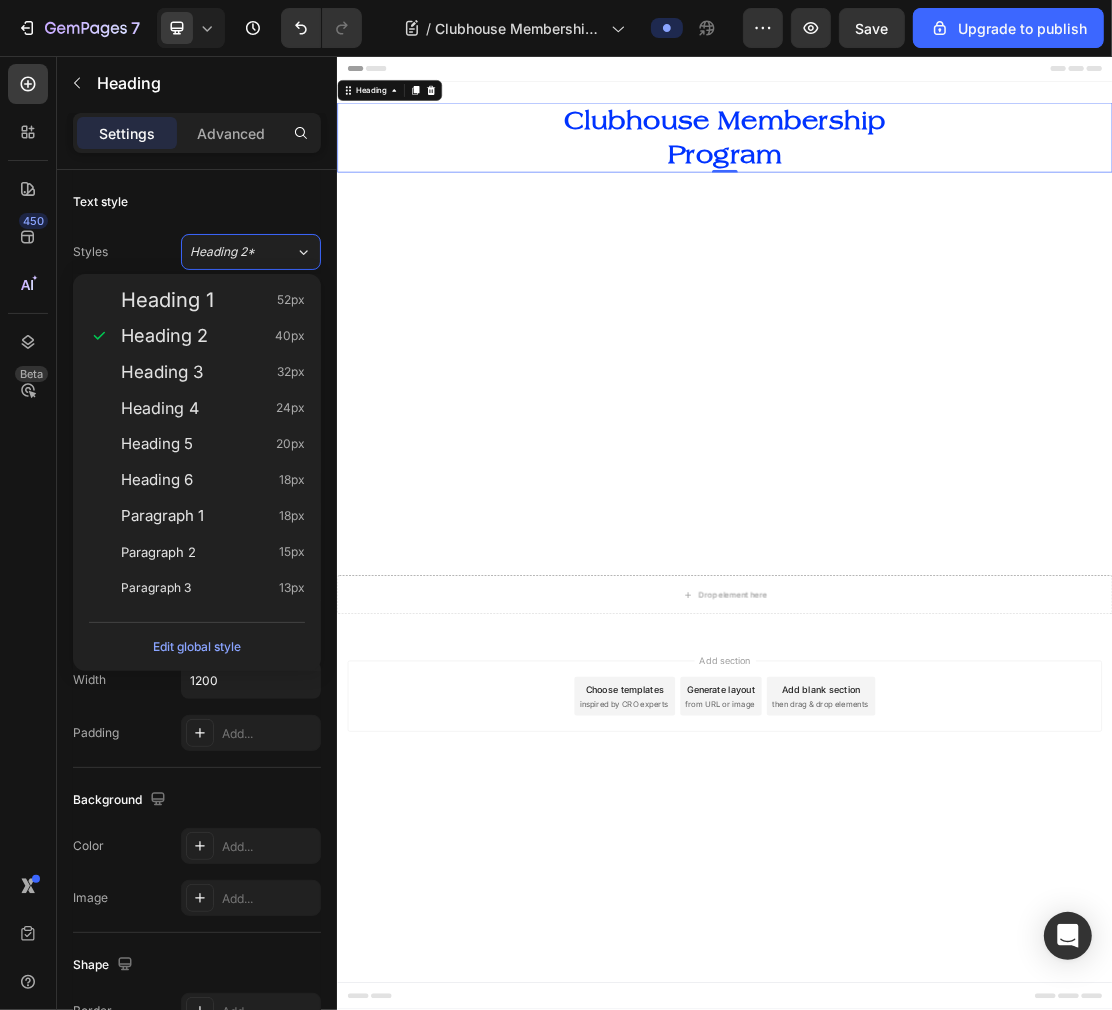 click on "Heading 1 52px" at bounding box center (213, 300) 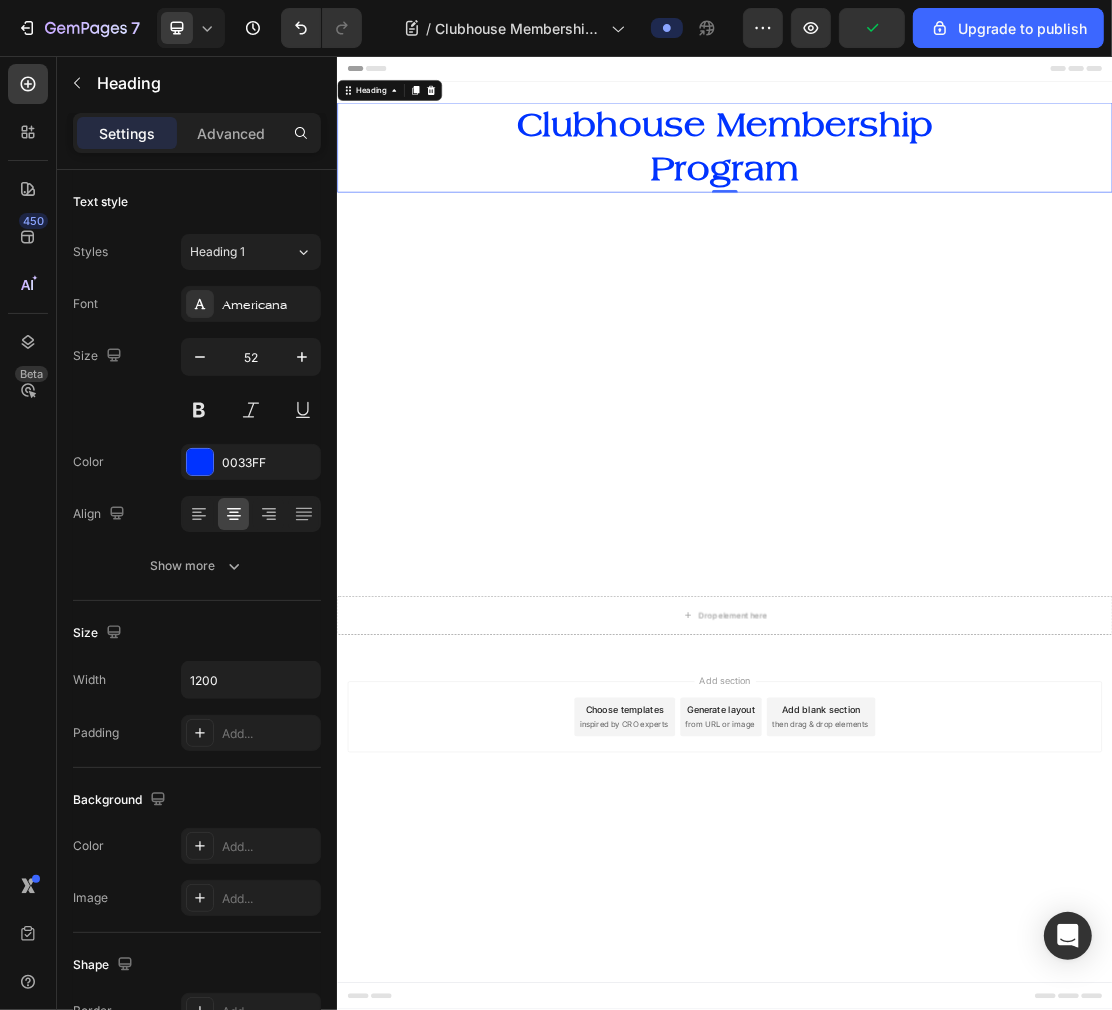 click at bounding box center (200, 357) 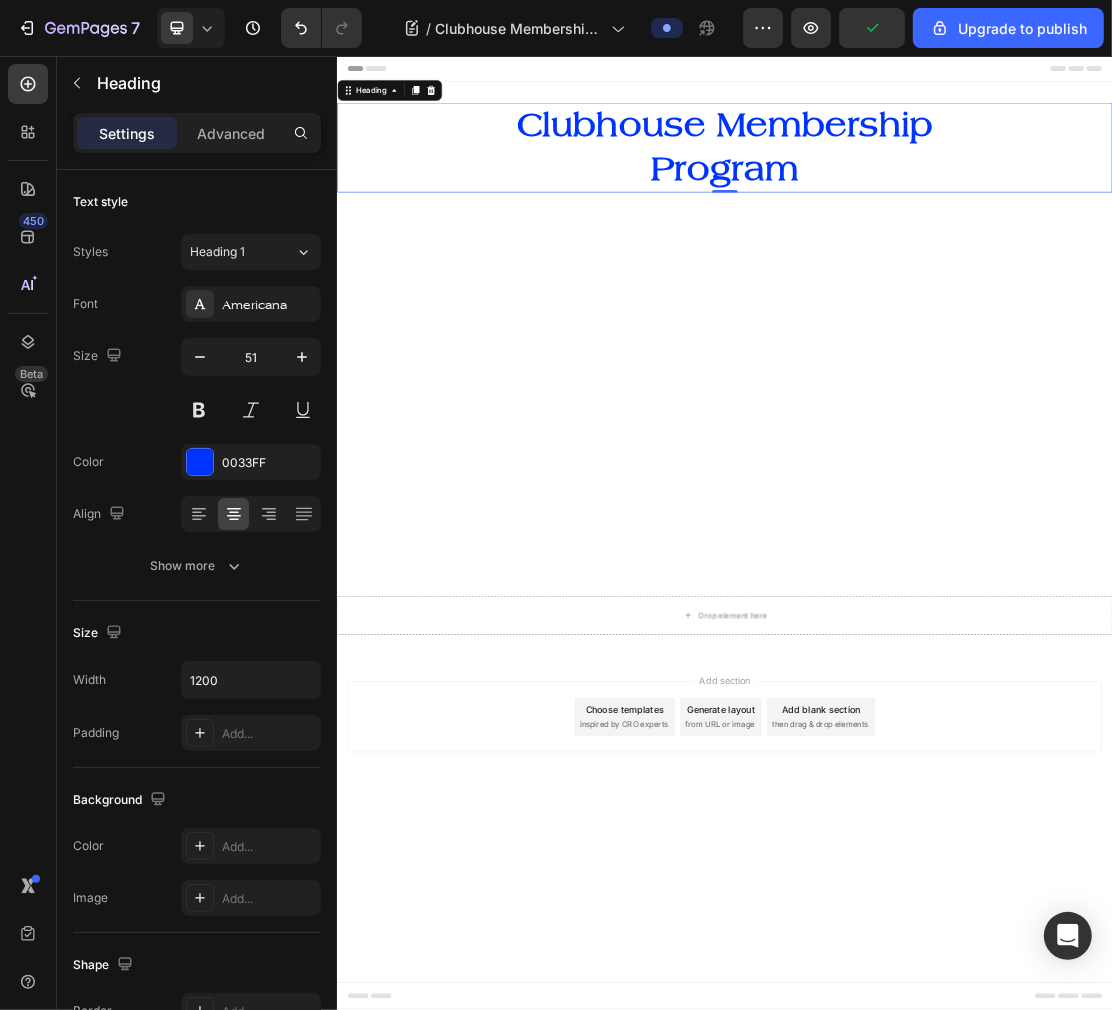 click at bounding box center [200, 357] 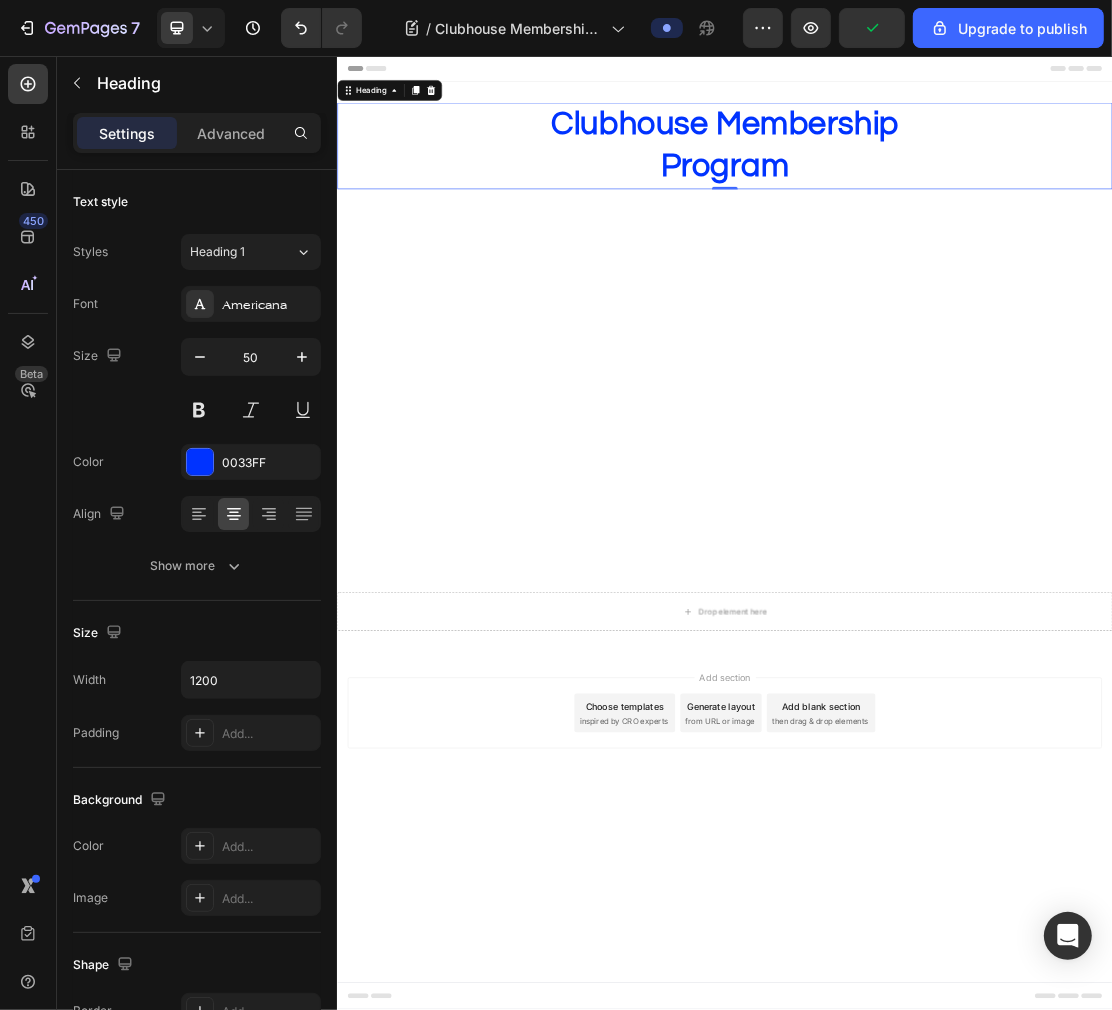 click at bounding box center (200, 357) 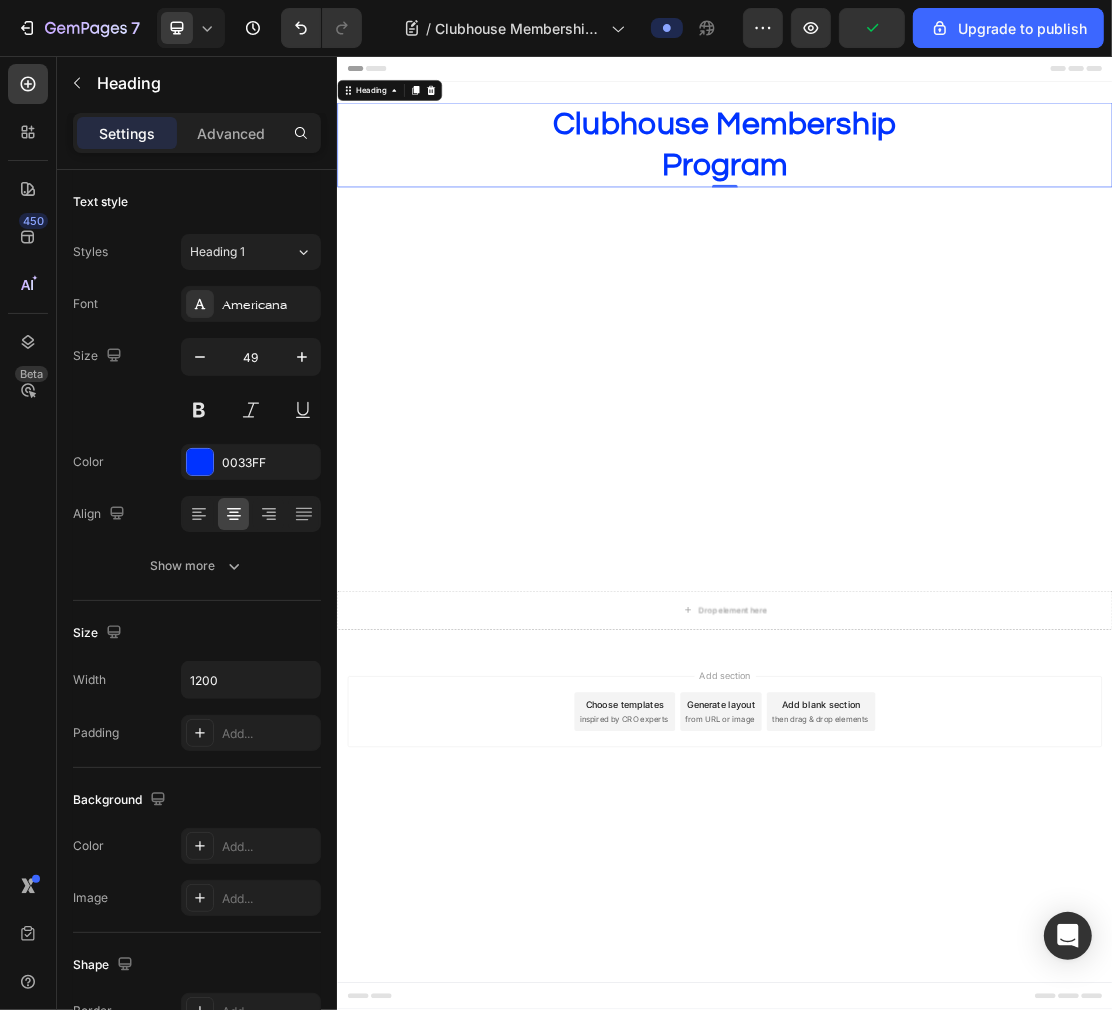 click at bounding box center [200, 357] 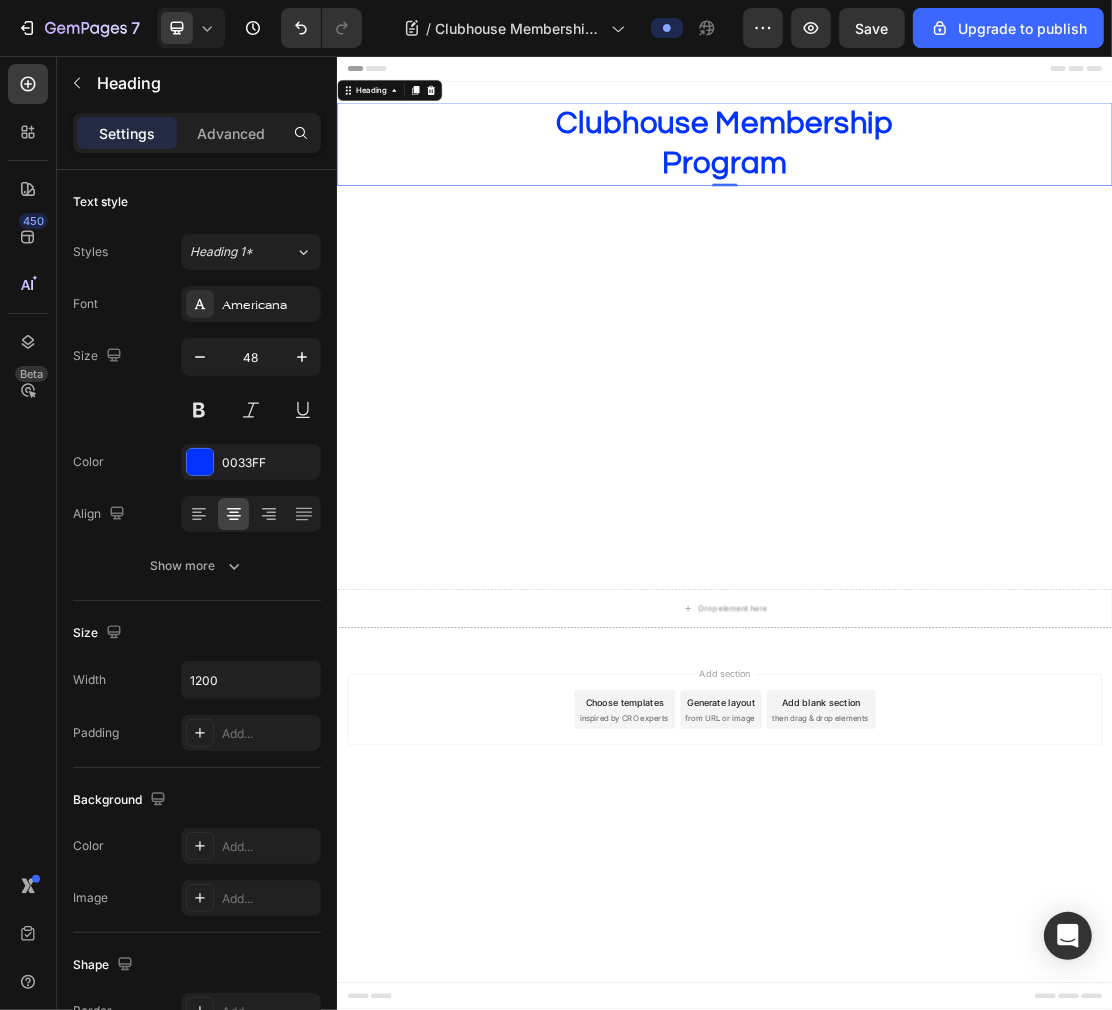 click 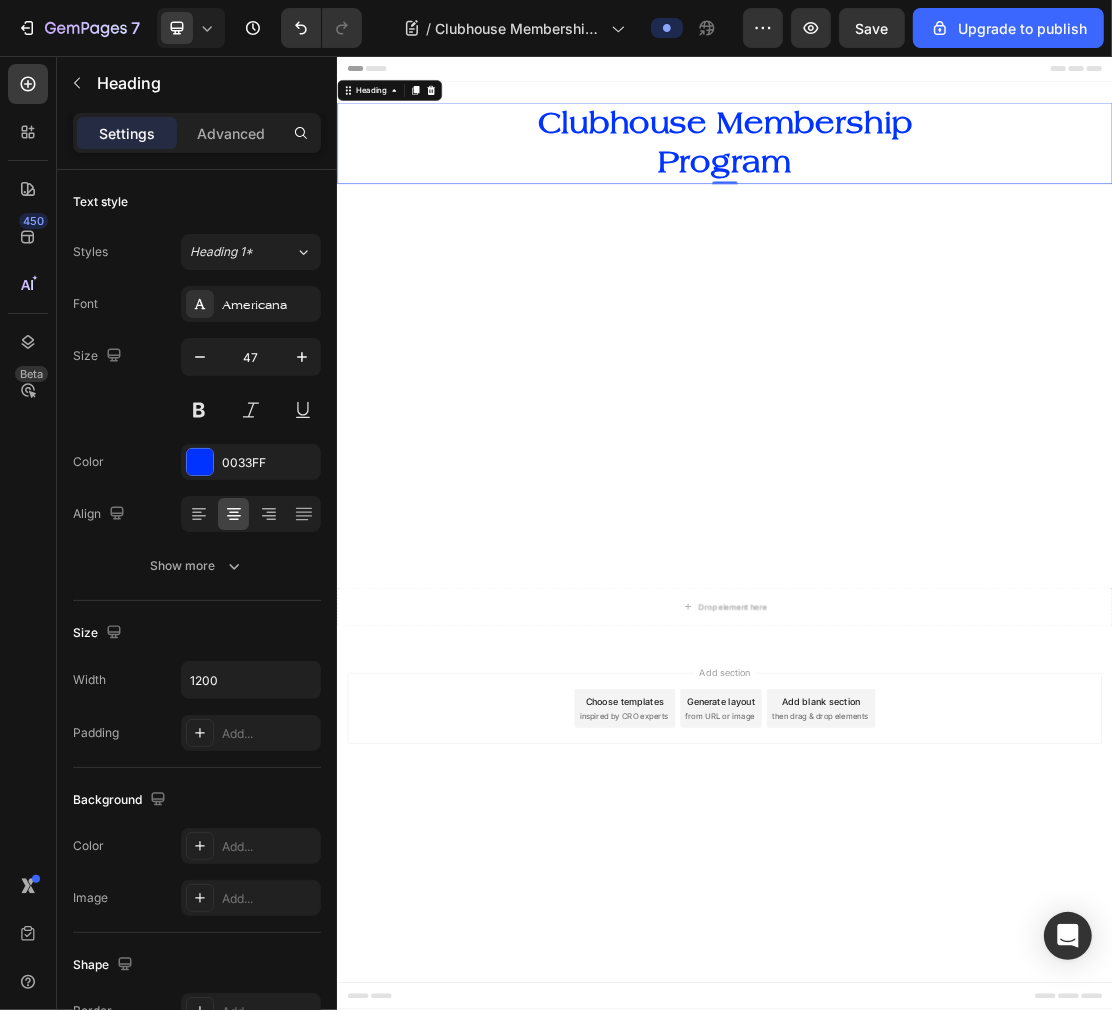 click 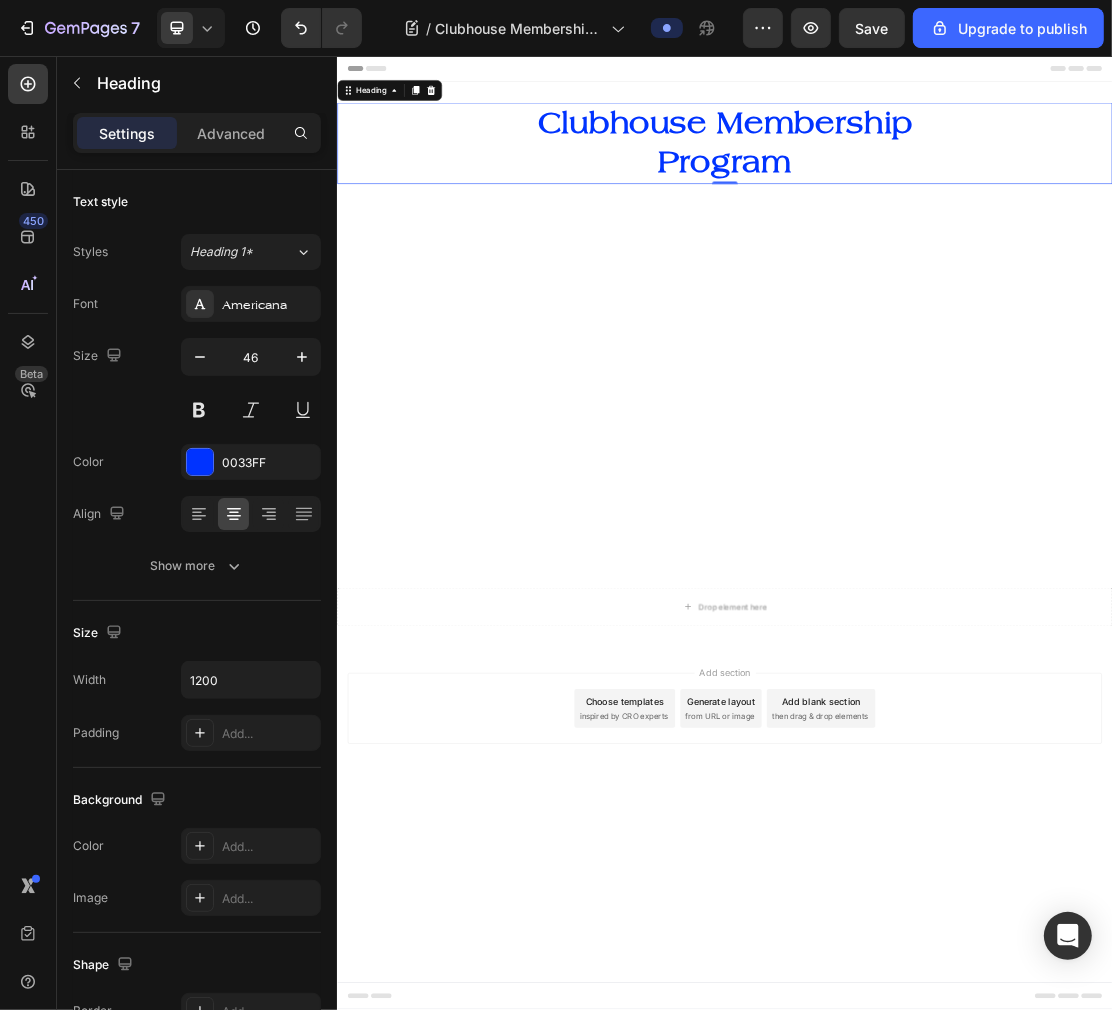 click 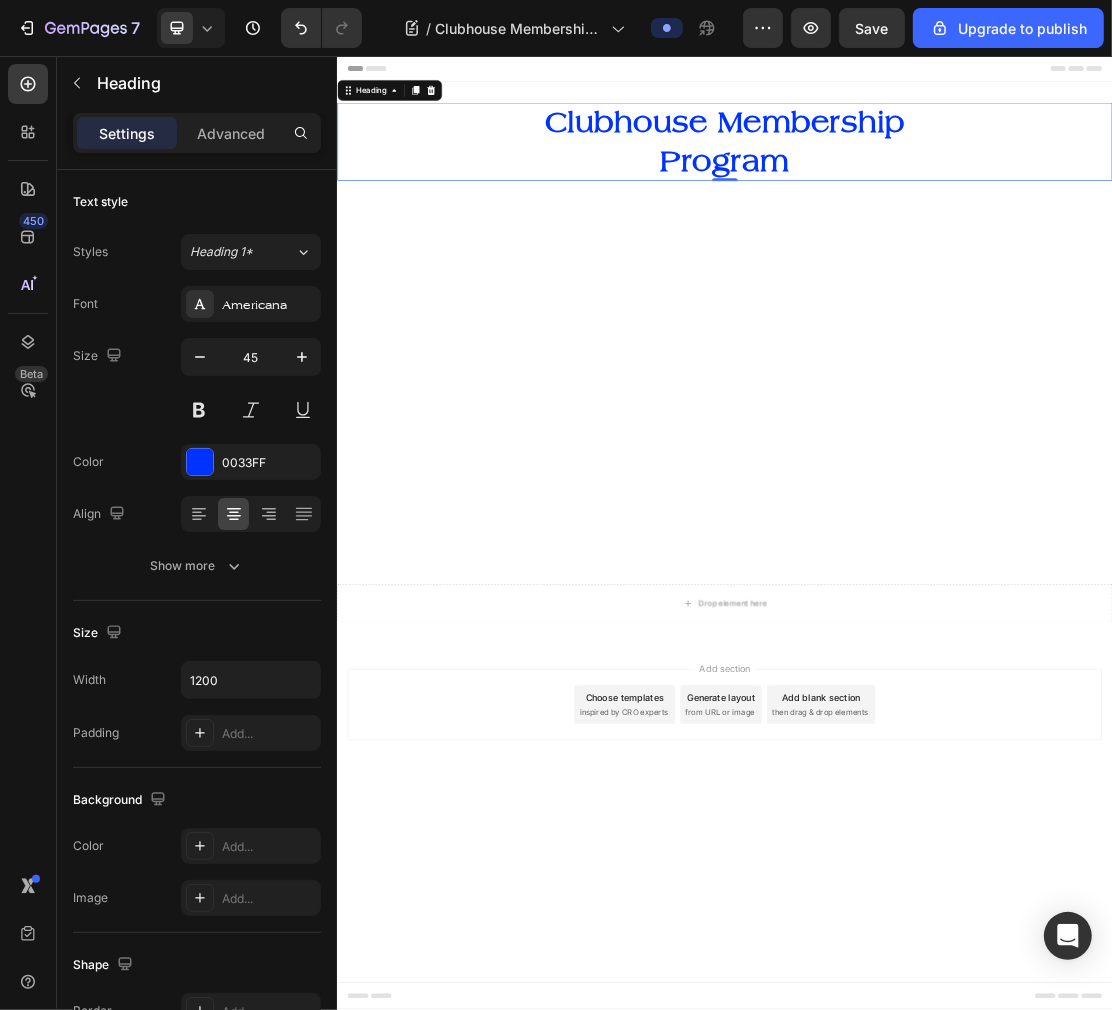click 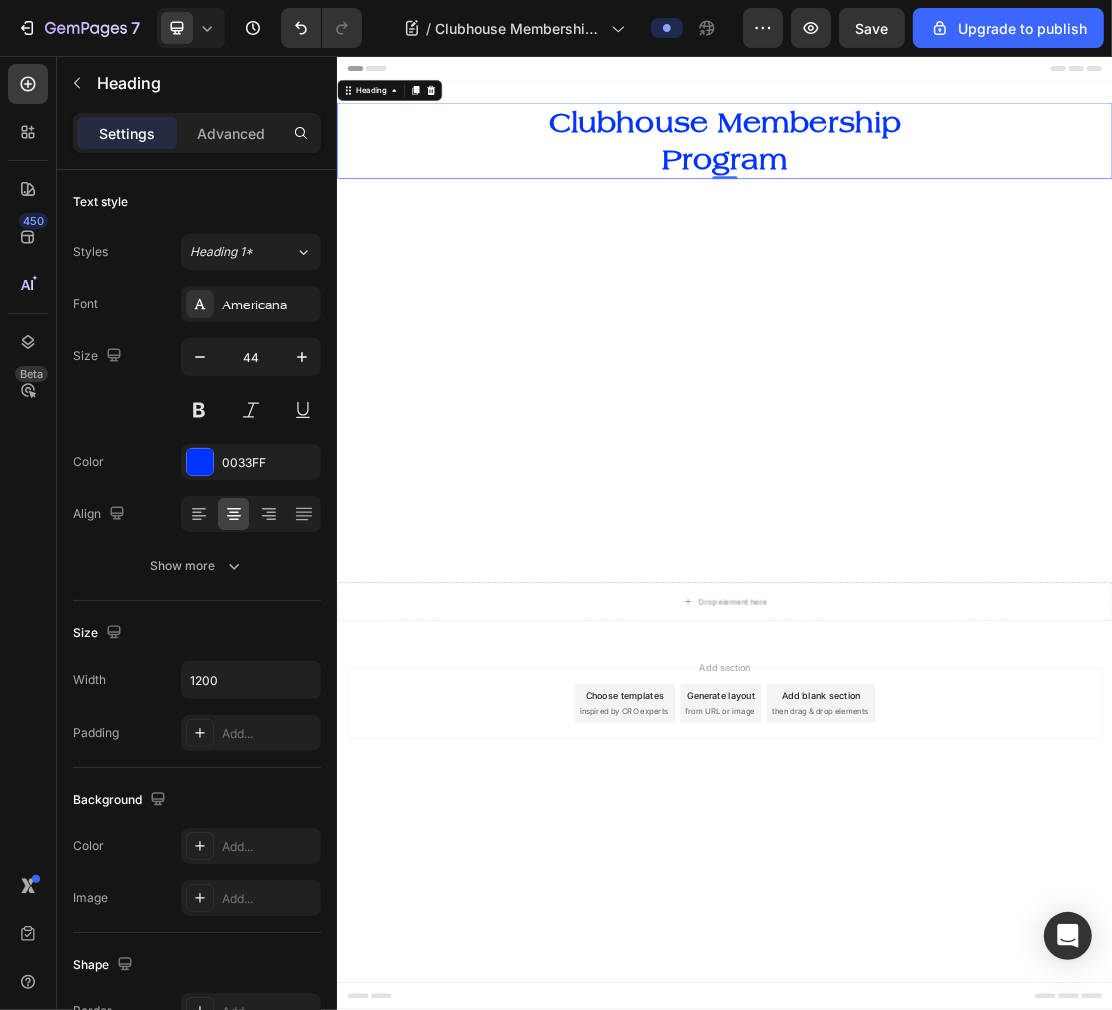 click on "Americana" at bounding box center [269, 305] 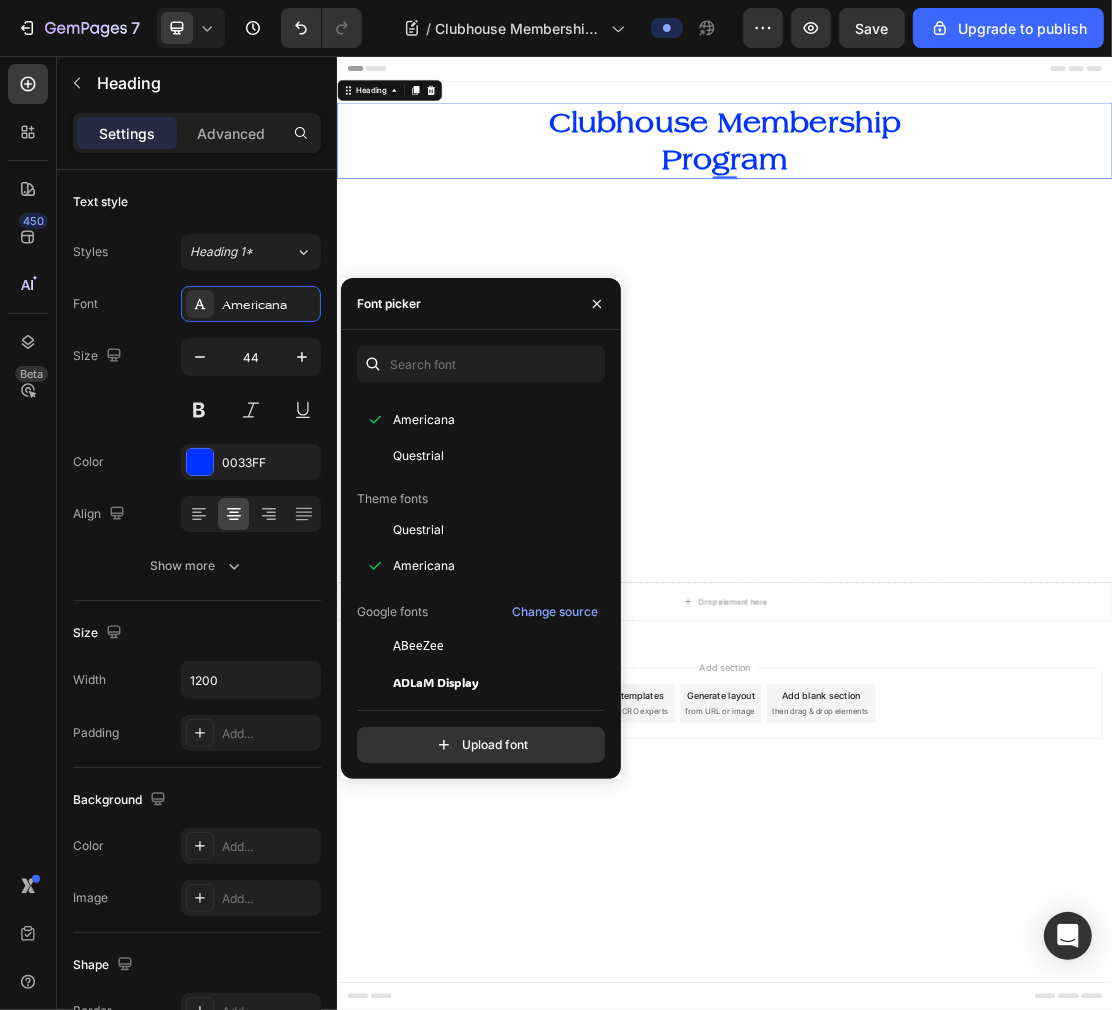 scroll, scrollTop: 0, scrollLeft: 0, axis: both 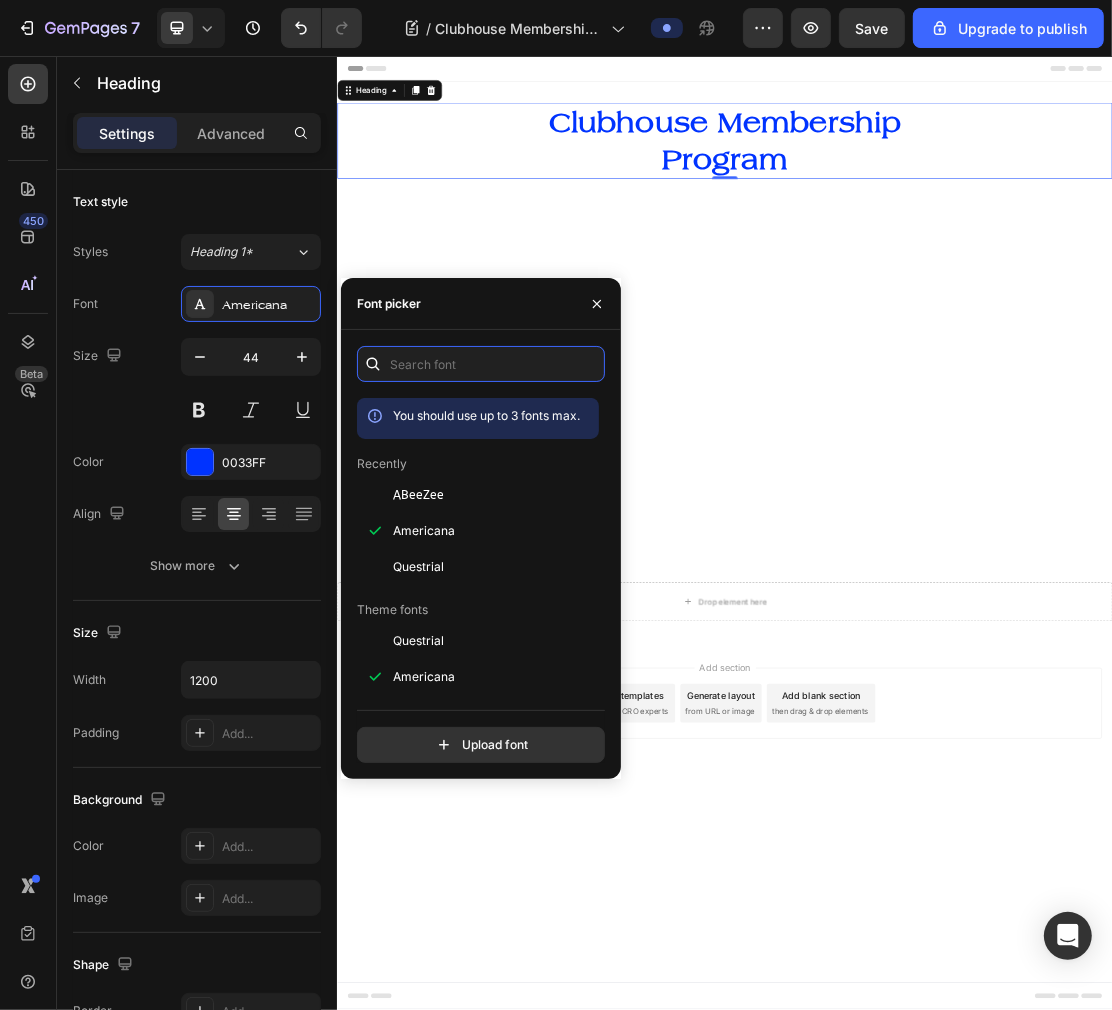 click at bounding box center (481, 364) 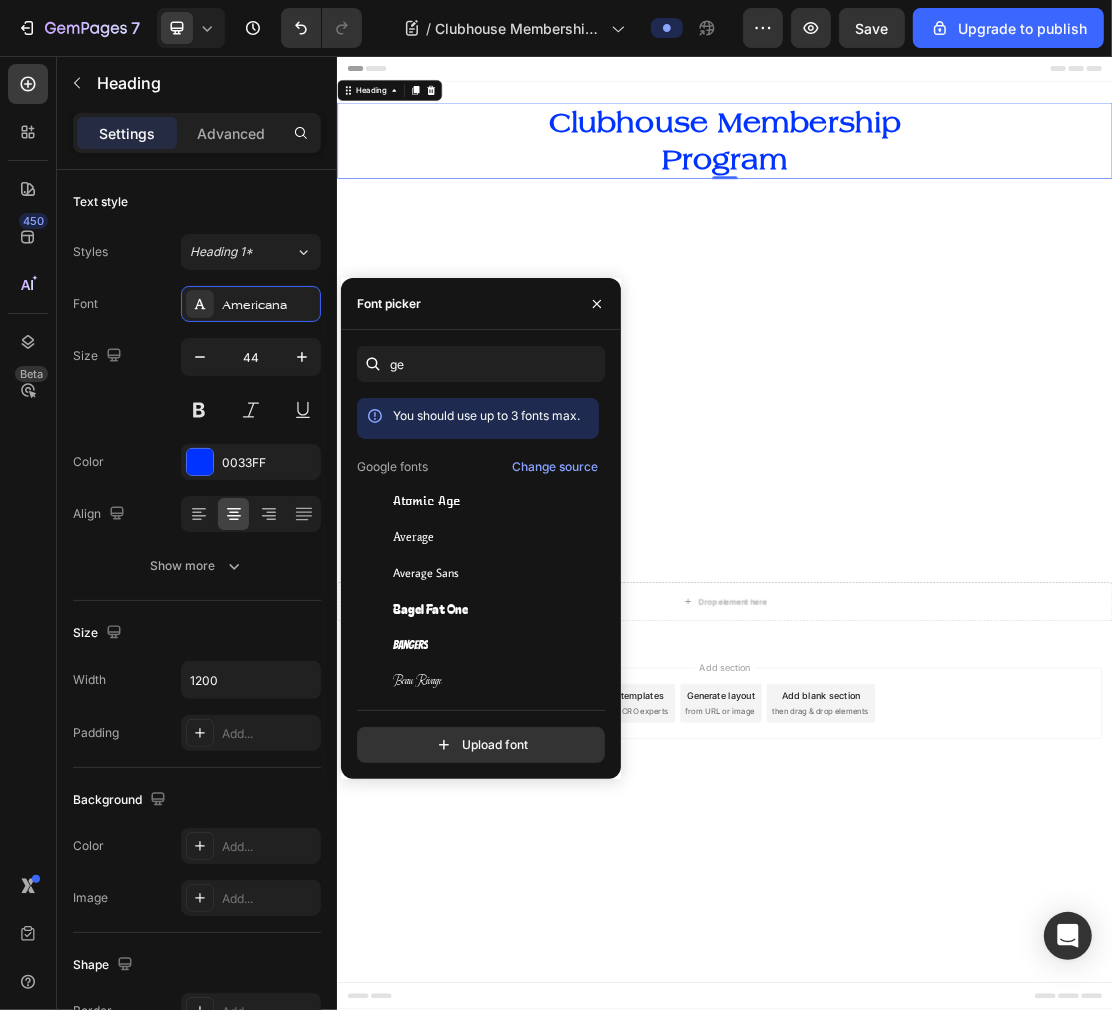click on "Bagel Fat One" at bounding box center [494, 609] 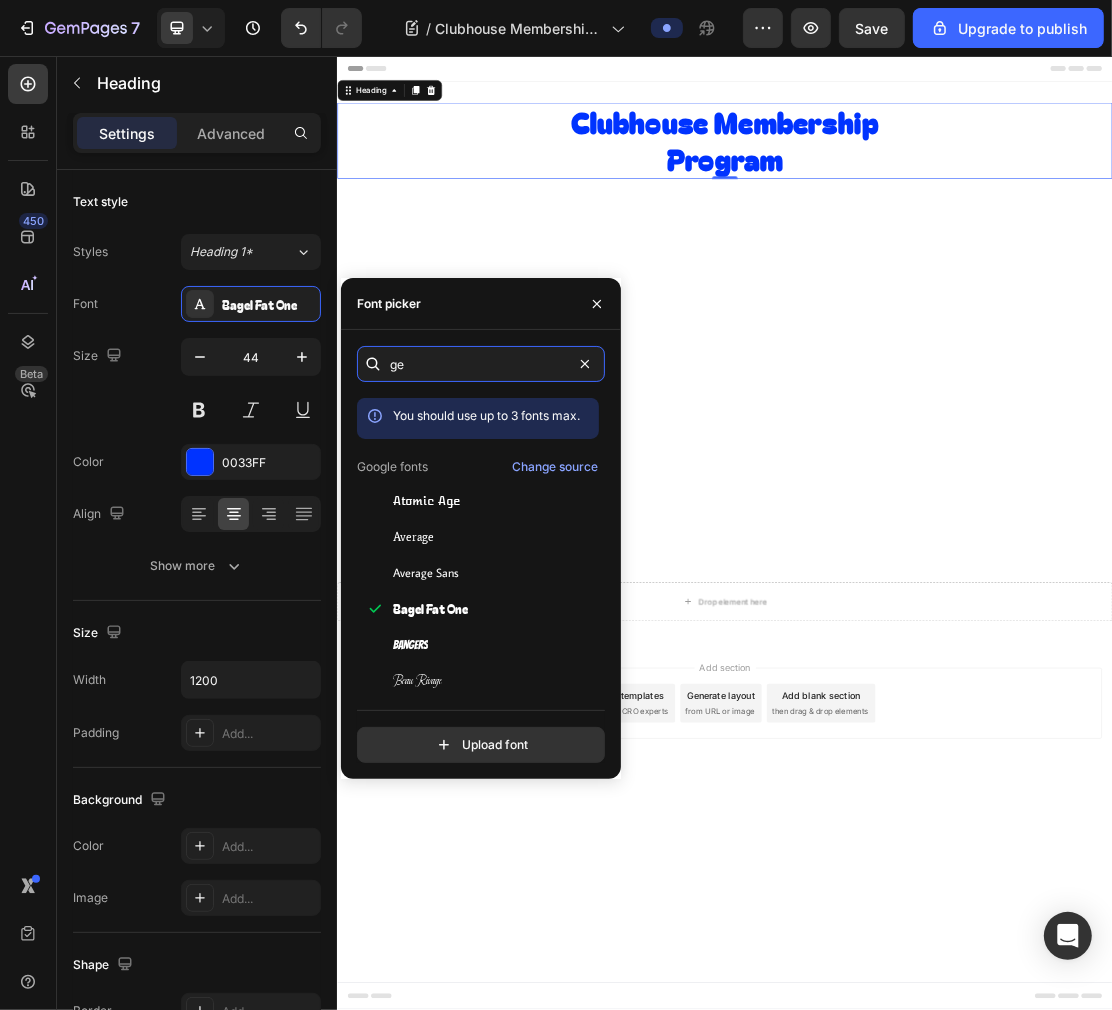 click on "ge" at bounding box center [481, 364] 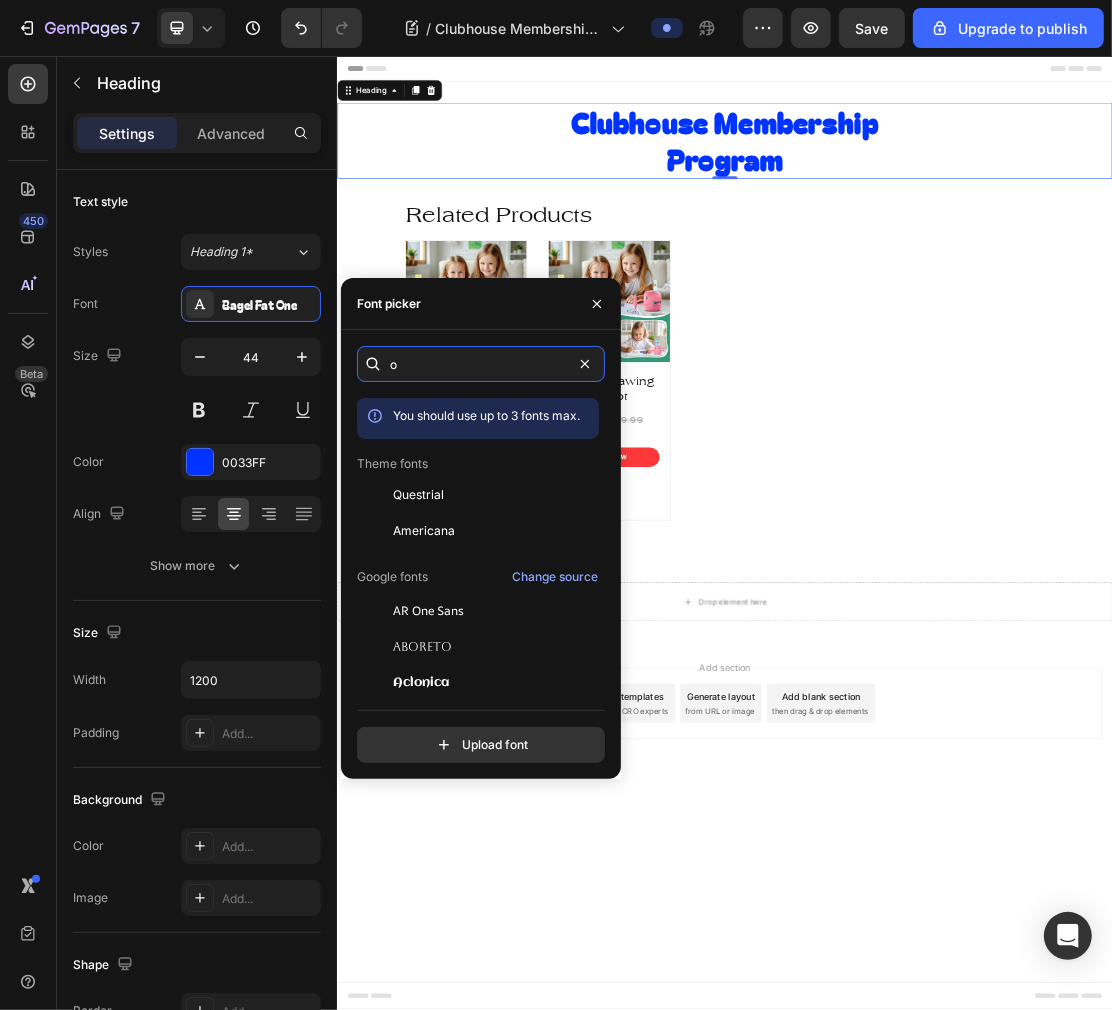click on "o" at bounding box center [481, 364] 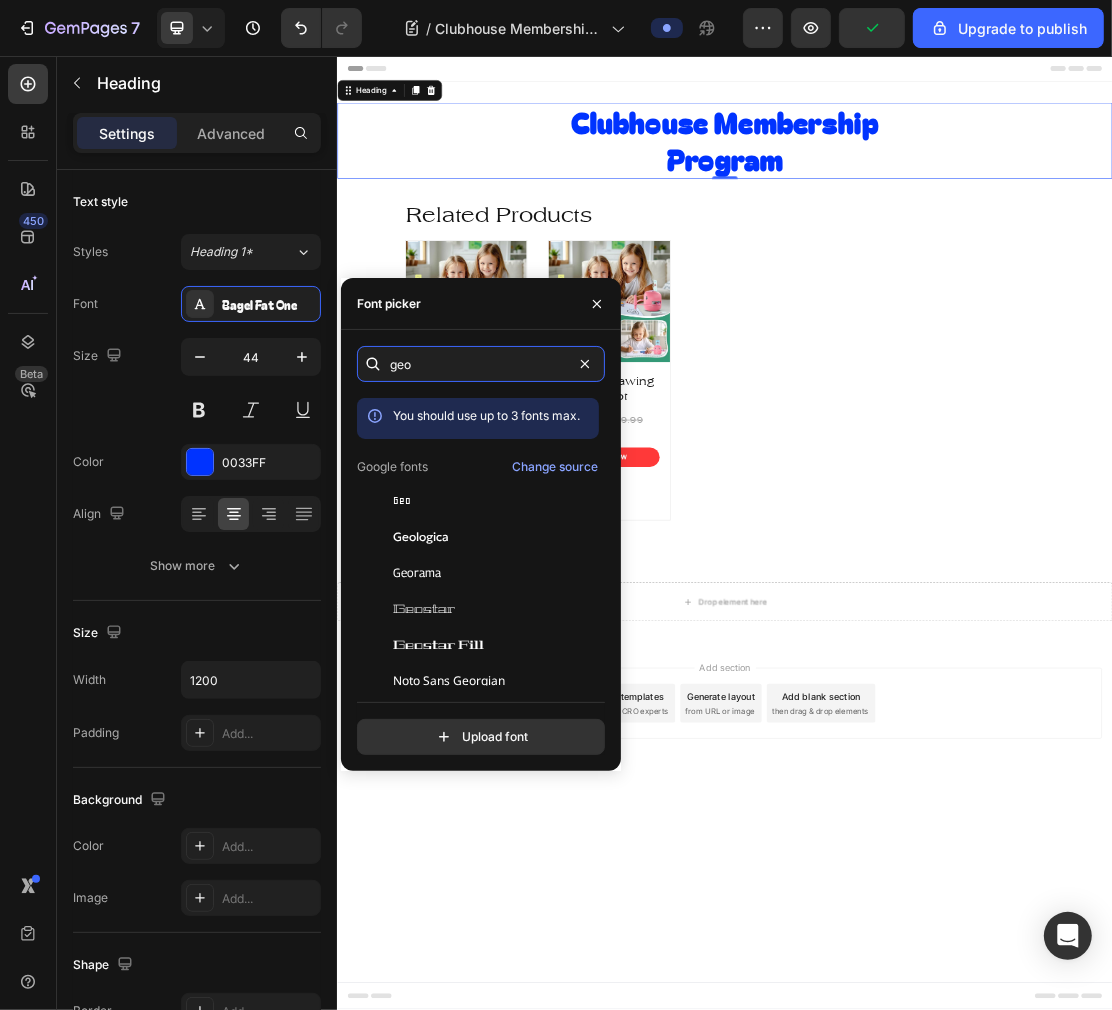 scroll, scrollTop: 50, scrollLeft: 0, axis: vertical 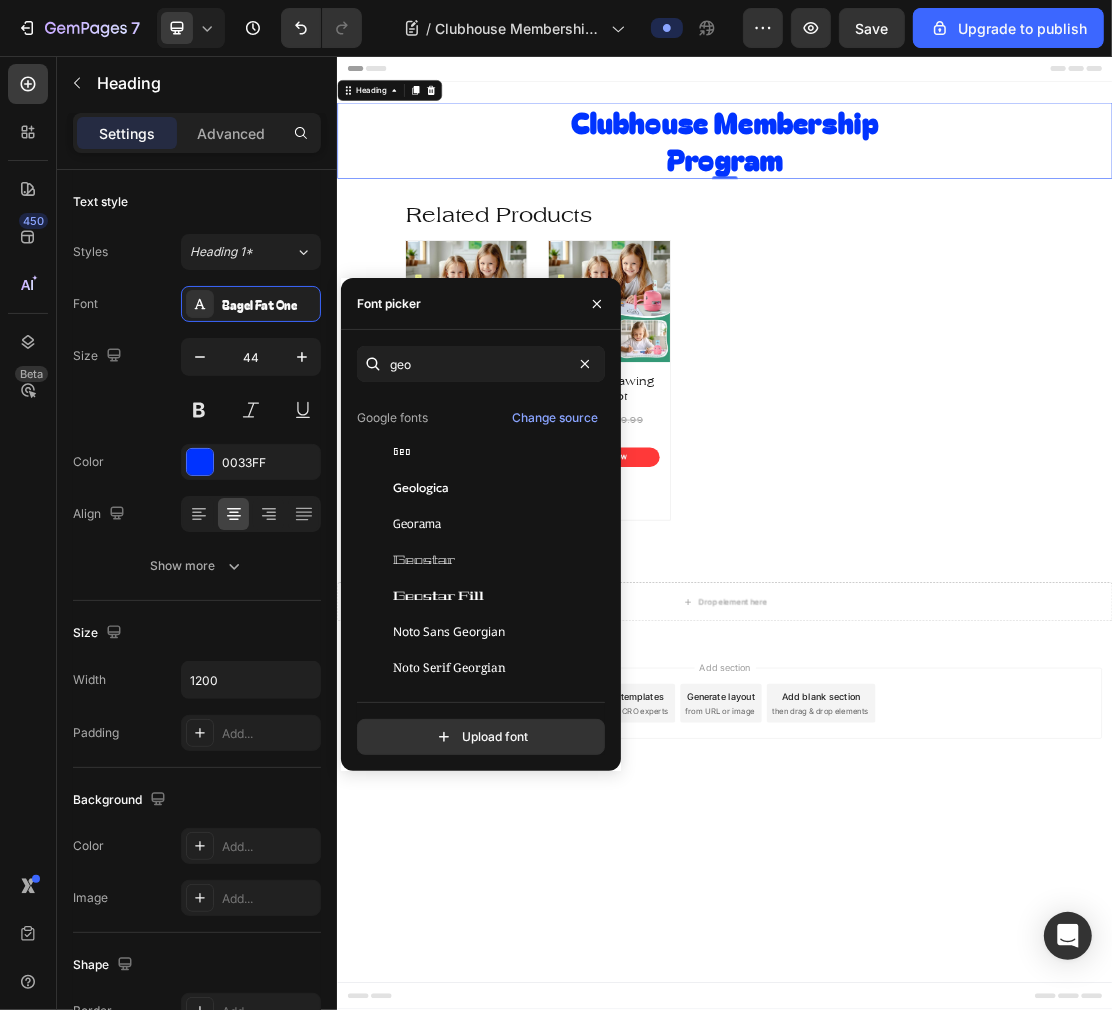 click on "Noto Sans Georgian" at bounding box center [449, 632] 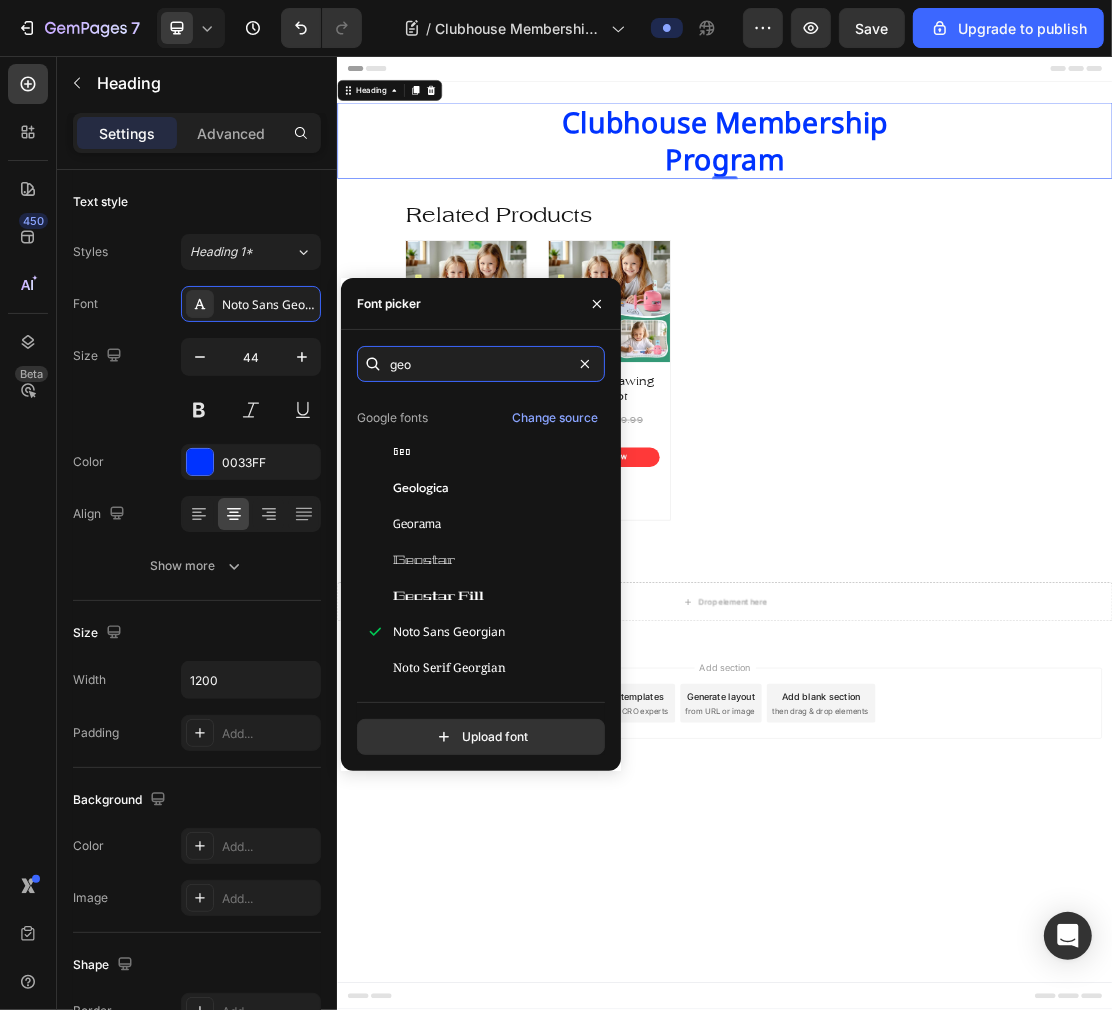click on "geo" at bounding box center (481, 364) 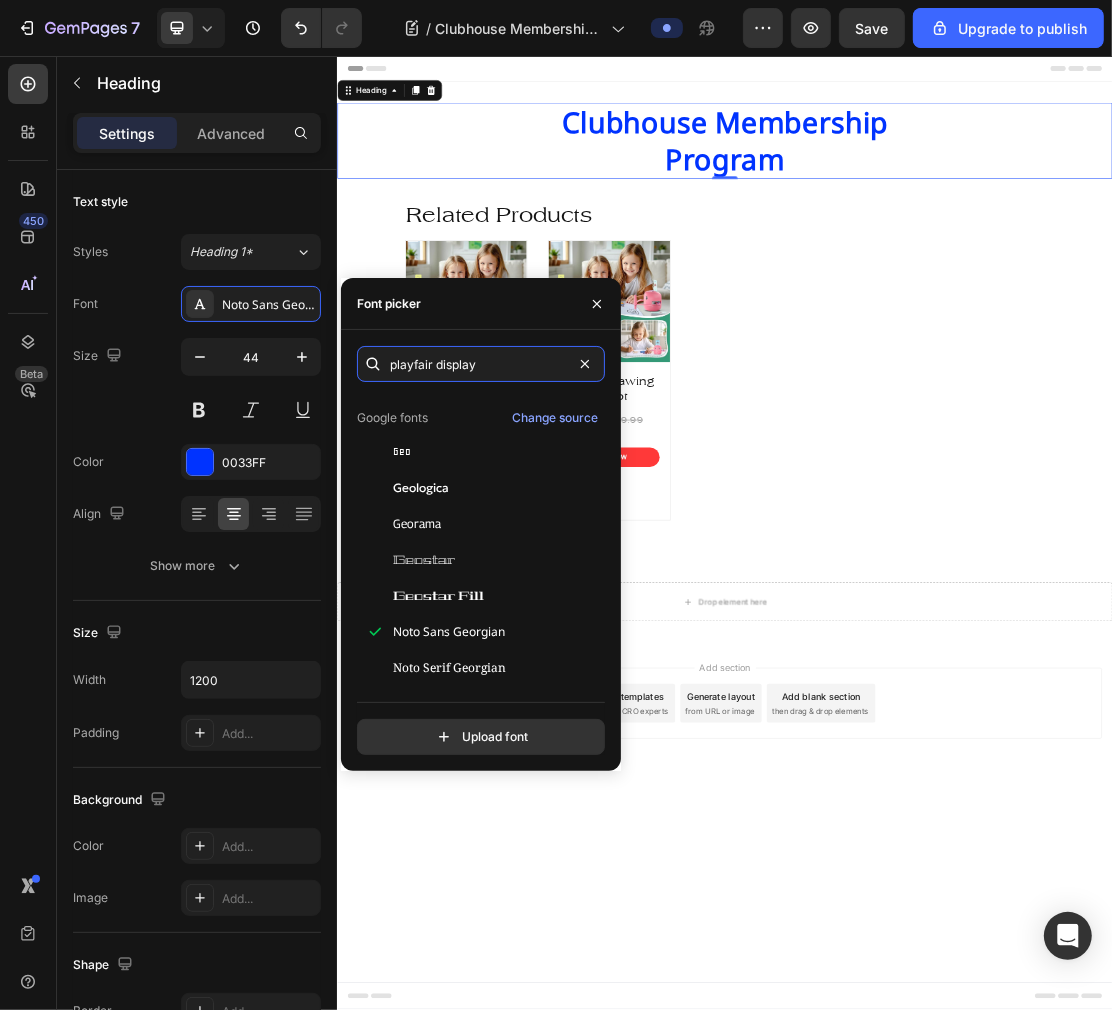 scroll, scrollTop: 0, scrollLeft: 0, axis: both 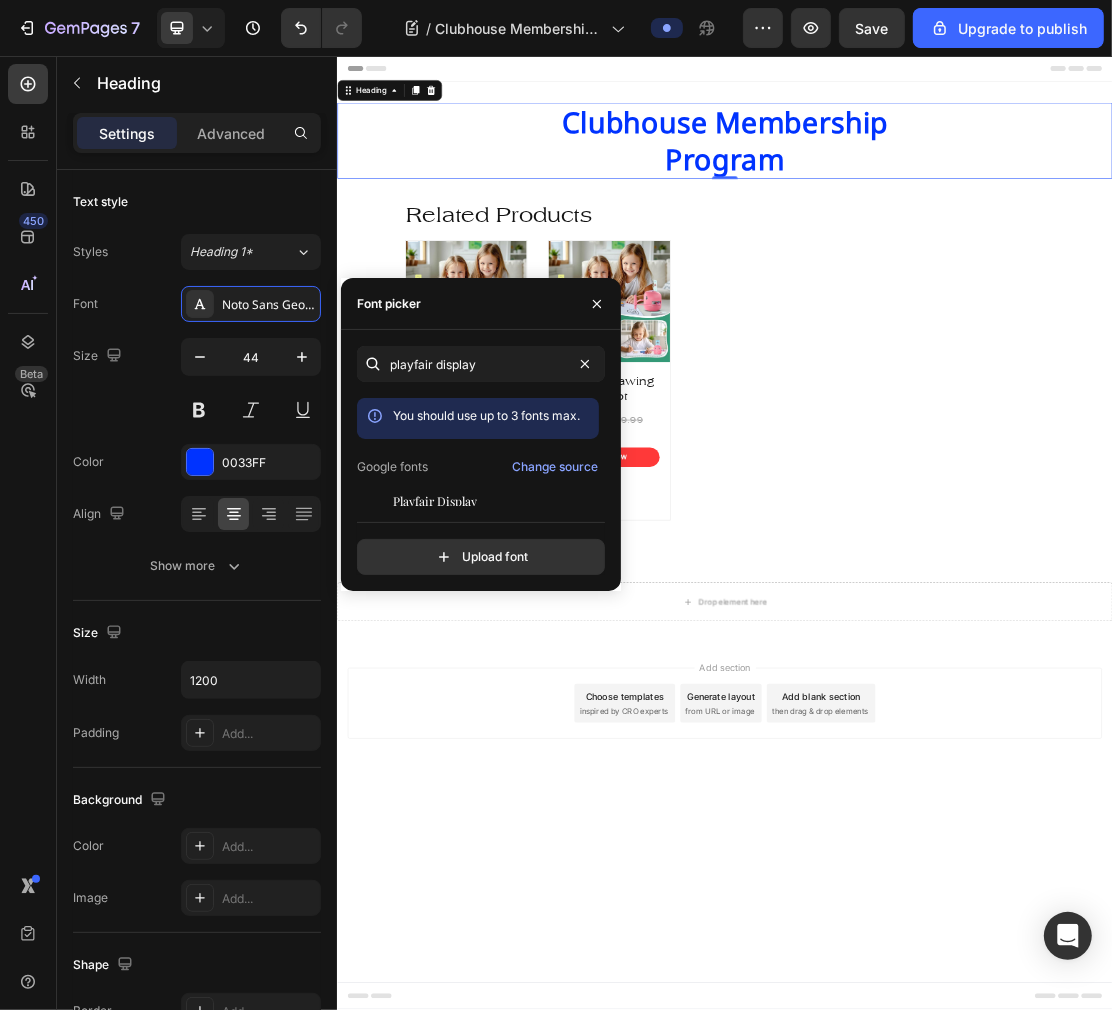 click on "Playfair Display" at bounding box center [435, 501] 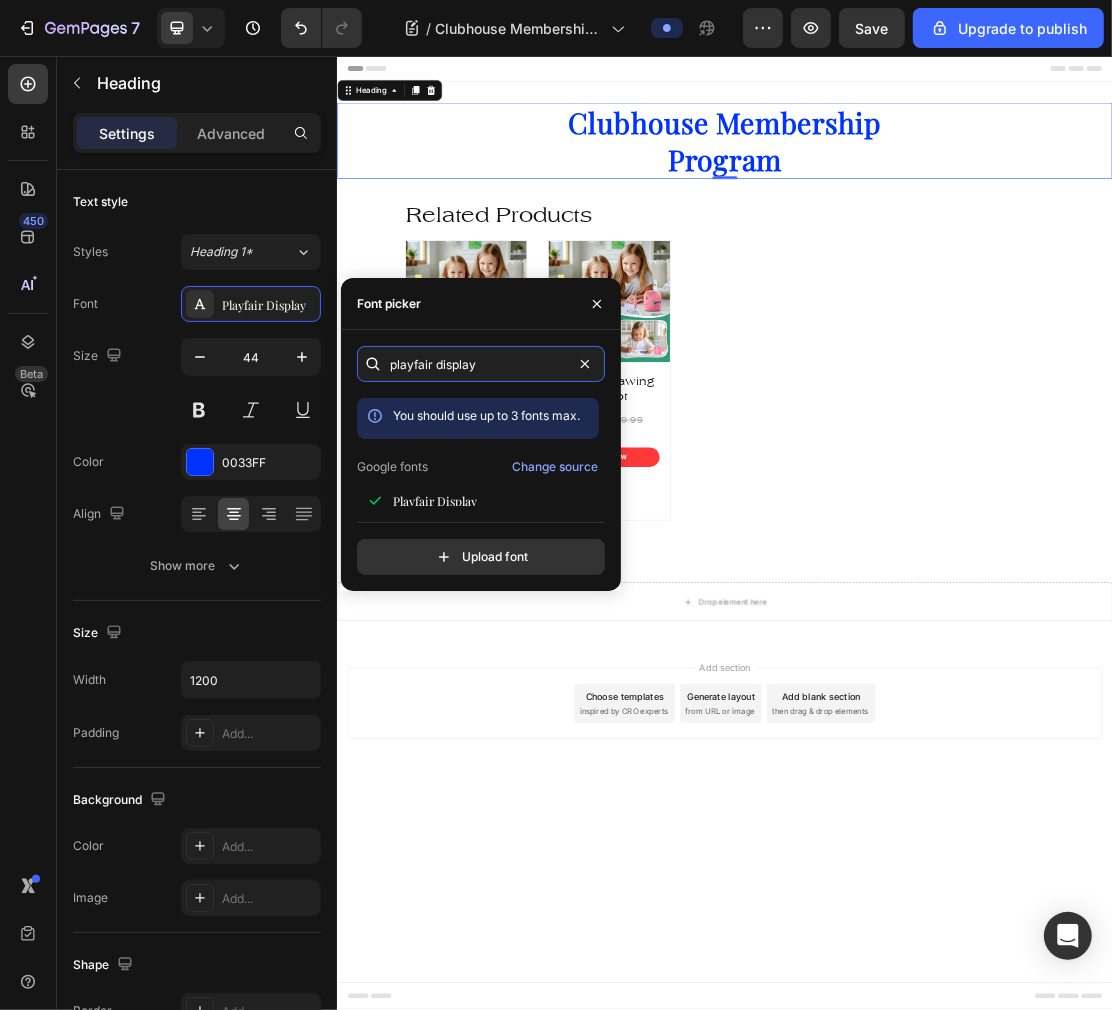 click on "playfair display" at bounding box center [481, 364] 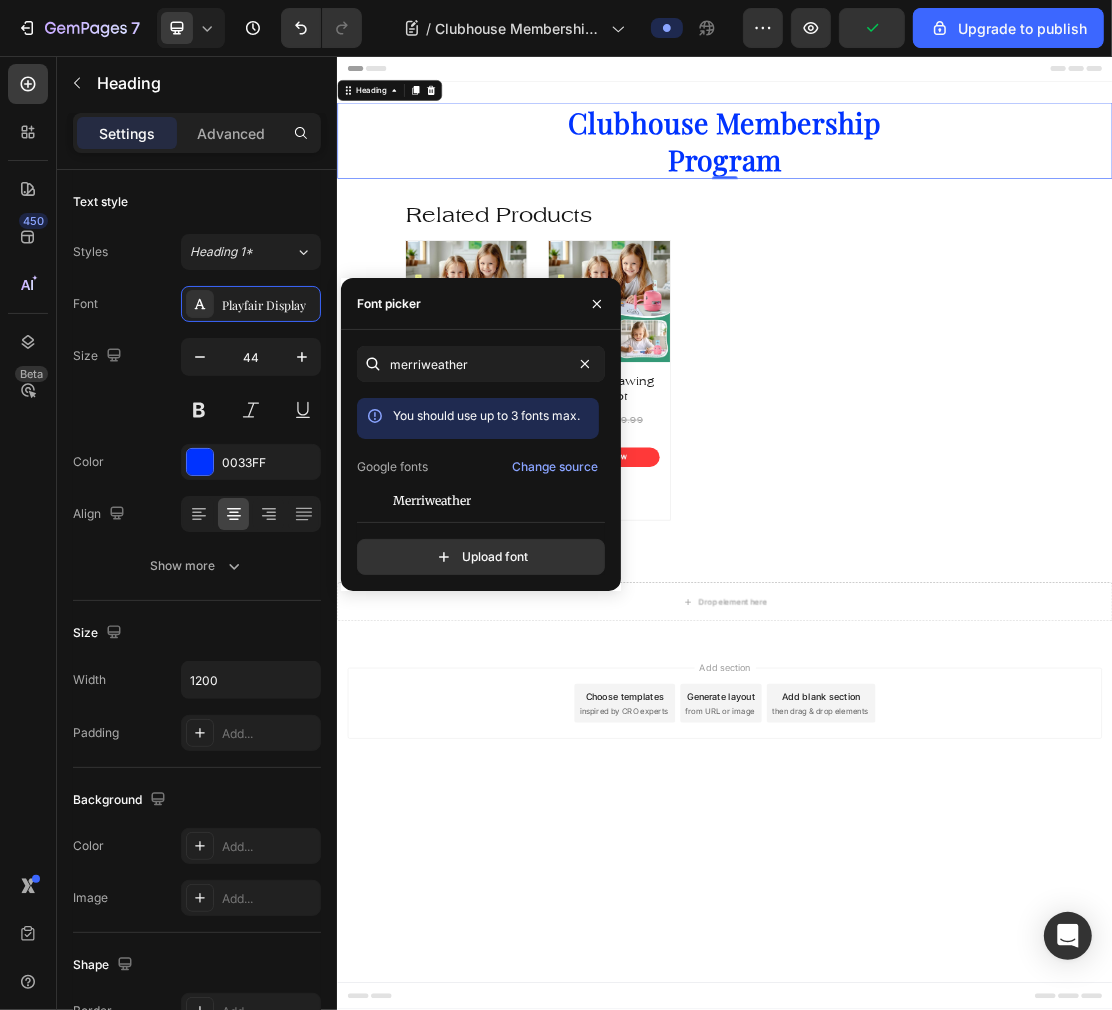 click on "merriweather You should use up to 3 fonts max. Google fonts Change source Merriweather Merriweather Sans  Upload font" 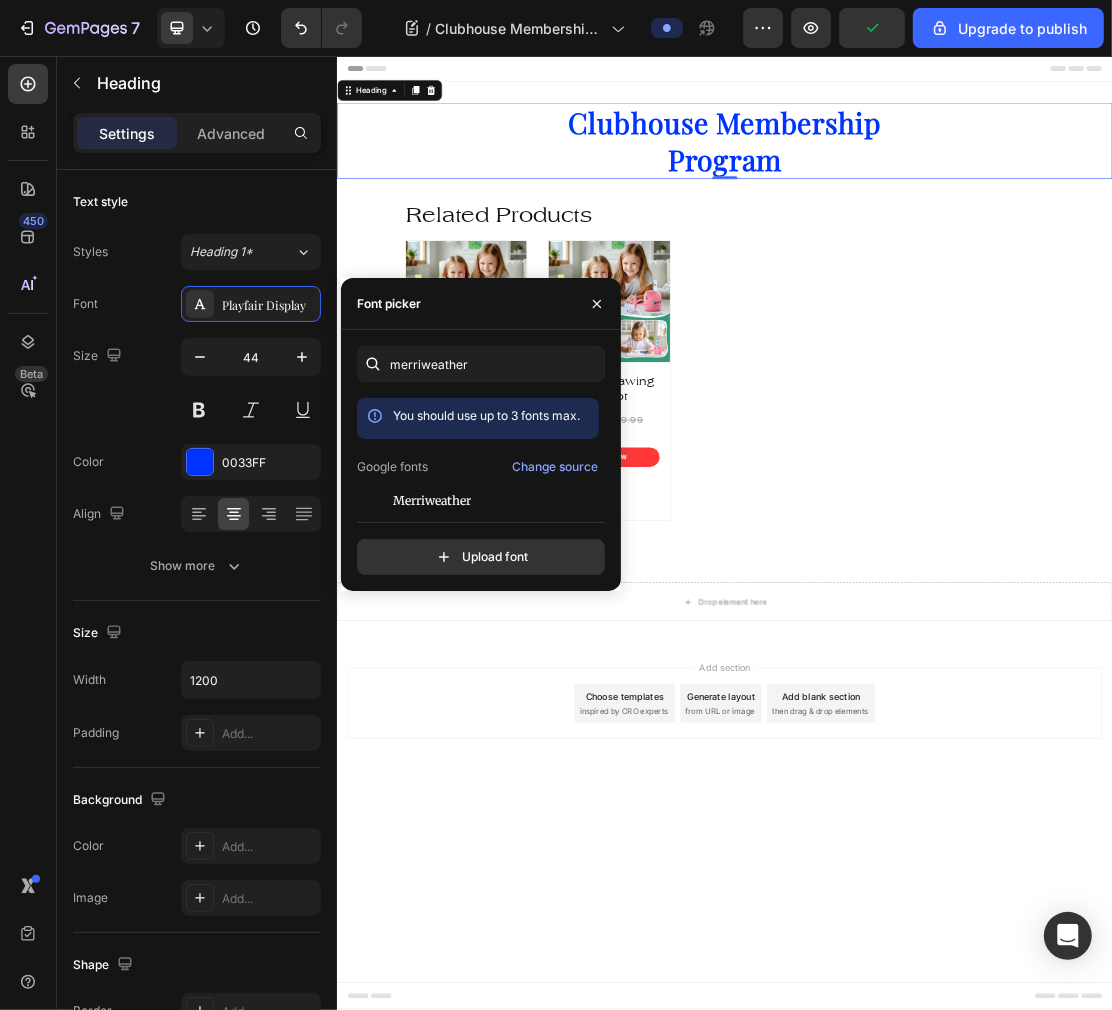 click on "Merriweather" at bounding box center [494, 501] 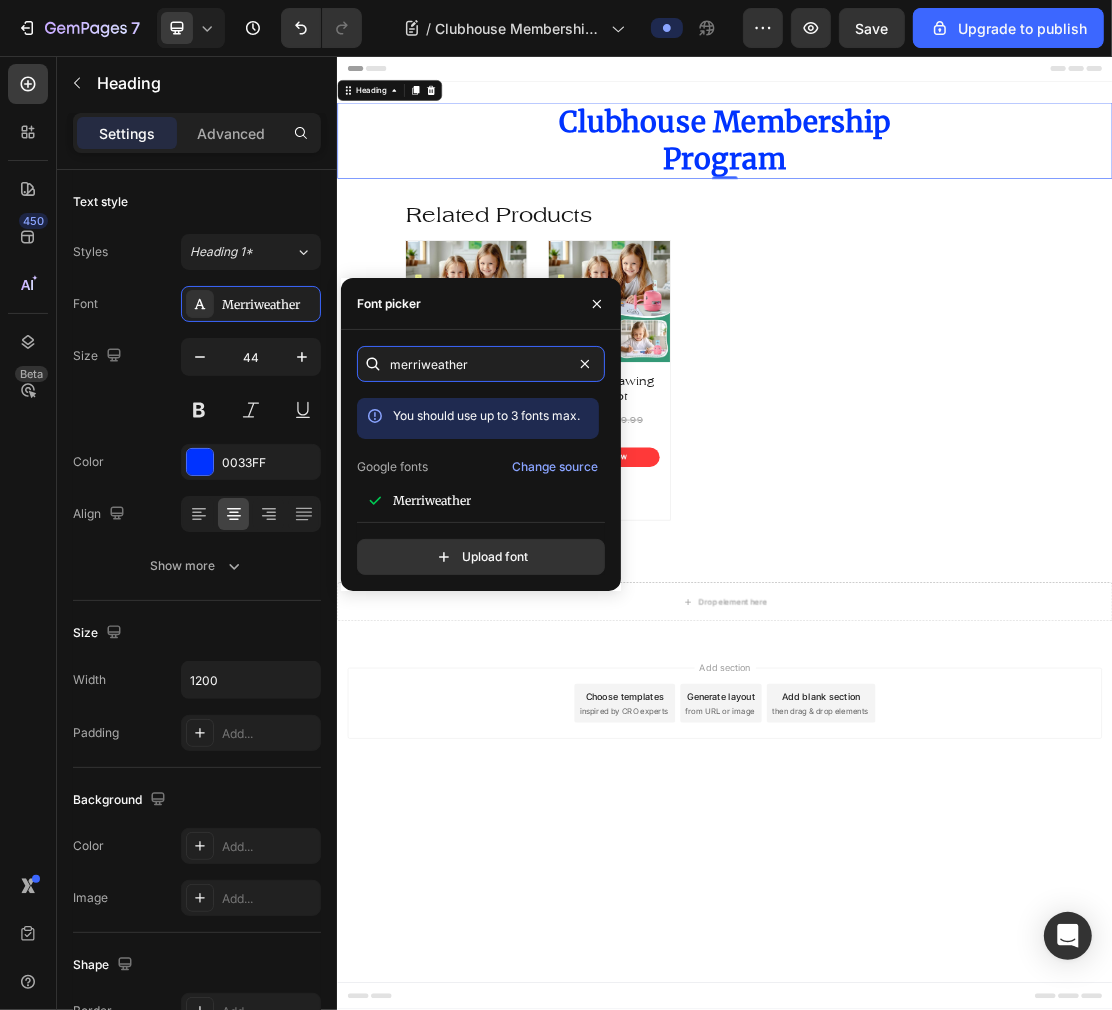 click on "merriweather" at bounding box center [481, 364] 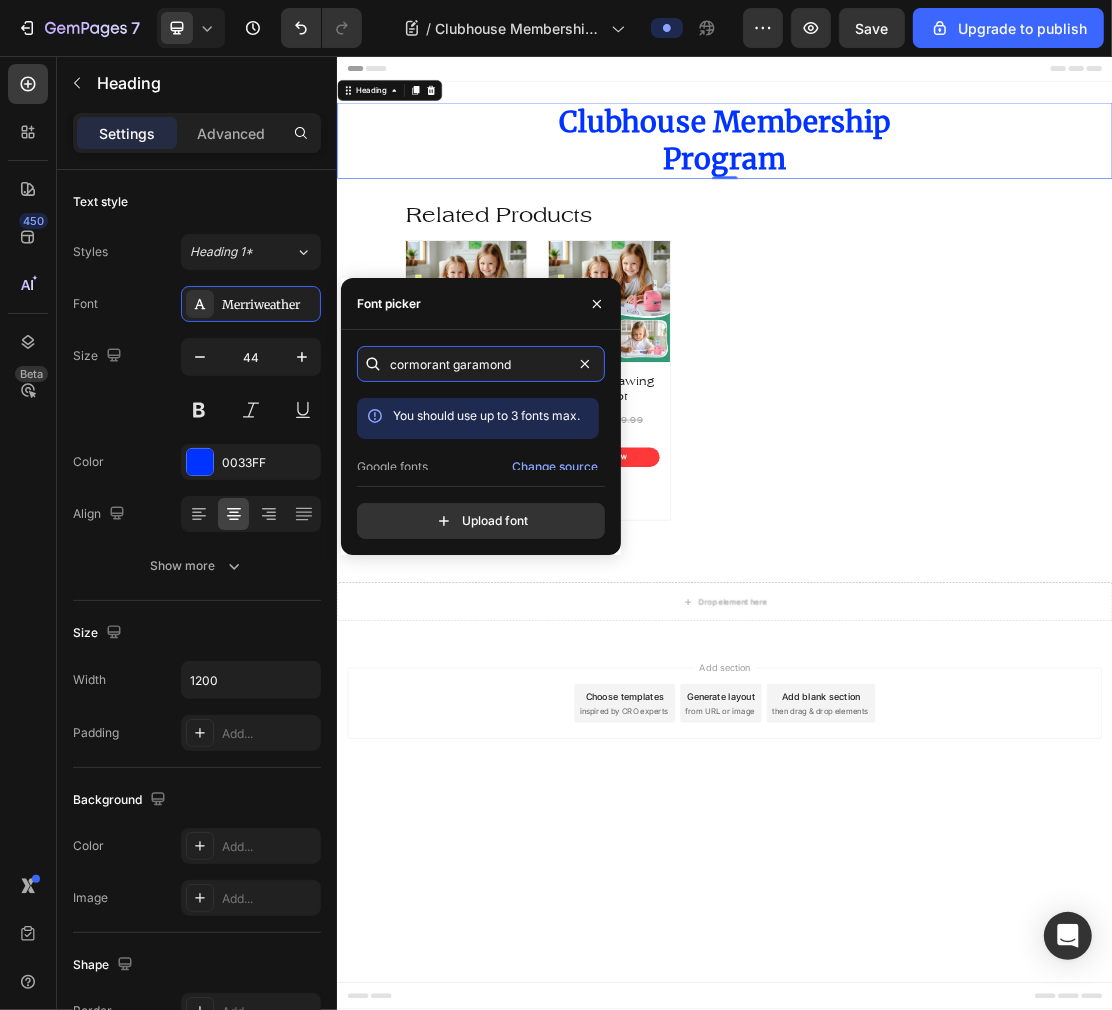 scroll, scrollTop: 50, scrollLeft: 0, axis: vertical 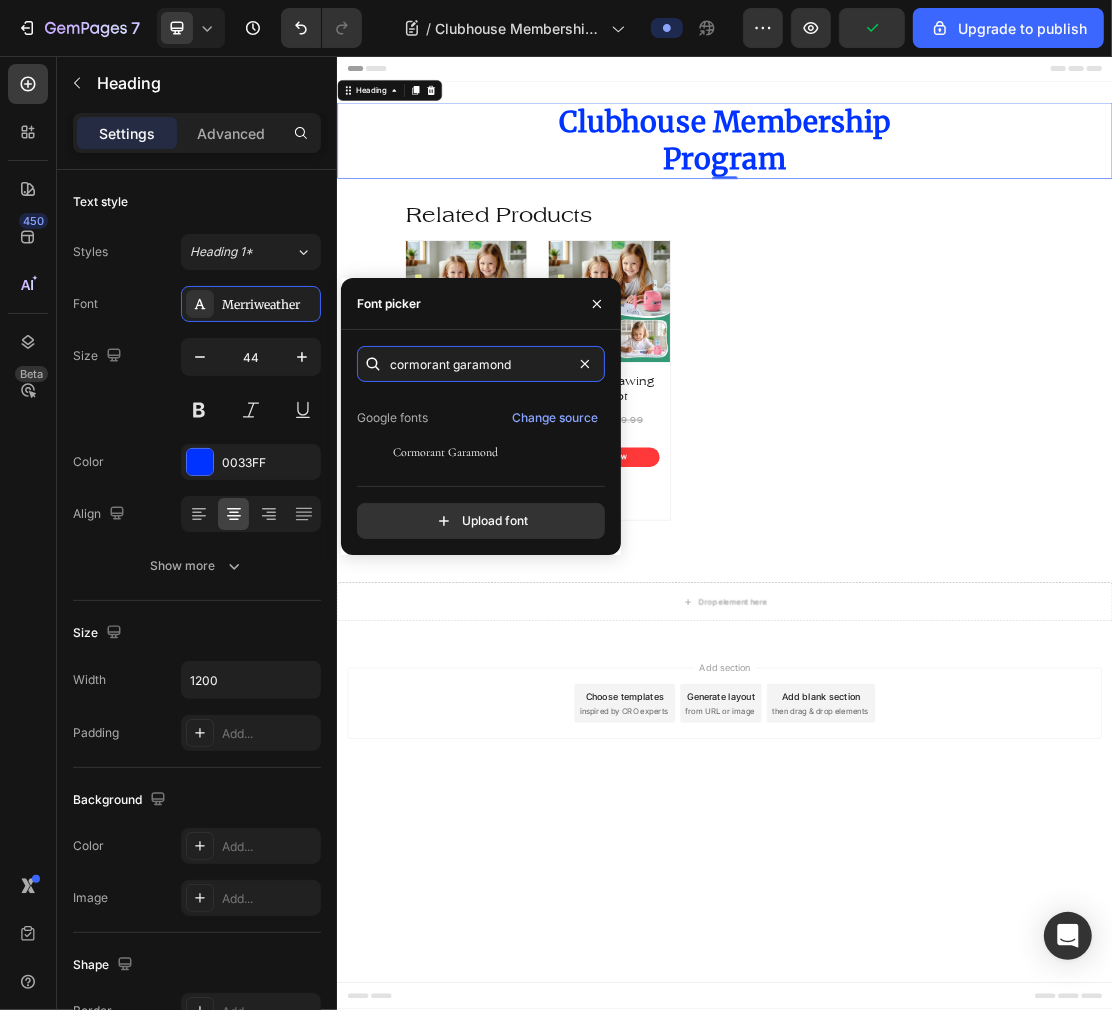 click on "cormorant garamond" at bounding box center [481, 364] 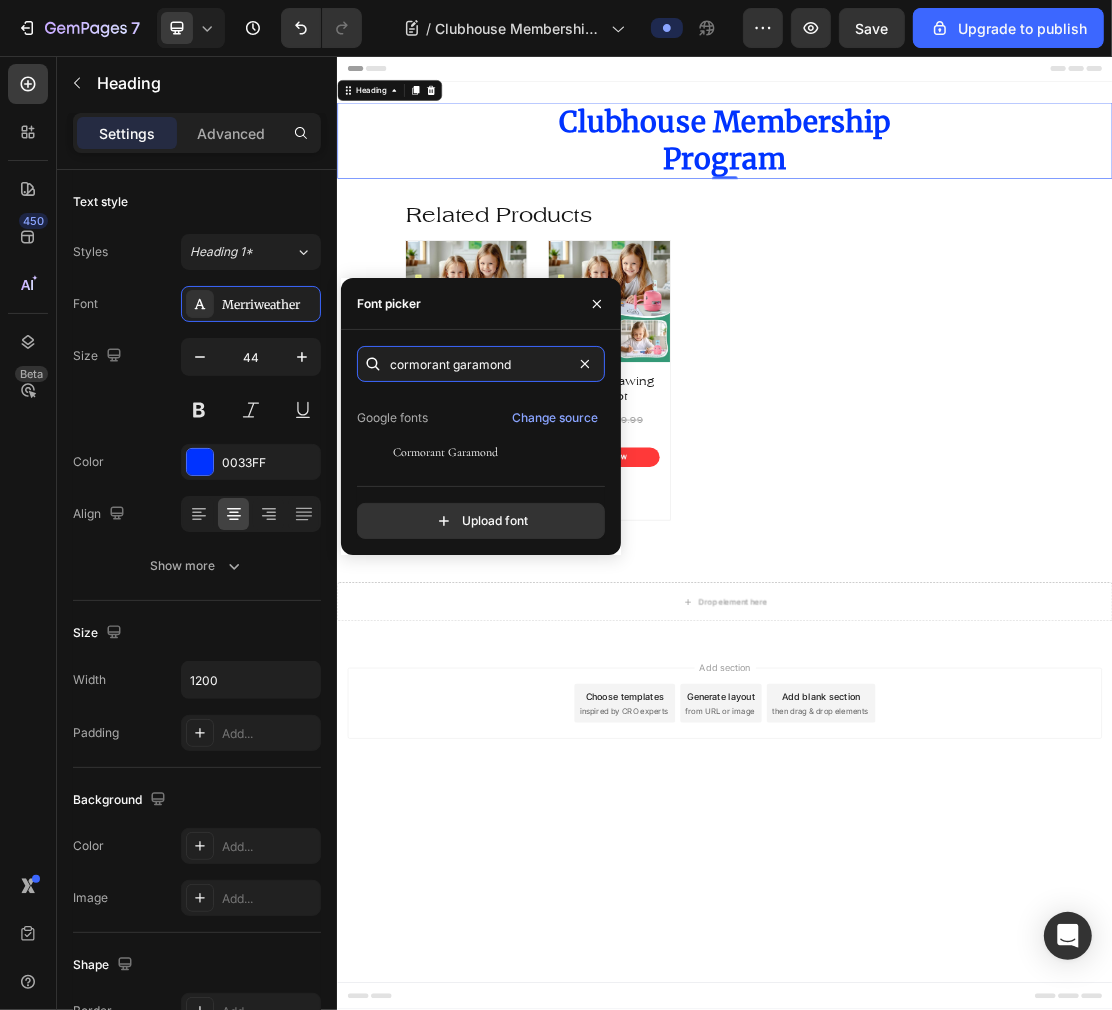 paste on "libre baskerville" 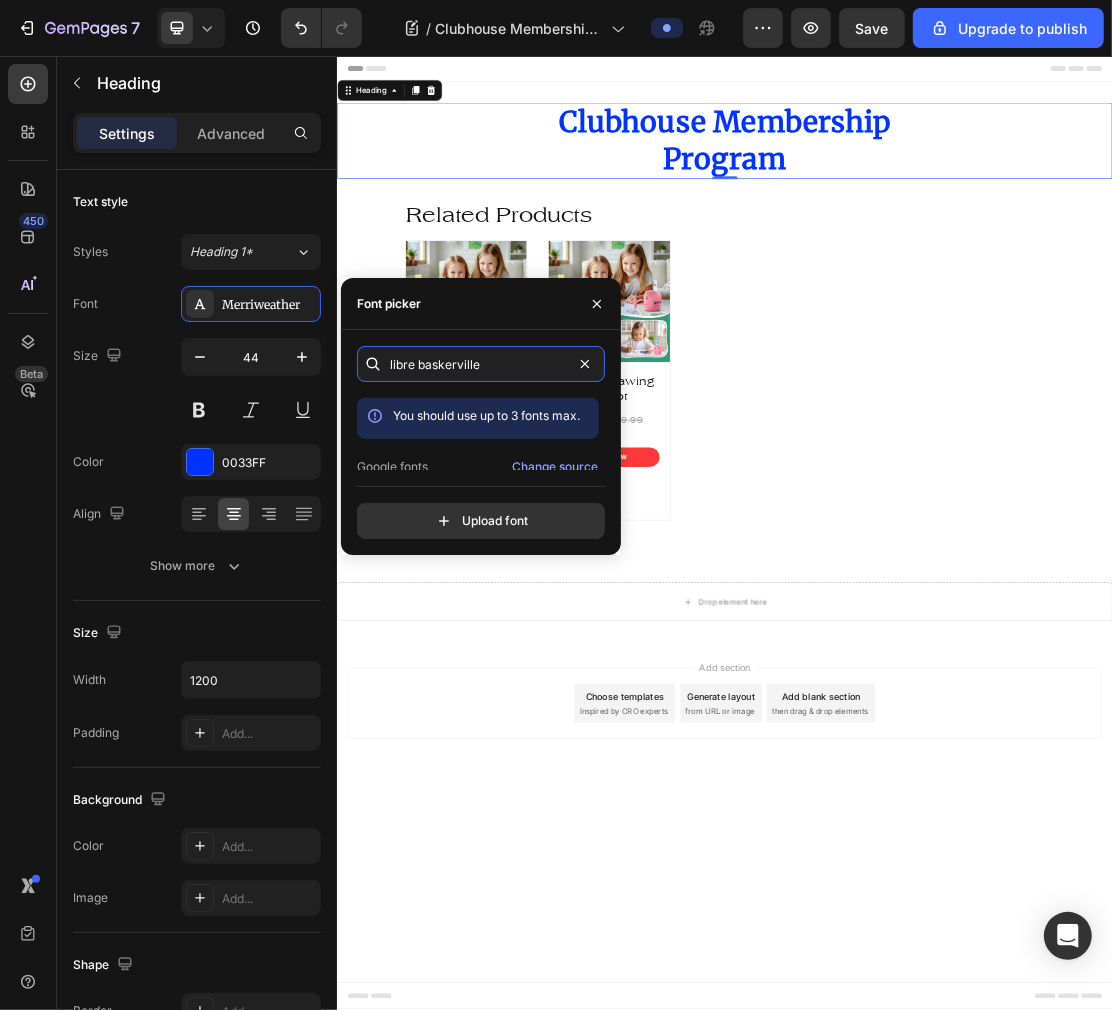 scroll, scrollTop: 50, scrollLeft: 0, axis: vertical 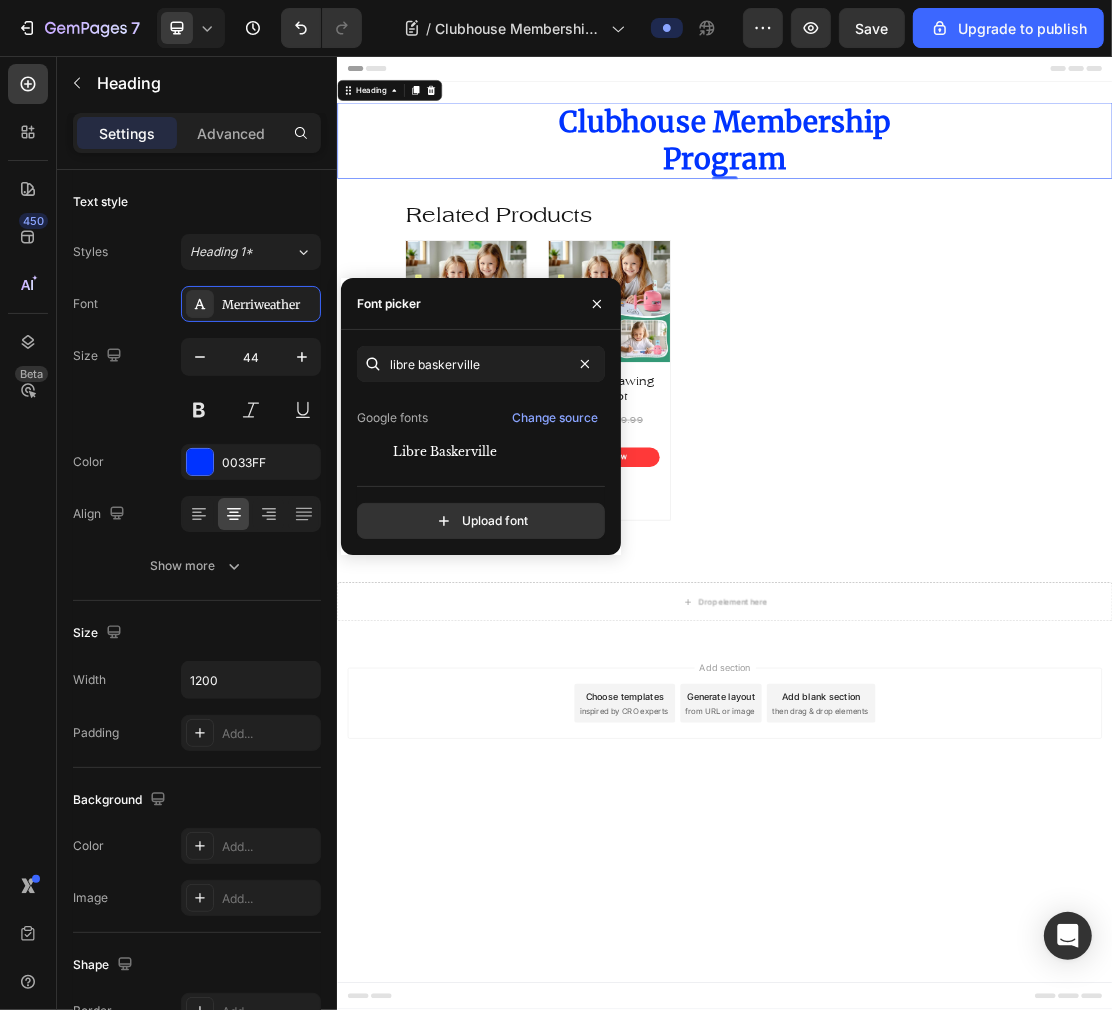 click on "Libre Baskerville" at bounding box center (445, 452) 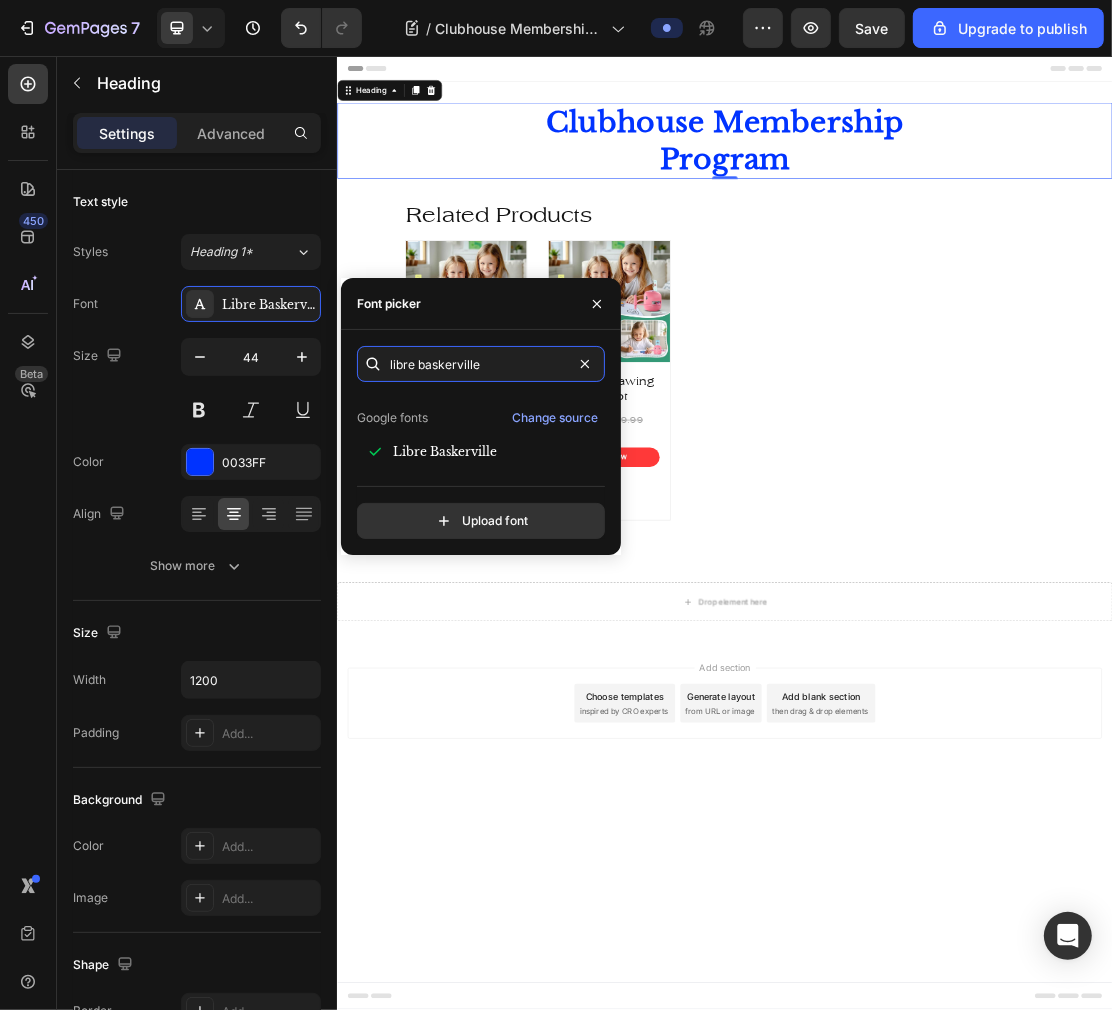 click on "libre baskerville" at bounding box center [481, 364] 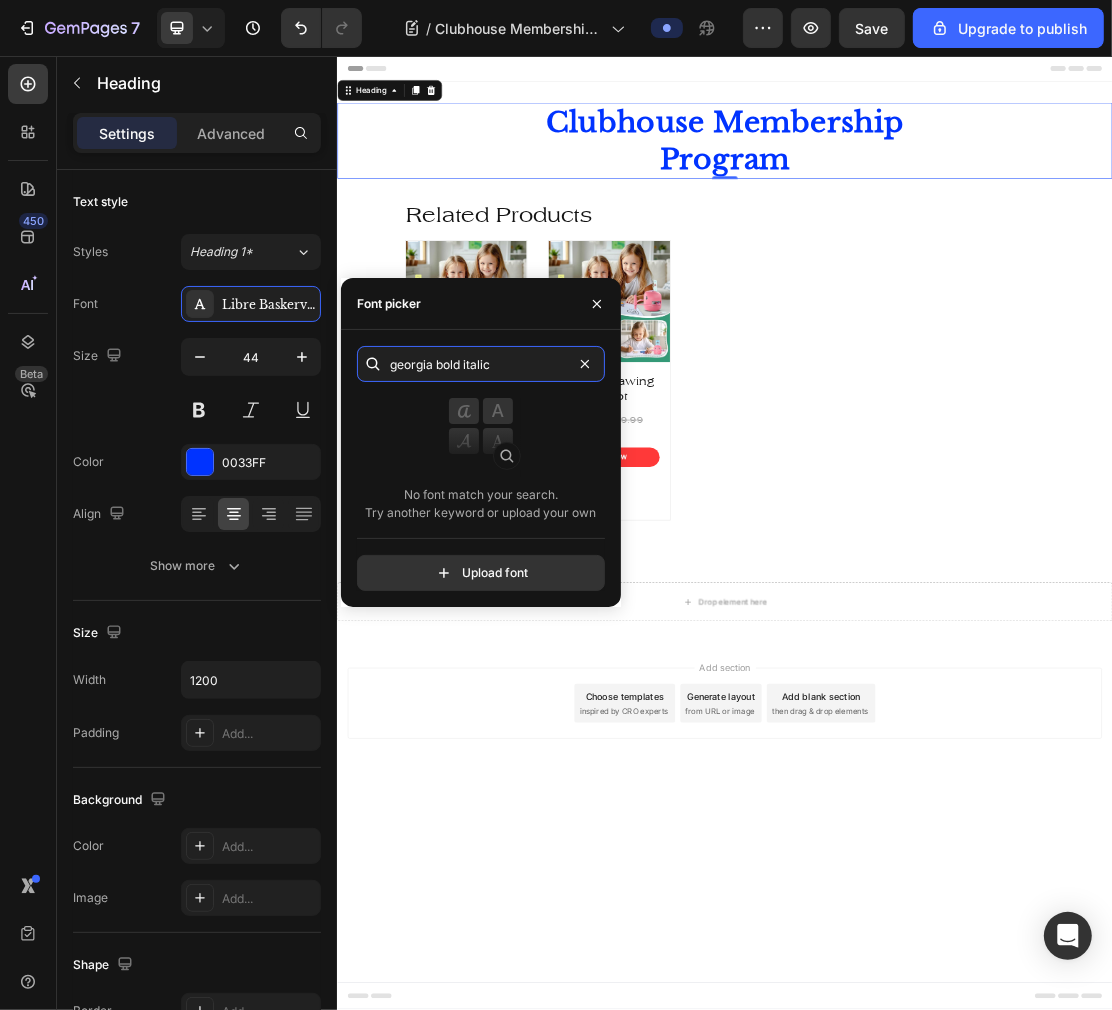 type on "georgia bold italic" 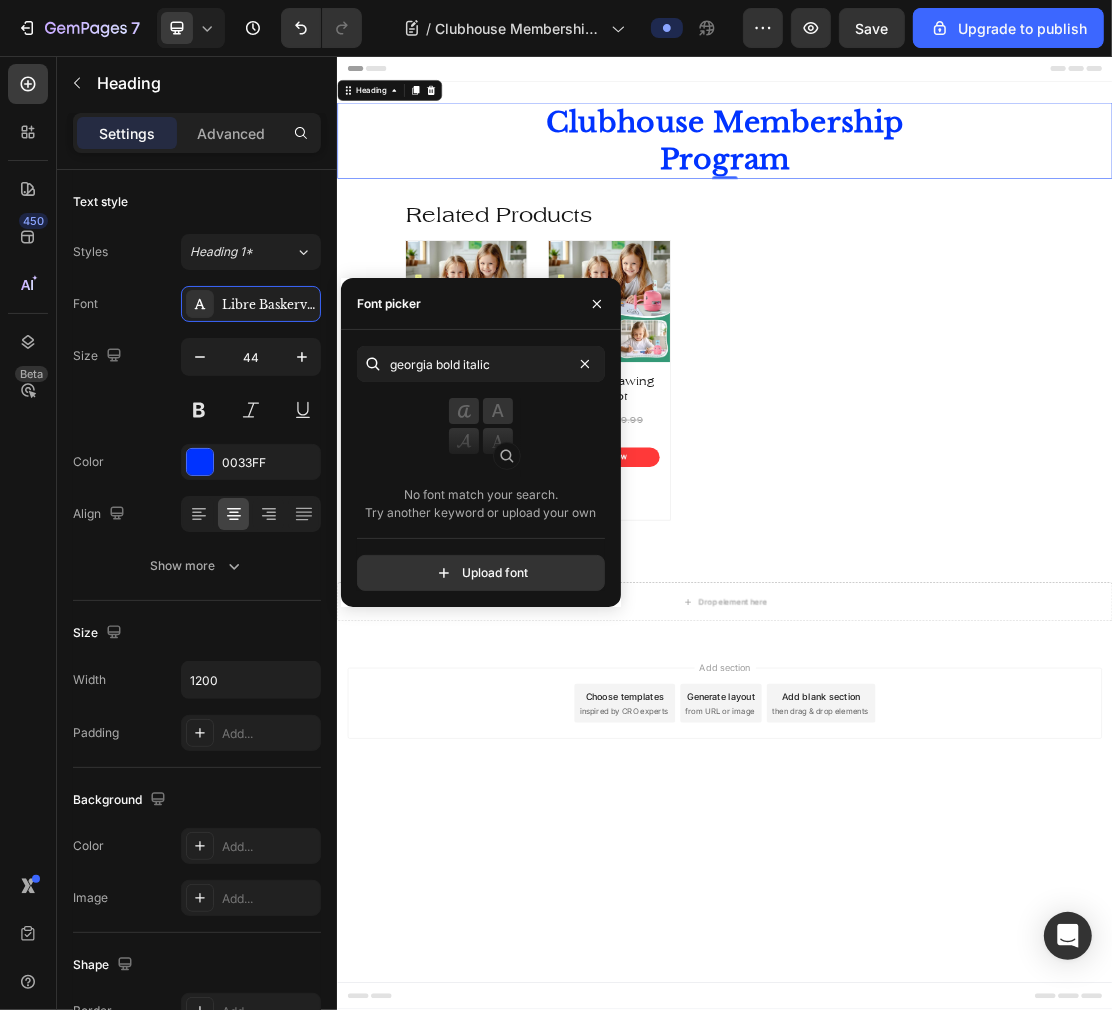click 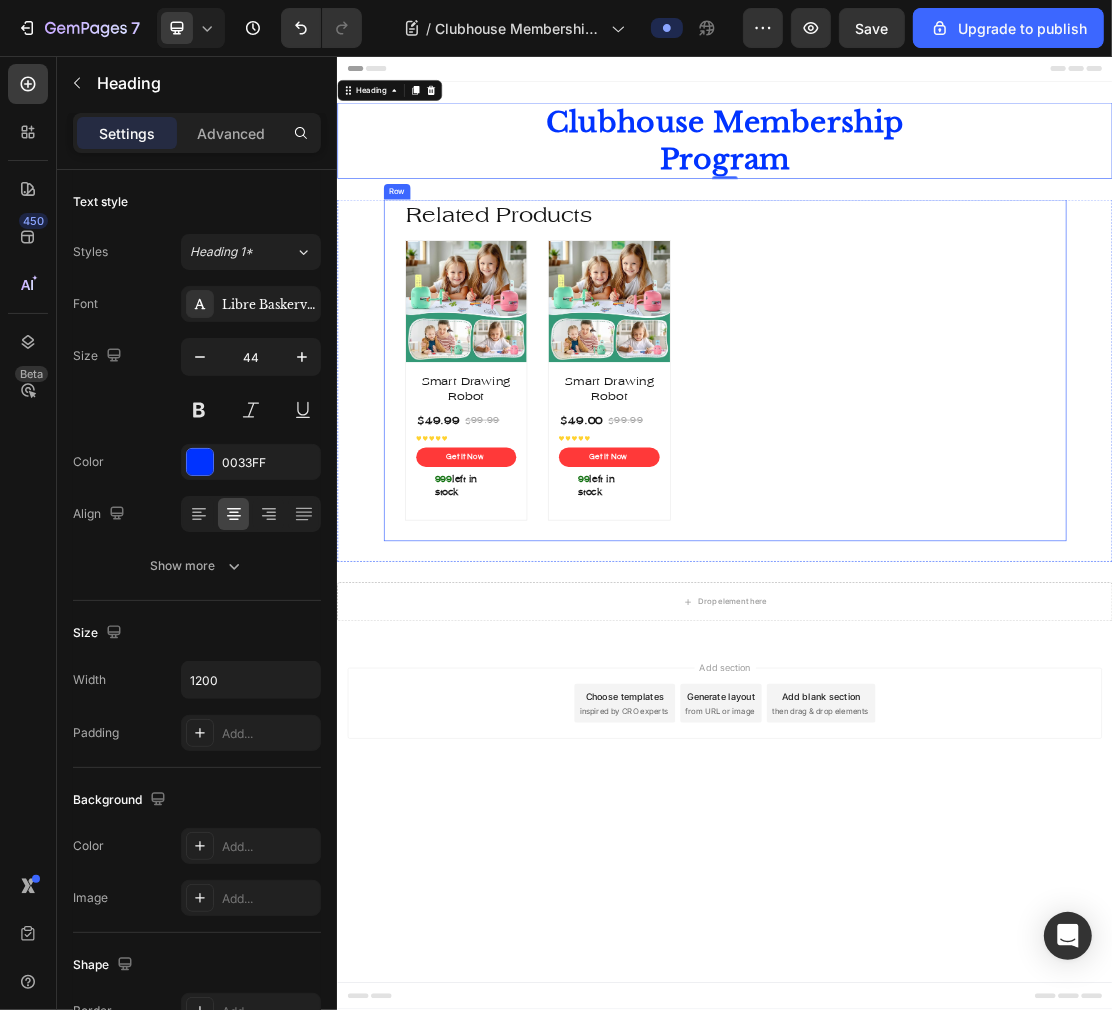 click on "Related Products Heading Product Images Smart Drawing Robot Product Title $49.99 Product Price Product Price $99.99 Product Price Product Price Row
Icon
Icon
Icon
Icon
Icon Icon List Hoz Get It Now Product Cart Button 999  left in stock Product Stock Counter Row Row Product List Product Images Smart Drawing Robot Product Title $49.00 Product Price Product Price $99.99 Product Price Product Price Row
Icon
Icon
Icon
Icon
Icon Icon List Hoz Get It Now Product Cart Button 99  left in stock Product Stock Counter Row Row Product List Product List Row" at bounding box center (936, 542) 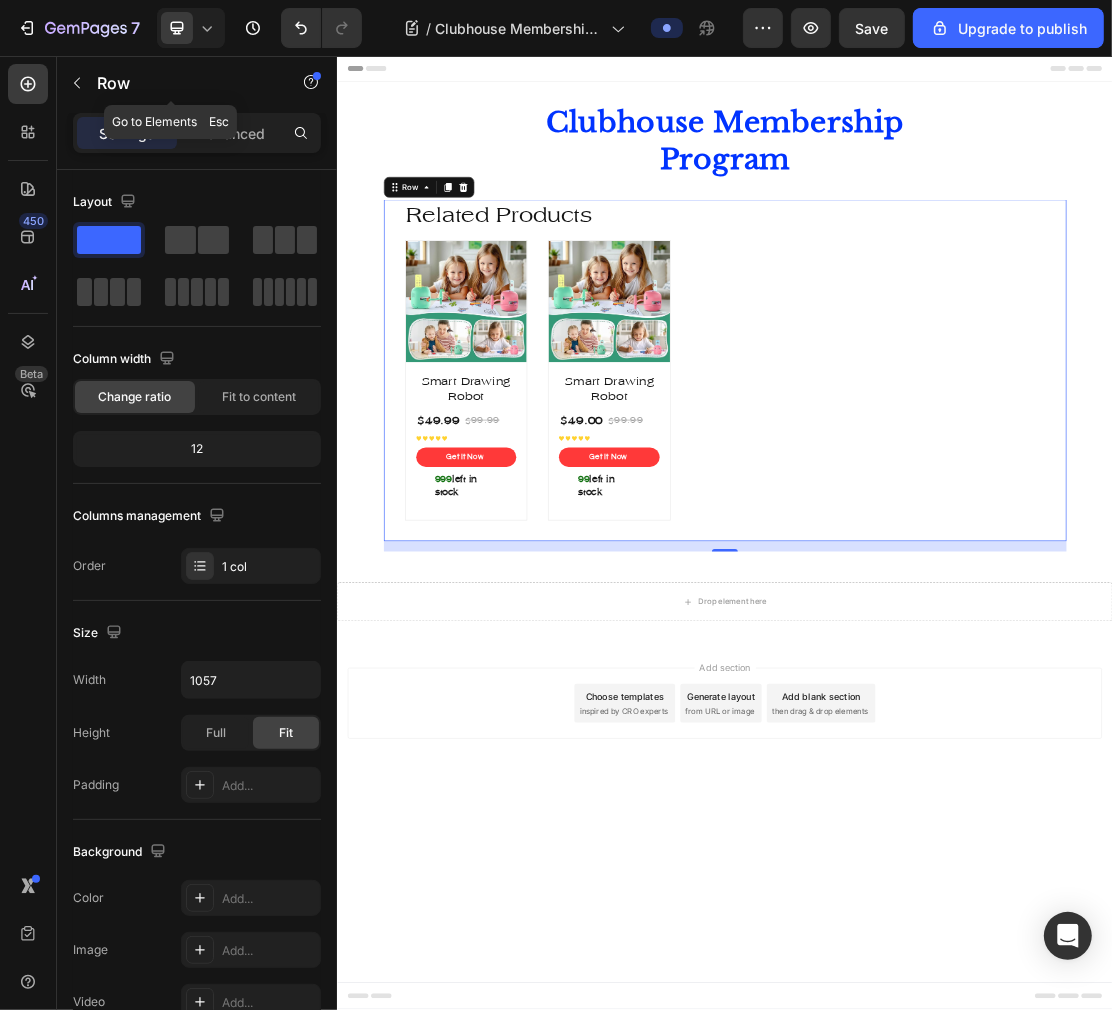 click 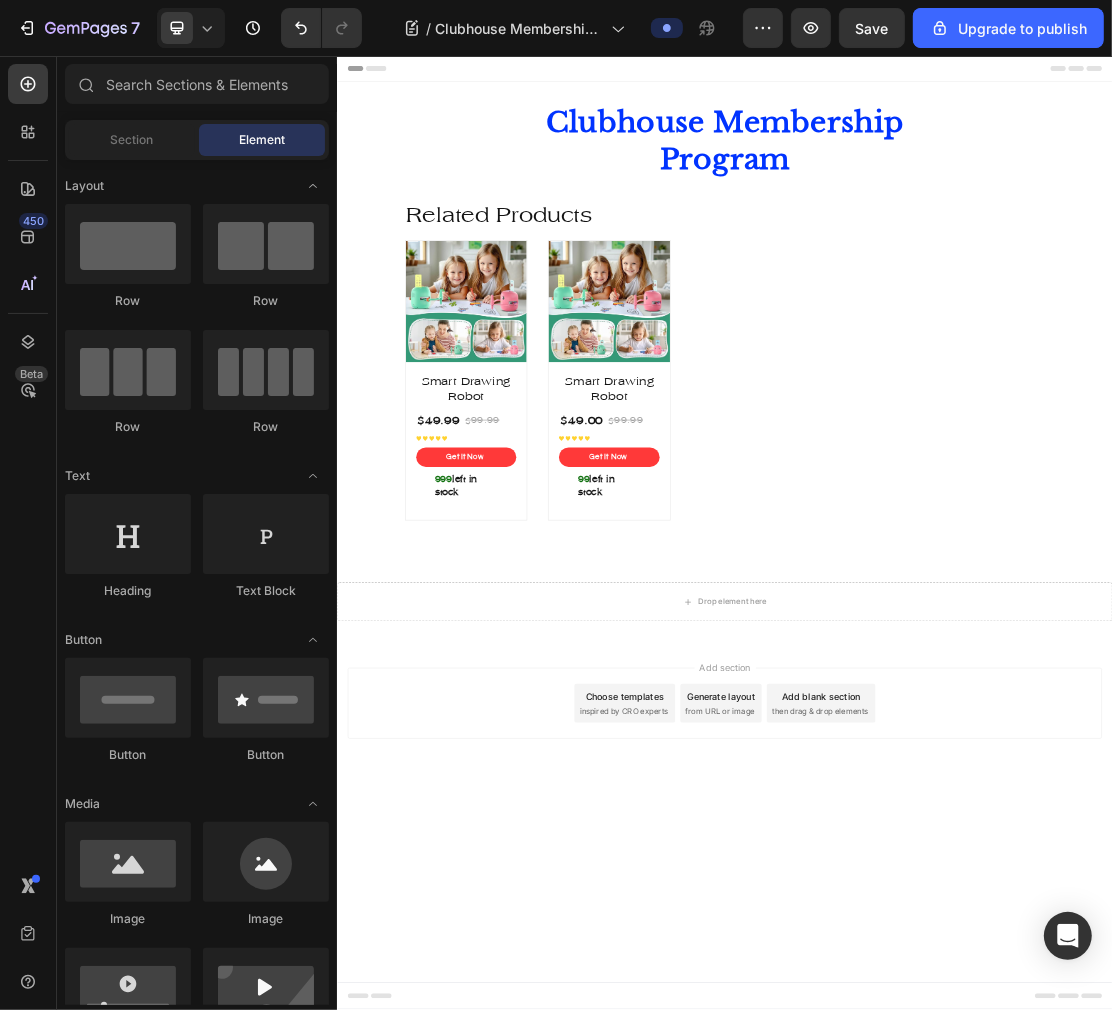 scroll, scrollTop: 845, scrollLeft: 0, axis: vertical 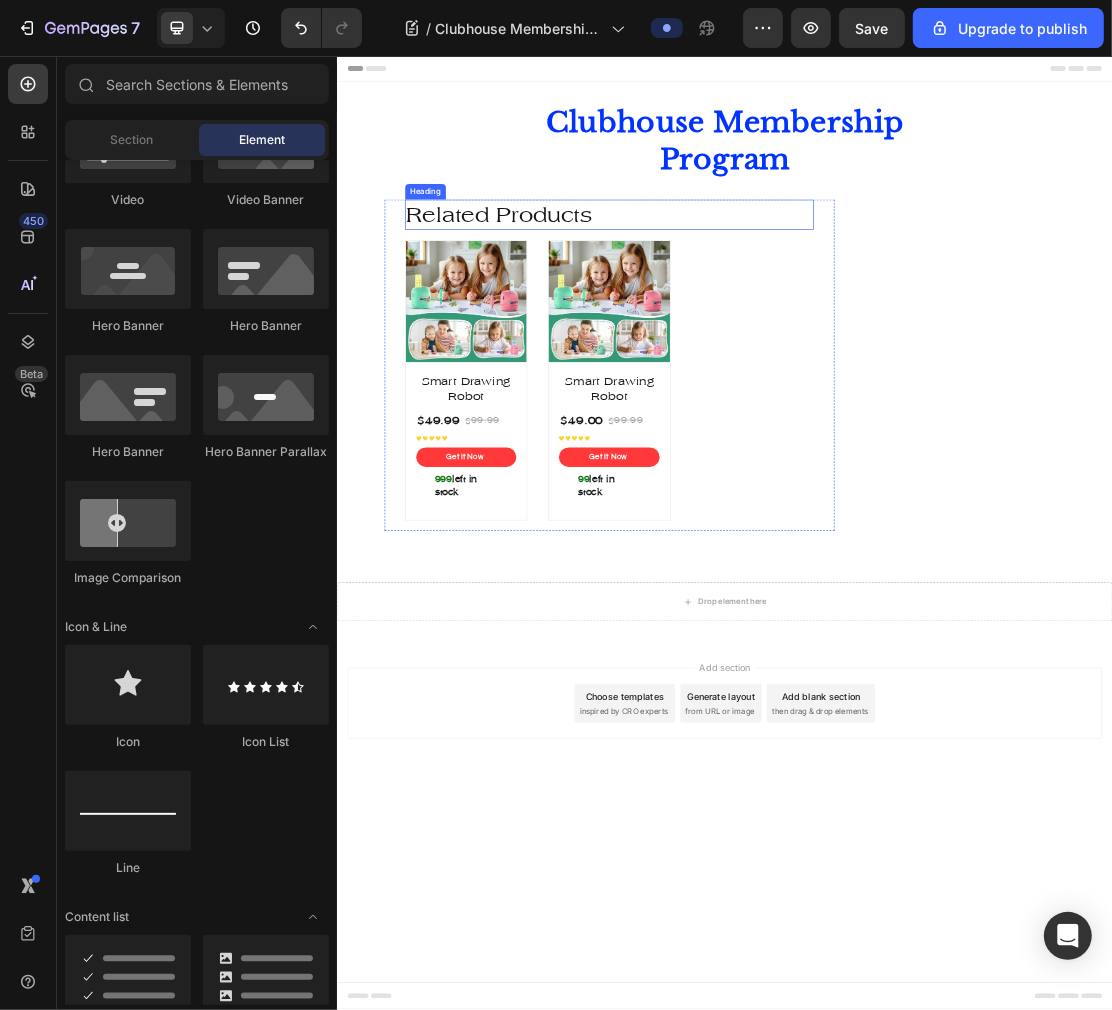 drag, startPoint x: 657, startPoint y: 592, endPoint x: 897, endPoint y: 279, distance: 394.42236 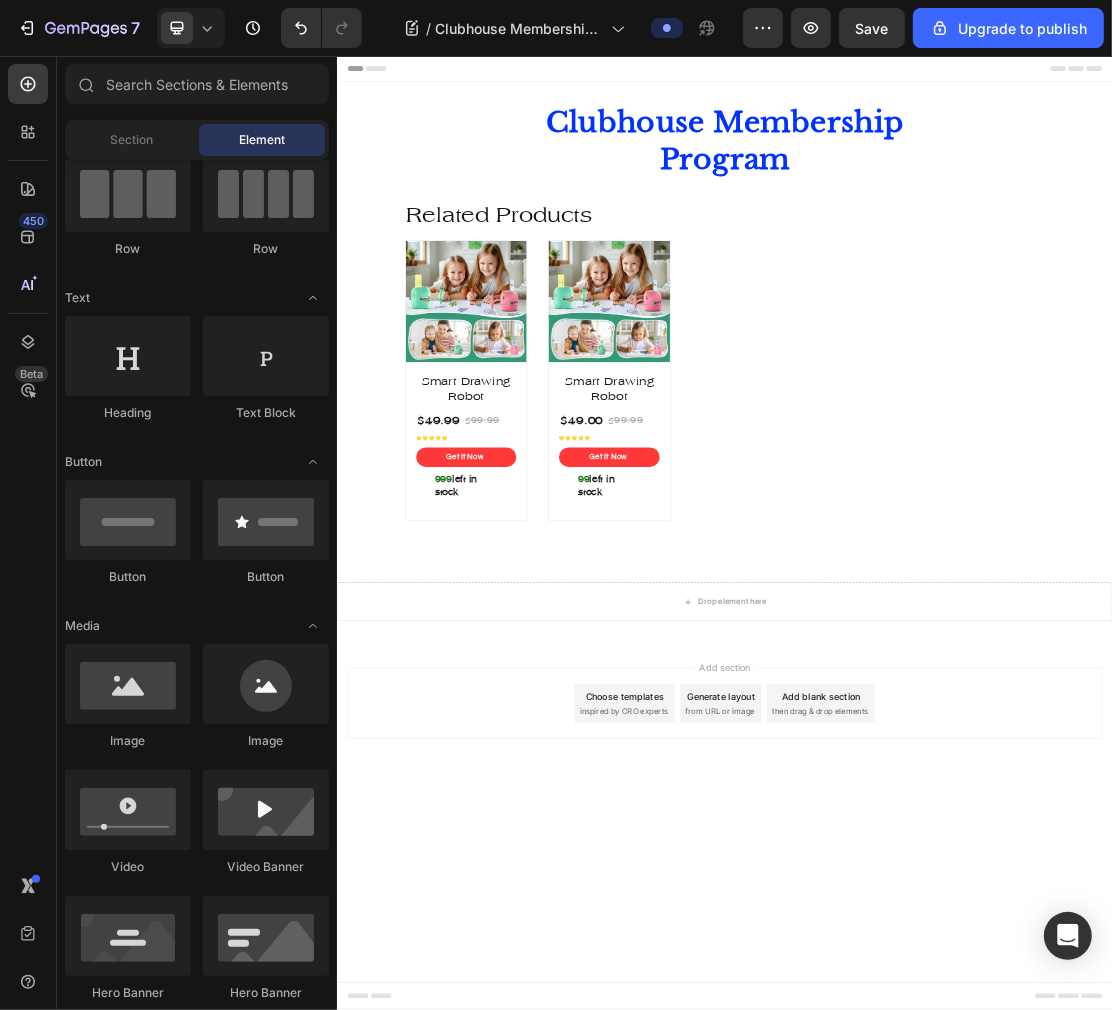 scroll, scrollTop: 0, scrollLeft: 0, axis: both 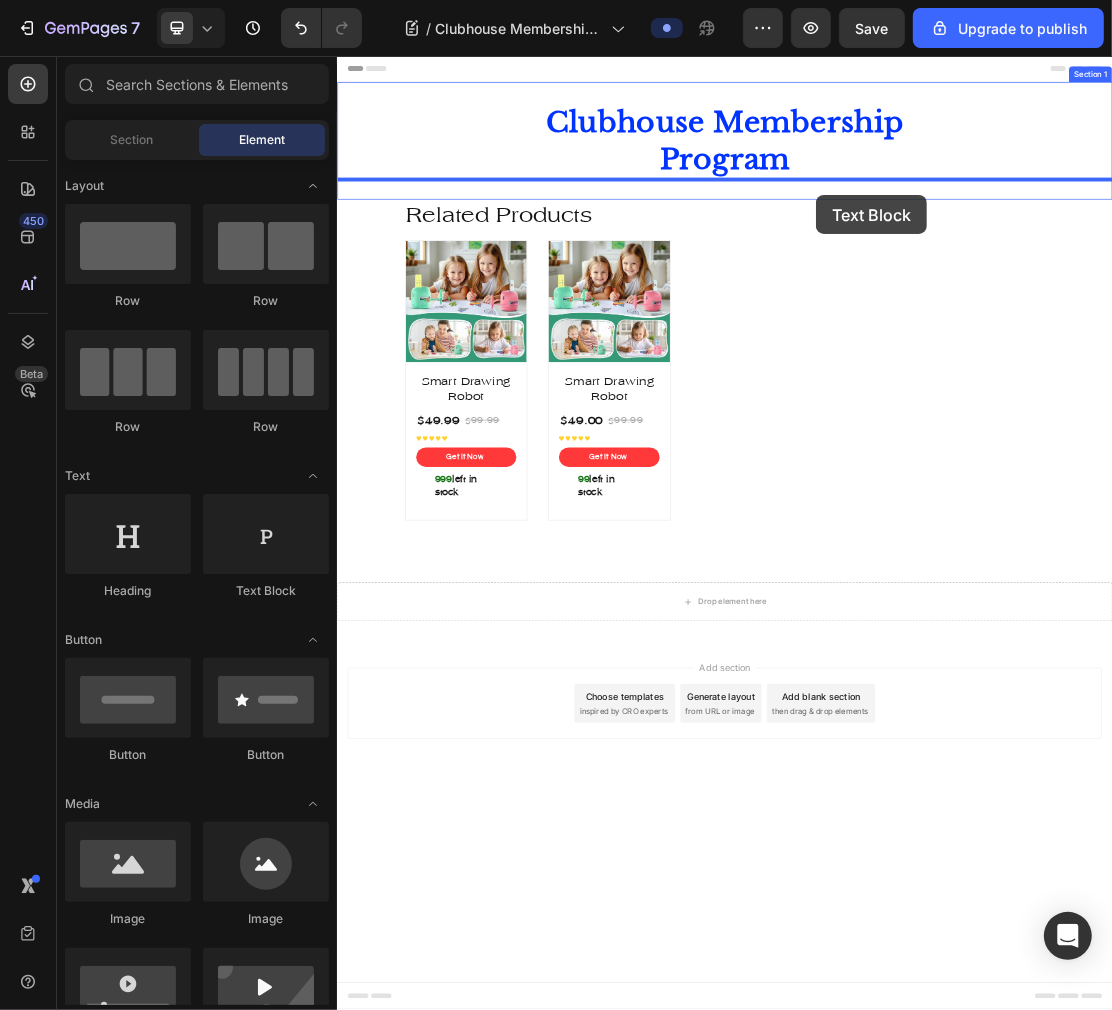 drag, startPoint x: 609, startPoint y: 606, endPoint x: 1078, endPoint y: 271, distance: 576.3558 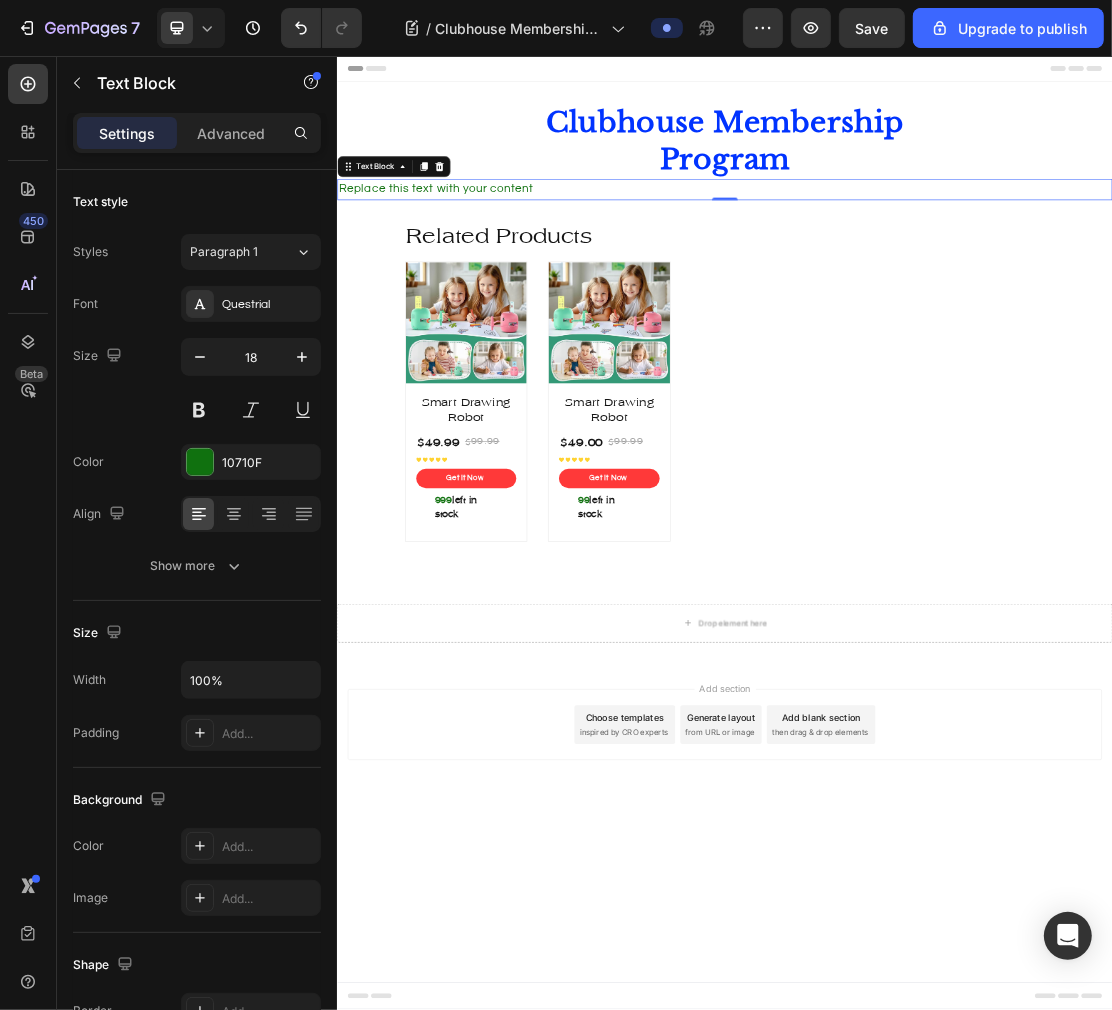 click on "Replace this text with your content" at bounding box center (936, 262) 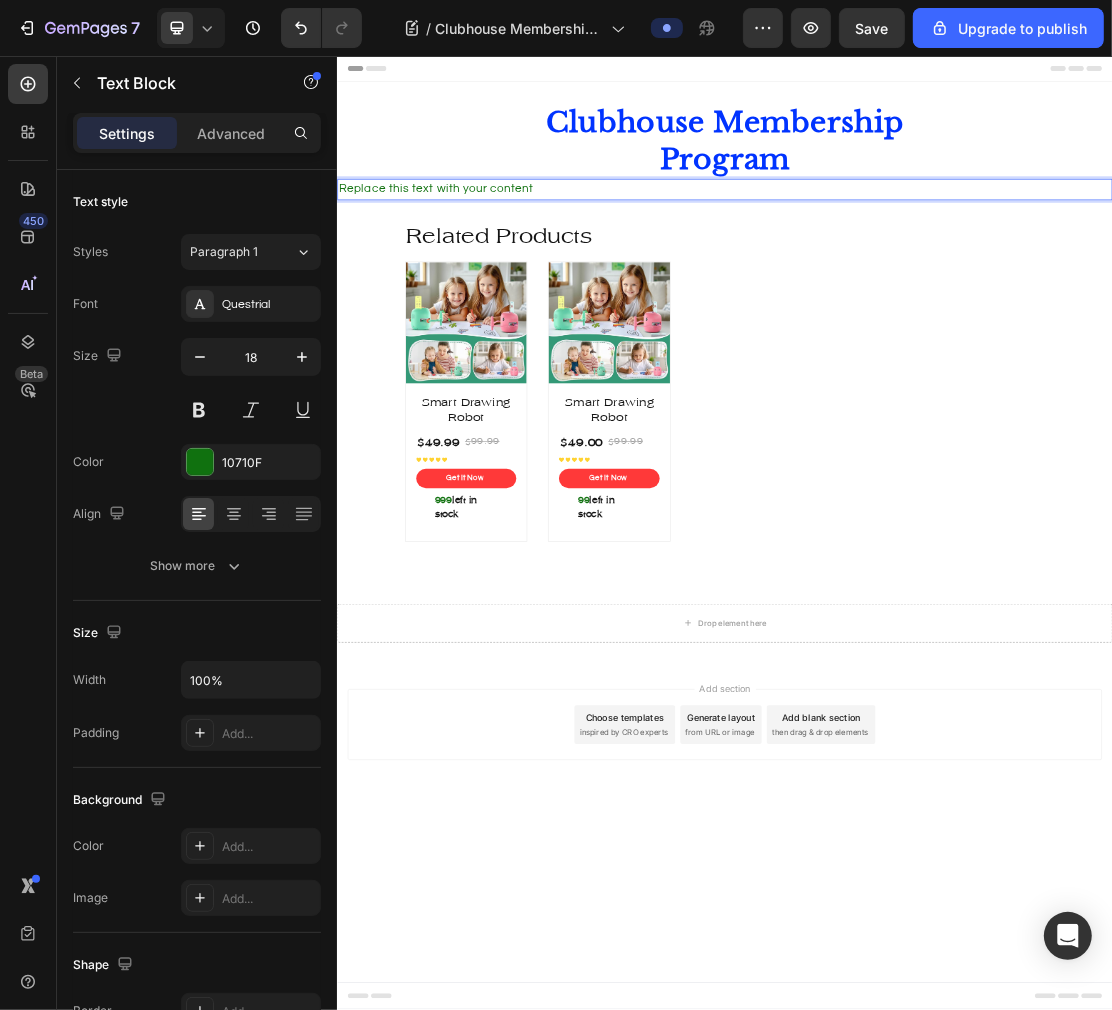 click on "Replace this text with your content" at bounding box center (936, 262) 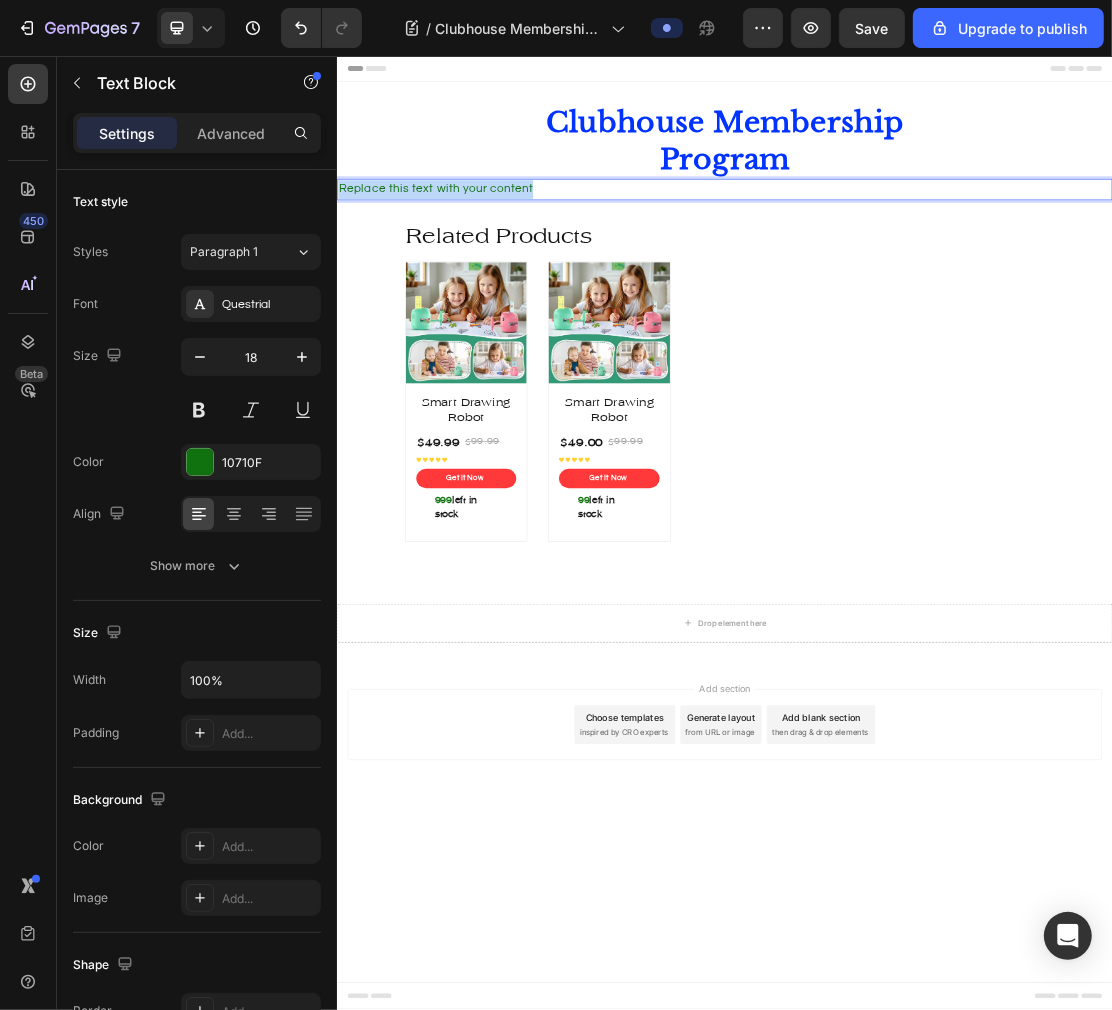 click on "Replace this text with your content" at bounding box center [936, 262] 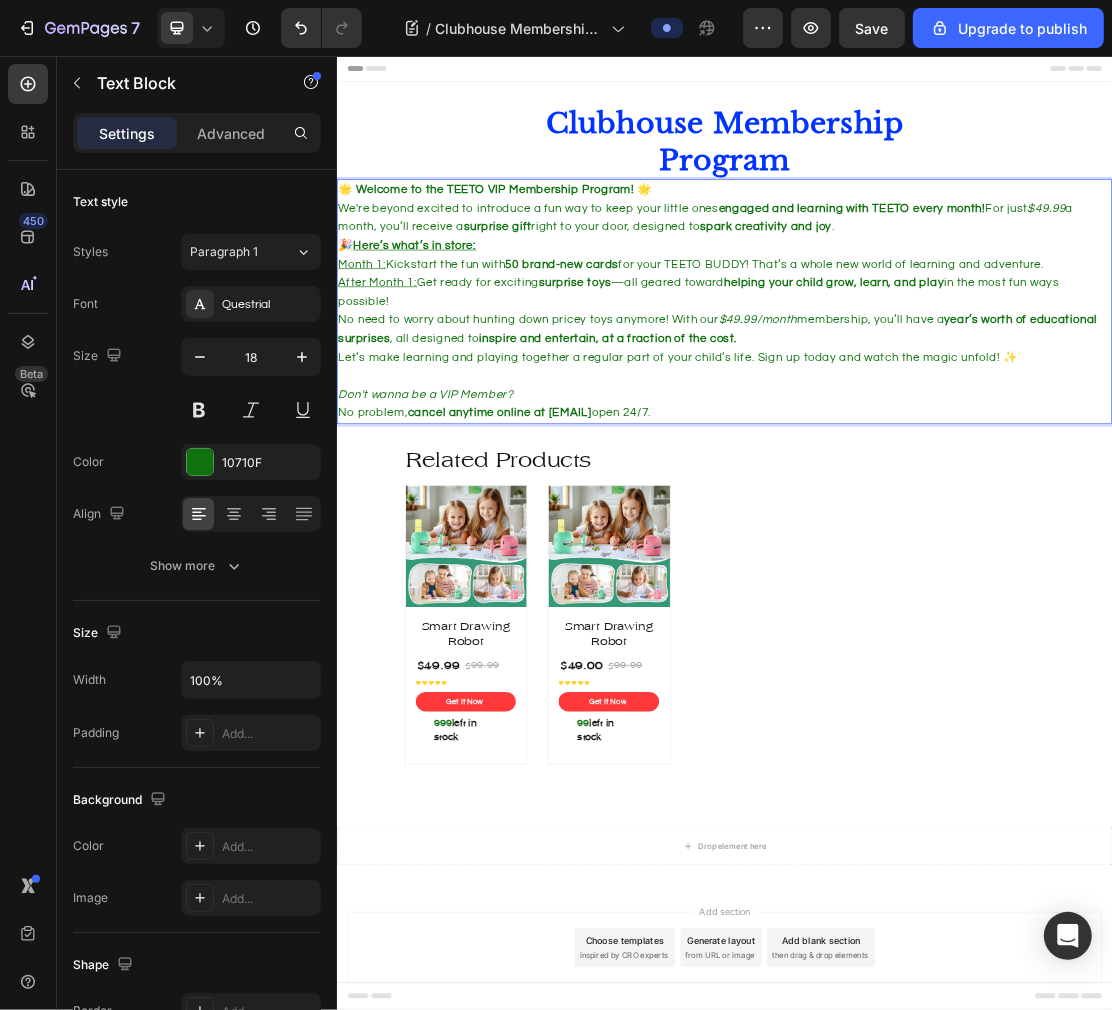 click on "engaged and learning with TEETO every month!" at bounding box center (1133, 290) 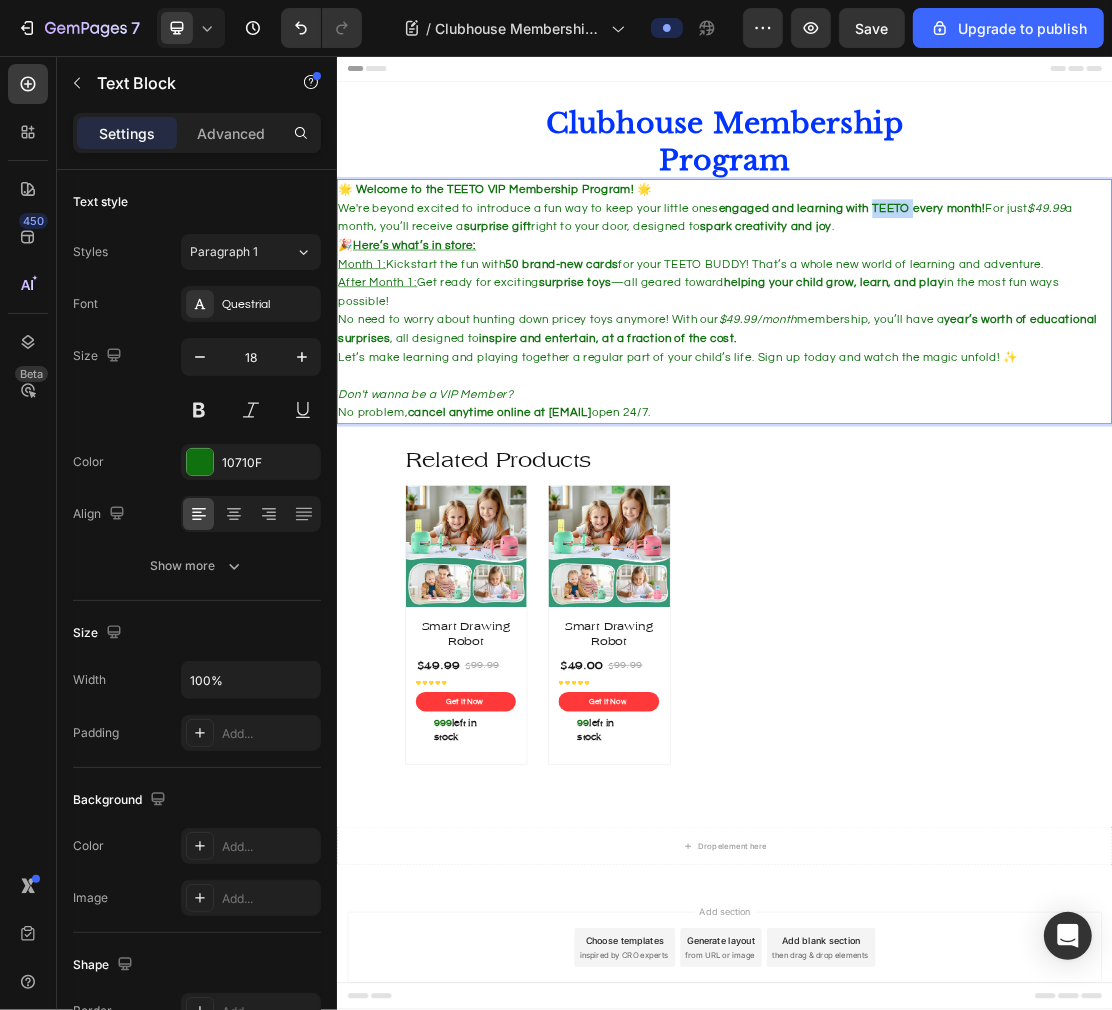click on "engaged and learning with TEETO every month!" at bounding box center [1133, 290] 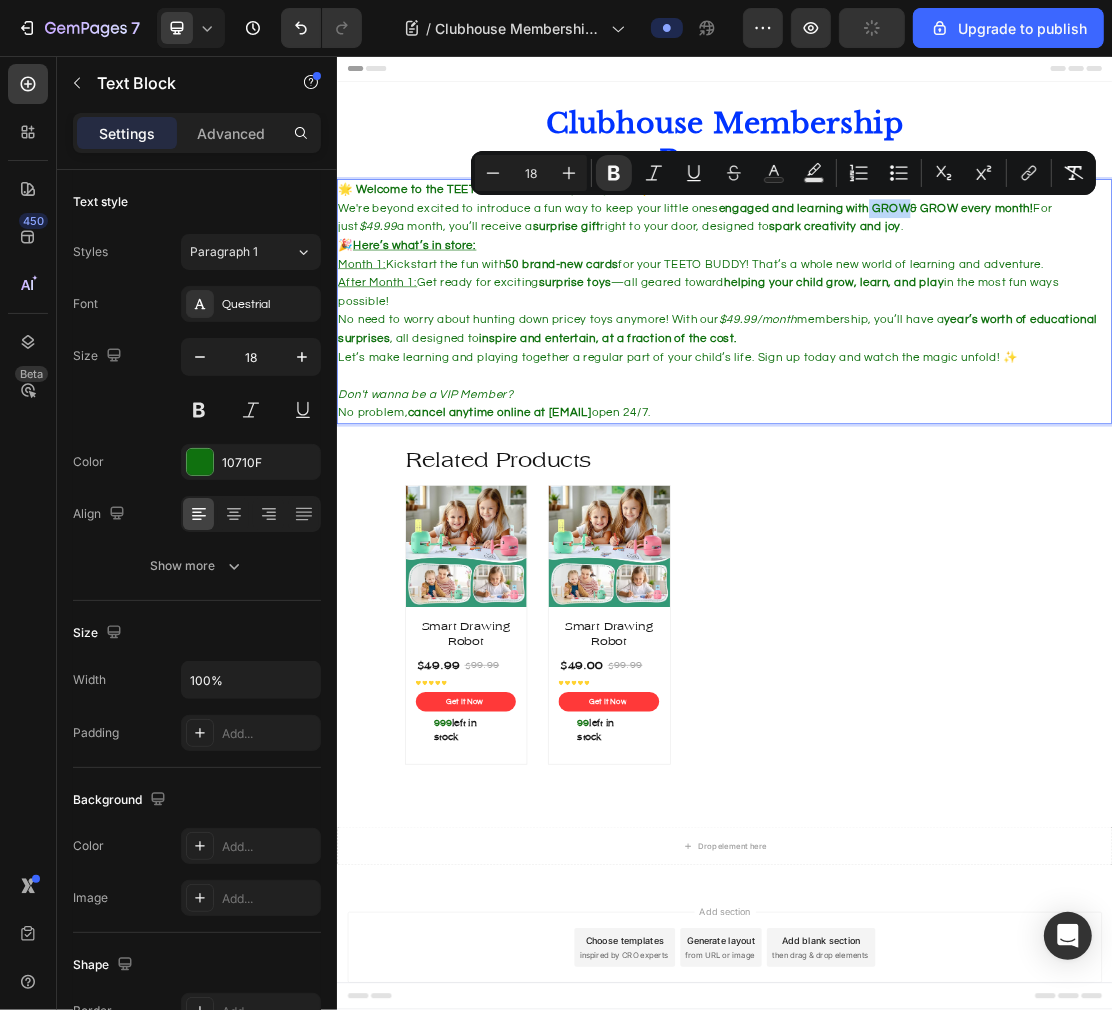 drag, startPoint x: 1155, startPoint y: 279, endPoint x: 1217, endPoint y: 290, distance: 62.968246 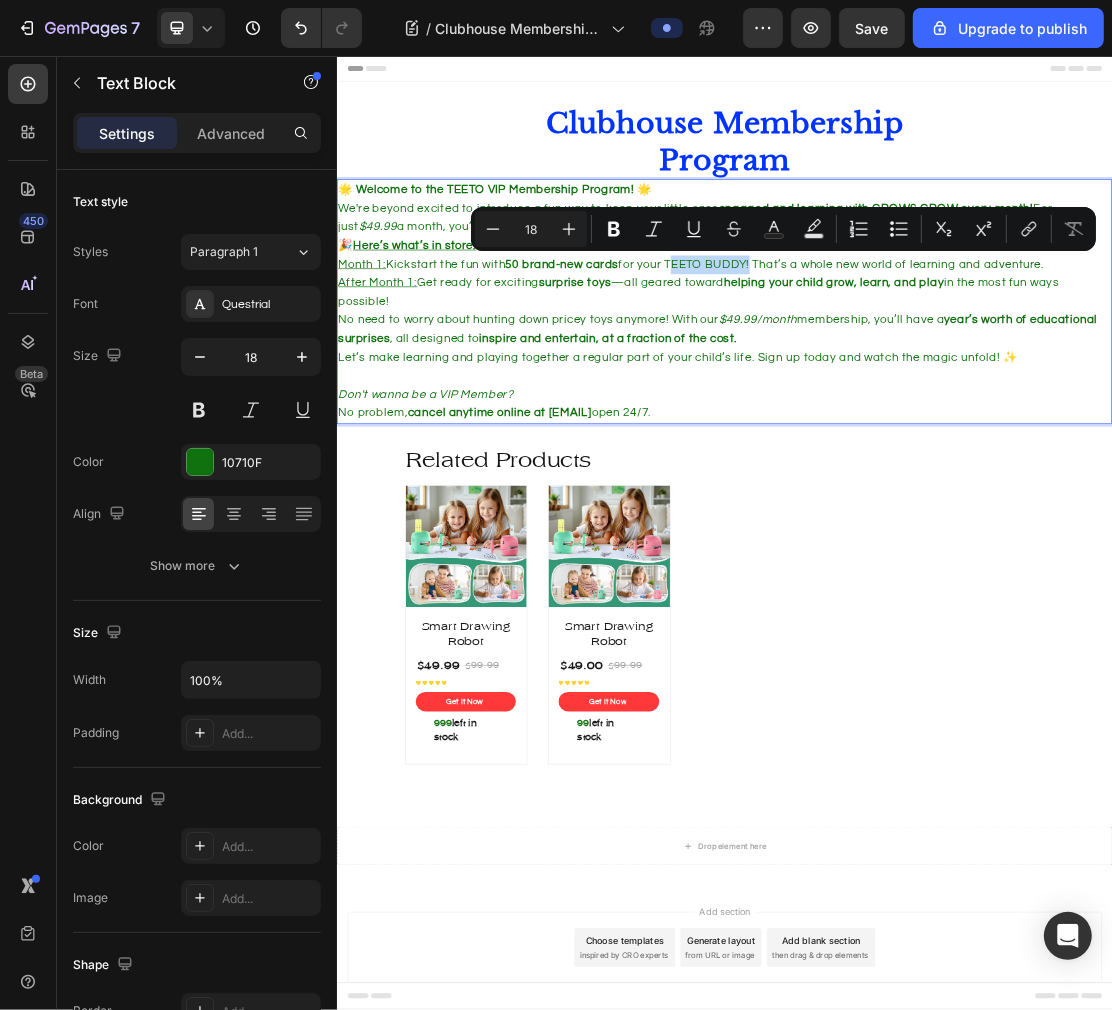 drag, startPoint x: 851, startPoint y: 367, endPoint x: 975, endPoint y: 382, distance: 124.90396 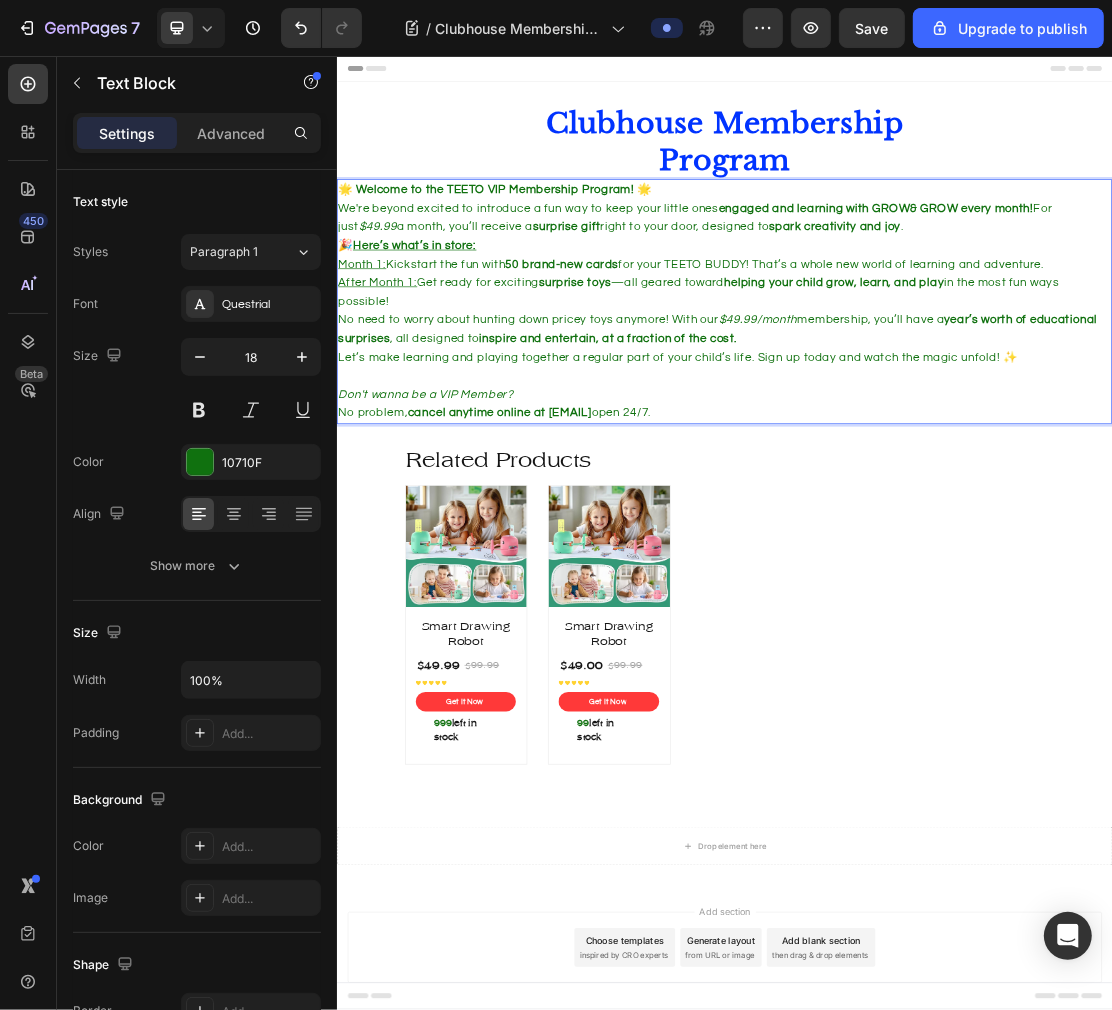 click on "Month 1:  Kickstart the fun with  50 brand-new cards  for your TEETO BUDDY! That’s a whole new world of learning and adventure." at bounding box center (936, 378) 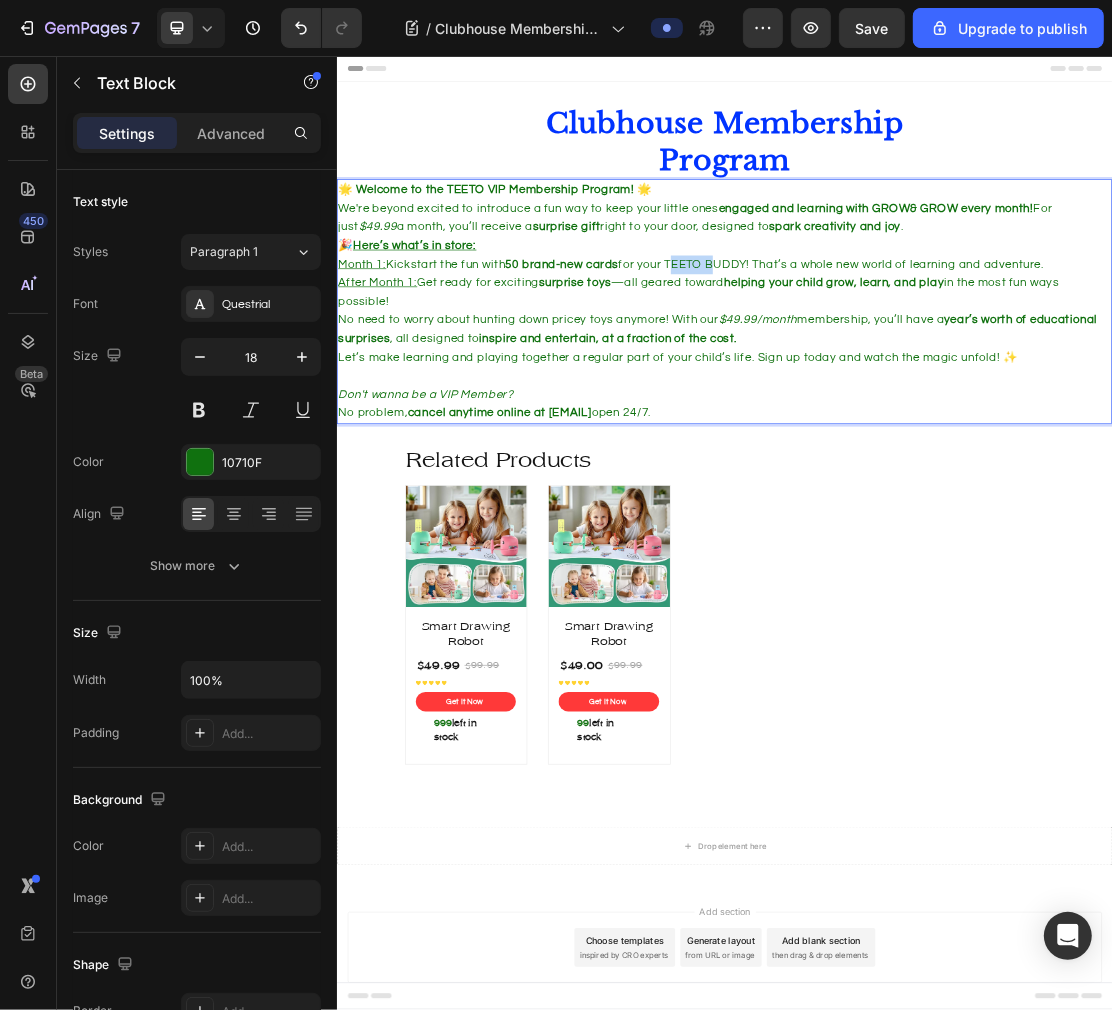 click on "Month 1:  Kickstart the fun with  50 brand-new cards  for your TEETO BUDDY! That’s a whole new world of learning and adventure." at bounding box center (936, 378) 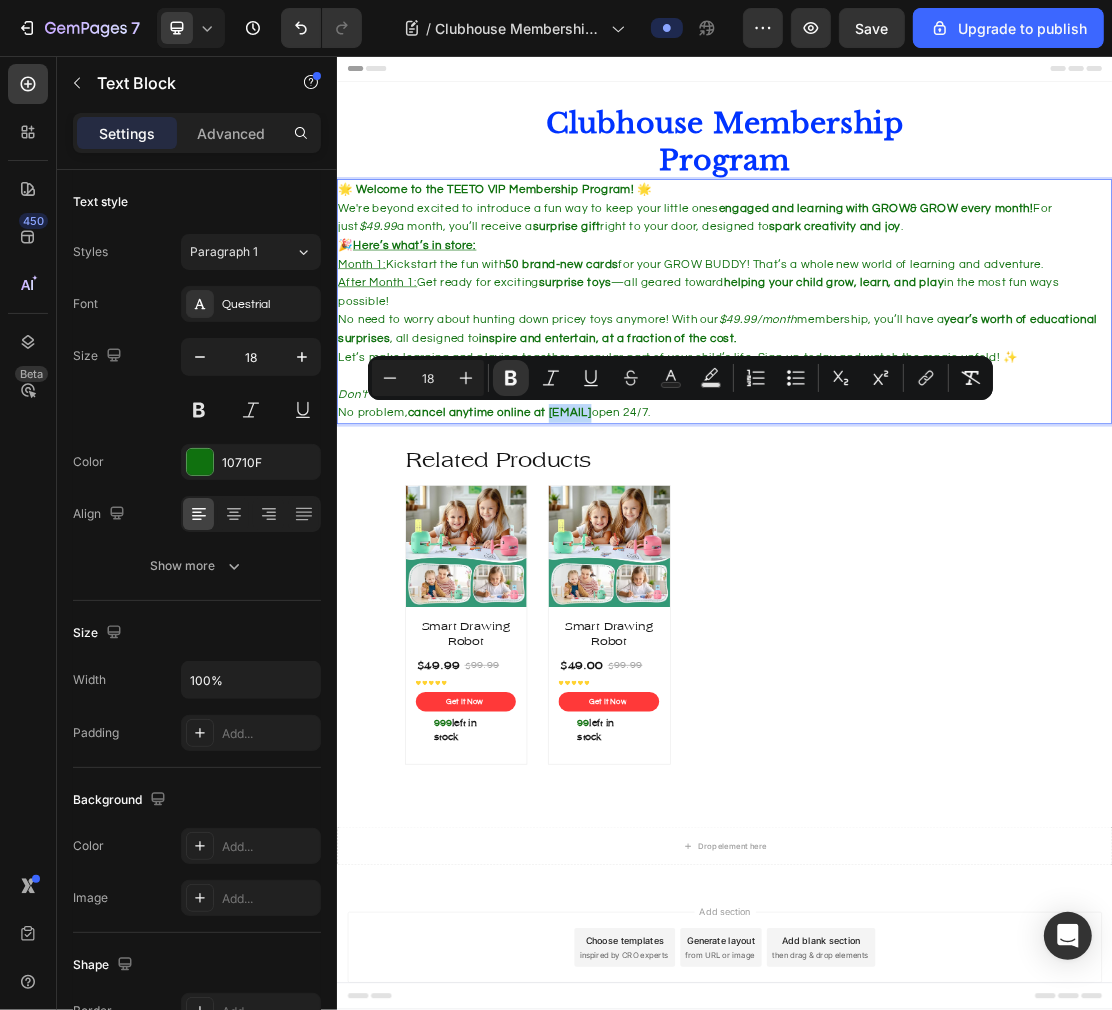 drag, startPoint x: 665, startPoint y: 608, endPoint x: 729, endPoint y: 608, distance: 64 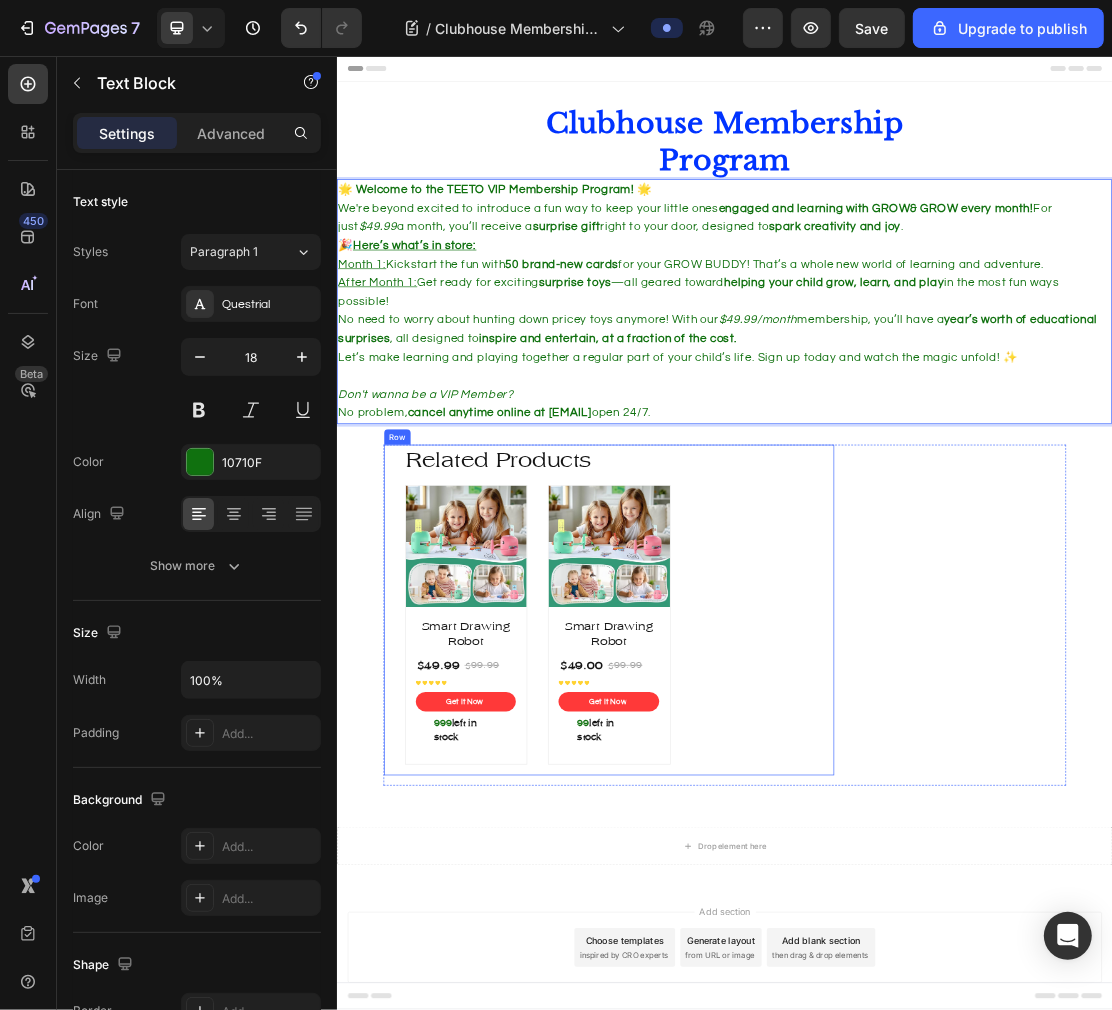 scroll, scrollTop: 55, scrollLeft: 0, axis: vertical 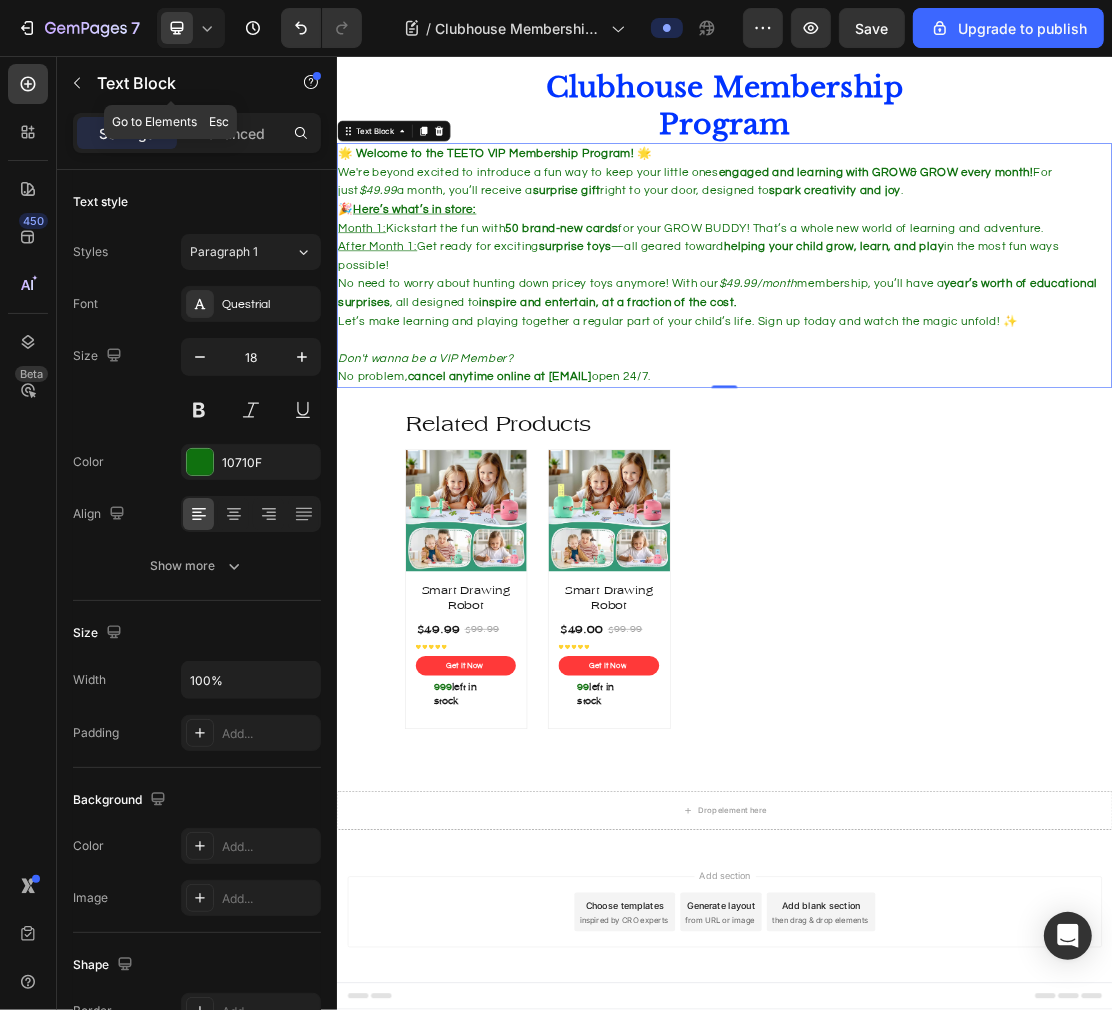 click at bounding box center (77, 83) 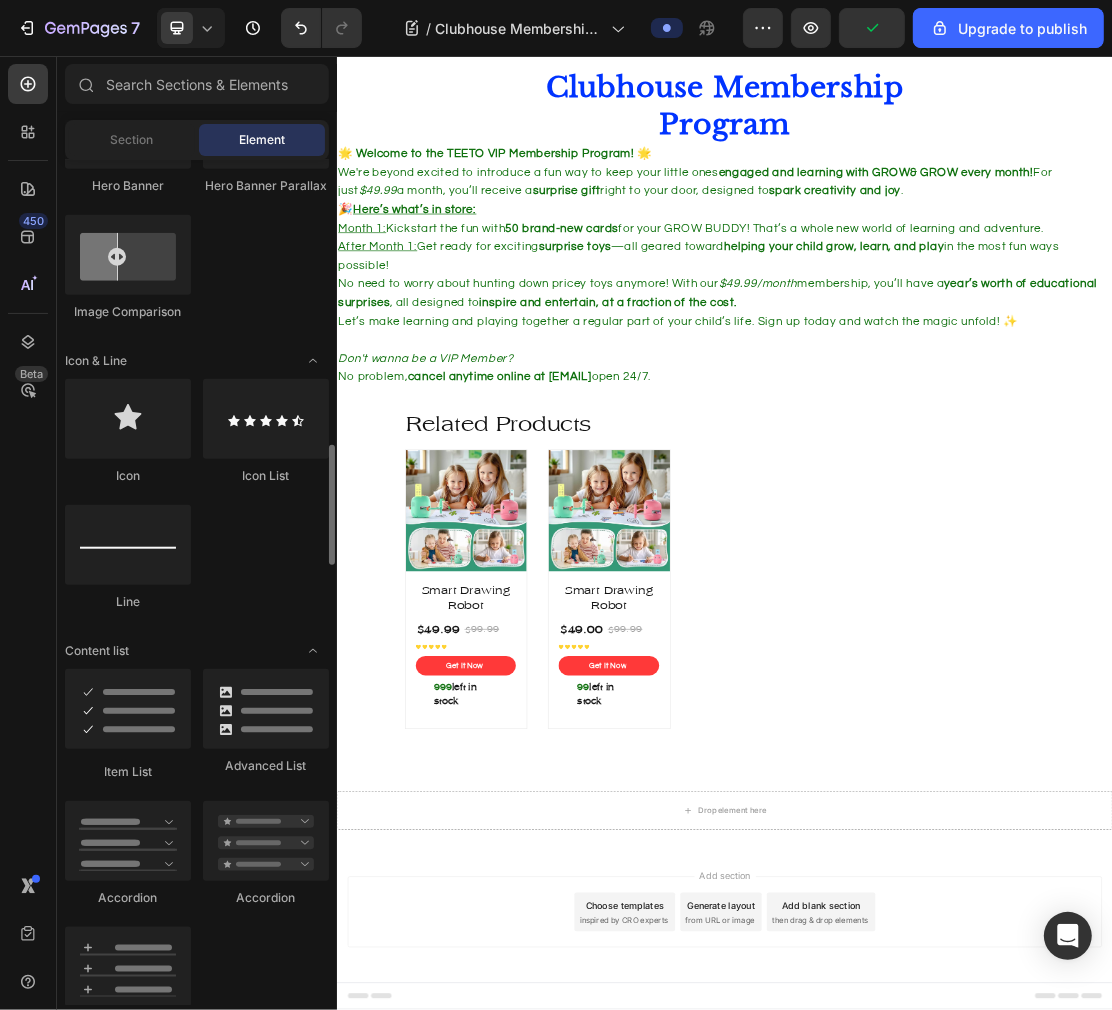 scroll, scrollTop: 1444, scrollLeft: 0, axis: vertical 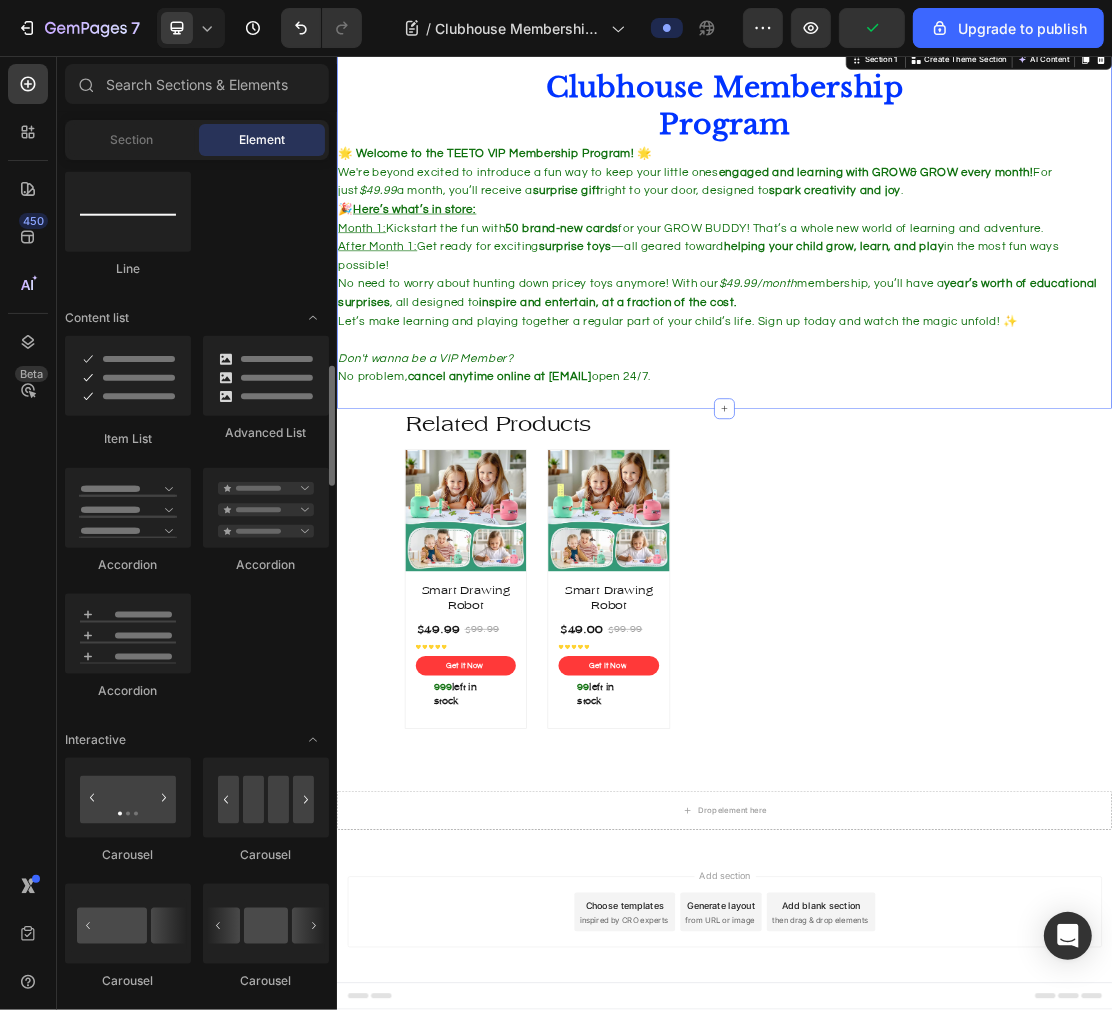 click on "Clubhouse Membership  Program Heading 🌟 Welcome to the TEETO VIP Membership Program! 🌟 We're beyond excited to introduce a fun way to keep your little ones  engaged and learning with GROW& GROW every month!  For just  $49.99  a month, you’ll receive a  surprise gift  right to your door, designed to  spark creativity and joy . 🎉  Here’s what’s in store: Month 1:  Kickstart the fun with  50 brand-new cards  for your GROW BUDDY! That’s a whole new world of learning and adventure. After Month 1:  Get ready for exciting  surprise toys —all geared toward  helping your child grow, learn, and play  in the most fun ways possible! No need to worry about hunting down pricey toys anymore! With our  $49.99/month  membership, you’ll have a  year’s worth of educational surprises , all designed to  inspire and entertain, at a fraction of the cost. Let’s make learning and playing together a regular part of your child’s life. Sign up today and watch the magic unfold! ✨ Don't wanna be a VIP Member?" at bounding box center [936, 321] 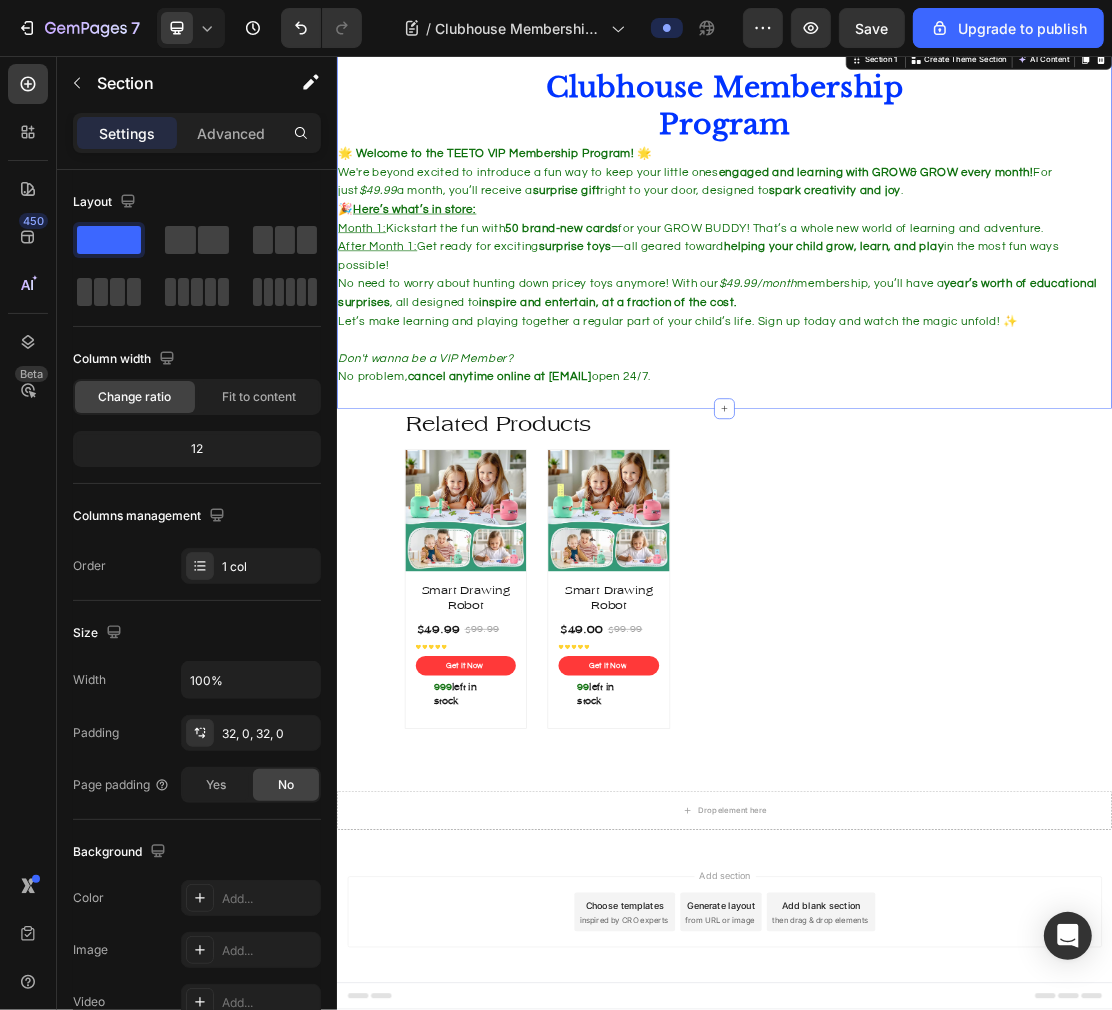 click 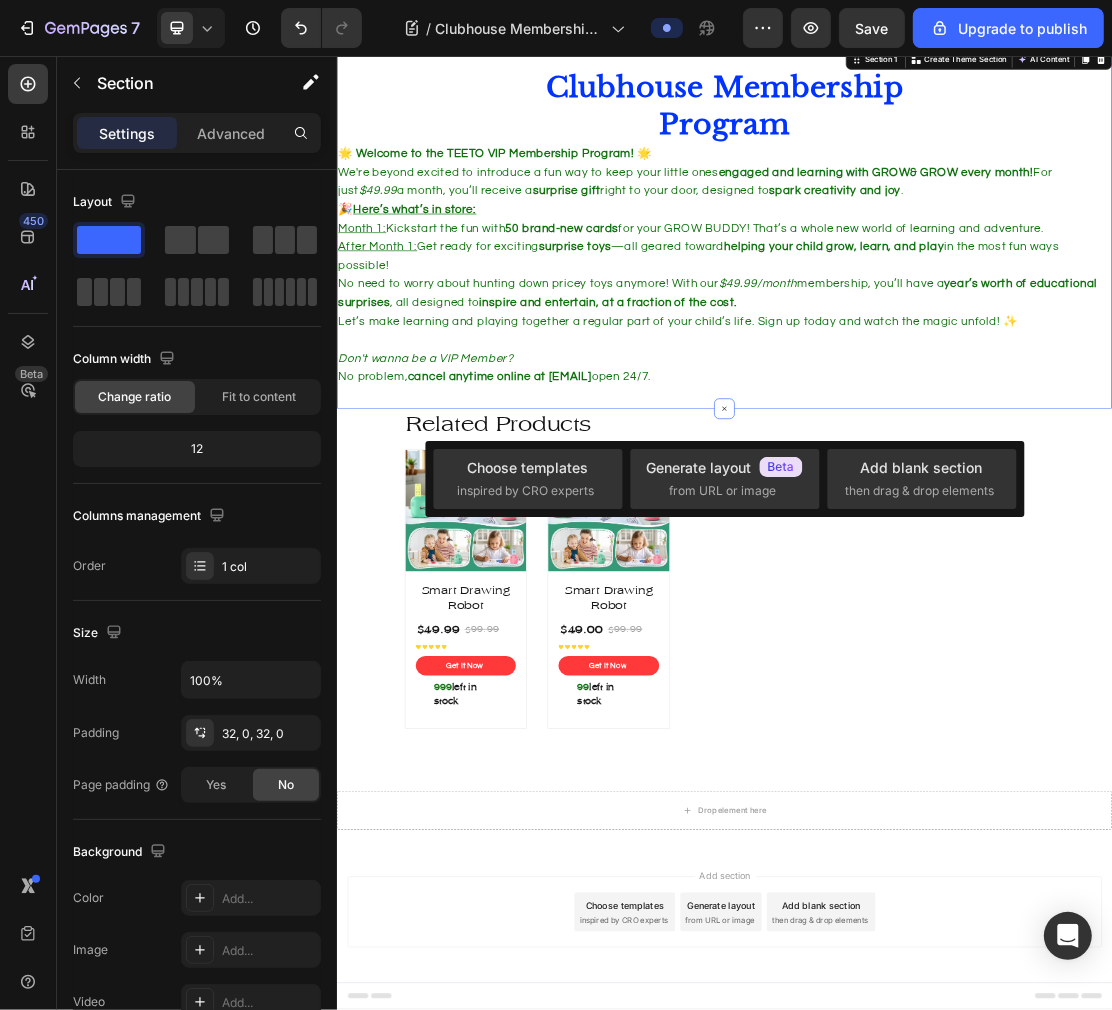 click on "Choose templates" at bounding box center (527, 467) 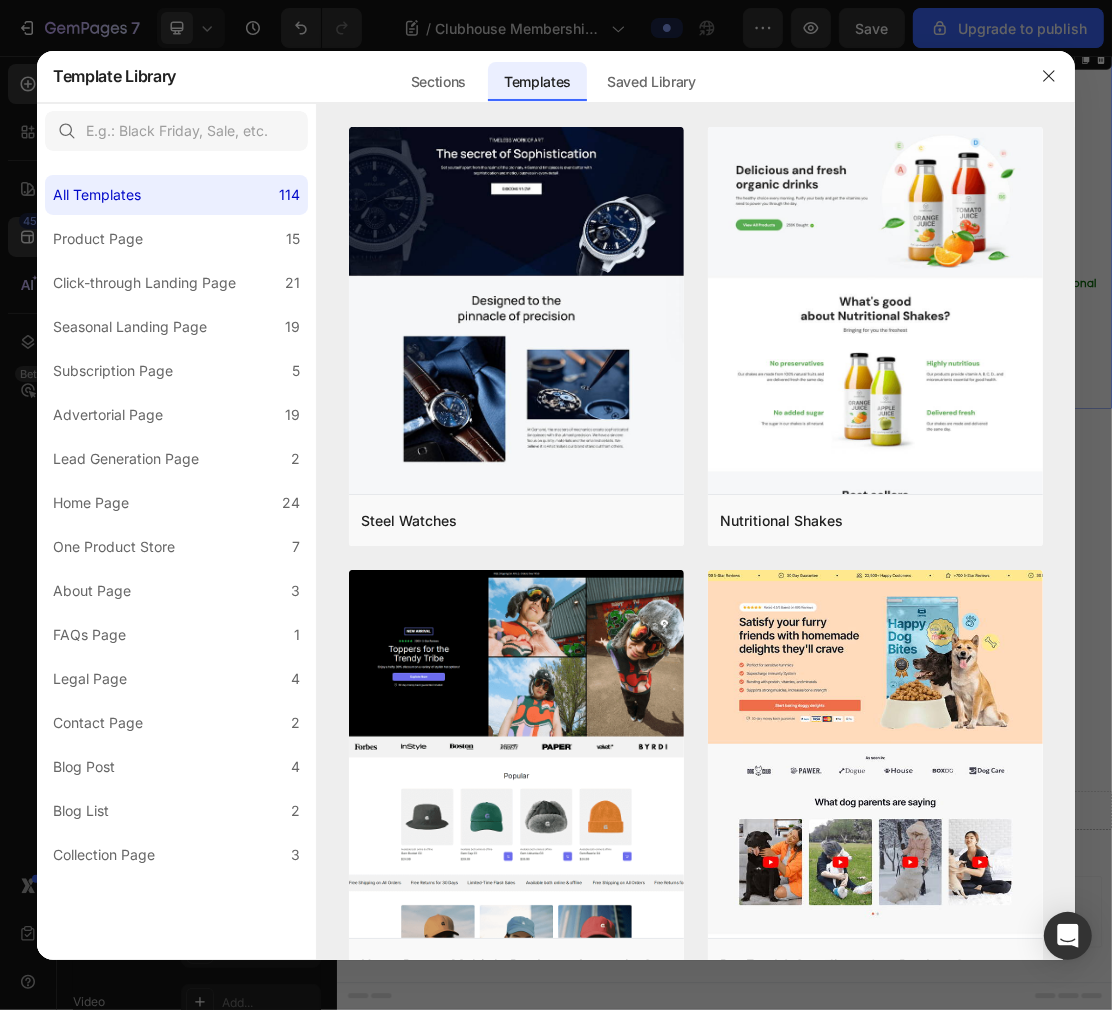 click 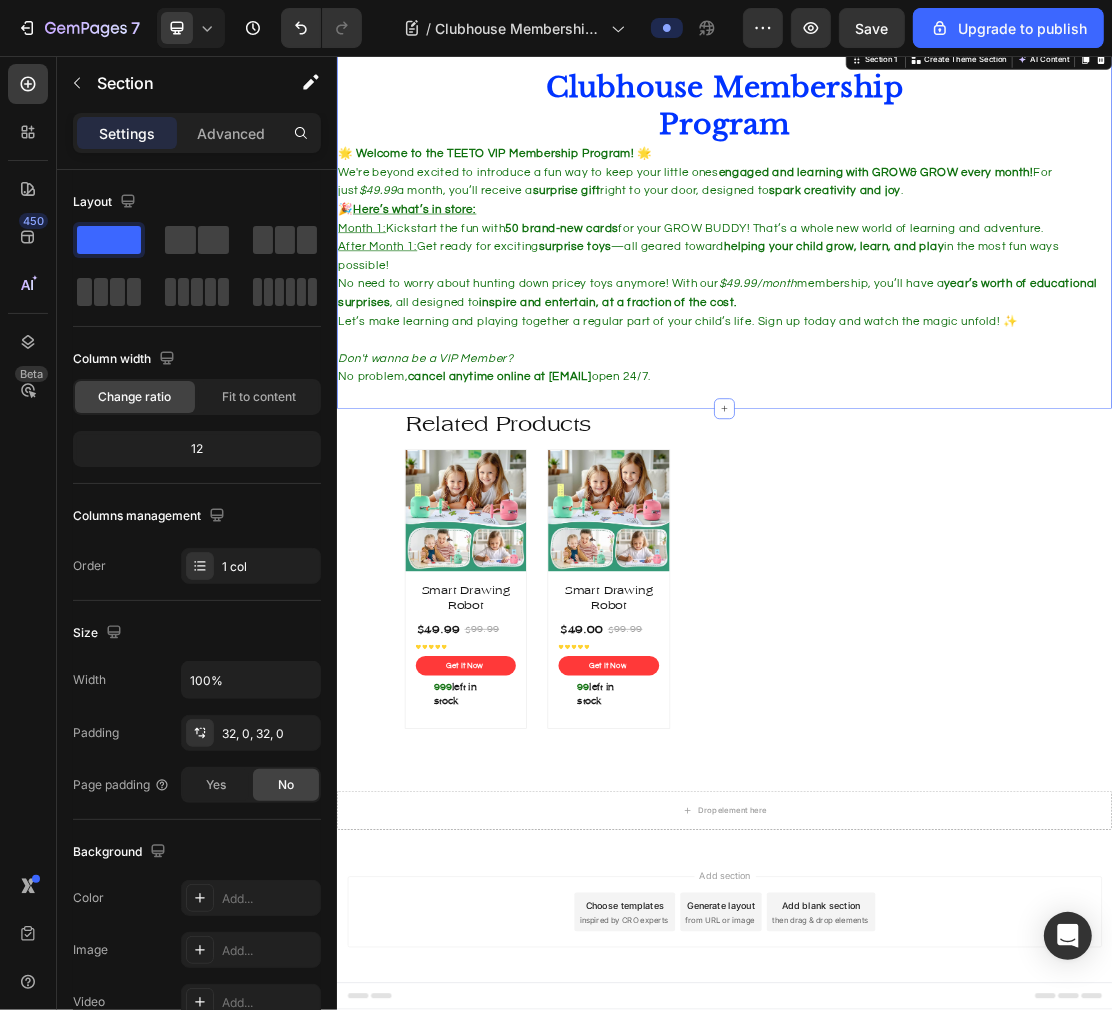 click at bounding box center (936, 602) 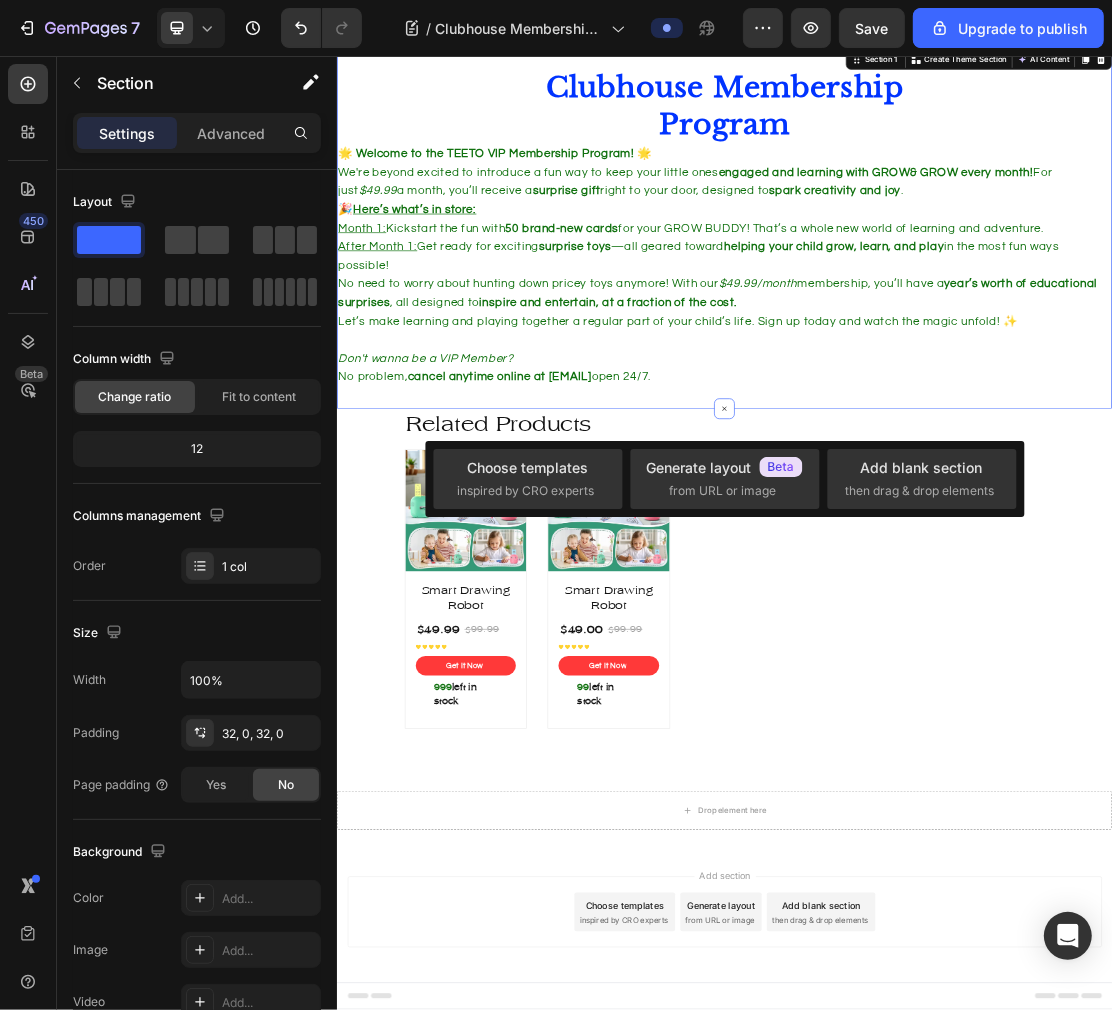 click on "Add blank section" at bounding box center (922, 467) 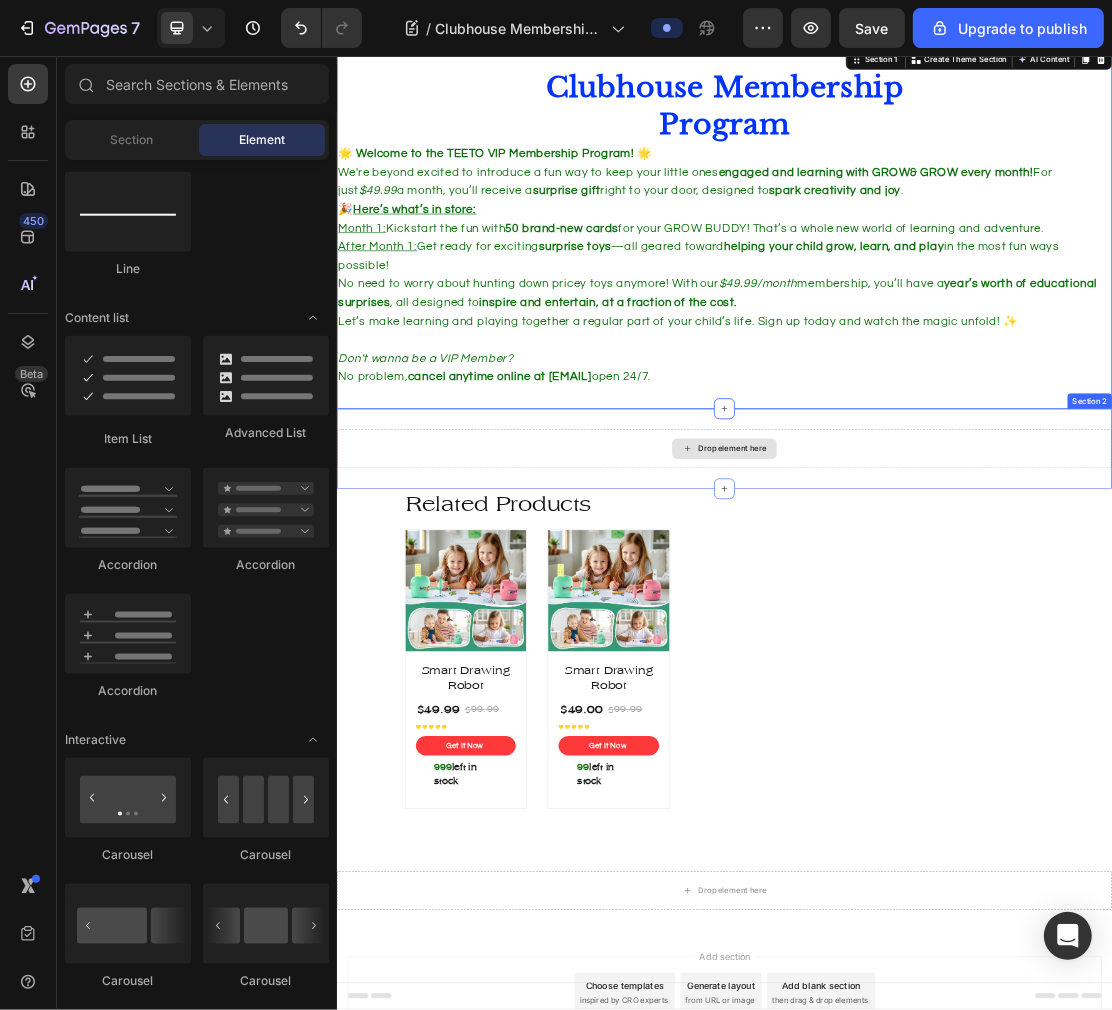 click on "Drop element here" at bounding box center (948, 664) 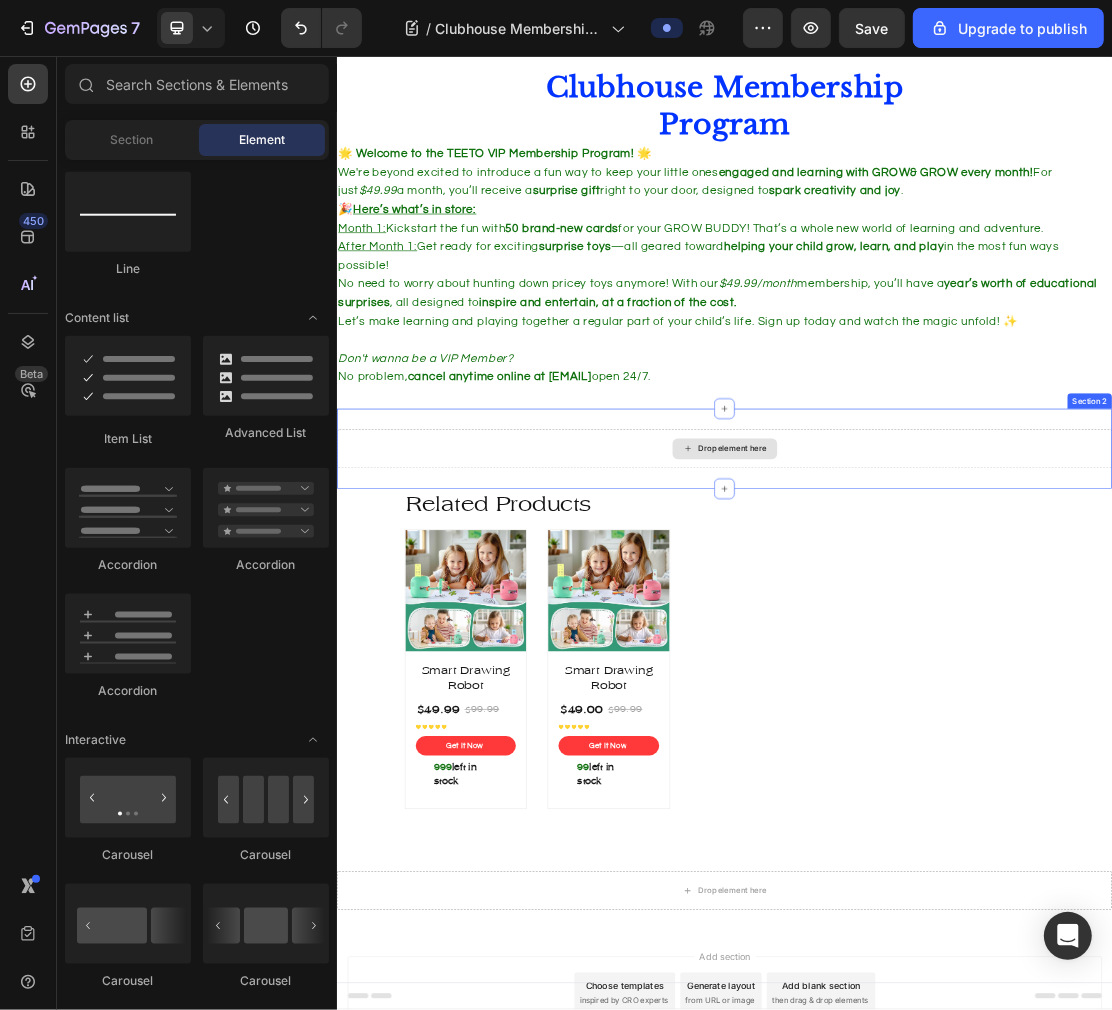 click on "Drop element here" at bounding box center (936, 664) 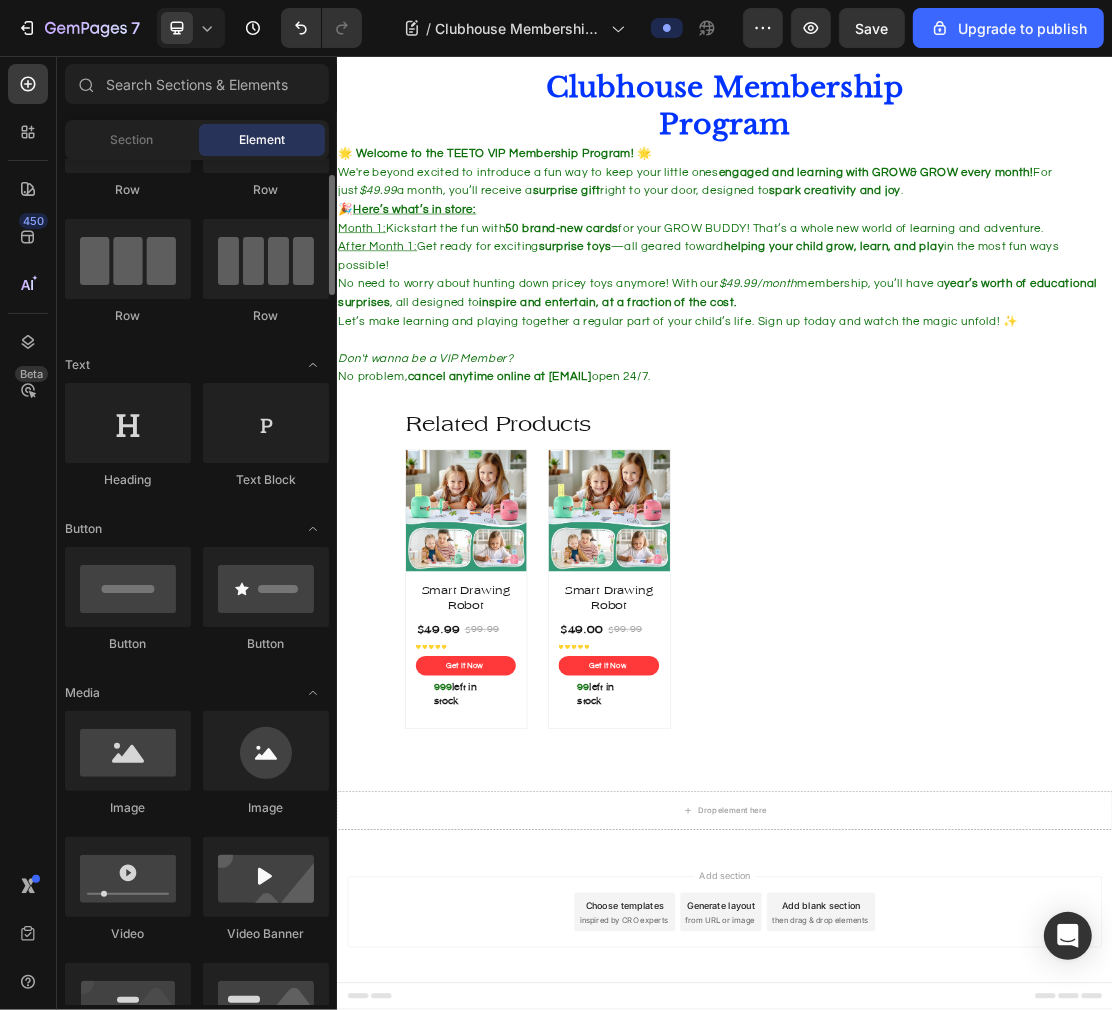 scroll, scrollTop: 222, scrollLeft: 0, axis: vertical 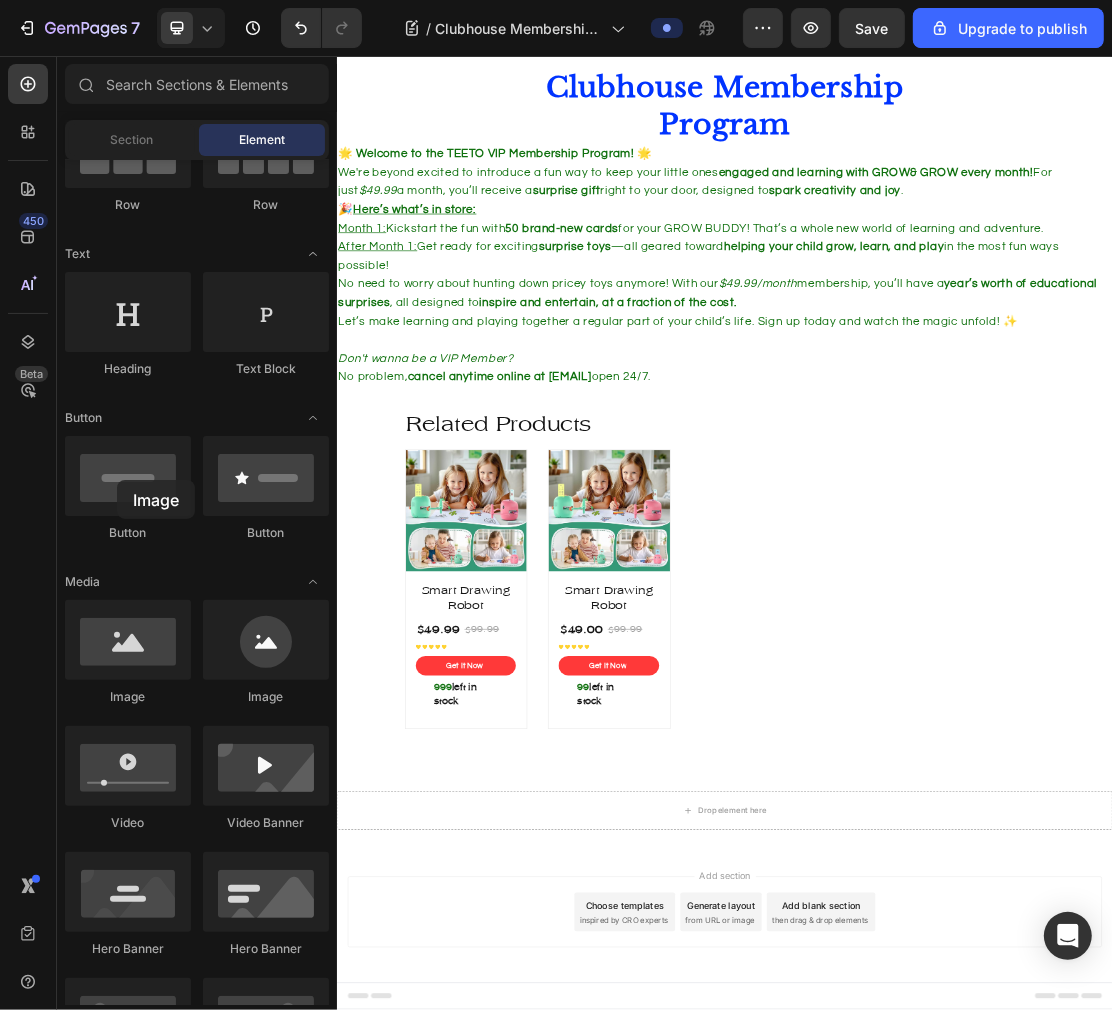 drag, startPoint x: 127, startPoint y: 653, endPoint x: 117, endPoint y: 480, distance: 173.28877 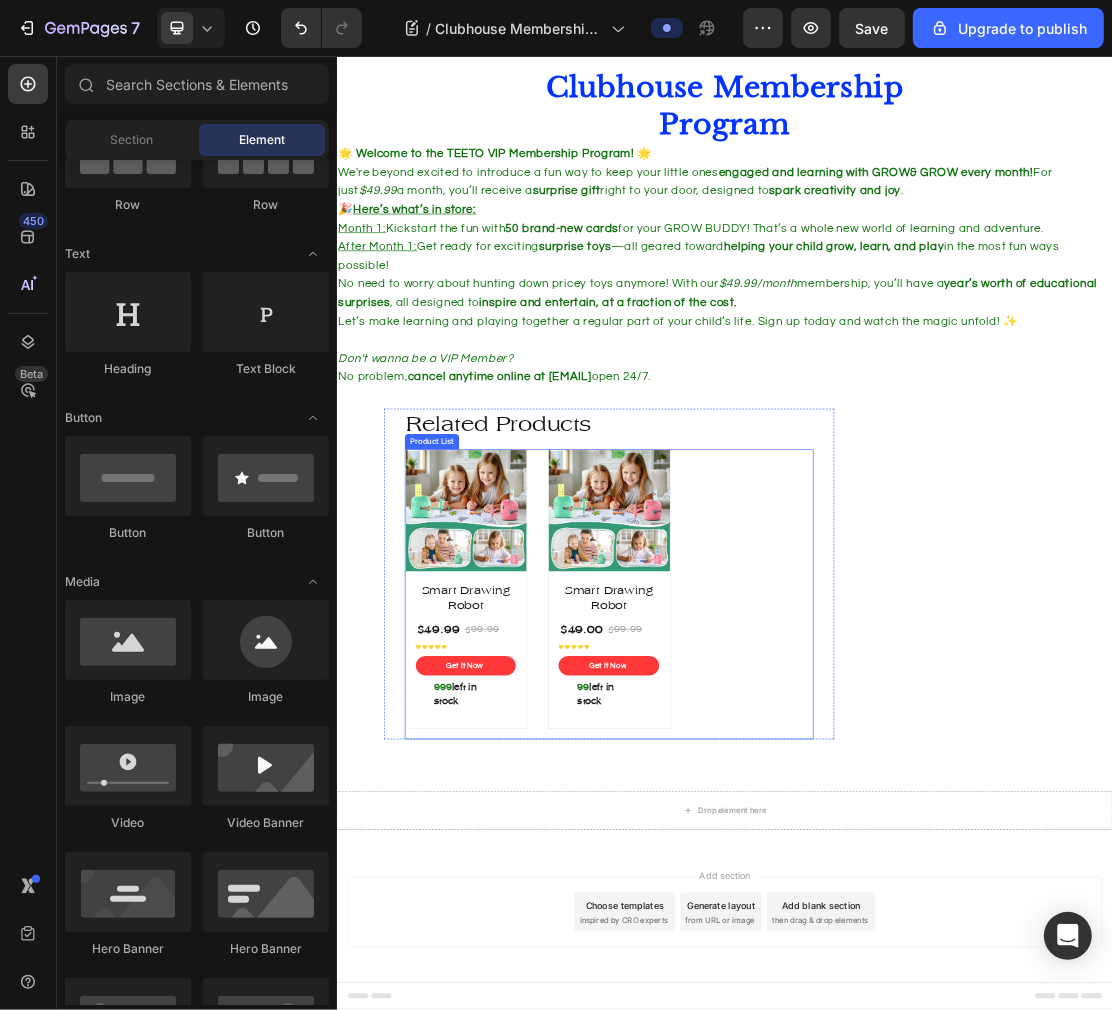 click on "Product Images Smart Drawing Robot Product Title $49.99 Product Price Product Price $99.99 Product Price Product Price Row
Icon
Icon
Icon
Icon
Icon Icon List Hoz Get It Now Product Cart Button 999  left in stock Product Stock Counter Row Row Product List Product Images Smart Drawing Robot Product Title $49.00 Product Price Product Price $99.99 Product Price Product Price Row
Icon
Icon
Icon
Icon
Icon Icon List Hoz Get It Now Product Cart Button 99  left in stock Product Stock Counter Row Row Product List" at bounding box center [758, 890] 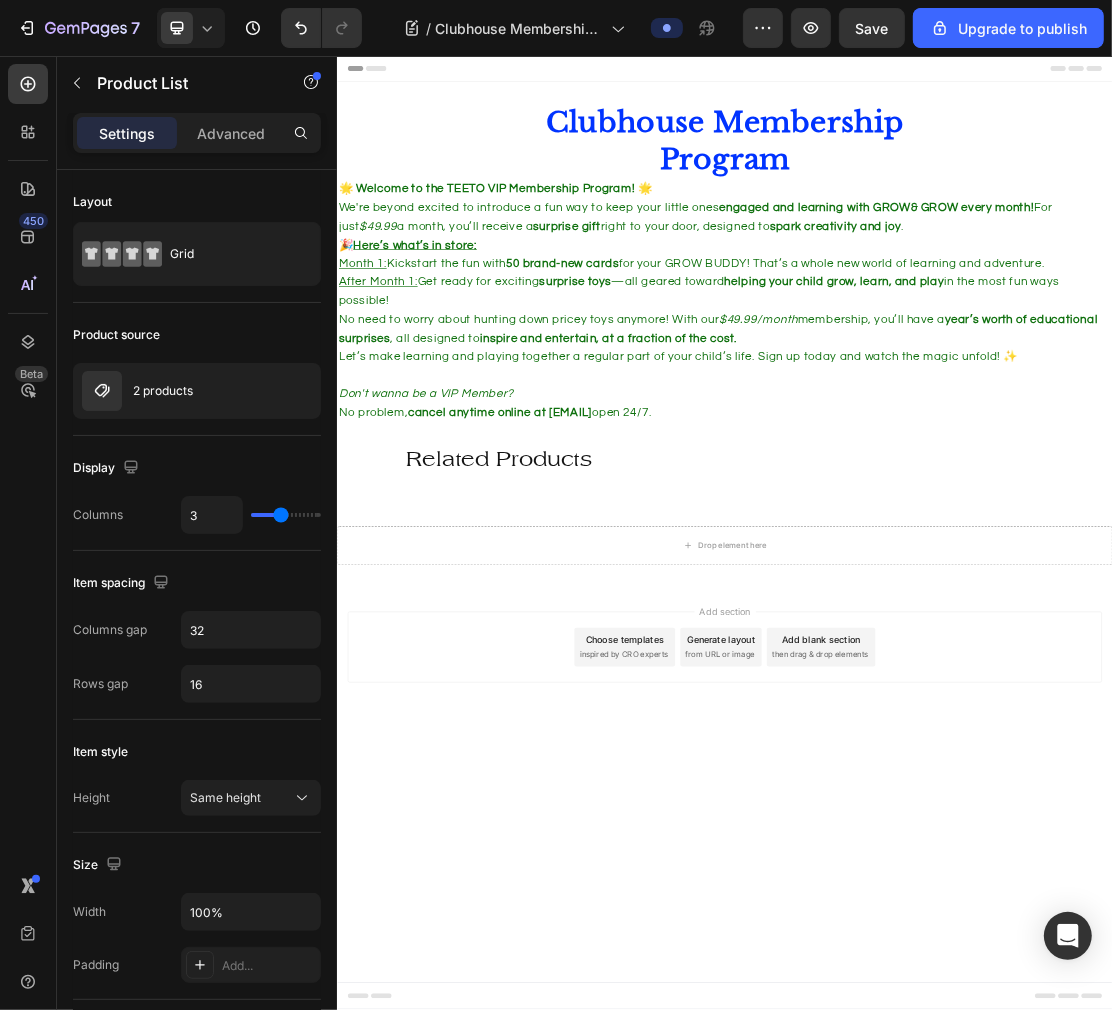 scroll, scrollTop: 0, scrollLeft: 0, axis: both 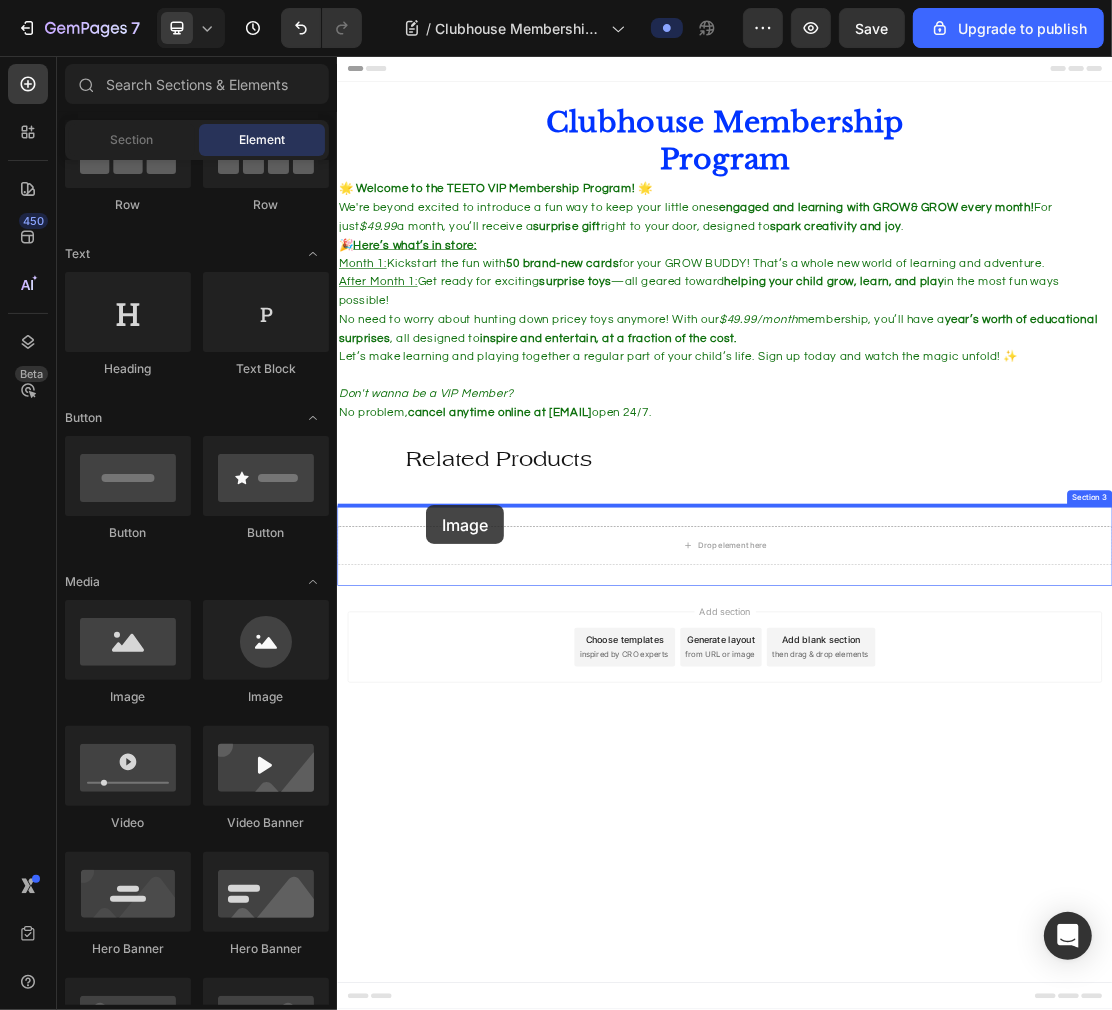 drag, startPoint x: 544, startPoint y: 717, endPoint x: 472, endPoint y: 751, distance: 79.624115 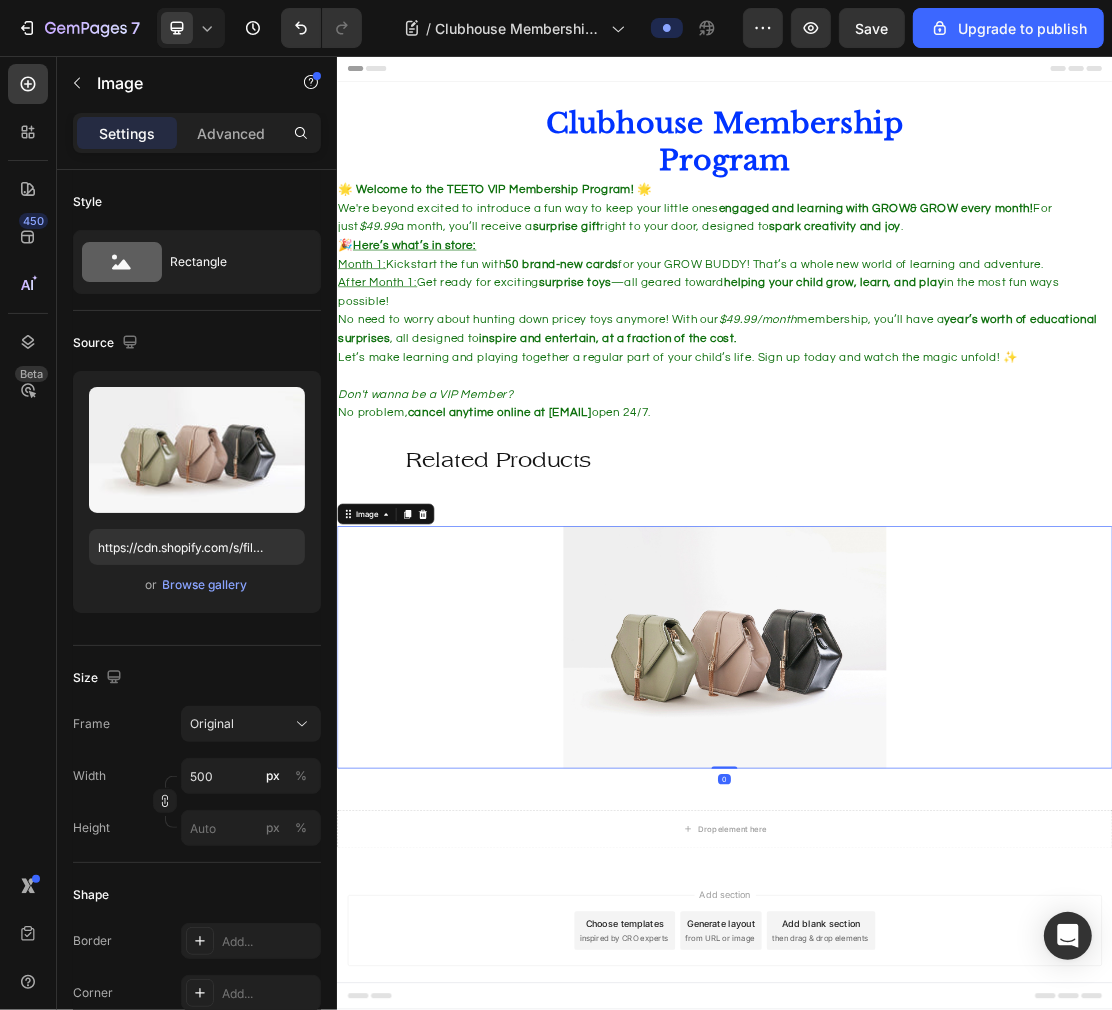 scroll, scrollTop: 28, scrollLeft: 0, axis: vertical 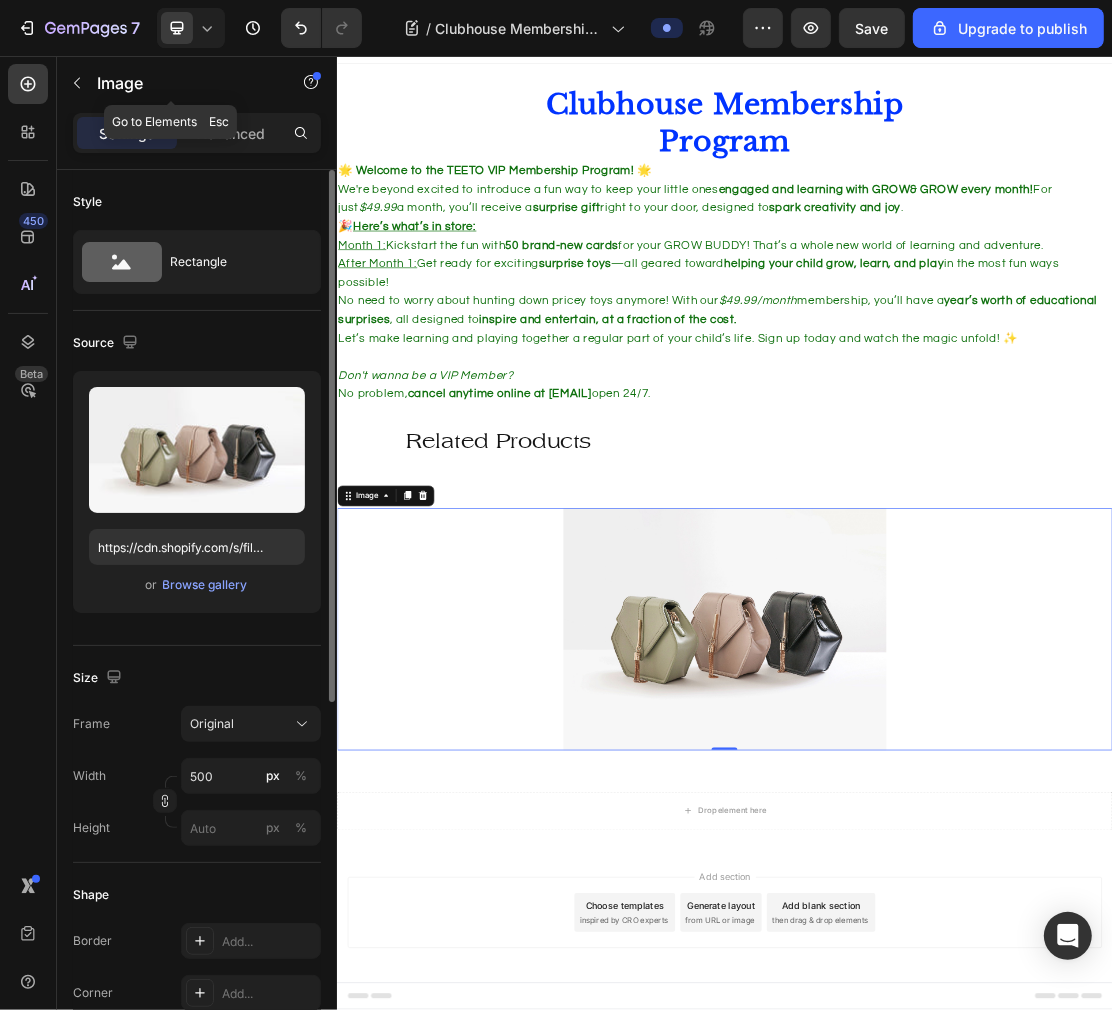 click 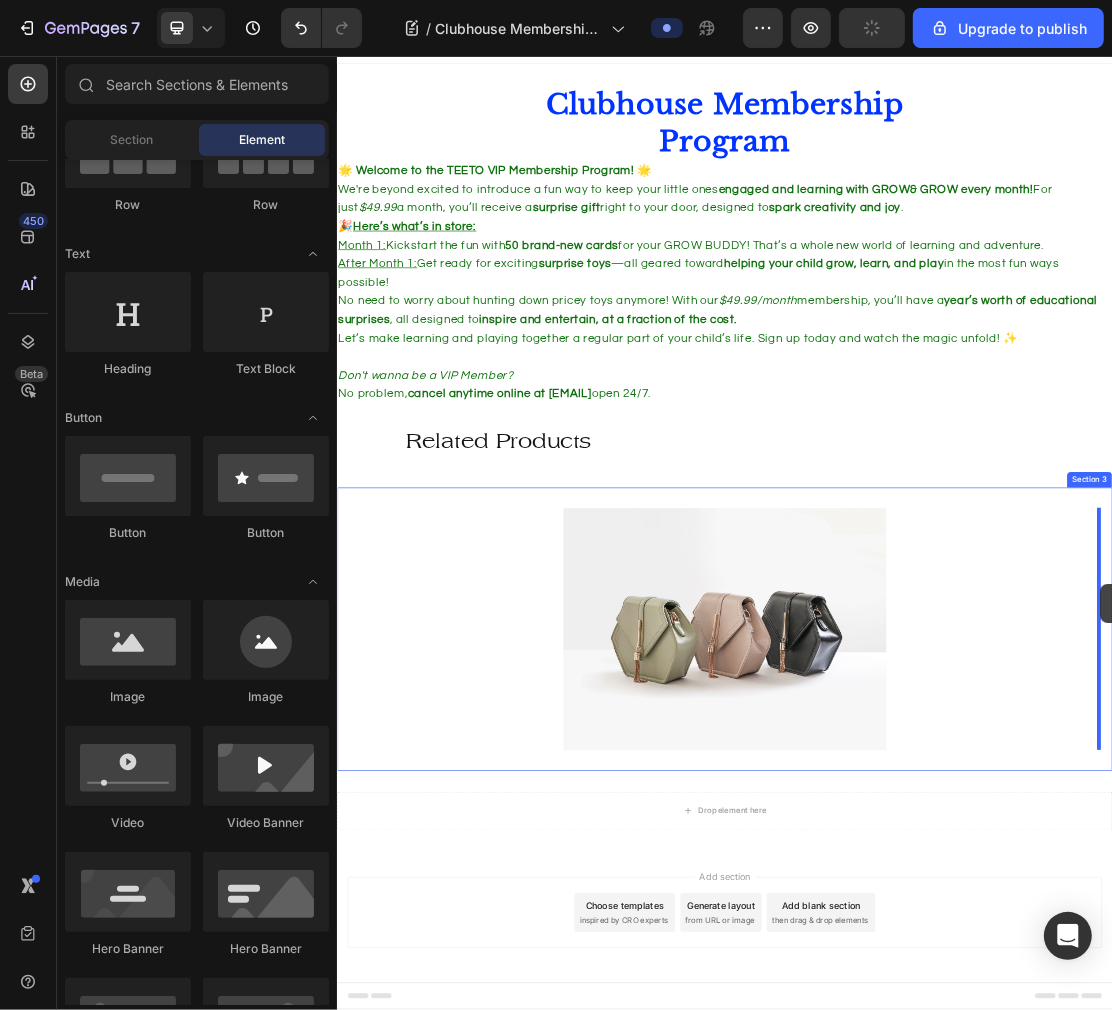 drag, startPoint x: 604, startPoint y: 382, endPoint x: 1517, endPoint y: 873, distance: 1036.6533 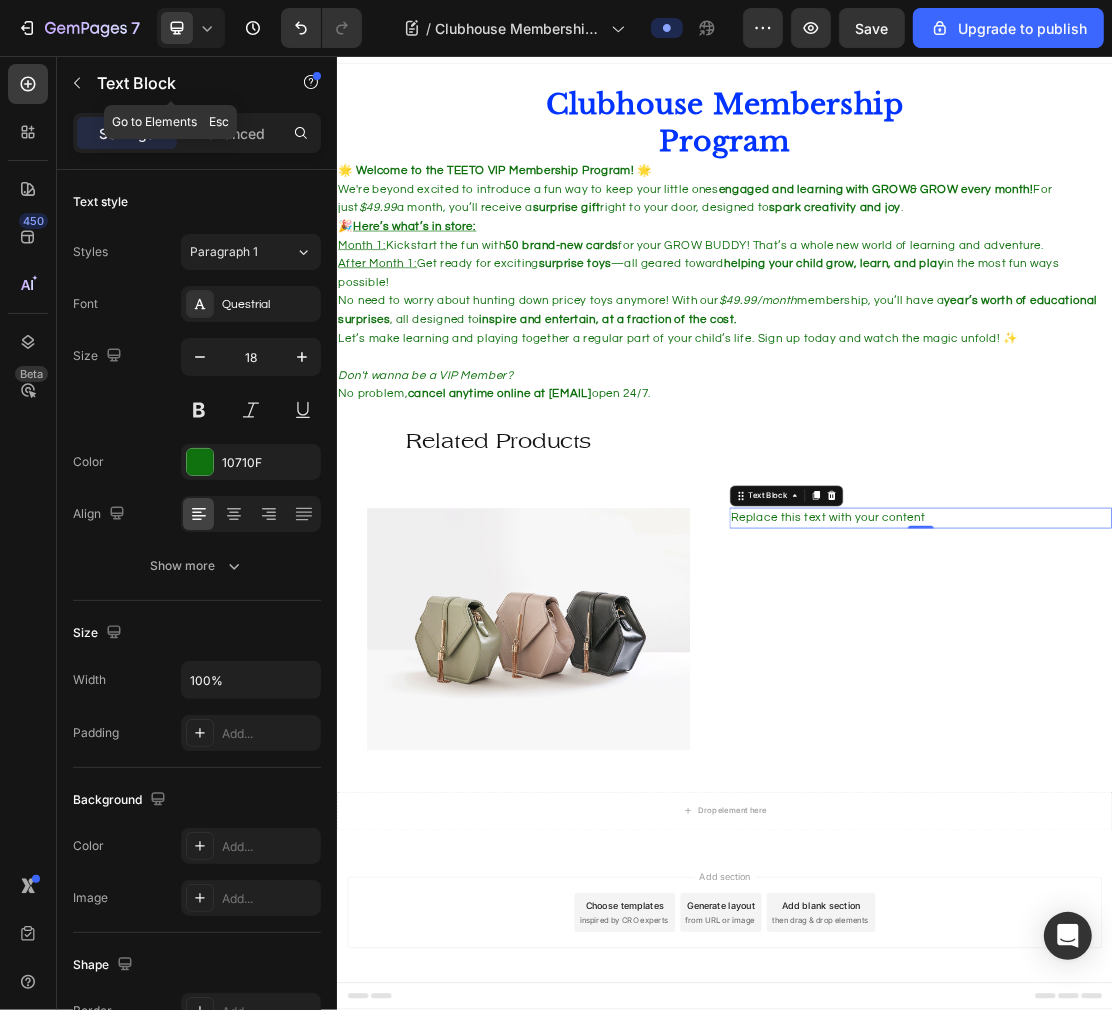 click 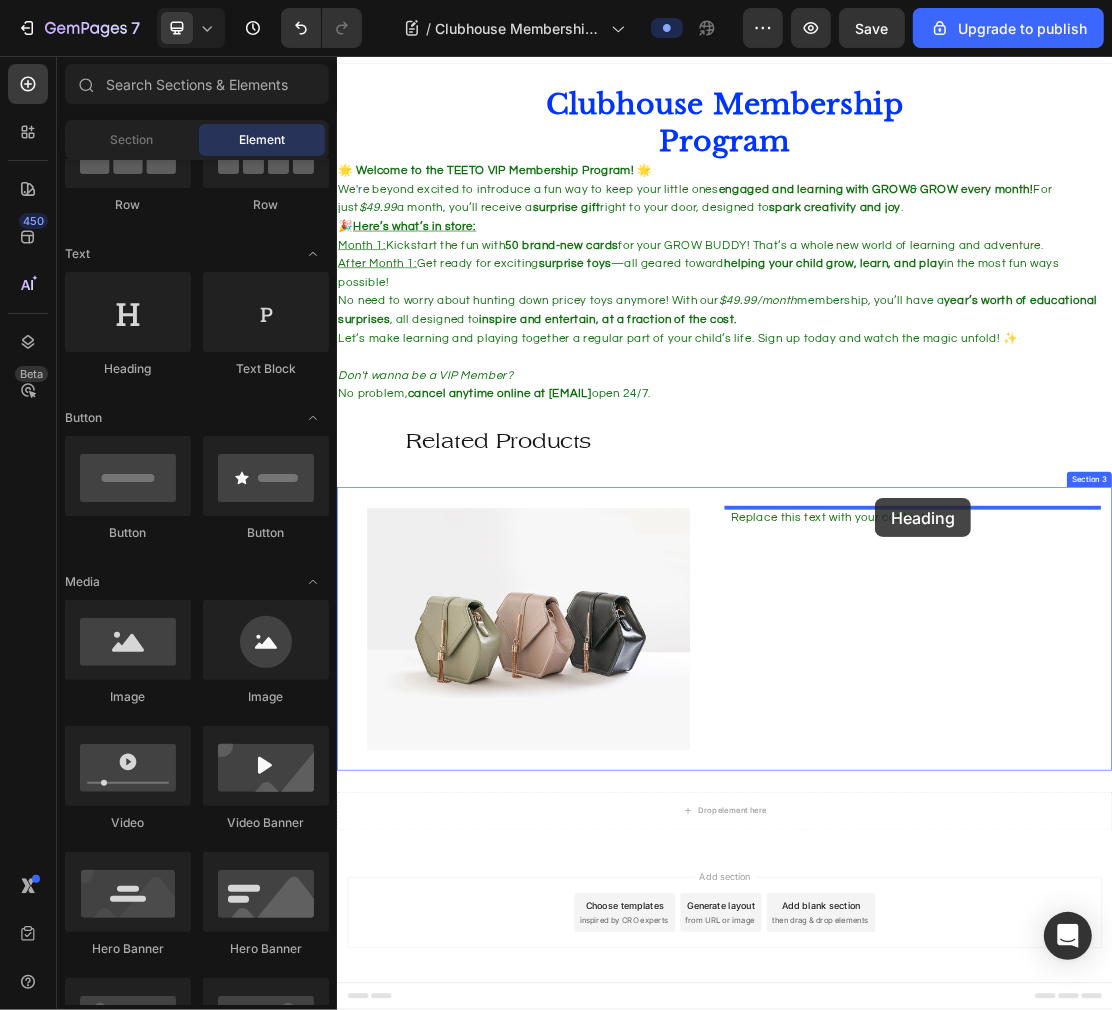 drag, startPoint x: 471, startPoint y: 370, endPoint x: 1169, endPoint y: 740, distance: 790.0025 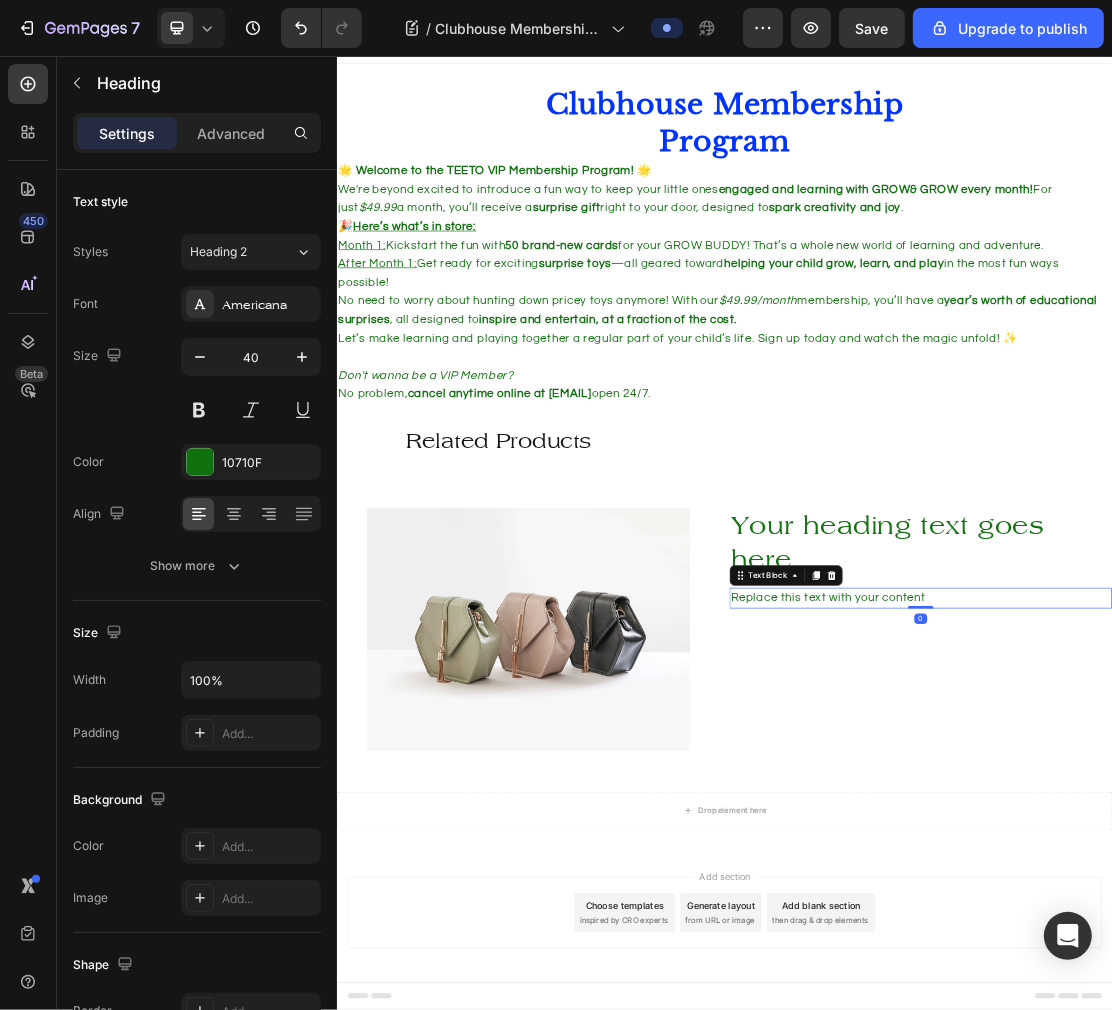 click on "Replace this text with your content" at bounding box center [1240, 896] 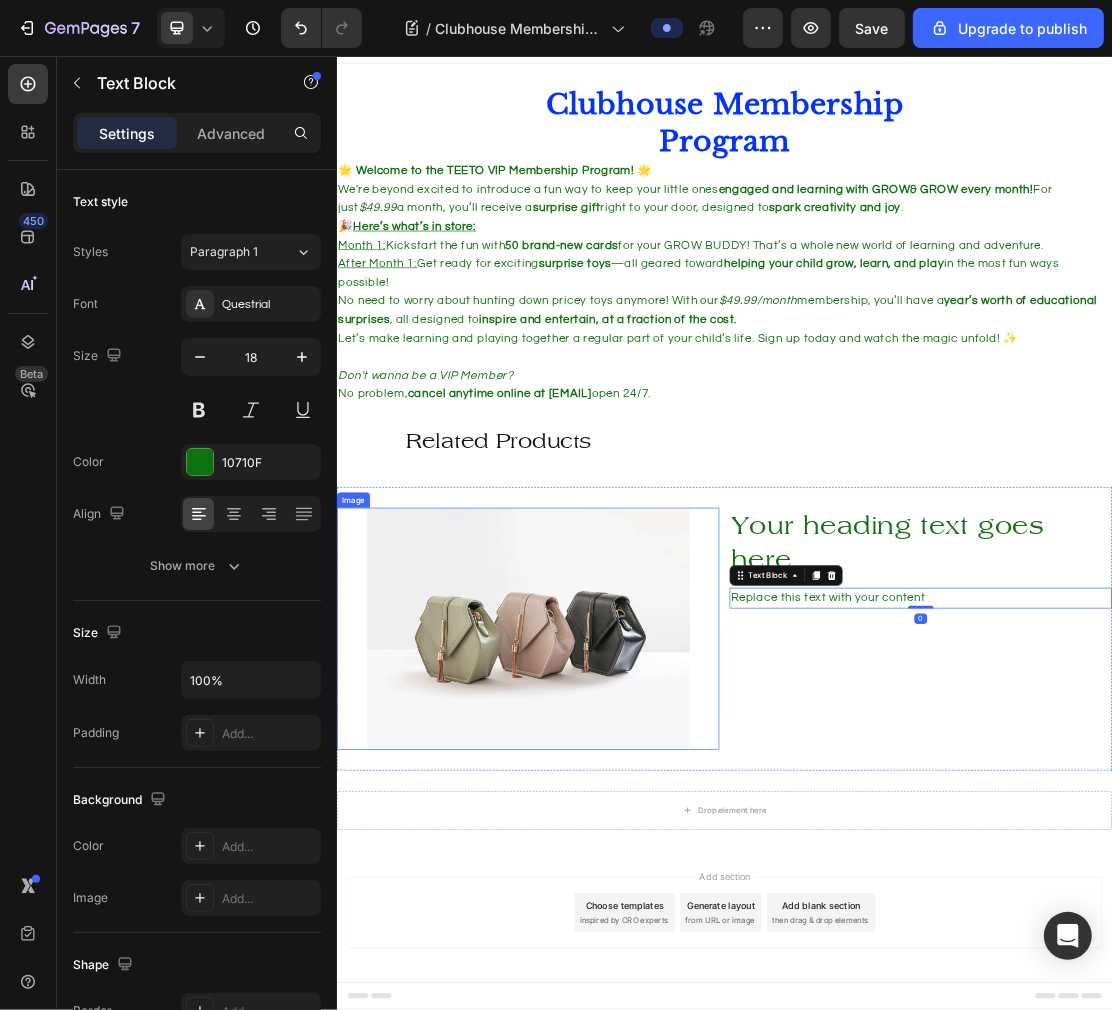 click at bounding box center (632, 943) 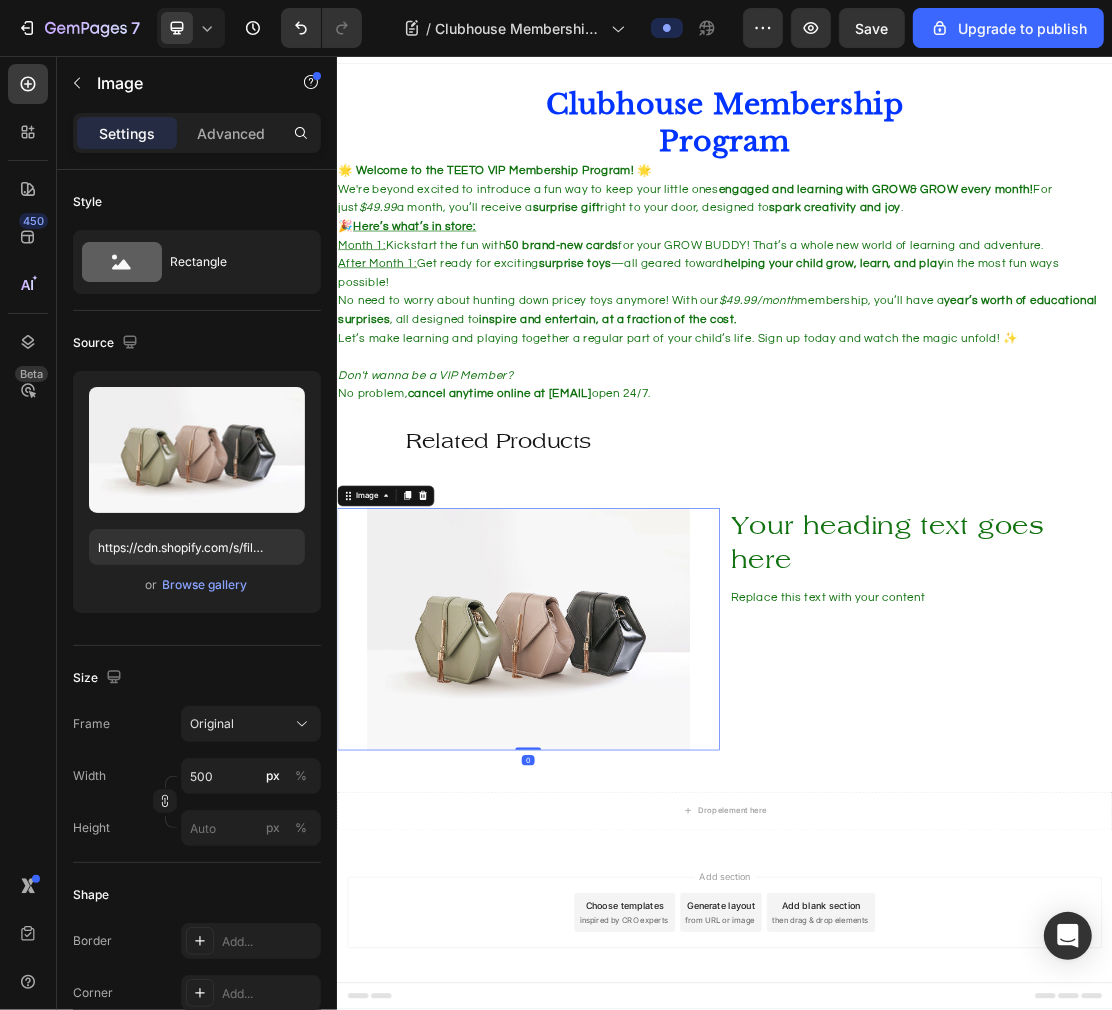 click on "Browse gallery" at bounding box center [205, 585] 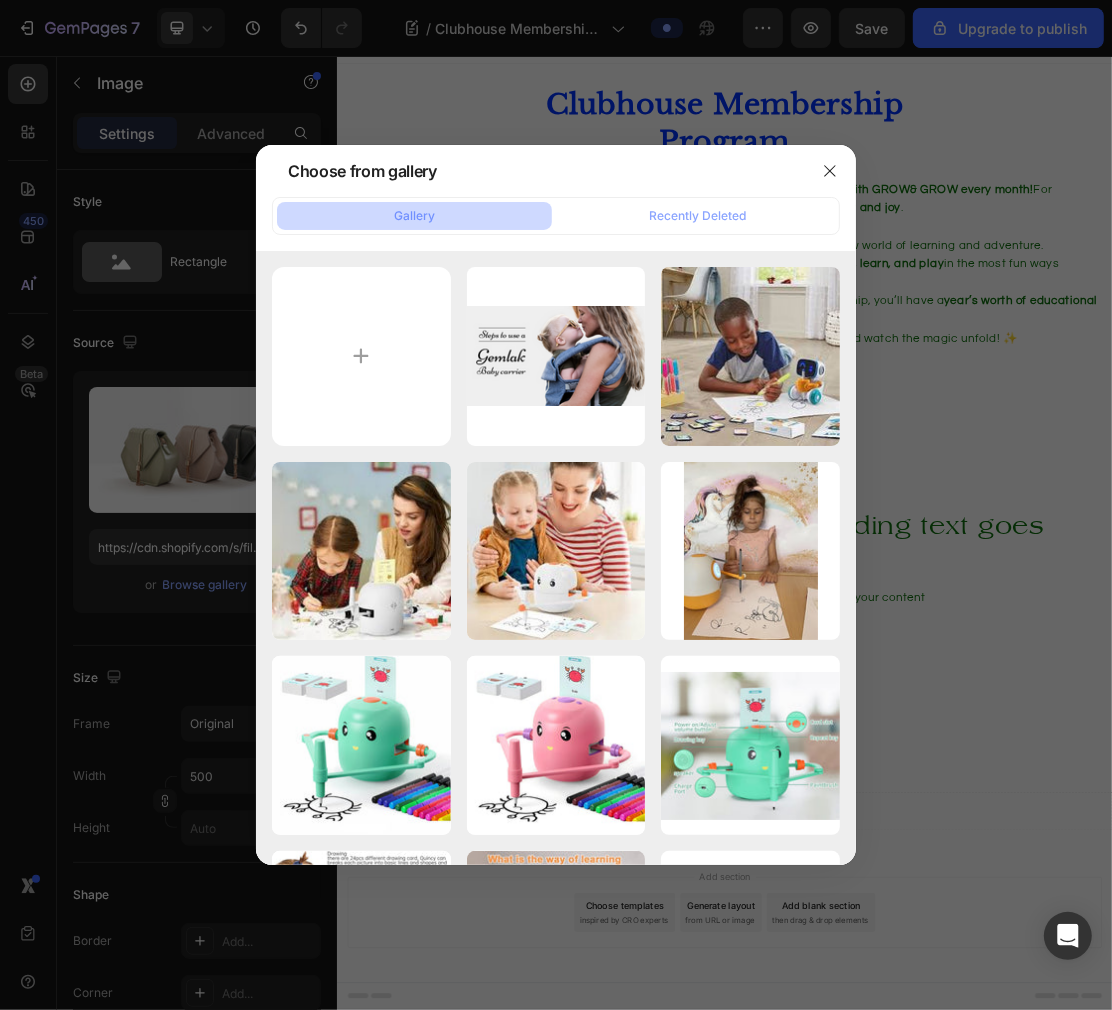 click at bounding box center (361, 356) 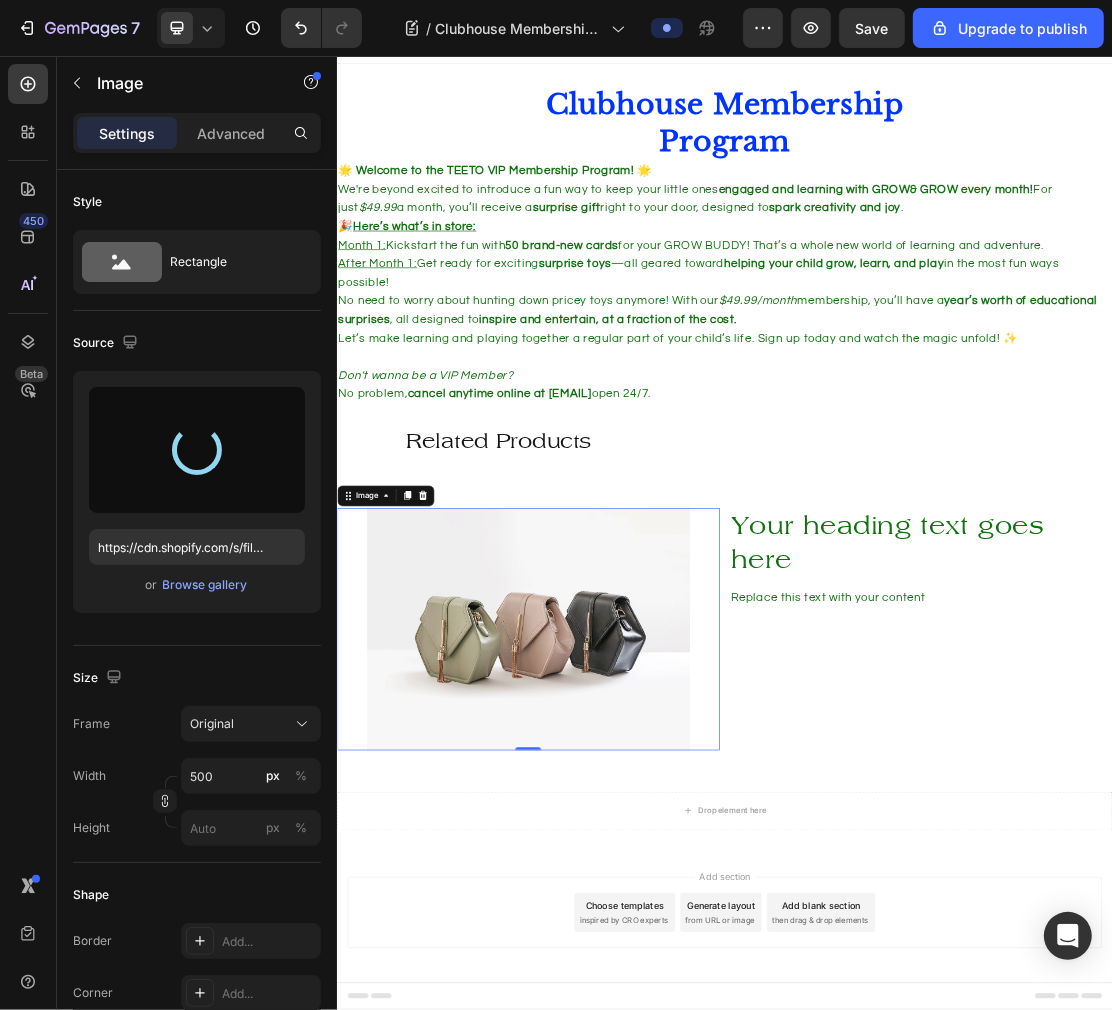type on "https://cdn.shopify.com/s/files/1/0770/7846/2712/files/gempages_577986618942554812-8e303db8-6699-48f8-b922-9184b2a1f0d8.webp" 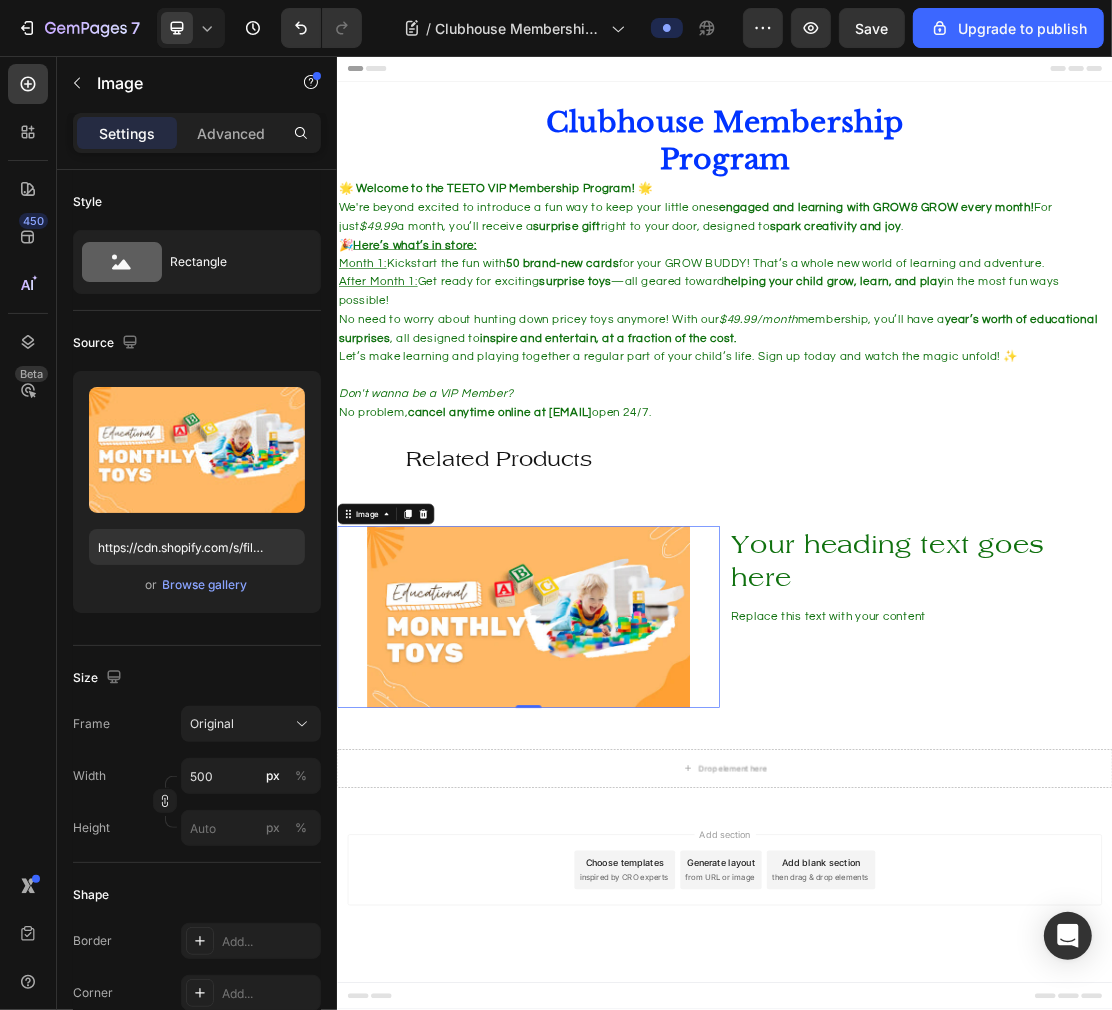 scroll, scrollTop: 0, scrollLeft: 0, axis: both 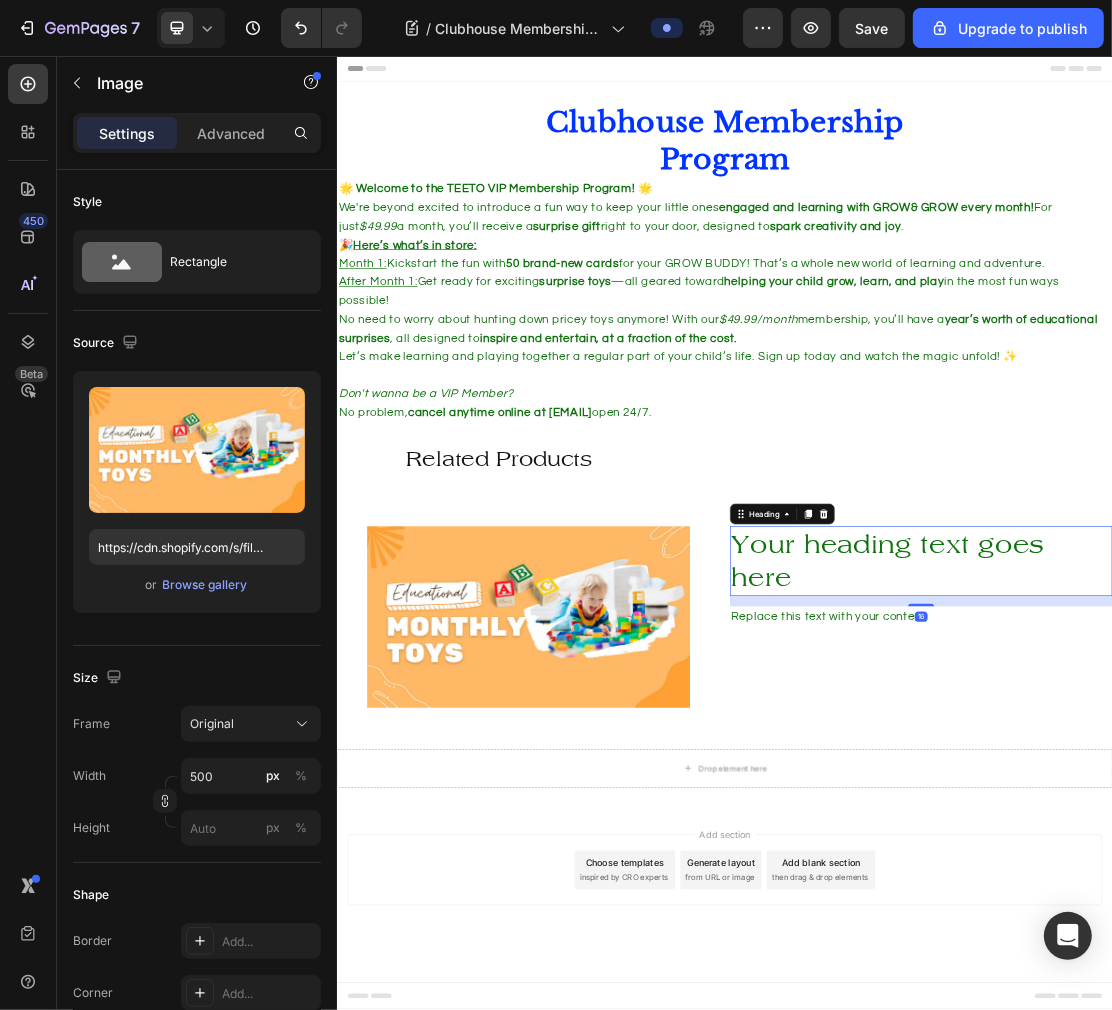 click on "Your heading text goes here" at bounding box center [1240, 838] 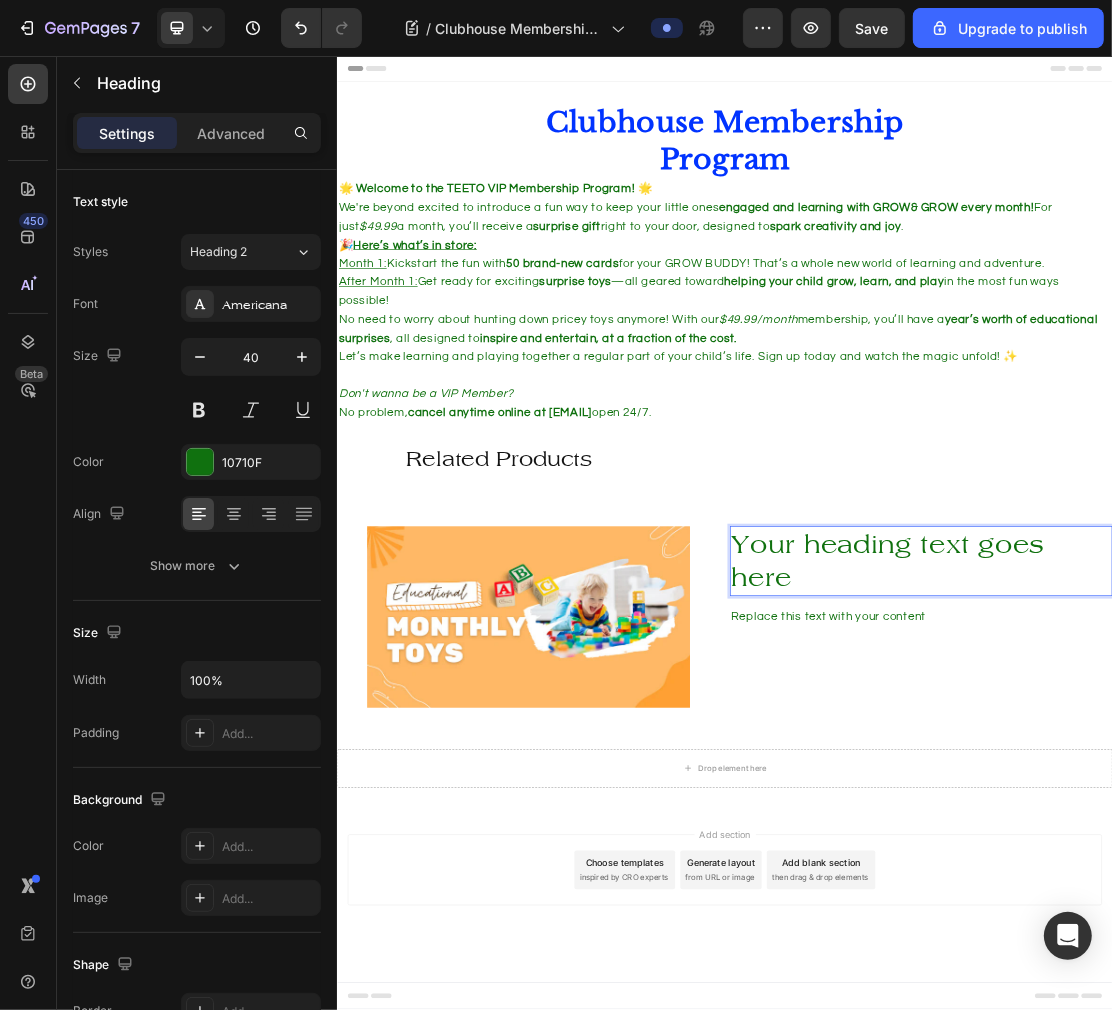 click on "Your heading text goes here" at bounding box center [1240, 838] 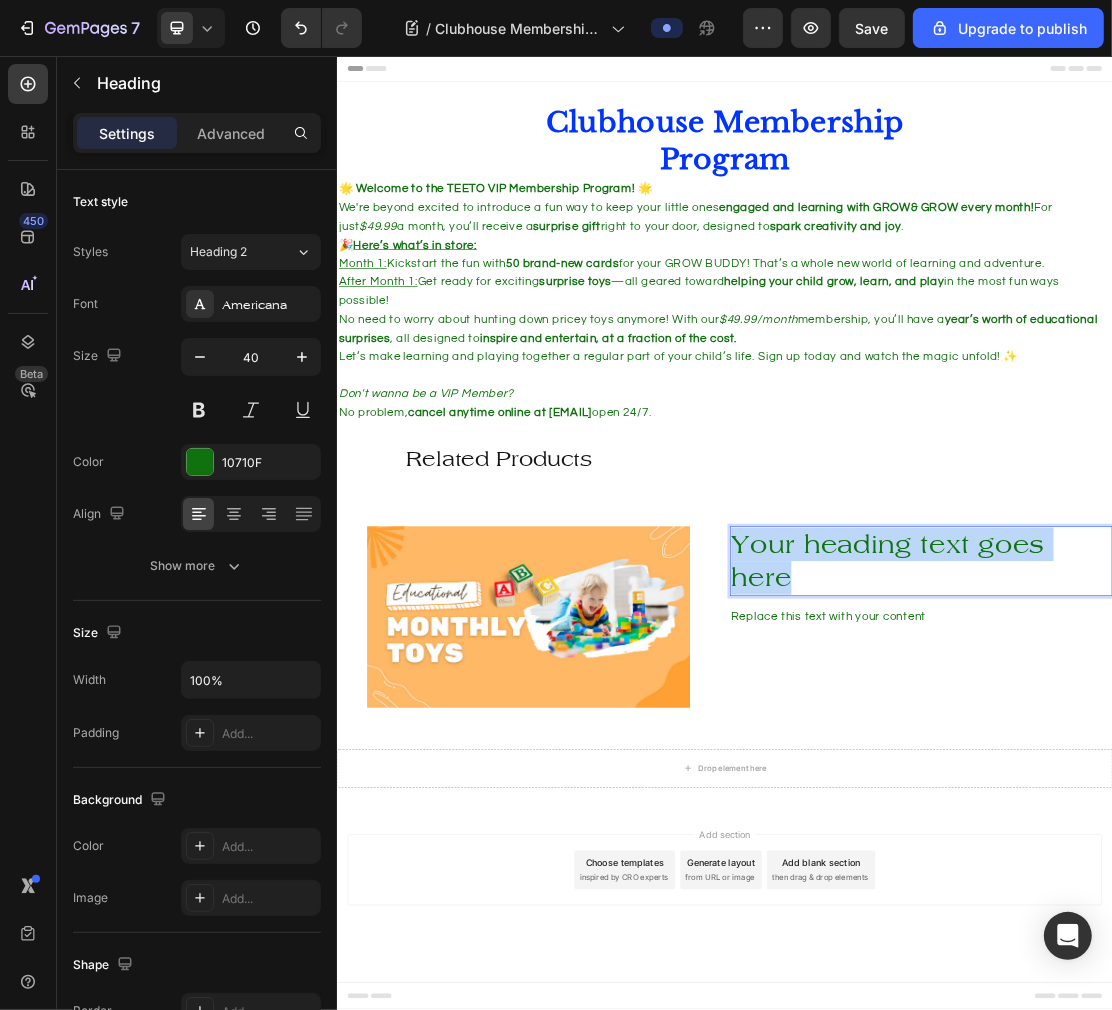 click on "Your heading text goes here" at bounding box center (1240, 838) 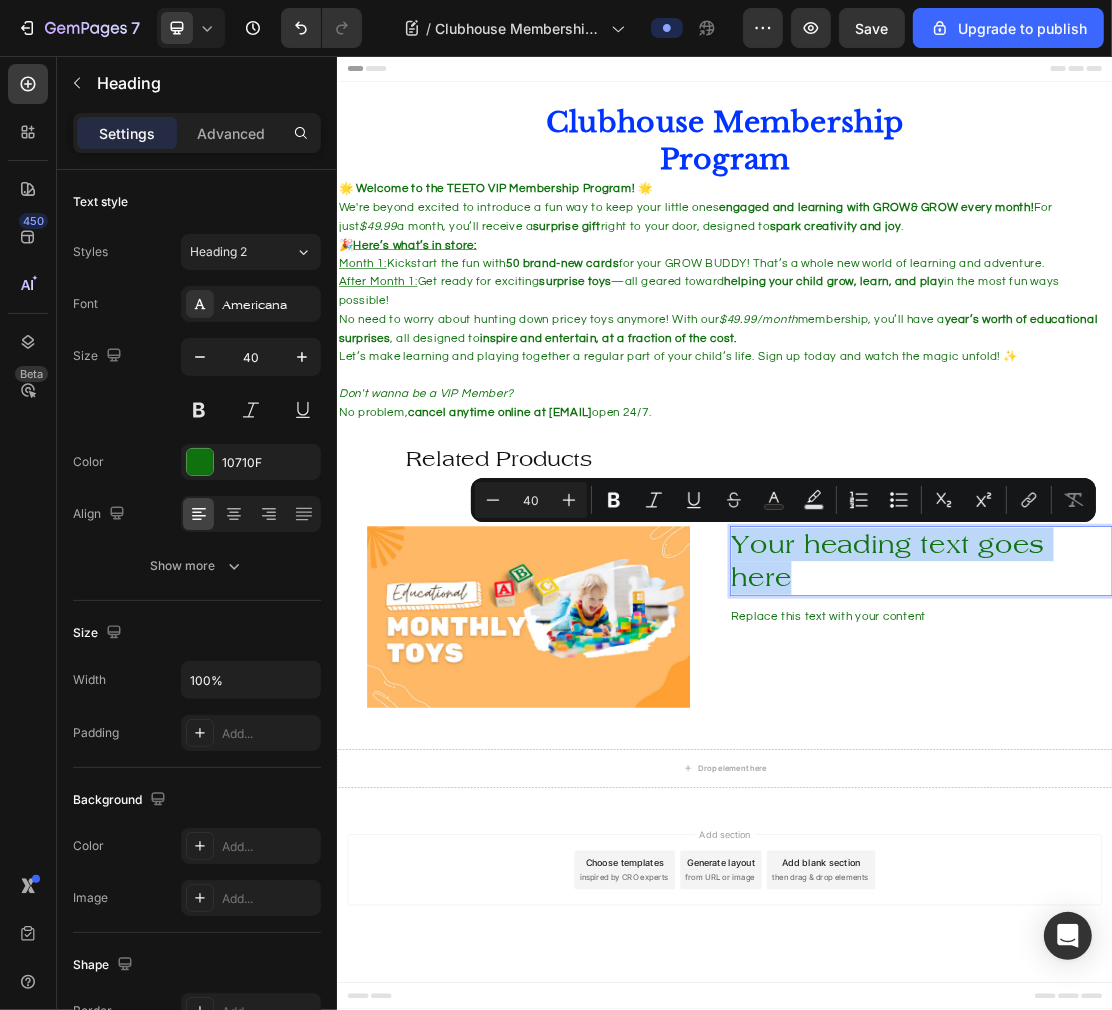 click on "Your heading text goes here" at bounding box center [1240, 838] 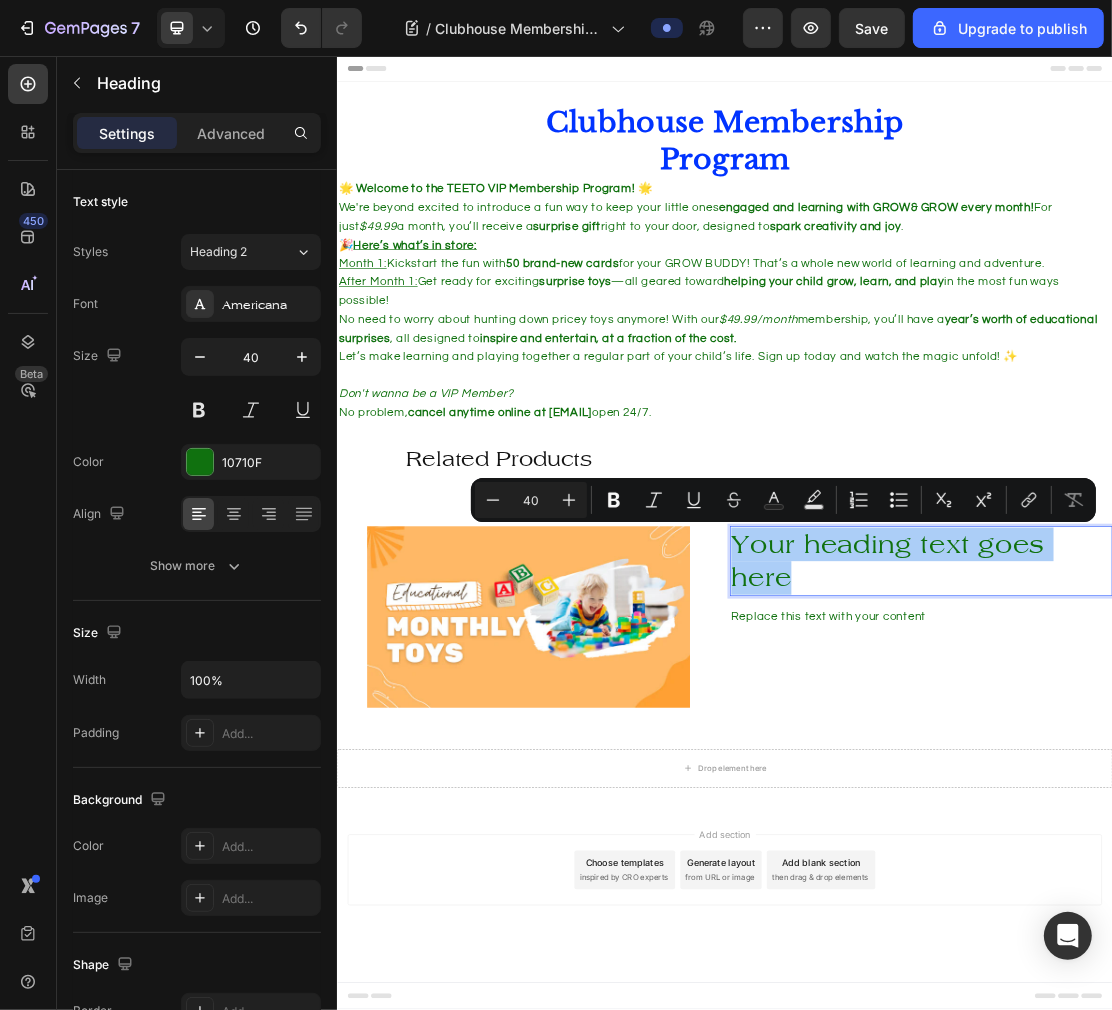 click on "Americana" at bounding box center [269, 305] 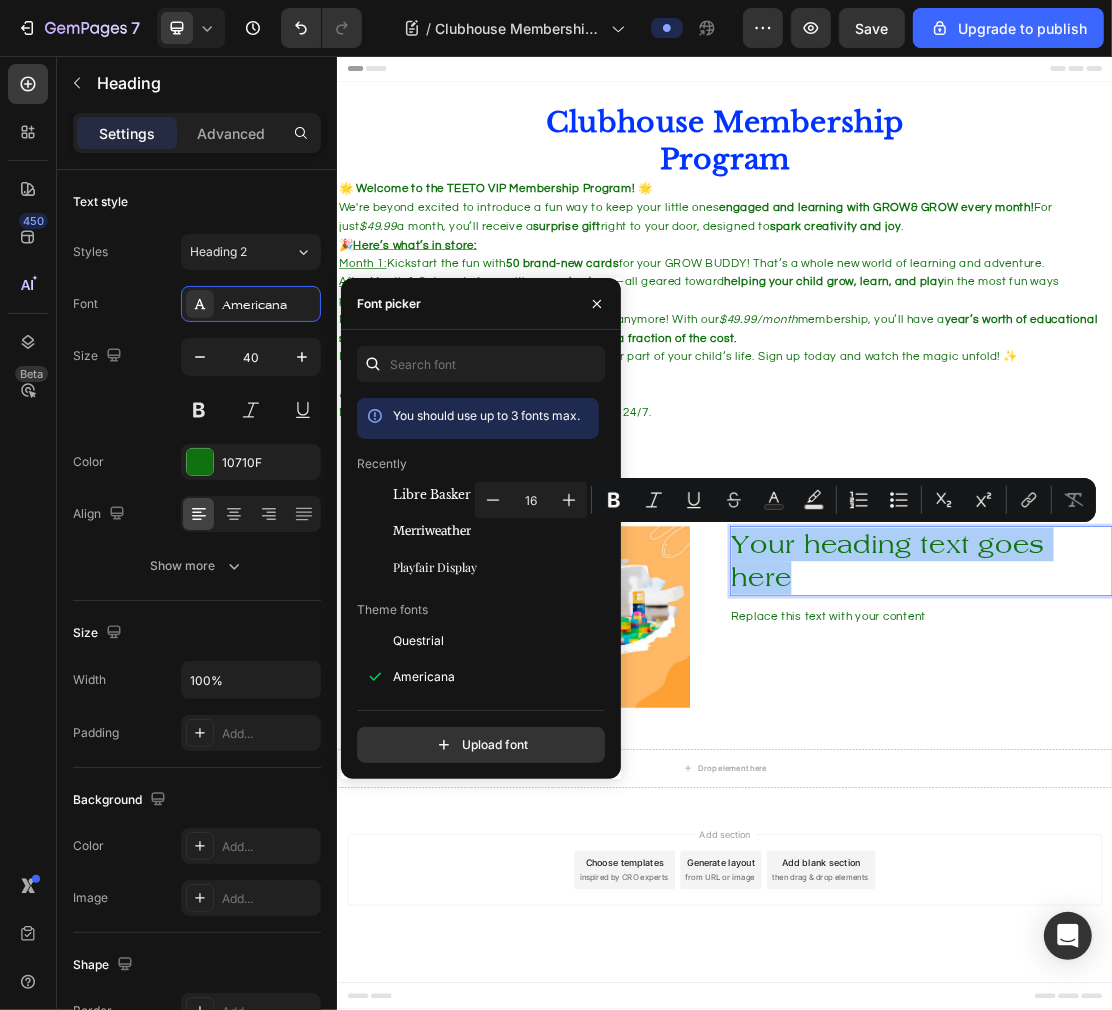 click on "Americana" at bounding box center (269, 305) 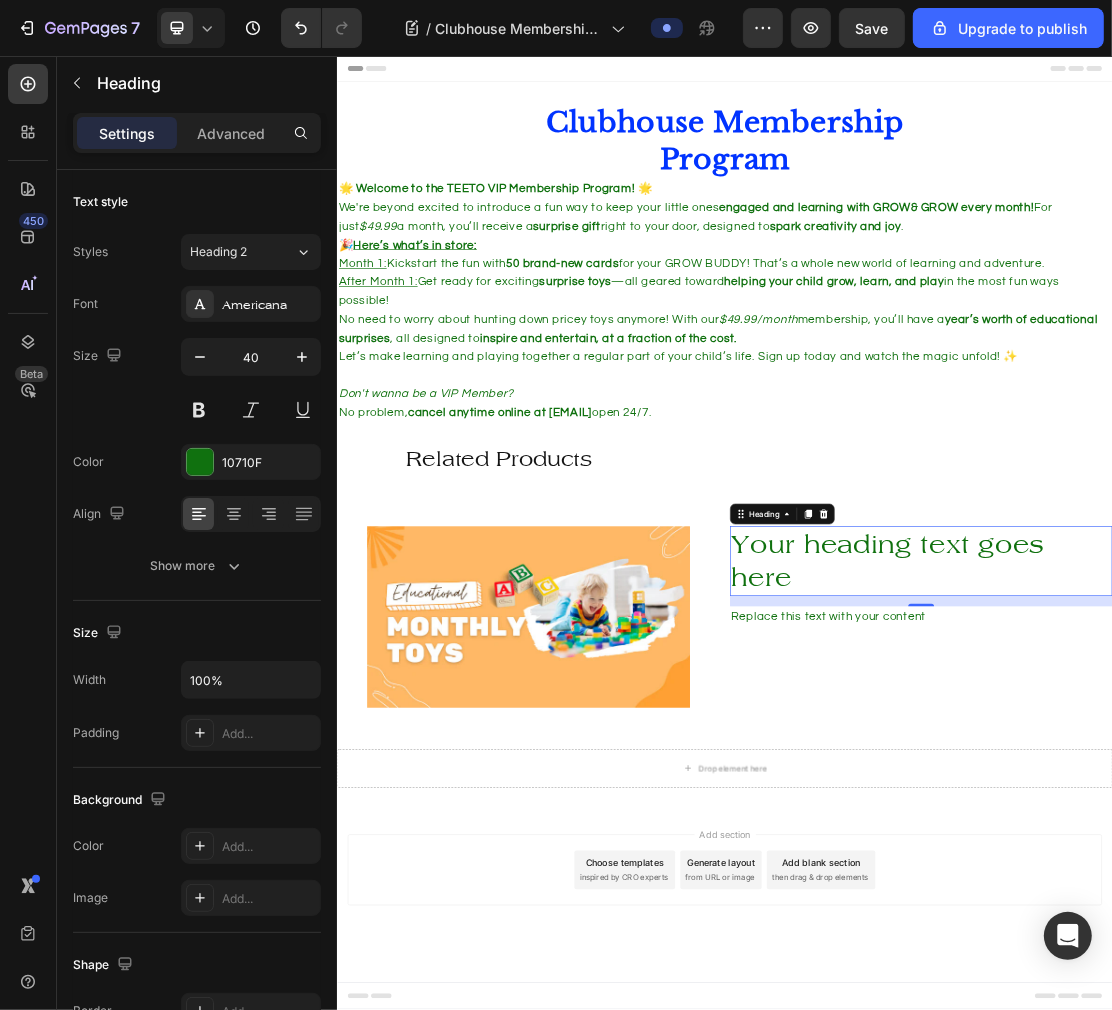 click on "Americana" at bounding box center [251, 304] 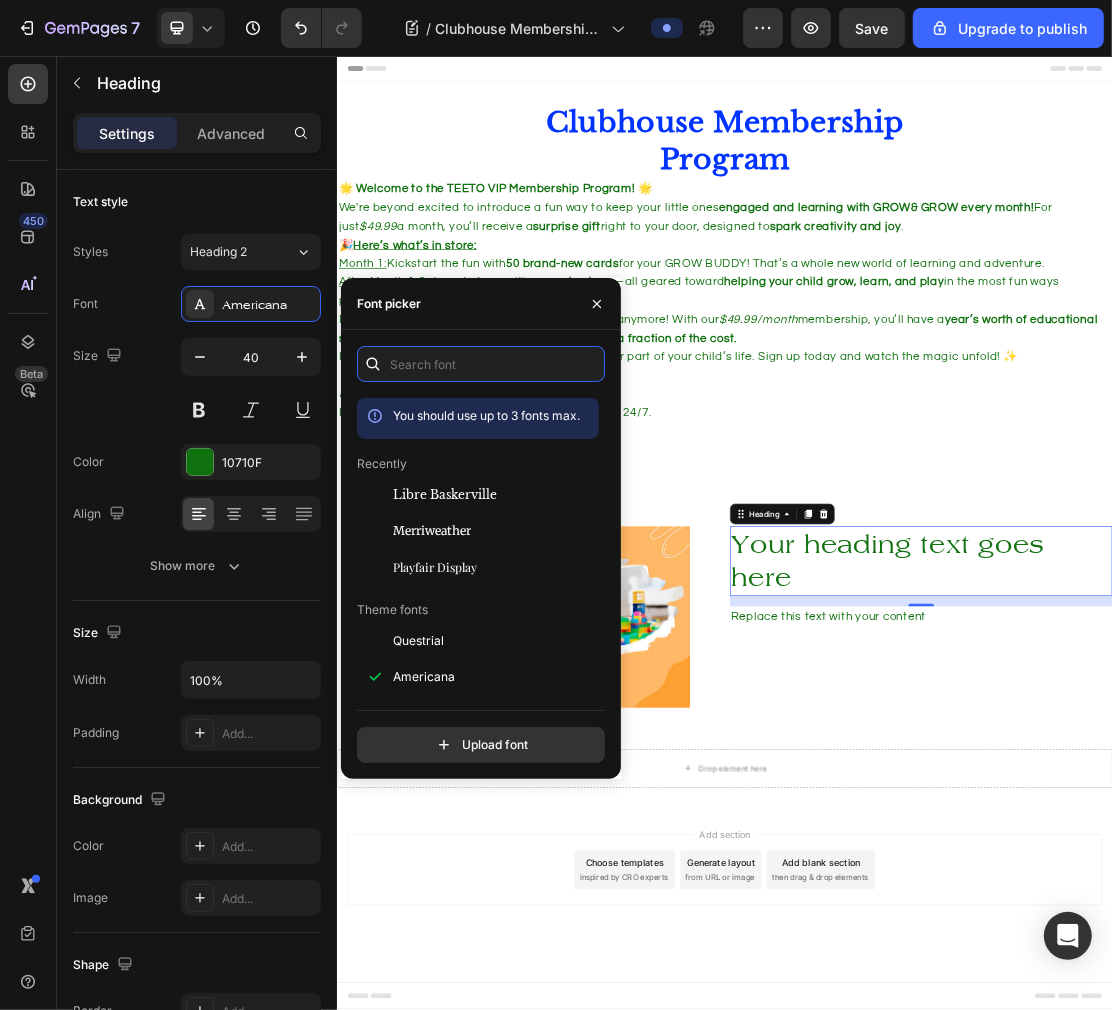 click at bounding box center (481, 364) 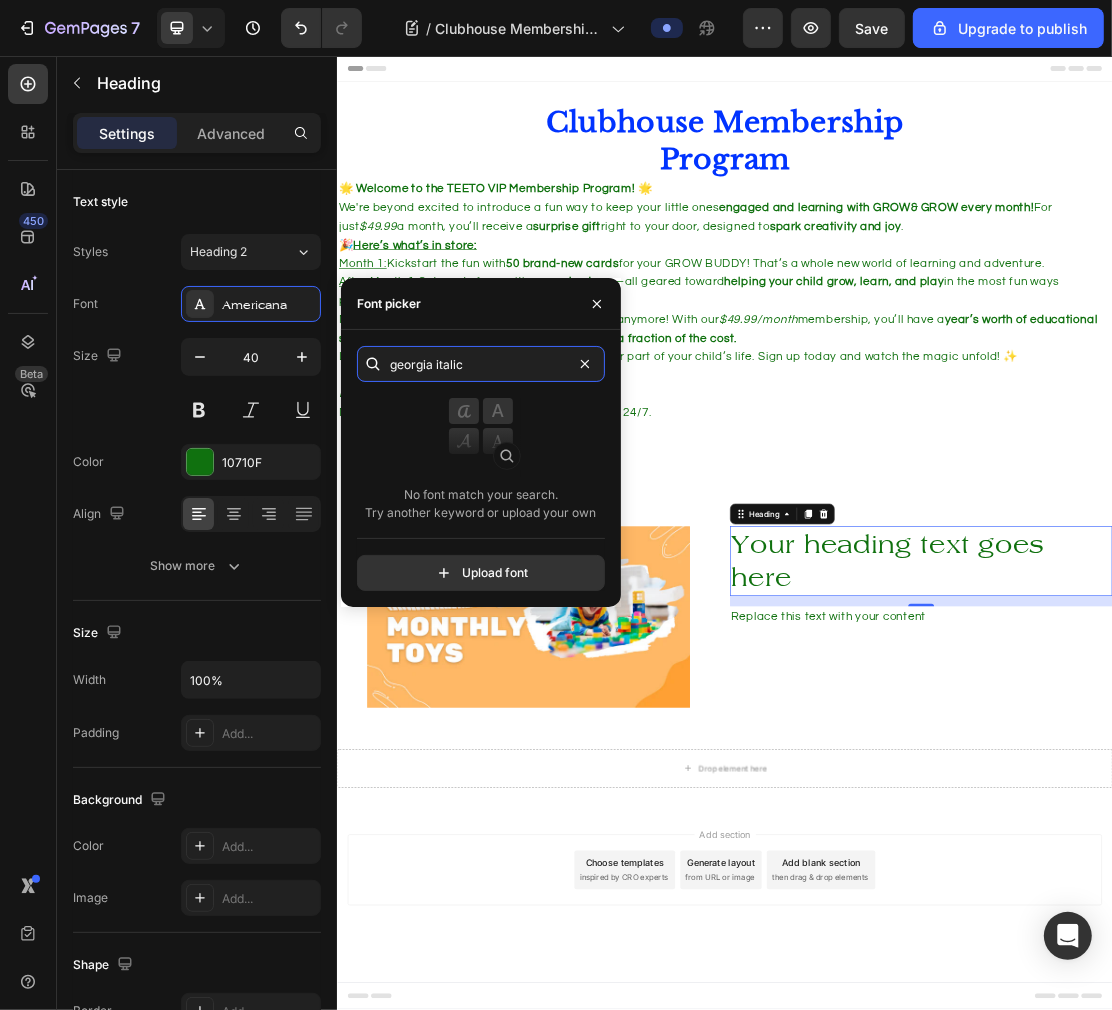 click on "georgia italic" at bounding box center [481, 364] 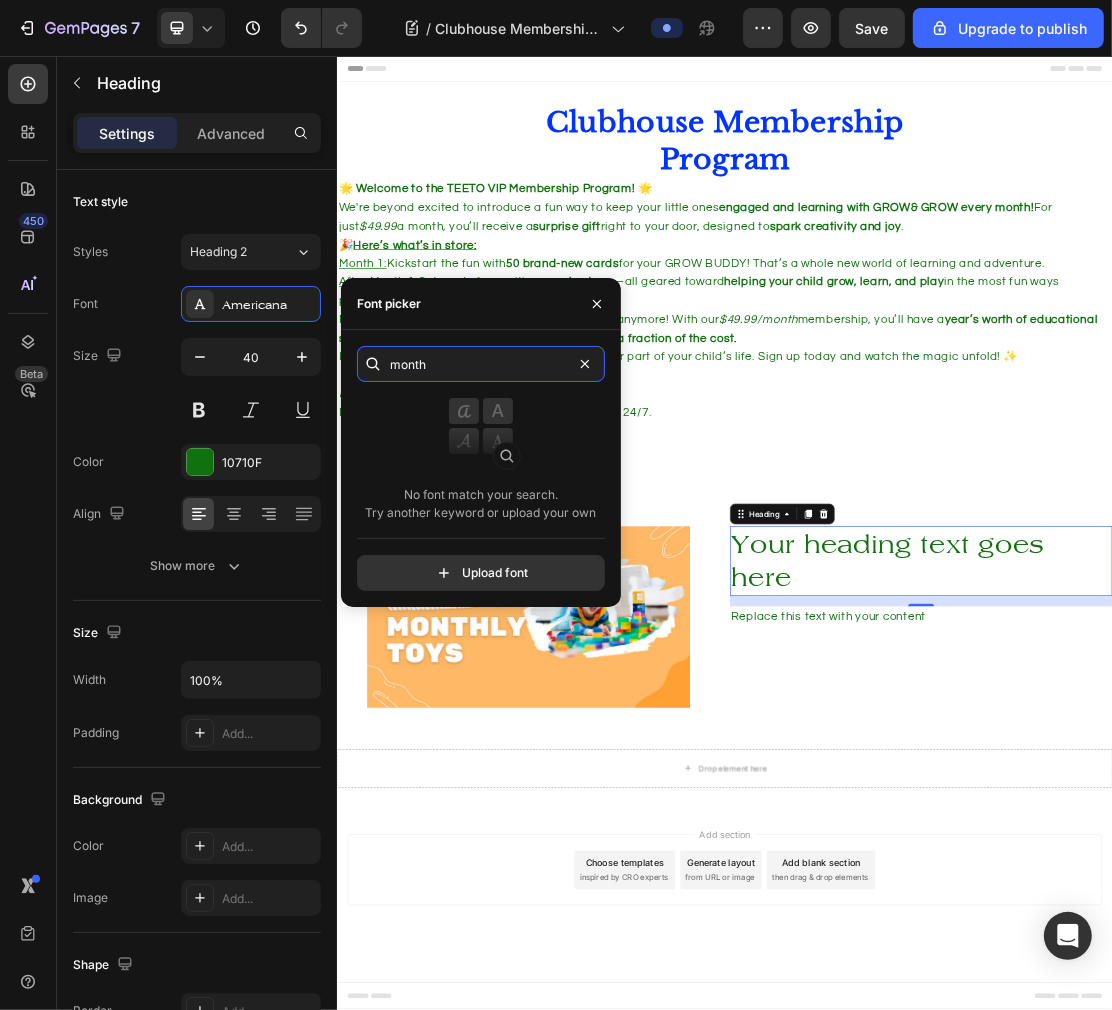 click on "month" at bounding box center [481, 364] 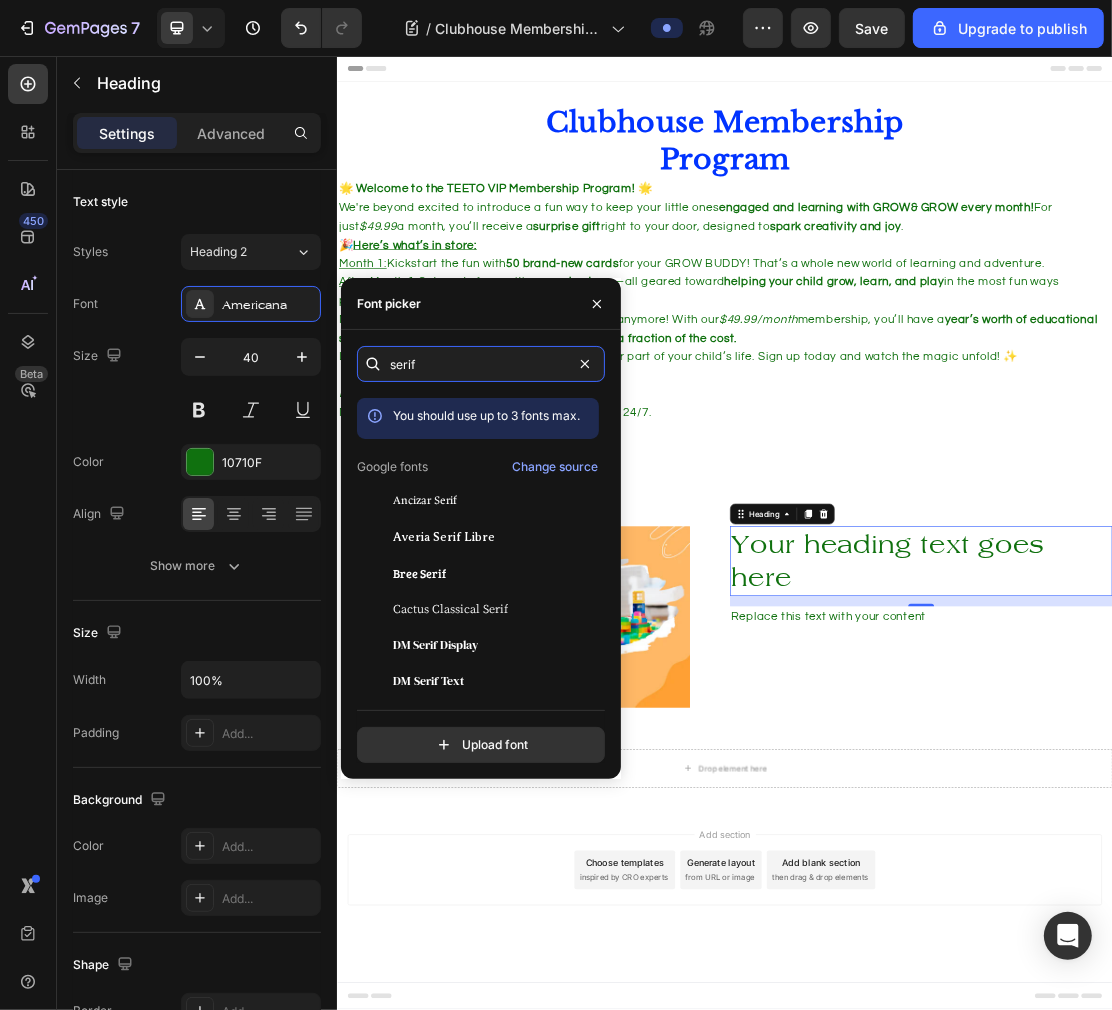 type on "serif" 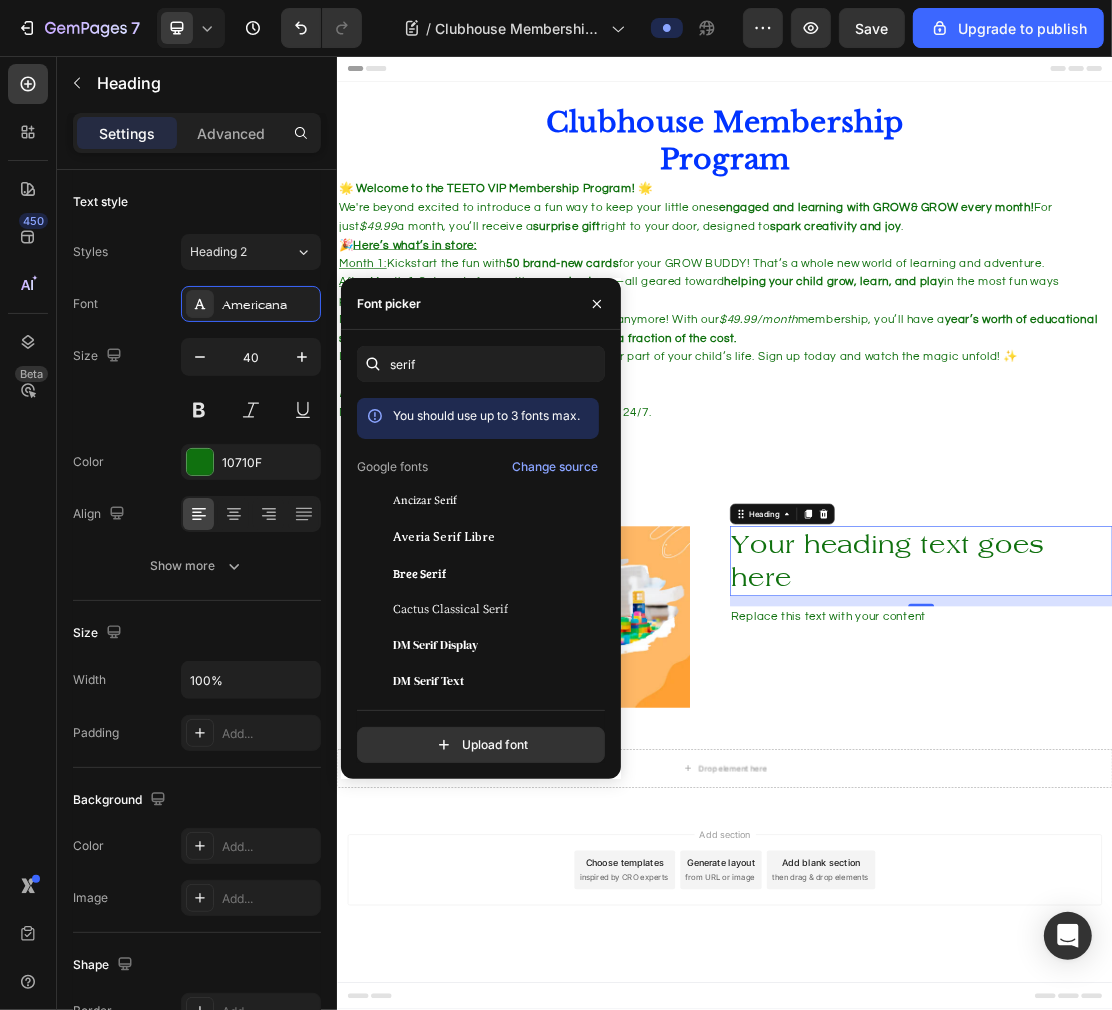 click on "Ancizar Serif" at bounding box center [494, 501] 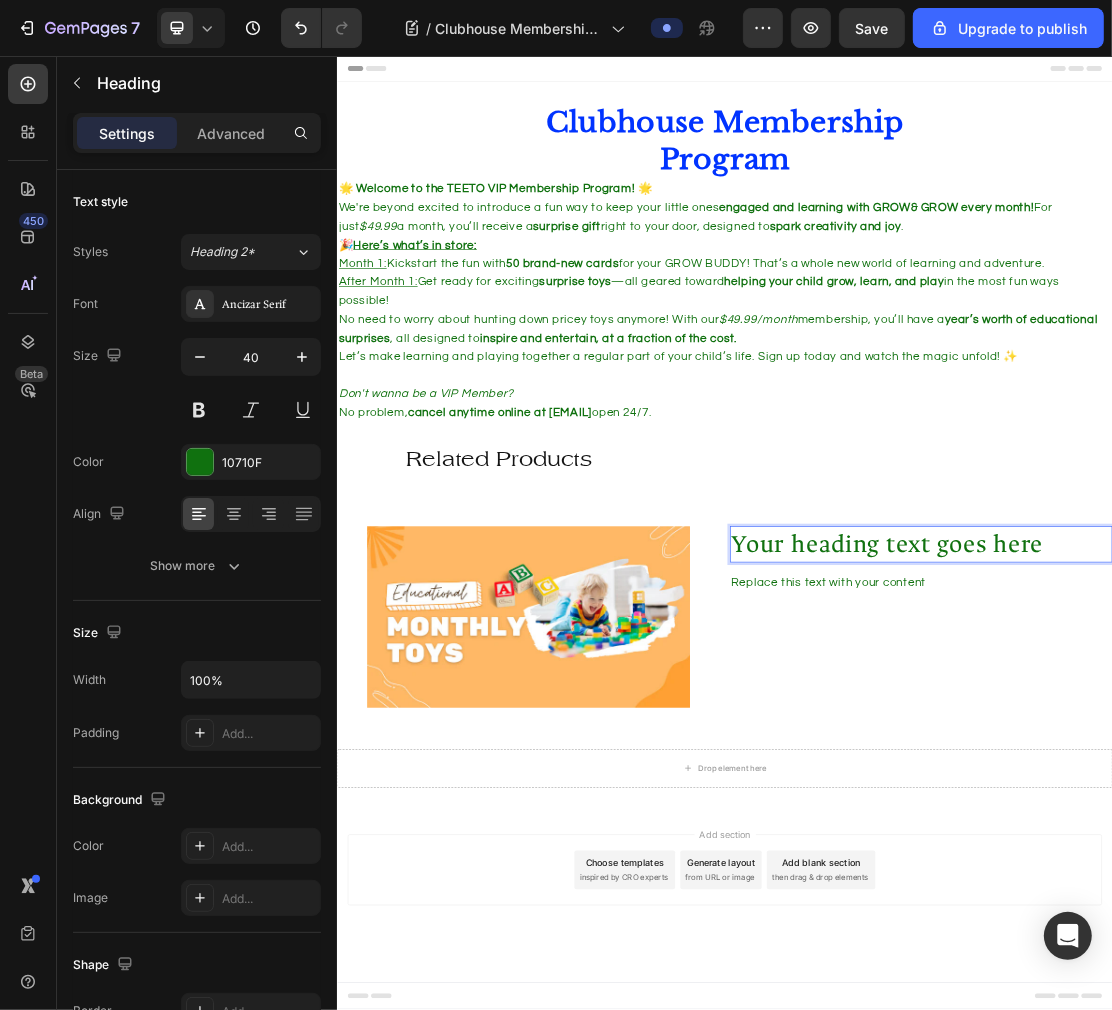 click on "Your heading text goes here" at bounding box center [1240, 812] 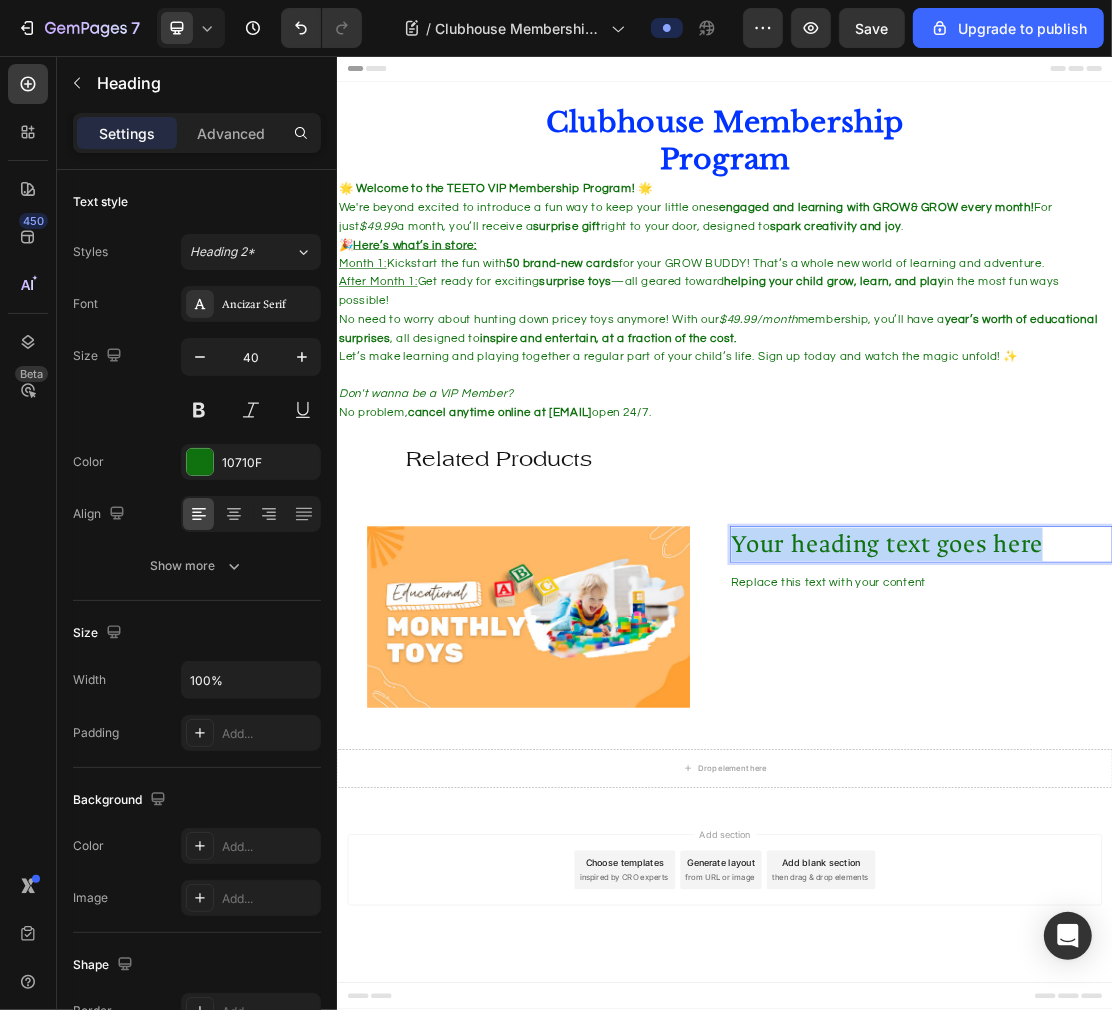 click on "Your heading text goes here" at bounding box center [1240, 812] 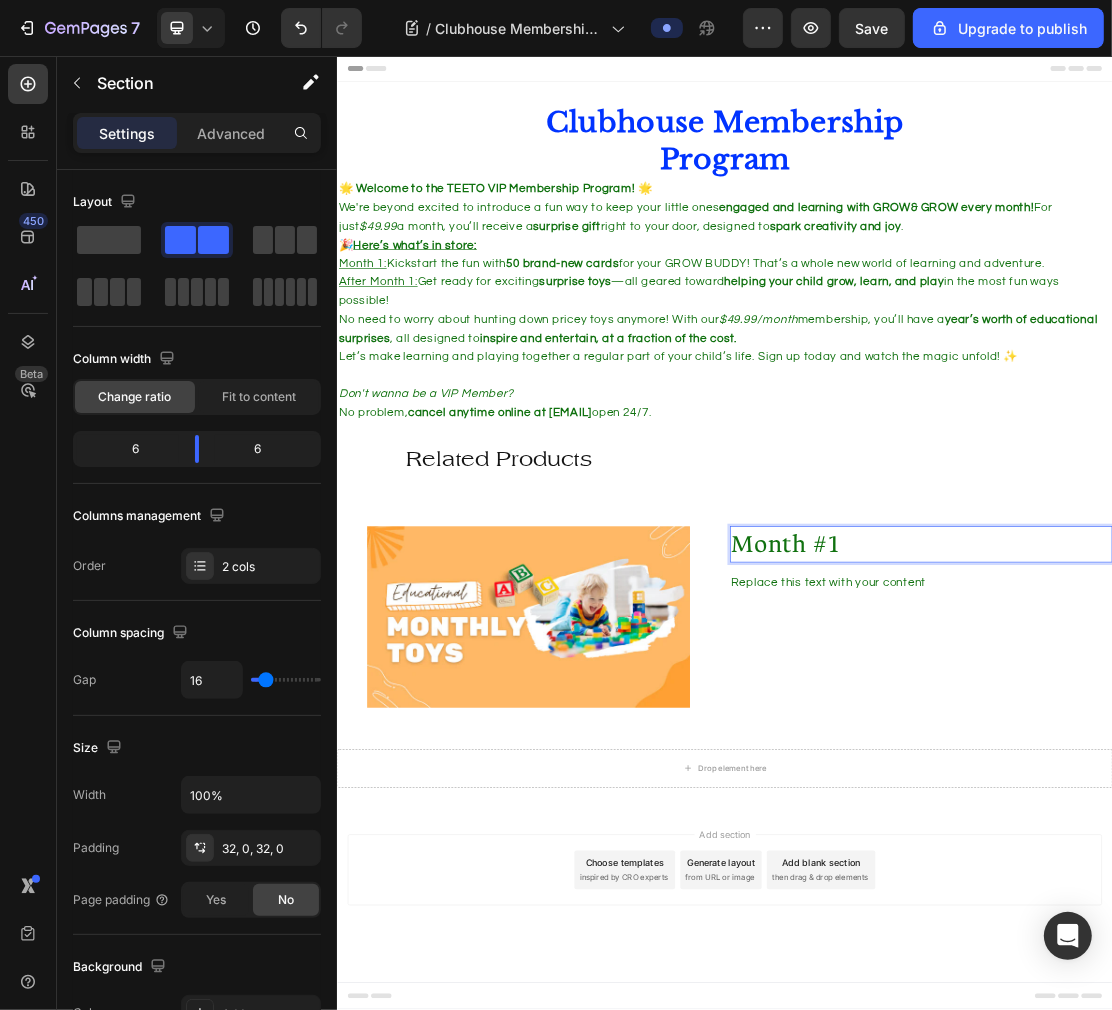 click on "Month #1 Heading   16 Replace this text with your content Text Block" at bounding box center [1240, 924] 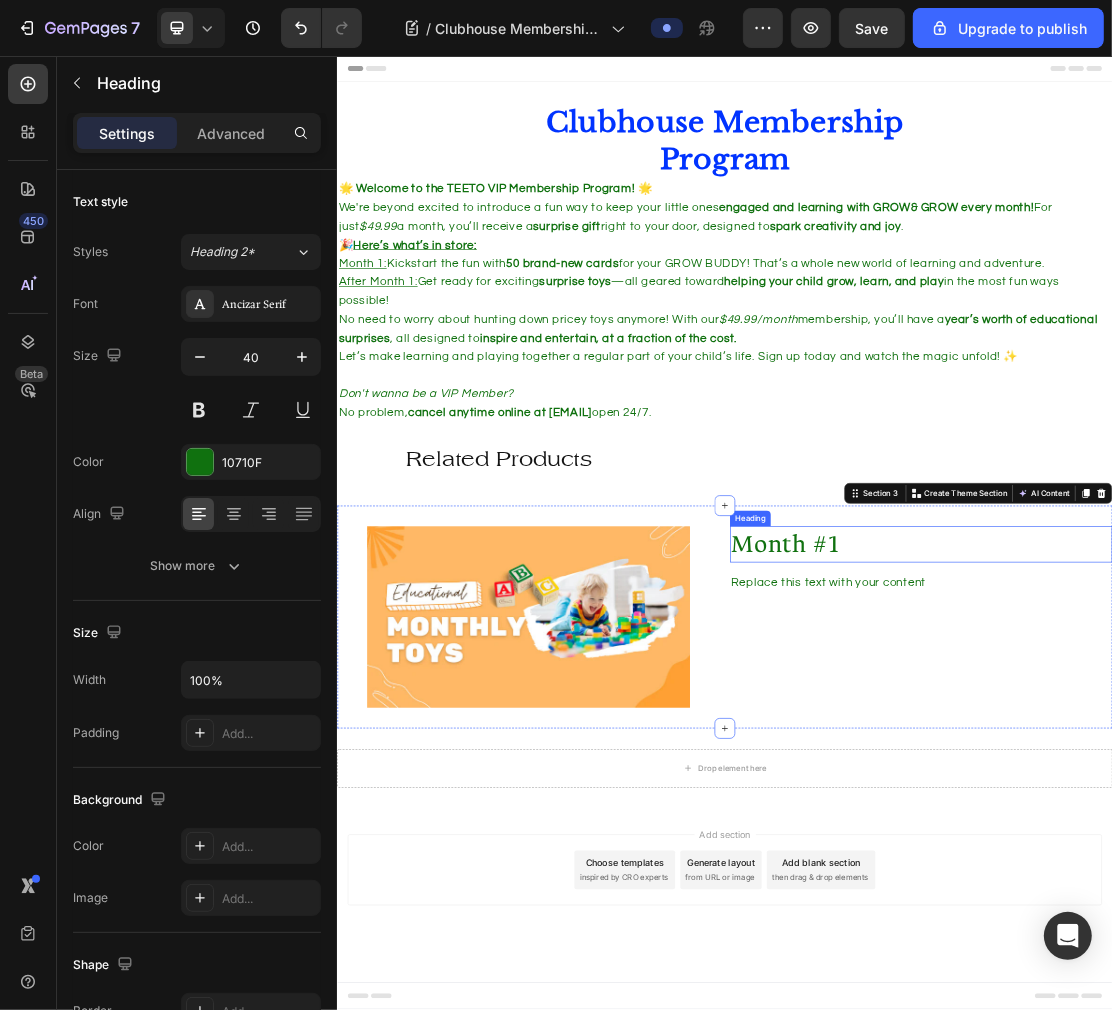 click on "Month #1" at bounding box center [1240, 812] 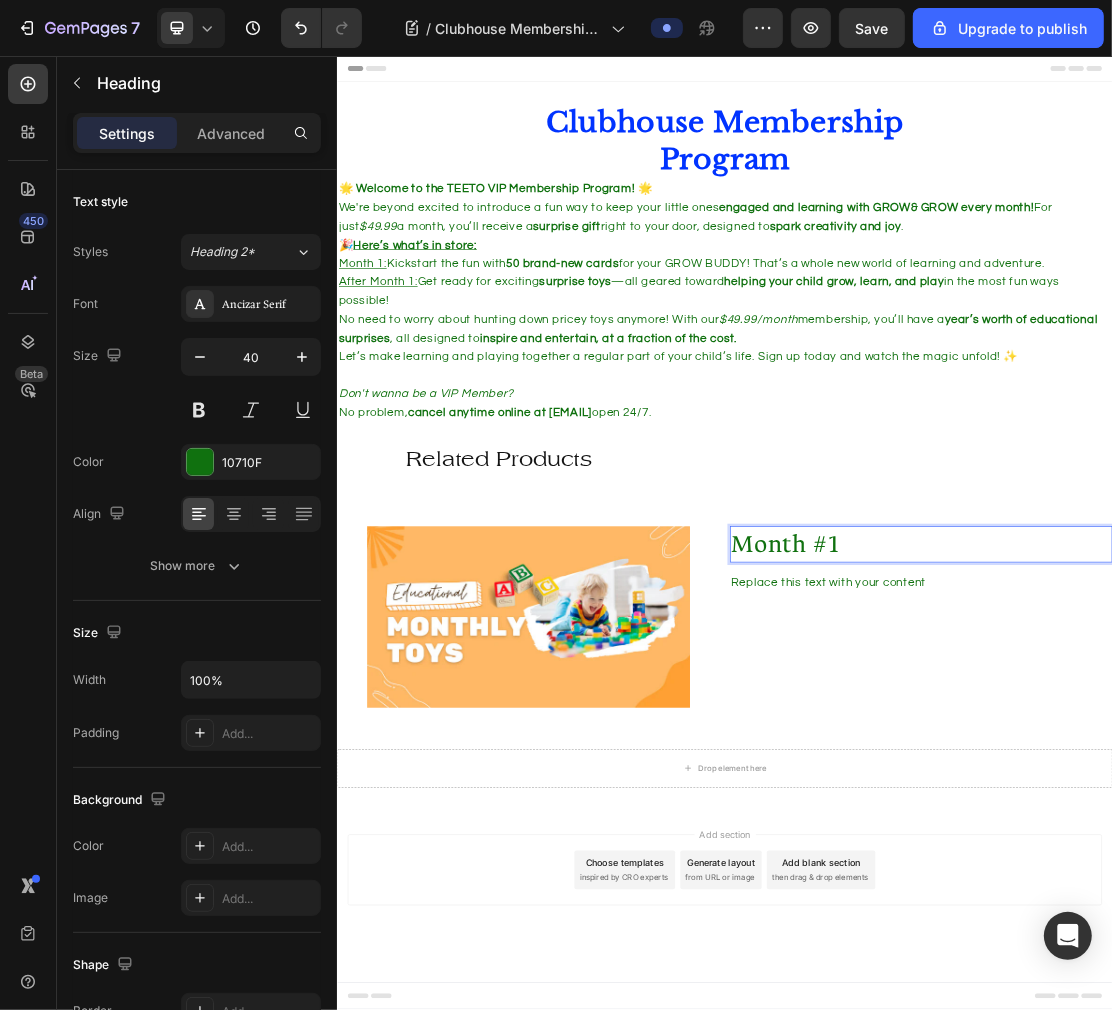 click on "Month #1" at bounding box center (1240, 812) 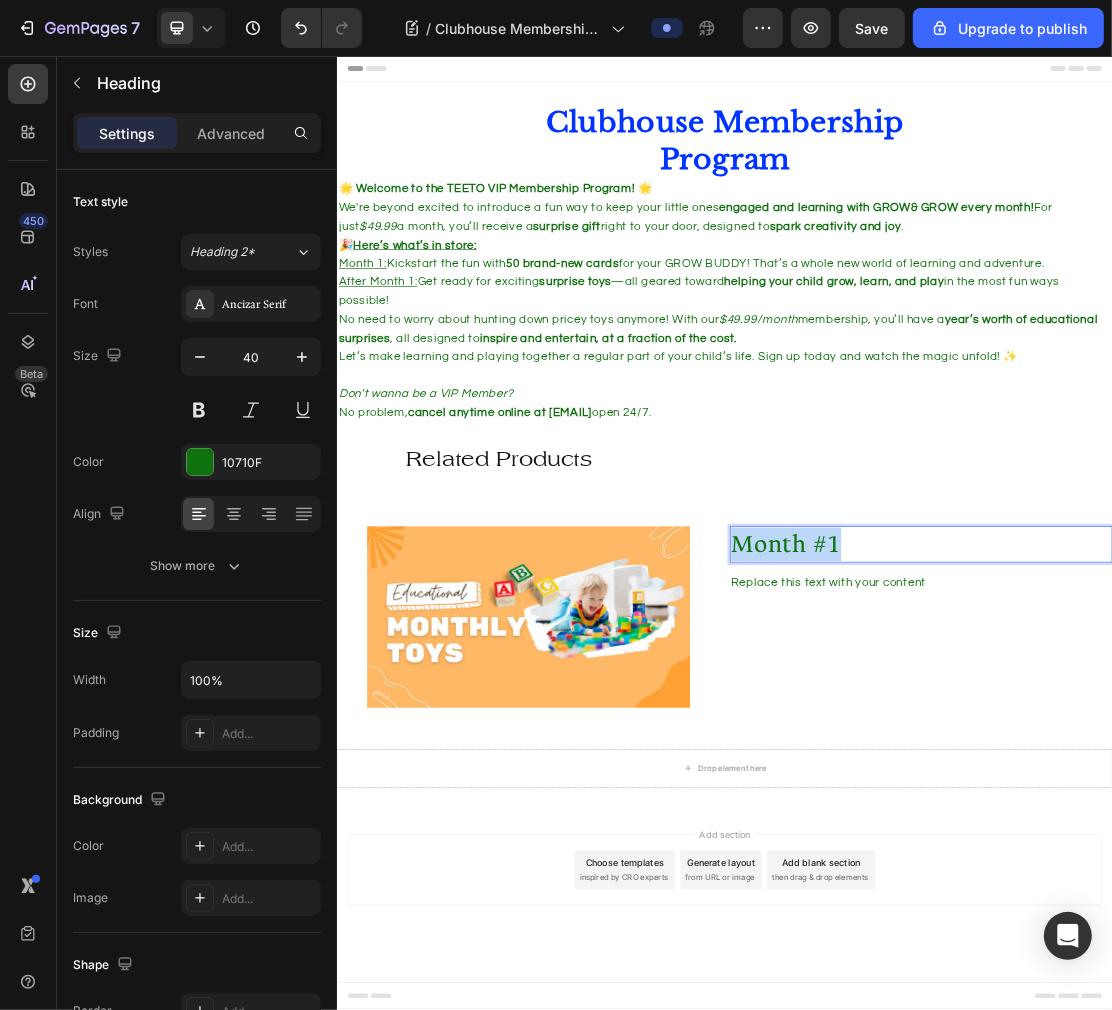 click on "Month #1" at bounding box center [1240, 812] 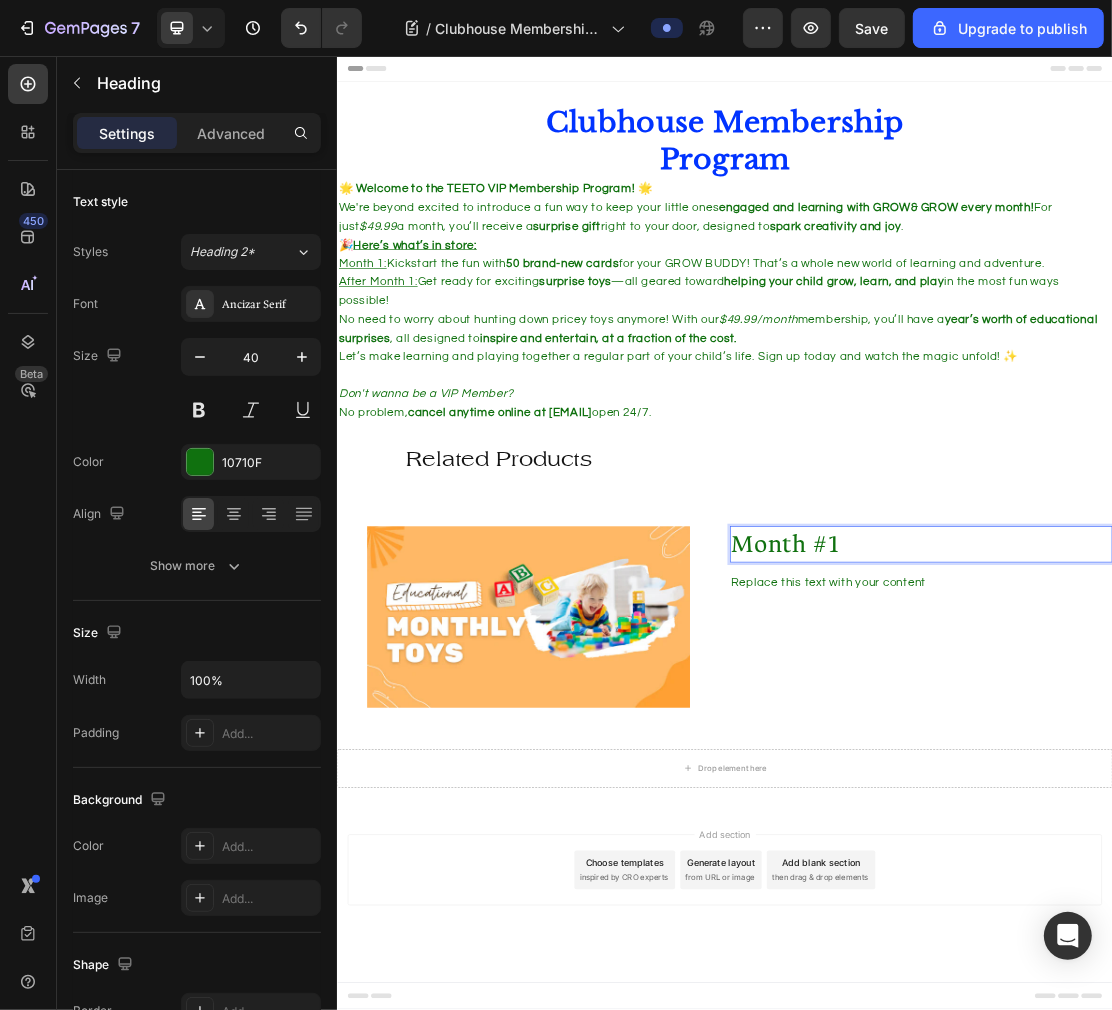 click on "Month #1" at bounding box center (1240, 812) 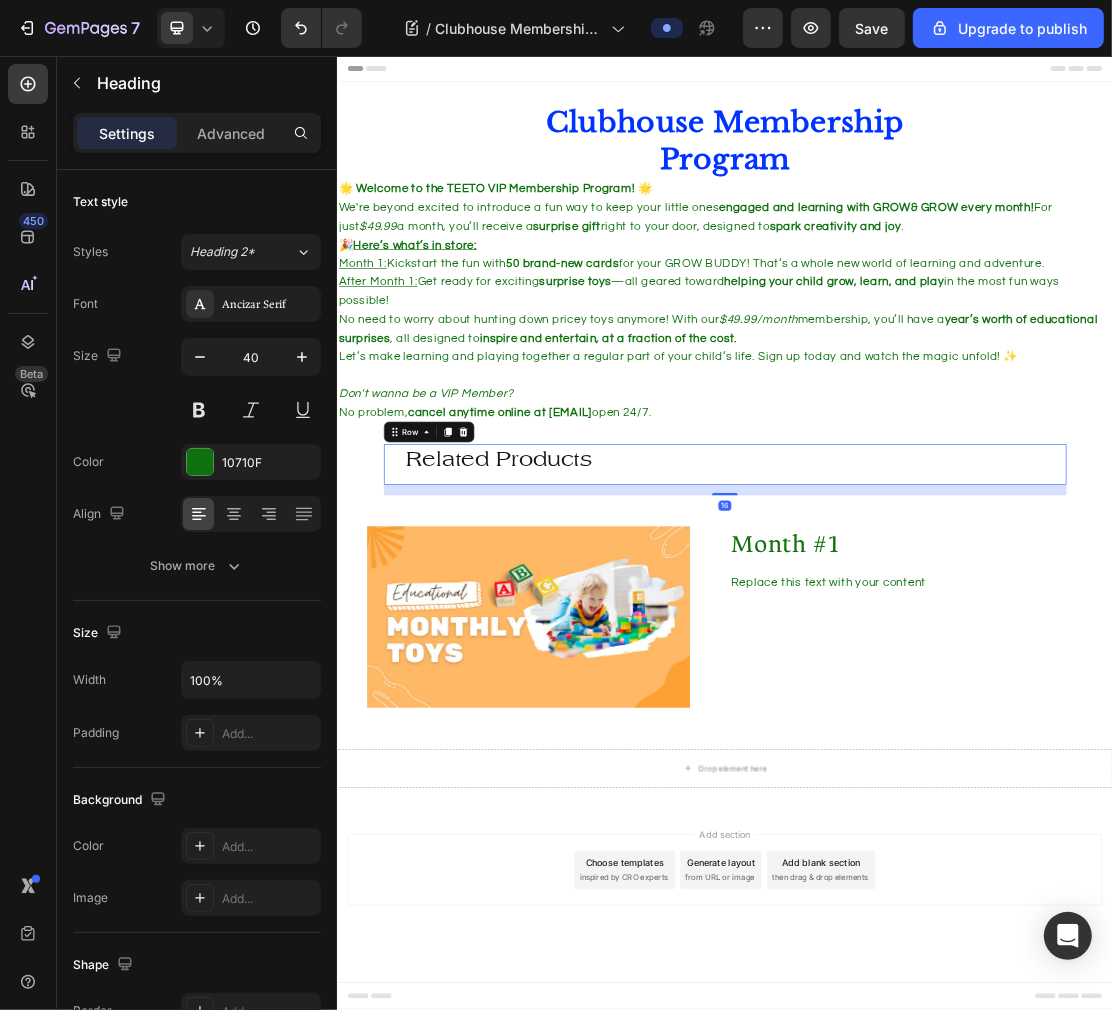 click on "Related Products Heading Row" at bounding box center [936, 688] 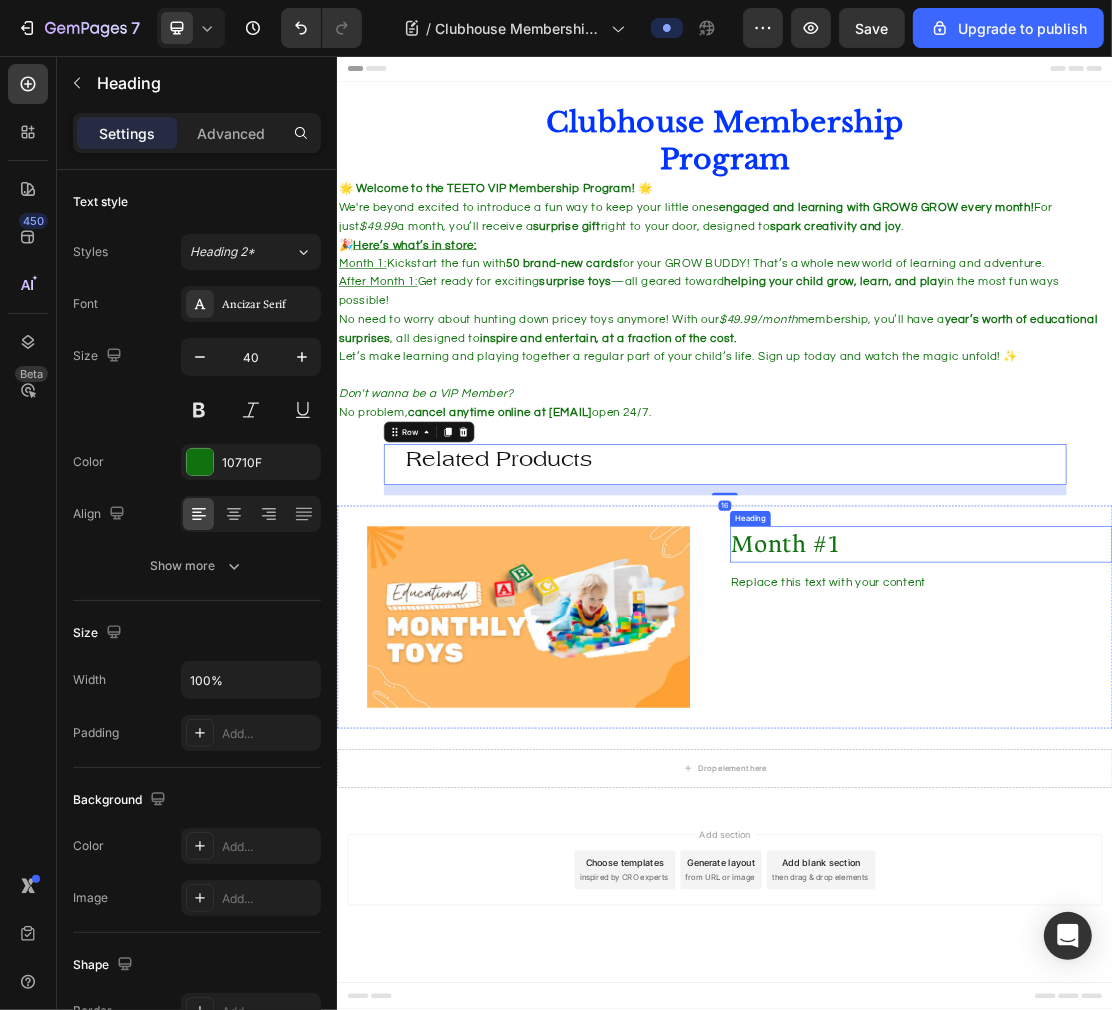click on "Month #1" at bounding box center [1240, 812] 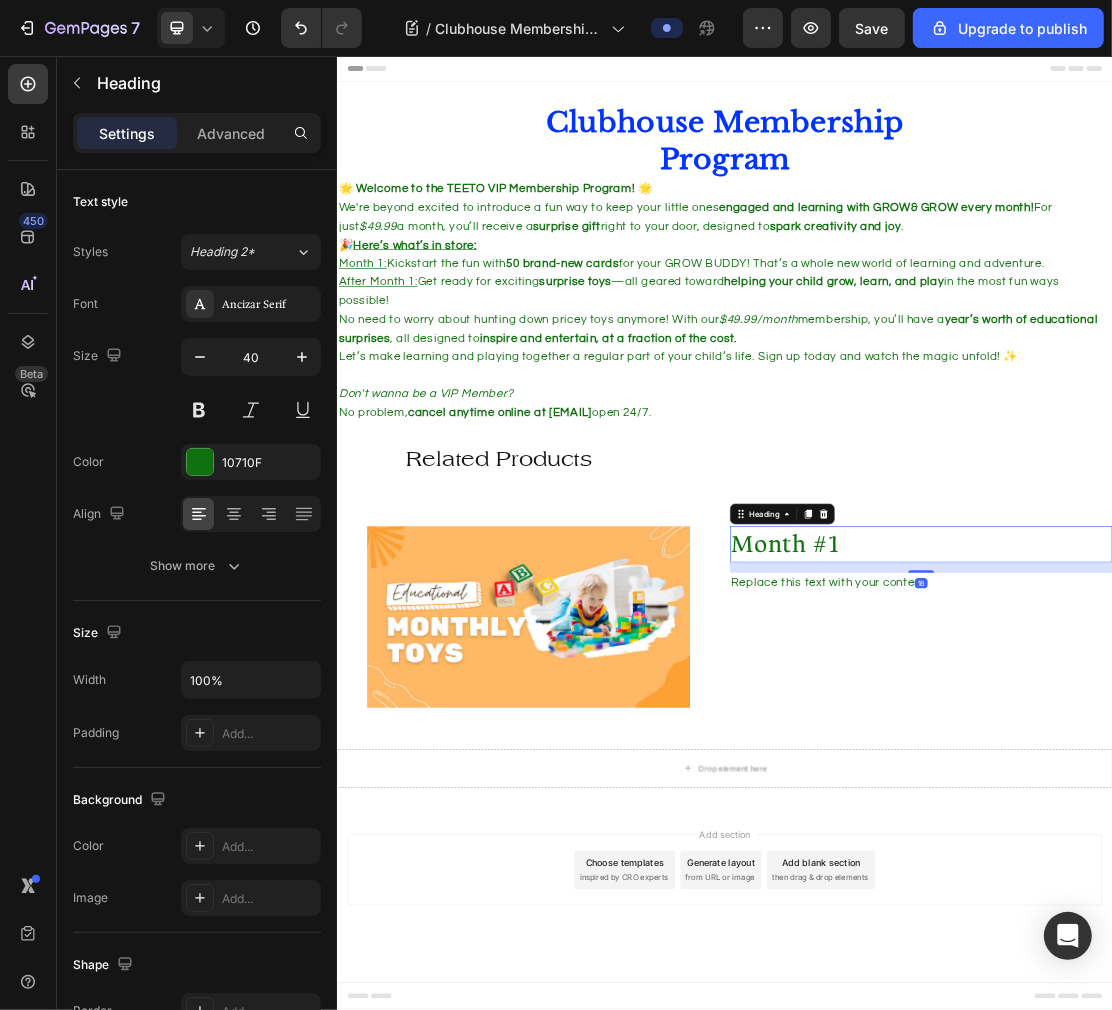 click 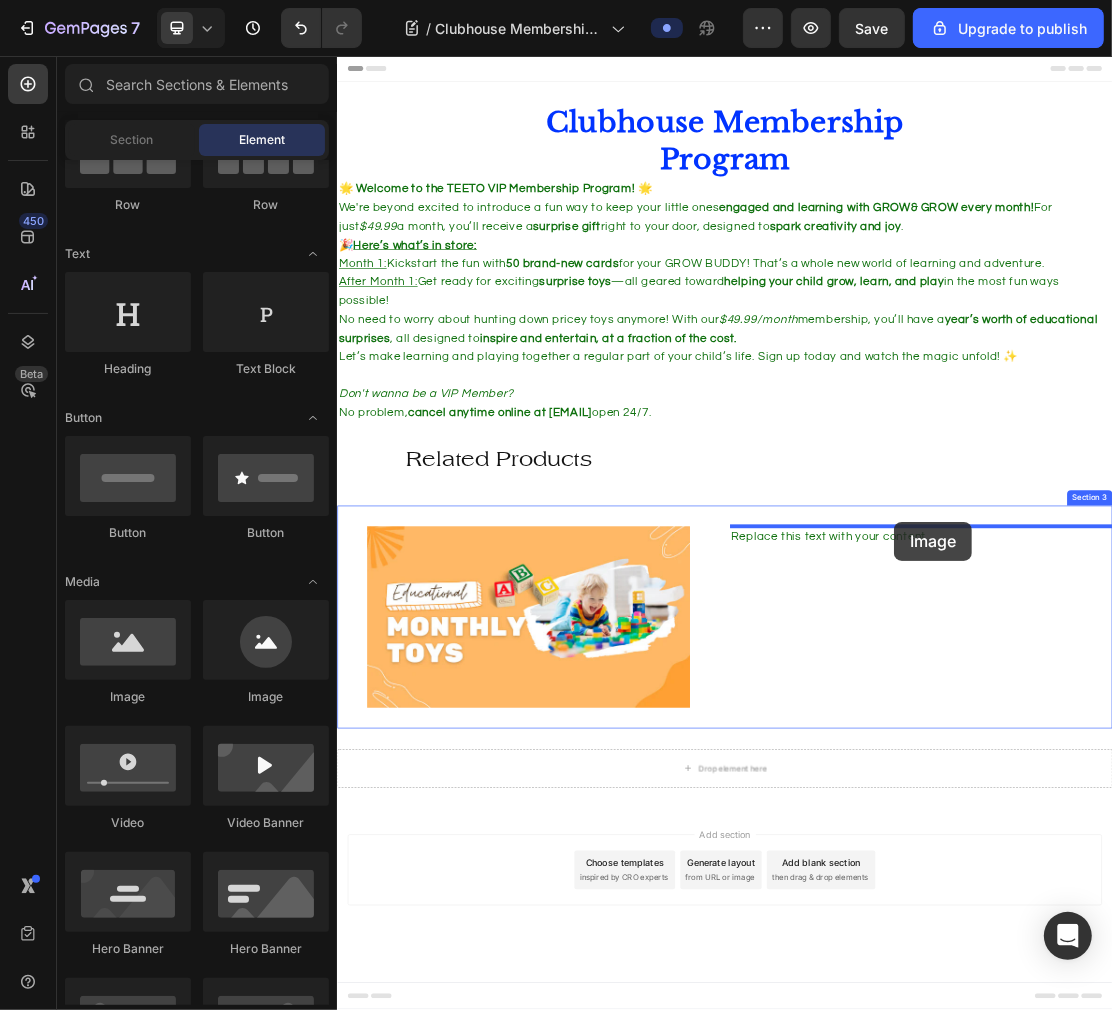 drag, startPoint x: 461, startPoint y: 701, endPoint x: 1198, endPoint y: 776, distance: 740.80634 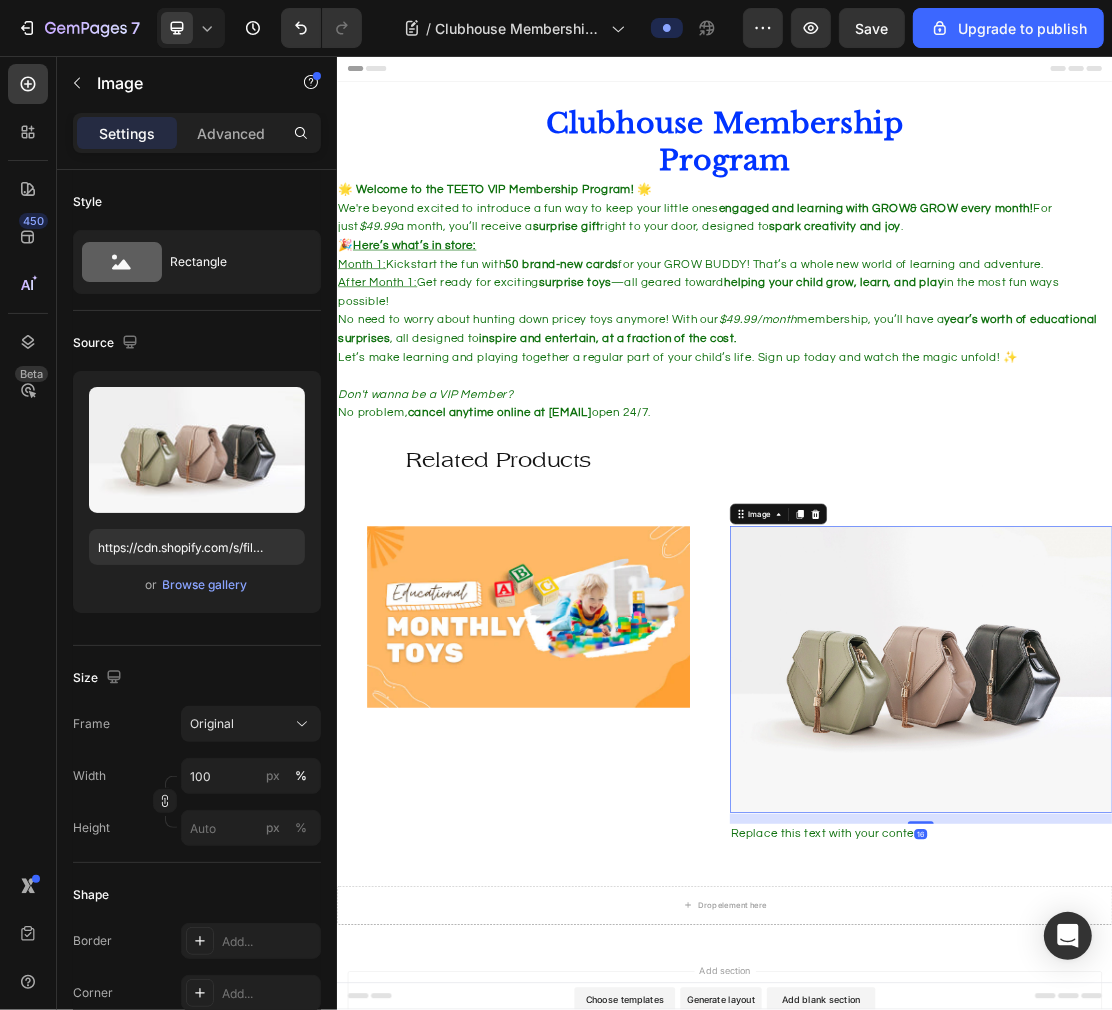 click on "Browse gallery" at bounding box center [205, 585] 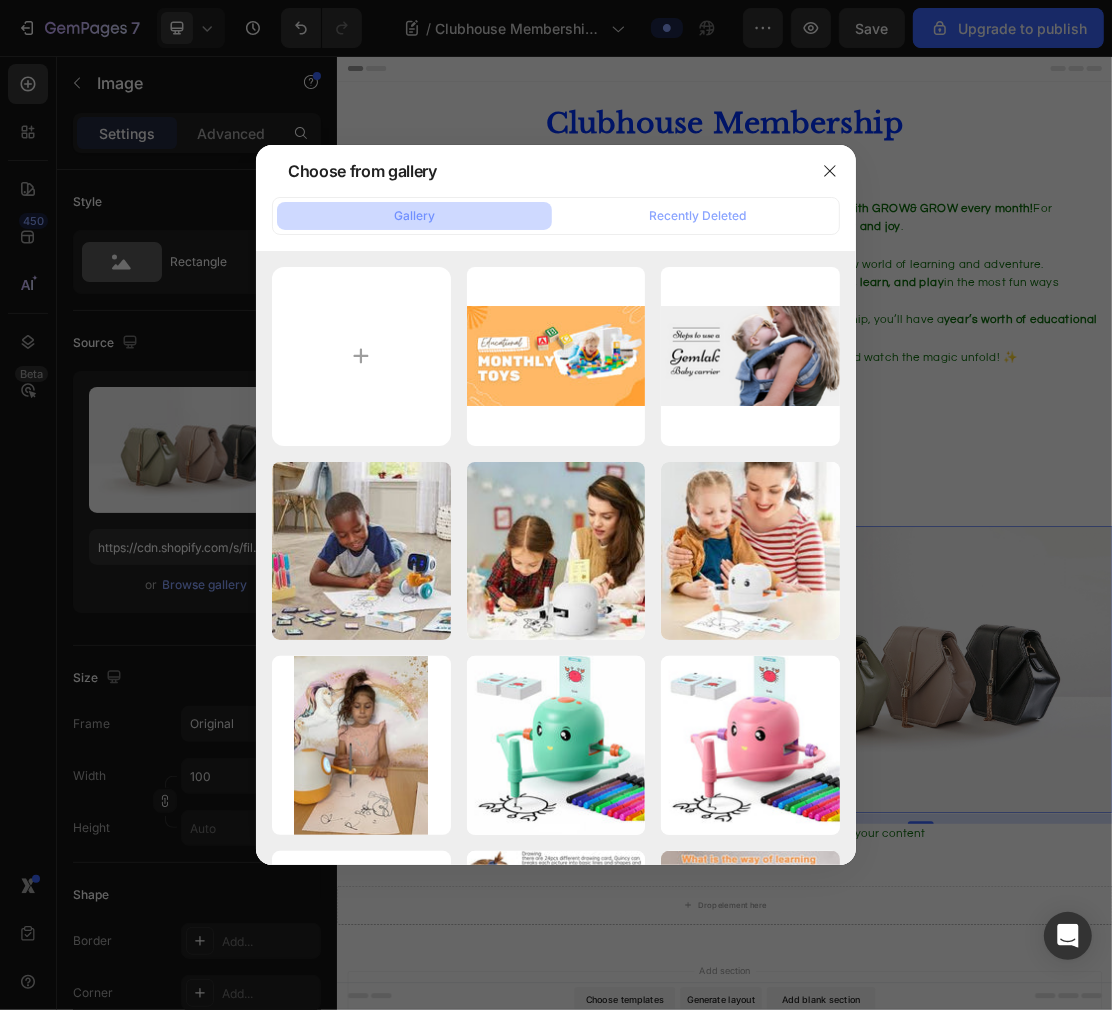 click at bounding box center [361, 356] 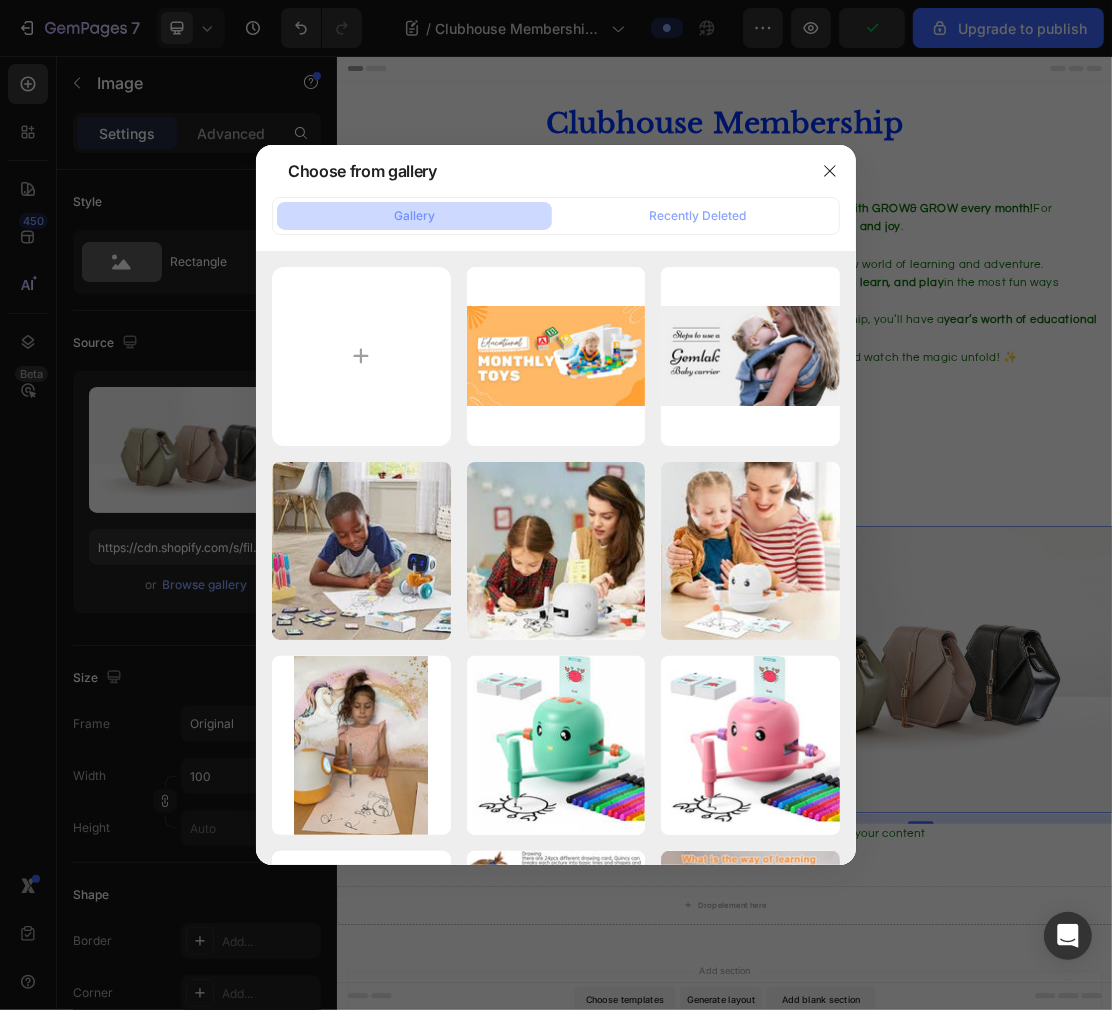 type on "C:\fakepath\Thêm tiêu đề.png" 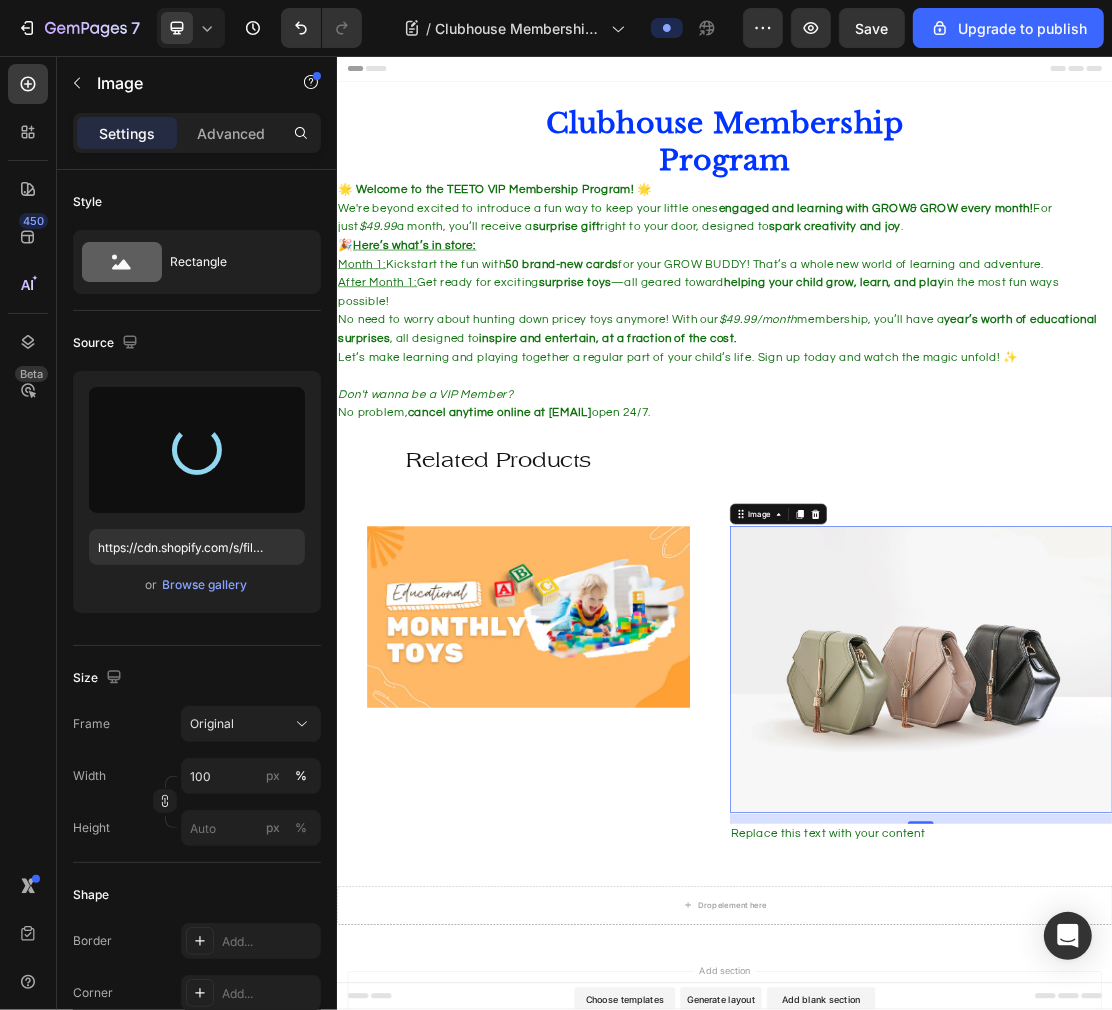 type on "https://cdn.shopify.com/s/files/1/0770/7846/2712/files/gempages_577986618942554812-8e947f3d-71a3-4e8c-8437-8b5804c433b5.png" 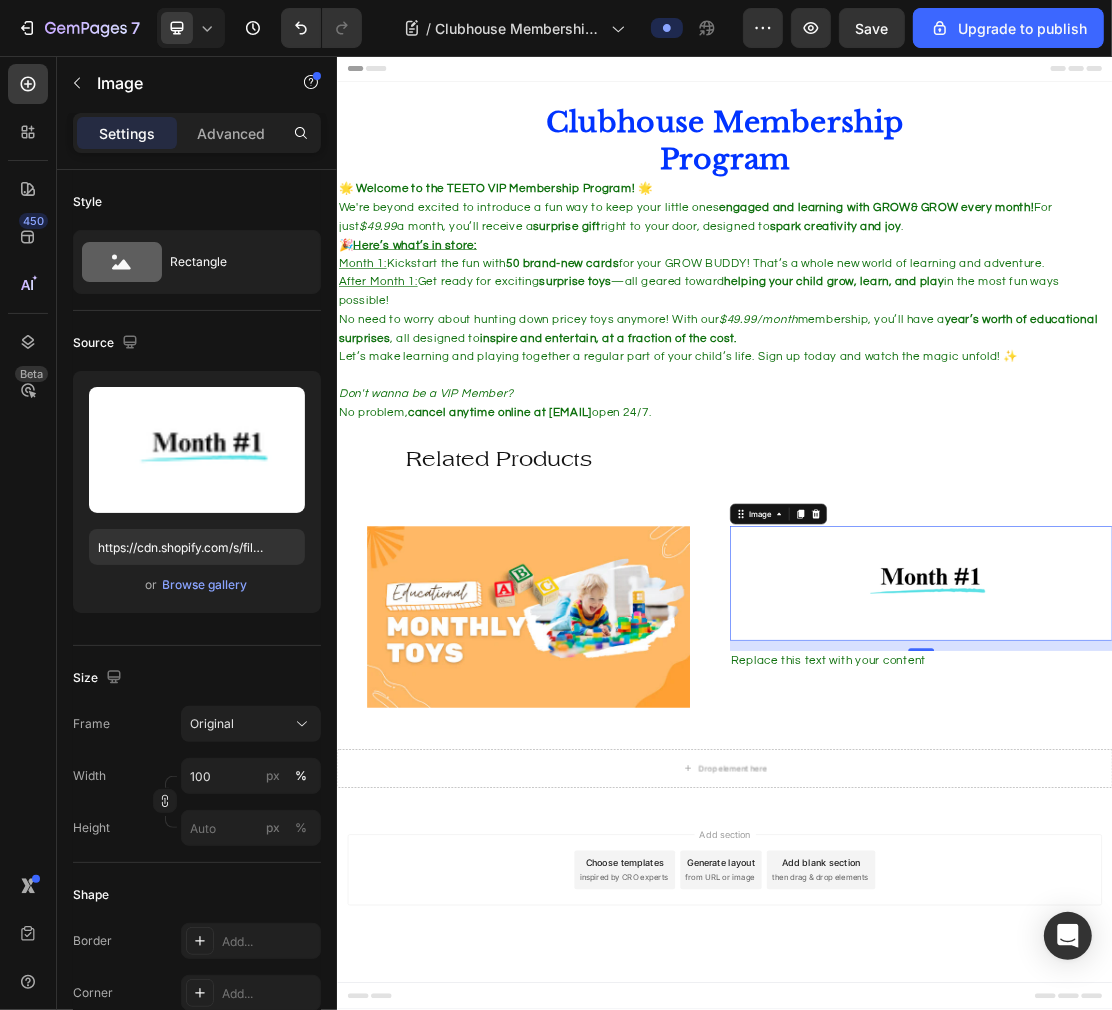 click at bounding box center [1240, 873] 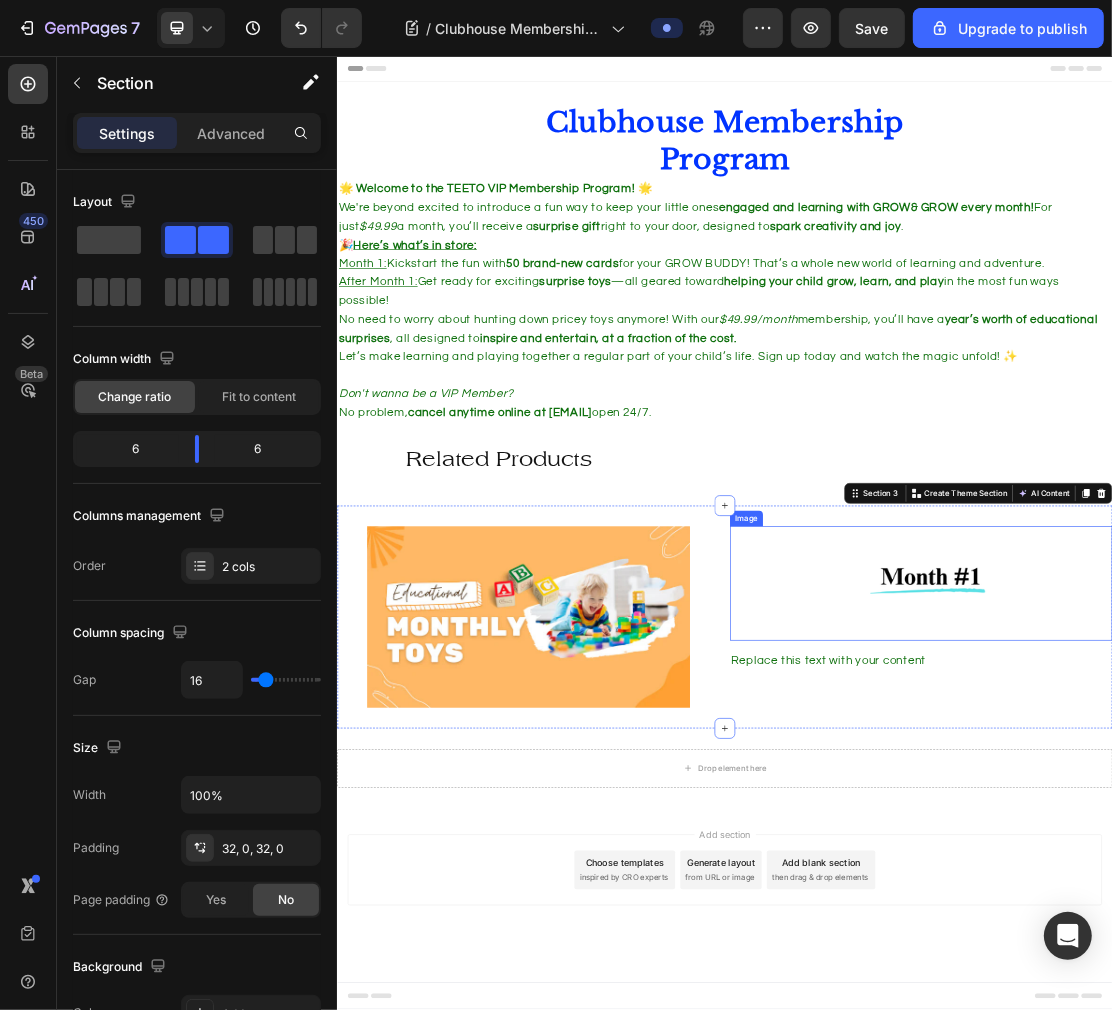 click at bounding box center [1240, 873] 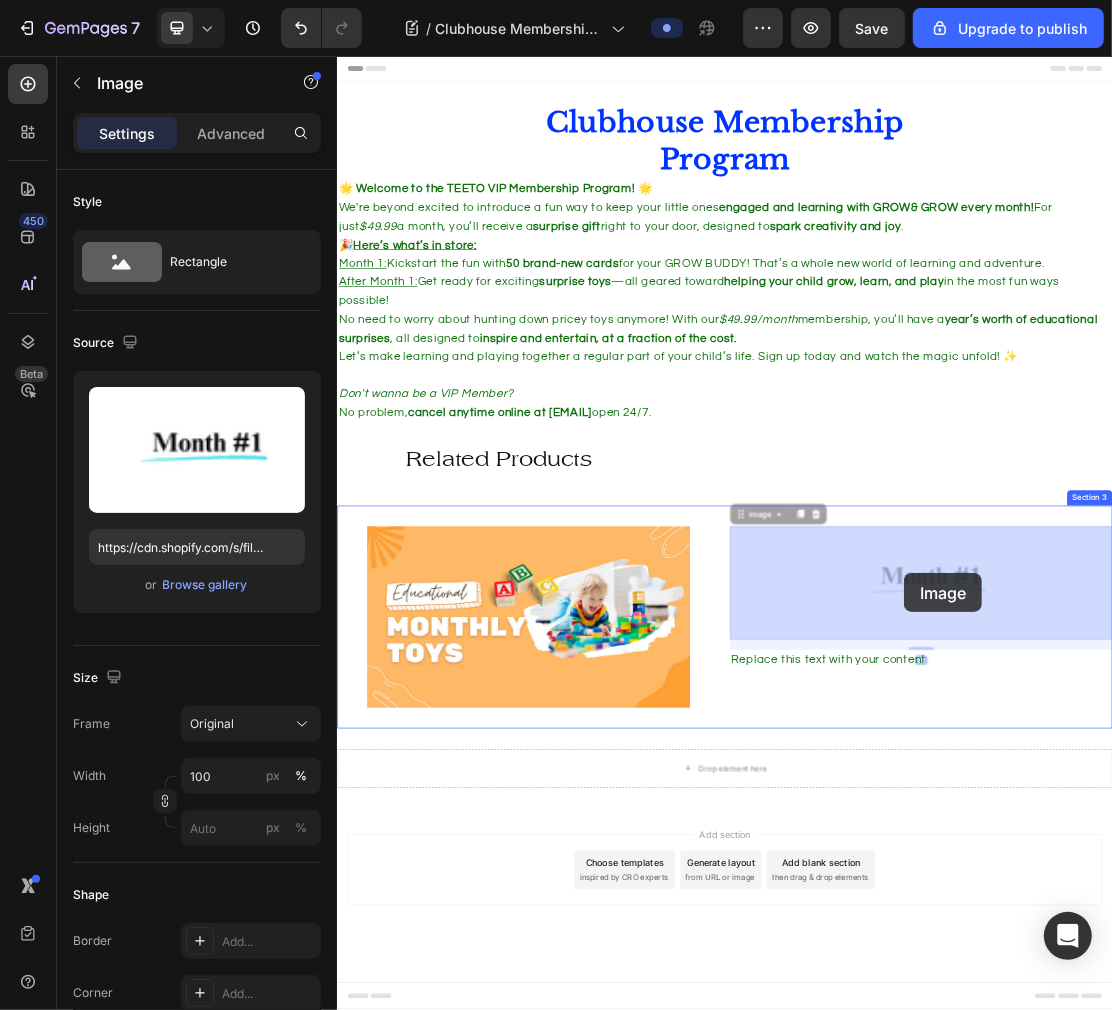 drag, startPoint x: 1266, startPoint y: 856, endPoint x: 1228, endPoint y: 856, distance: 38 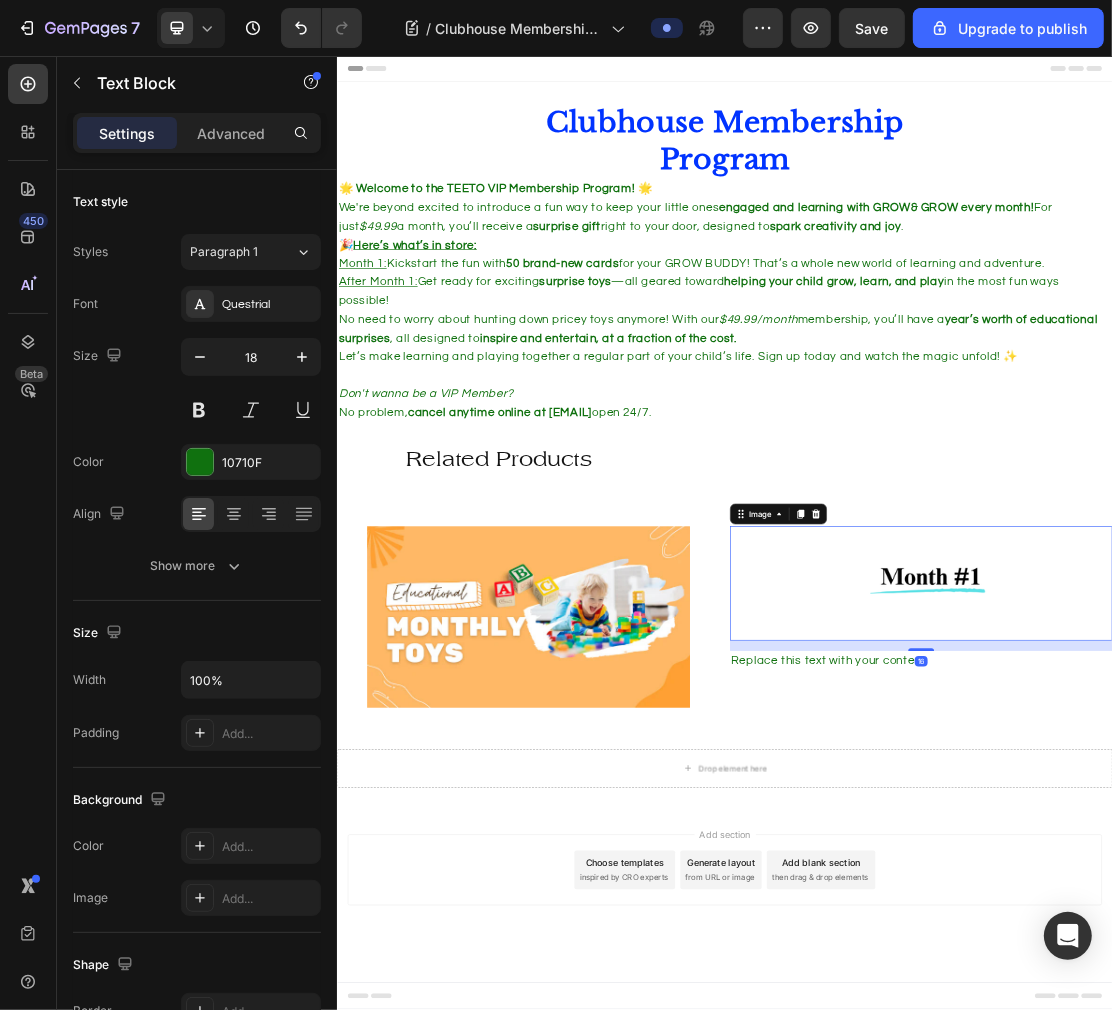 click at bounding box center [1240, 873] 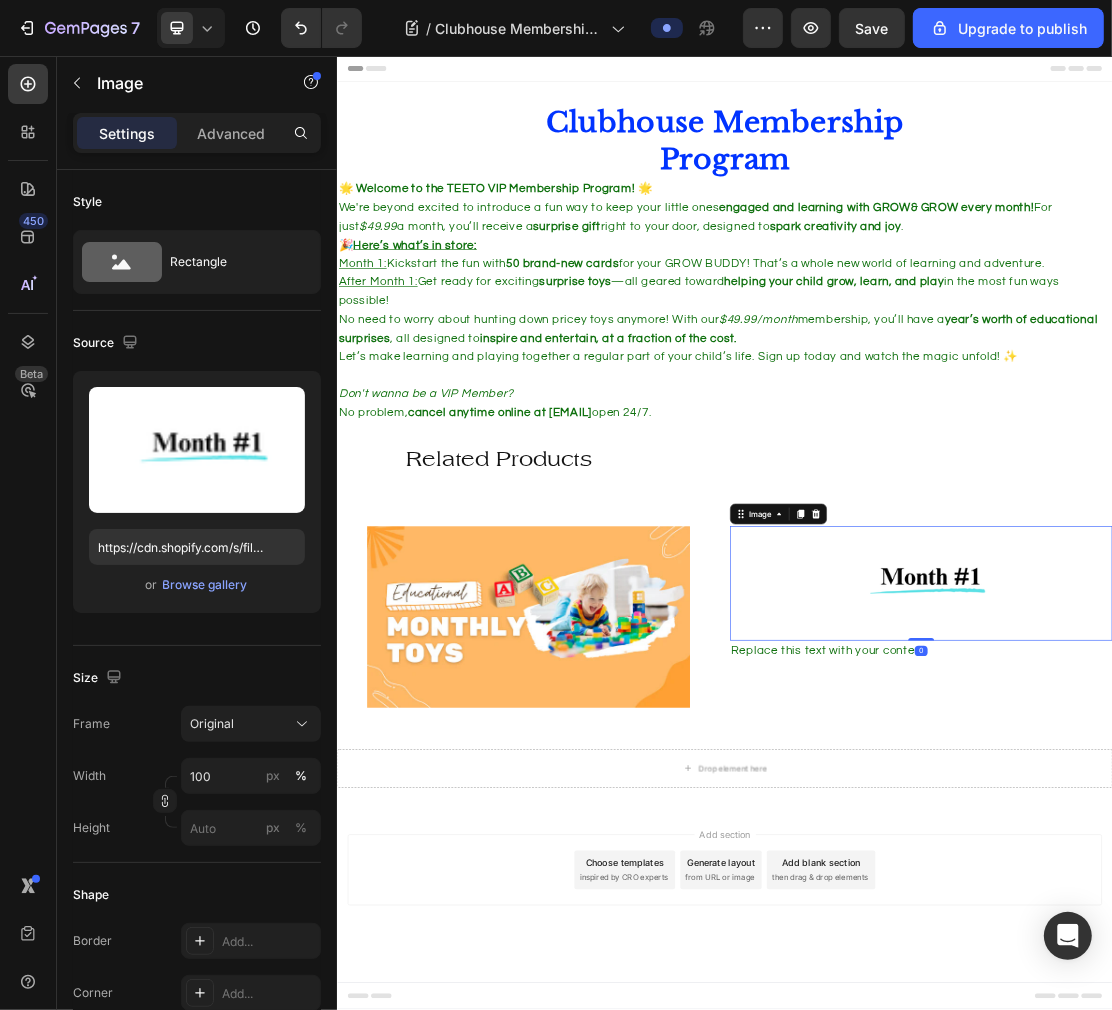 drag, startPoint x: 1250, startPoint y: 976, endPoint x: 1290, endPoint y: 909, distance: 78.03204 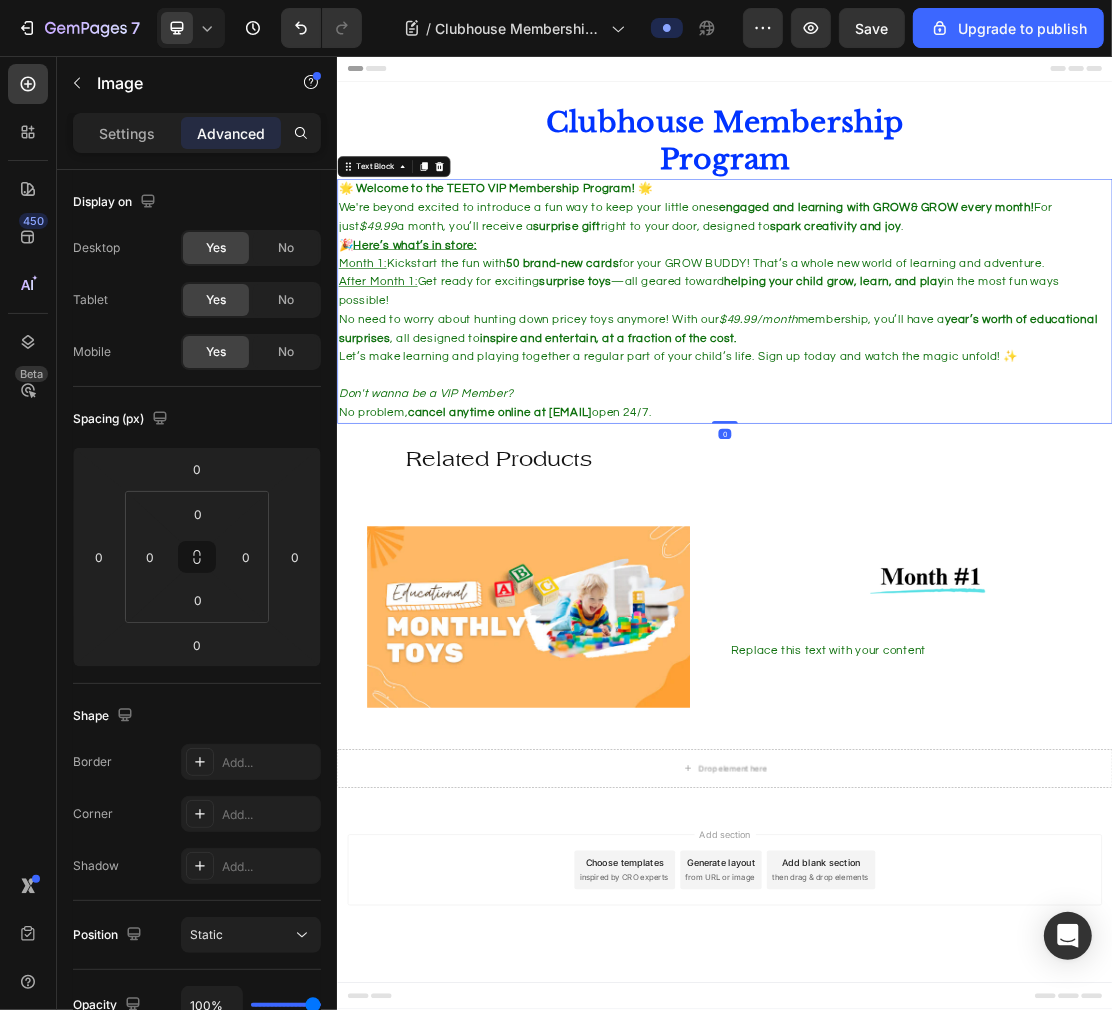 click on "Don't wanna be a VIP Member?" at bounding box center (936, 579) 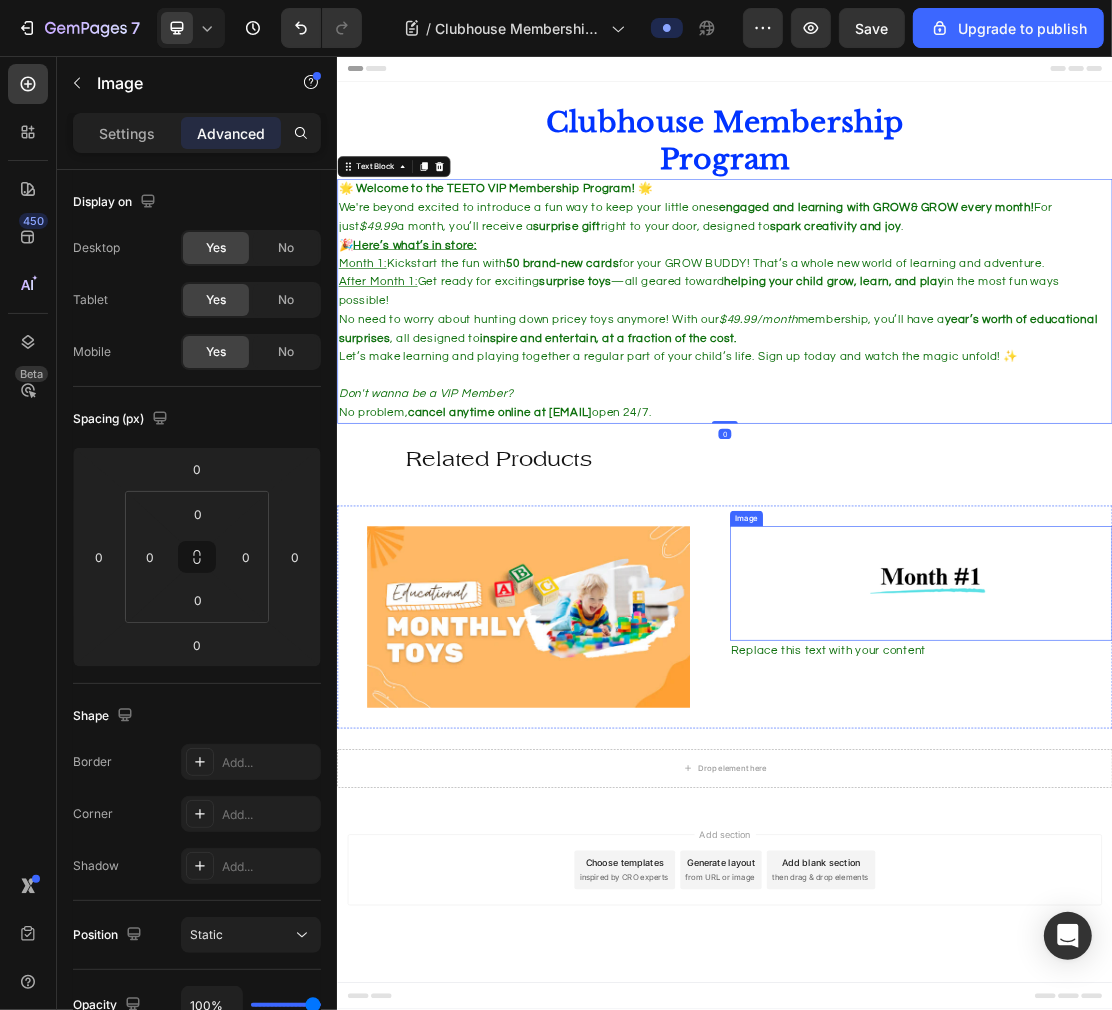 click at bounding box center (1240, 873) 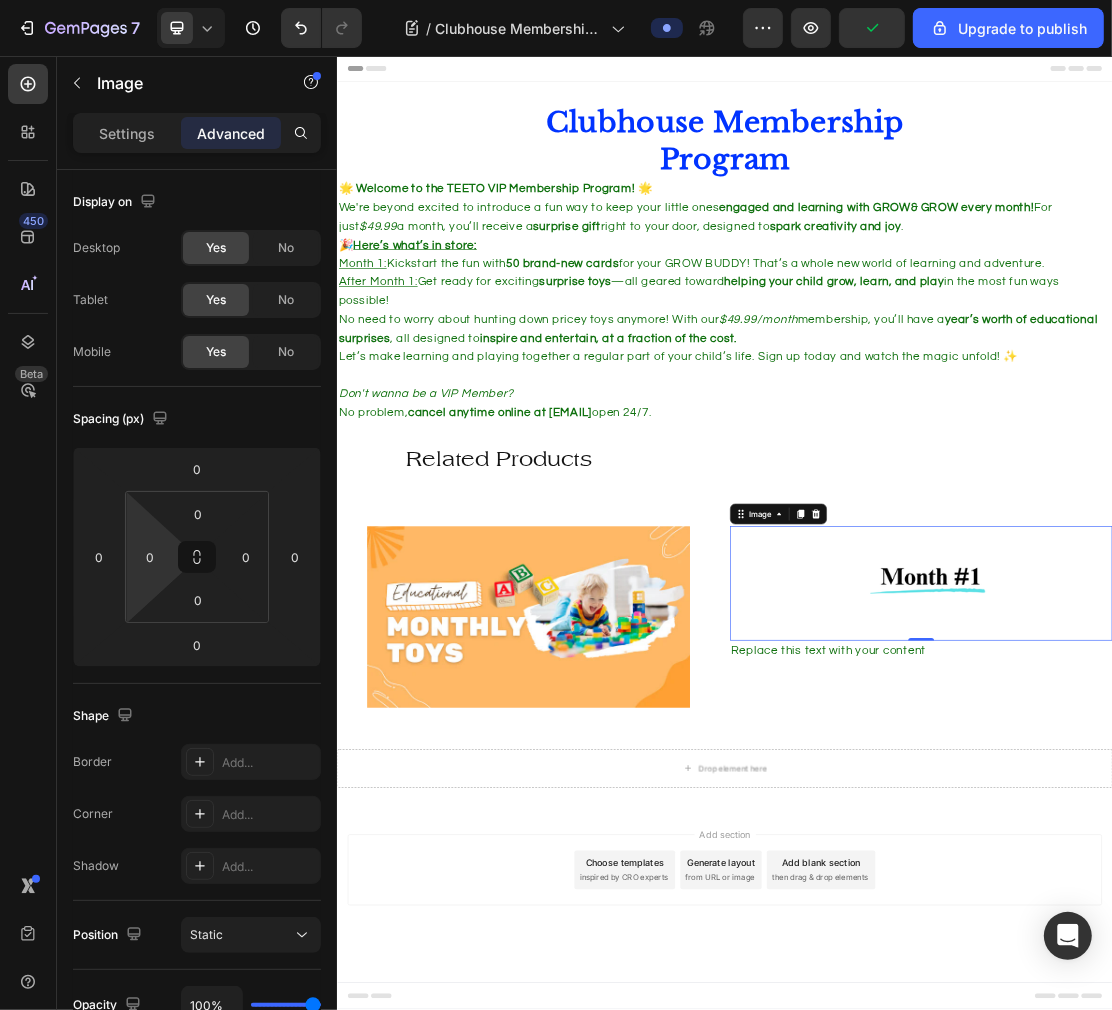 click on "0" at bounding box center [150, 557] 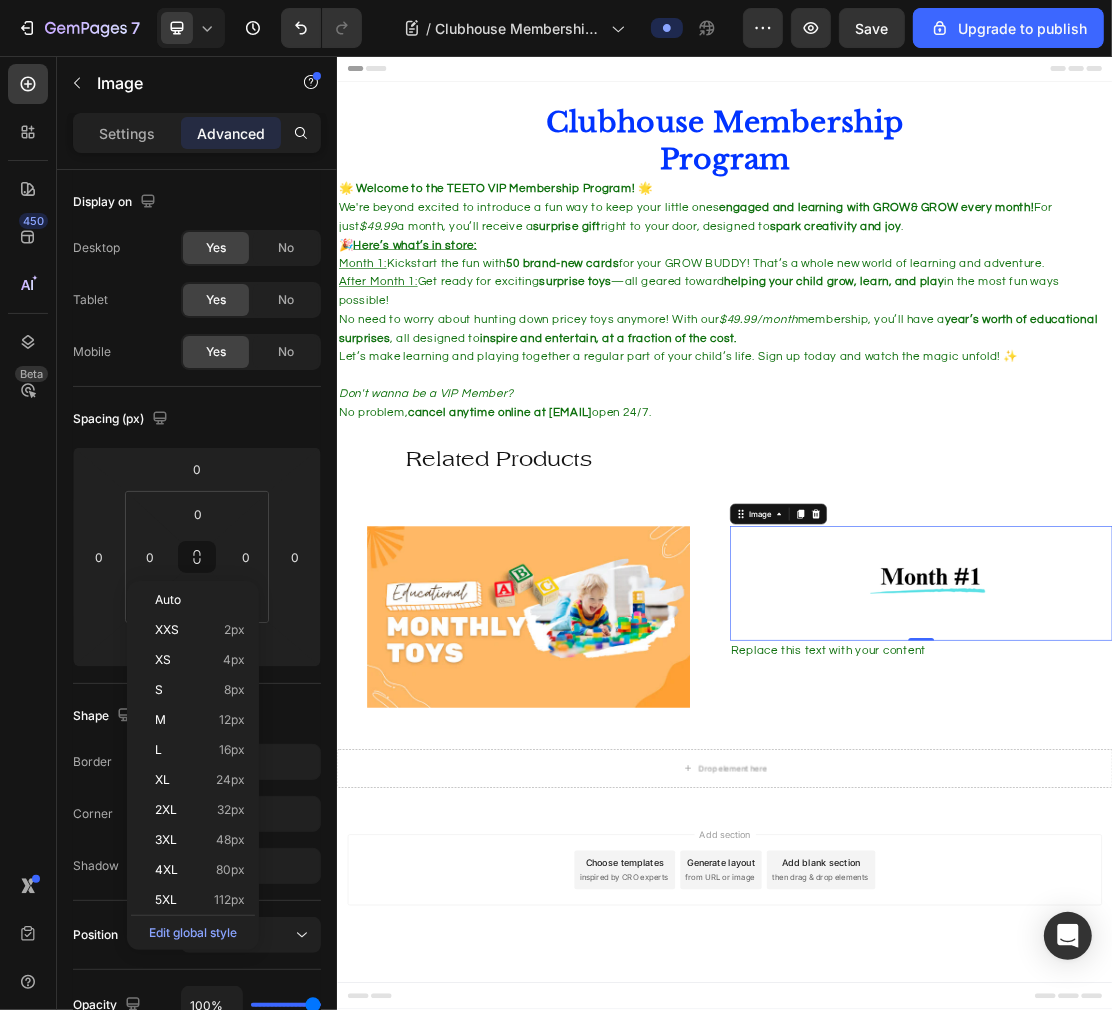 click on "5XL 112px" at bounding box center [200, 900] 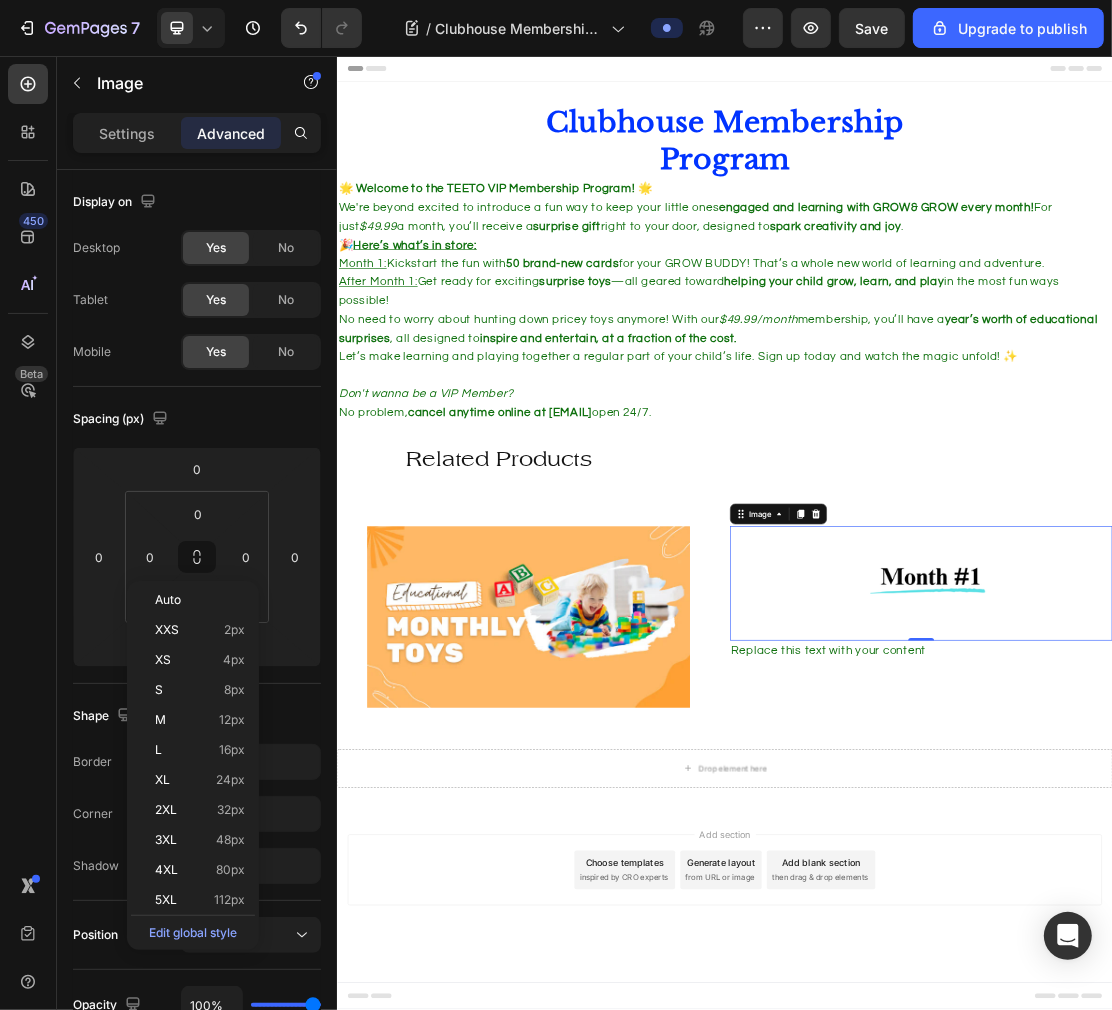 type on "112" 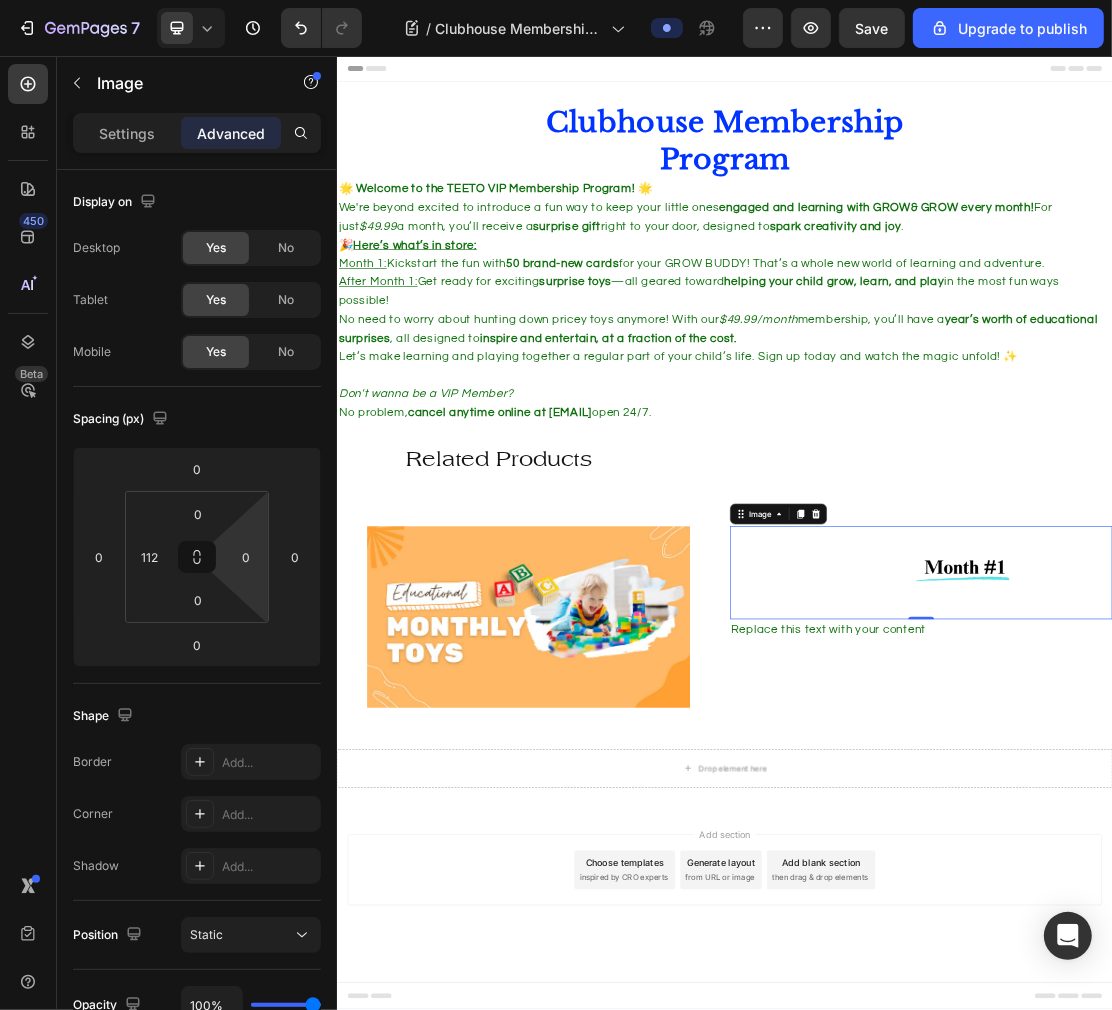 click on "0" at bounding box center [246, 557] 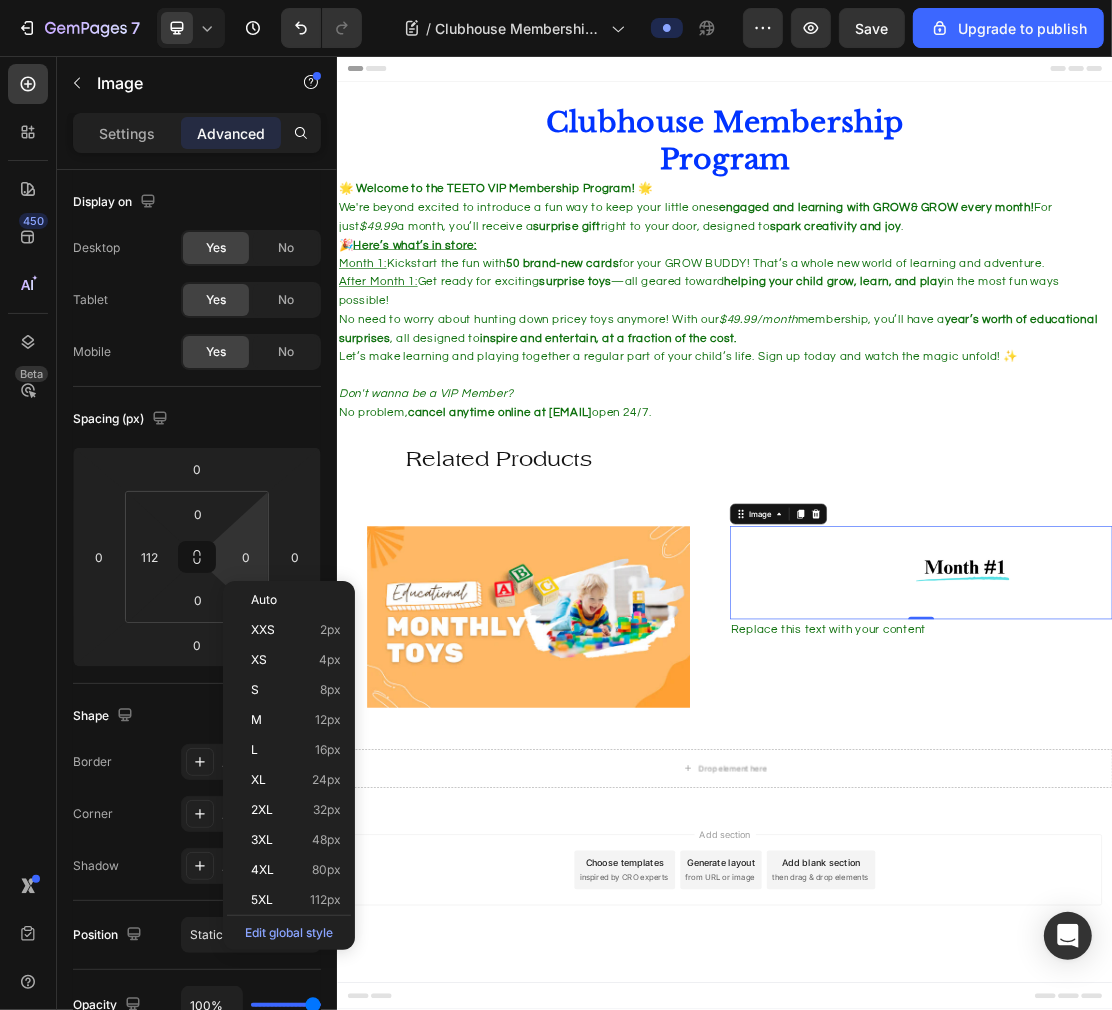 click on "5XL 112px" at bounding box center [296, 900] 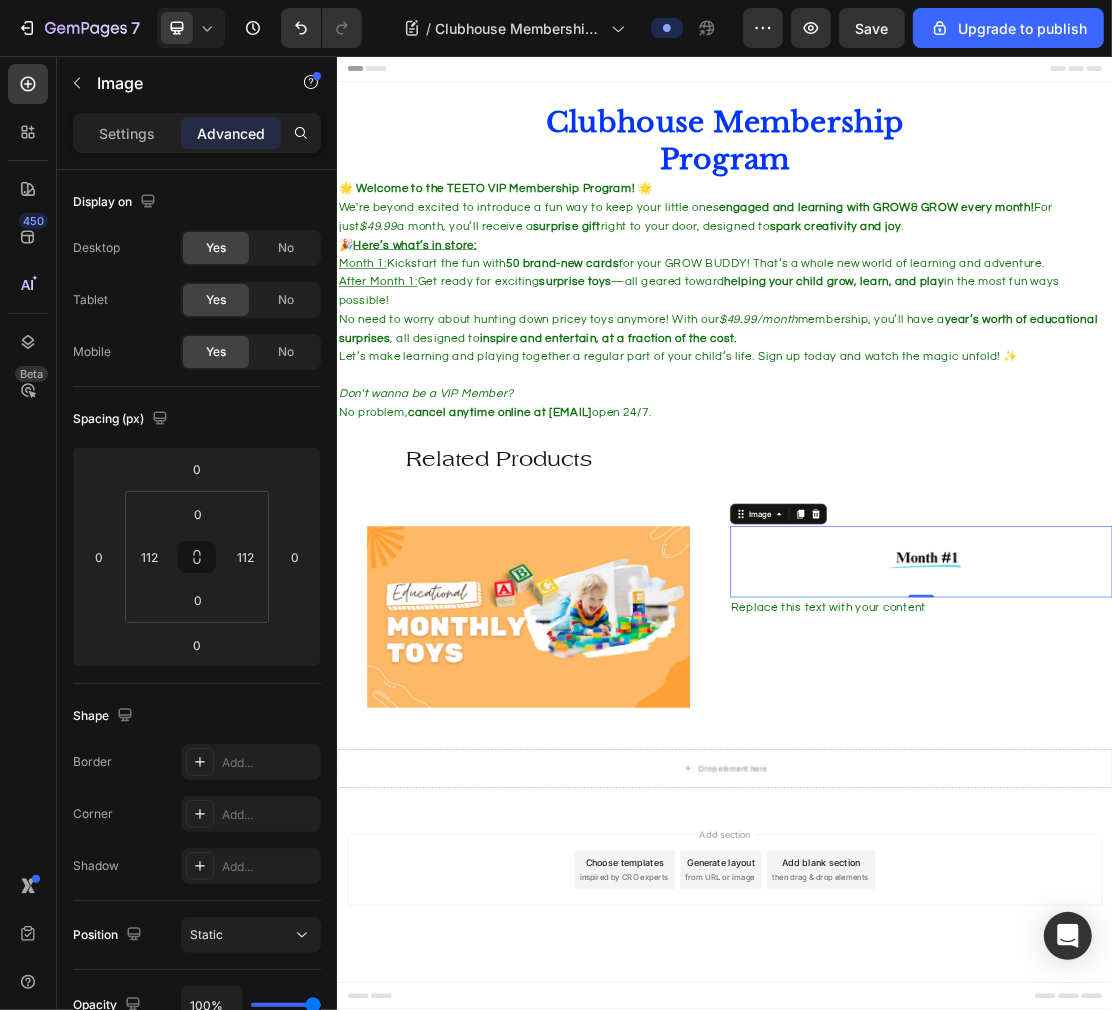 click at bounding box center [1240, 839] 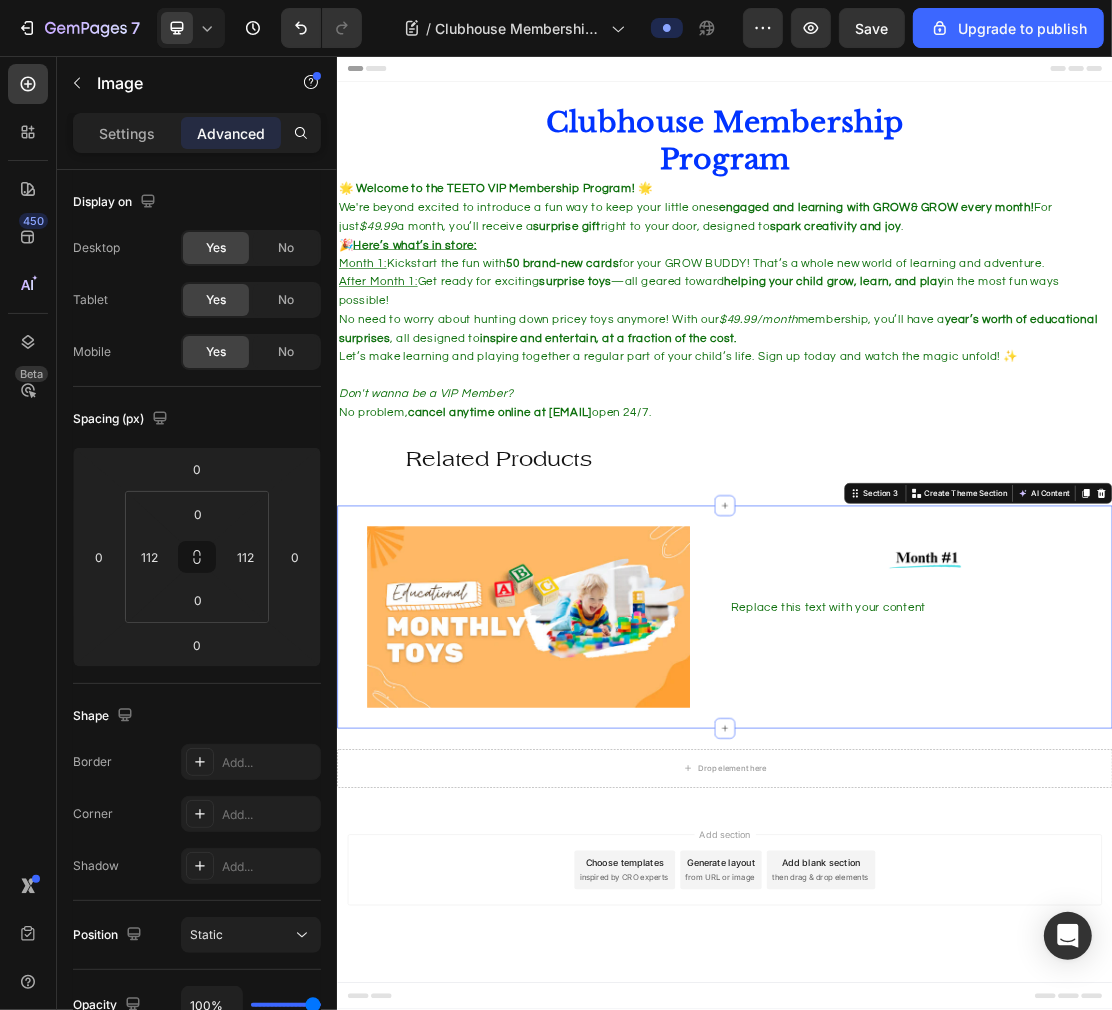 click on "Image Replace this text with your content Text Block" at bounding box center (1240, 924) 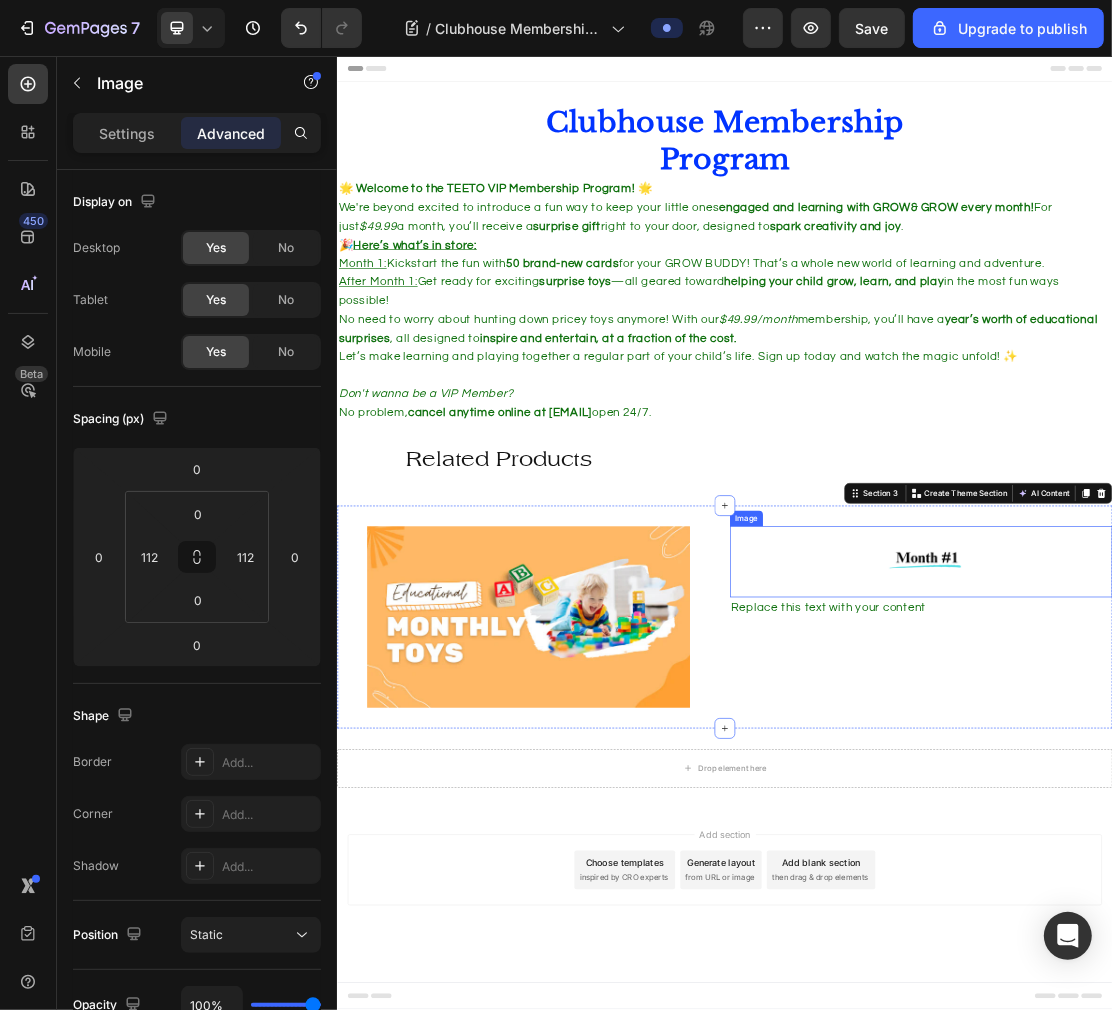 click at bounding box center (1240, 839) 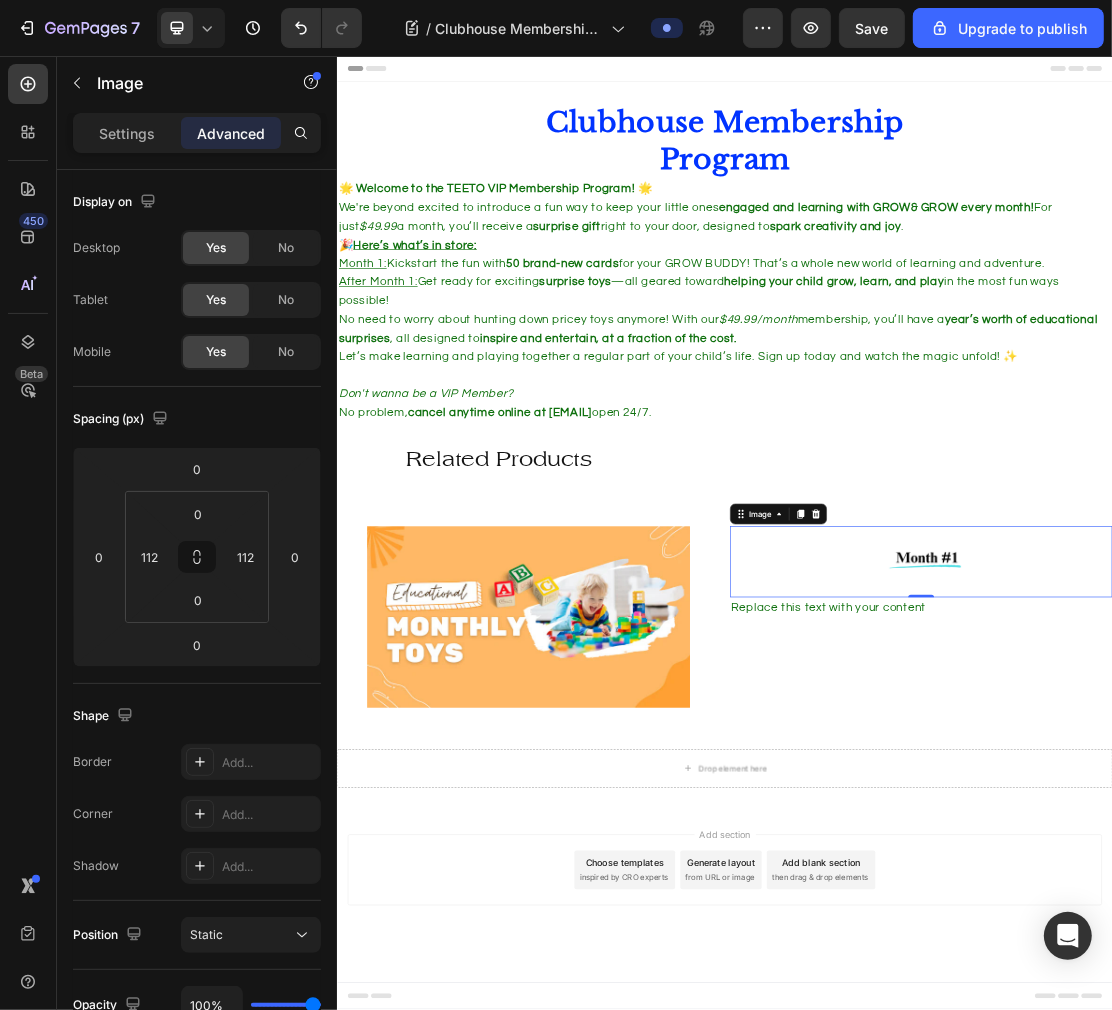 click on "7   /  Clubhouse Membership Program Preview  Save  Upgrade to publish 450 Beta Sections(18) Elements(83) Section Element Hero Section Product Detail Brands Trusted Badges Guarantee Product Breakdown How to use Testimonials Compare Bundle FAQs Social Proof Brand Story Product List Collection Blog List Contact Sticky Add to Cart Custom Footer Browse Library 450 Layout
Row
Row
Row
Row Text
Heading
Text Block Button
Button
Button Media
Image
Image" at bounding box center [556, 0] 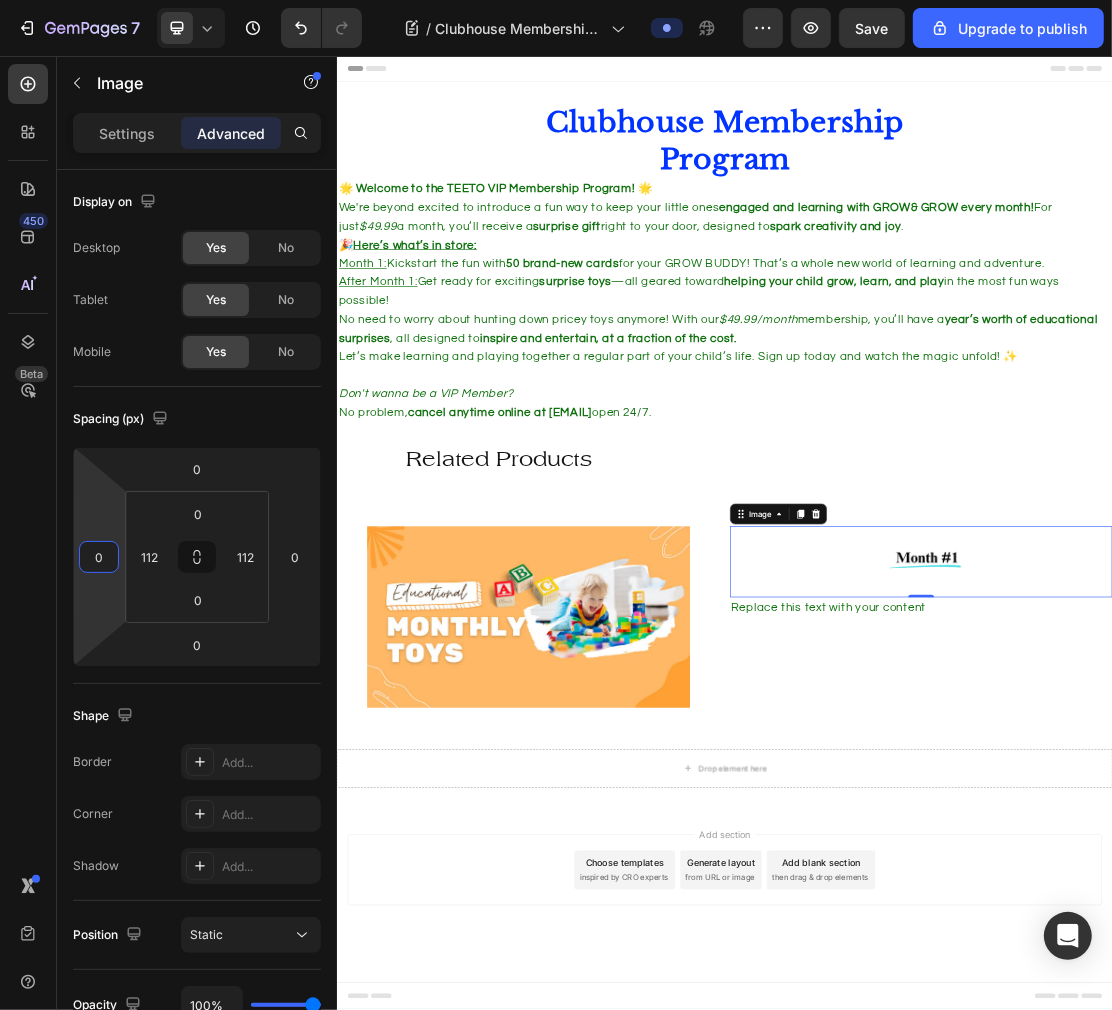 click on "7   /  Clubhouse Membership Program Preview  Save  Upgrade to publish 450 Beta Sections(18) Elements(83) Section Element Hero Section Product Detail Brands Trusted Badges Guarantee Product Breakdown How to use Testimonials Compare Bundle FAQs Social Proof Brand Story Product List Collection Blog List Contact Sticky Add to Cart Custom Footer Browse Library 450 Layout
Row
Row
Row
Row Text
Heading
Text Block Button
Button
Button Media
Image
Image" at bounding box center [556, 0] 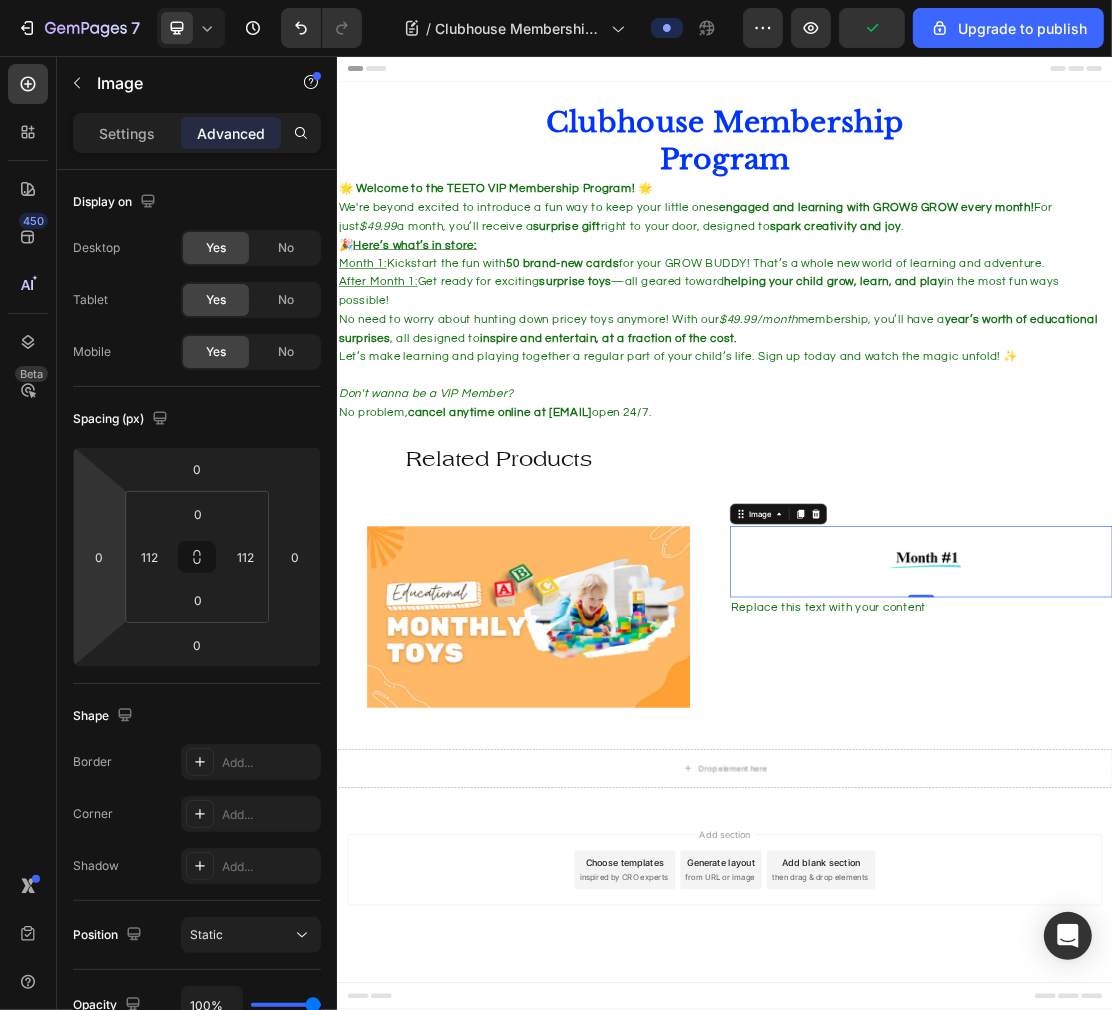 click on "7   /  Clubhouse Membership Program Preview Upgrade to publish 450 Beta Sections(18) Elements(83) Section Element Hero Section Product Detail Brands Trusted Badges Guarantee Product Breakdown How to use Testimonials Compare Bundle FAQs Social Proof Brand Story Product List Collection Blog List Contact Sticky Add to Cart Custom Footer Browse Library 450 Layout
Row
Row
Row
Row Text
Heading
Text Block Button
Button
Button Media
Image
Image
Video" at bounding box center (556, 0) 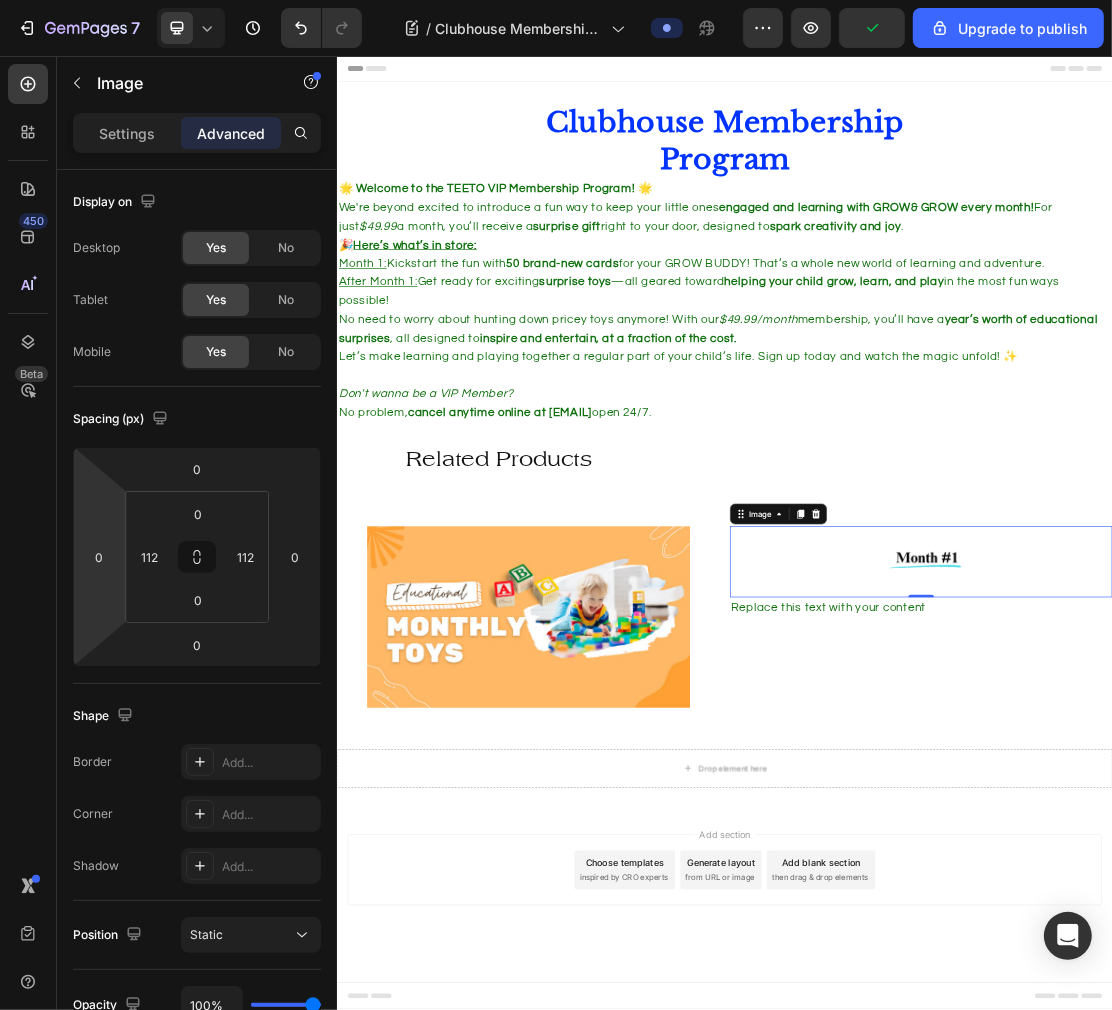 click on "0" at bounding box center [99, 557] 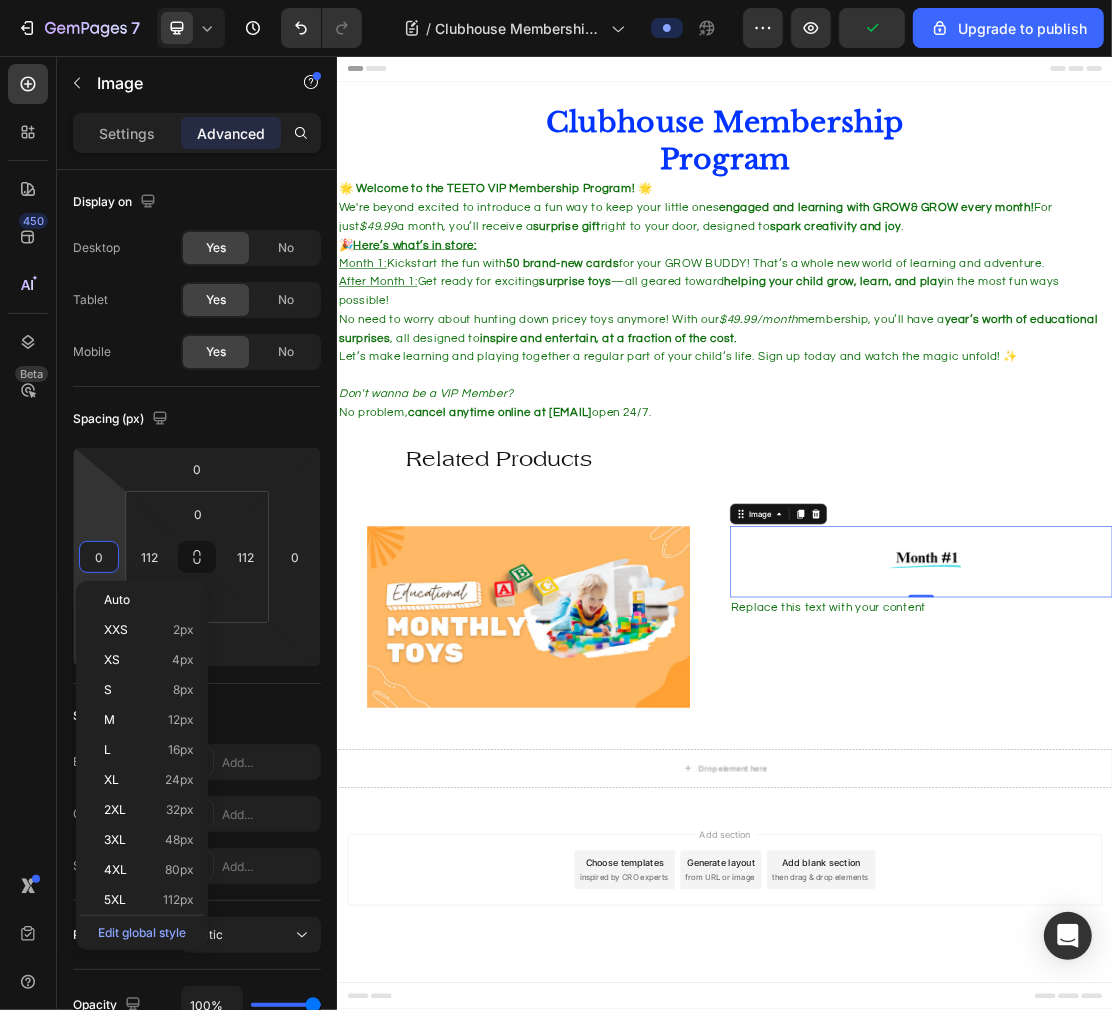 click on "5XL 112px" at bounding box center [149, 900] 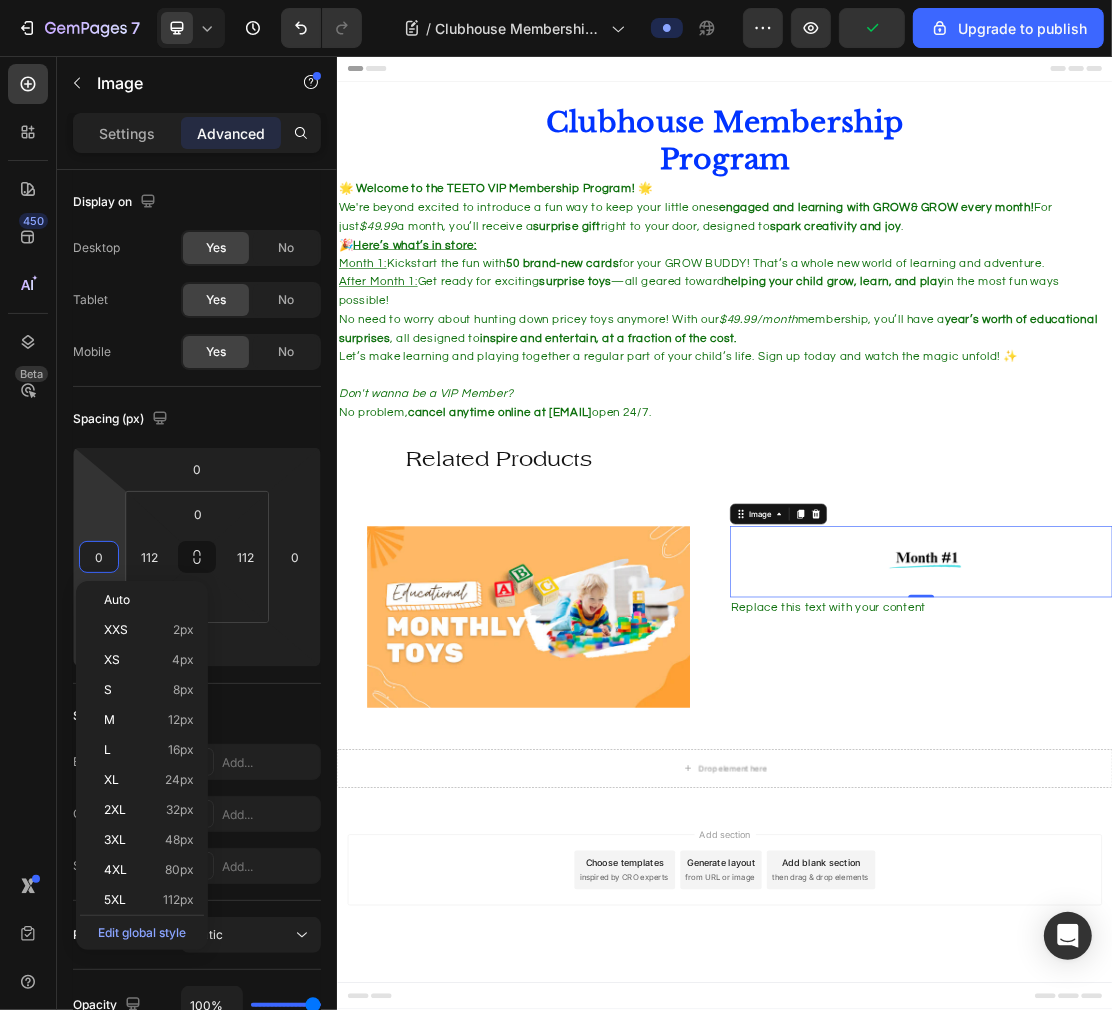 type on "112" 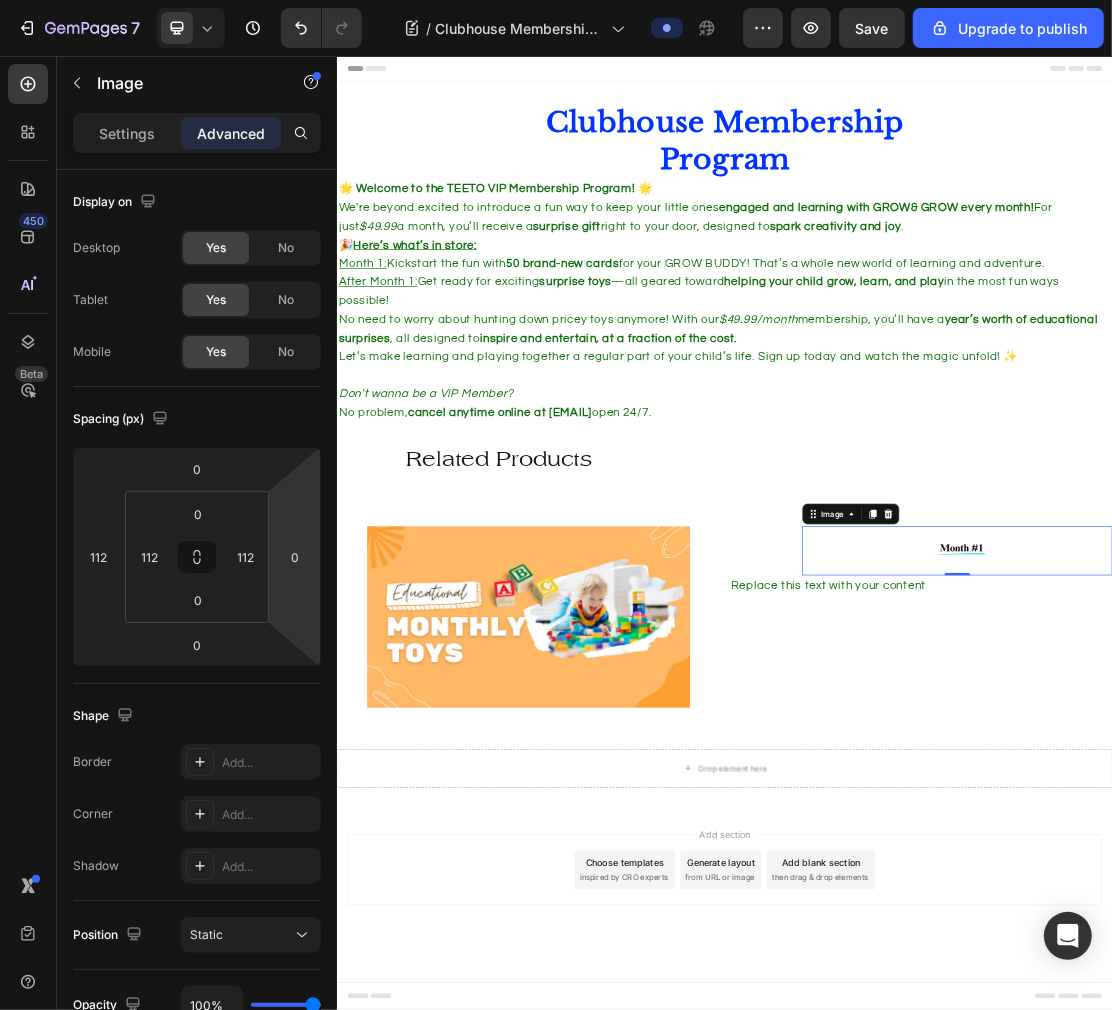 click on "0" at bounding box center (295, 557) 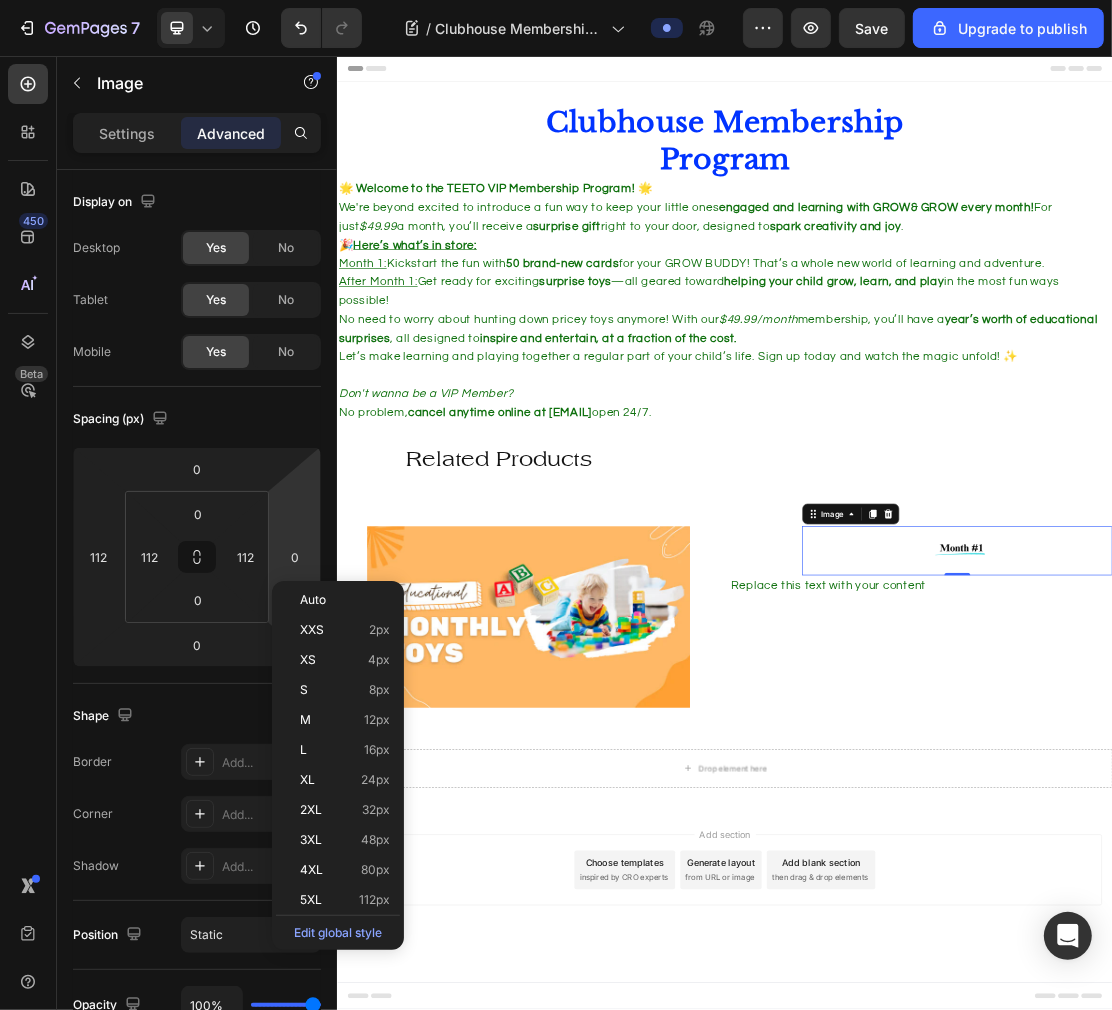 drag, startPoint x: 346, startPoint y: 906, endPoint x: 200, endPoint y: 1084, distance: 230.21729 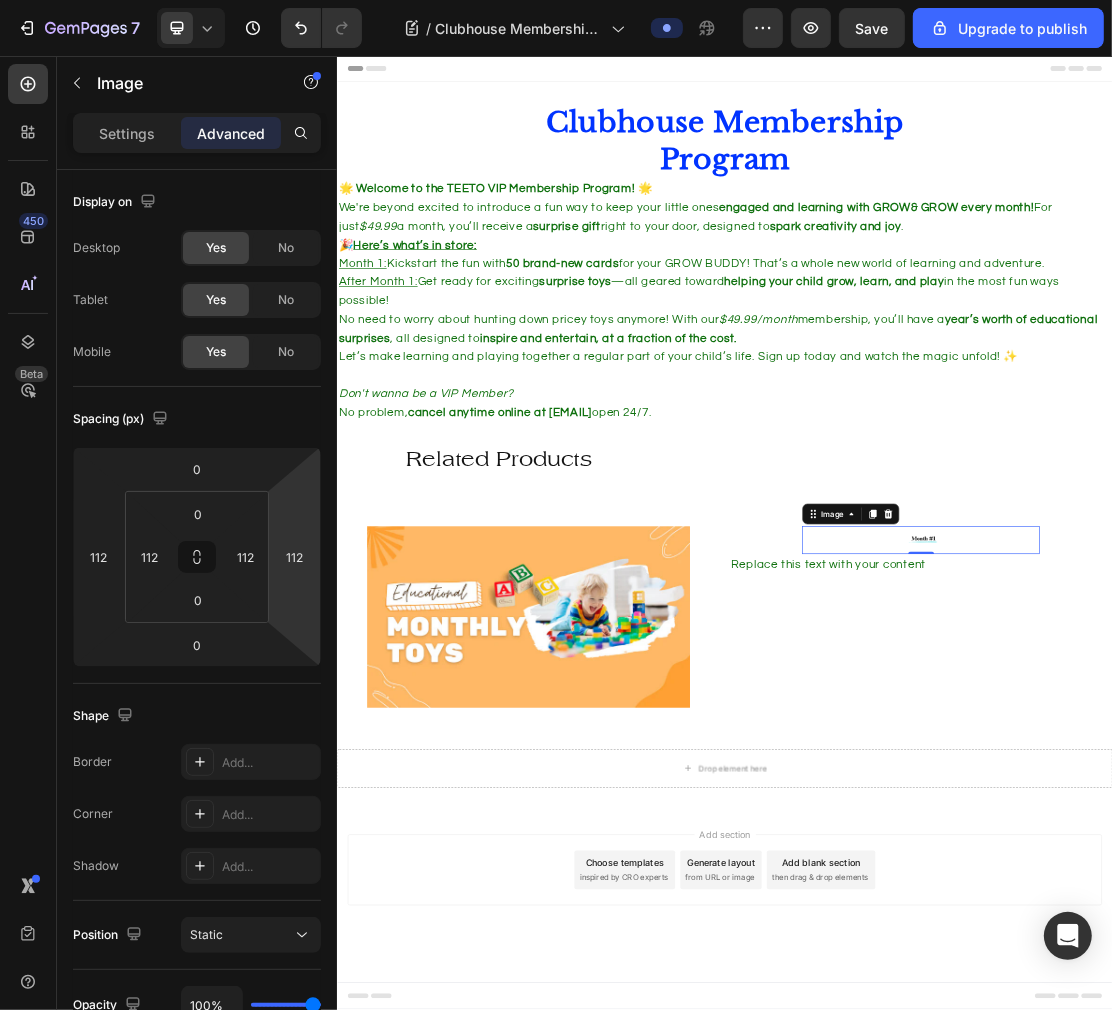 click on "112" at bounding box center [295, 557] 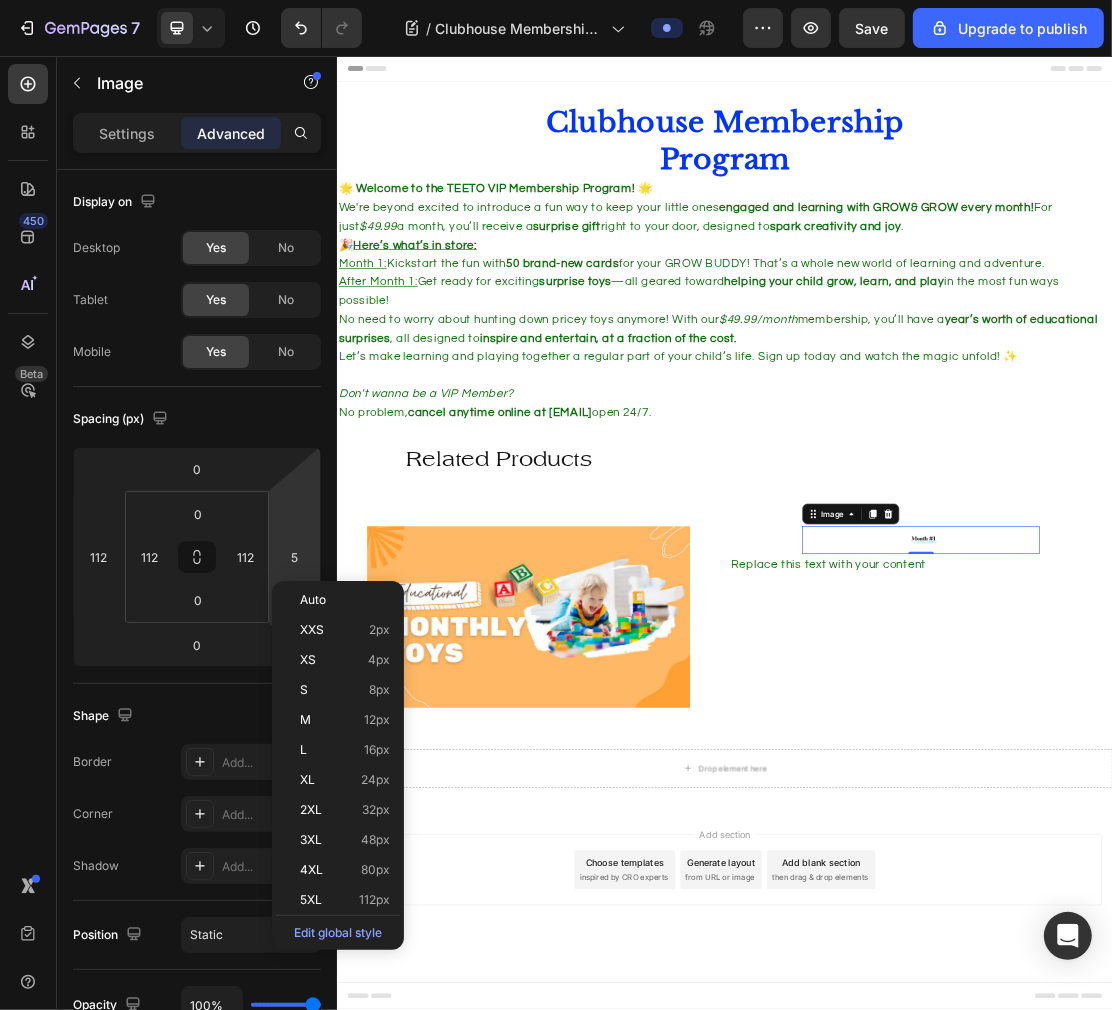 click on "L 16px" 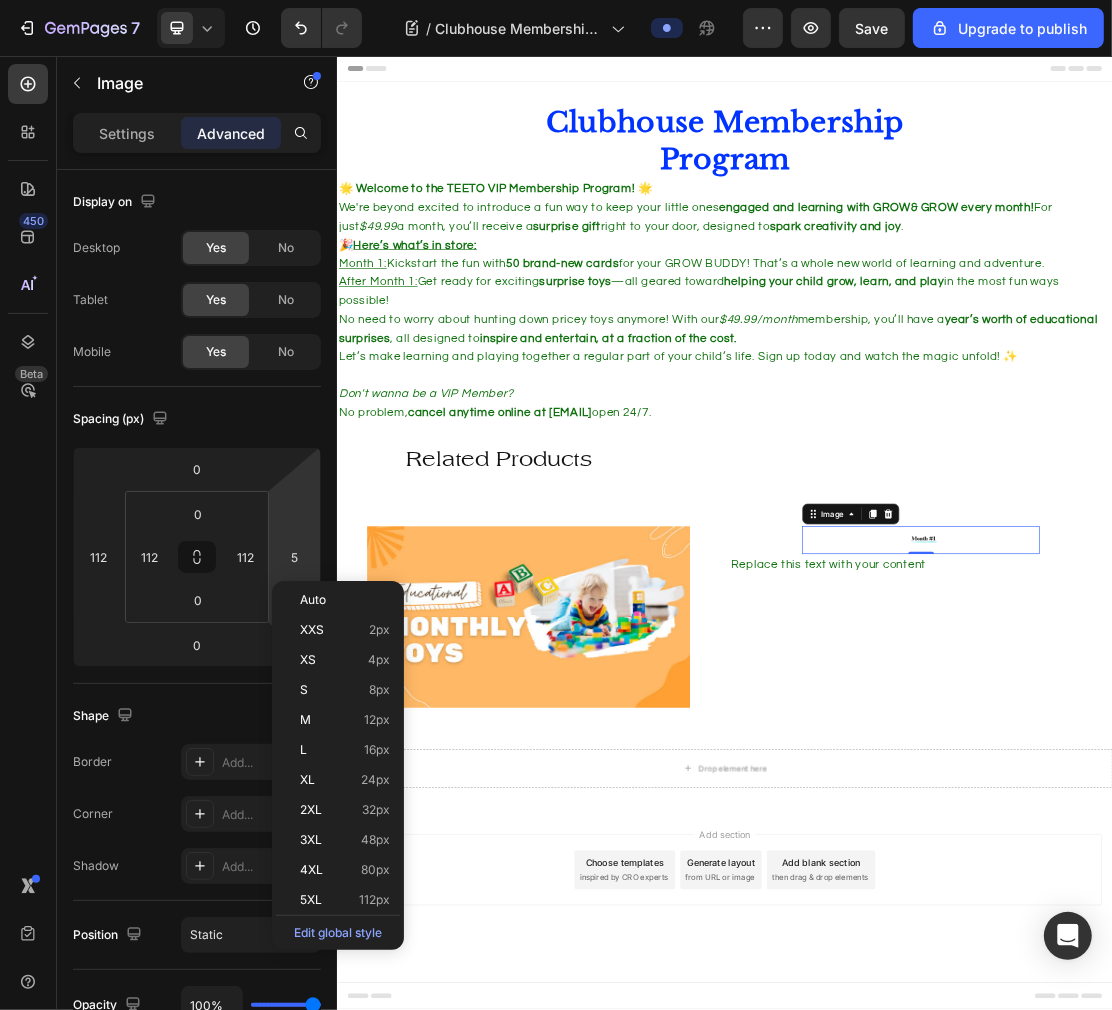 type on "16" 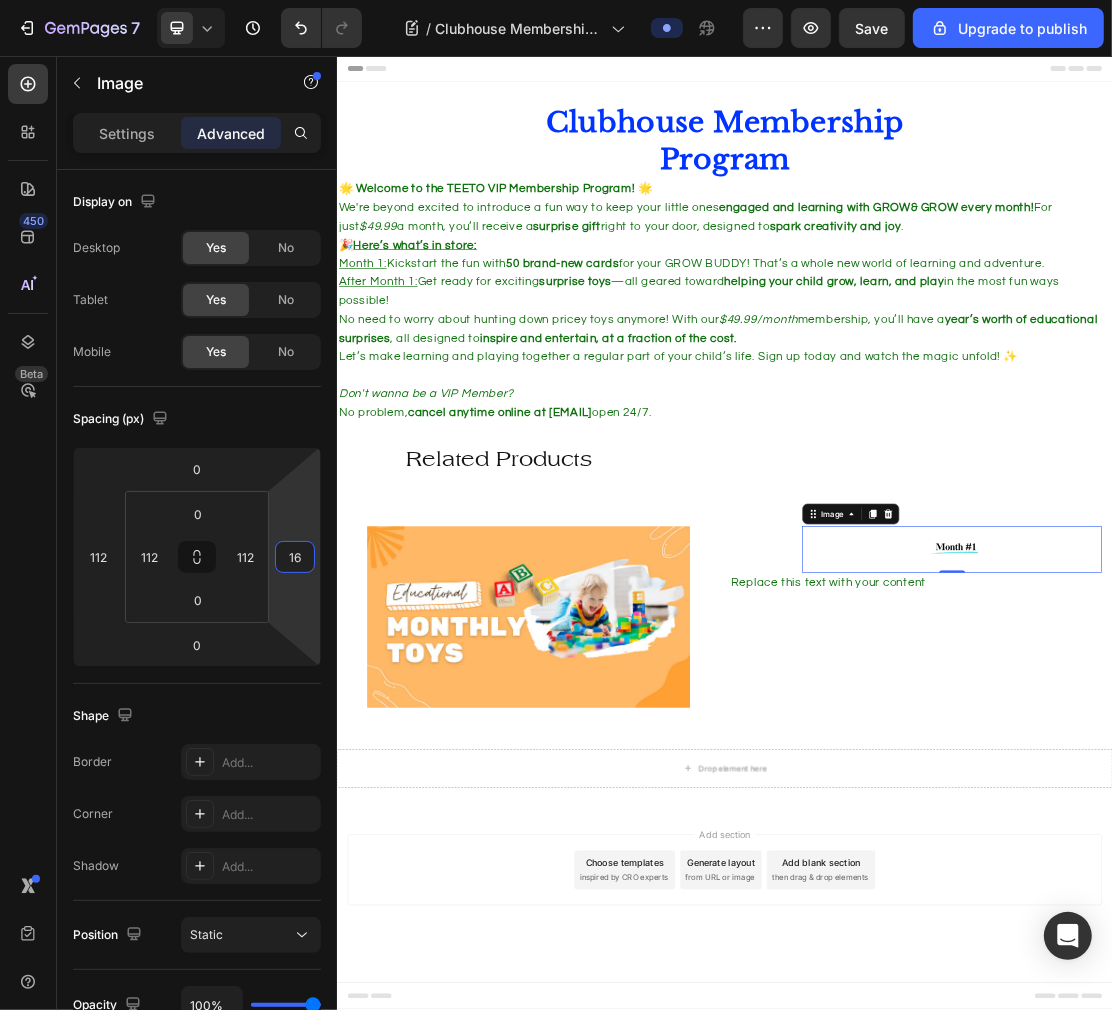 click on "16" at bounding box center (295, 557) 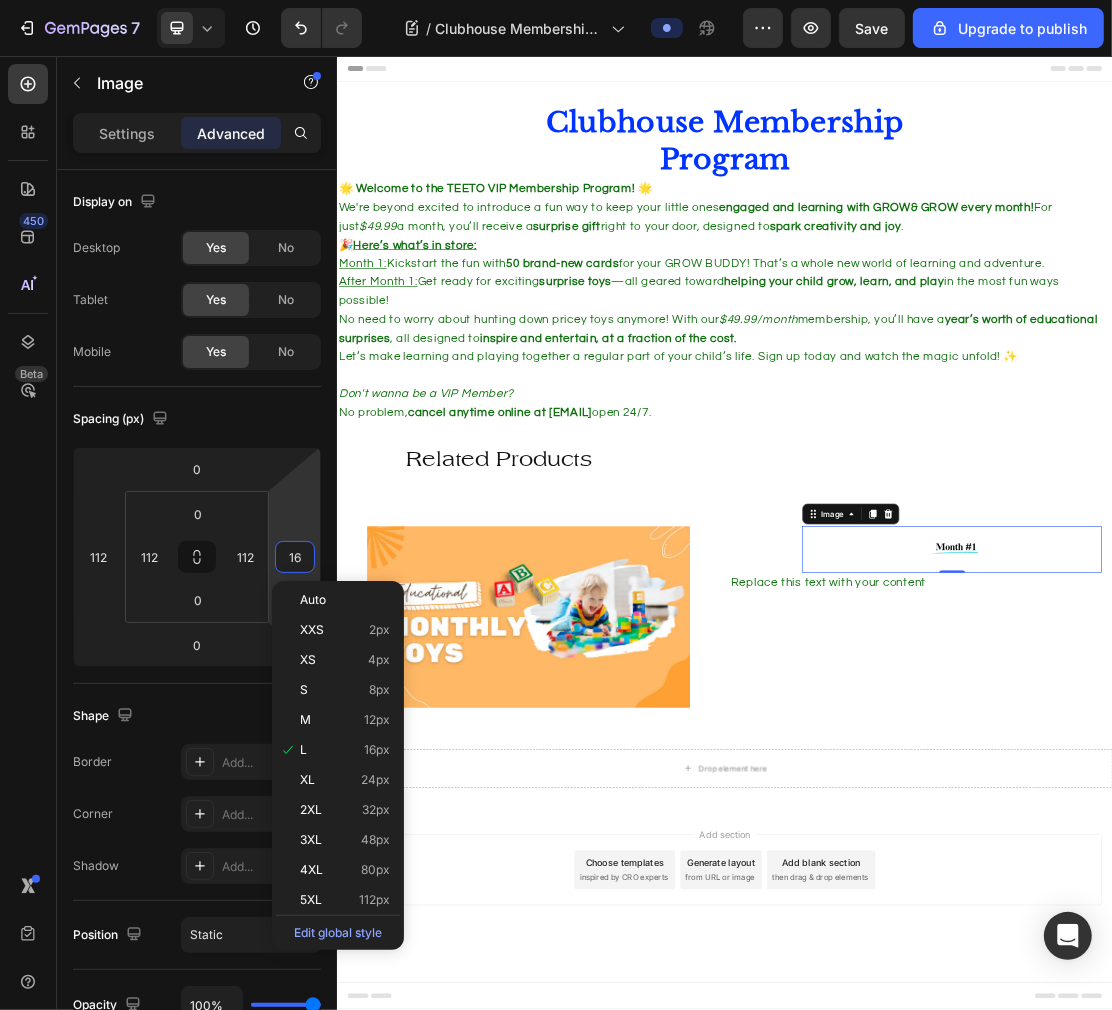 click on "Auto" at bounding box center [345, 600] 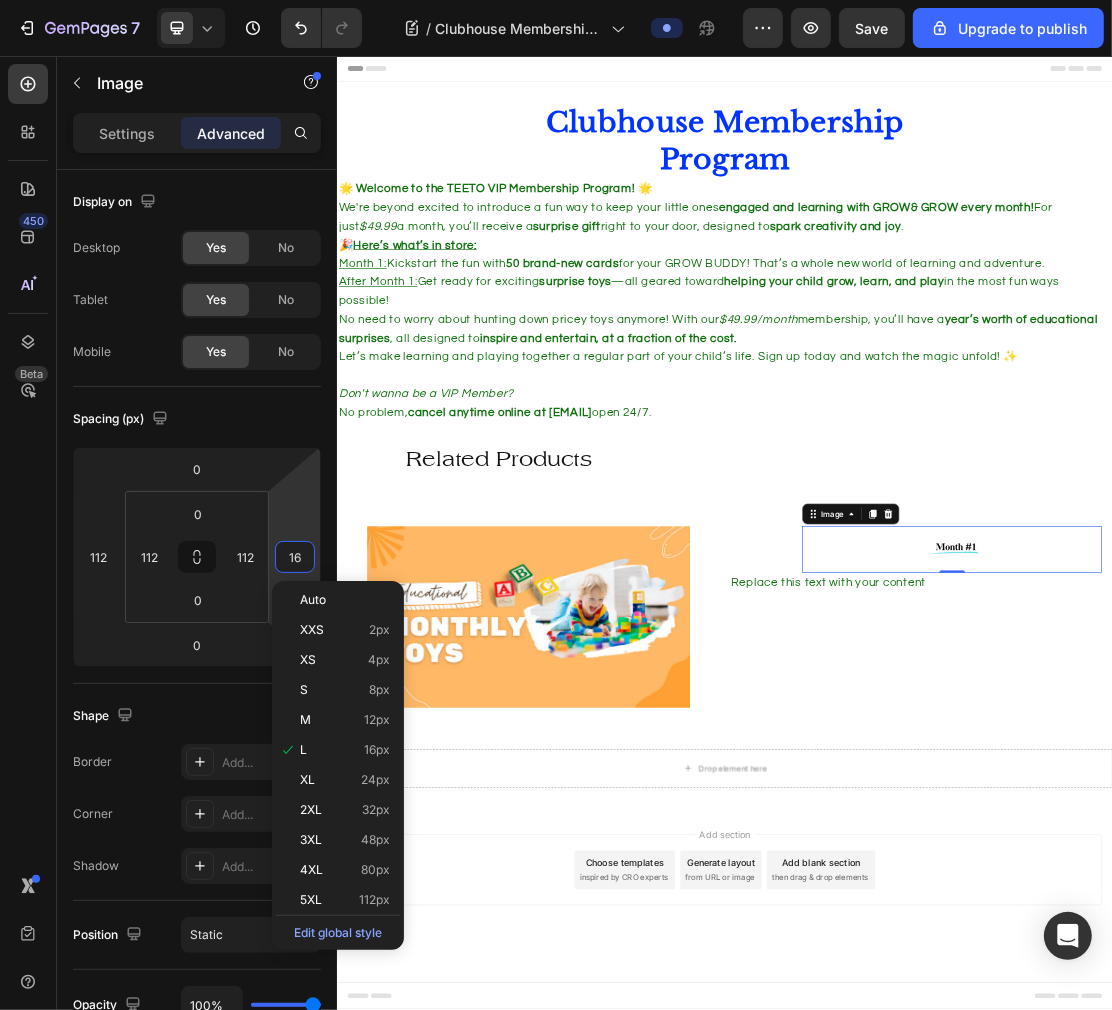 type 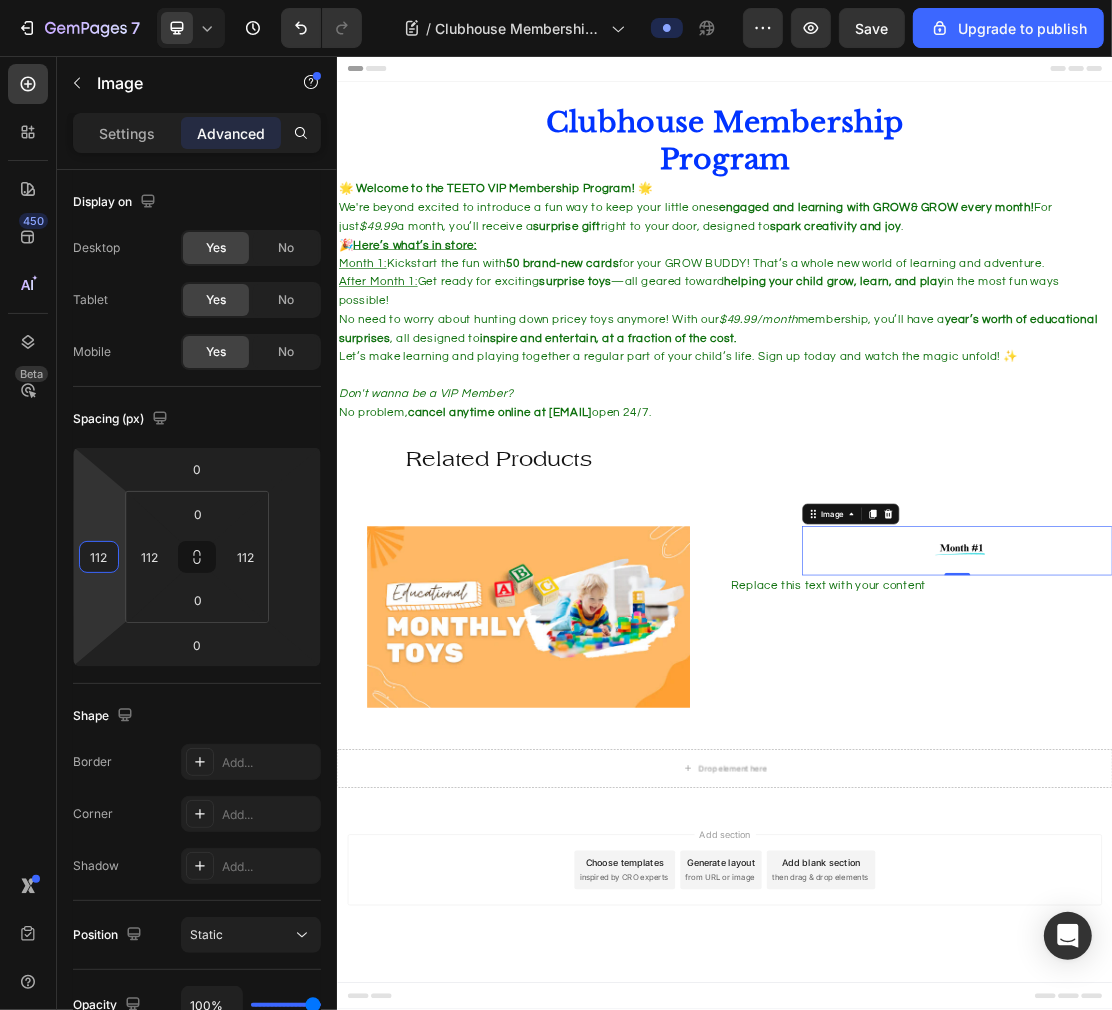click on "112" at bounding box center [99, 557] 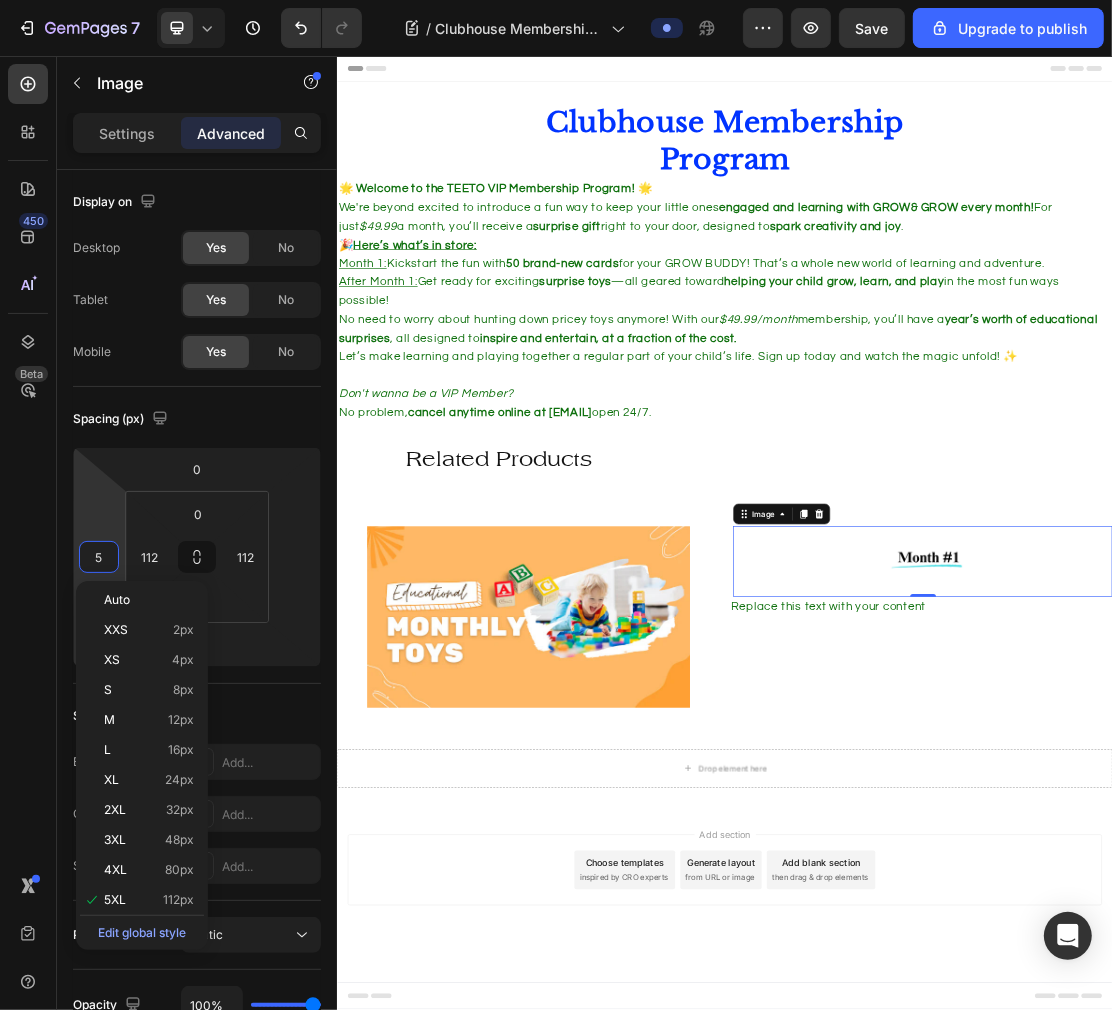 click on "L 16px" at bounding box center [149, 750] 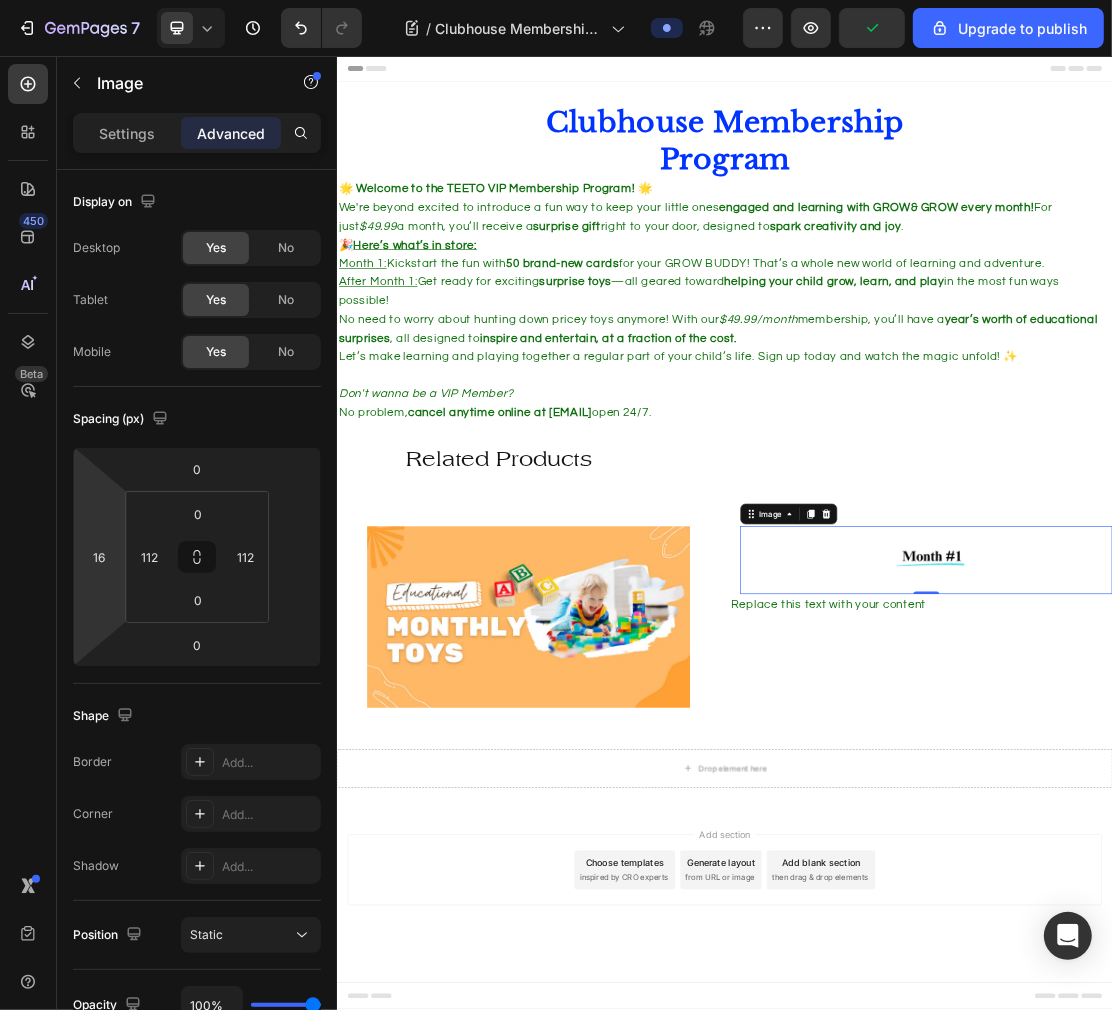 click on "7   /  Clubhouse Membership Program Preview Upgrade to publish 450 Beta Sections(18) Elements(83) Section Element Hero Section Product Detail Brands Trusted Badges Guarantee Product Breakdown How to use Testimonials Compare Bundle FAQs Social Proof Brand Story Product List Collection Blog List Contact Sticky Add to Cart Custom Footer Browse Library 450 Layout
Row
Row
Row
Row Text
Heading
Text Block Button
Button
Button Media
Image
Image
Video" at bounding box center [556, 0] 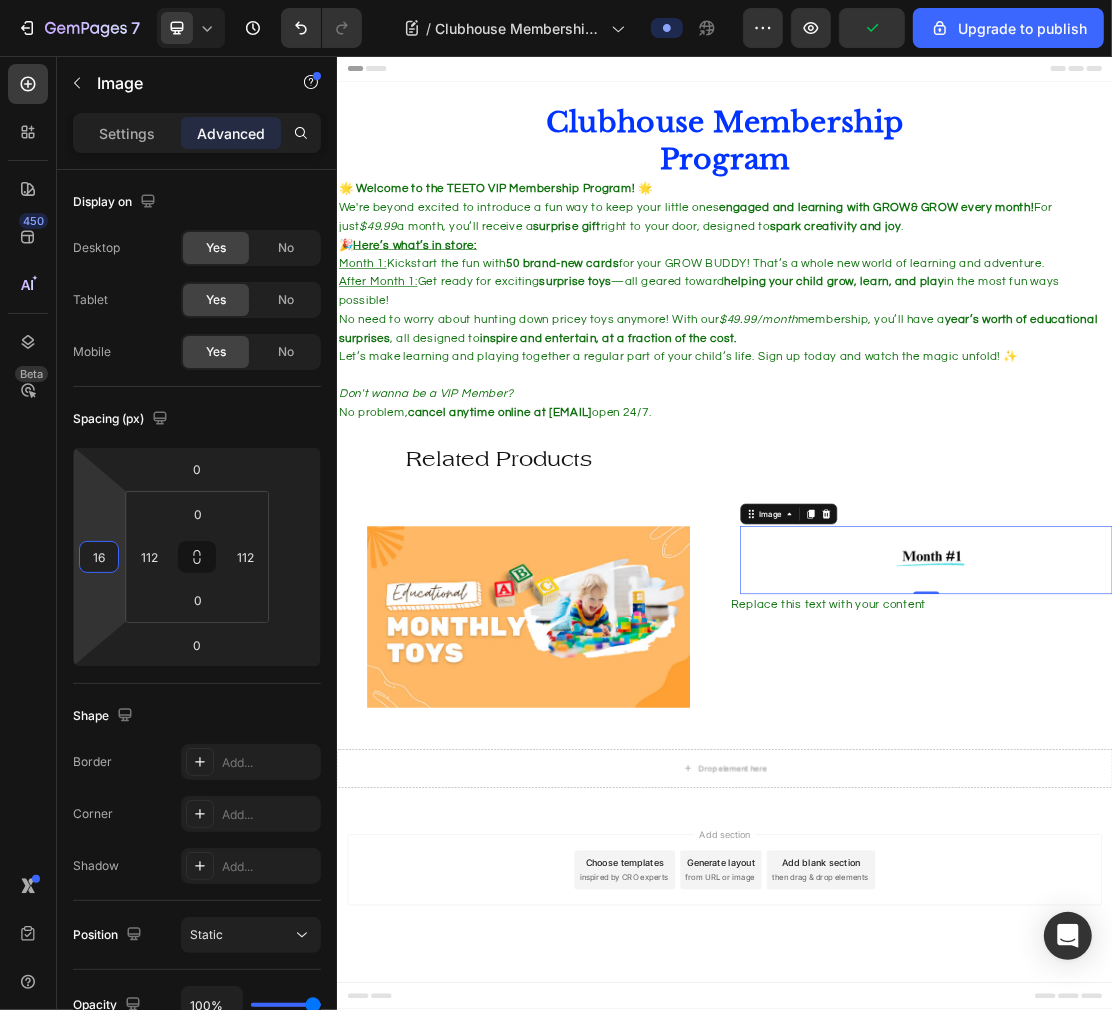click on "16" at bounding box center [99, 557] 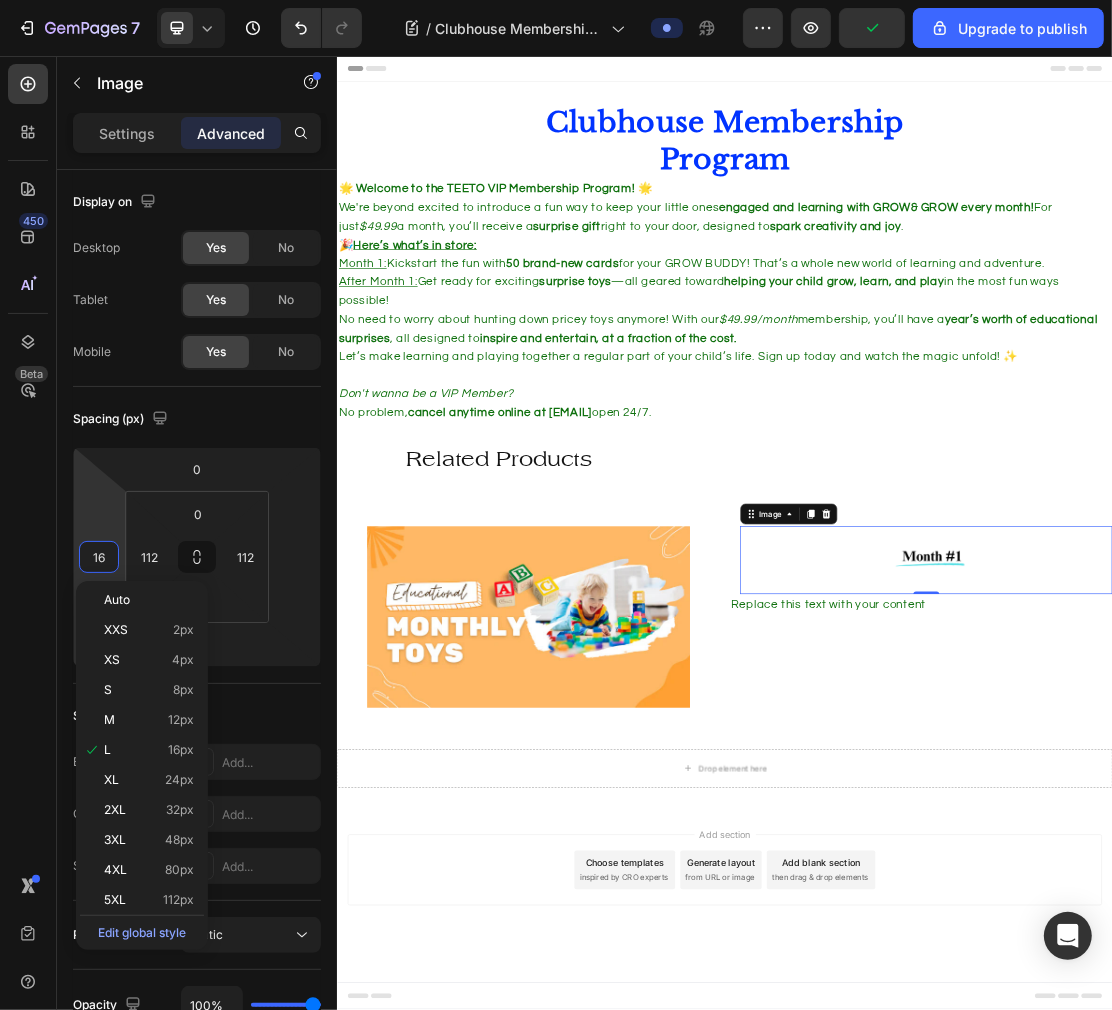 click on "XXS" at bounding box center (116, 630) 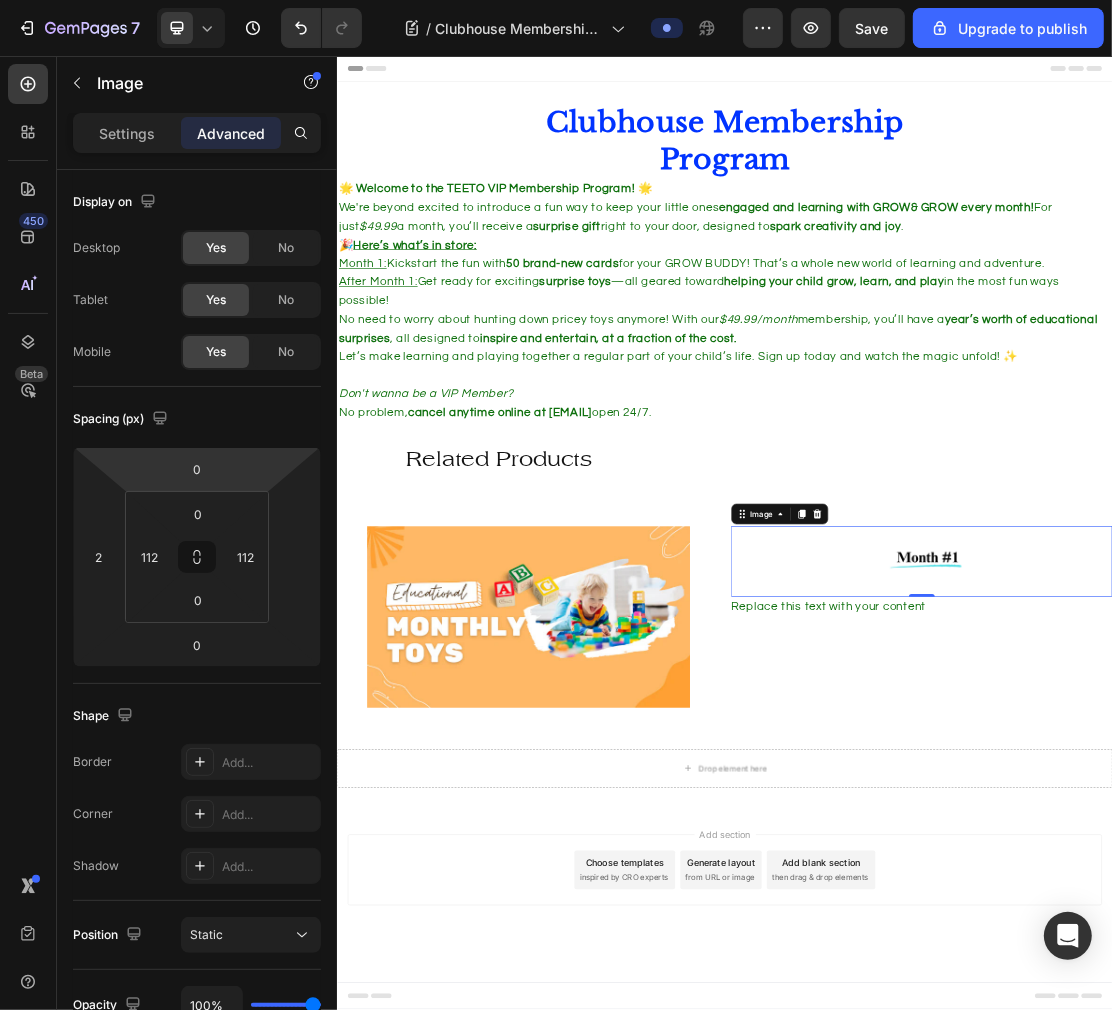 click on "0" at bounding box center [197, 469] 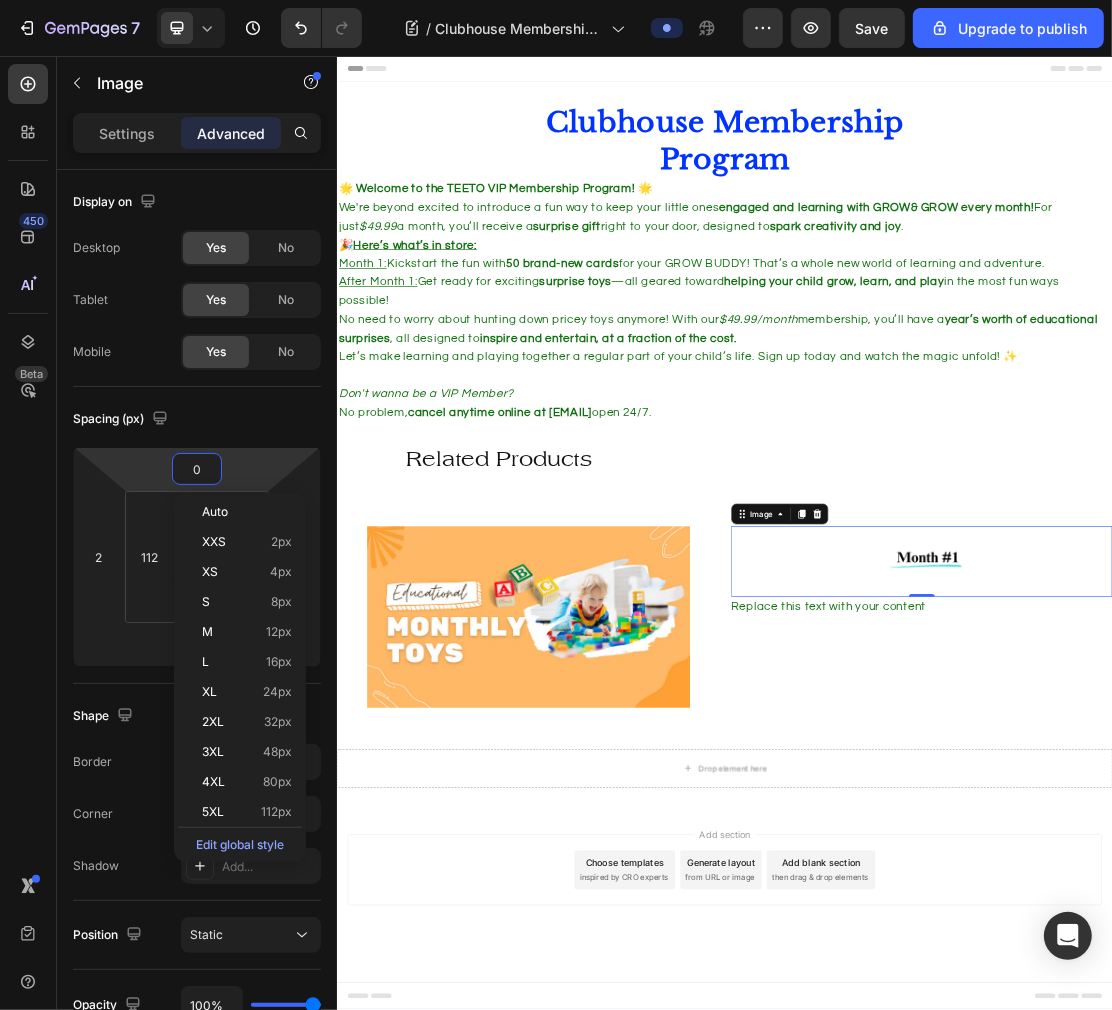 click on "S 8px" 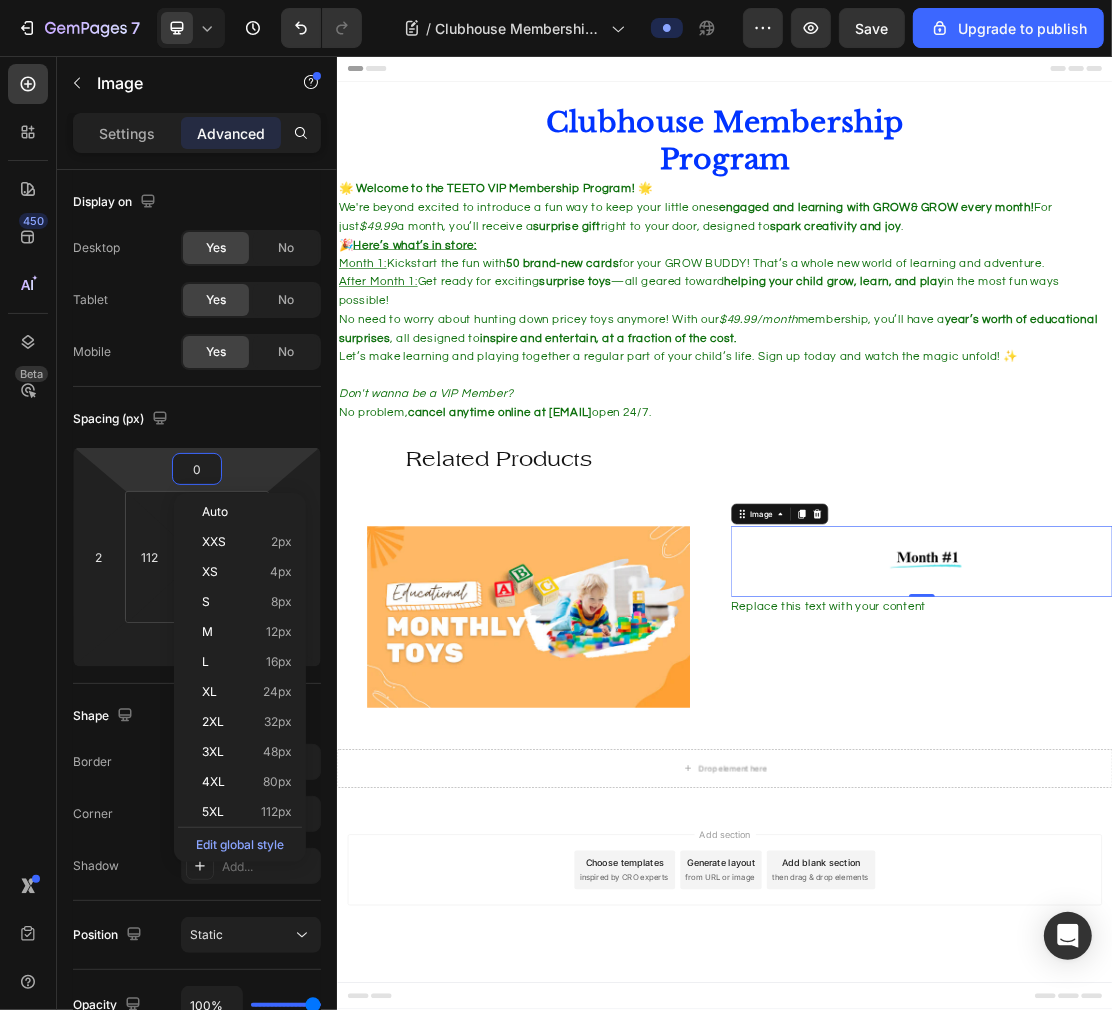 type on "8" 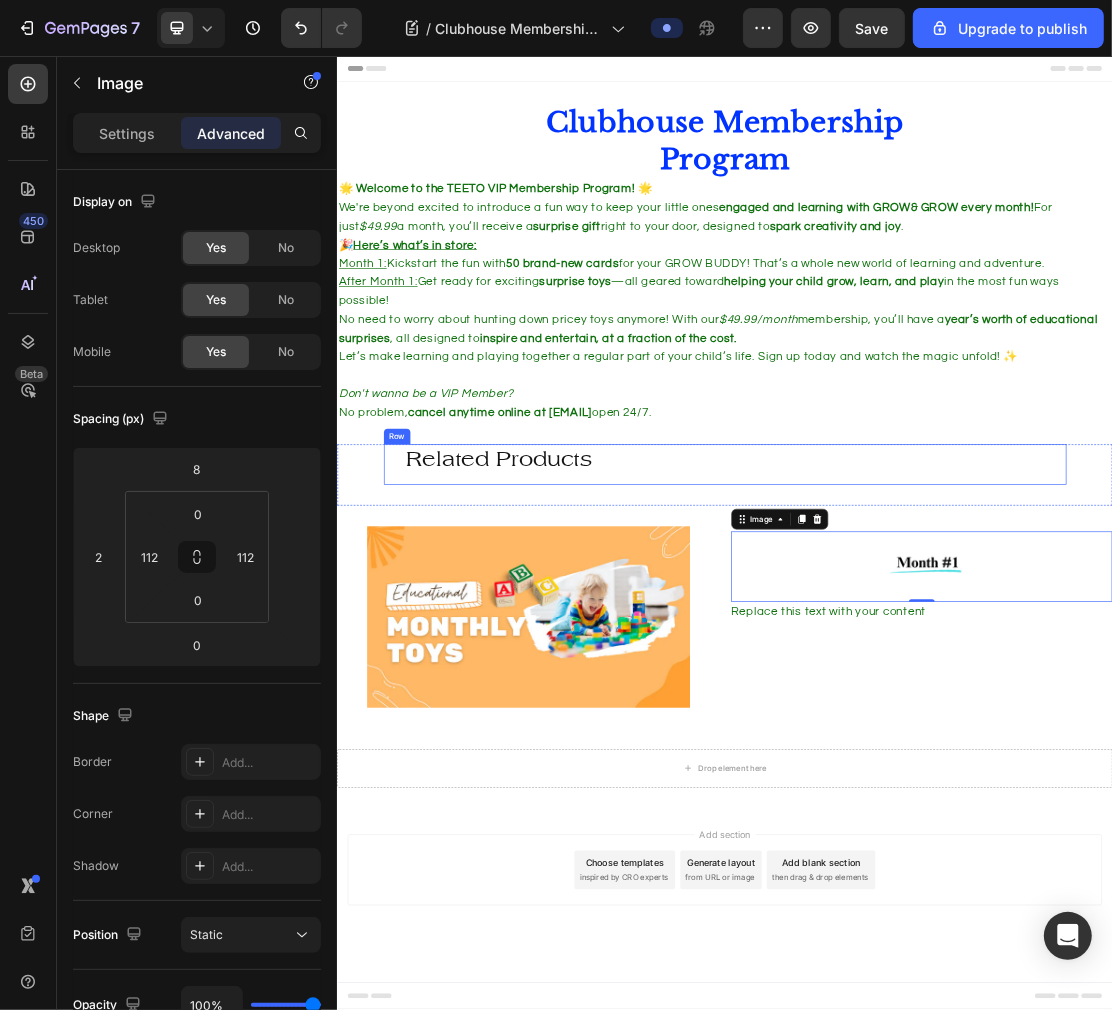 click on "Related Products Heading Row" at bounding box center [936, 688] 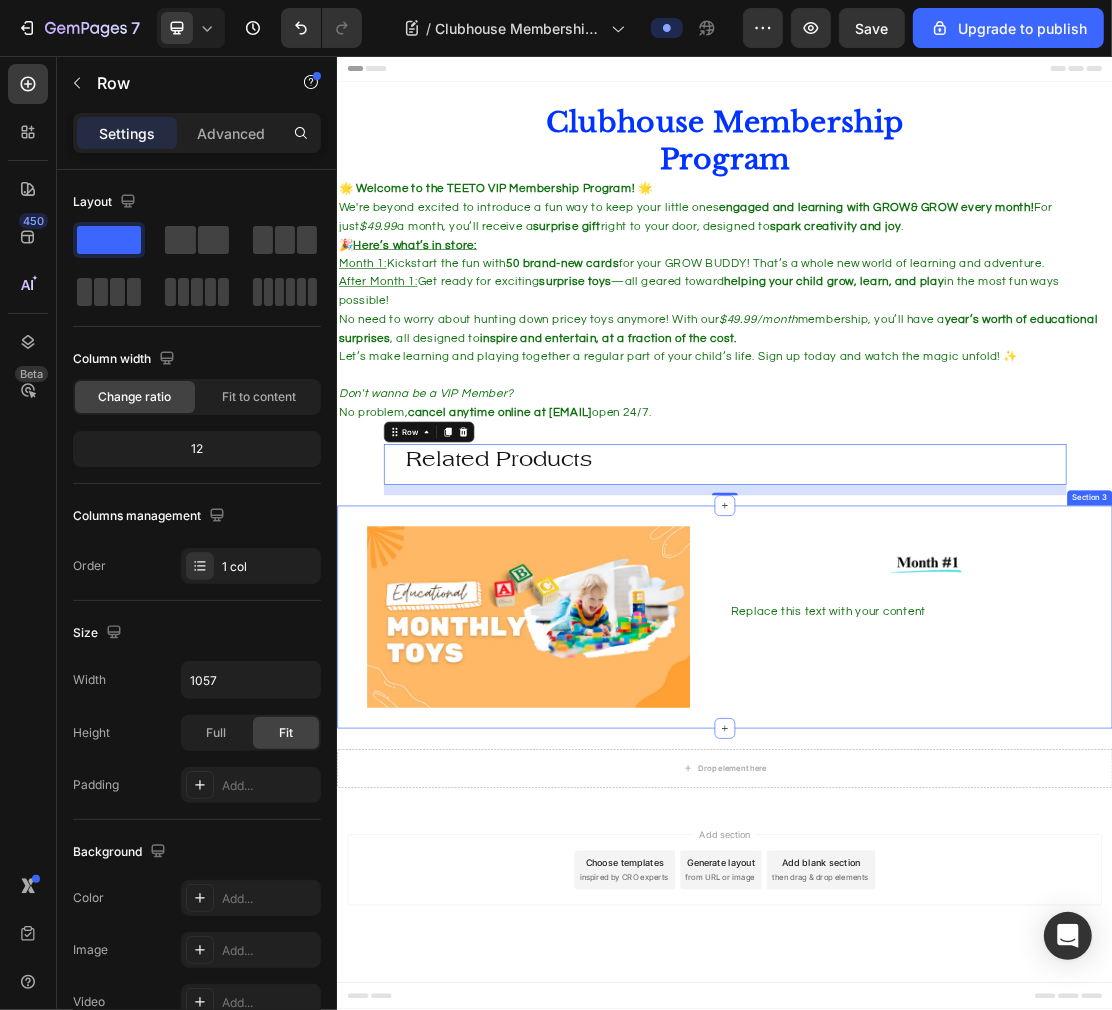 click on "Image Replace this text with your content Text Block" at bounding box center [1240, 924] 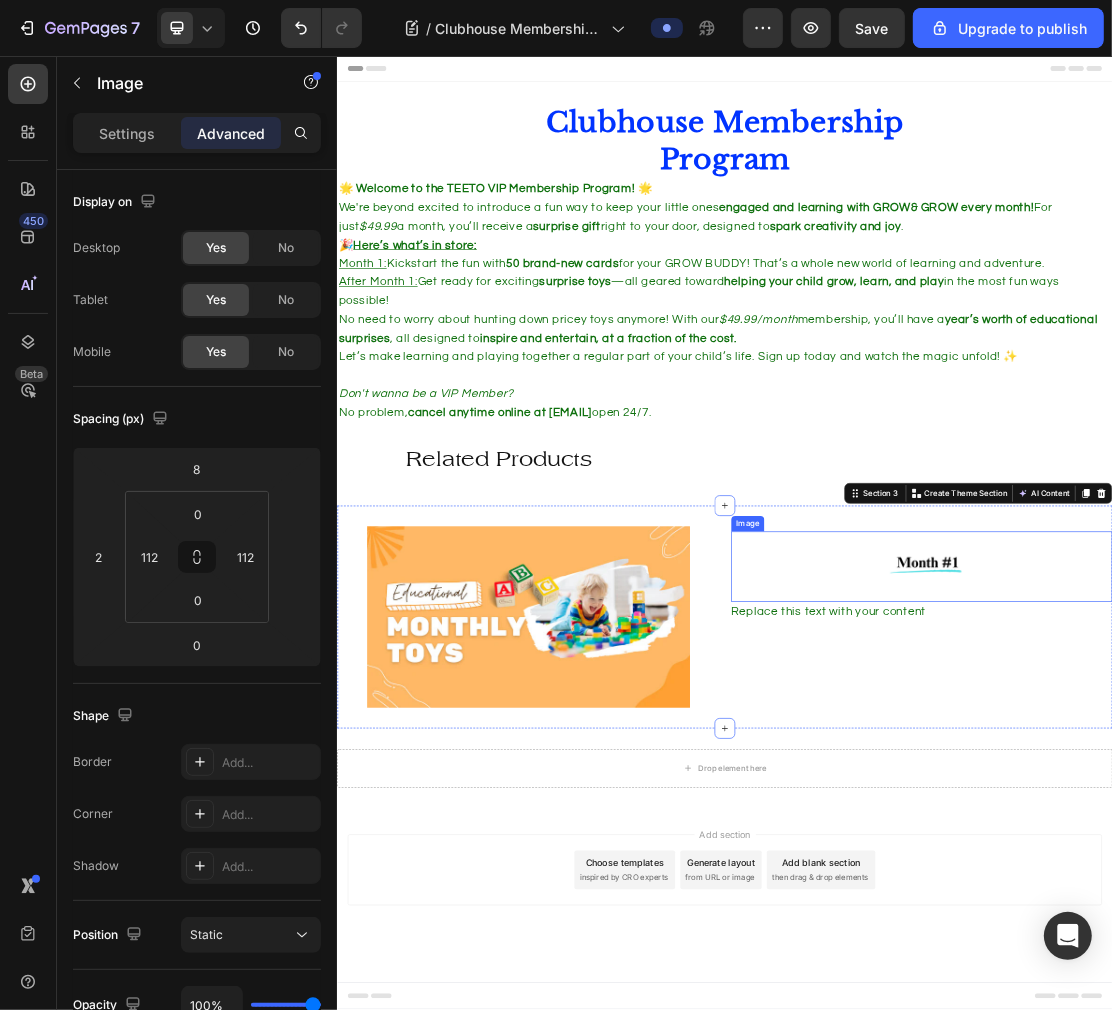 click at bounding box center [1241, 847] 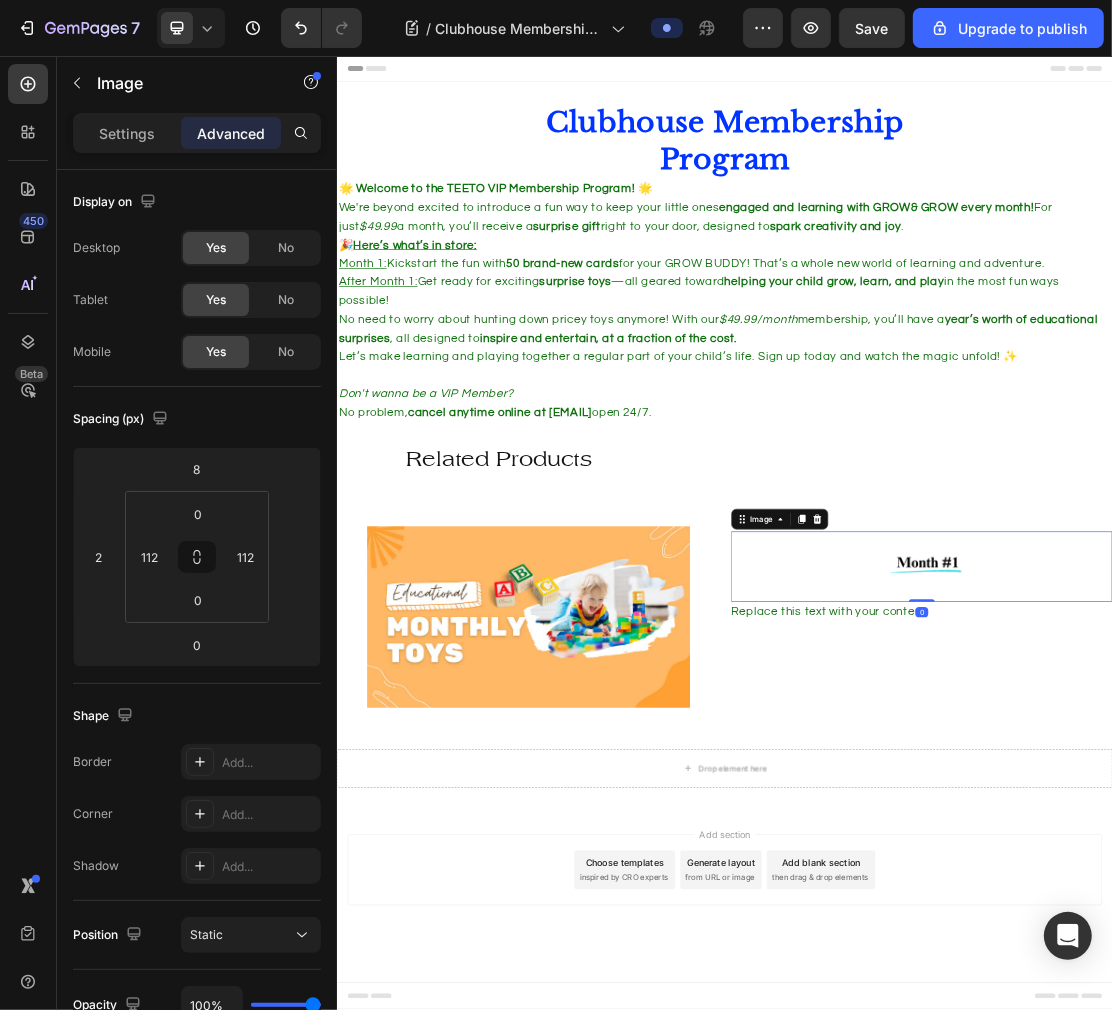 click at bounding box center [1241, 847] 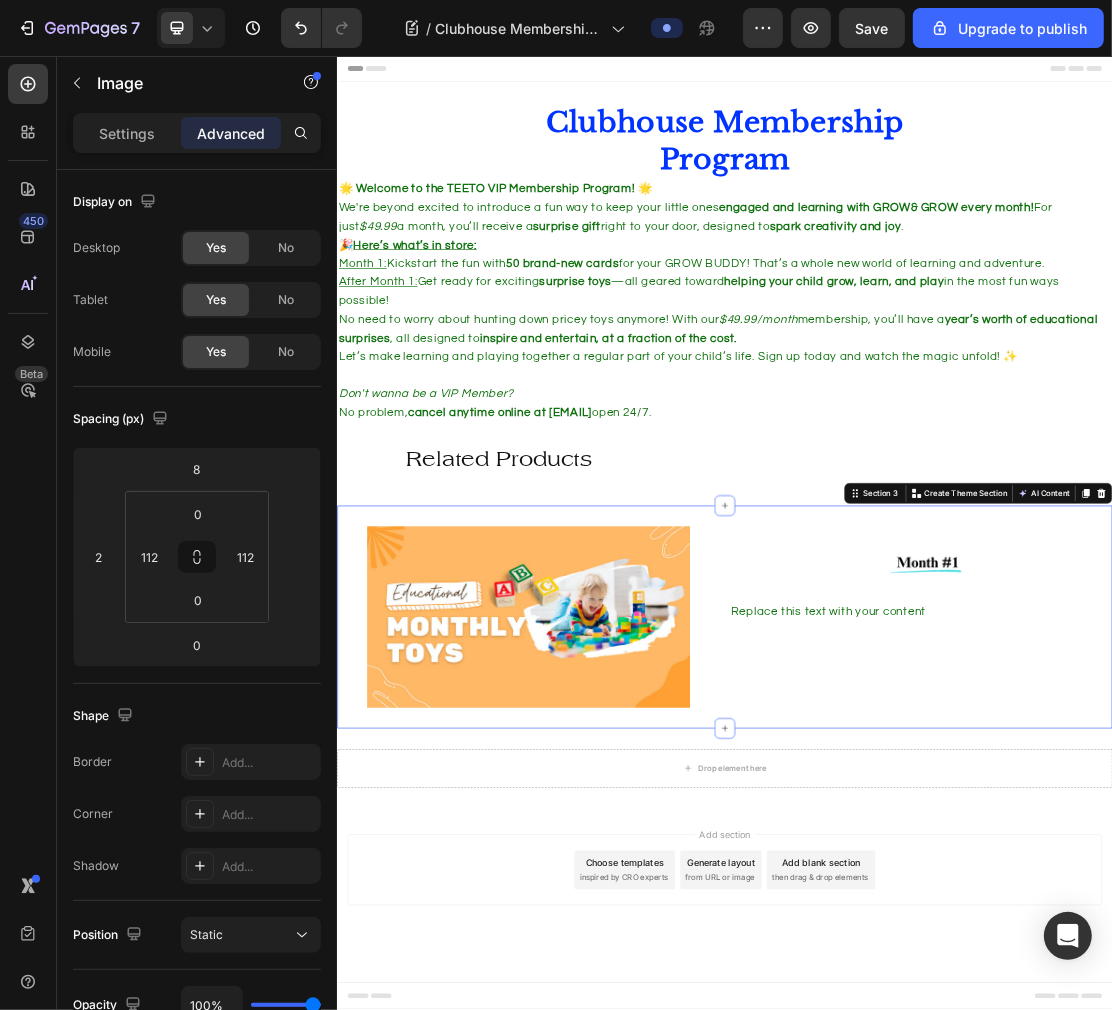 click on "Image Replace this text with your content Text Block" at bounding box center [1240, 924] 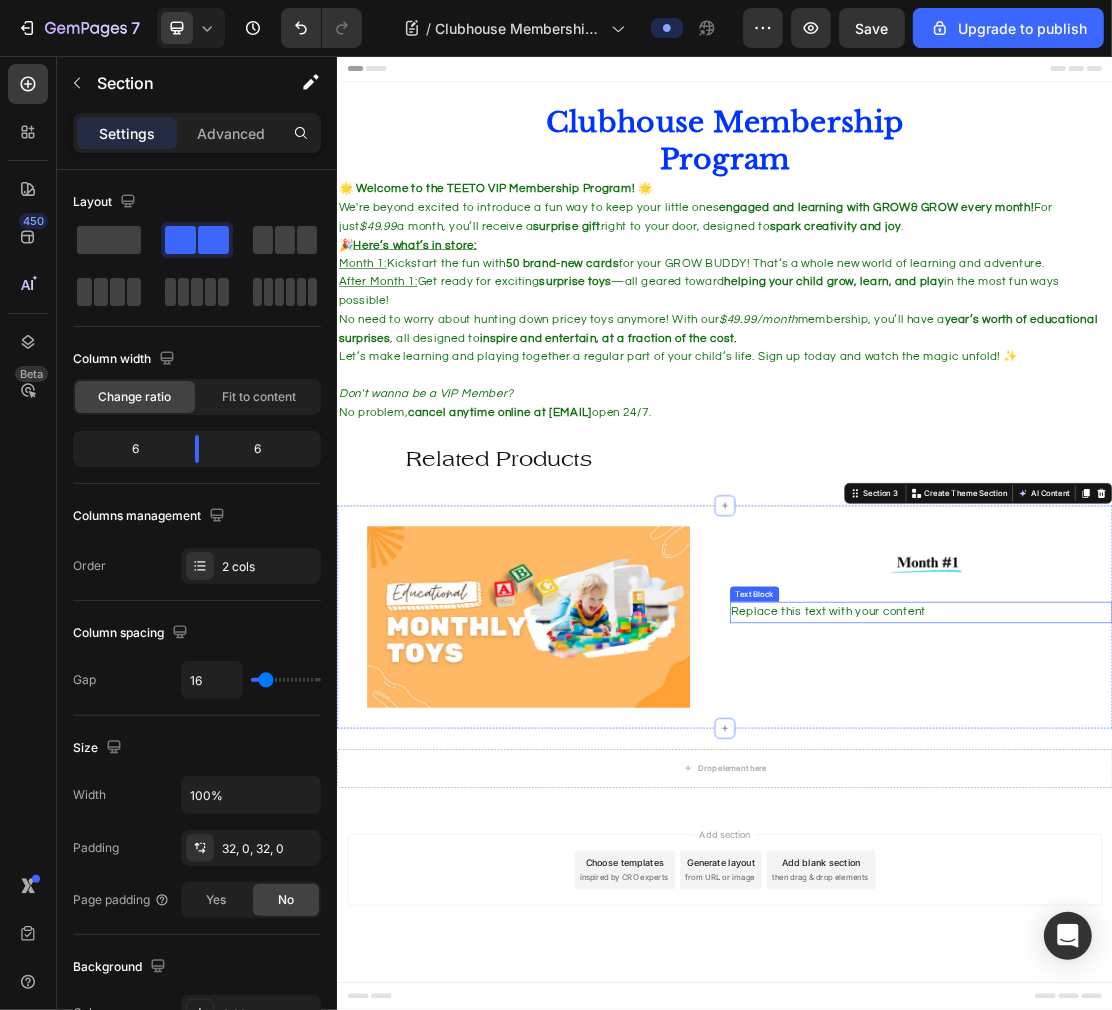 click on "Replace this text with your content" at bounding box center [1240, 917] 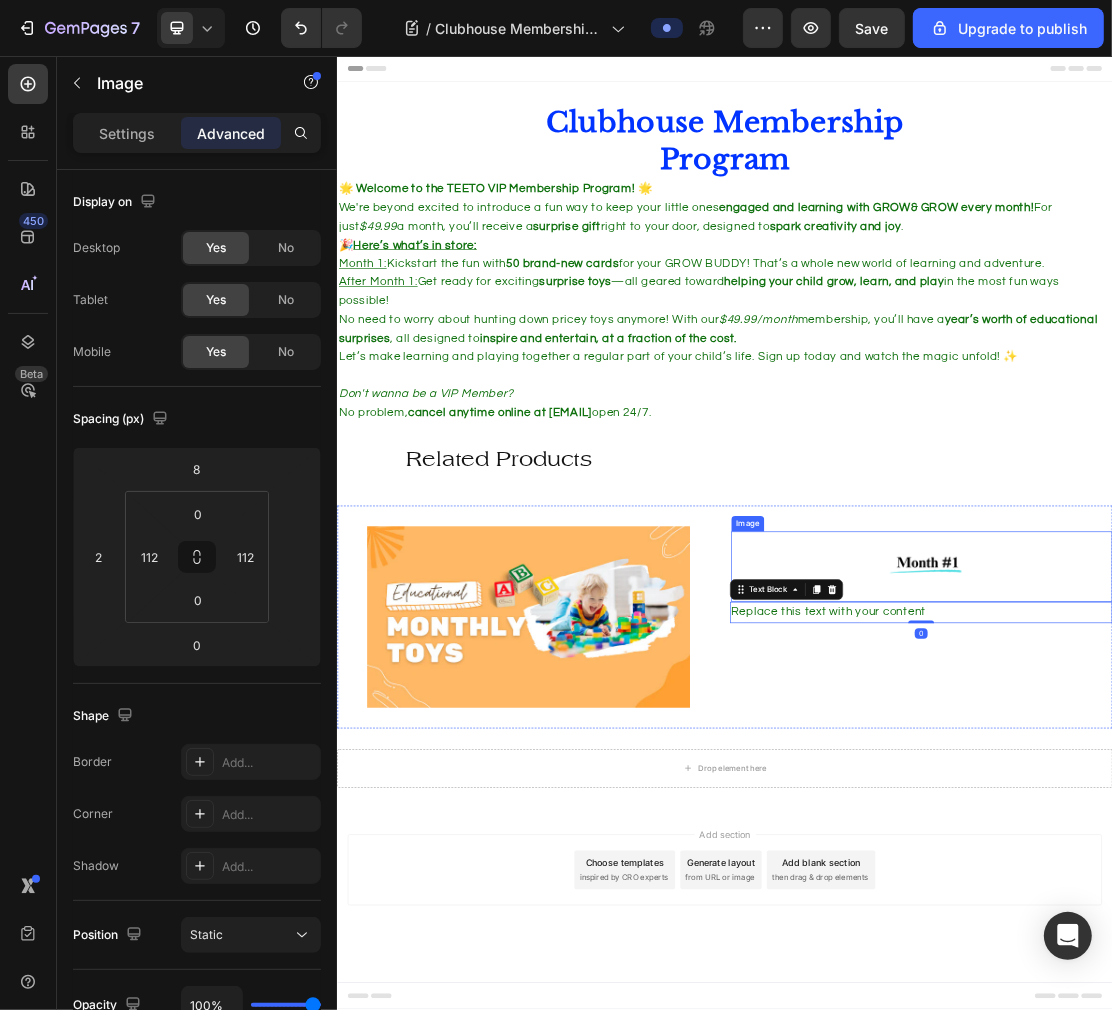 click at bounding box center (1241, 847) 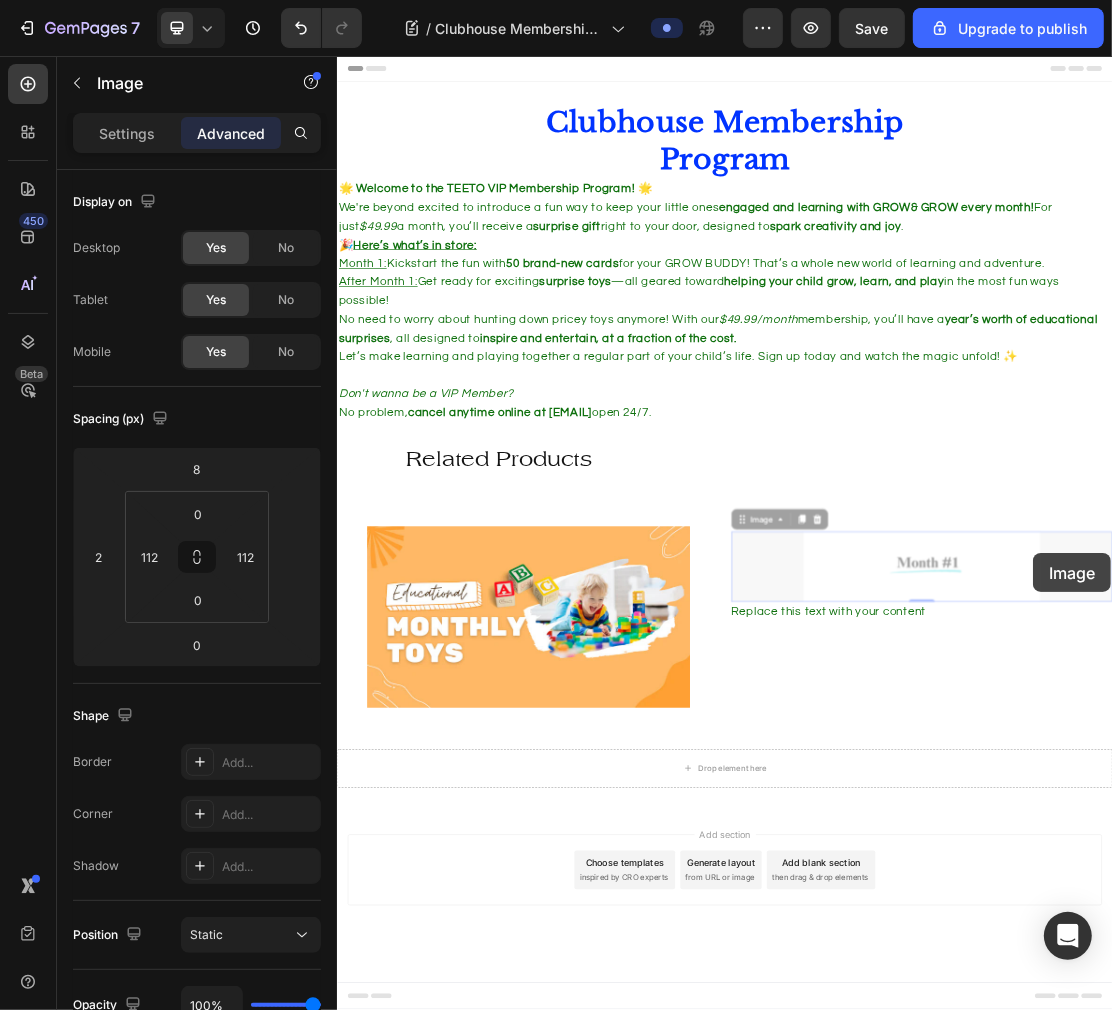 drag, startPoint x: 1414, startPoint y: 825, endPoint x: 1198, endPoint y: 811, distance: 216.45323 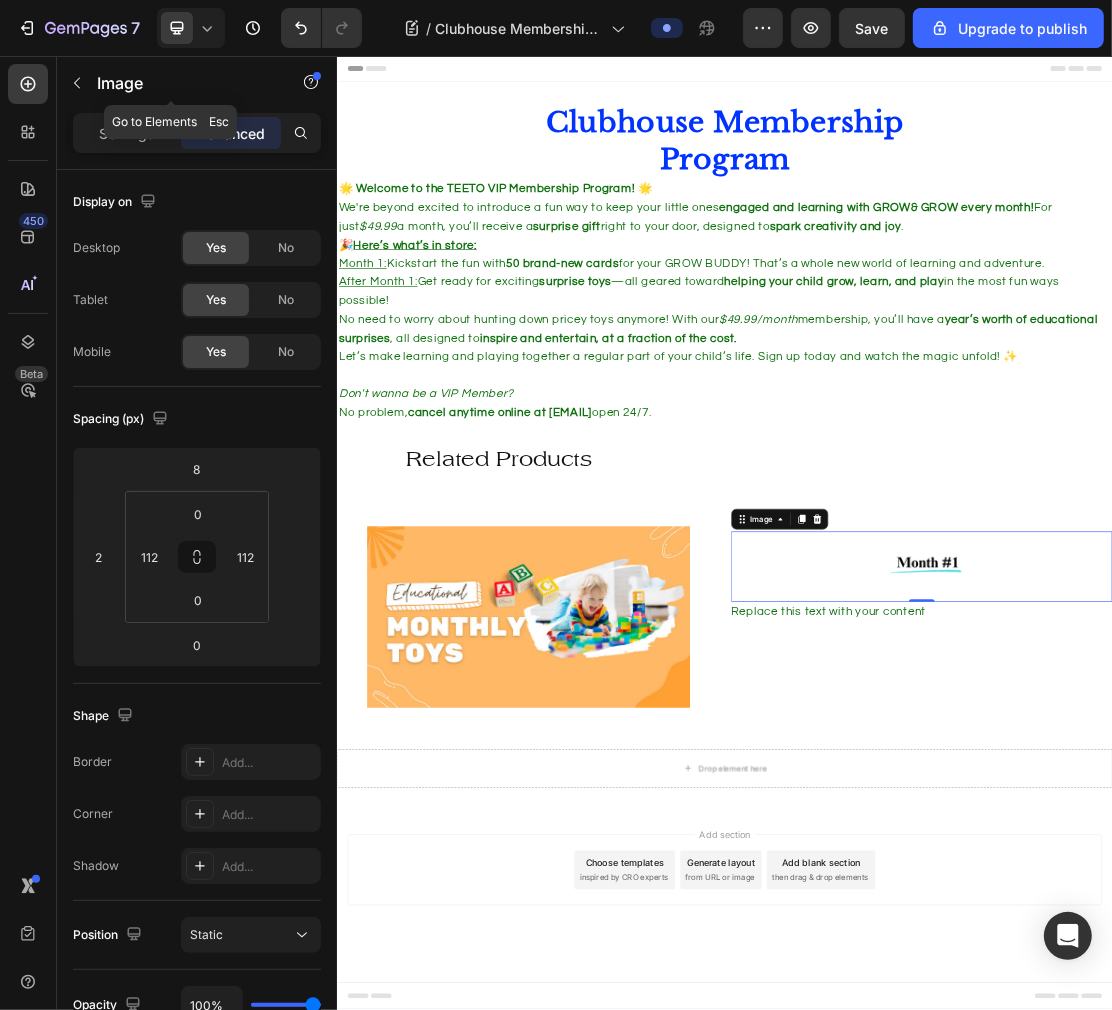 click 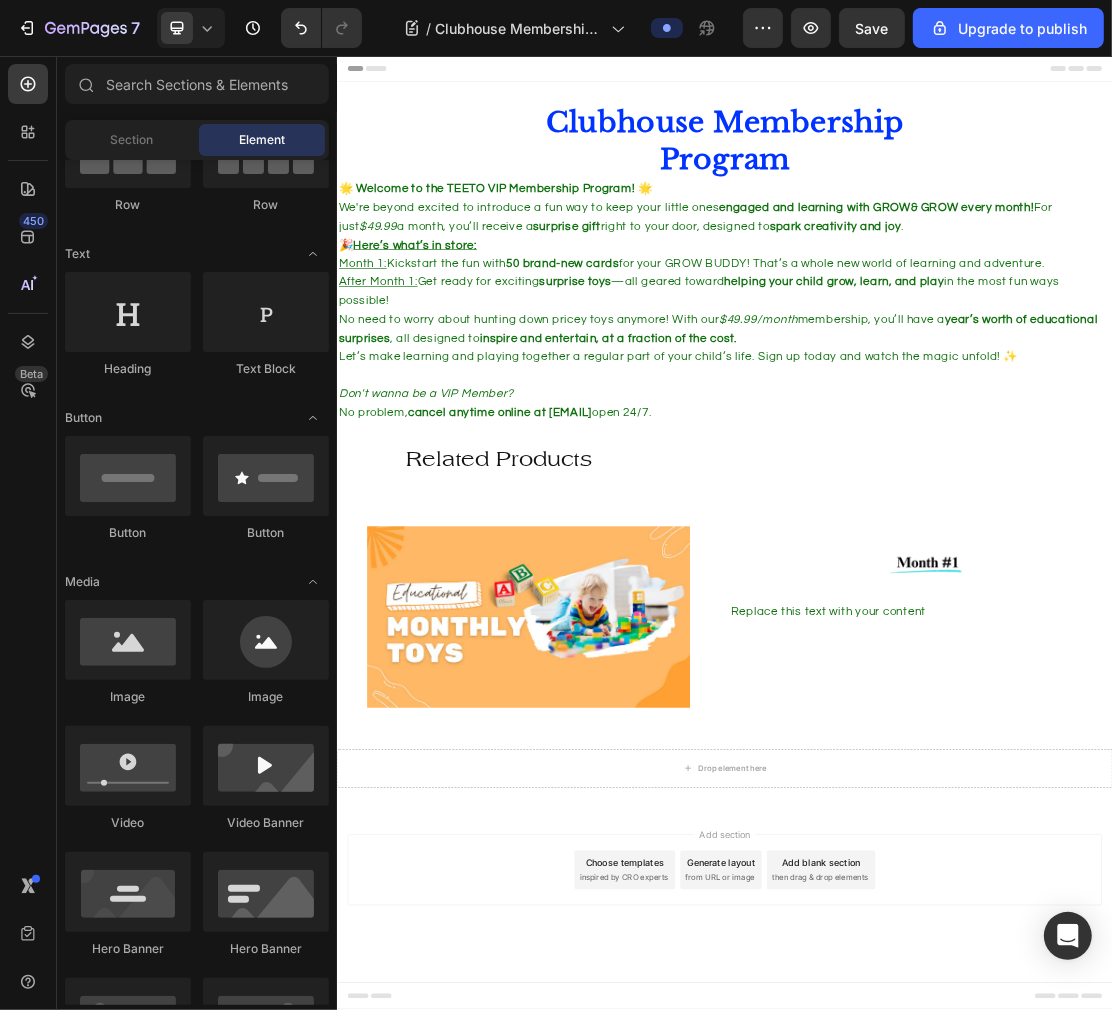 scroll, scrollTop: 333, scrollLeft: 0, axis: vertical 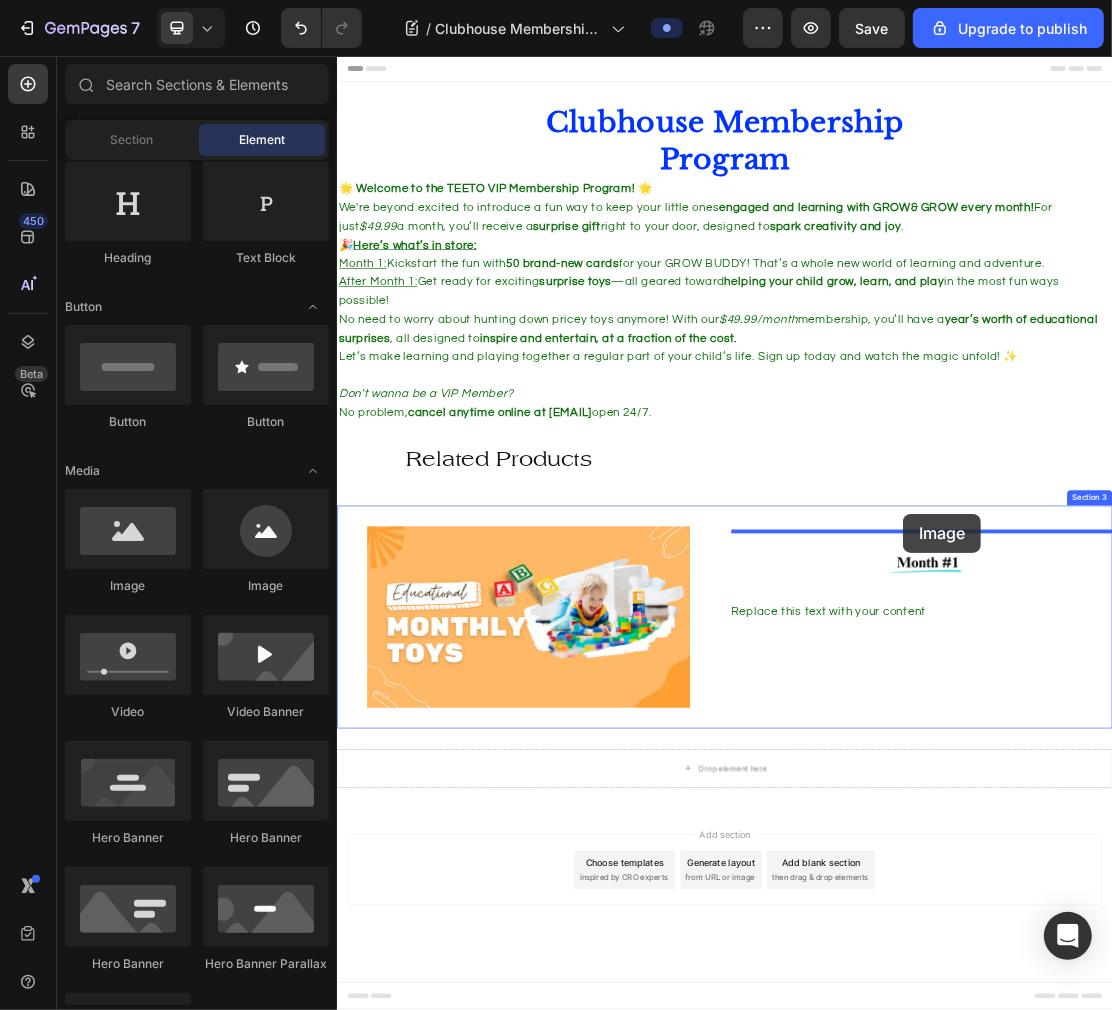drag, startPoint x: 607, startPoint y: 592, endPoint x: 1212, endPoint y: 764, distance: 628.97455 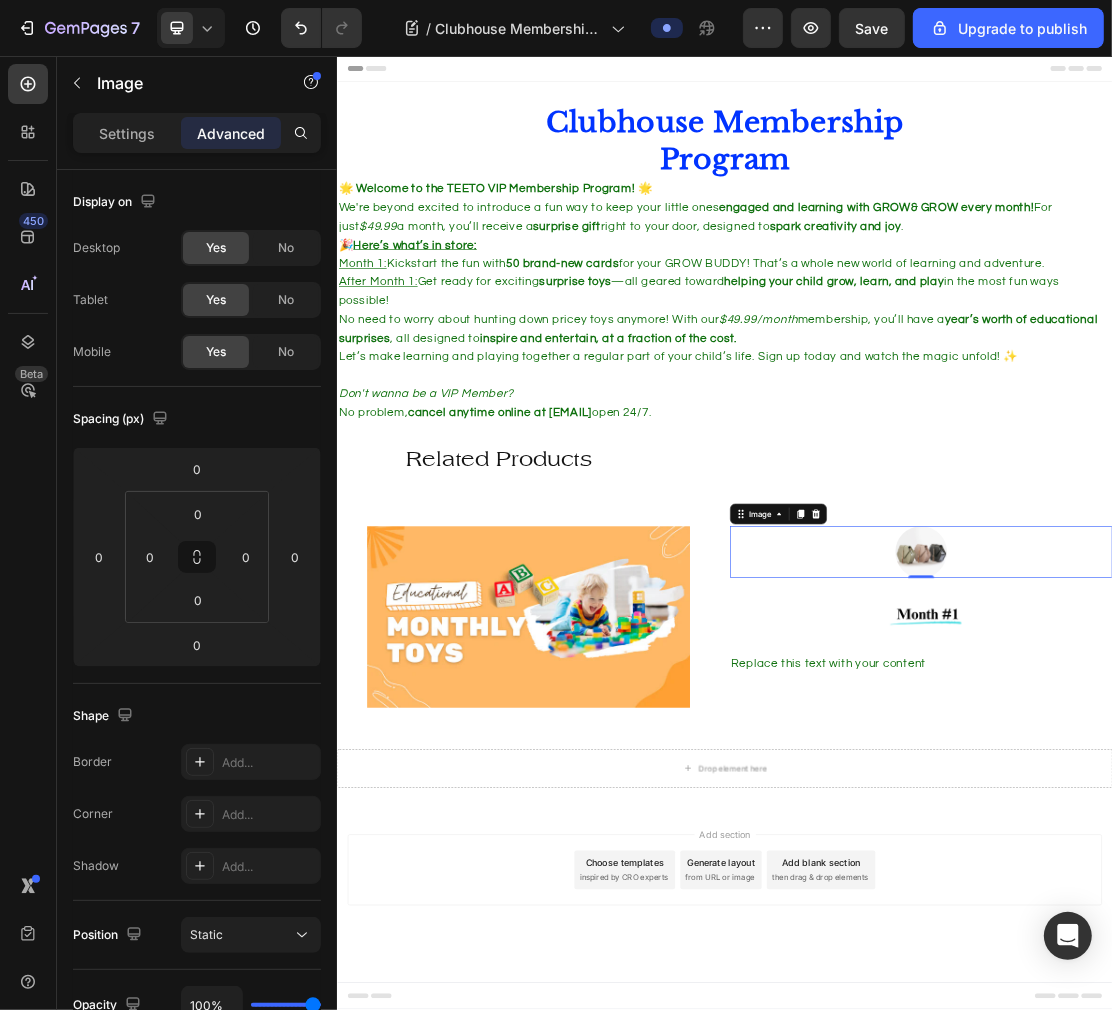 click at bounding box center [1240, 824] 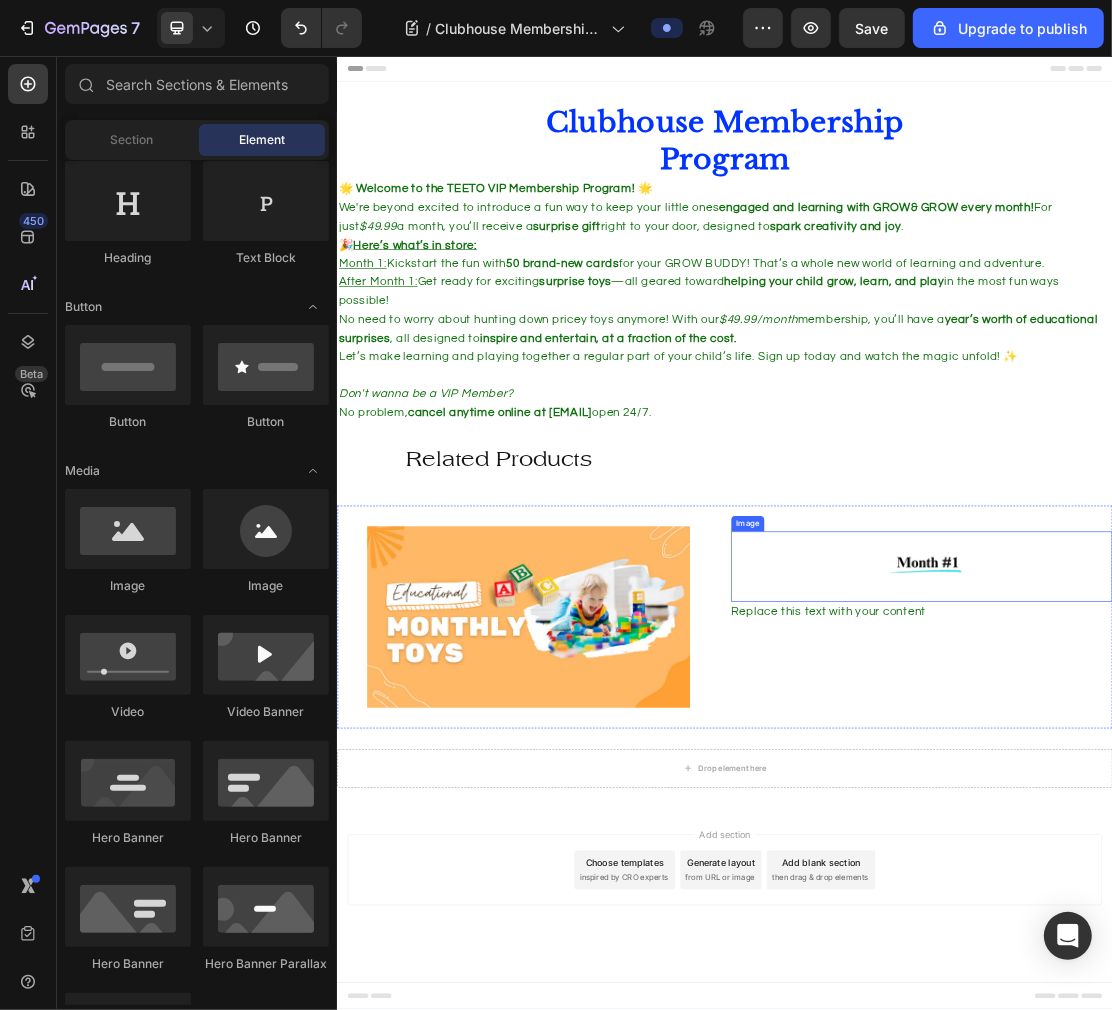 click at bounding box center [1241, 847] 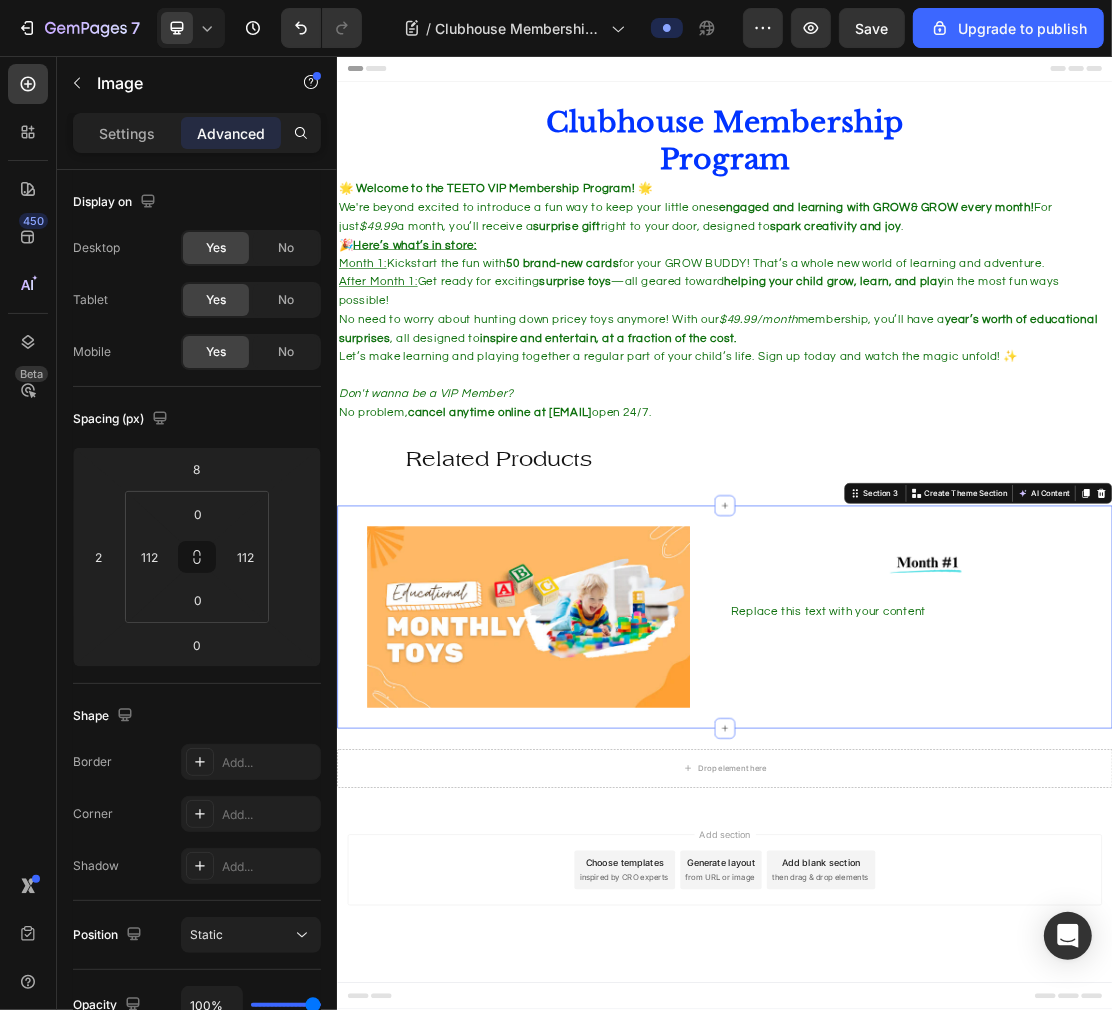 click on "Image Replace this text with your content Text Block" at bounding box center (1240, 924) 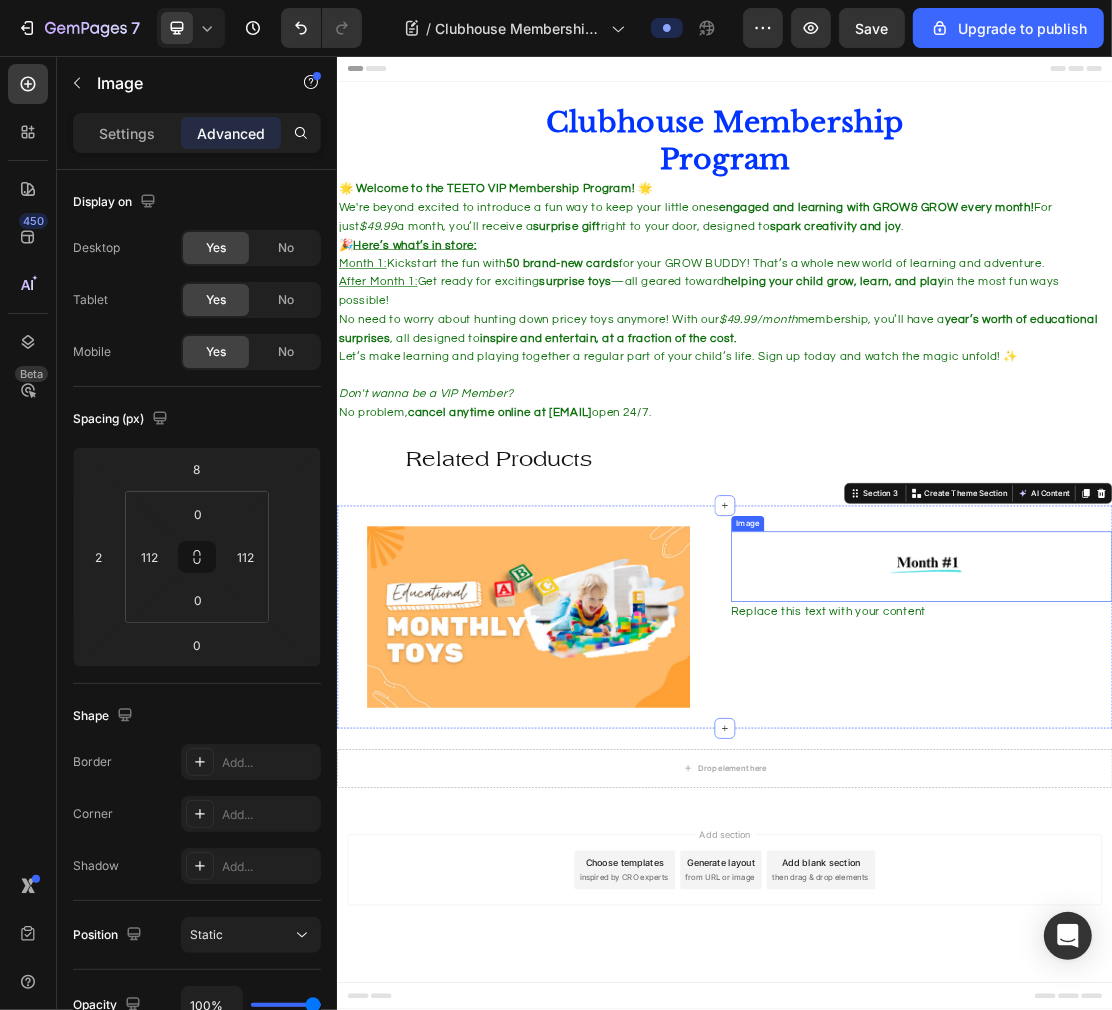 click at bounding box center (1241, 847) 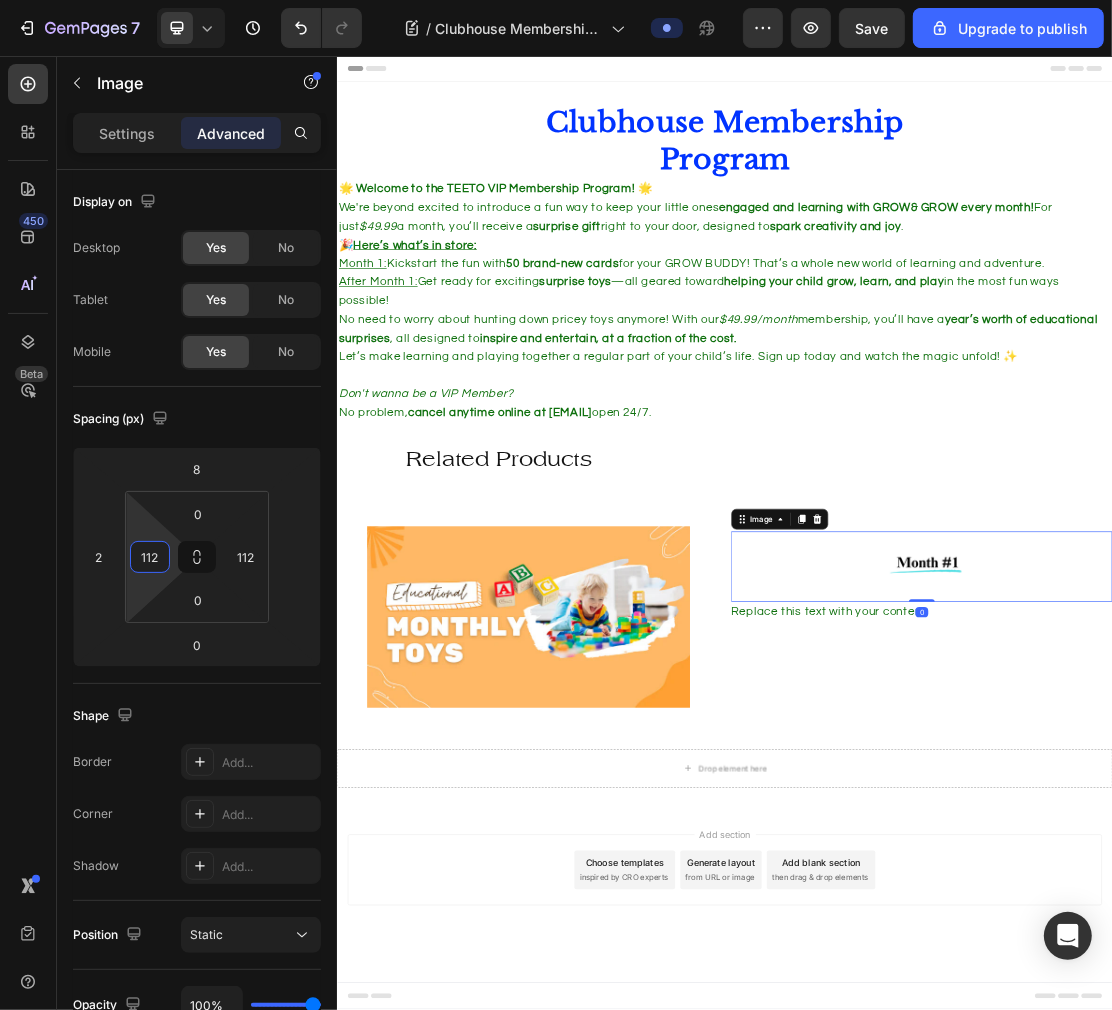 click on "112" at bounding box center (150, 557) 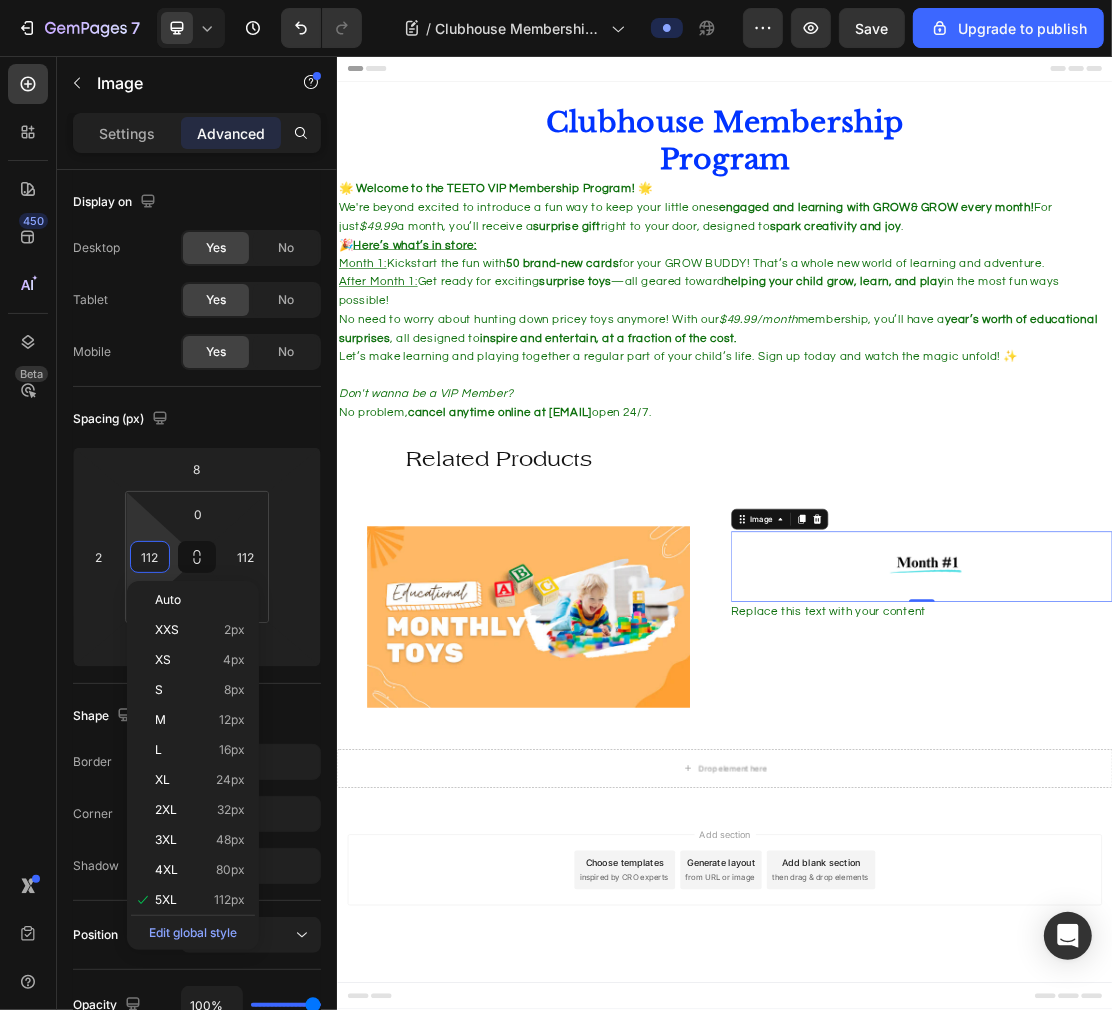 type 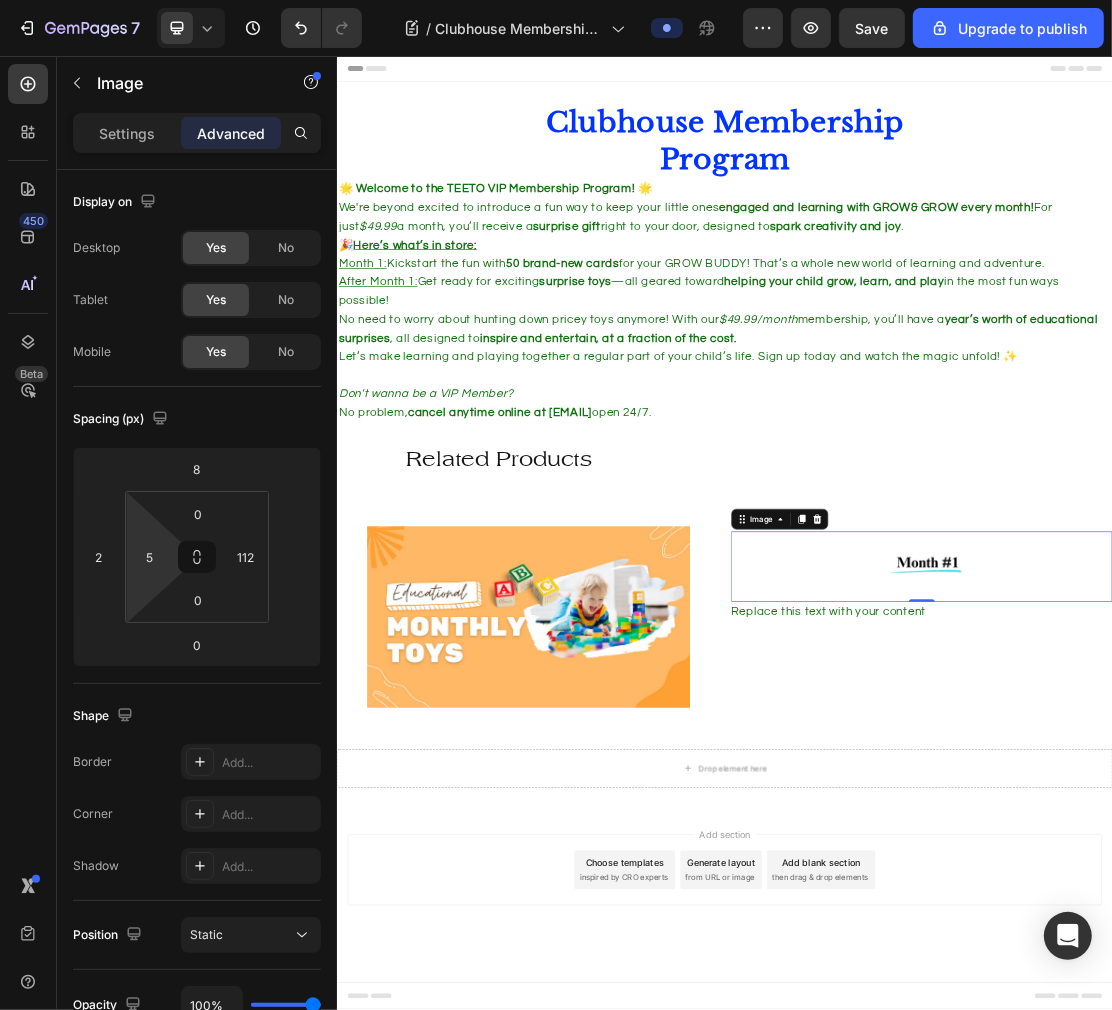 click on "7   /  Clubhouse Membership Program Preview  Save  Upgrade to publish 450 Beta Sections(18) Elements(83) Section Element Hero Section Product Detail Brands Trusted Badges Guarantee Product Breakdown How to use Testimonials Compare Bundle FAQs Social Proof Brand Story Product List Collection Blog List Contact Sticky Add to Cart Custom Footer Browse Library 450 Layout
Row
Row
Row
Row Text
Heading
Text Block Button
Button
Button Media
Image
Image" at bounding box center (556, 0) 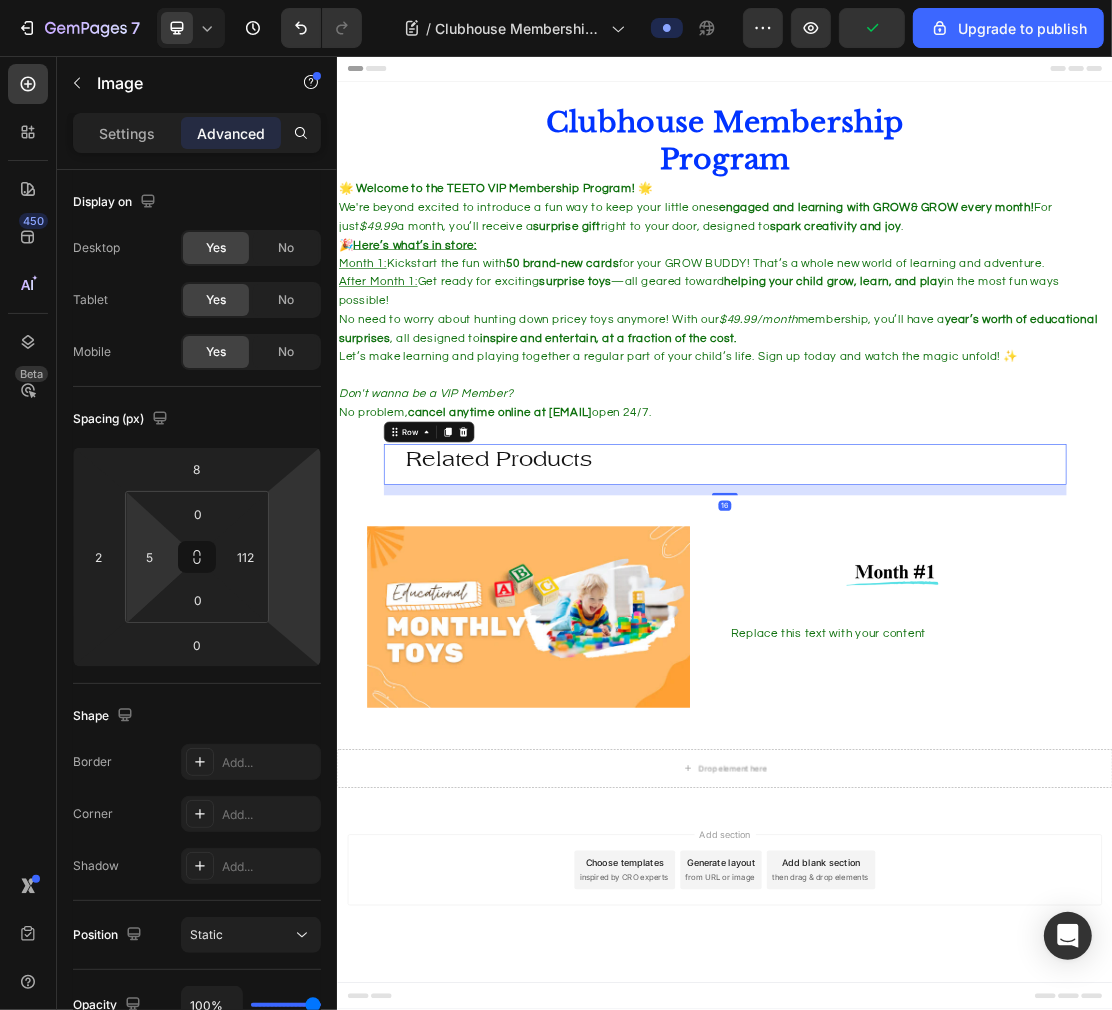 click on "Related Products Heading Row" at bounding box center (936, 688) 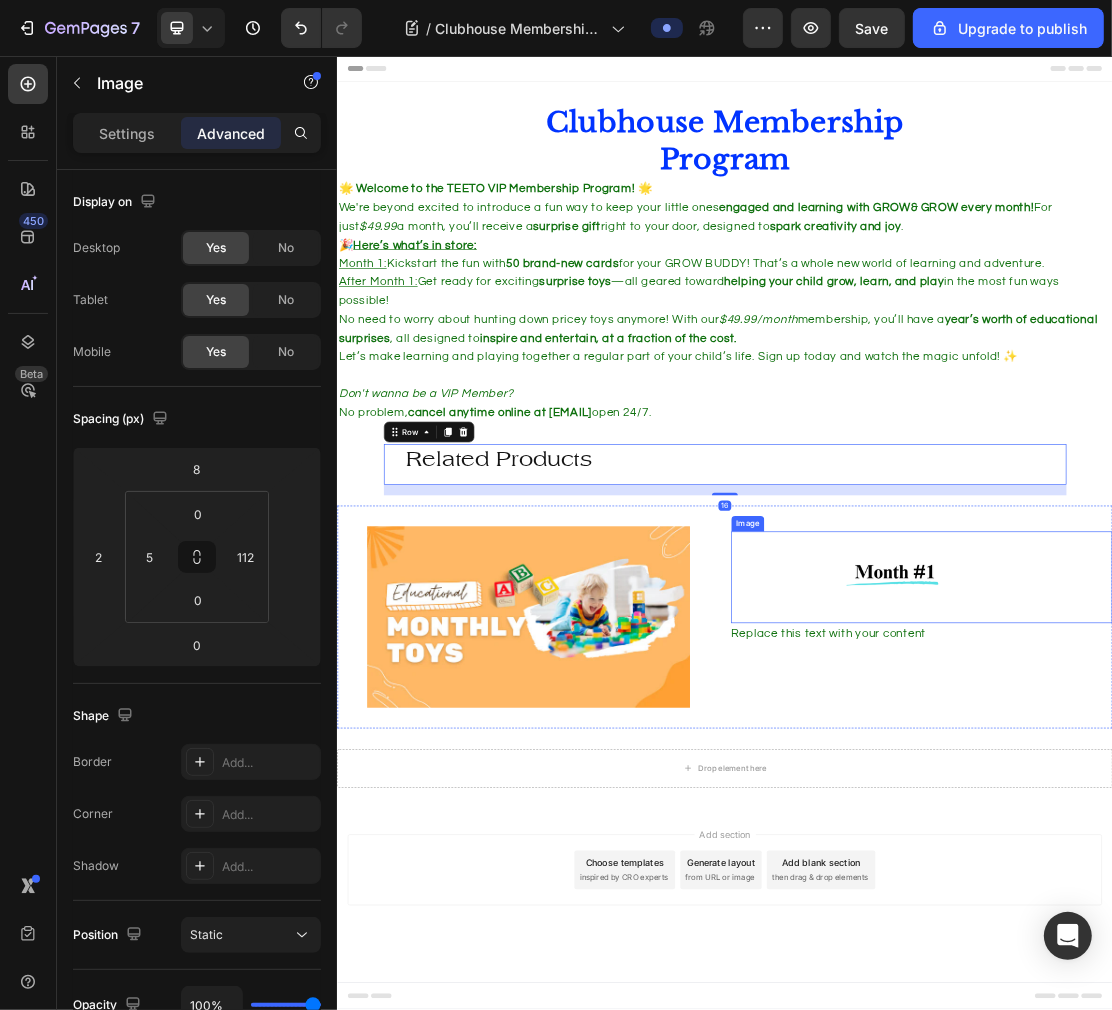 click at bounding box center (1187, 863) 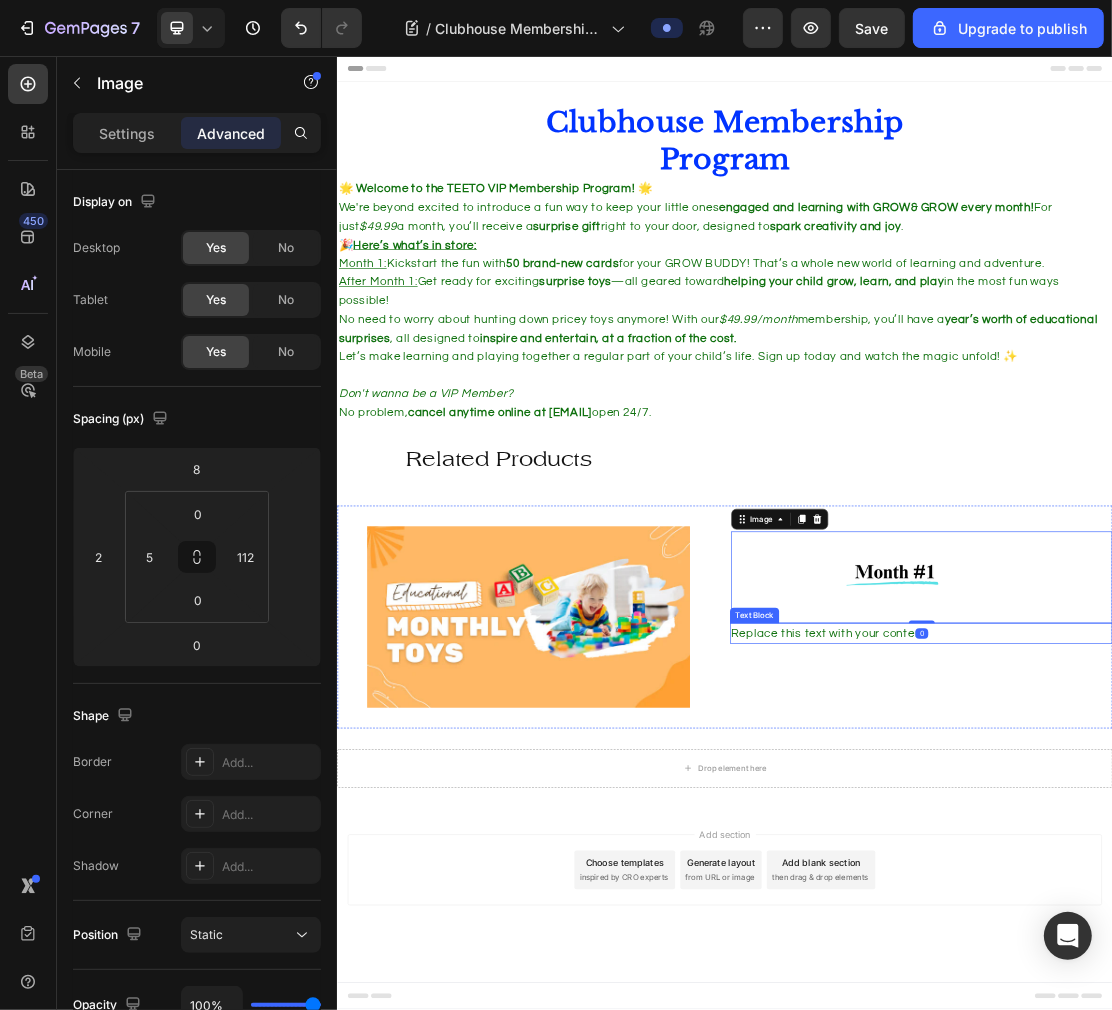 click on "Replace this text with your content" at bounding box center [1240, 950] 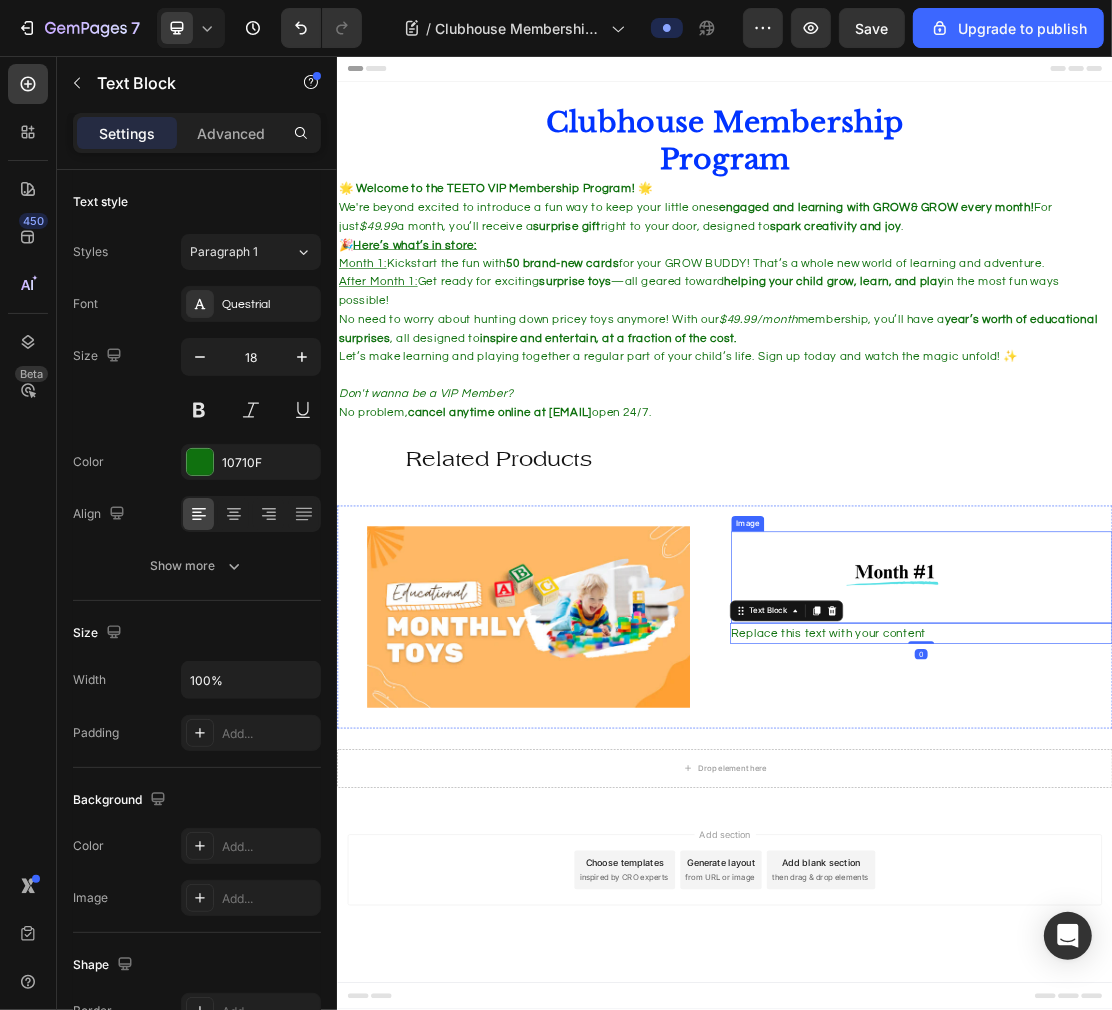 click at bounding box center [1187, 863] 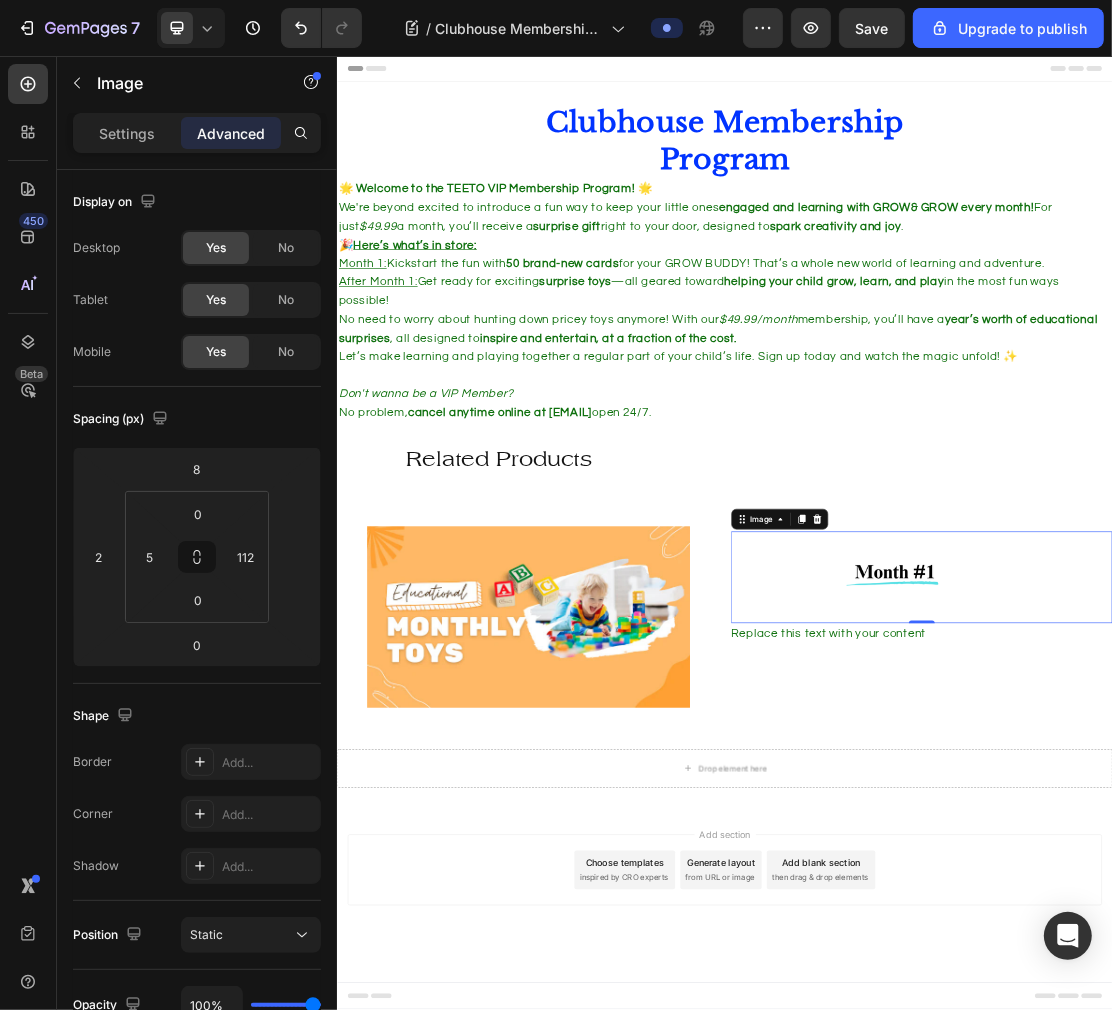 click at bounding box center [1187, 863] 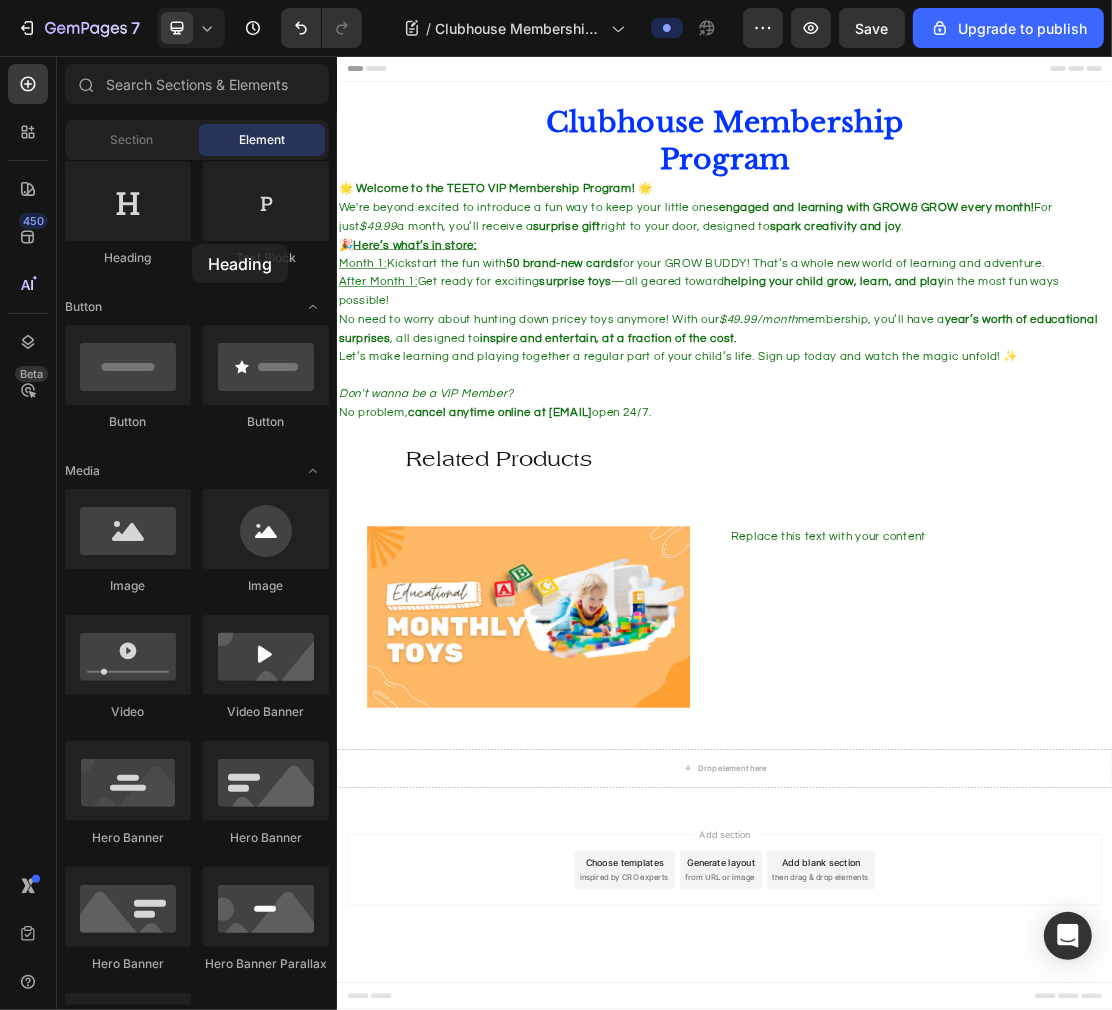 drag, startPoint x: 135, startPoint y: 218, endPoint x: 152, endPoint y: 217, distance: 17.029387 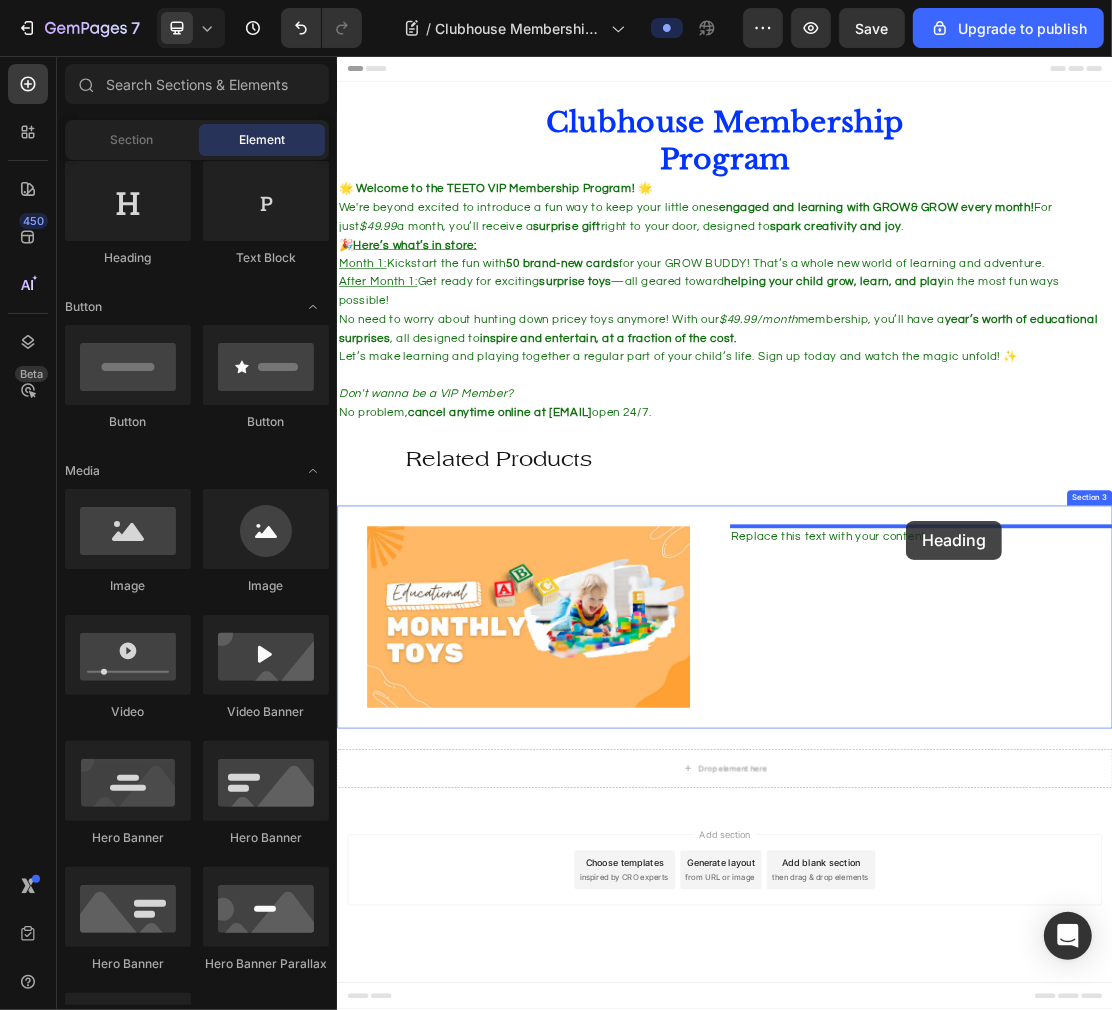 drag, startPoint x: 600, startPoint y: 322, endPoint x: 1217, endPoint y: 775, distance: 765.43976 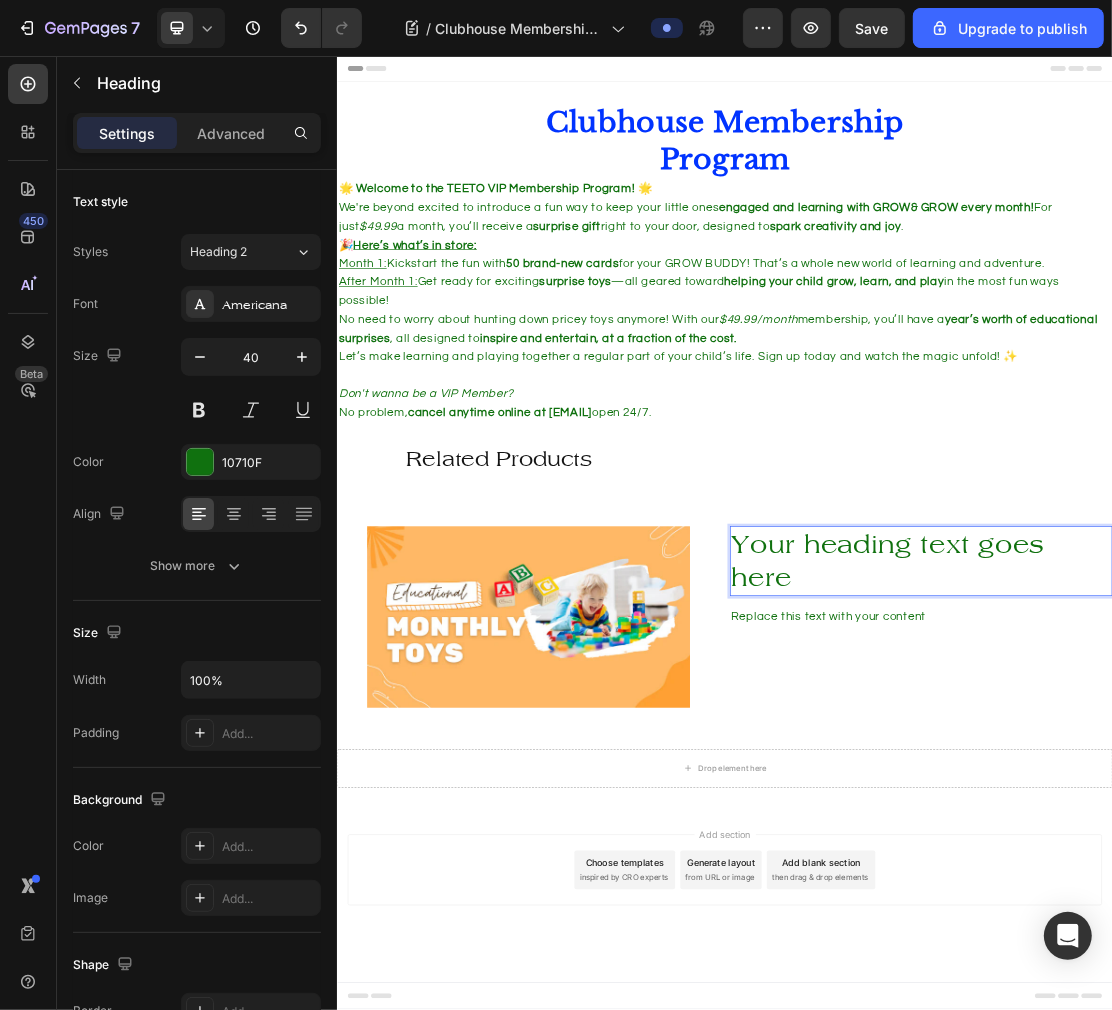 click on "Your heading text goes here" at bounding box center (1240, 838) 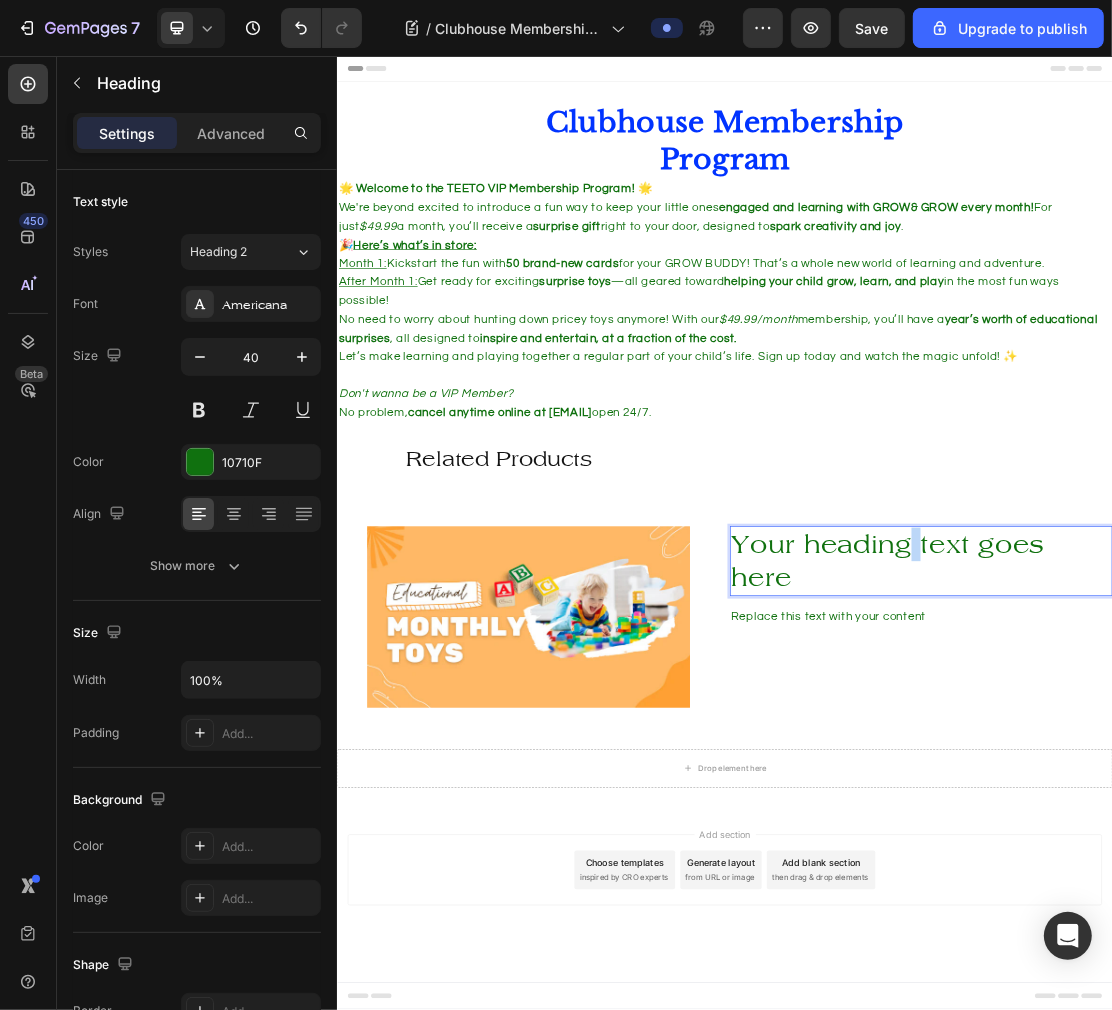 click on "Your heading text goes here" at bounding box center [1240, 838] 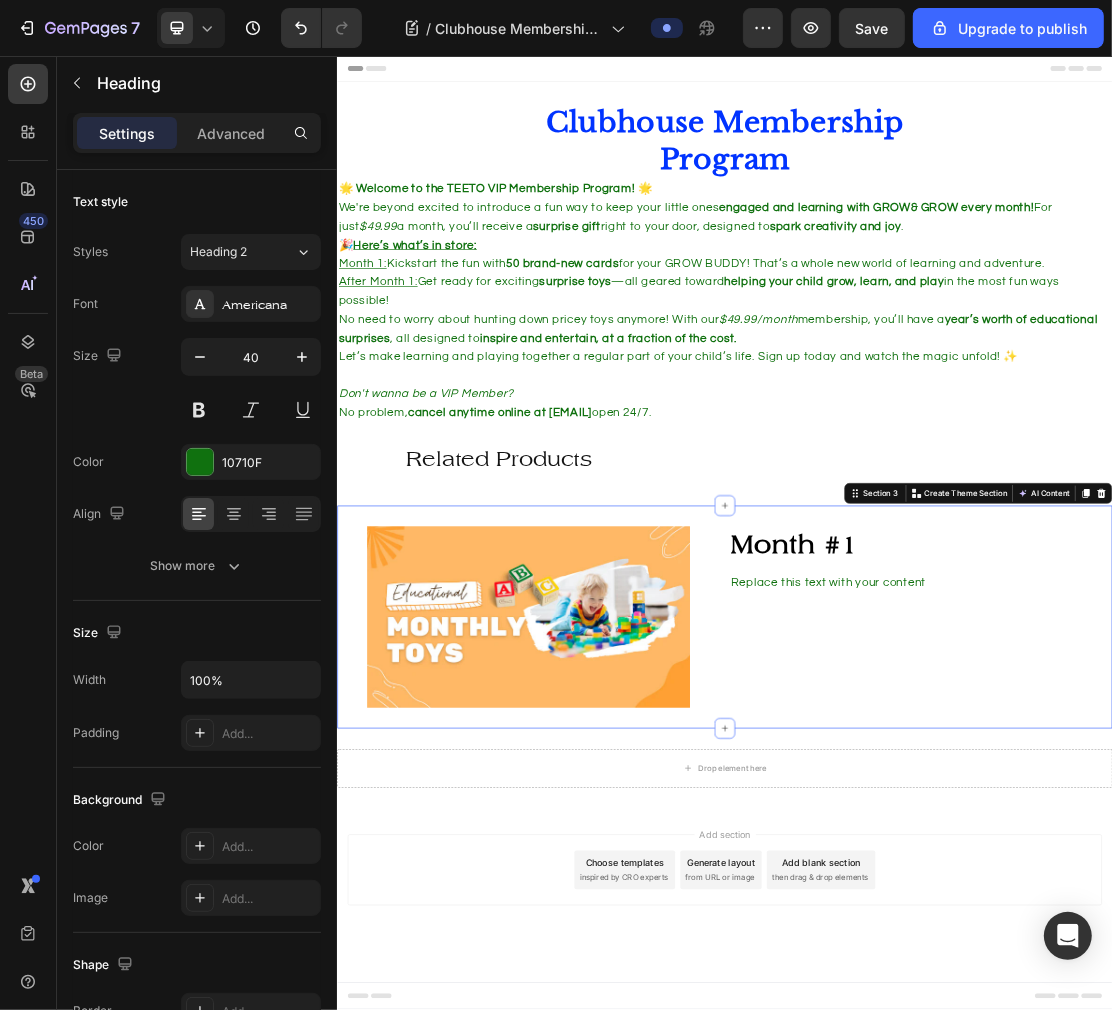 click on "⁠⁠⁠⁠⁠⁠⁠ Month #1 Heading Replace this text with your content Text Block" at bounding box center (1240, 924) 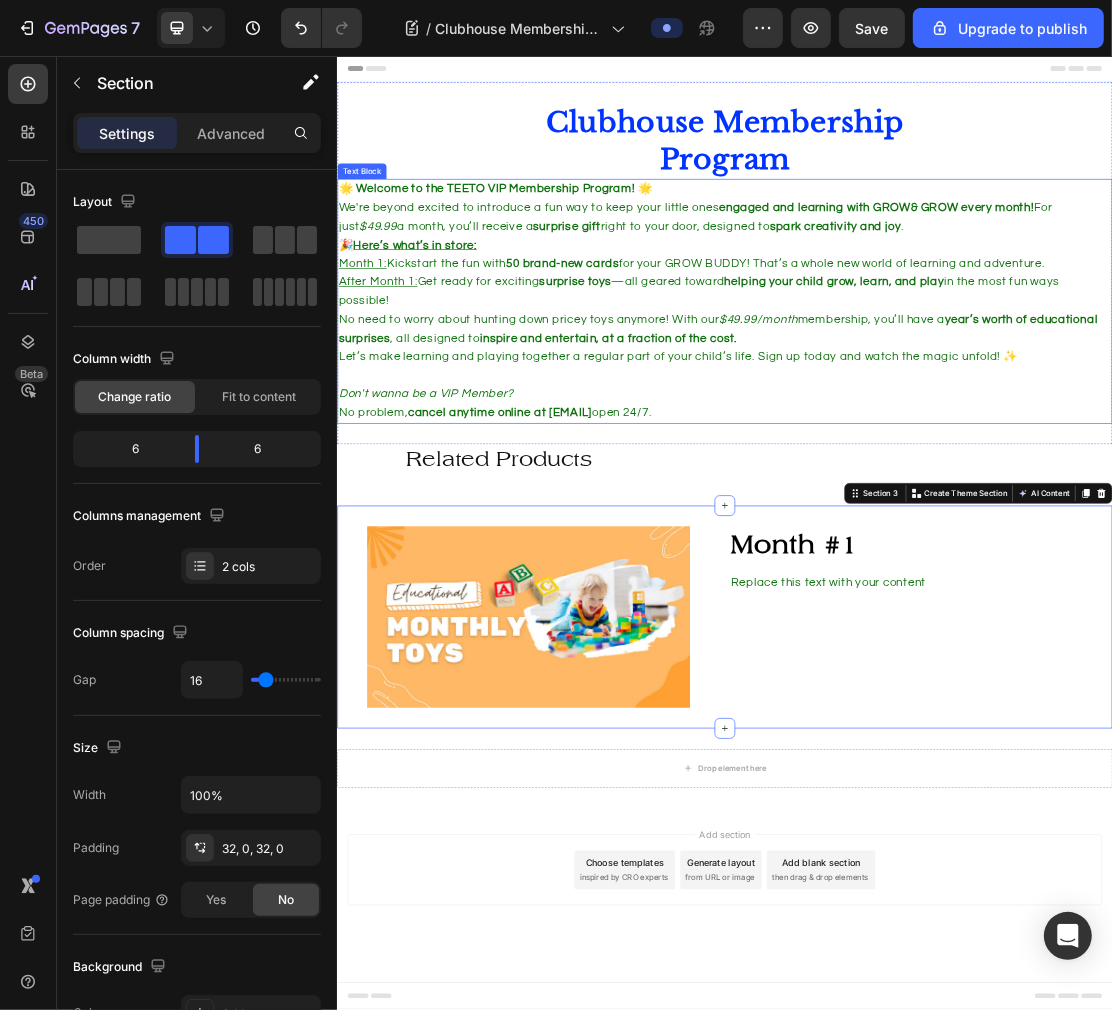 click on "Don't wanna be a VIP Member?" at bounding box center (936, 579) 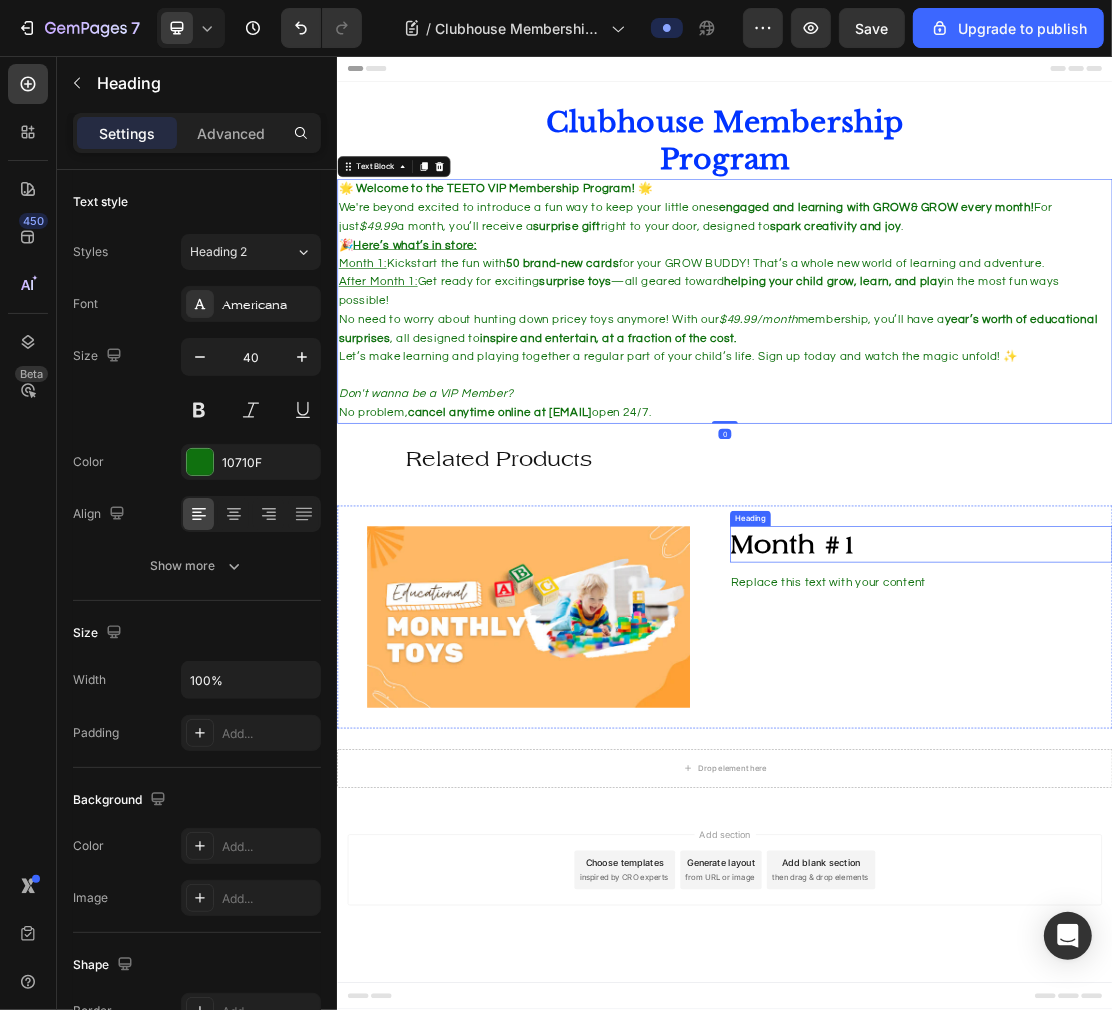 click on "Month #1" at bounding box center (1044, 812) 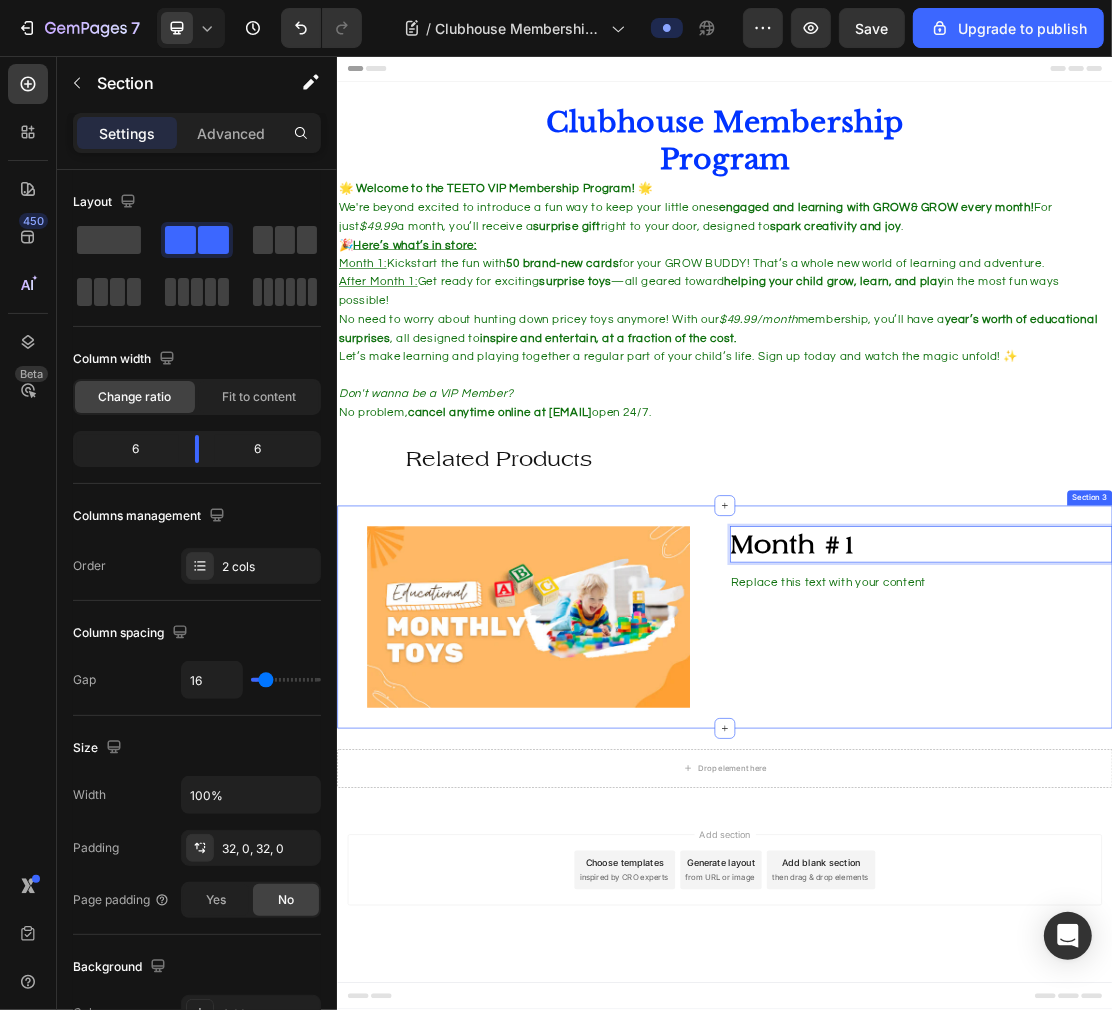 click on "Month #1 Heading   16 Replace this text with your content Text Block" at bounding box center [1240, 924] 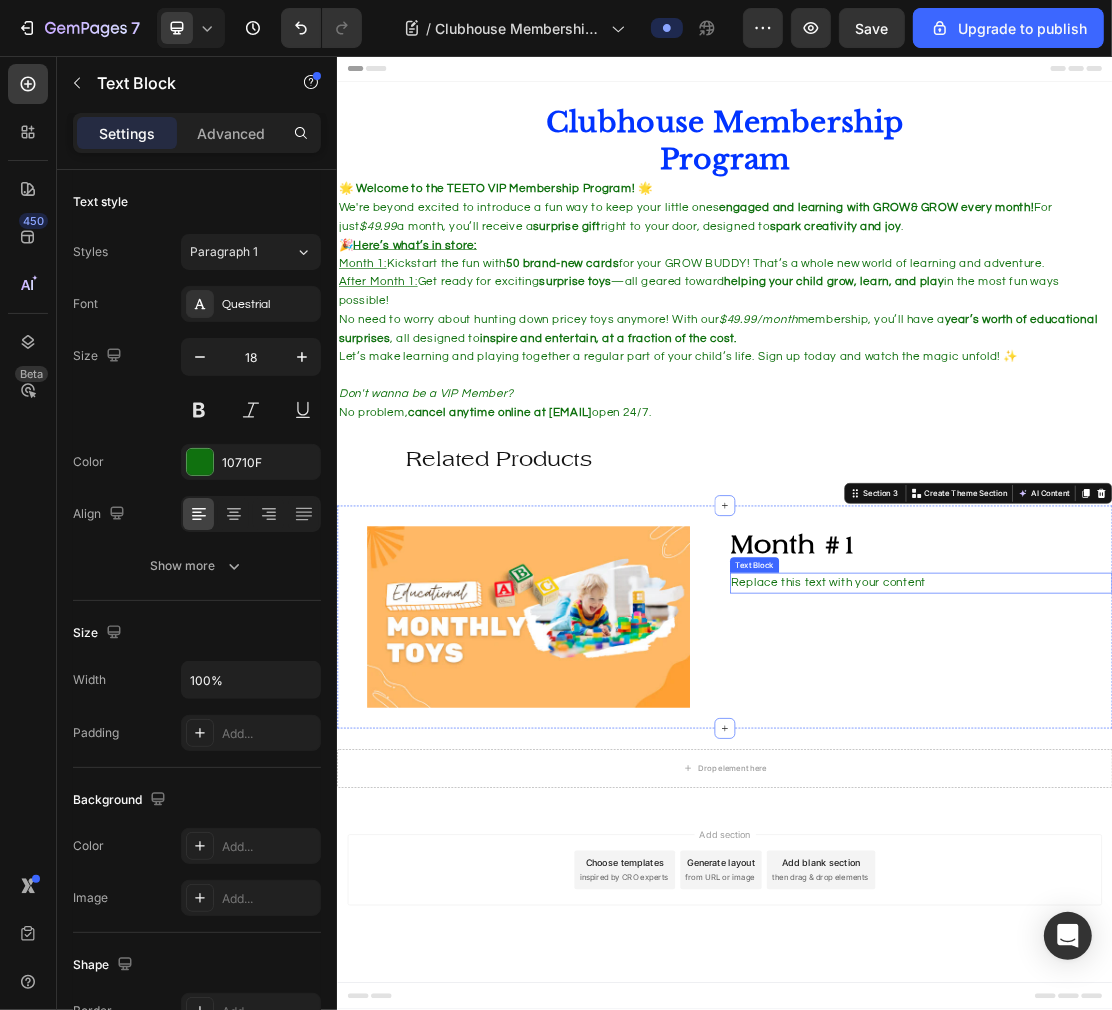 click on "Replace this text with your content" at bounding box center (1240, 872) 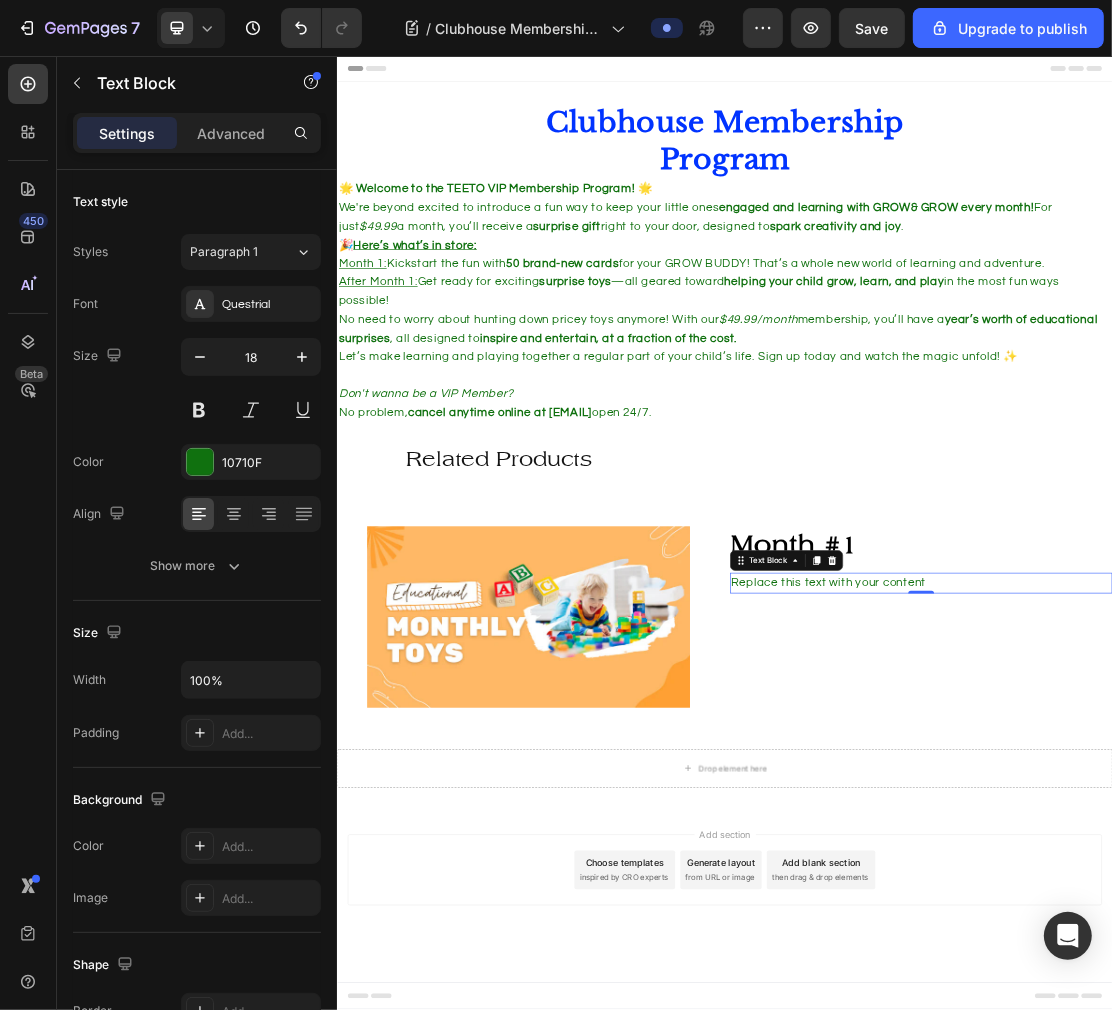 click on "Replace this text with your content" at bounding box center (1240, 872) 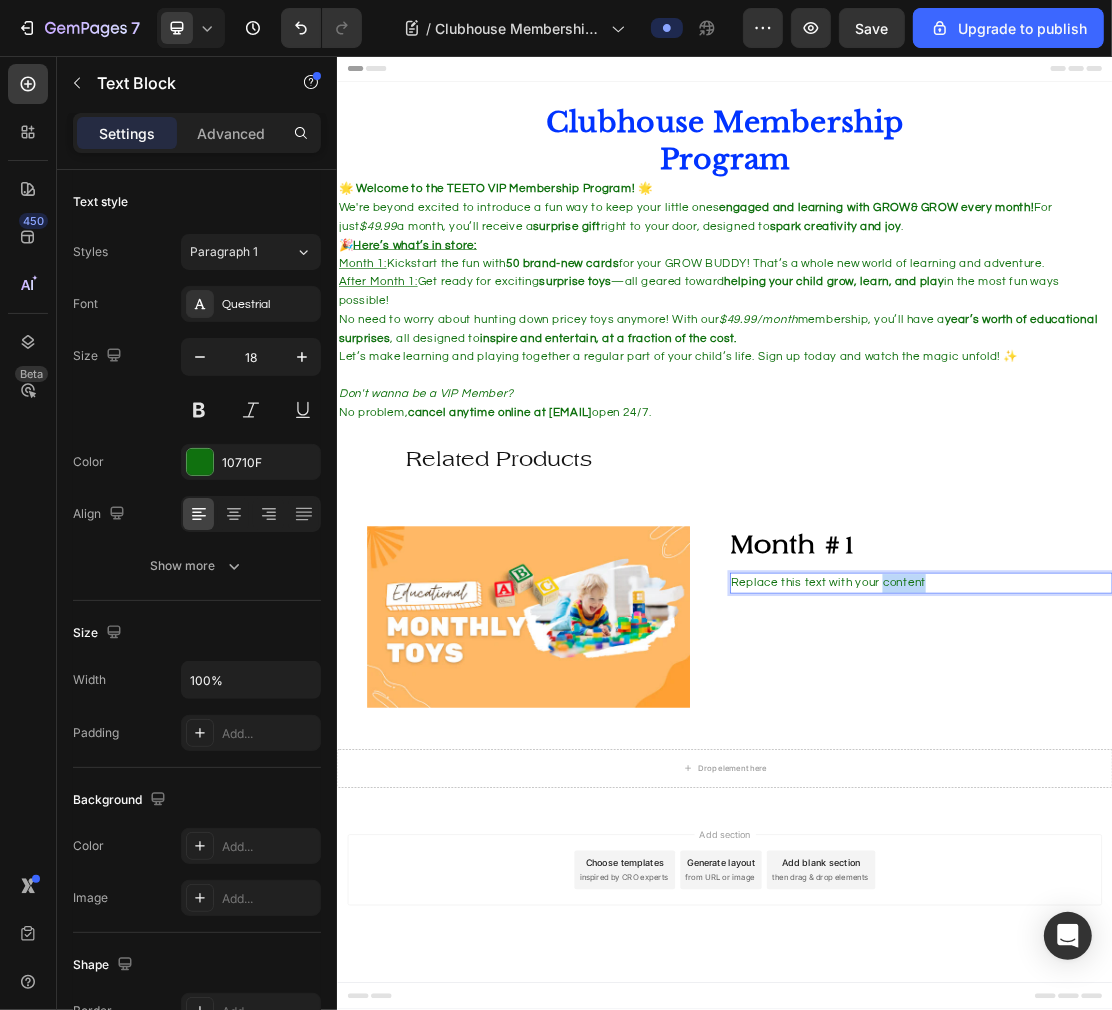 click on "Replace this text with your content" at bounding box center (1240, 872) 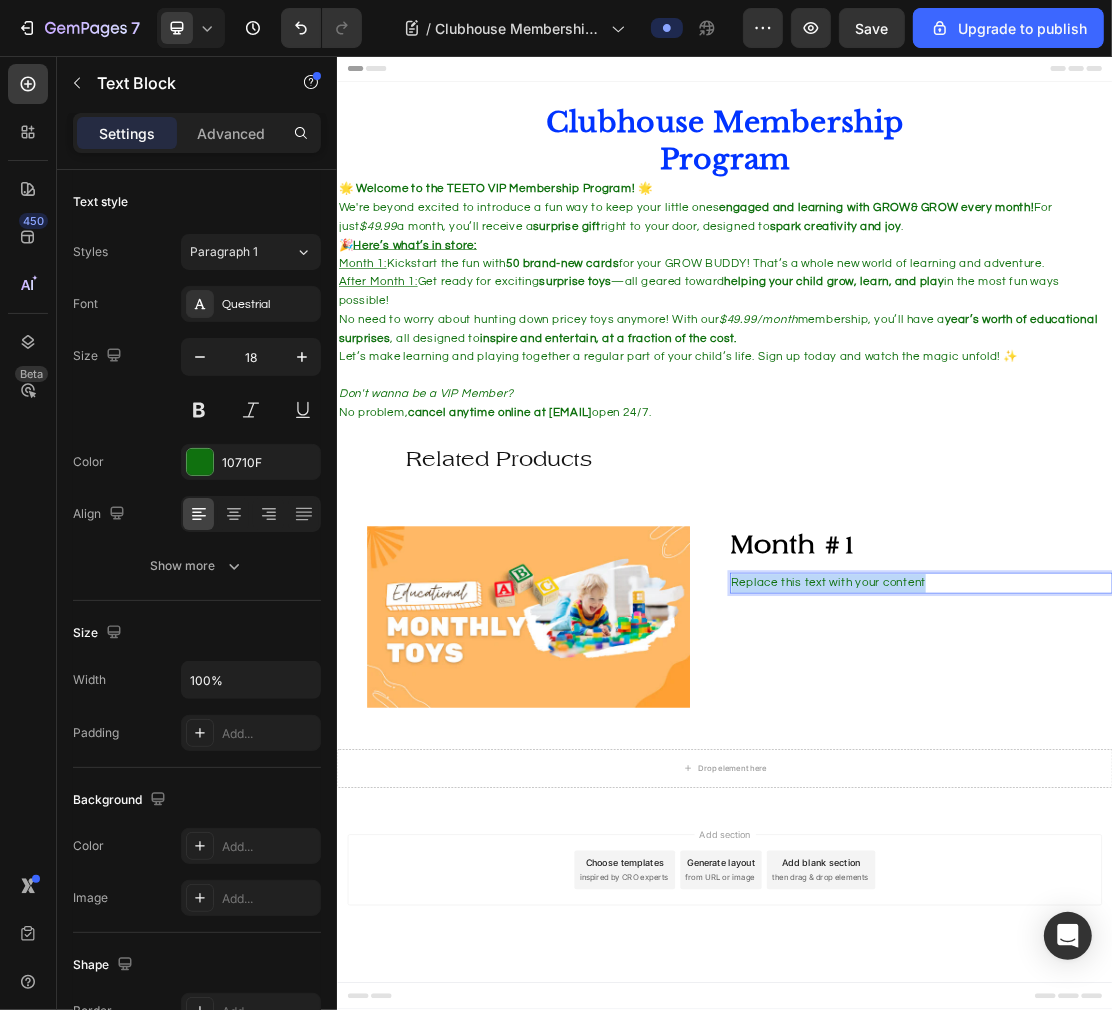 click on "Replace this text with your content" at bounding box center [1240, 872] 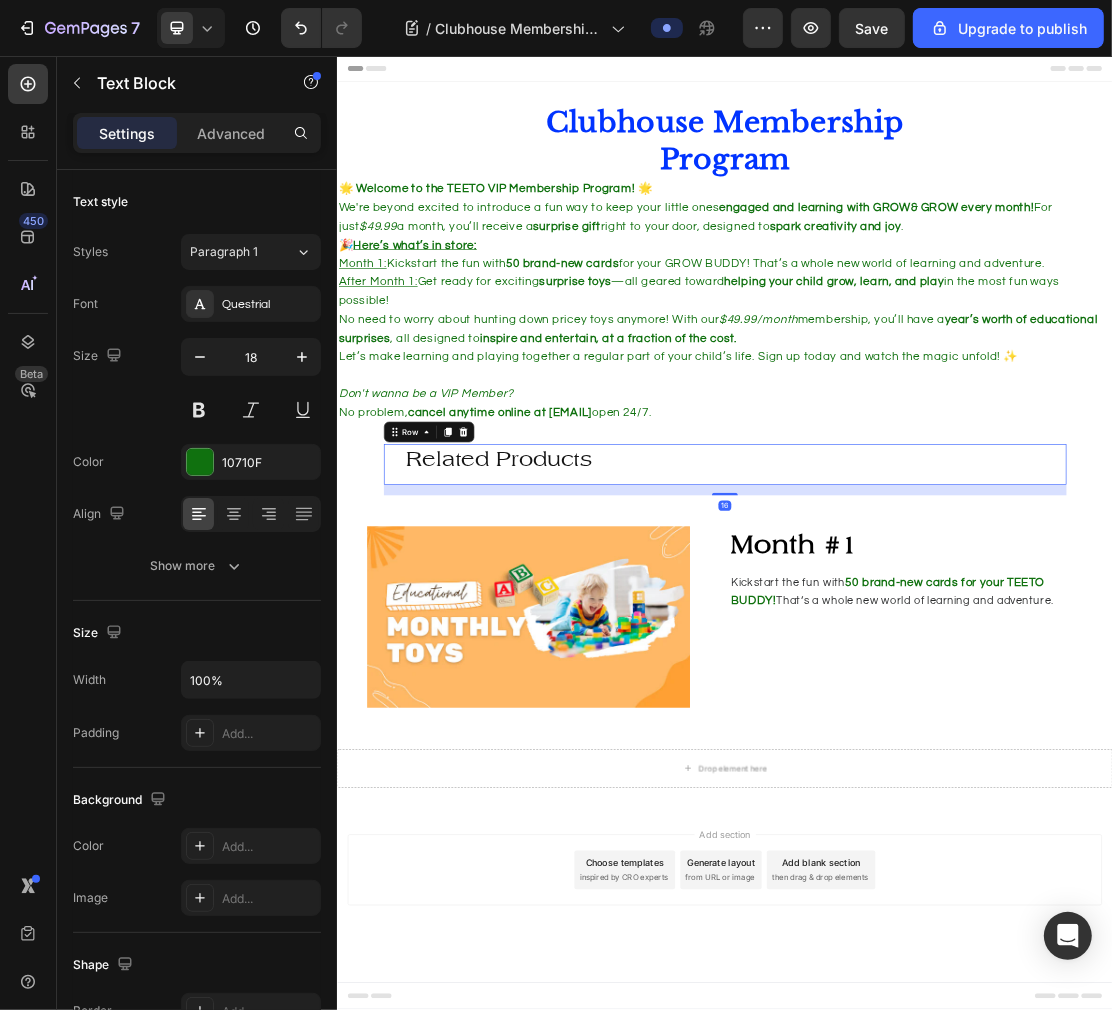 click on "Related Products Heading Row" at bounding box center (936, 688) 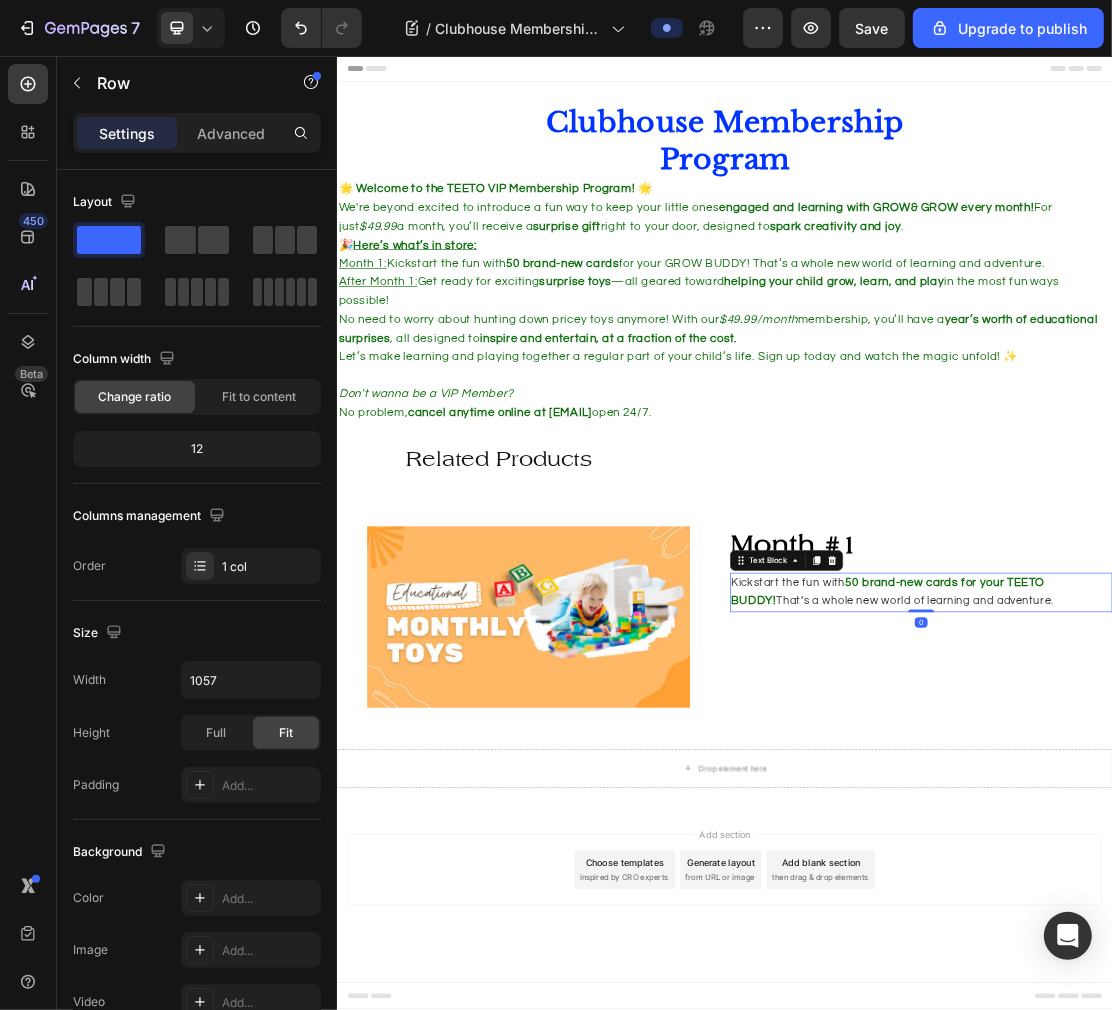 click on "50 brand-new cards for your TEETO BUDDY!" at bounding box center [1188, 886] 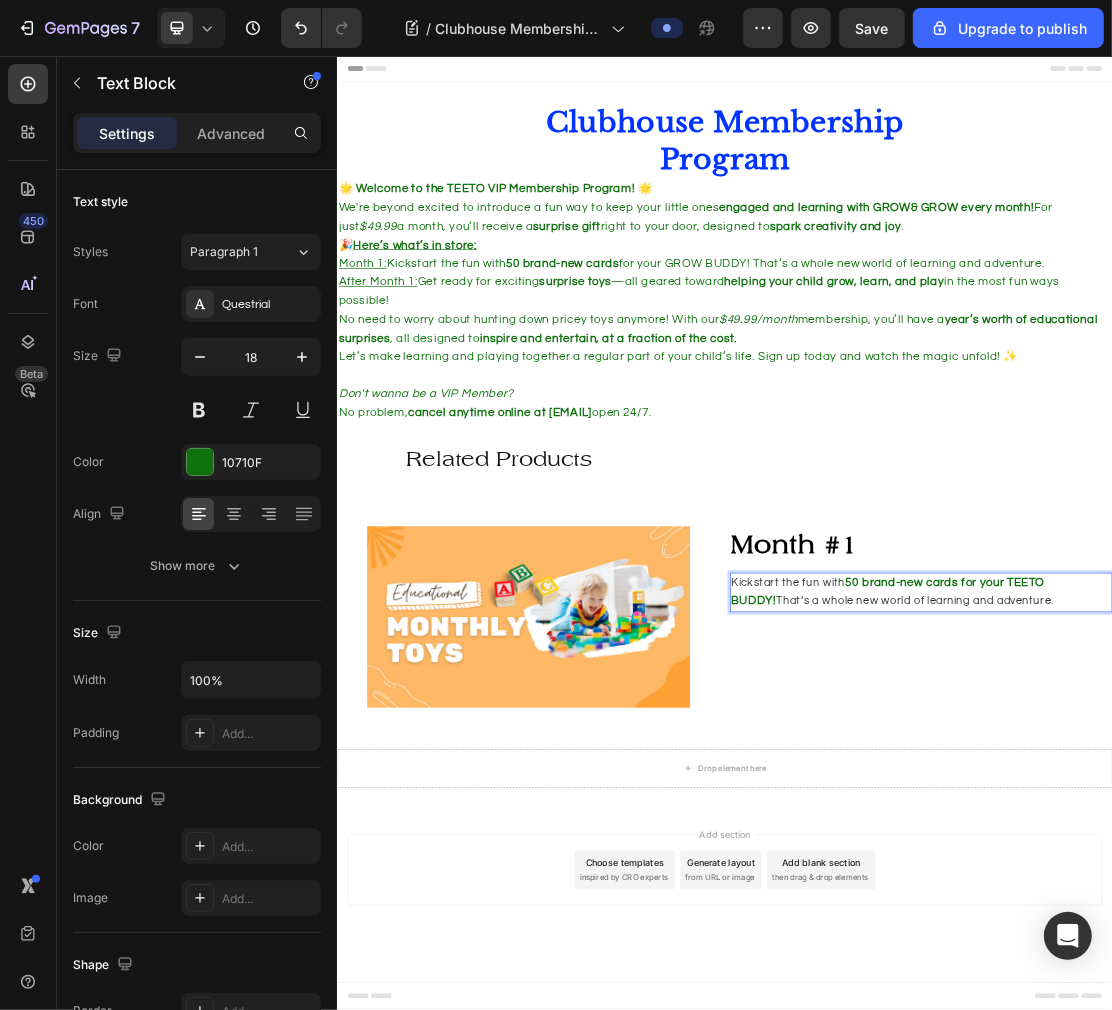 click on "50 brand-new cards for your TEETO BUDDY!" at bounding box center (1188, 886) 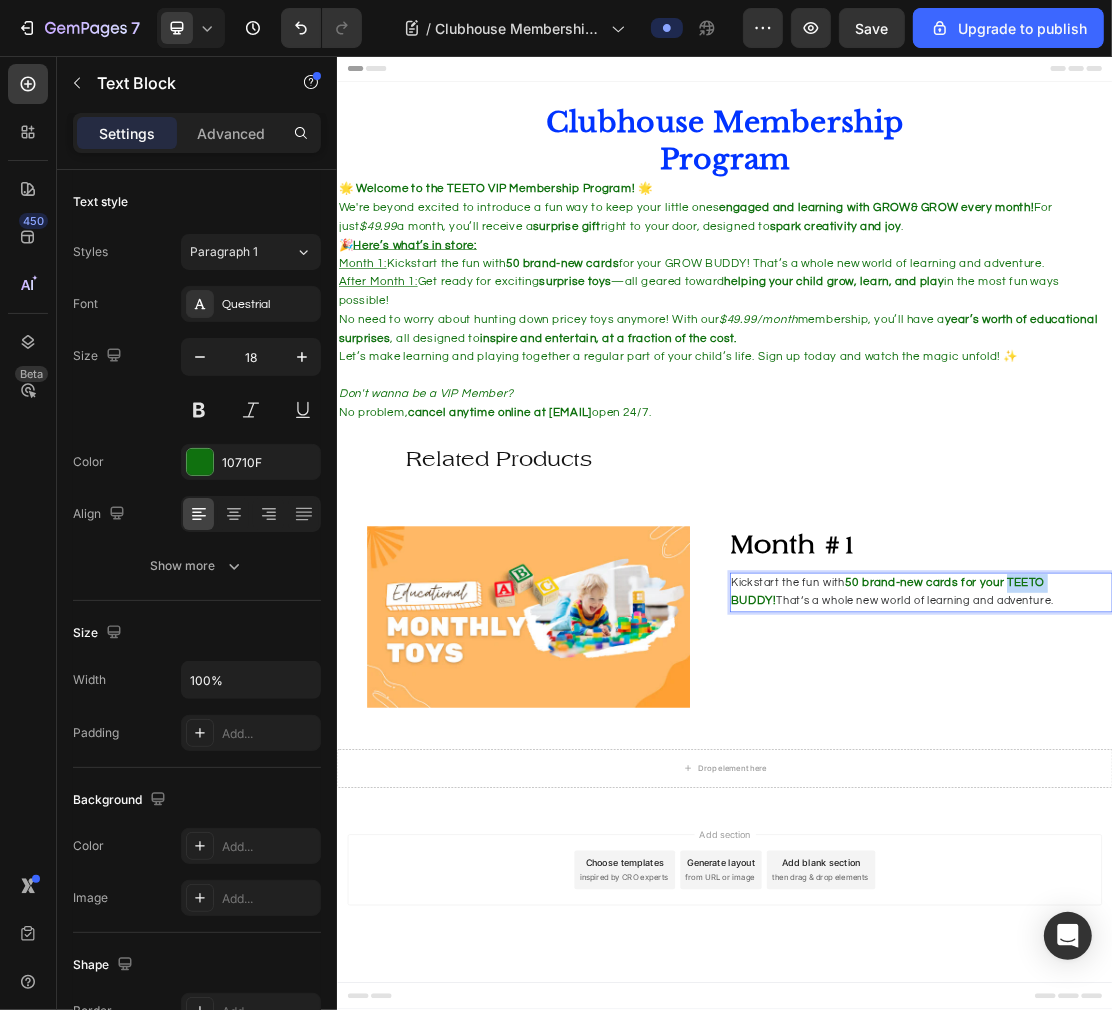 click on "50 brand-new cards for your TEETO BUDDY!" at bounding box center [1188, 886] 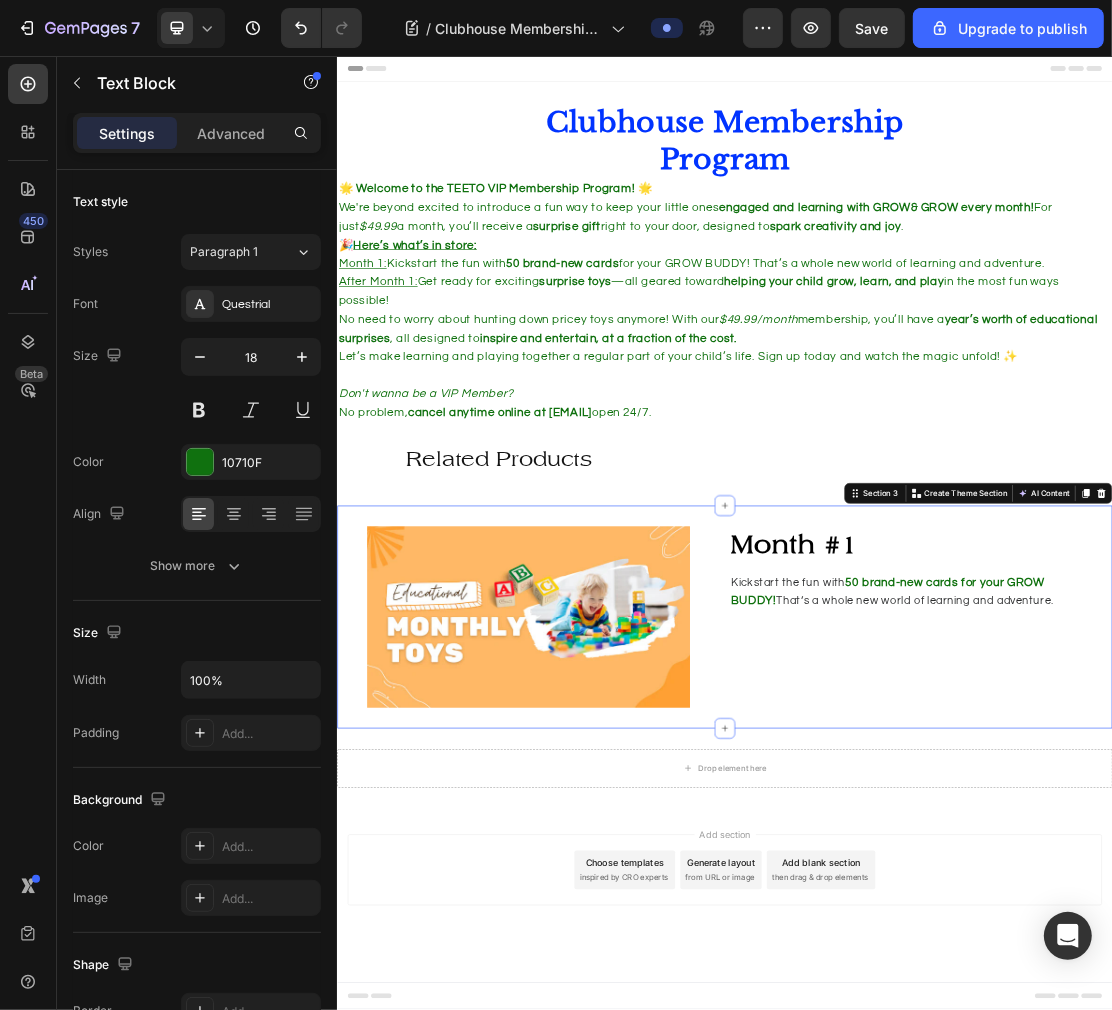 click on "⁠⁠⁠⁠⁠⁠⁠ Month #1 Heading Kickstart the fun with  50 brand-new cards for your GROW BUDDY!  That’s a whole new world of learning and adventure. Text Block" at bounding box center (1240, 924) 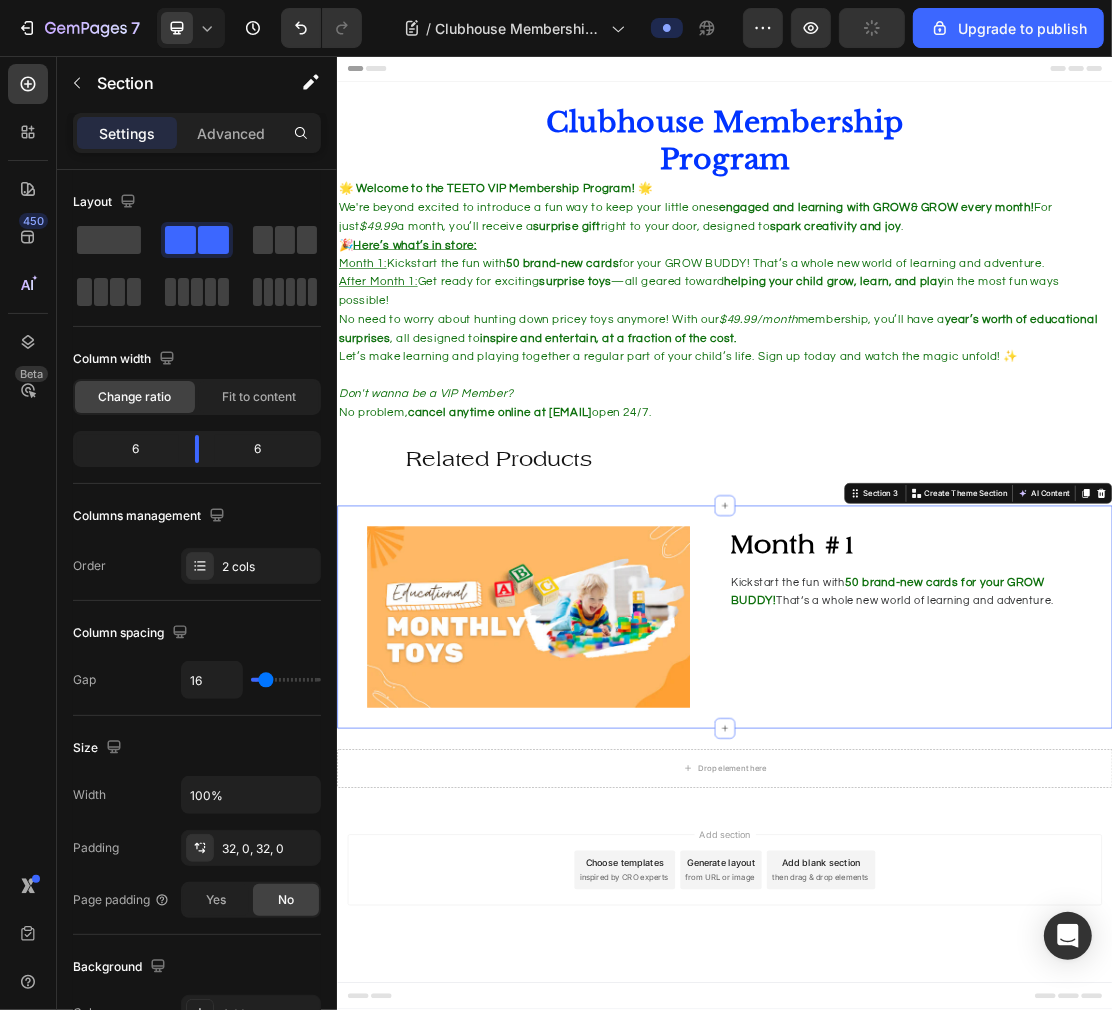 click 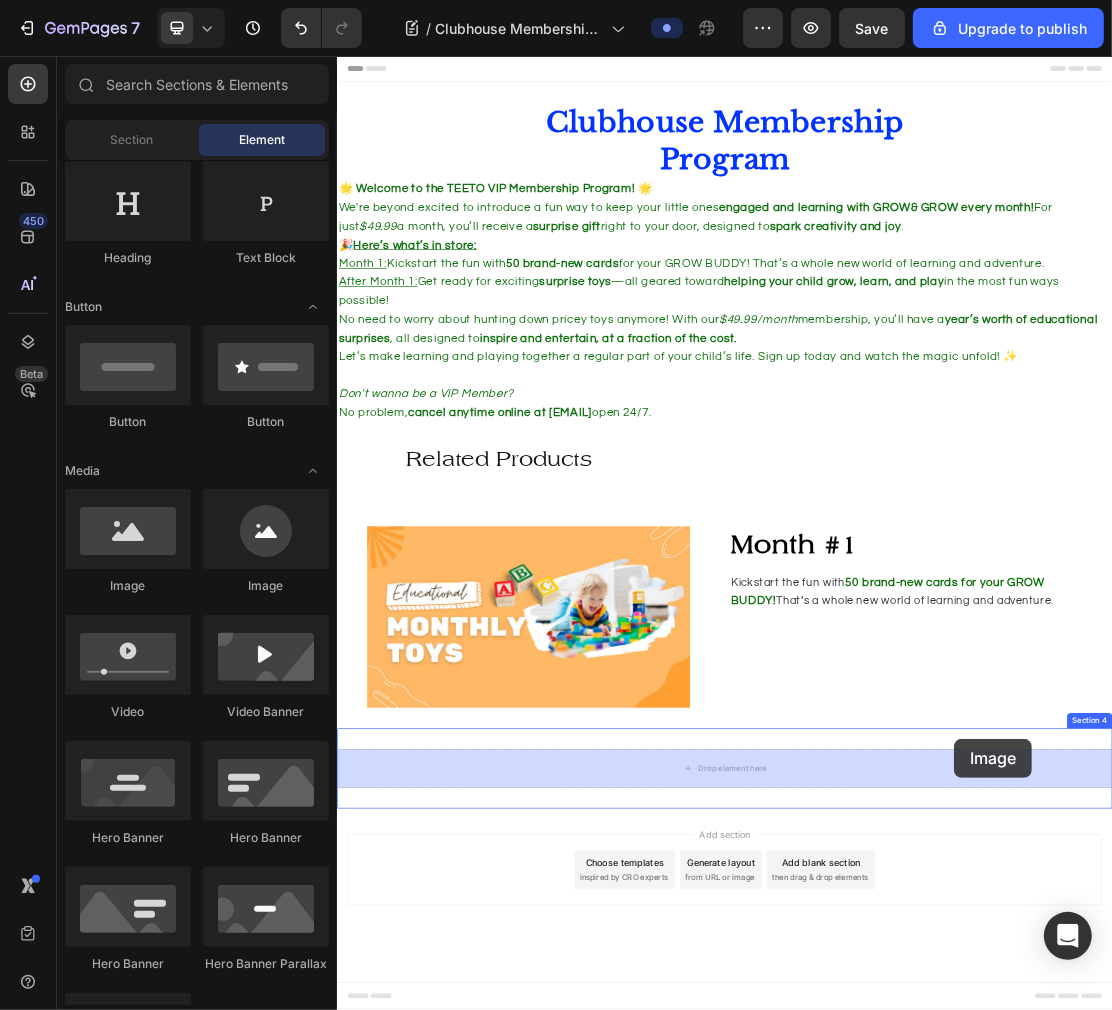 drag, startPoint x: 463, startPoint y: 570, endPoint x: 1291, endPoint y: 1112, distance: 989.6201 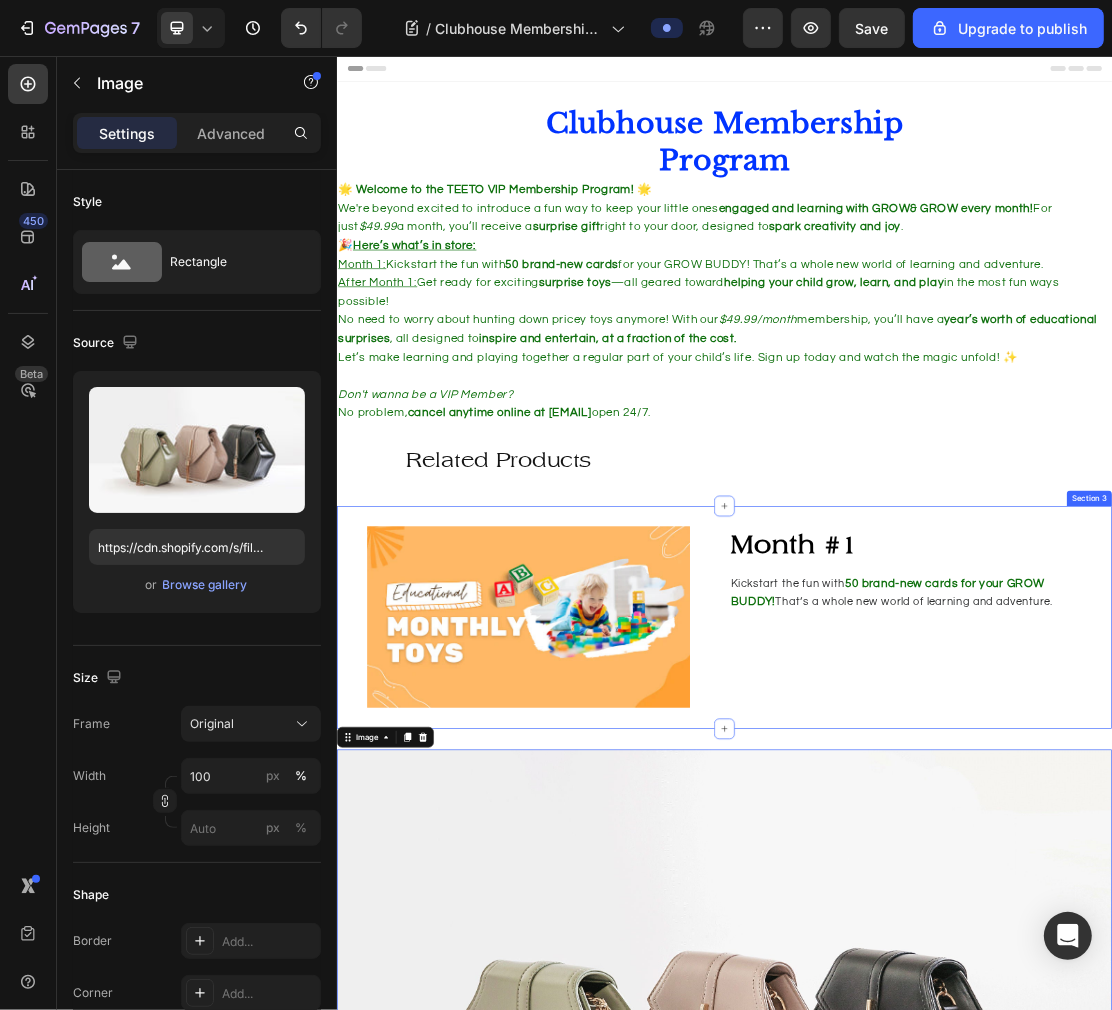 scroll, scrollTop: 111, scrollLeft: 0, axis: vertical 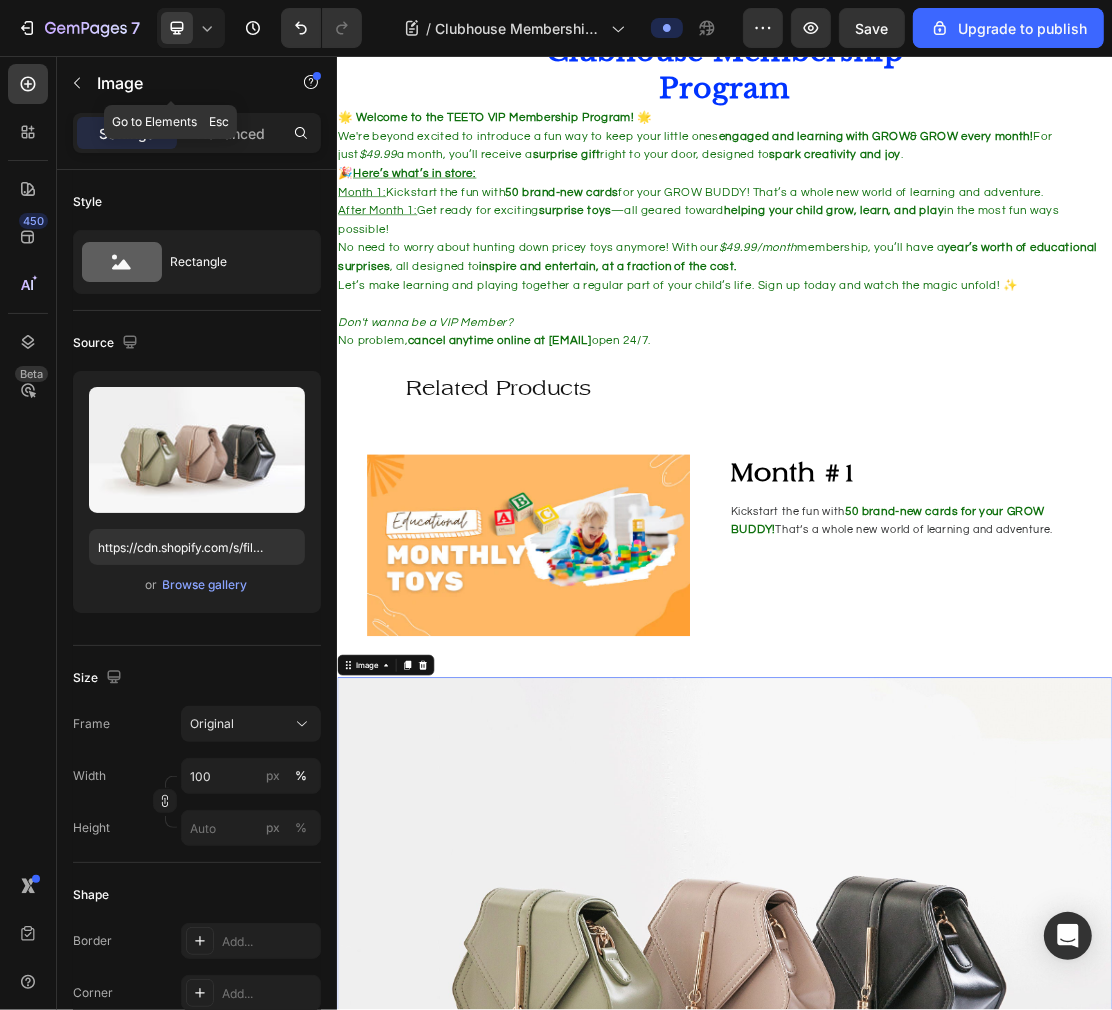 click 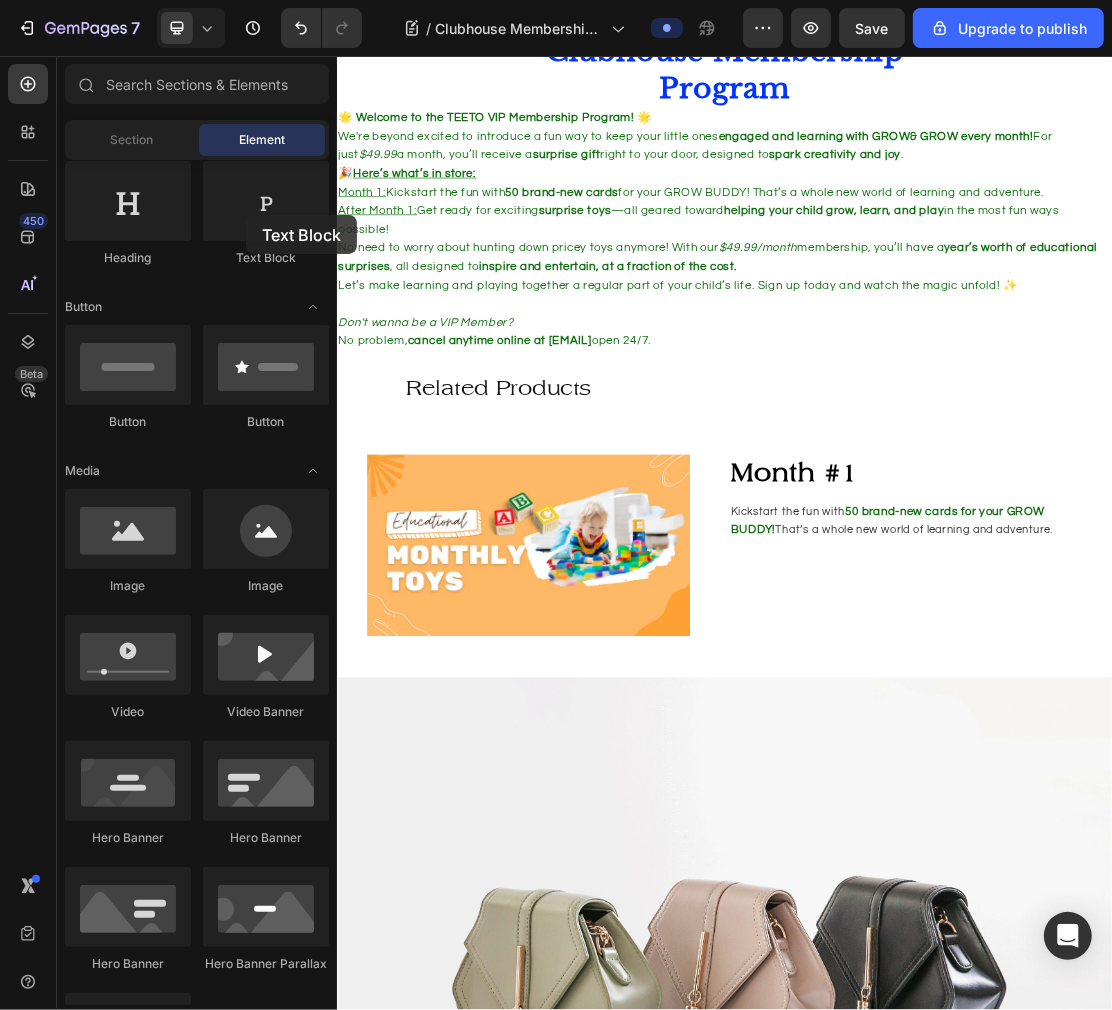 click at bounding box center [266, 201] 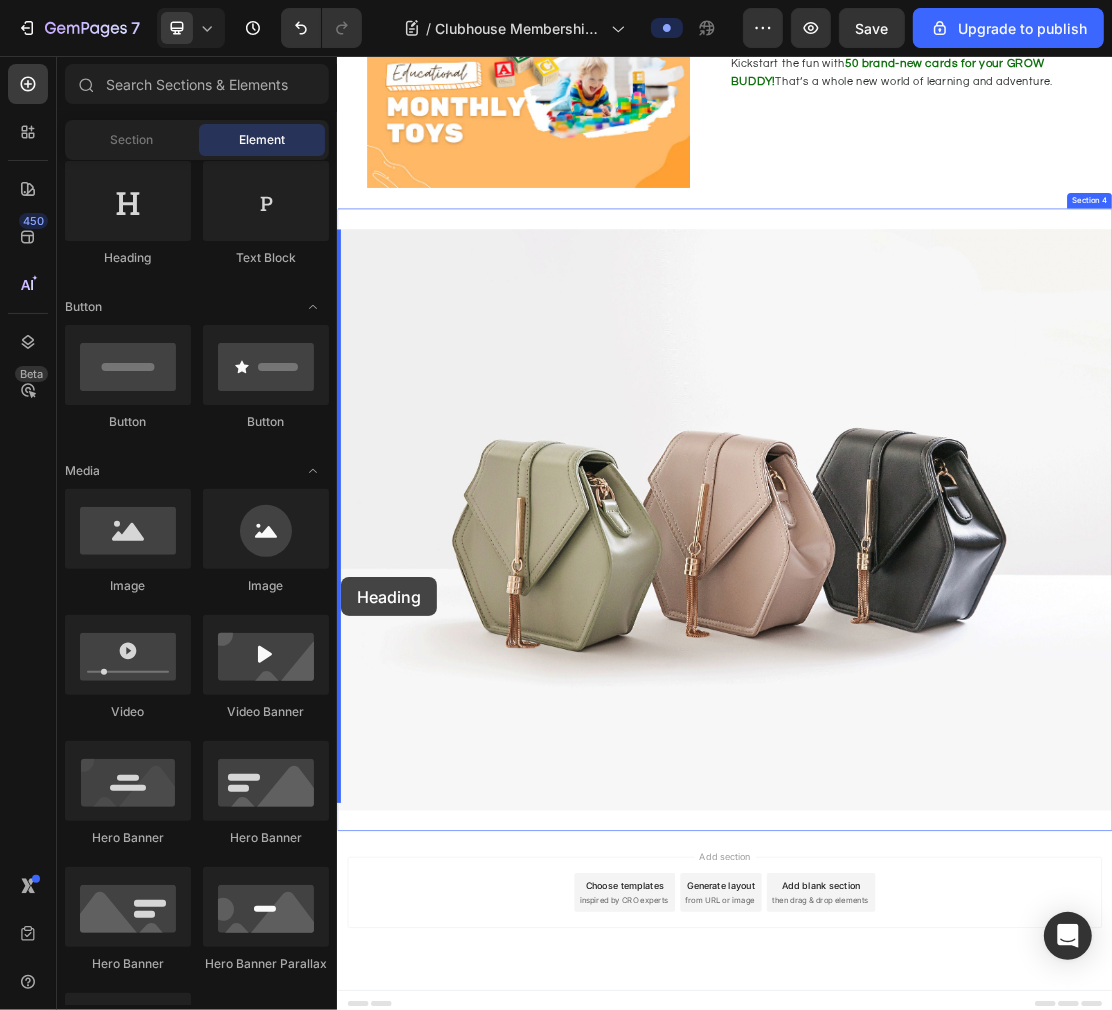drag, startPoint x: 617, startPoint y: 412, endPoint x: 342, endPoint y: 862, distance: 527.37555 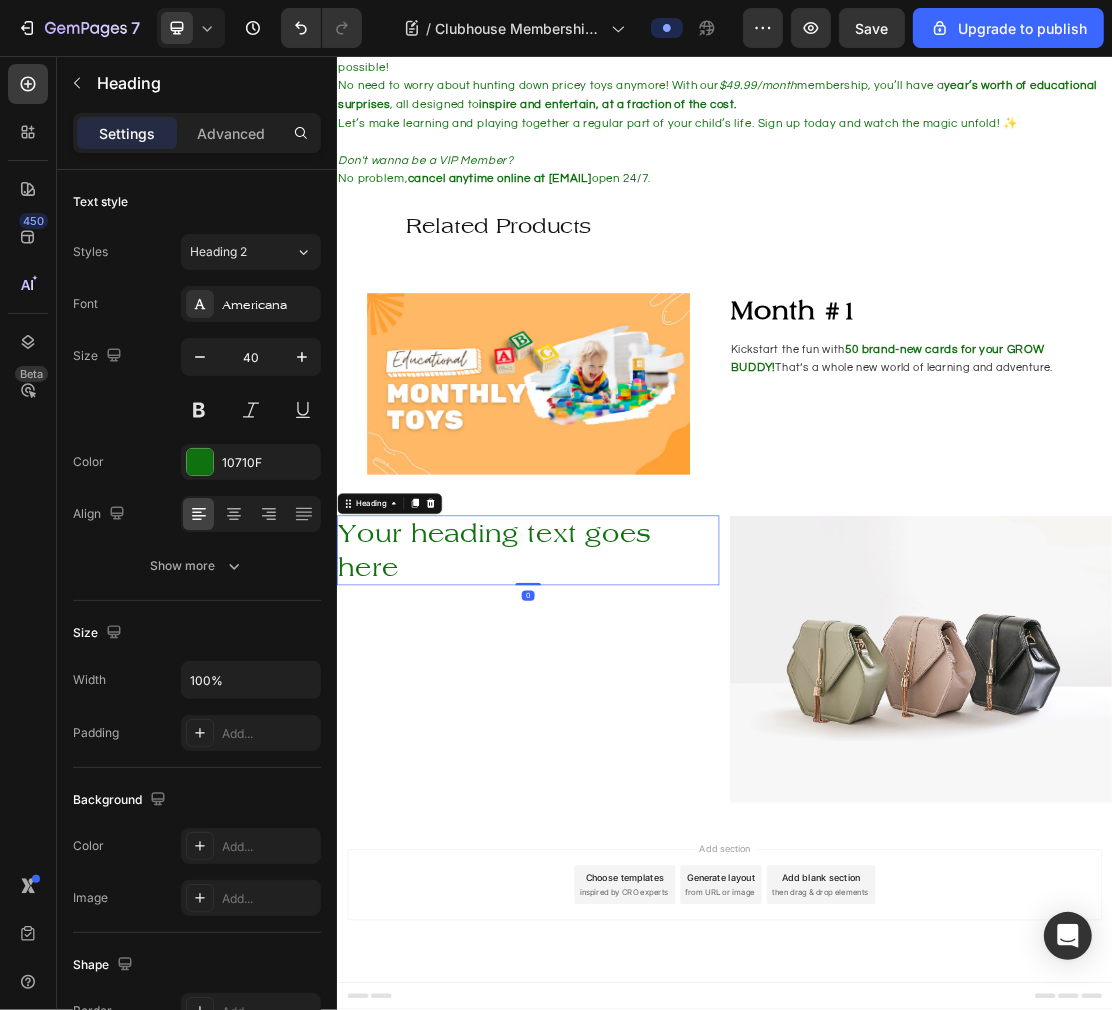 scroll, scrollTop: 355, scrollLeft: 0, axis: vertical 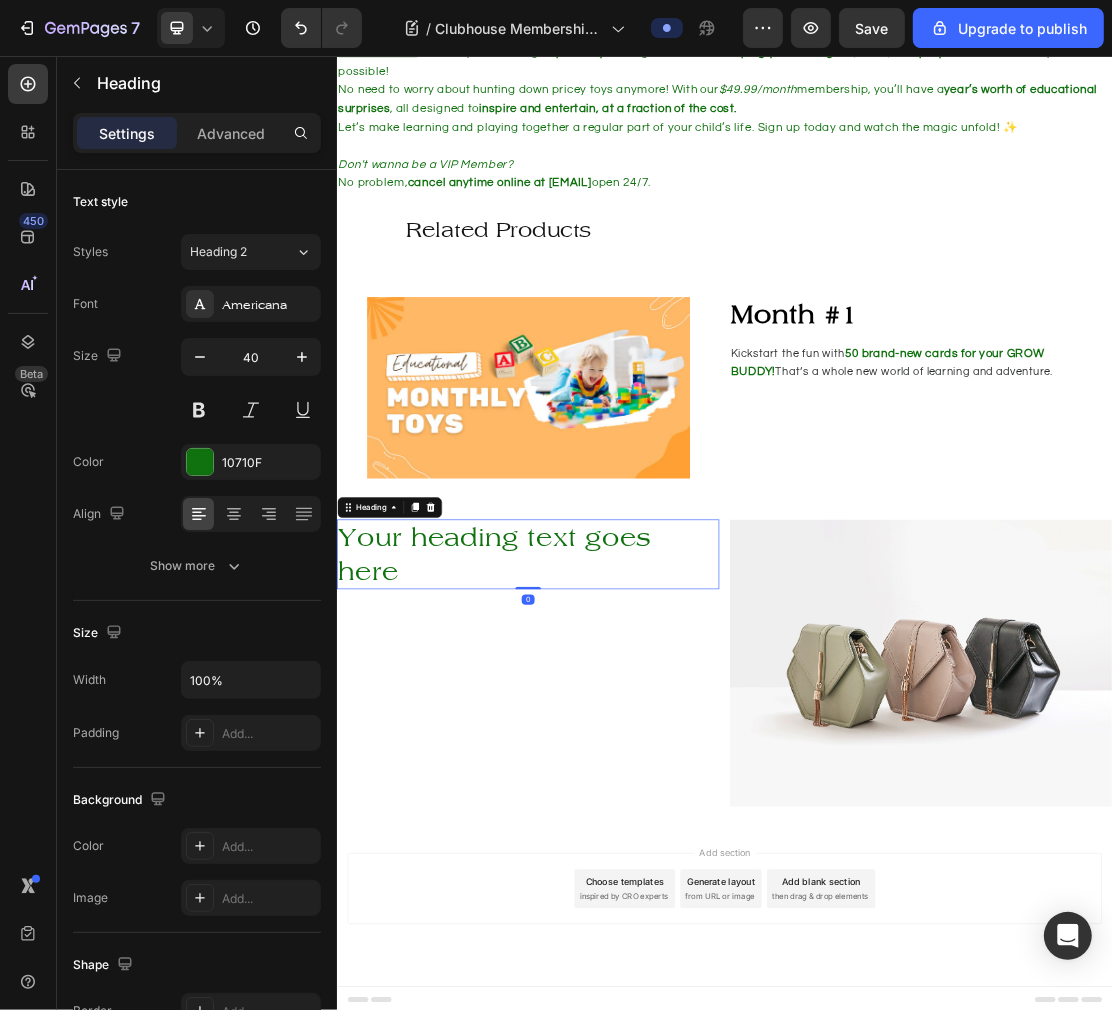 click 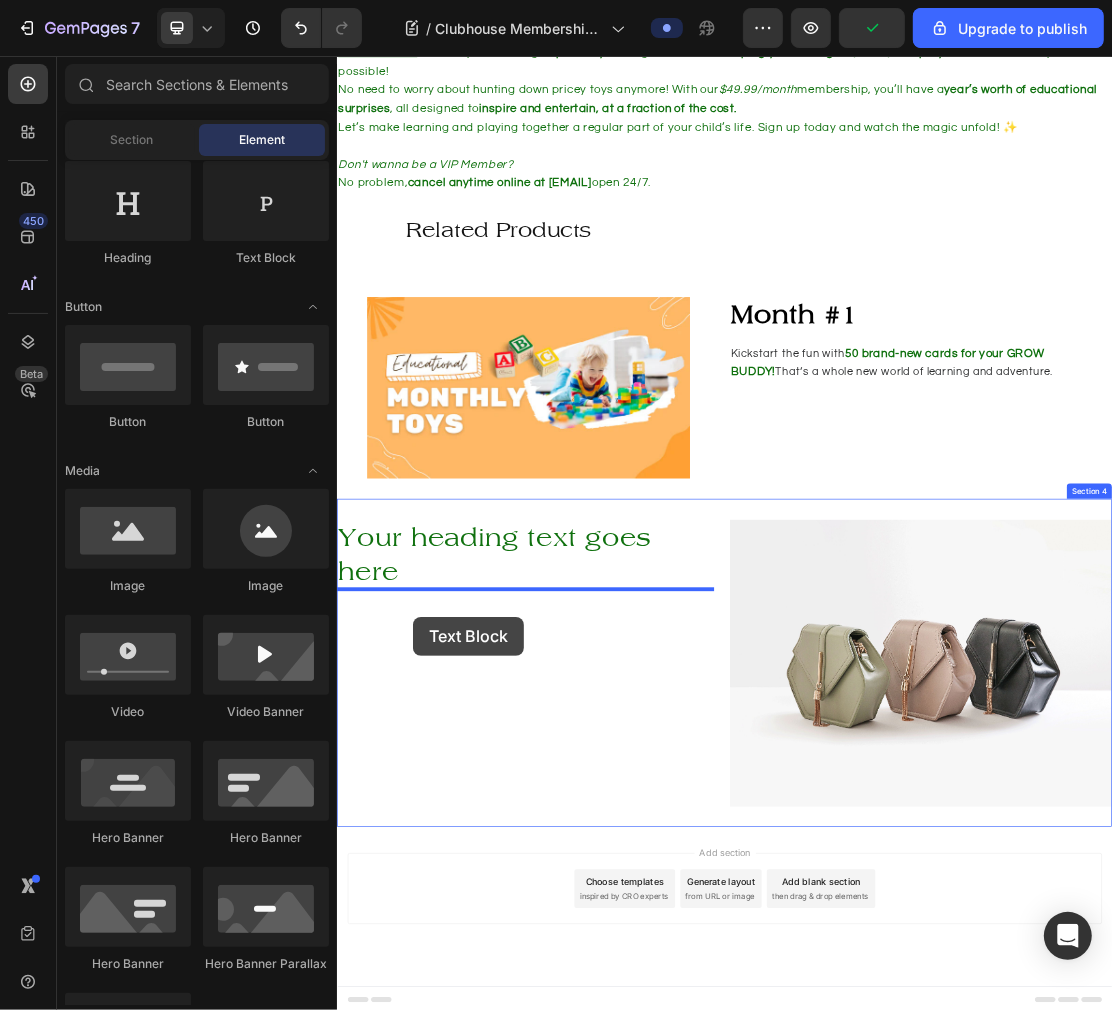 drag, startPoint x: 610, startPoint y: 302, endPoint x: 452, endPoint y: 921, distance: 638.8466 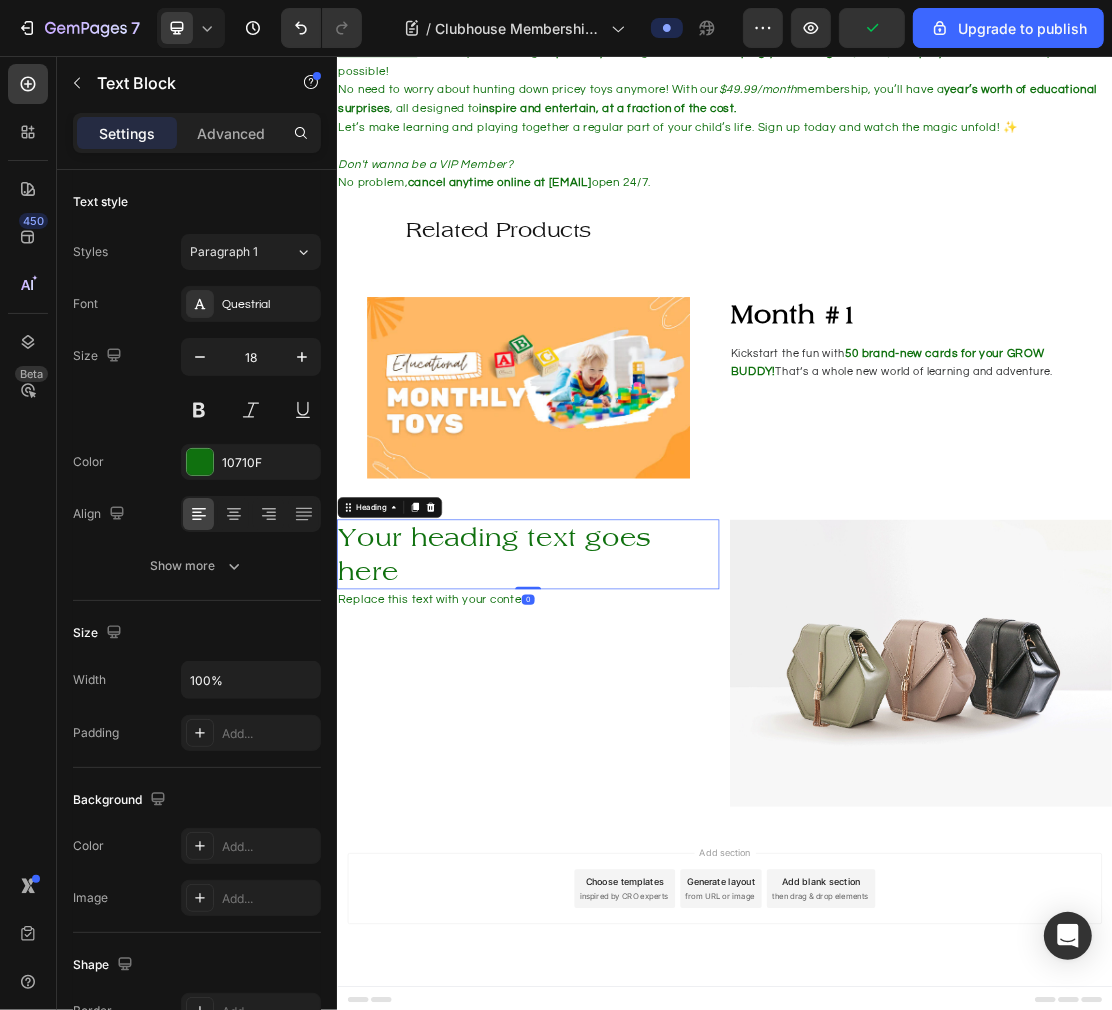 click on "Your heading text goes here" at bounding box center [632, 828] 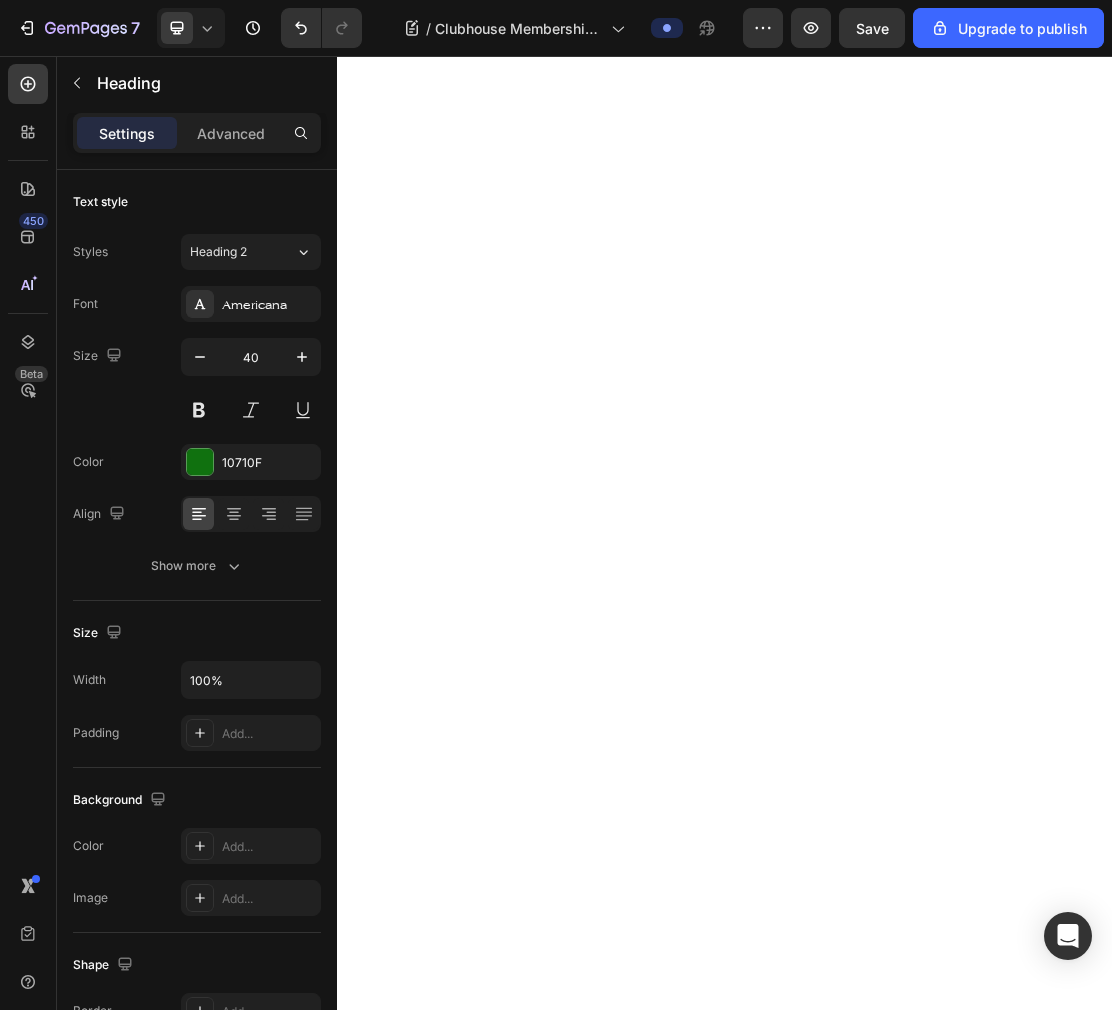 scroll, scrollTop: 0, scrollLeft: 0, axis: both 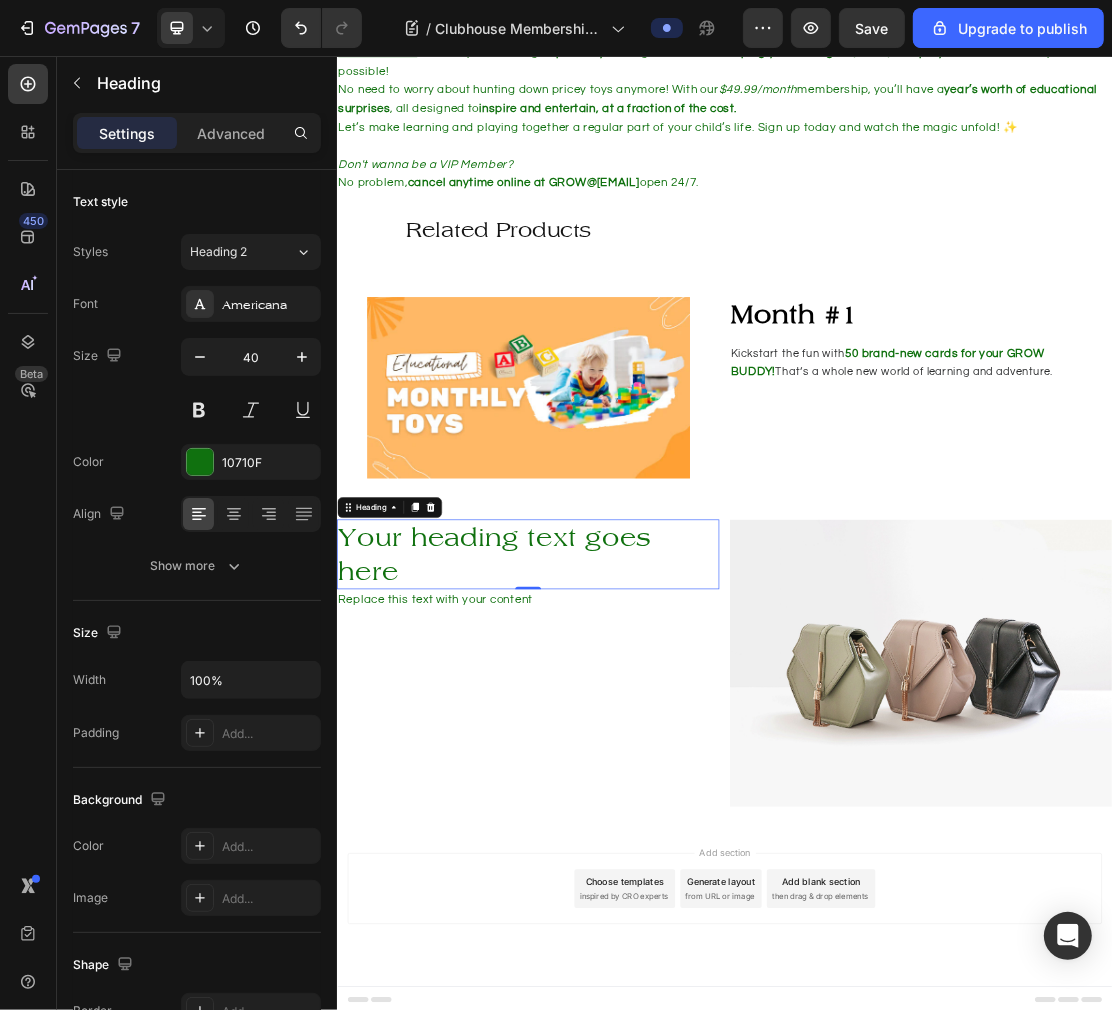 click on "Your heading text goes here" at bounding box center [632, 828] 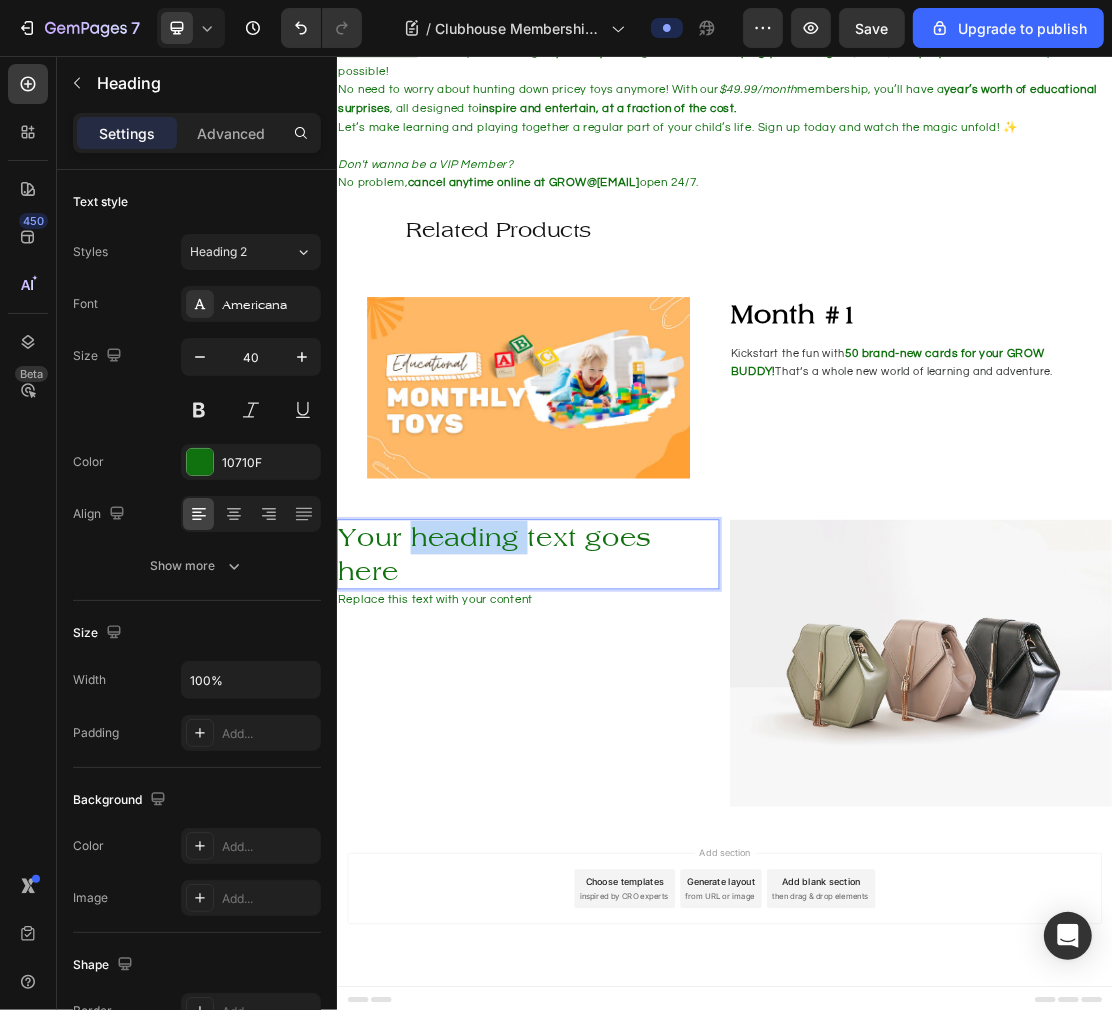 click on "Your heading text goes here" at bounding box center (632, 828) 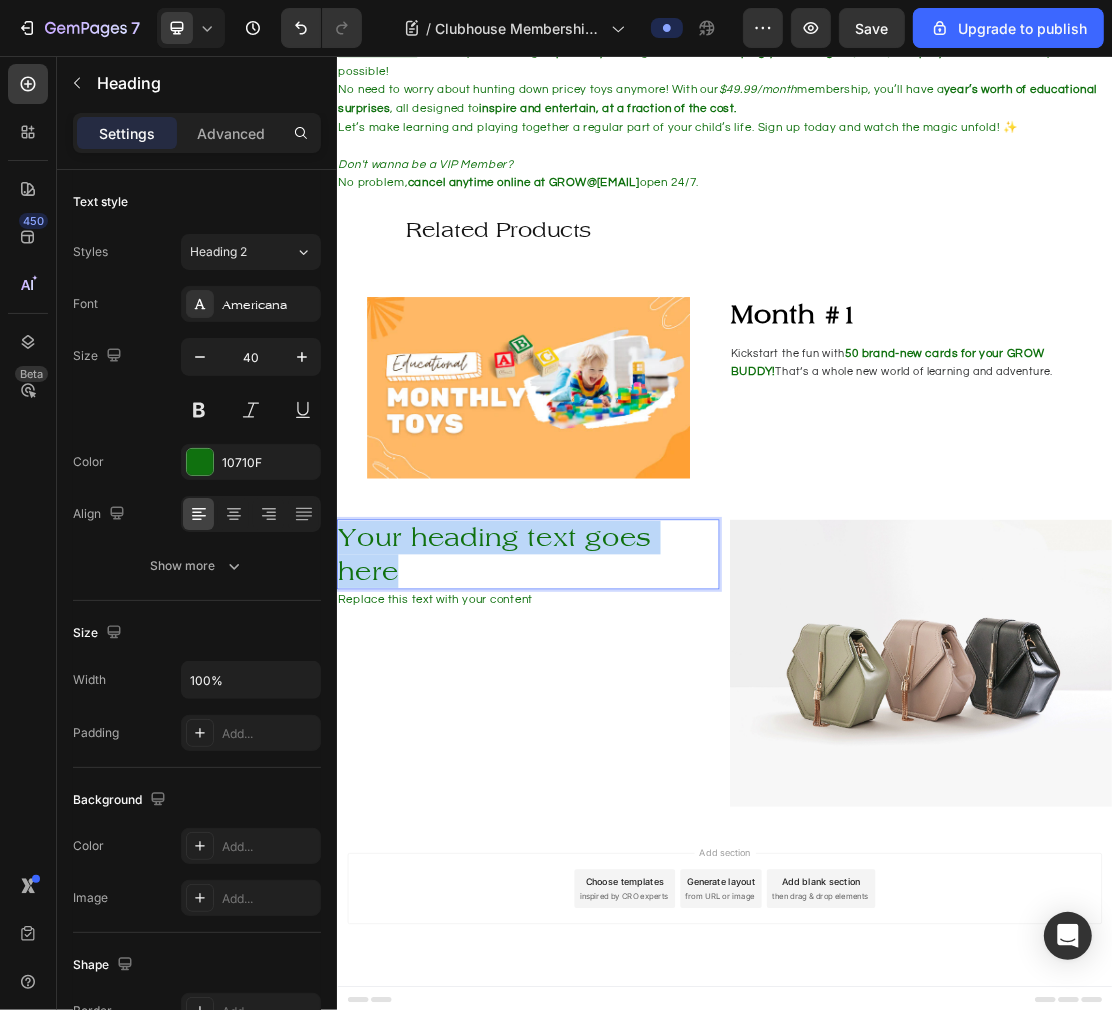 click on "Your heading text goes here" at bounding box center (632, 828) 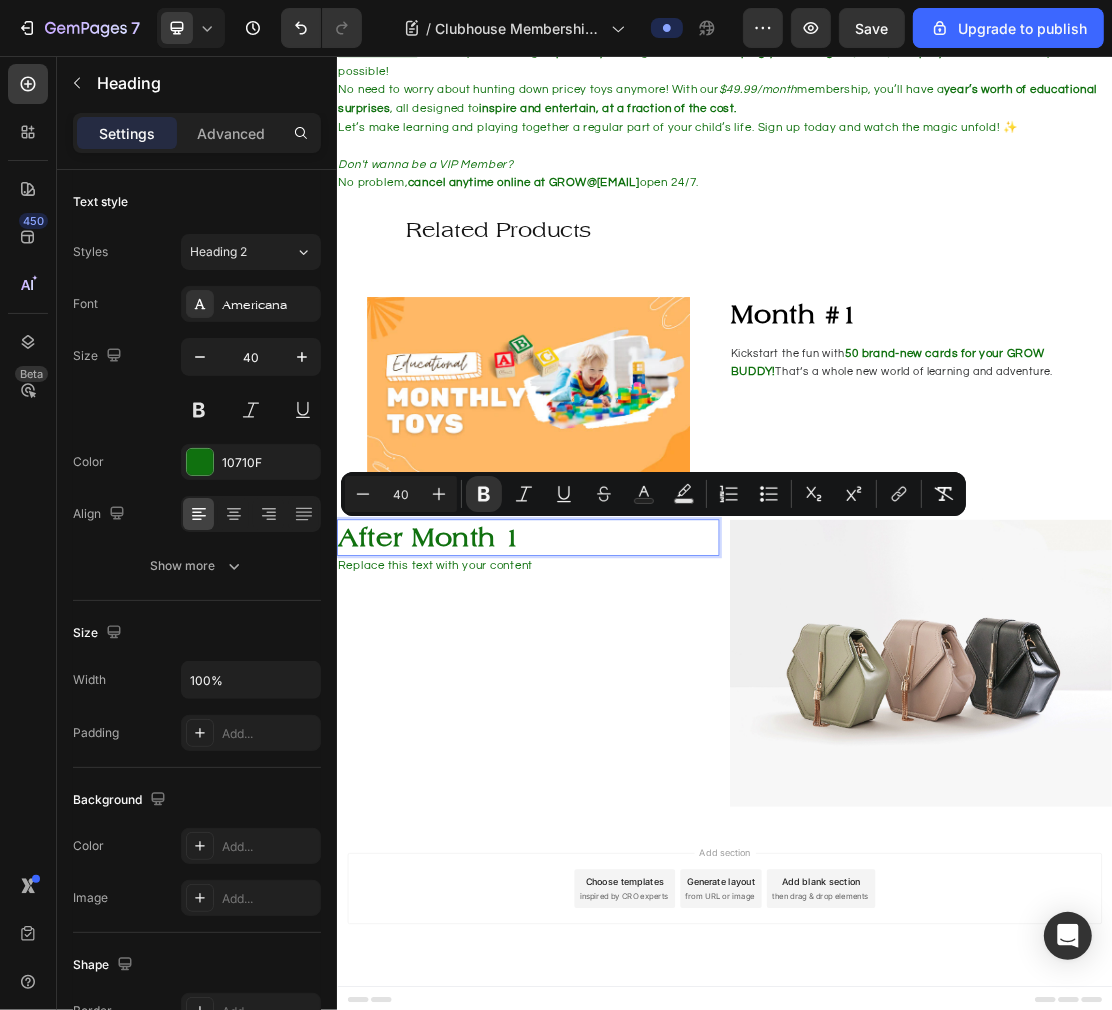 click at bounding box center [200, 462] 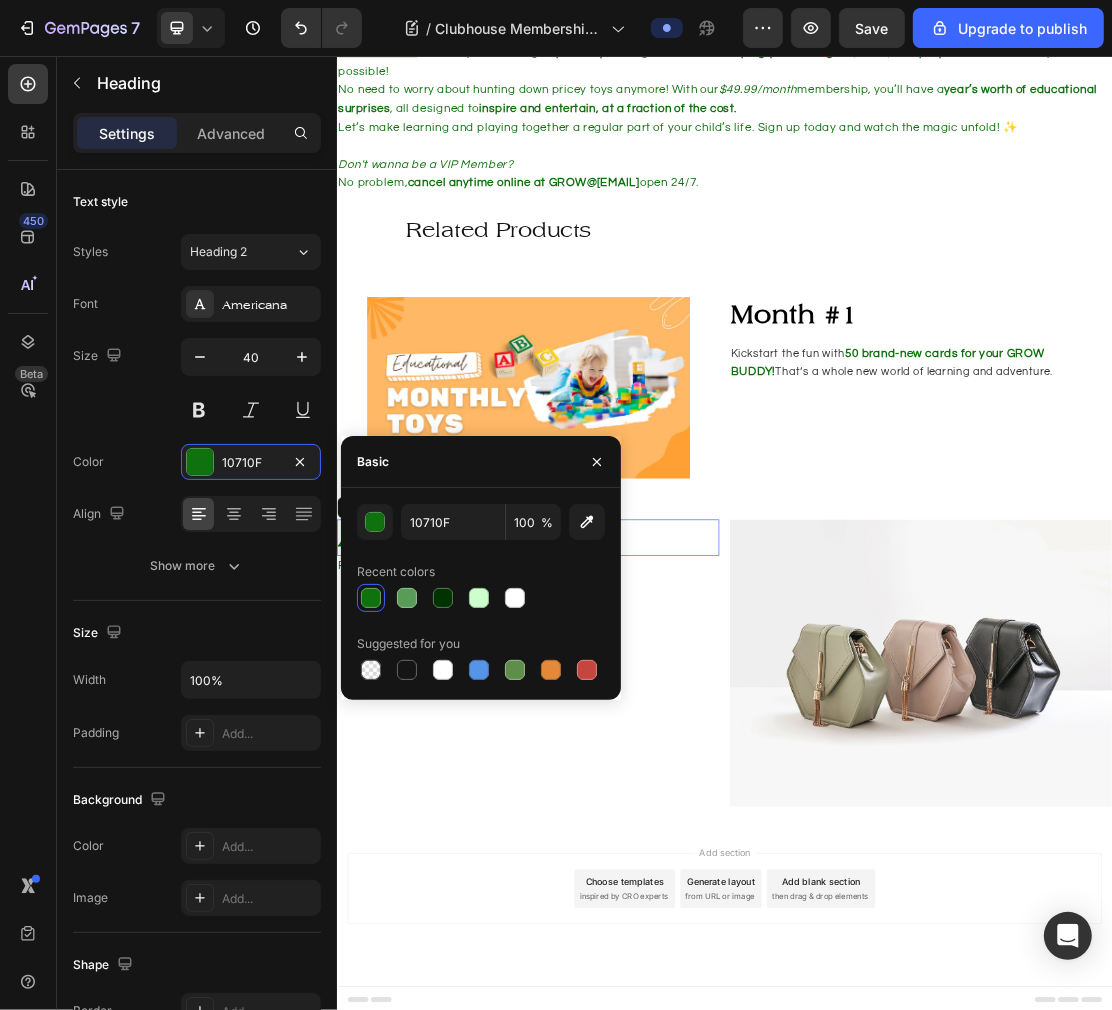 click at bounding box center [407, 670] 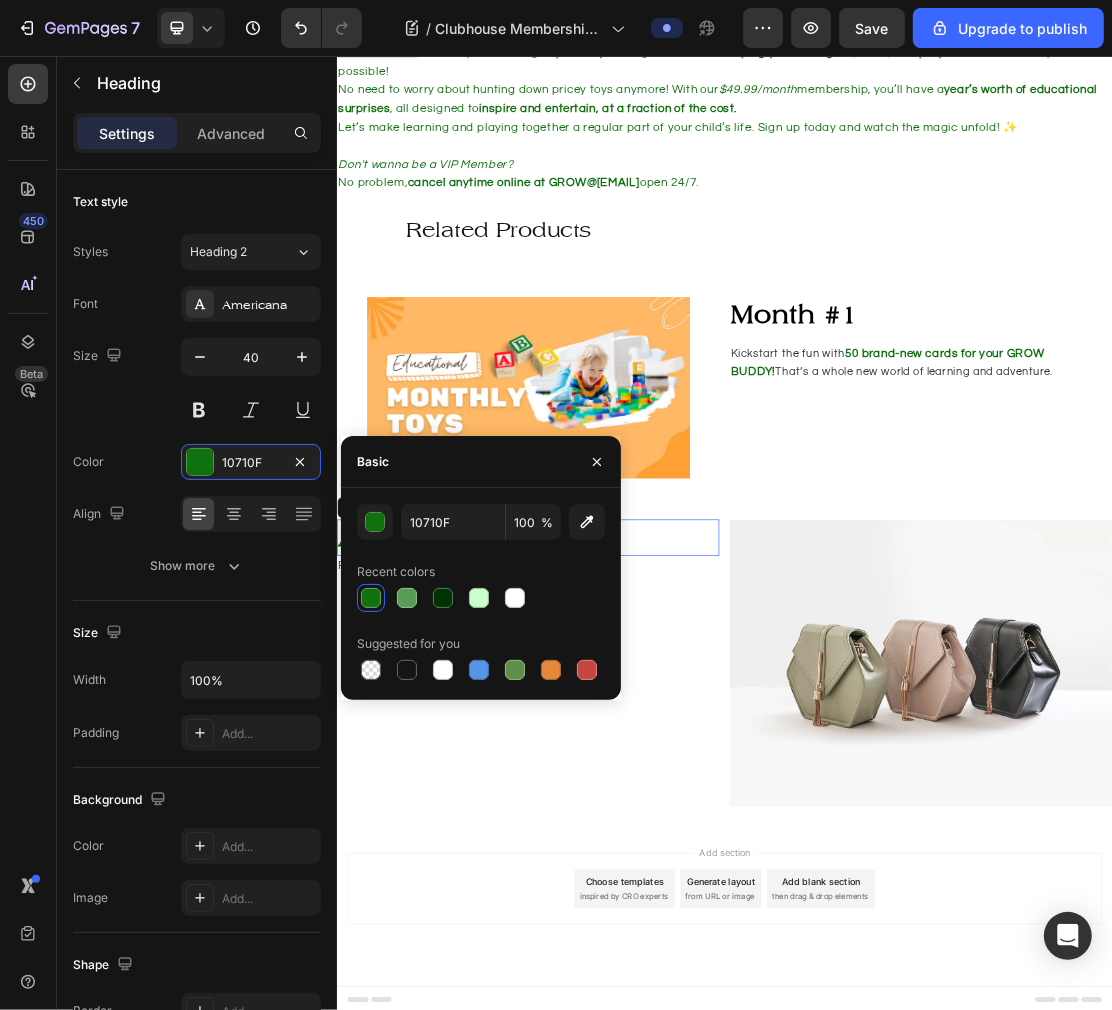 type on "151515" 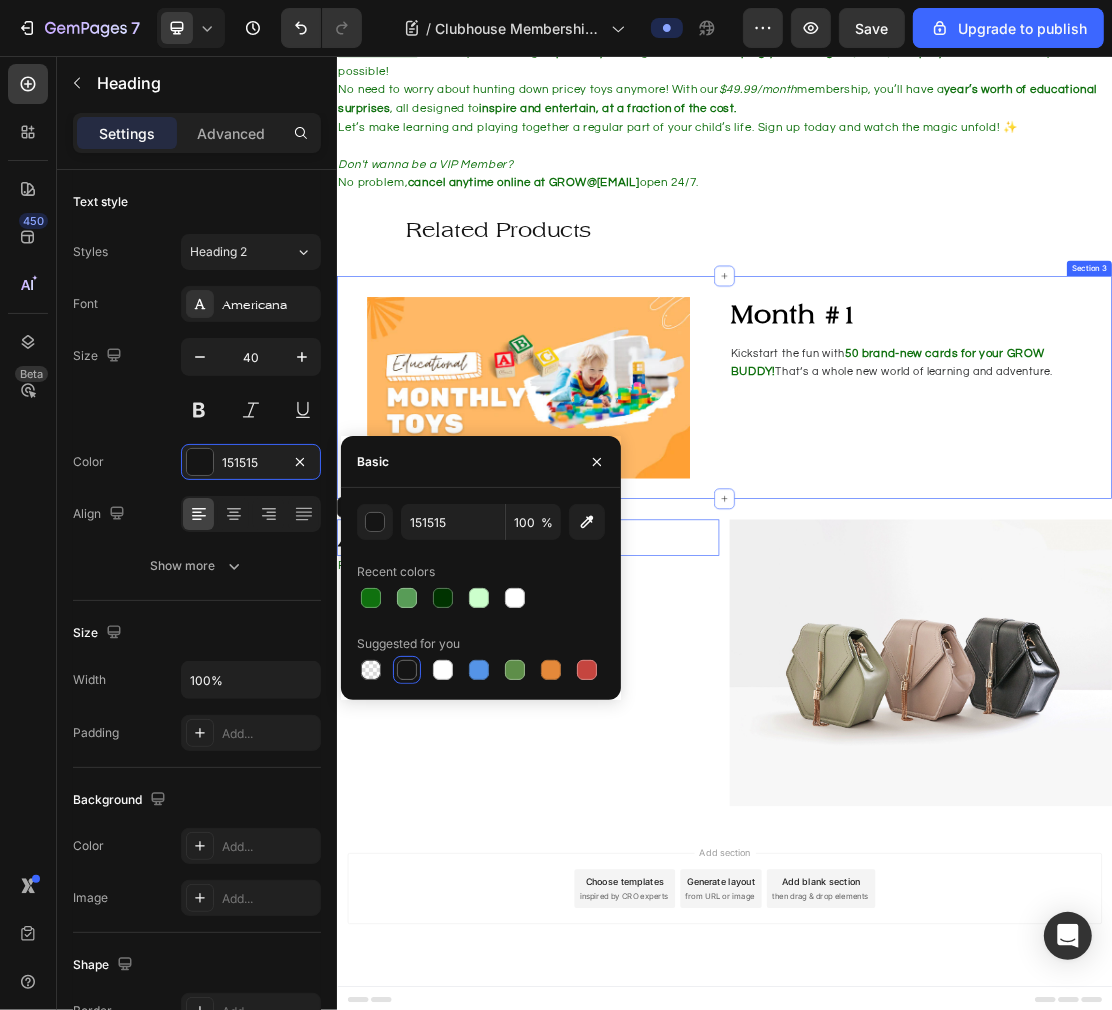 click on "Kickstart the fun with" at bounding box center (1034, 517) 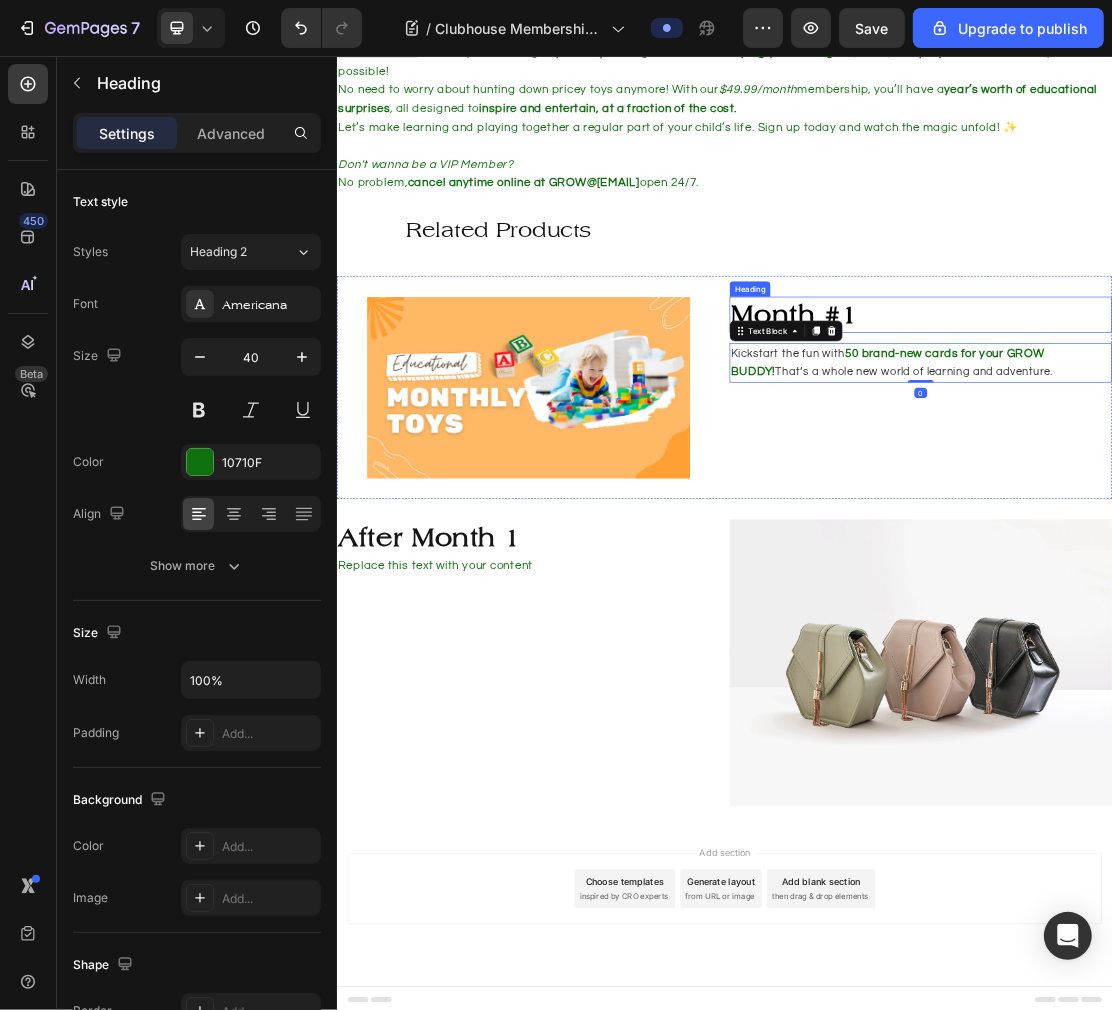 click on "Month #1" at bounding box center [1044, 457] 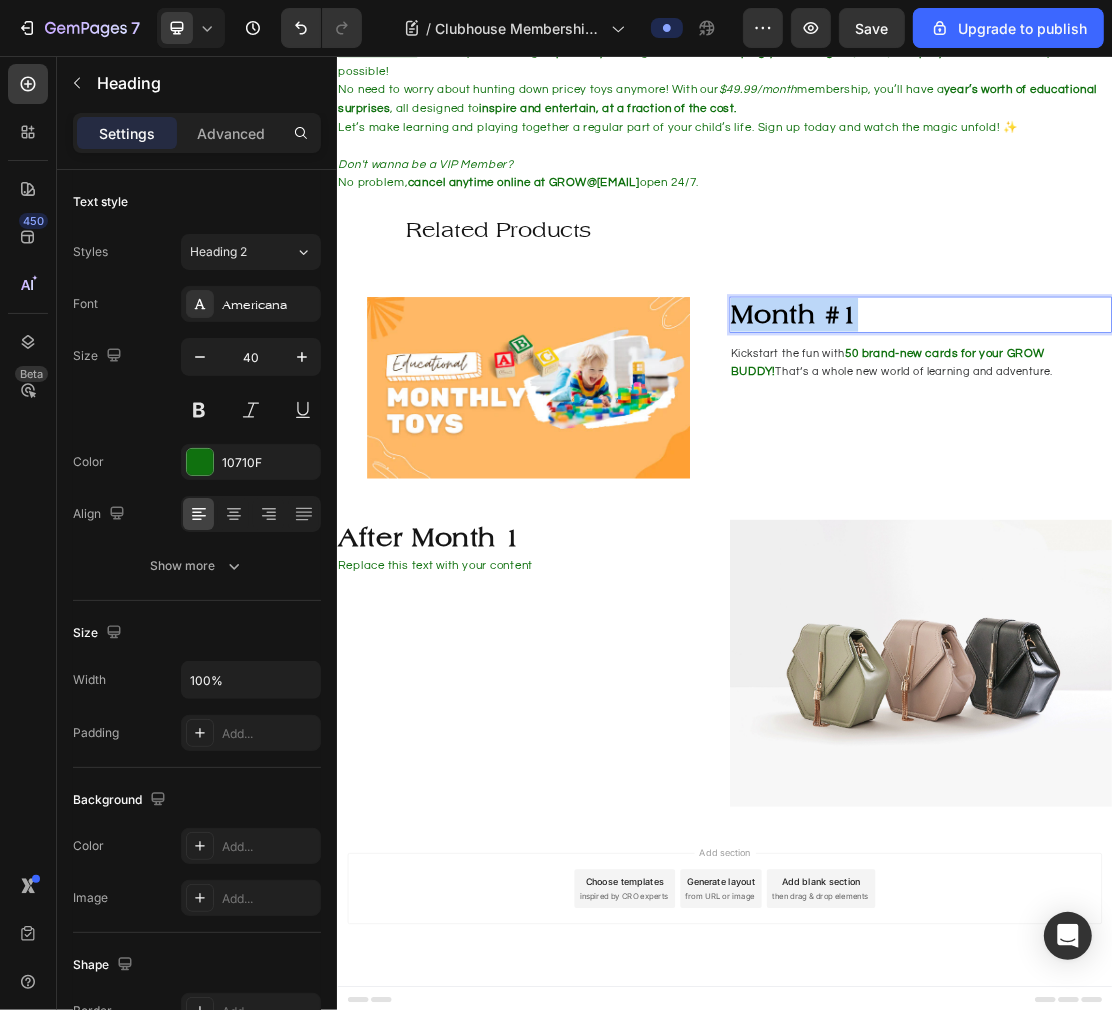 click on "Month #1" at bounding box center (1044, 457) 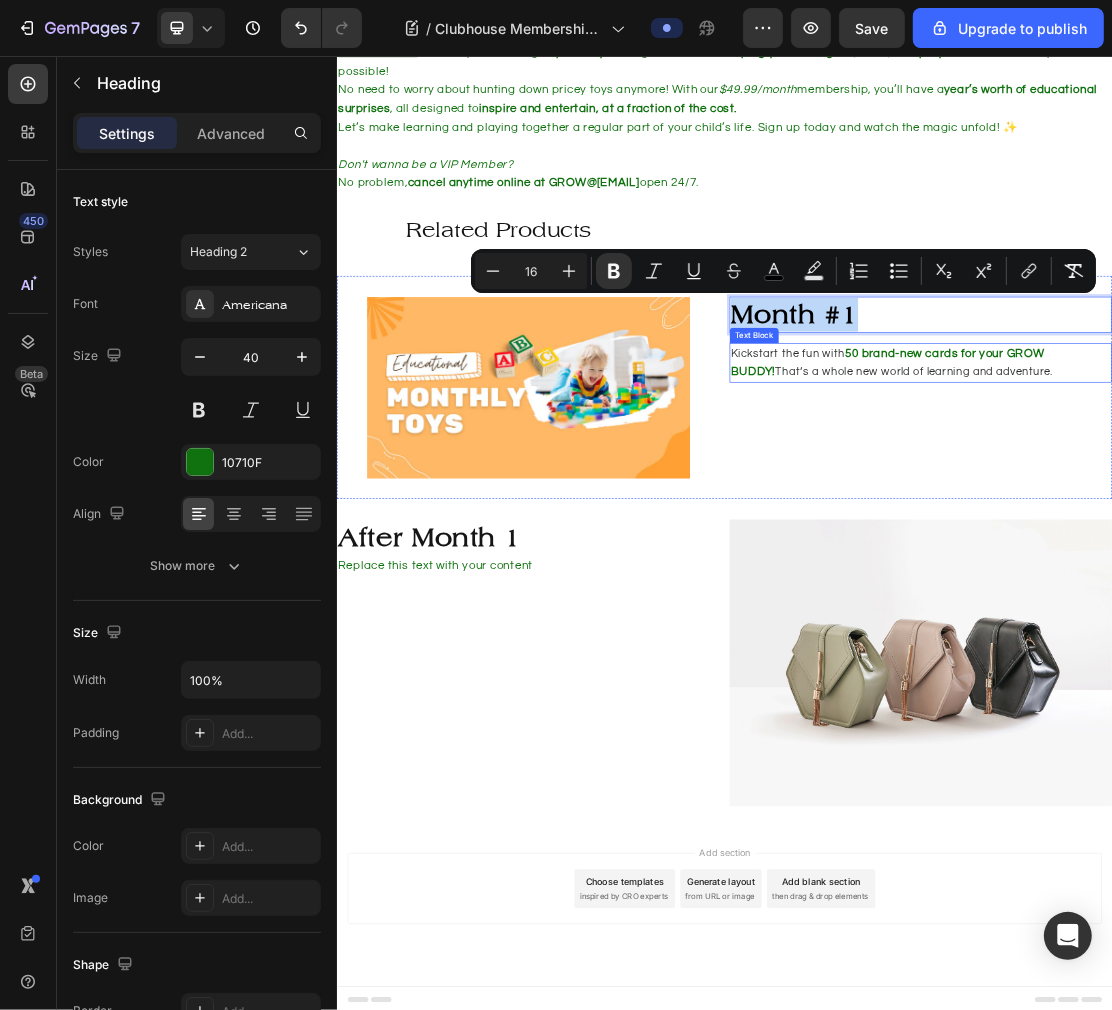 click on "That’s a whole new world of learning and adventure." at bounding box center [1230, 545] 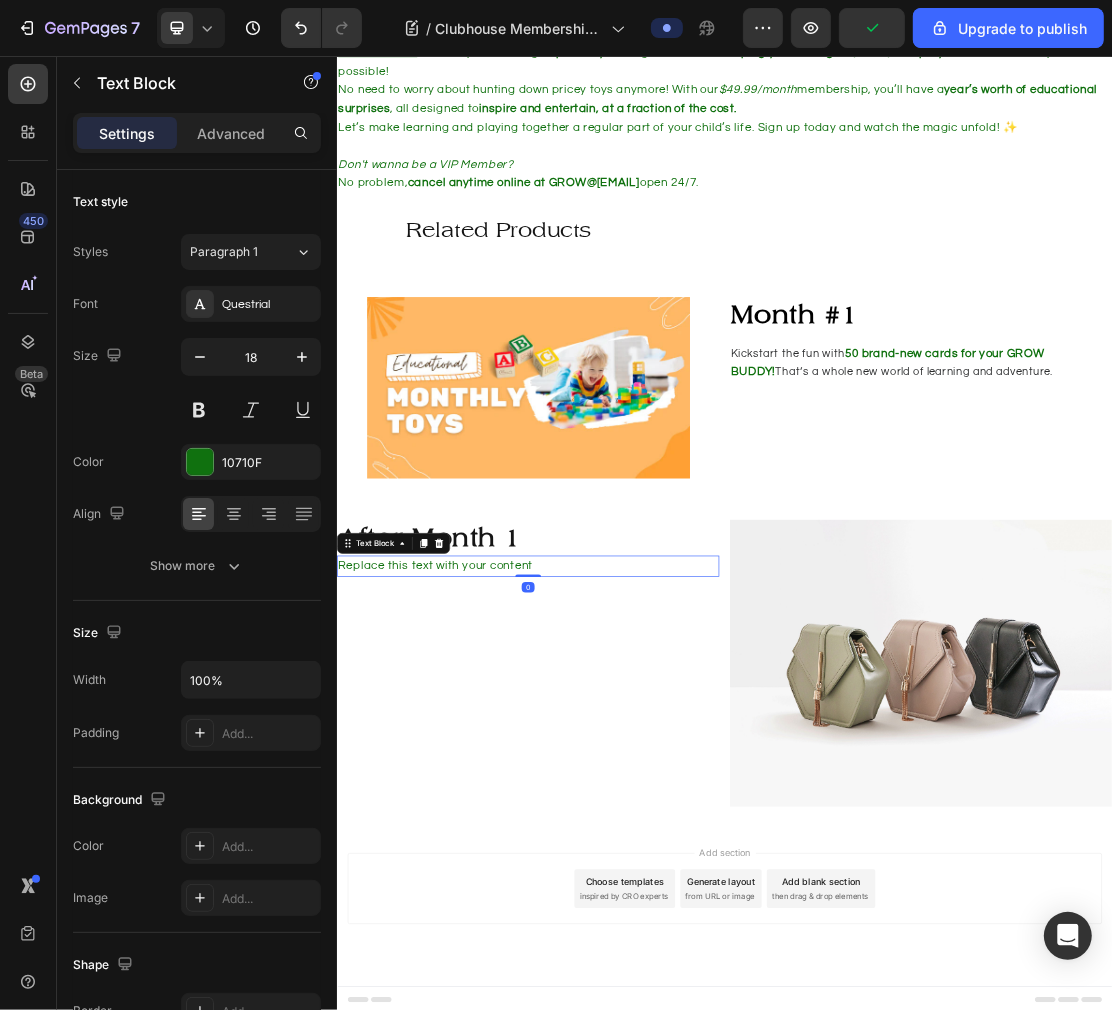 click on "Replace this text with your content" at bounding box center (632, 846) 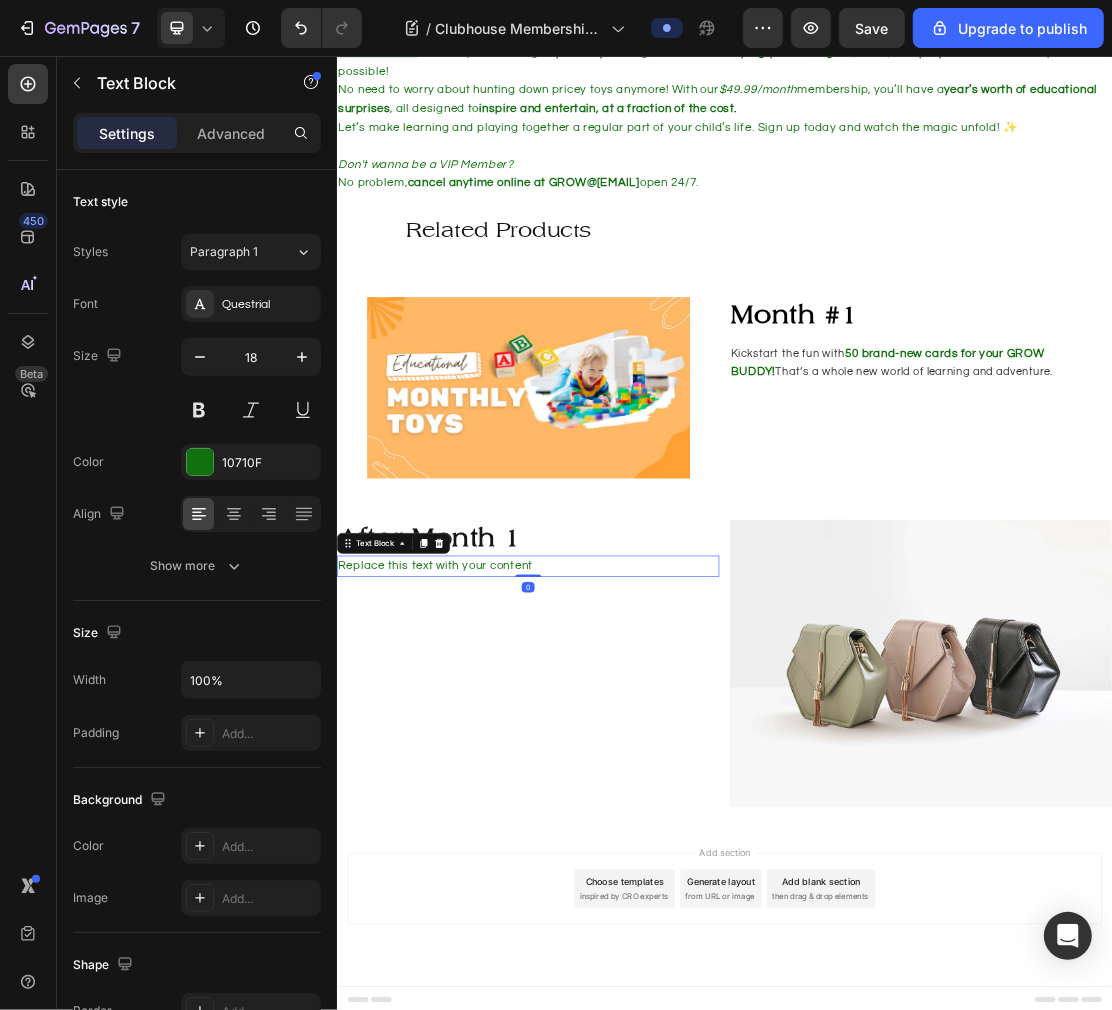 click on "Replace this text with your content" at bounding box center (632, 846) 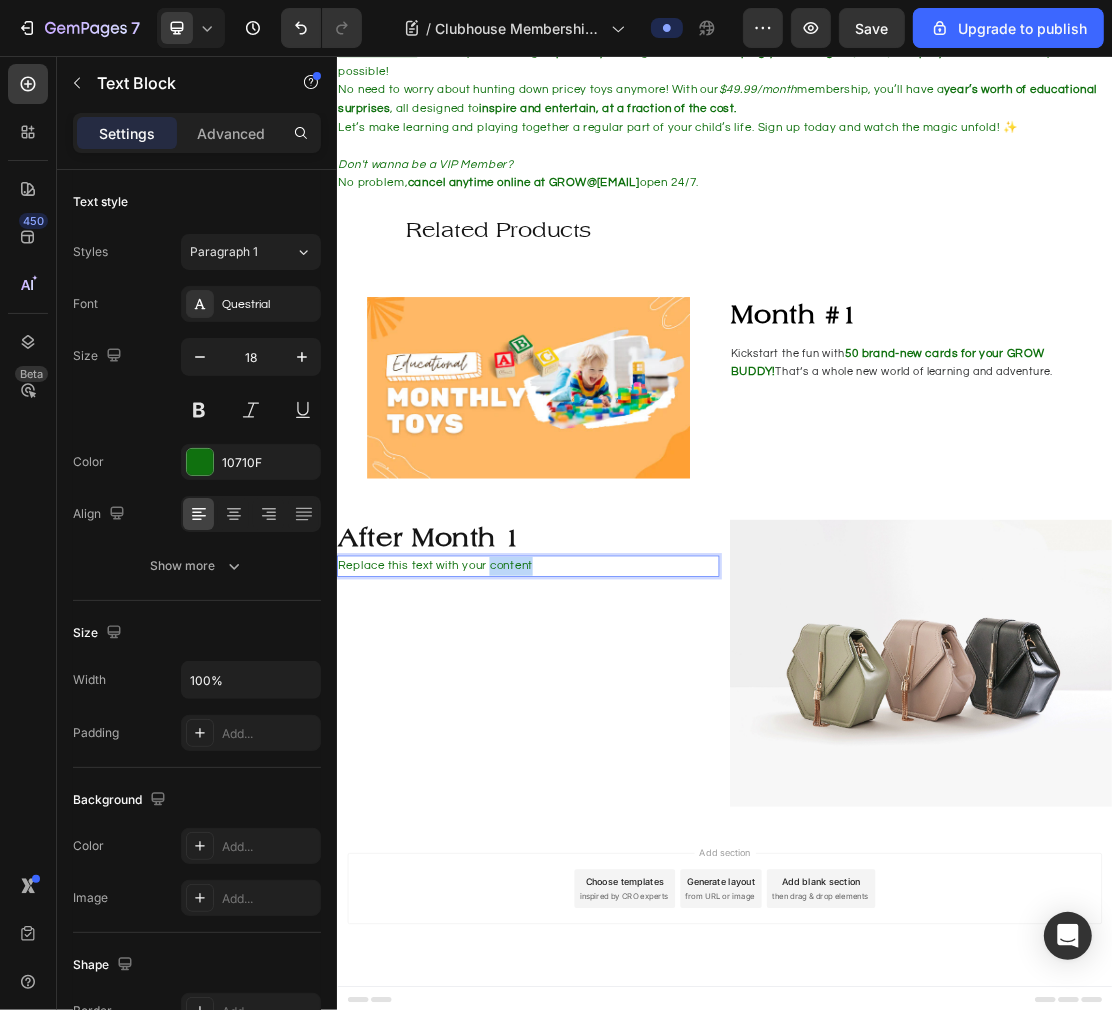 click on "Replace this text with your content" at bounding box center [632, 846] 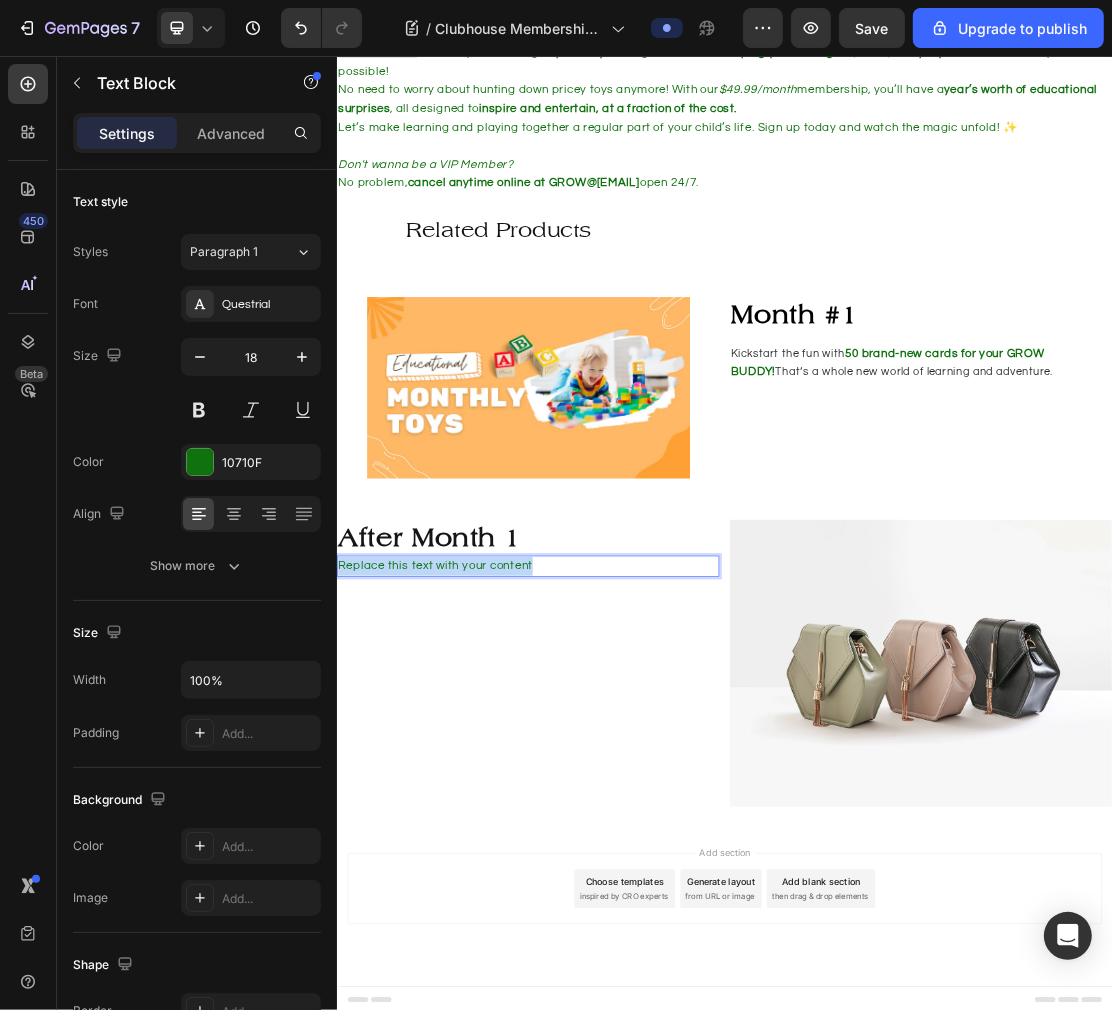 click on "Replace this text with your content" at bounding box center [632, 846] 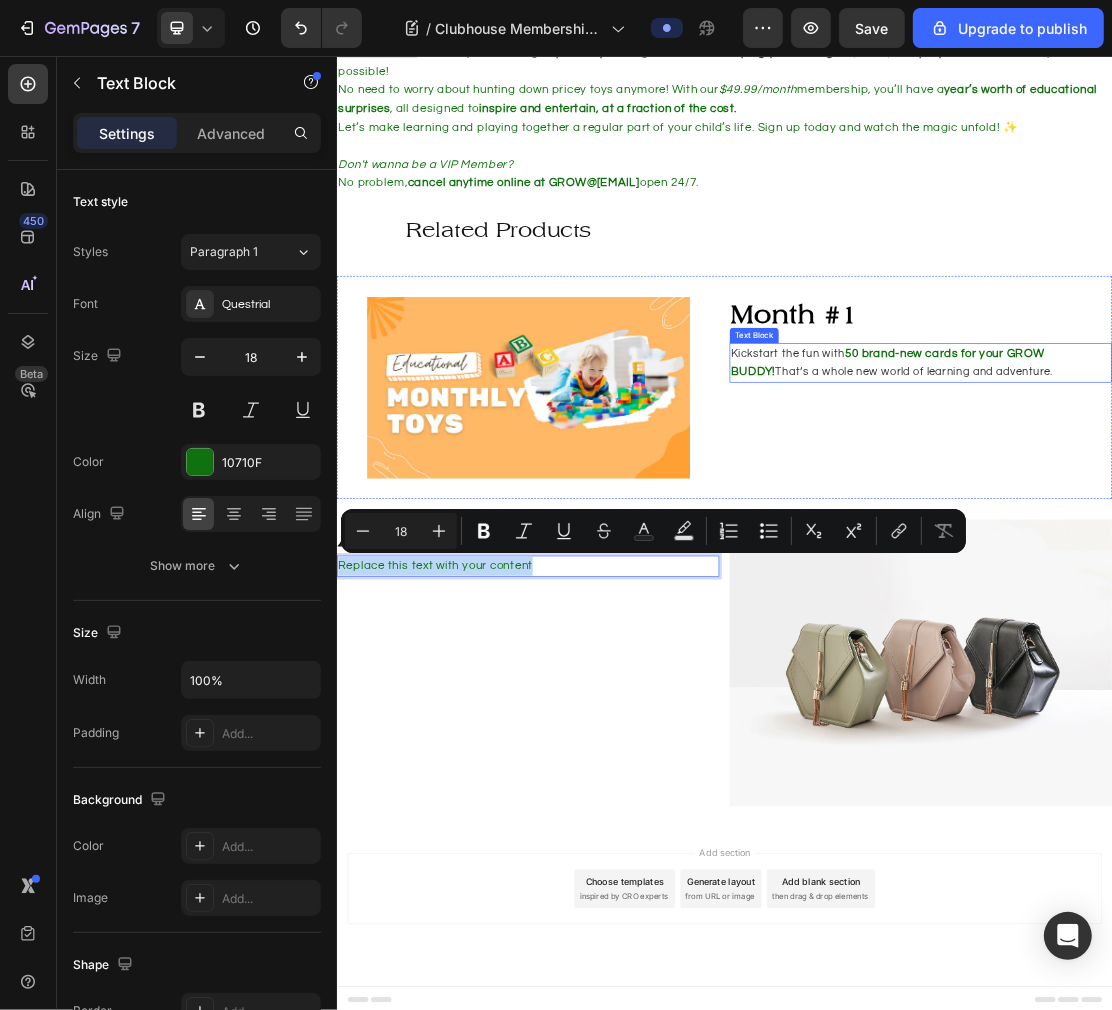 click on "Kickstart the fun with" at bounding box center (1034, 517) 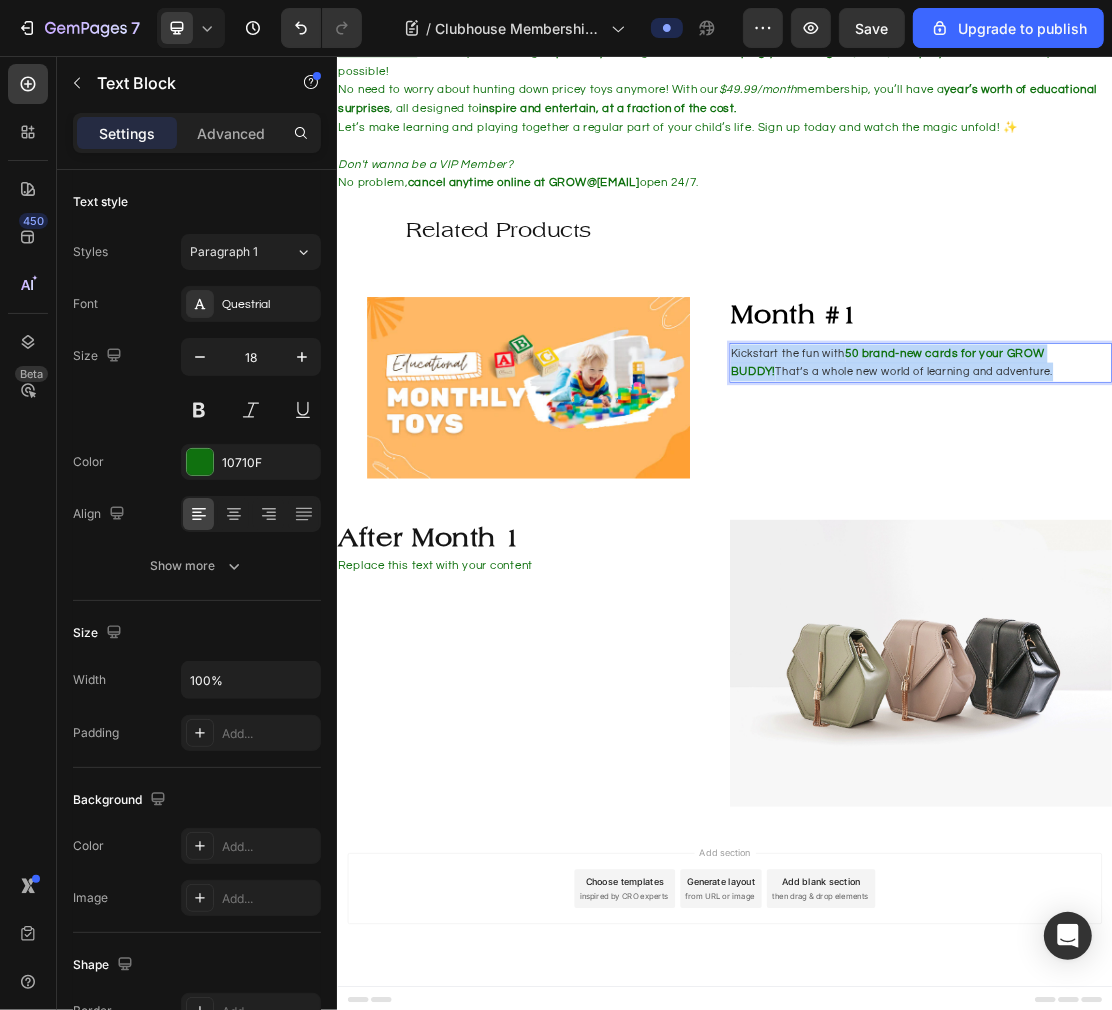 click on "Kickstart the fun with" at bounding box center (1034, 517) 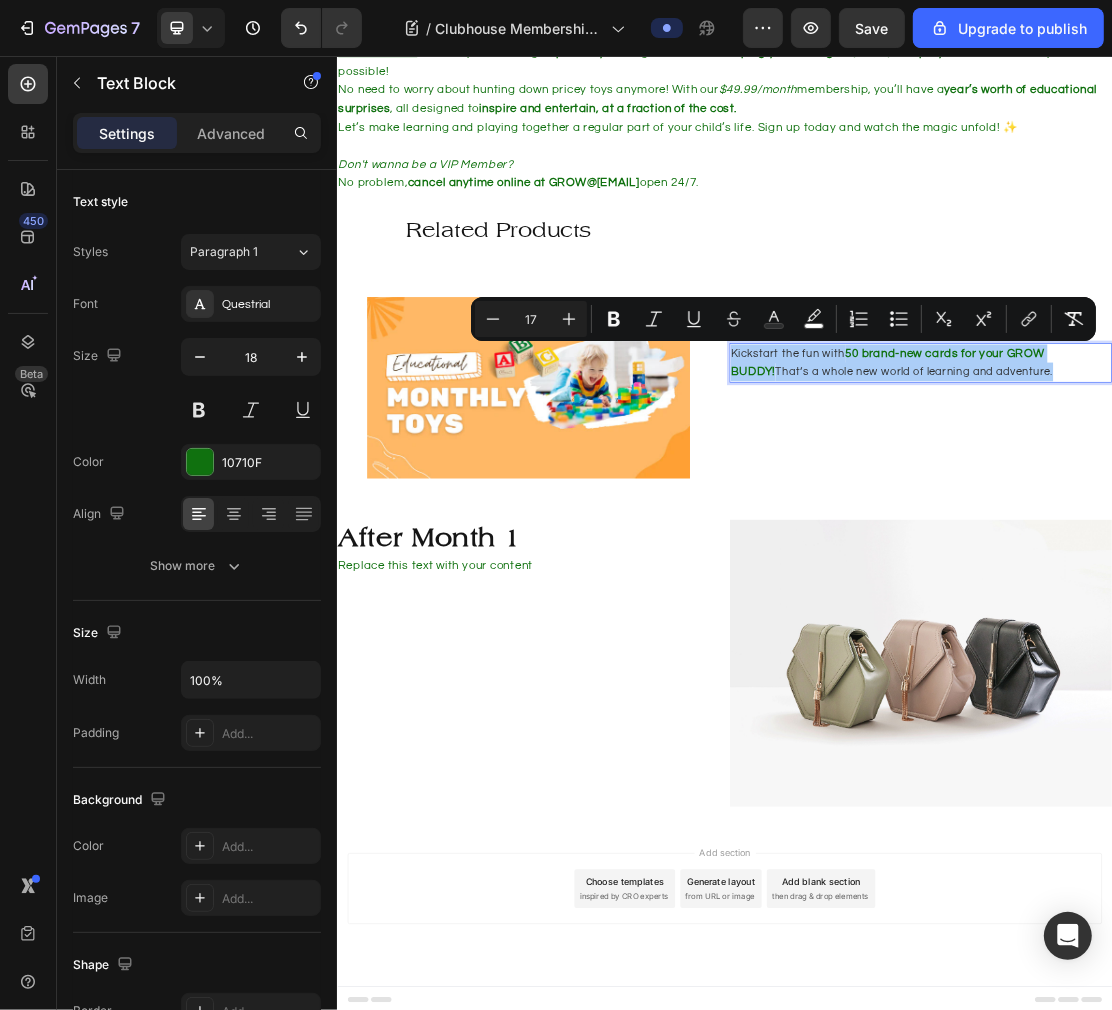 click at bounding box center [200, 462] 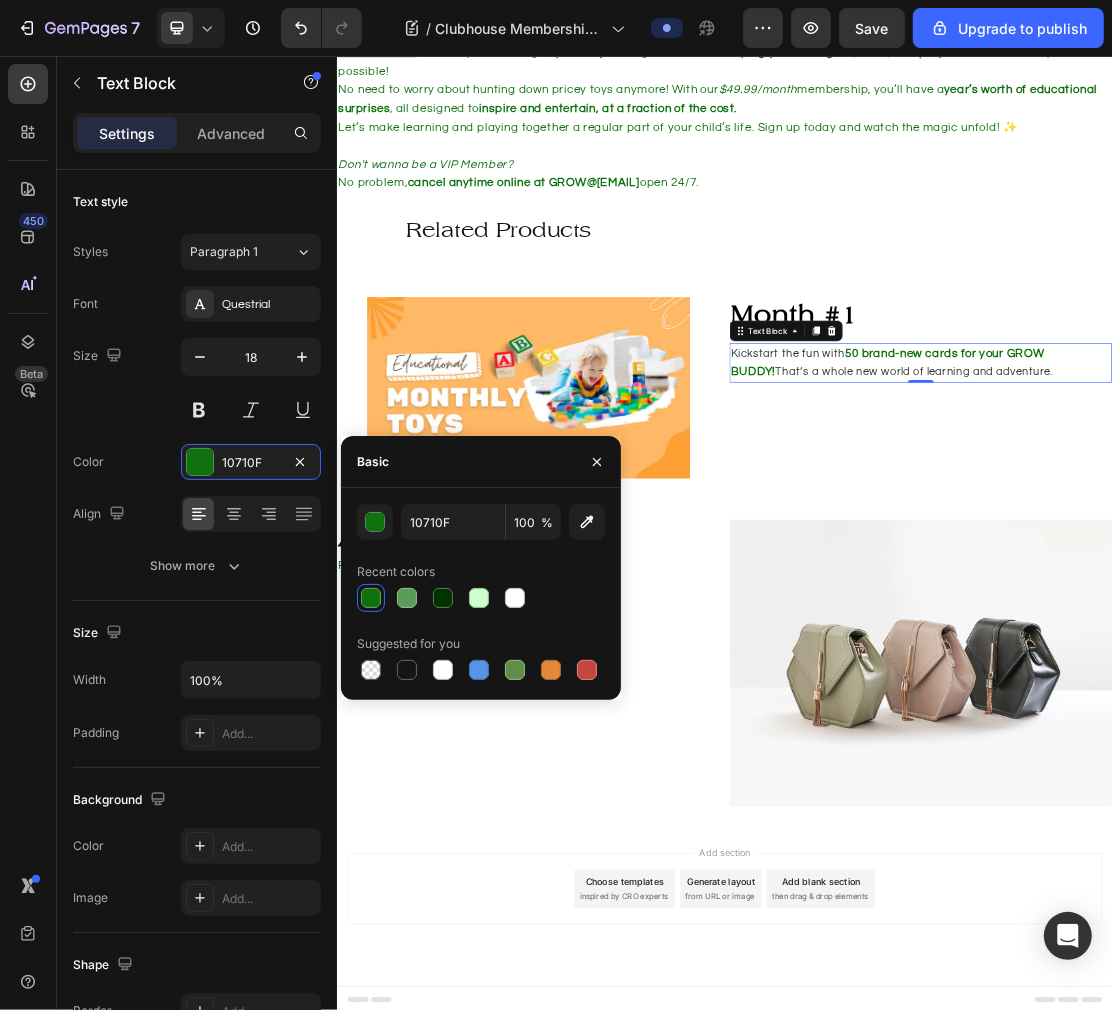 click at bounding box center (407, 670) 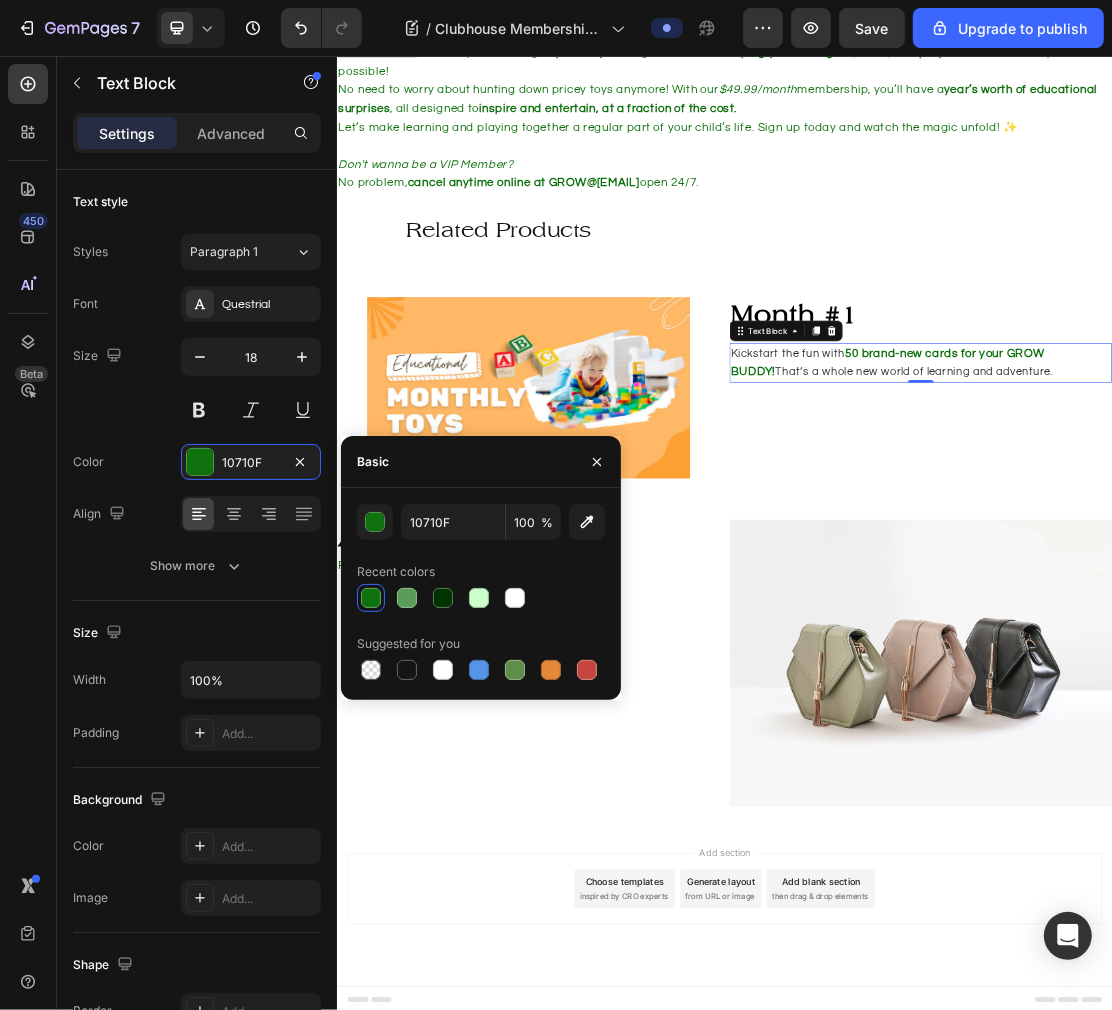 type on "151515" 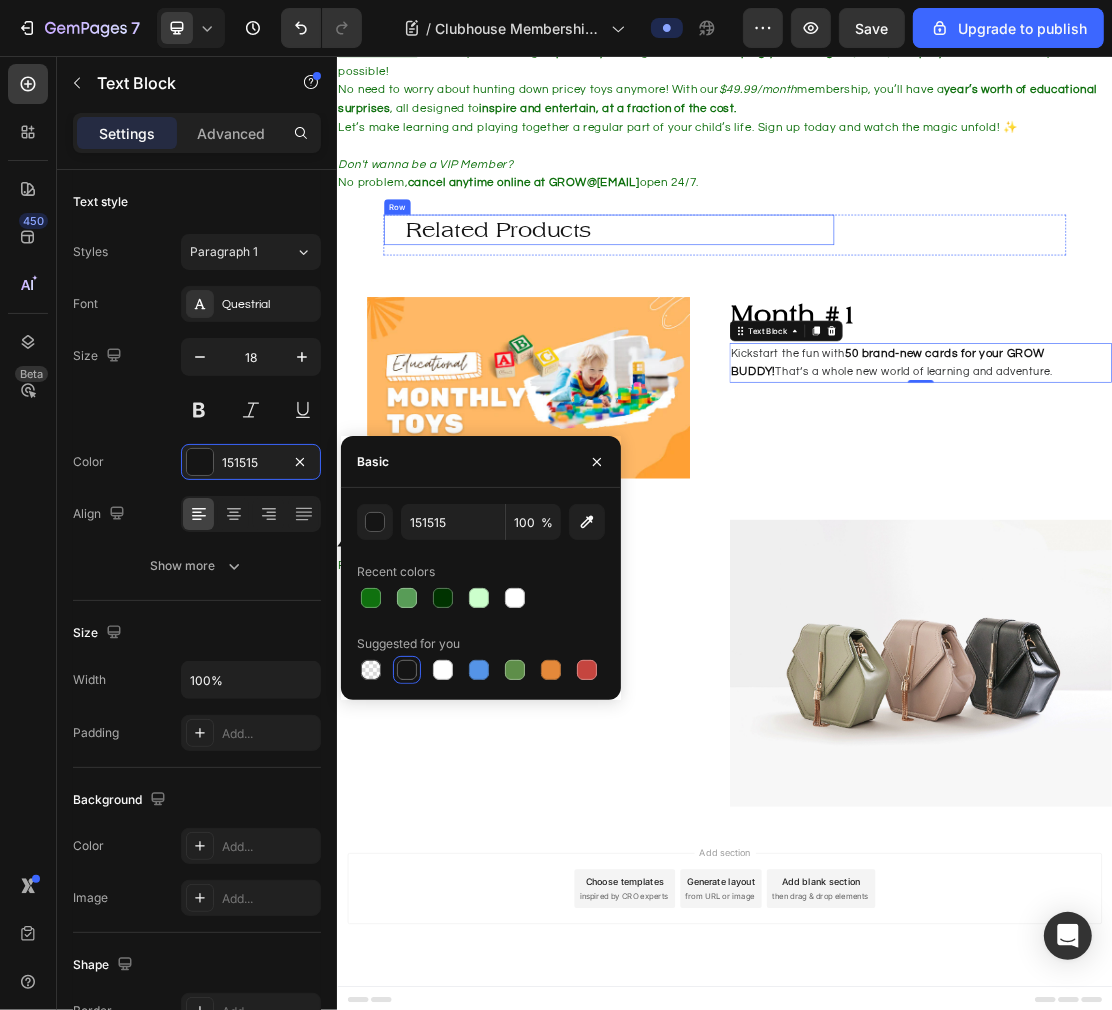 click on "Related Products Heading Row" at bounding box center [758, 325] 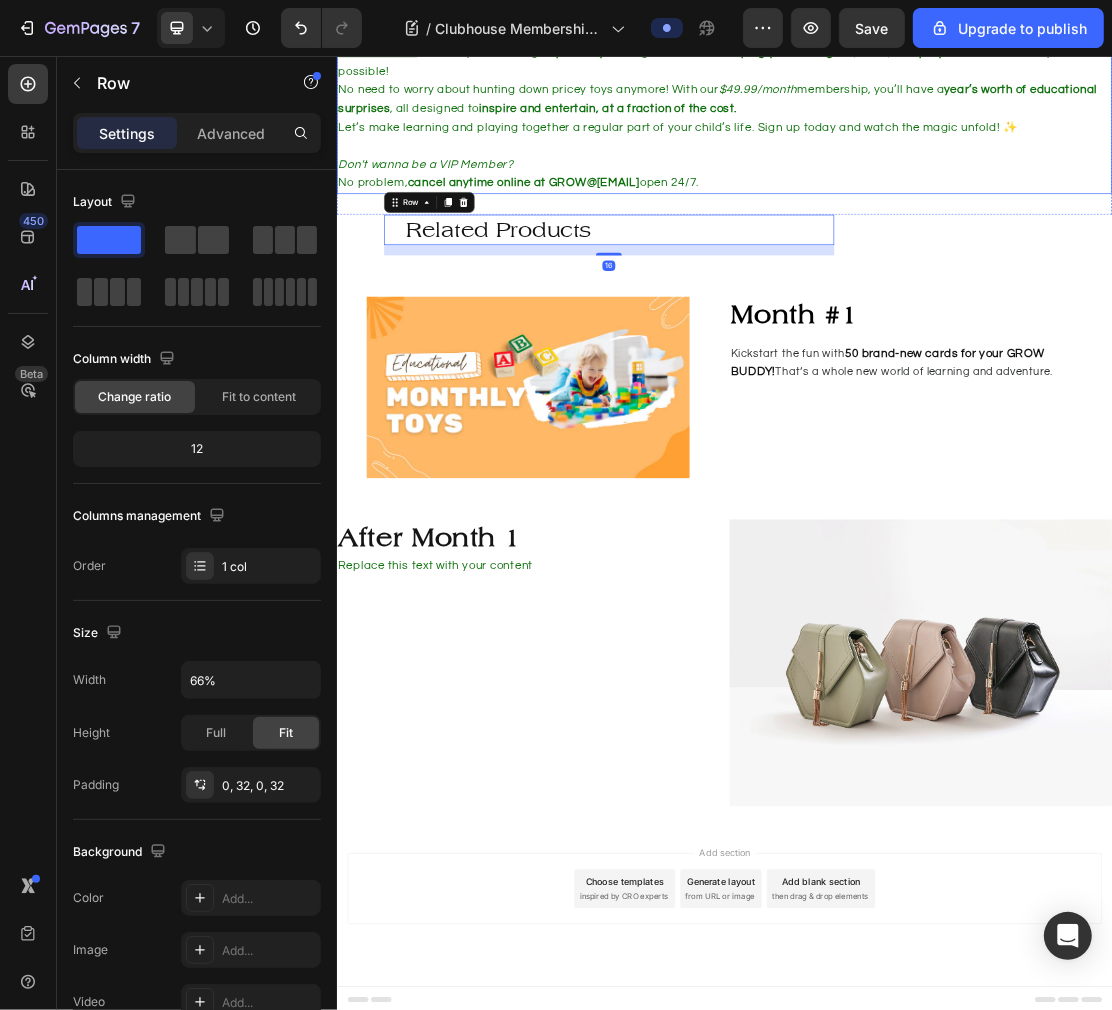 scroll, scrollTop: 22, scrollLeft: 0, axis: vertical 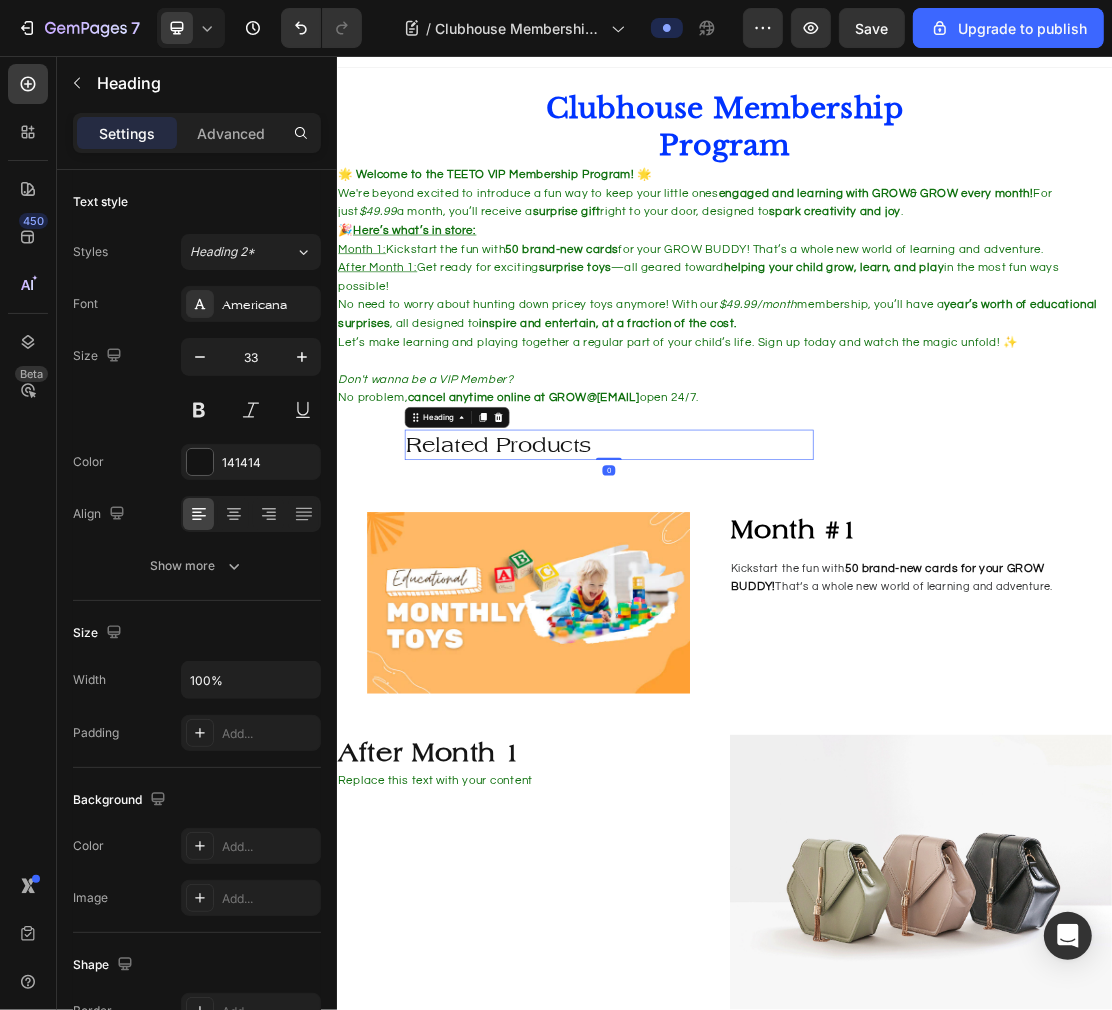 click on "Related Products" at bounding box center (758, 658) 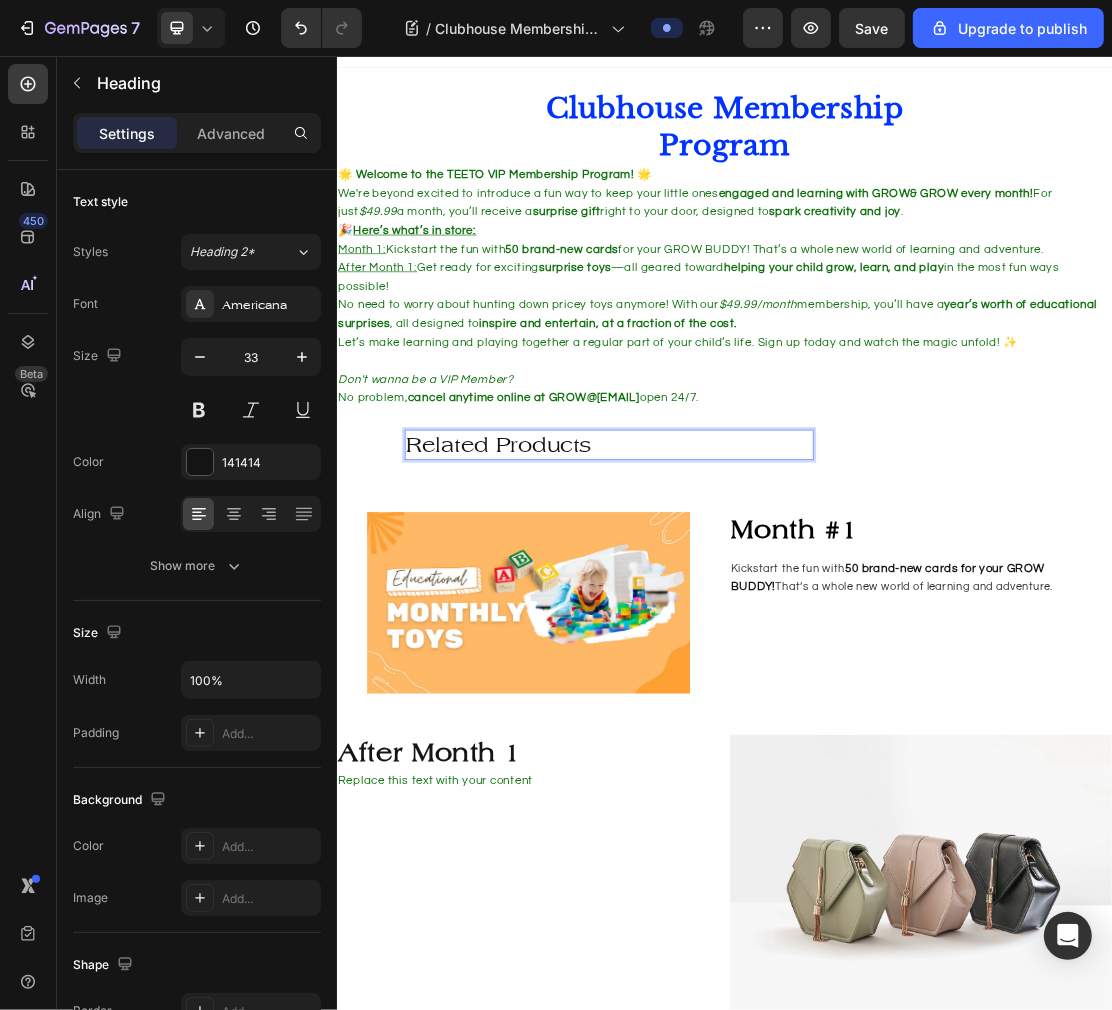 click on "Related Products" at bounding box center (758, 658) 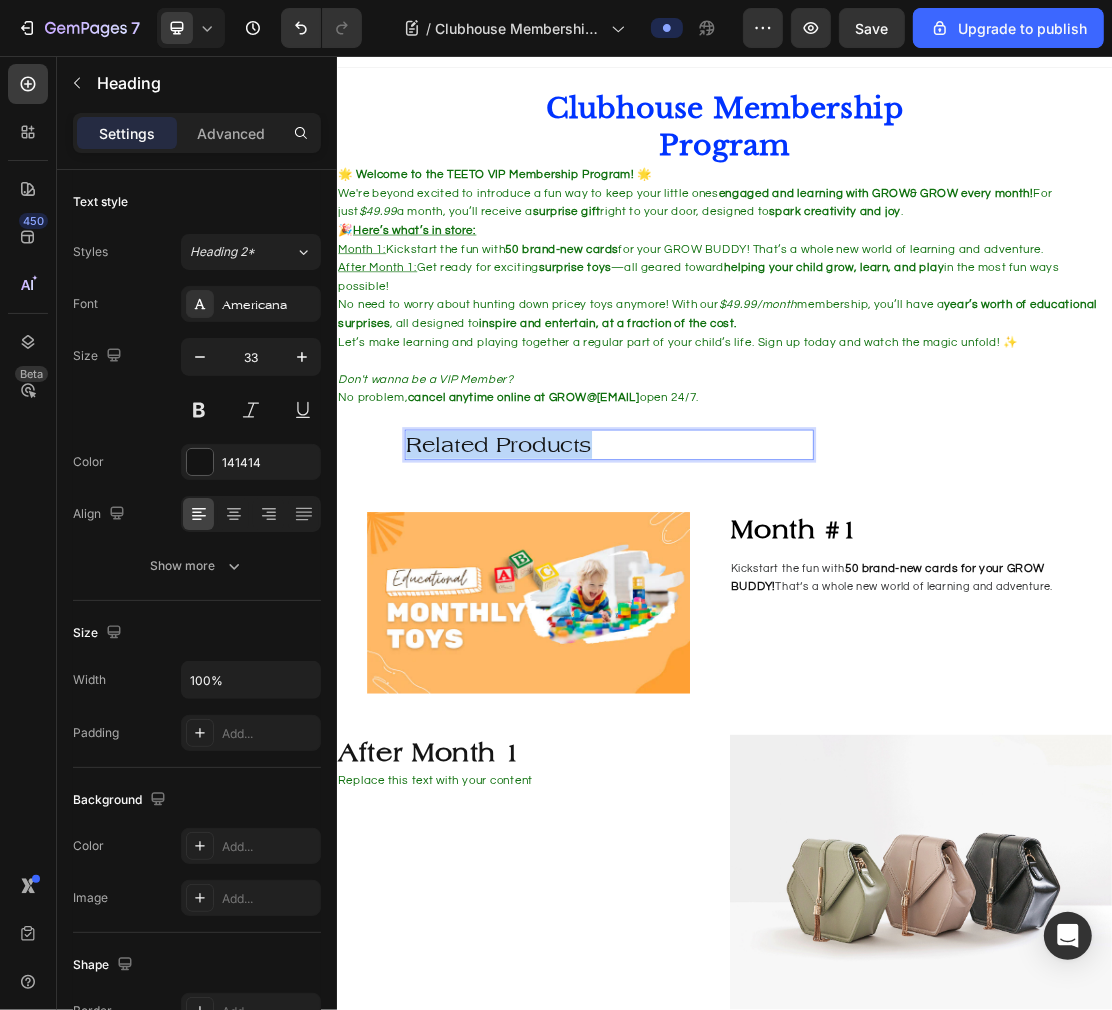click on "Related Products" at bounding box center [758, 658] 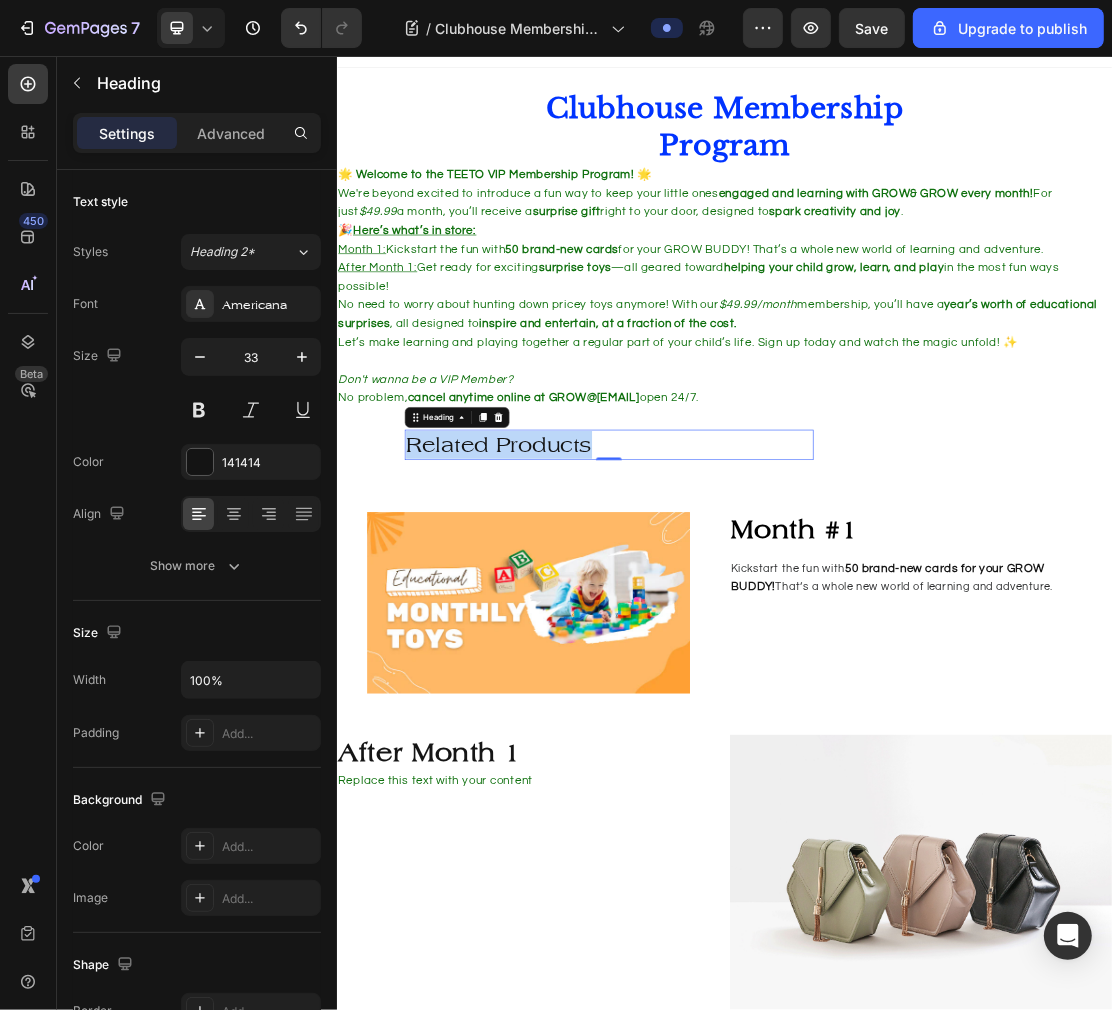 click on "Related Products" at bounding box center [758, 658] 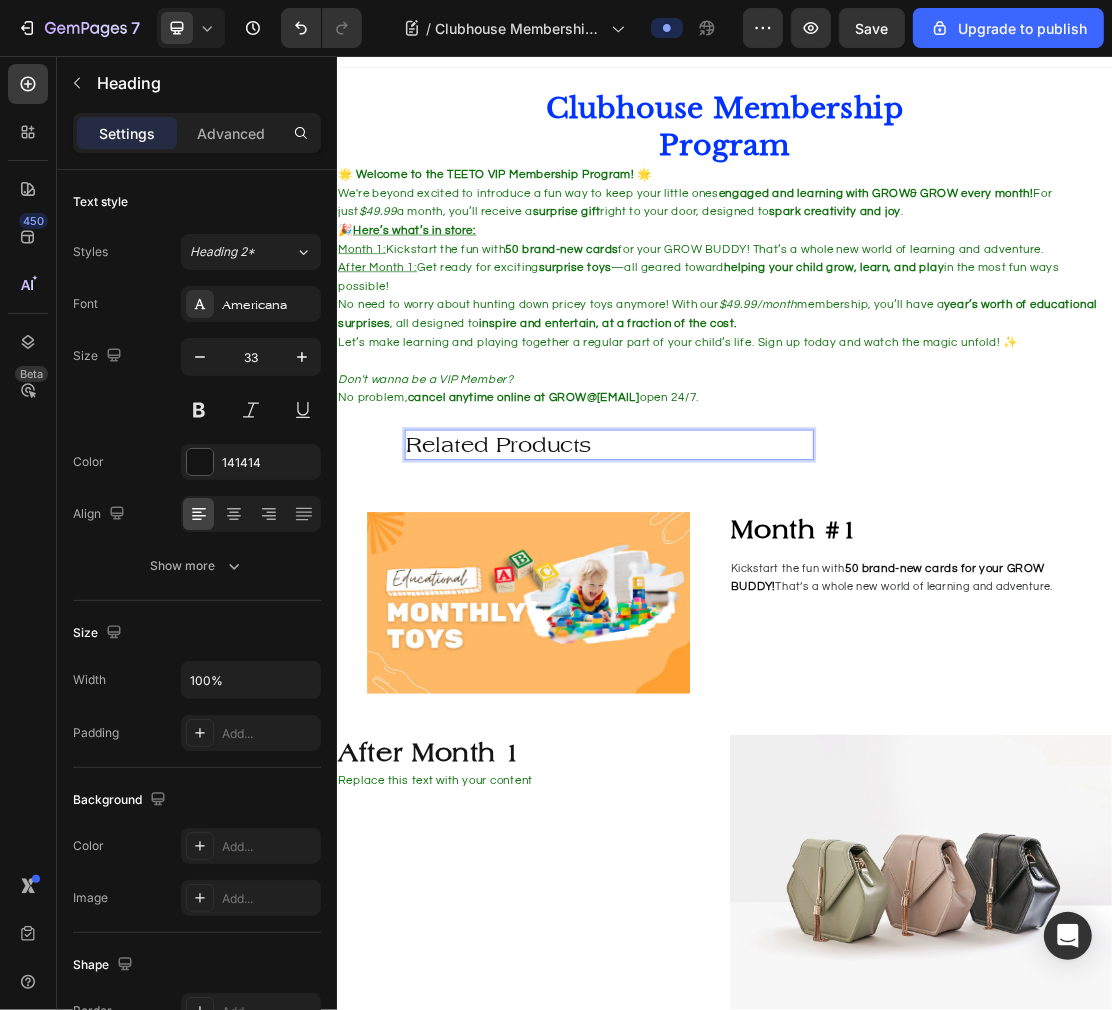 click on "Related Products" at bounding box center [758, 658] 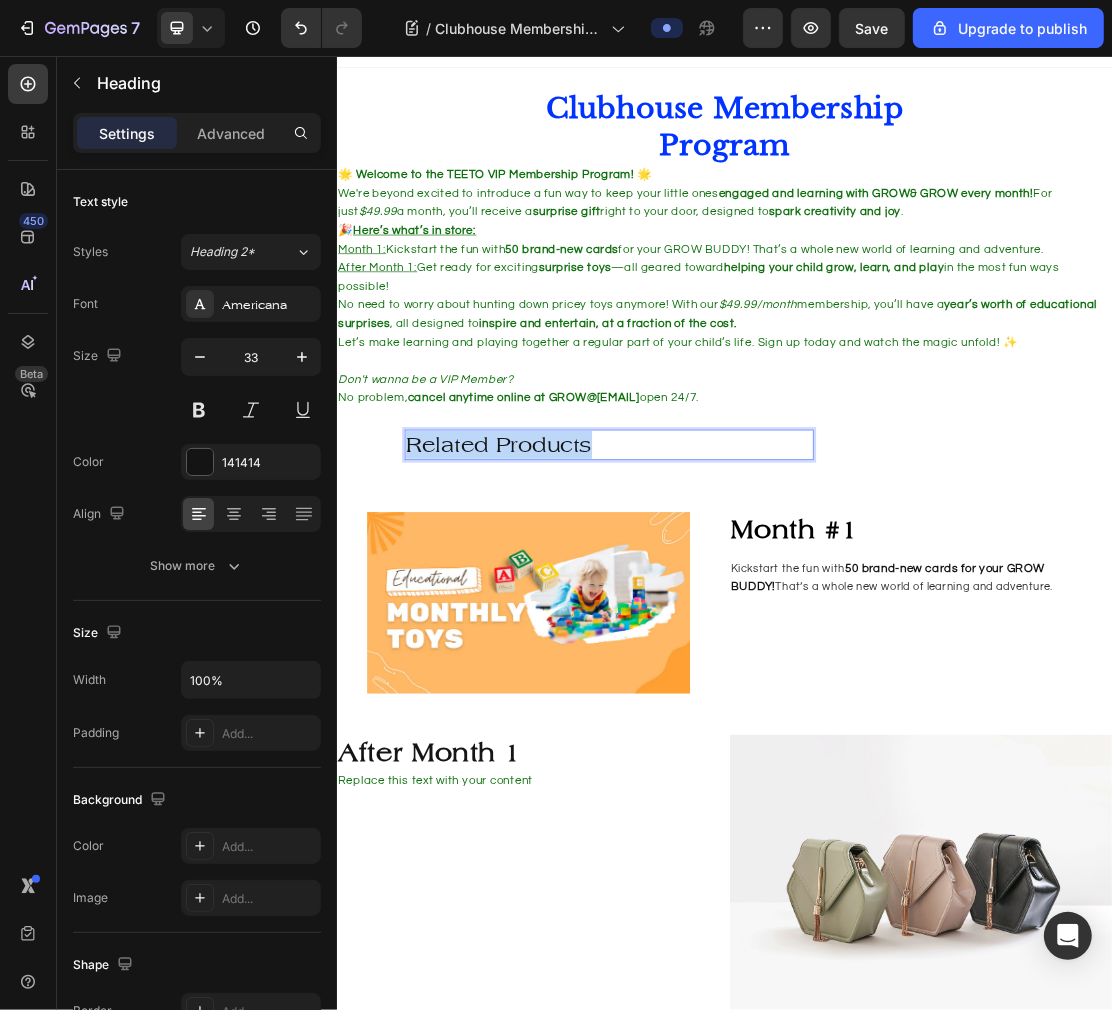 click on "Related Products" at bounding box center (758, 658) 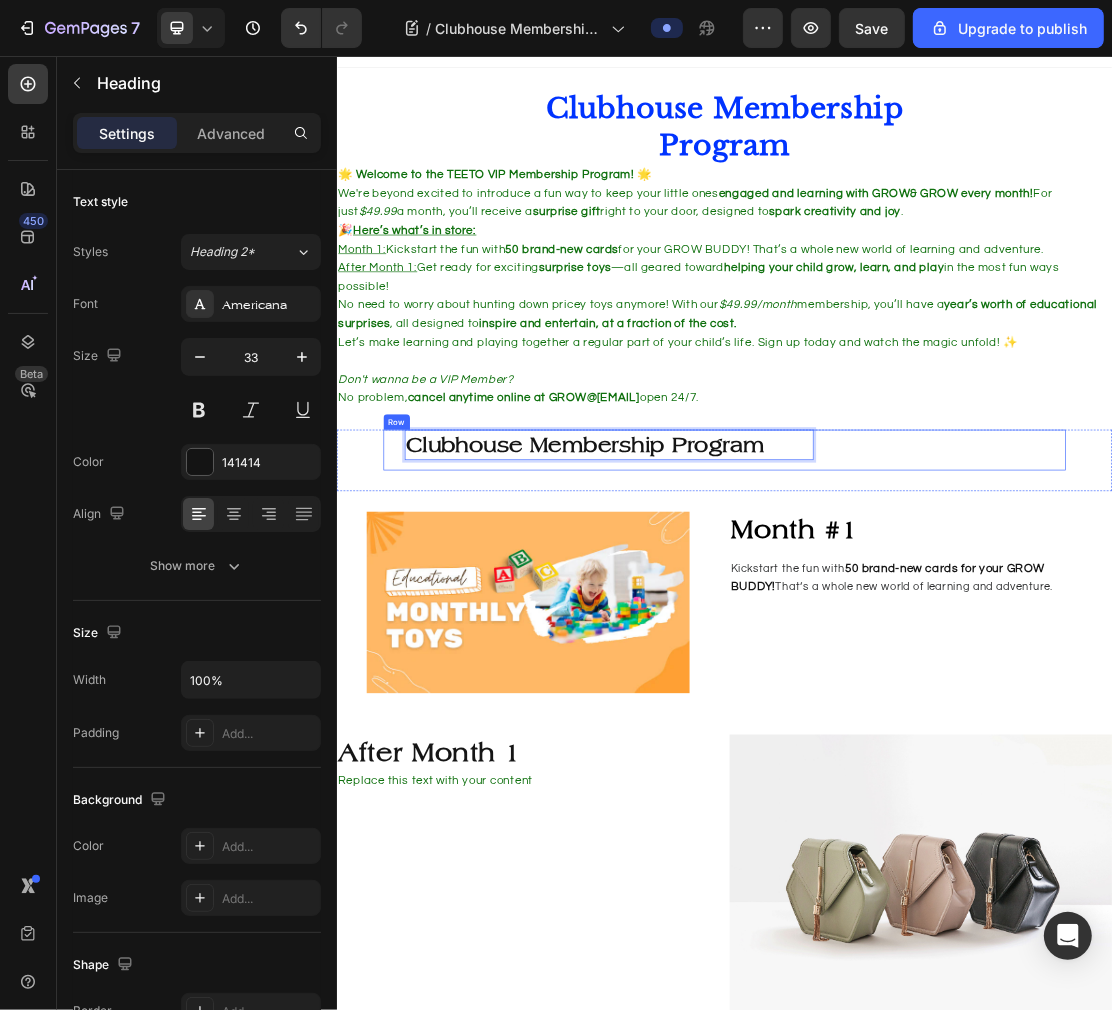 click on "Clubhouse Membership Program Heading   0 Row" at bounding box center [936, 666] 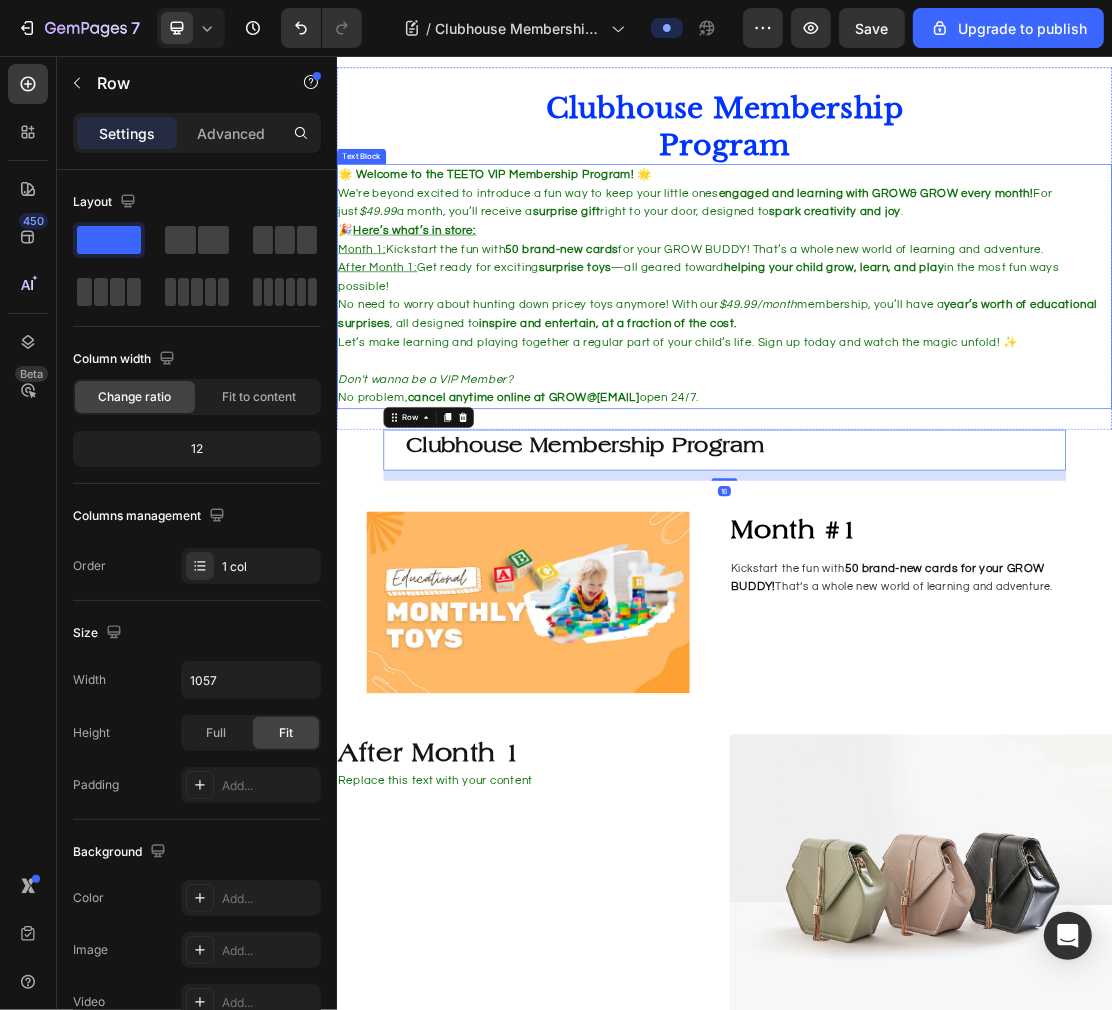 click on "No need to worry about hunting down pricey toys anymore! With our  $49.99/month  membership, you’ll have a  year’s worth of educational surprises , all designed to  inspire and entertain, at a fraction of the cost." at bounding box center [936, 457] 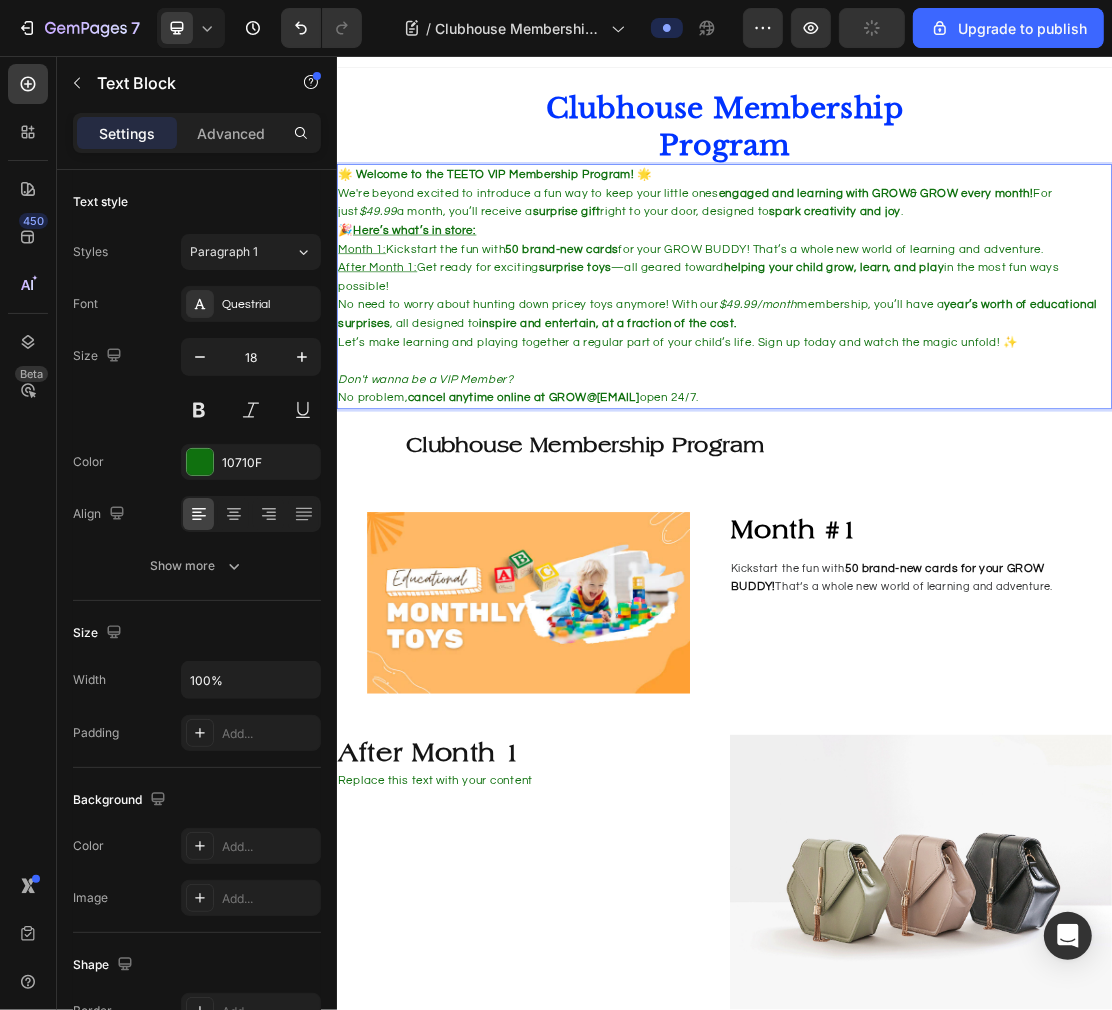click on "helping your child grow, learn, and play" at bounding box center [1105, 383] 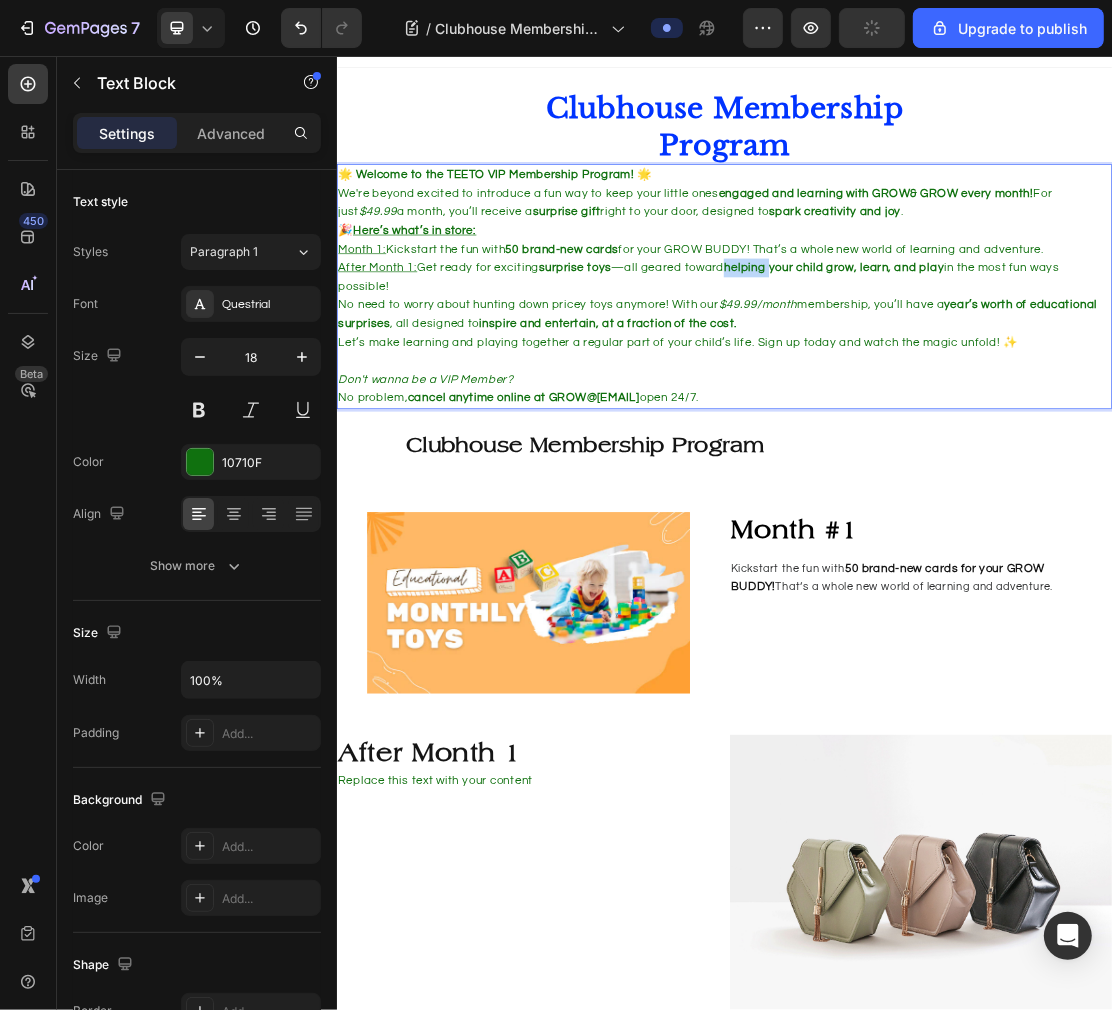 click on "helping your child grow, learn, and play" at bounding box center [1105, 383] 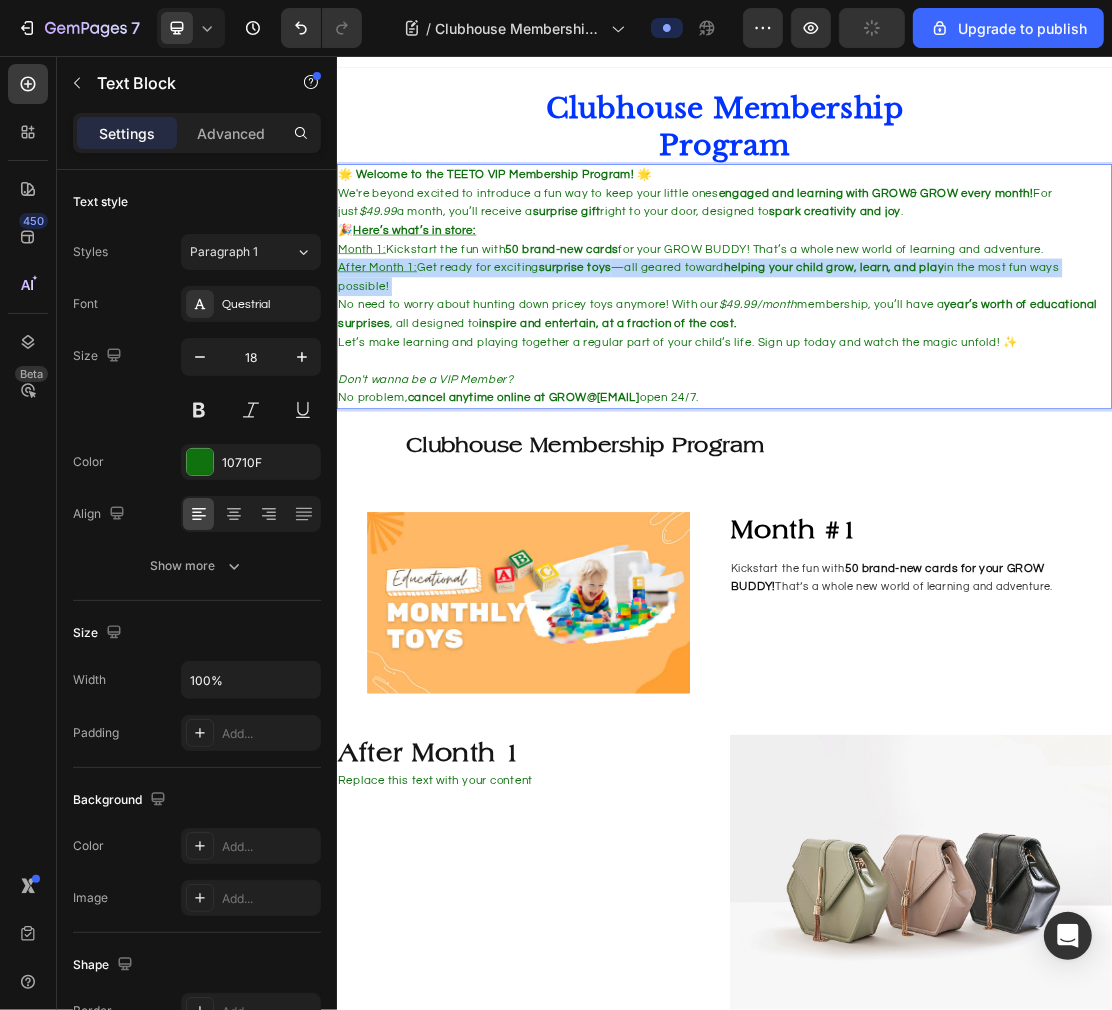 click on "helping your child grow, learn, and play" at bounding box center (1105, 383) 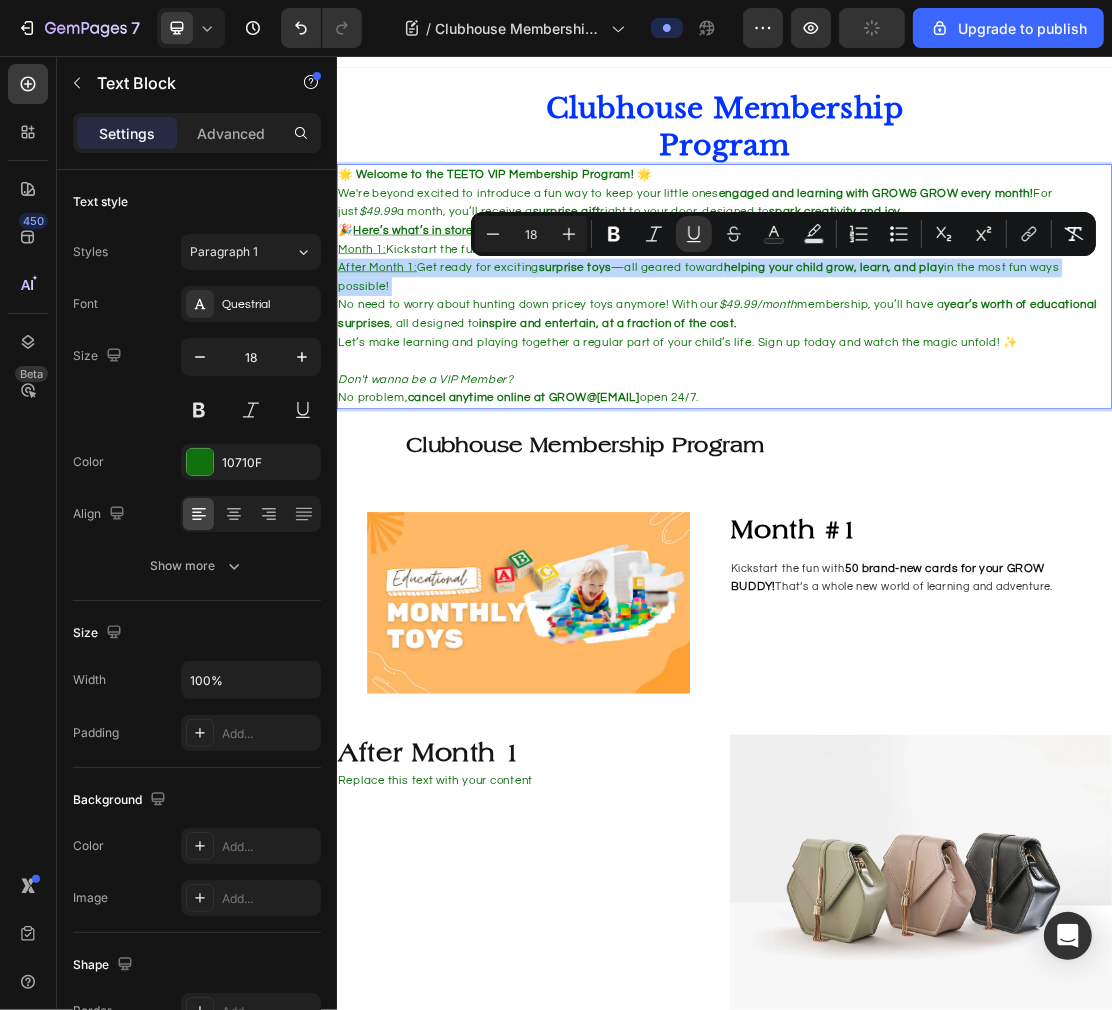 click on "helping your child grow, learn, and play" at bounding box center (1105, 383) 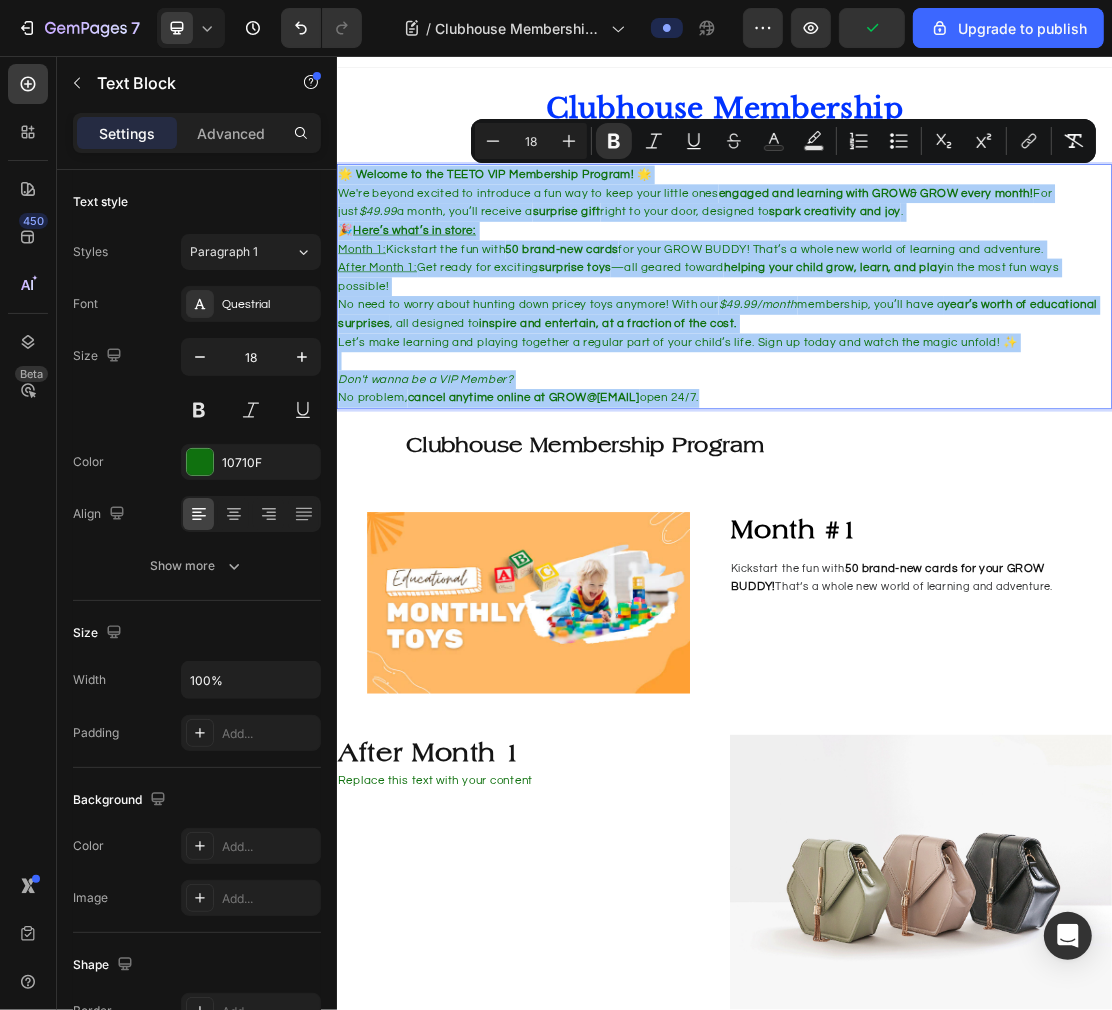 click on "10710F" at bounding box center [251, 462] 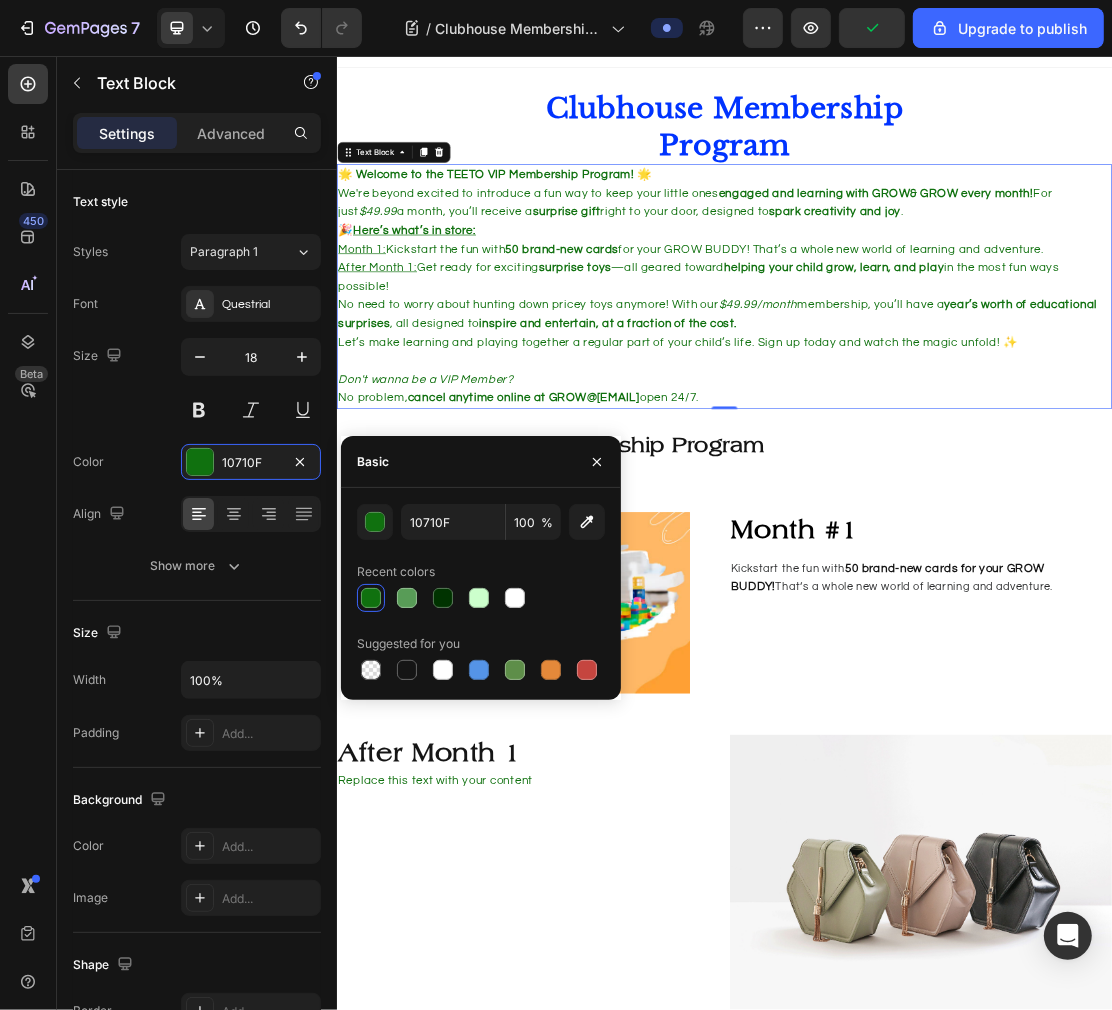 click at bounding box center (407, 670) 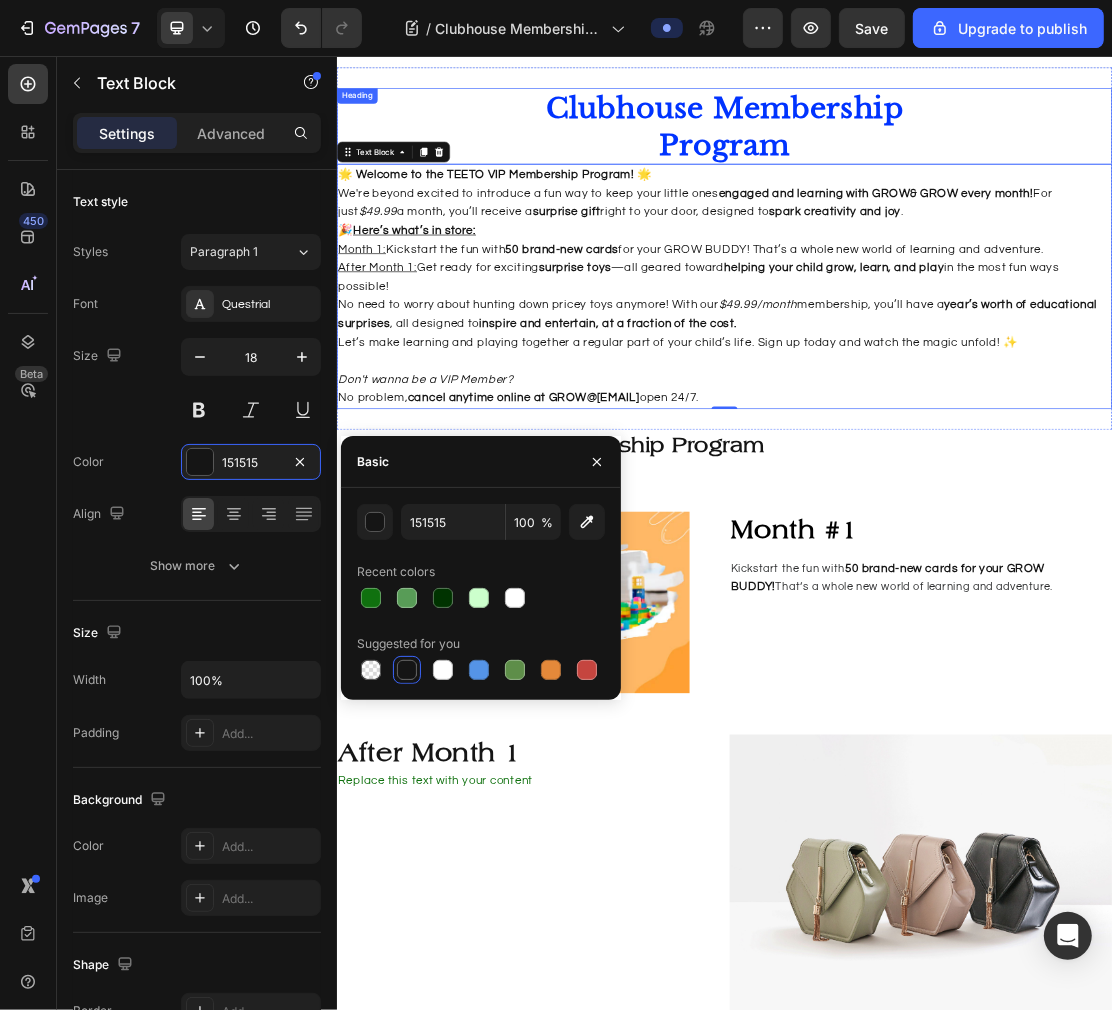 click on "Clubhouse Membership  Program" at bounding box center (936, 165) 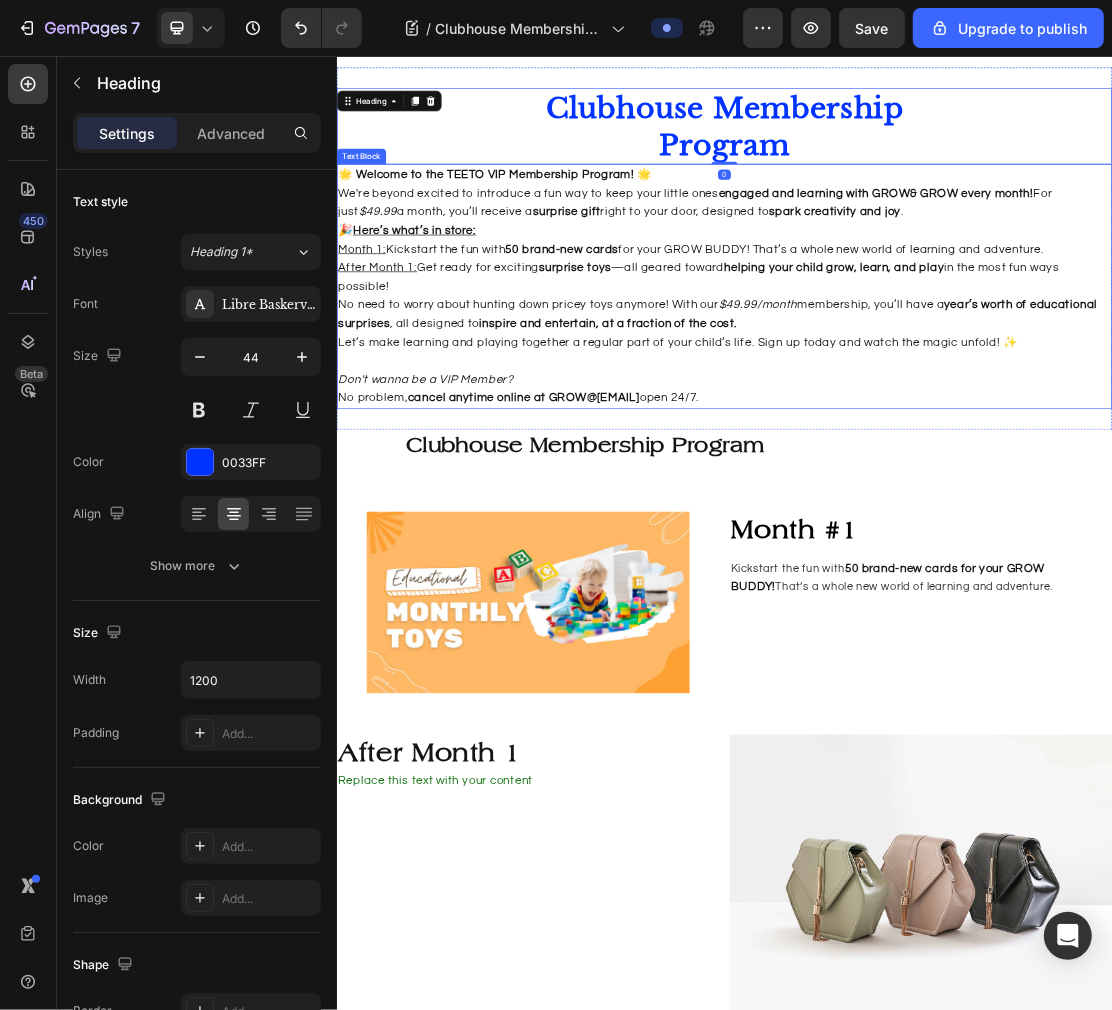 scroll, scrollTop: 0, scrollLeft: 0, axis: both 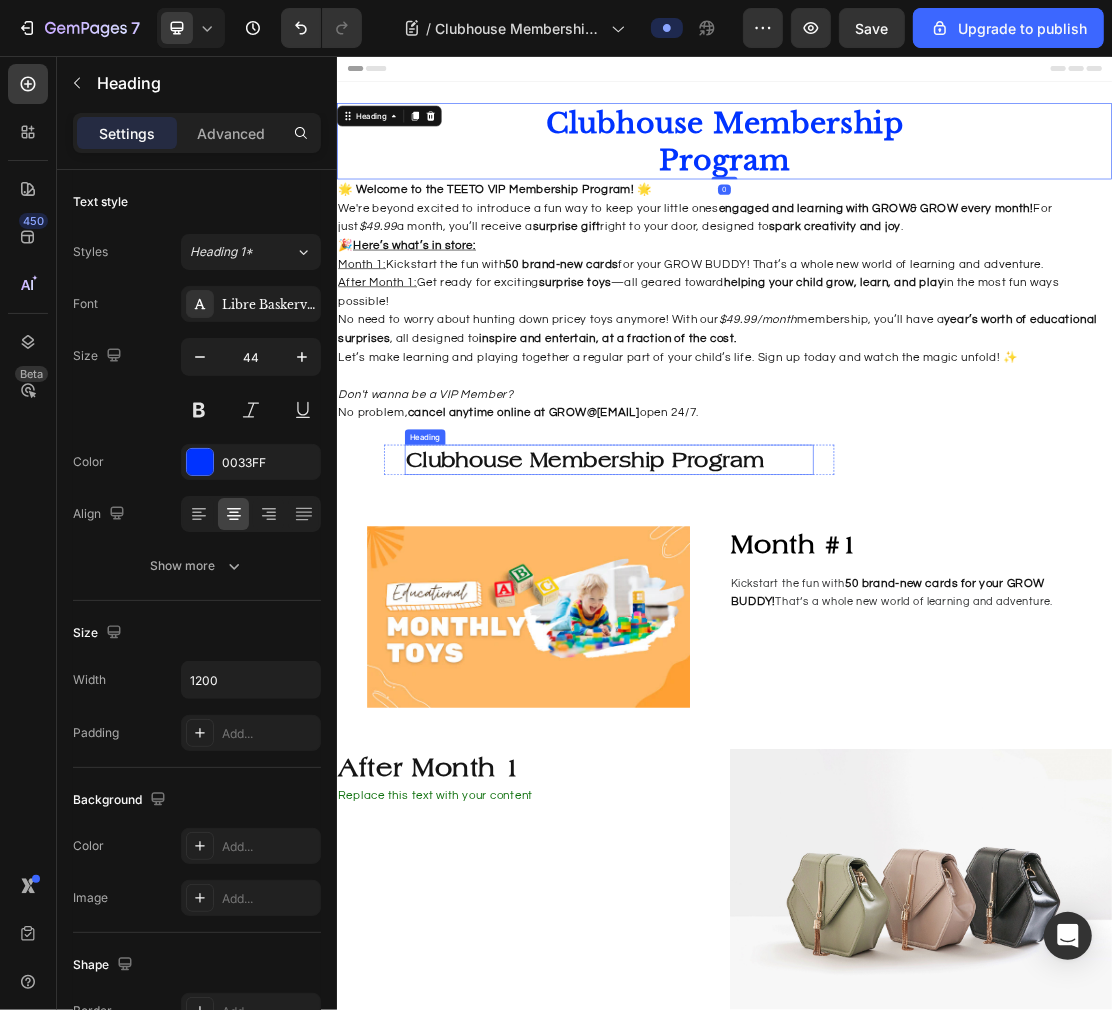 click on "Clubhouse Membership Program" at bounding box center [720, 680] 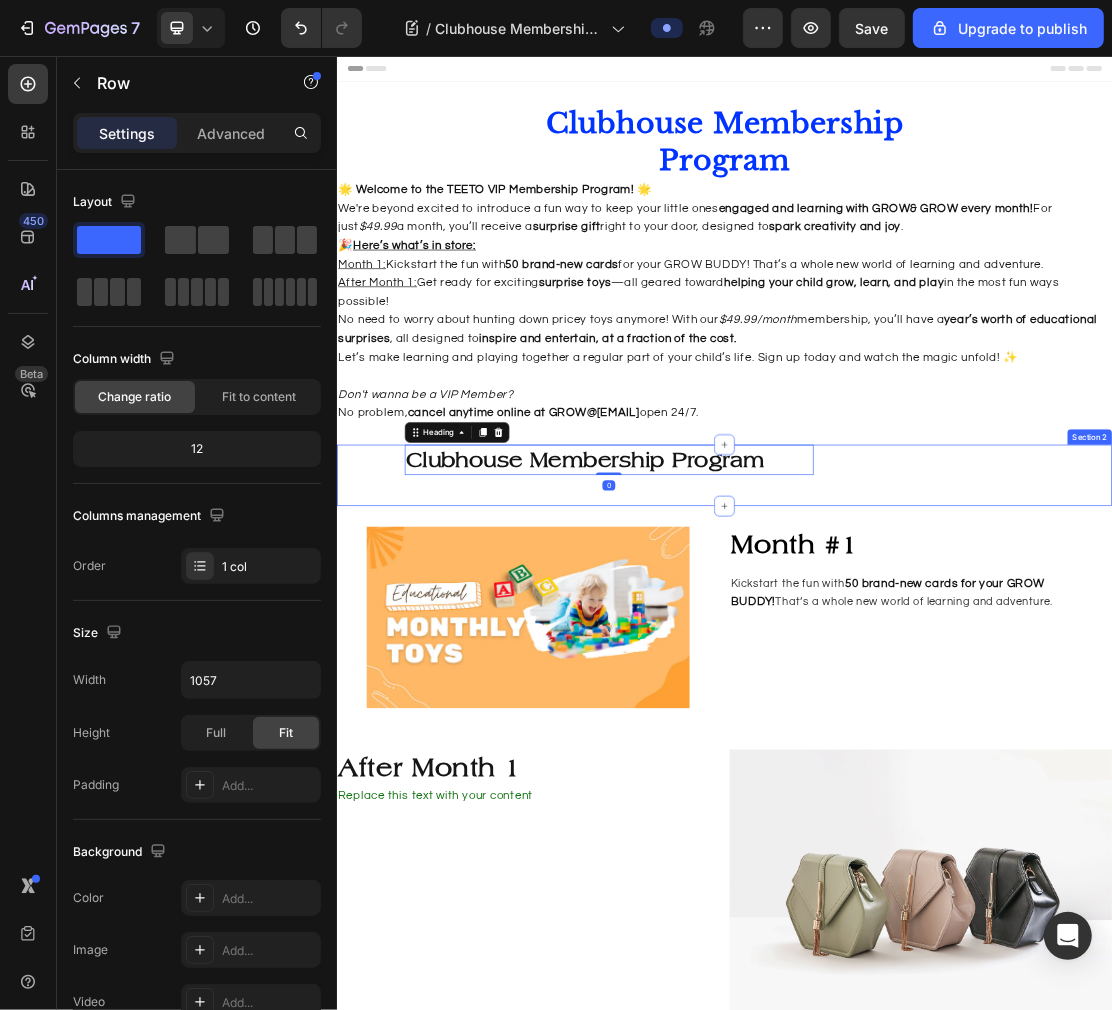 click on "⁠⁠⁠⁠⁠⁠⁠ Clubhouse Membership Program Heading   0 Row" at bounding box center [936, 688] 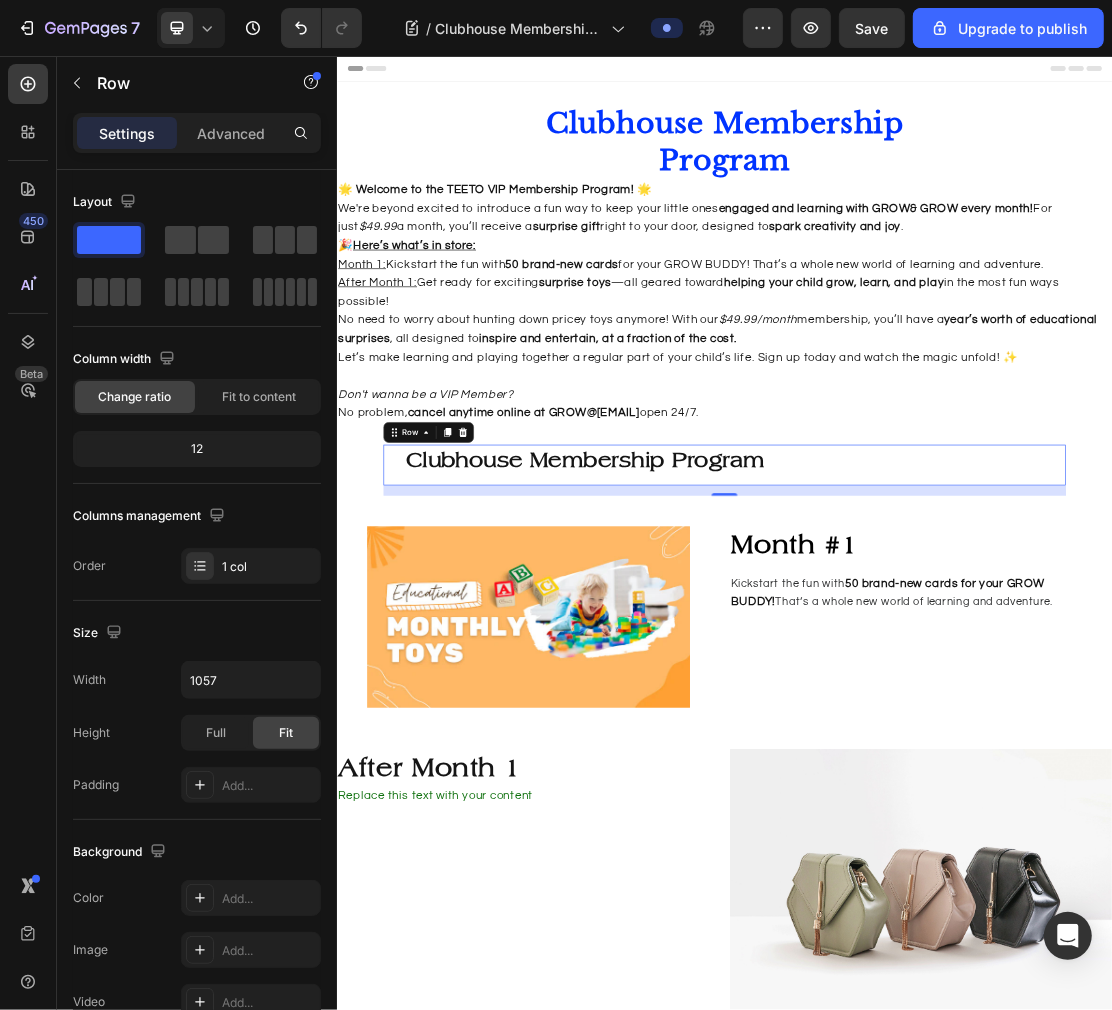 click 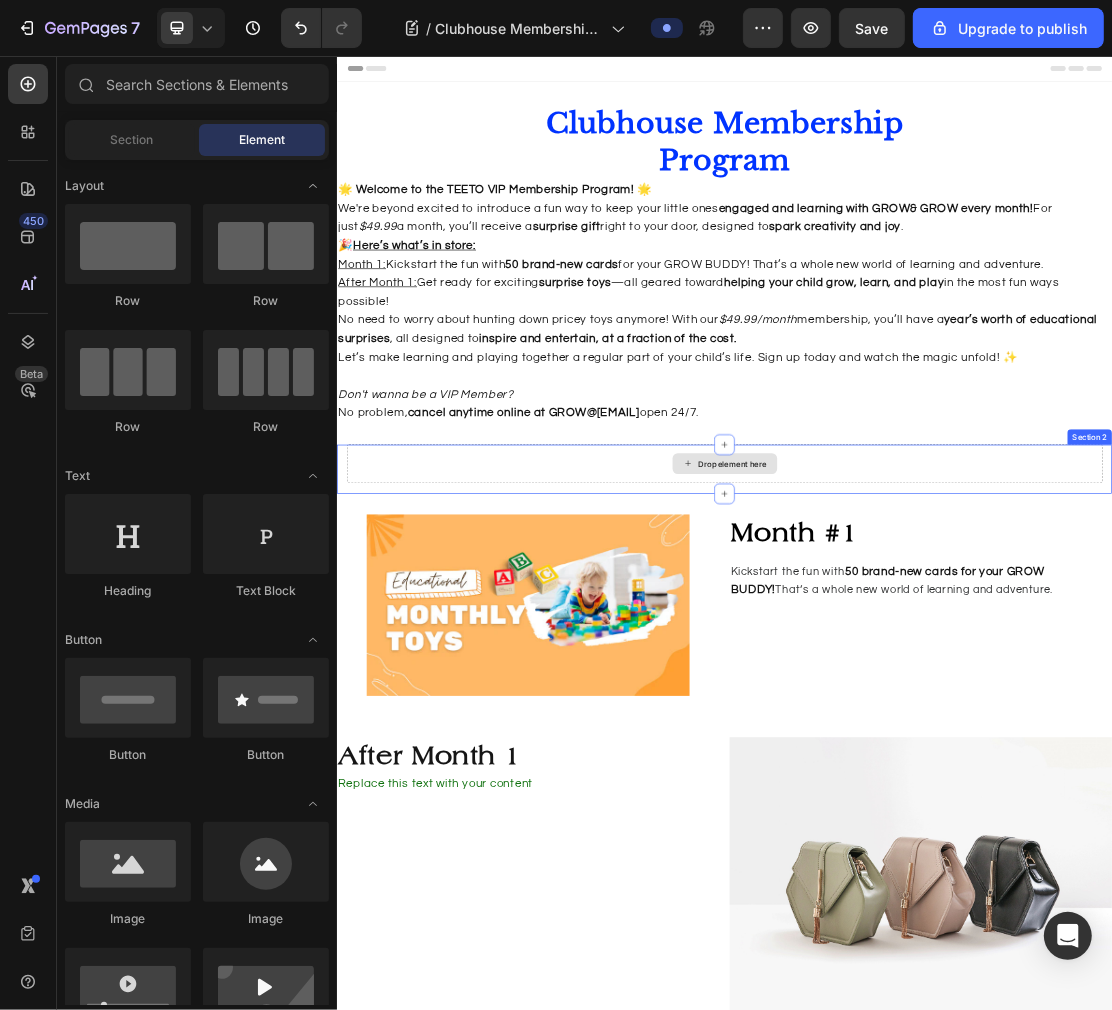 click on "Drop element here" at bounding box center (936, 687) 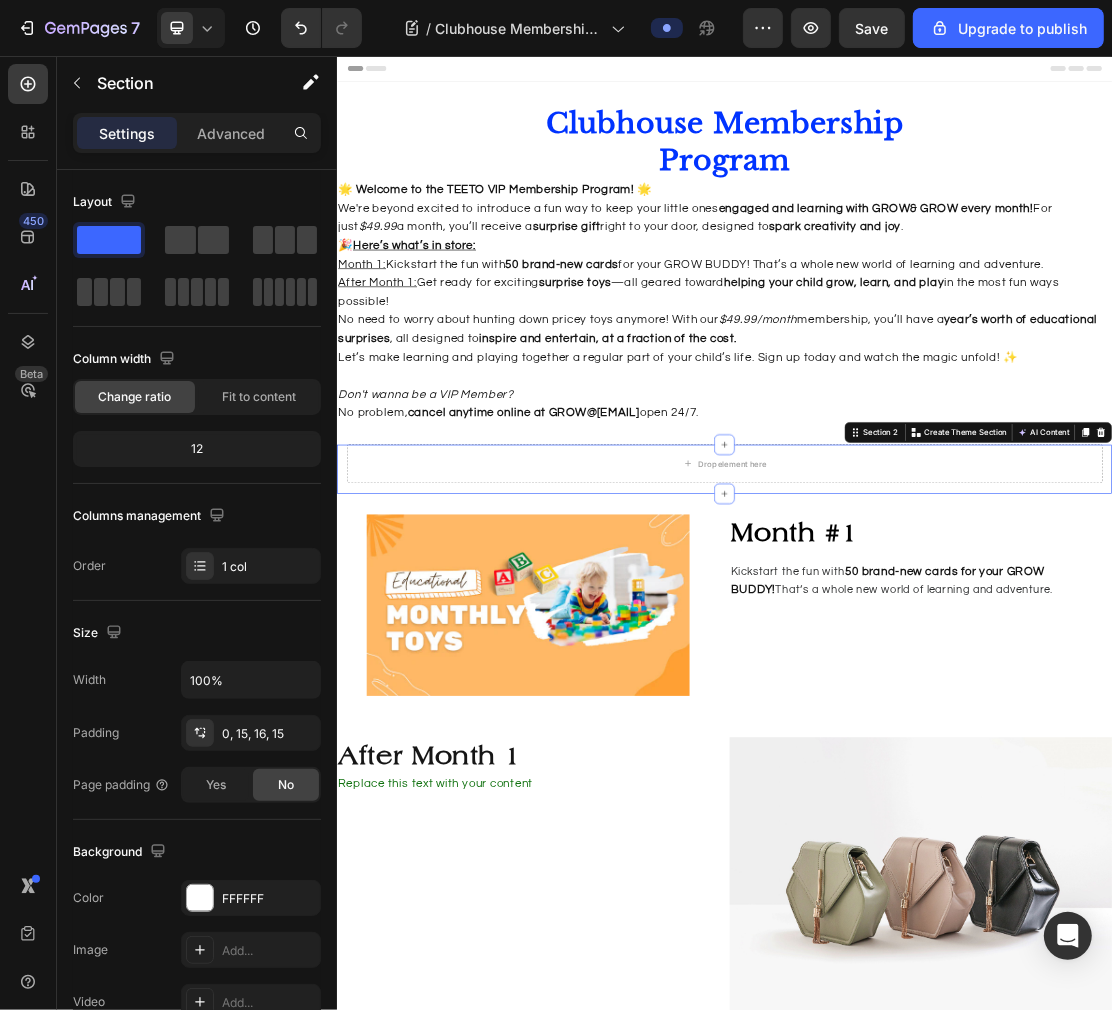 click at bounding box center (1519, 638) 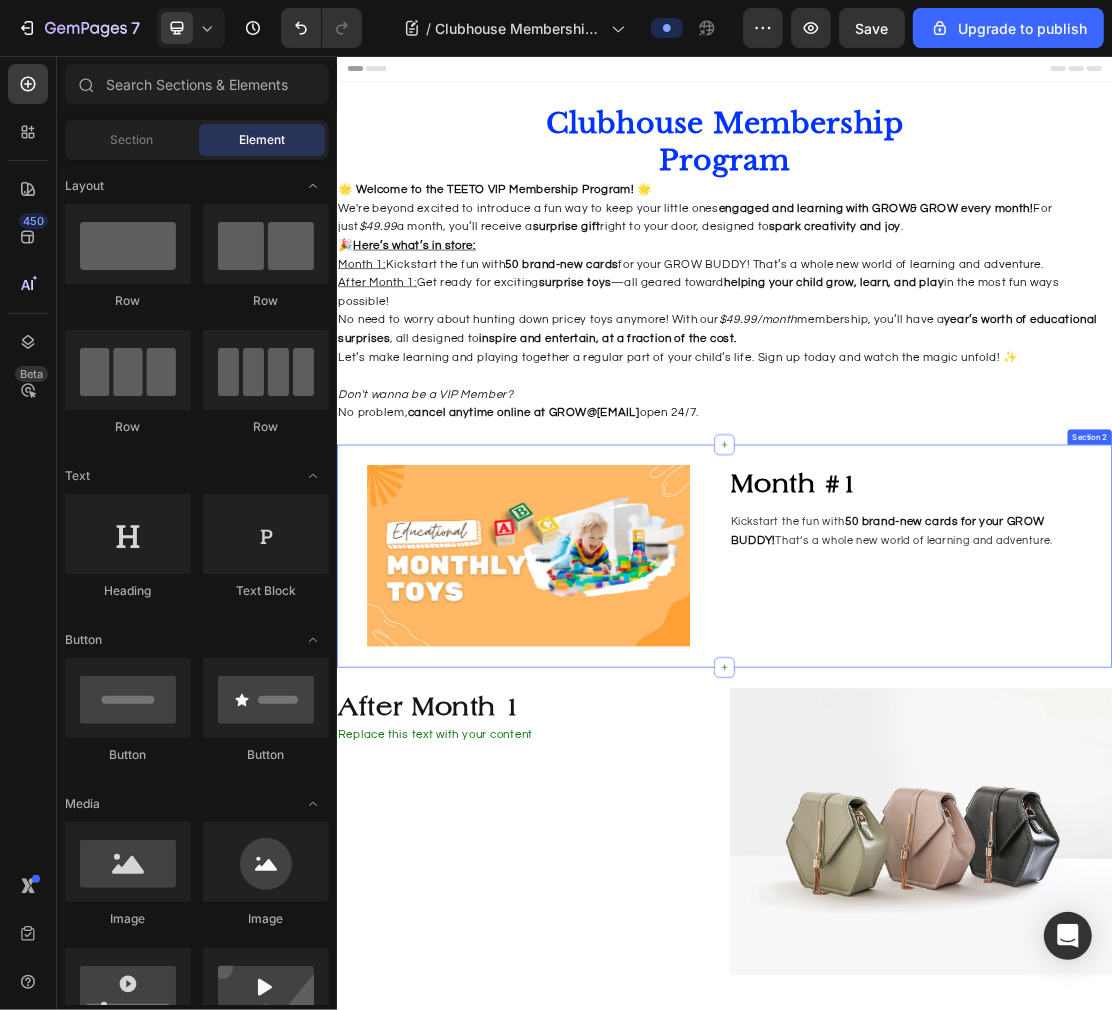 click on "Image ⁠⁠⁠⁠⁠⁠⁠ Month #1 Heading Kickstart the fun with  50 brand-new cards for your GROW BUDDY!  That’s a whole new world of learning and adventure. Text Block Section 2" at bounding box center (936, 829) 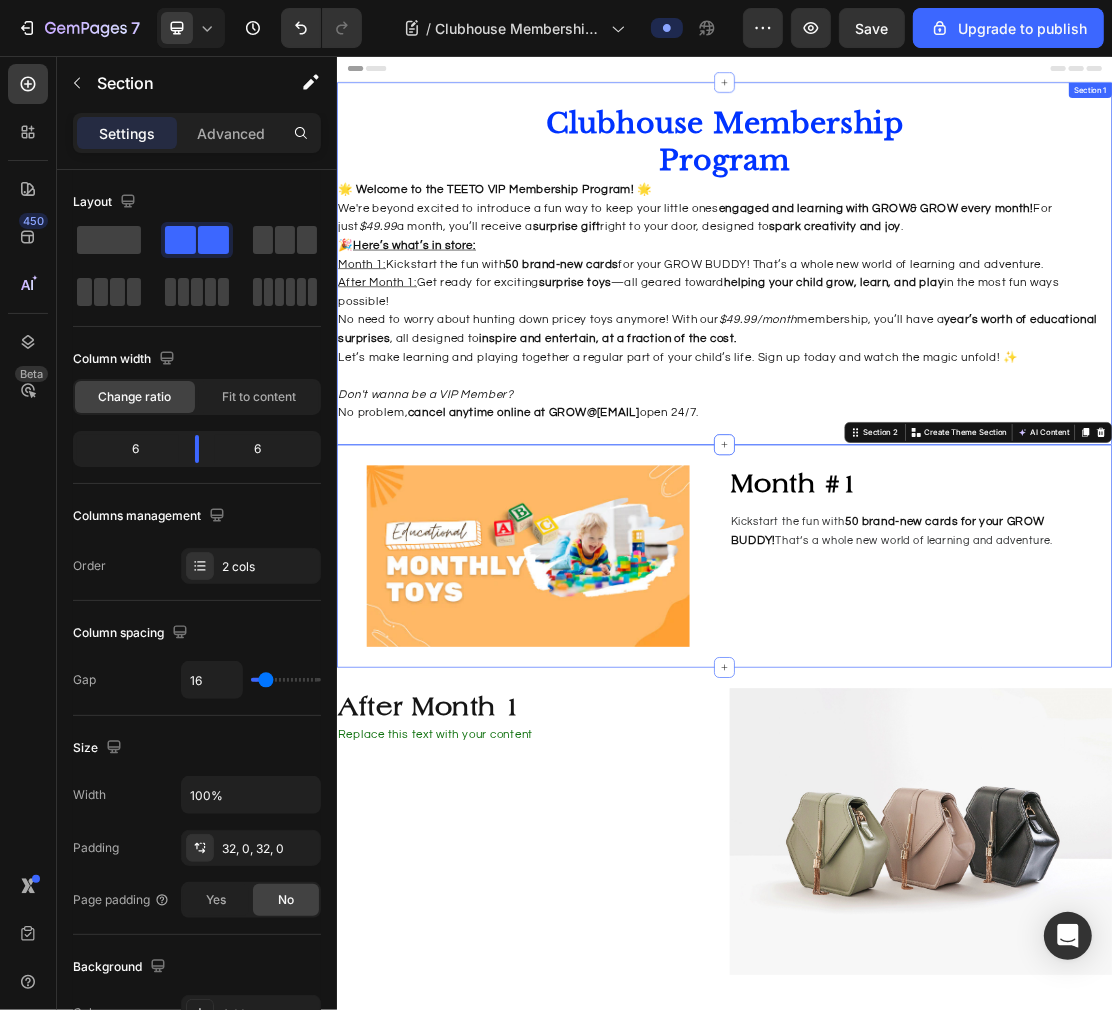 click on "Clubhouse Membership  Program Heading 🌟 Welcome to the TEETO VIP Membership Program! 🌟 We're beyond excited to introduce a fun way to keep your little ones  engaged and learning with GROW& GROW every month!  For just  $49.99  a month, you’ll receive a  surprise gift  right to your door, designed to  spark creativity and joy . 🎉  Here’s what’s in store: Month 1:  Kickstart the fun with  50 brand-new cards  for your GROW BUDDY! That’s a whole new world of learning and adventure. After Month 1:  Get ready for exciting  surprise toys —all geared toward  helping your child grow, learn, and play  in the most fun ways possible! No need to worry about hunting down pricey toys anymore! With our  $49.99/month  membership, you’ll have a  year’s worth of educational surprises , all designed to  inspire and entertain, at a fraction of the cost. Let’s make learning and playing together a regular part of your child’s life. Sign up today and watch the magic unfold! ✨ Don't wanna be a VIP Member?" at bounding box center (936, 376) 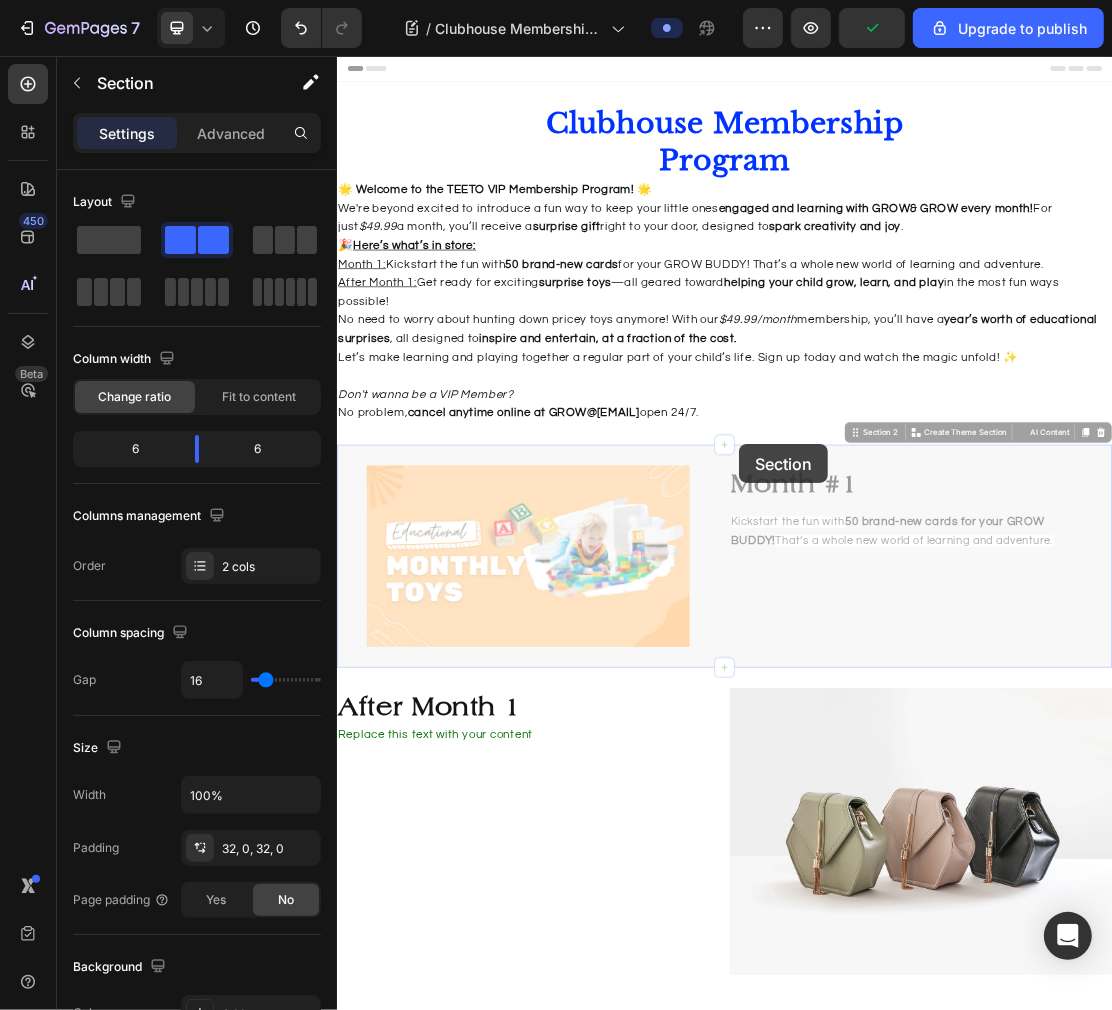 drag, startPoint x: 959, startPoint y: 656, endPoint x: 961, endPoint y: 671, distance: 15.132746 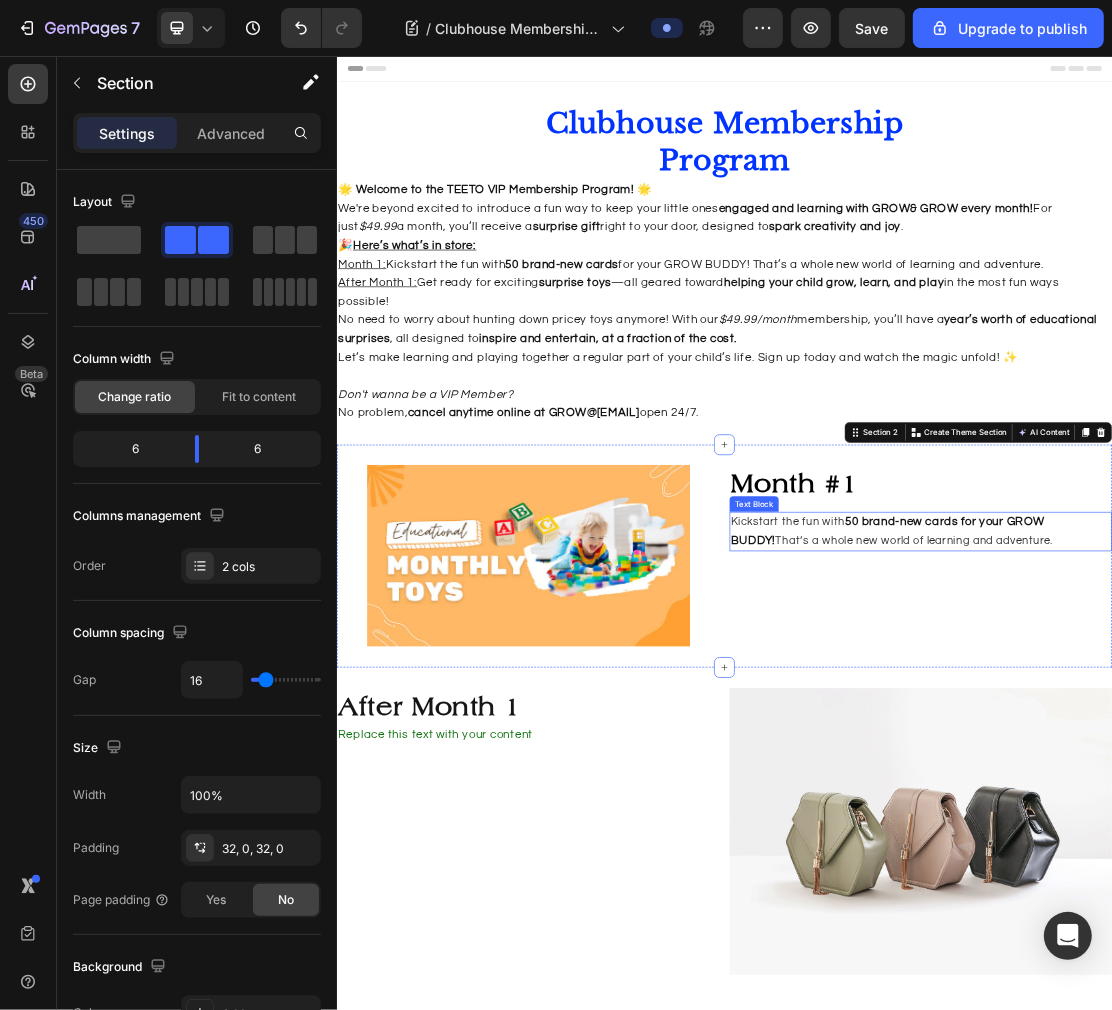 click on "That’s a whole new world of learning and adventure." at bounding box center [1230, 806] 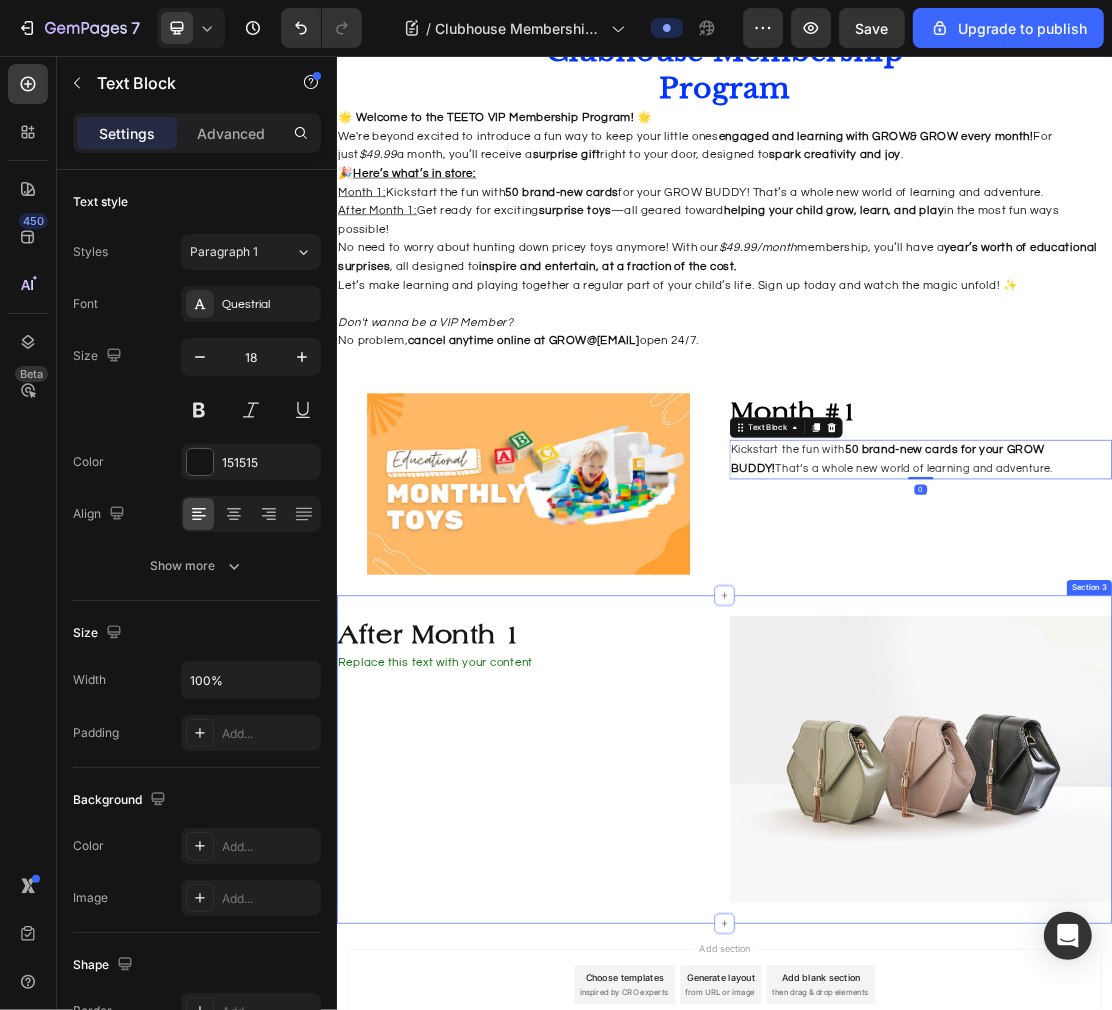 scroll, scrollTop: 222, scrollLeft: 0, axis: vertical 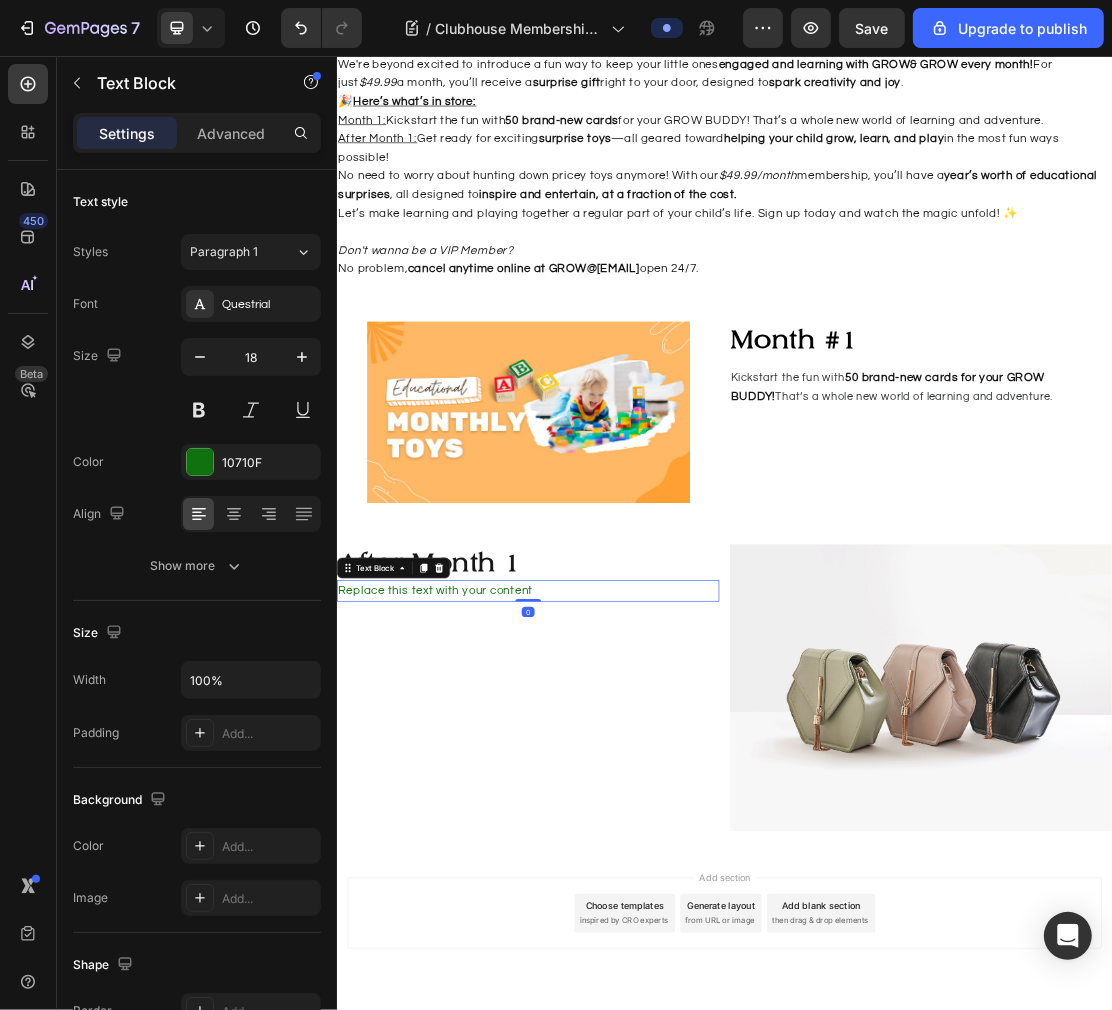 click on "Replace this text with your content" at bounding box center (632, 884) 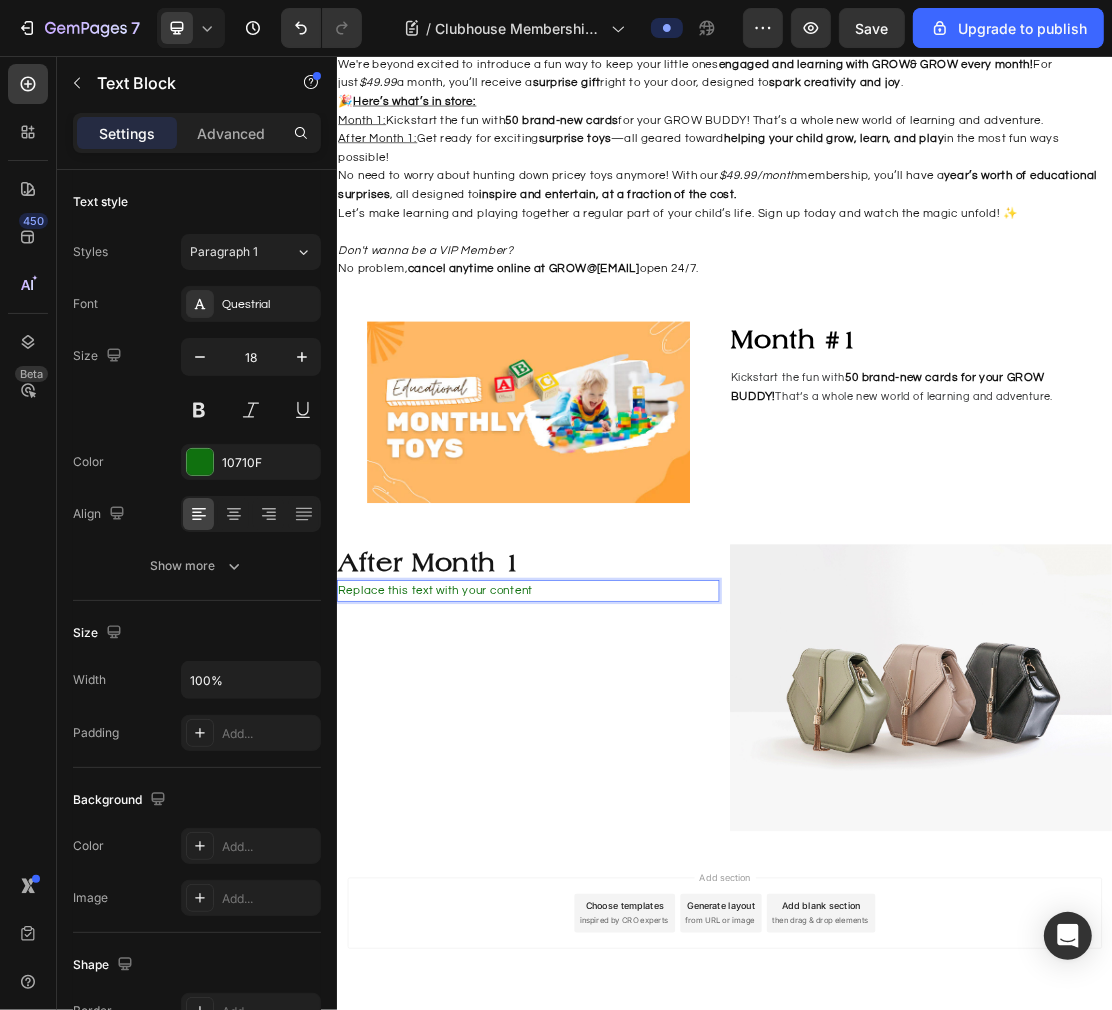 click on "10710F" at bounding box center (269, 463) 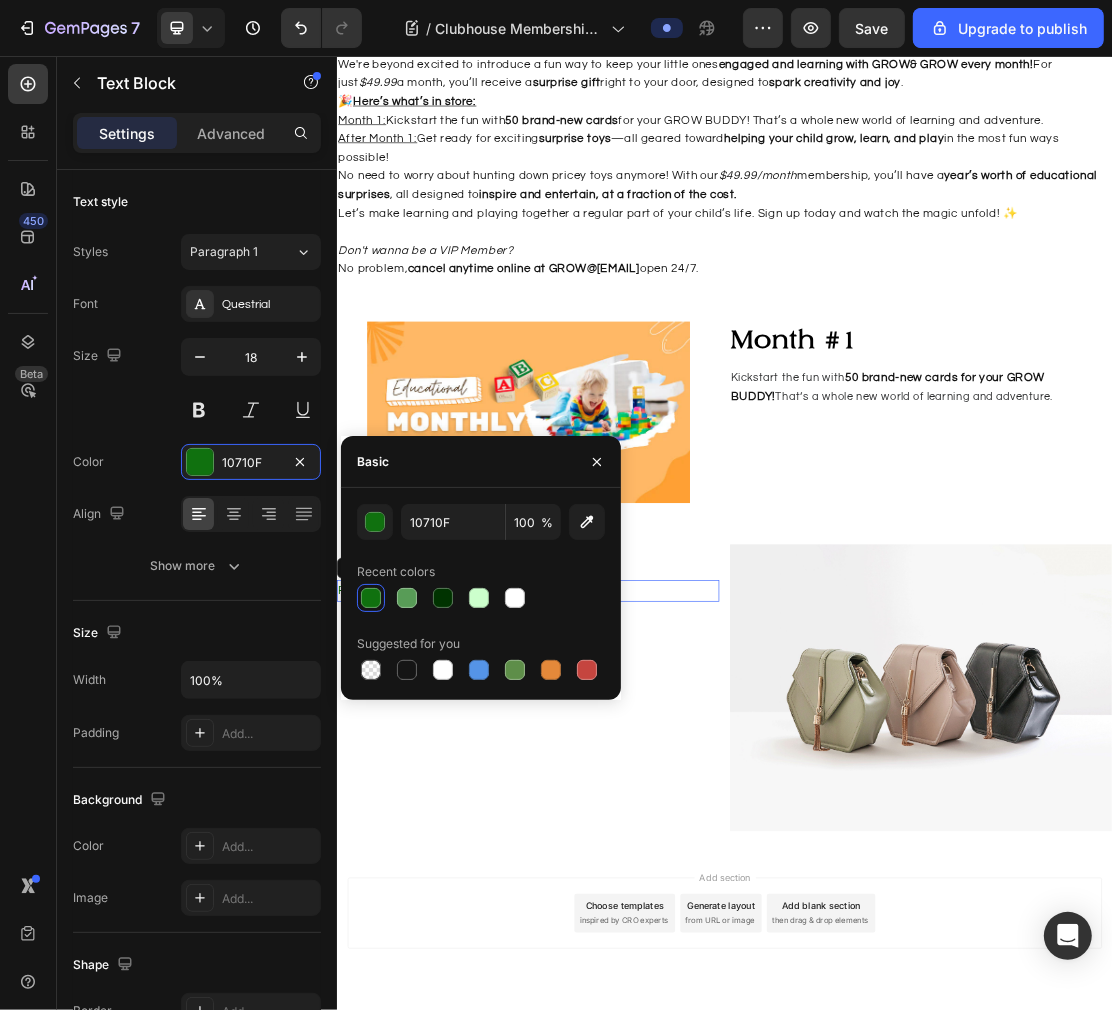 click at bounding box center [407, 670] 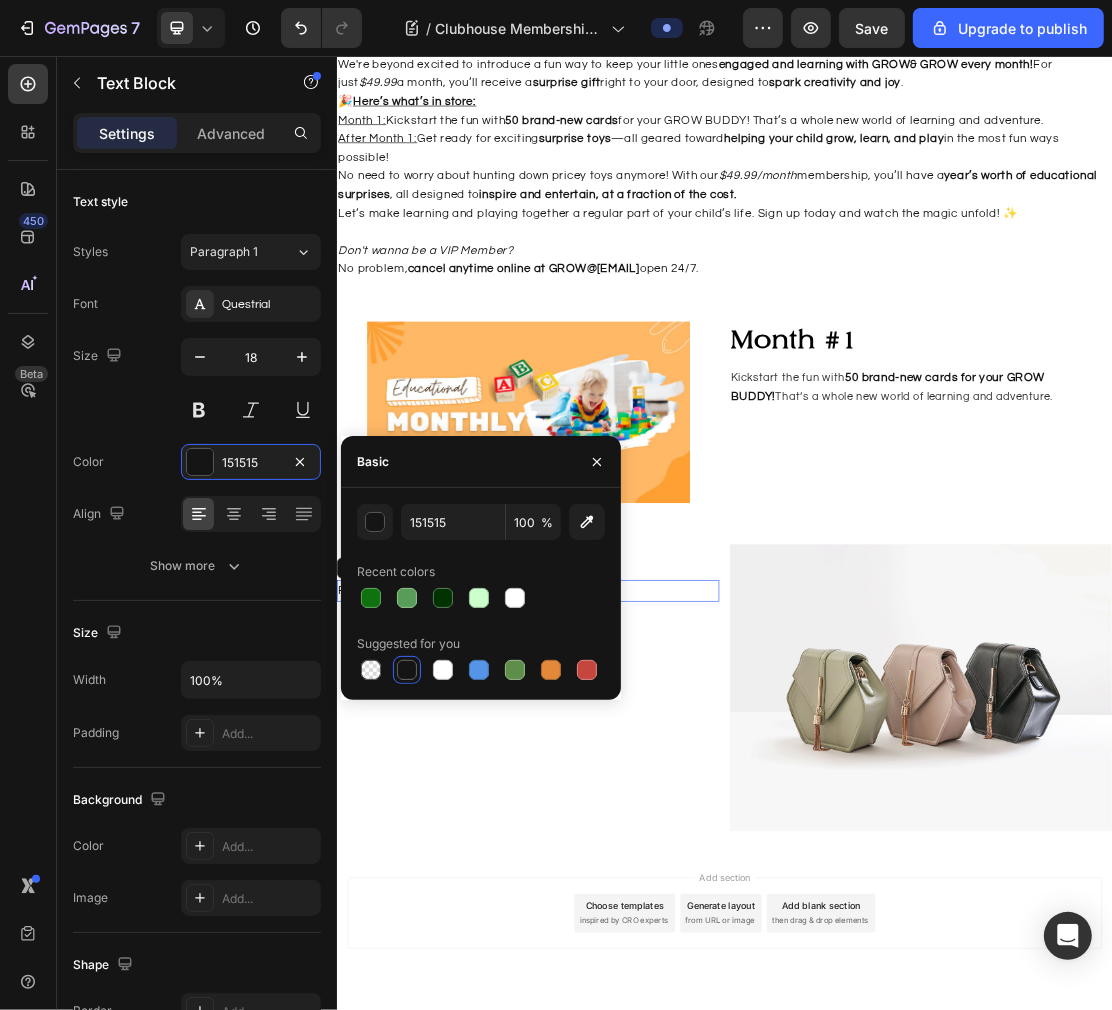 click on "⁠⁠⁠⁠⁠⁠⁠ After Month 1 Heading Replace this text with your content Text Block   0" at bounding box center (632, 1034) 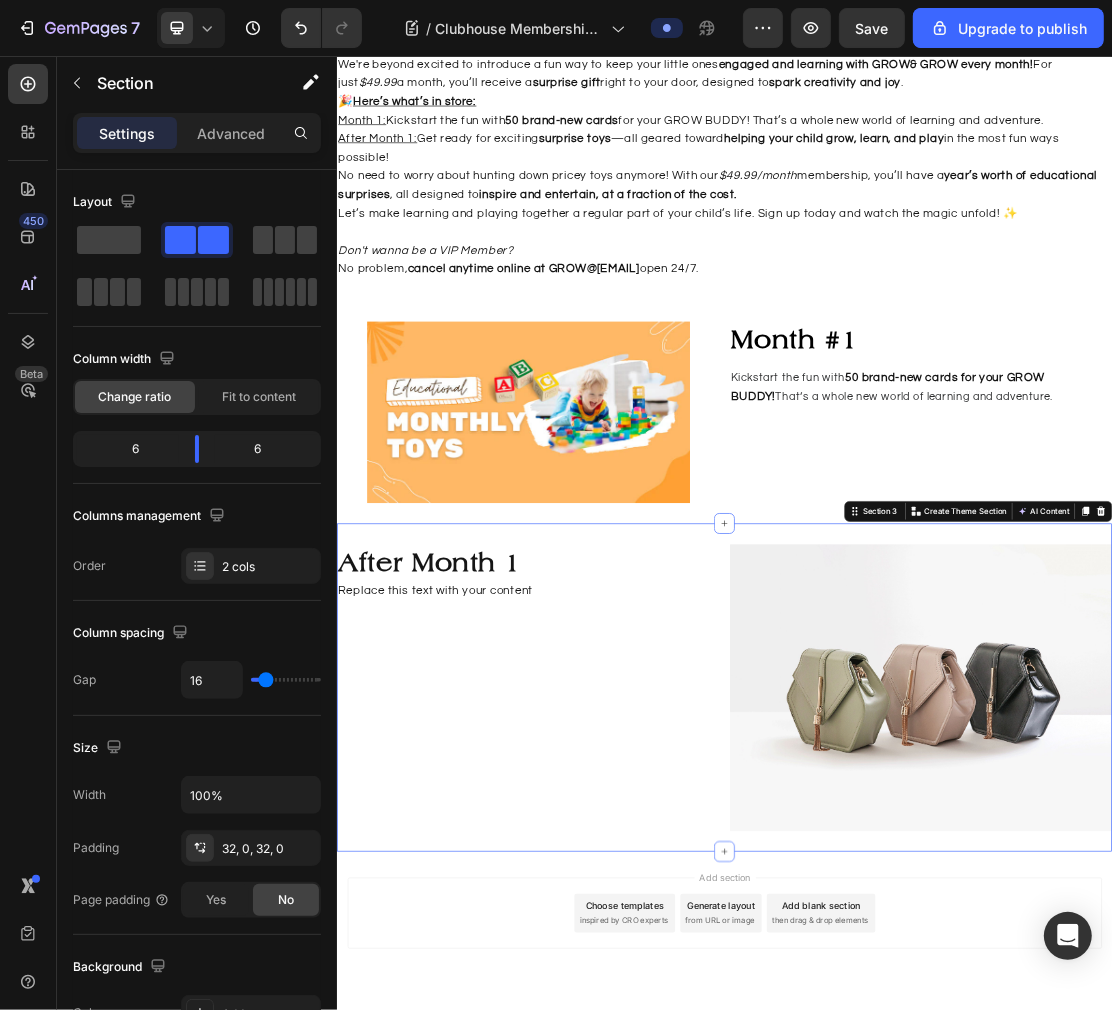 click on "⁠⁠⁠⁠⁠⁠⁠ After Month 1 Heading Replace this text with your content Text Block" at bounding box center [632, 1034] 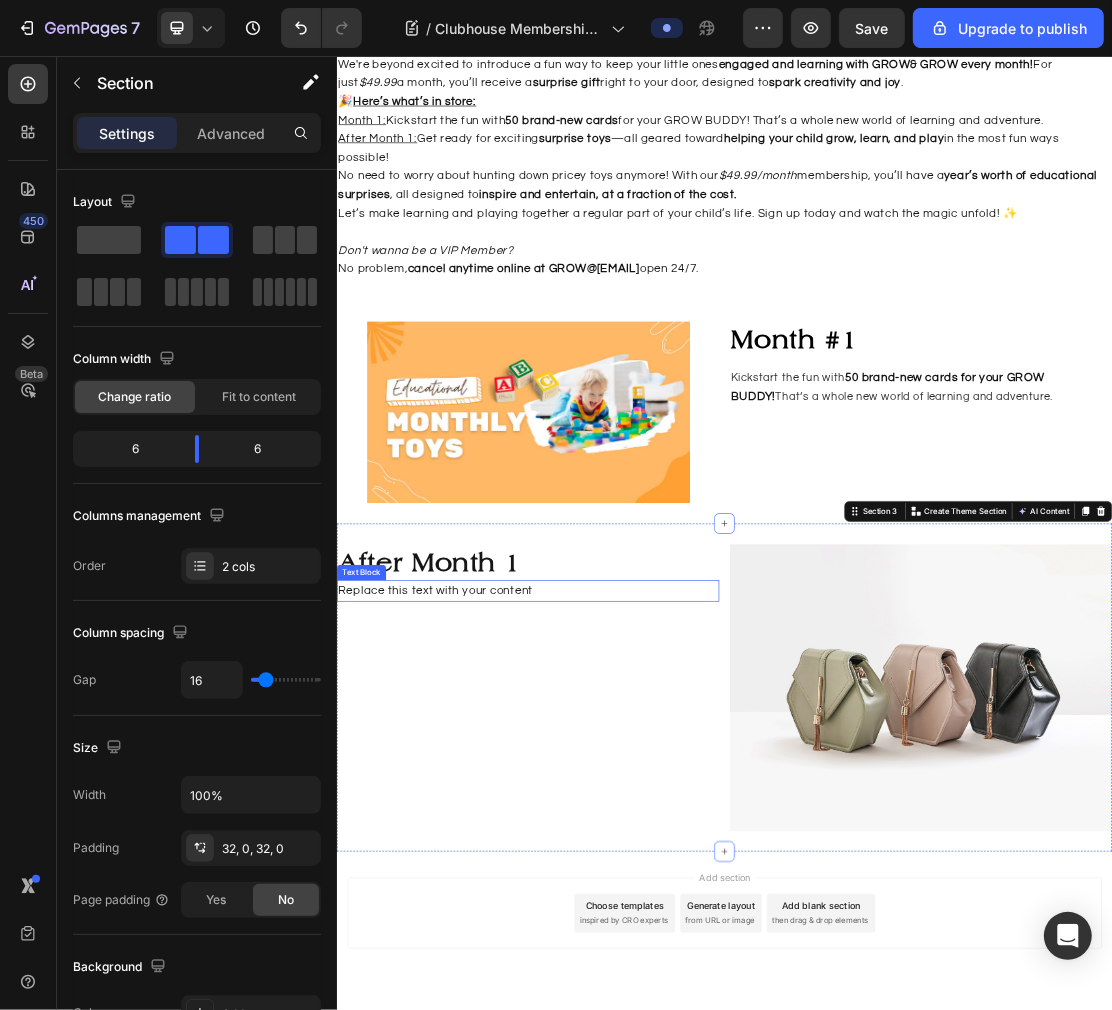 click on "Replace this text with your content" at bounding box center (632, 884) 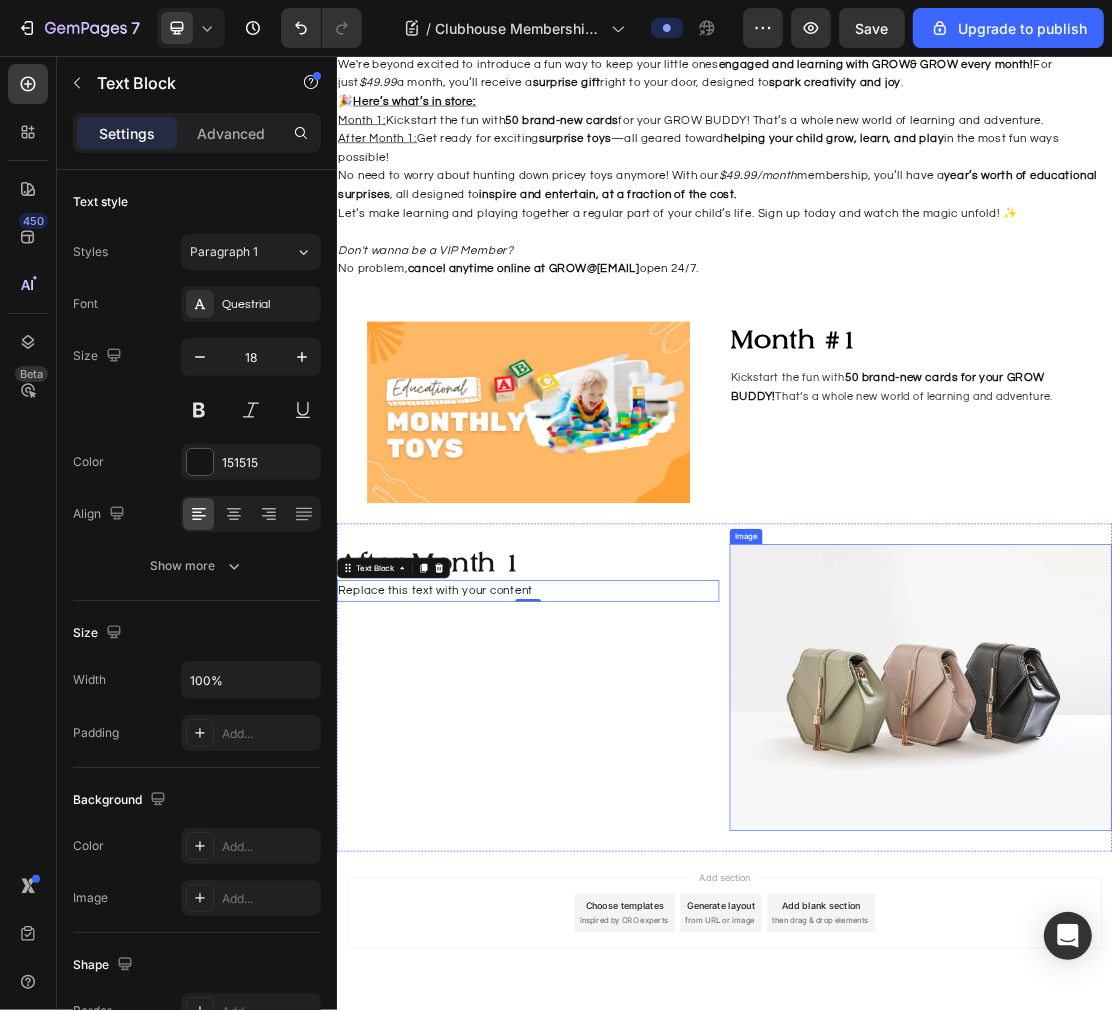 click at bounding box center (1240, 1034) 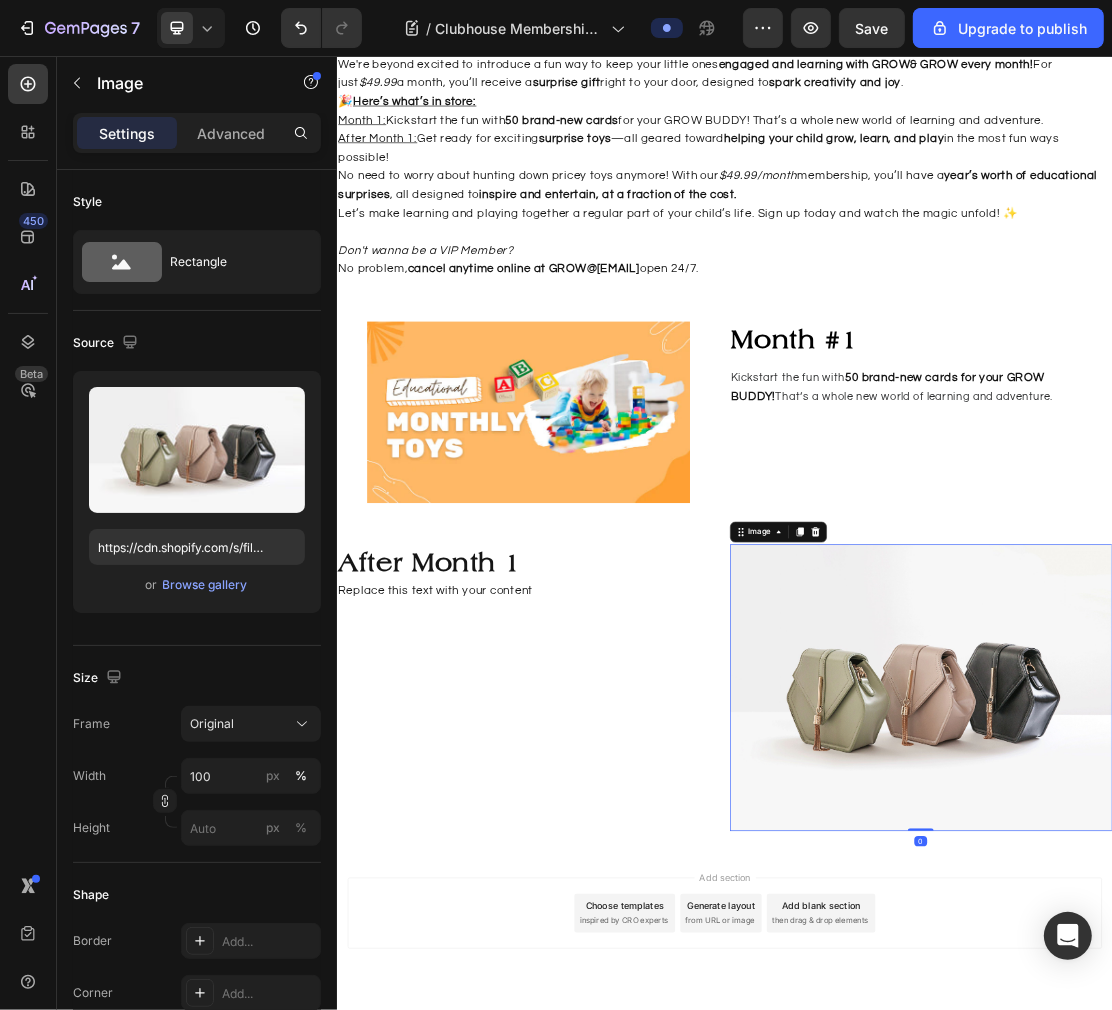 click on "Browse gallery" at bounding box center (205, 585) 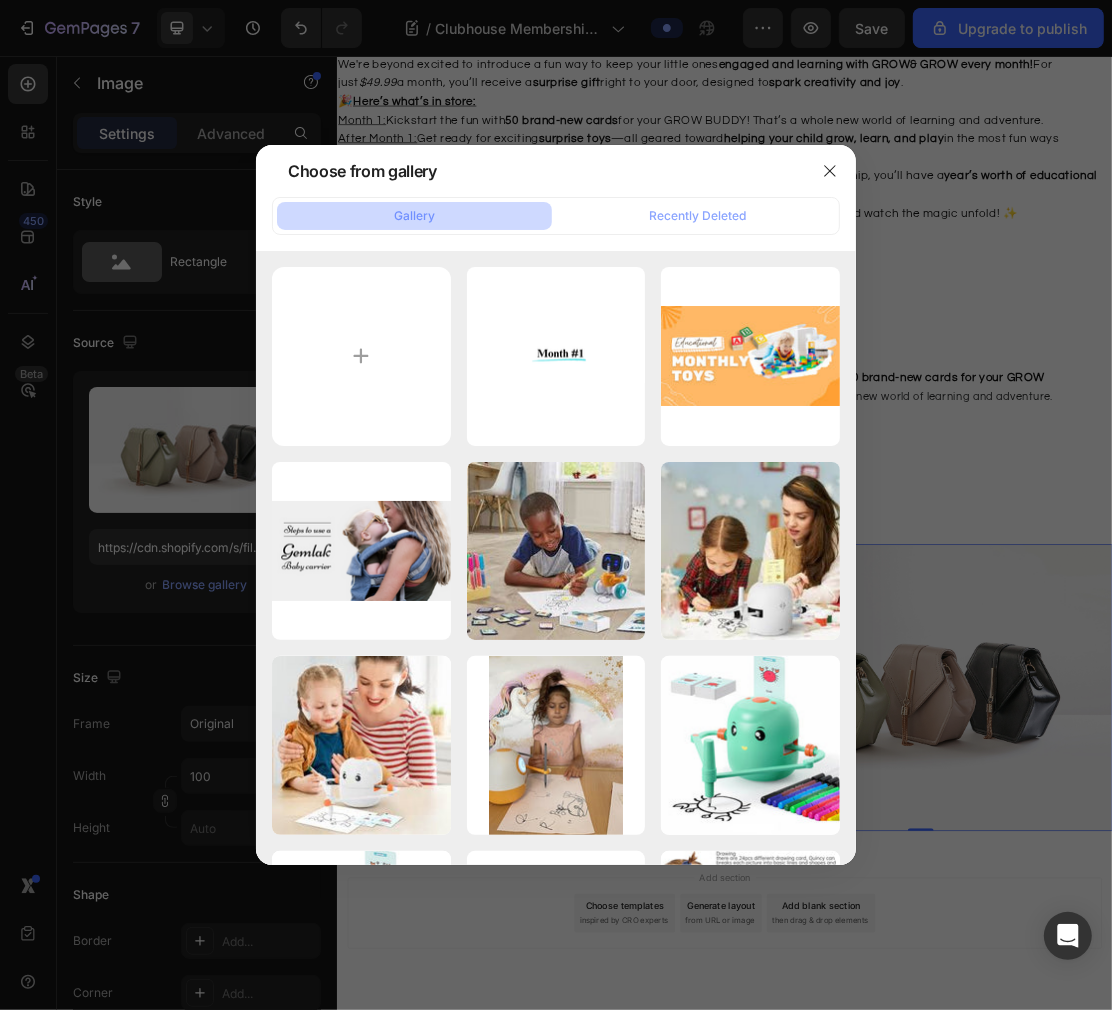 click at bounding box center (361, 356) 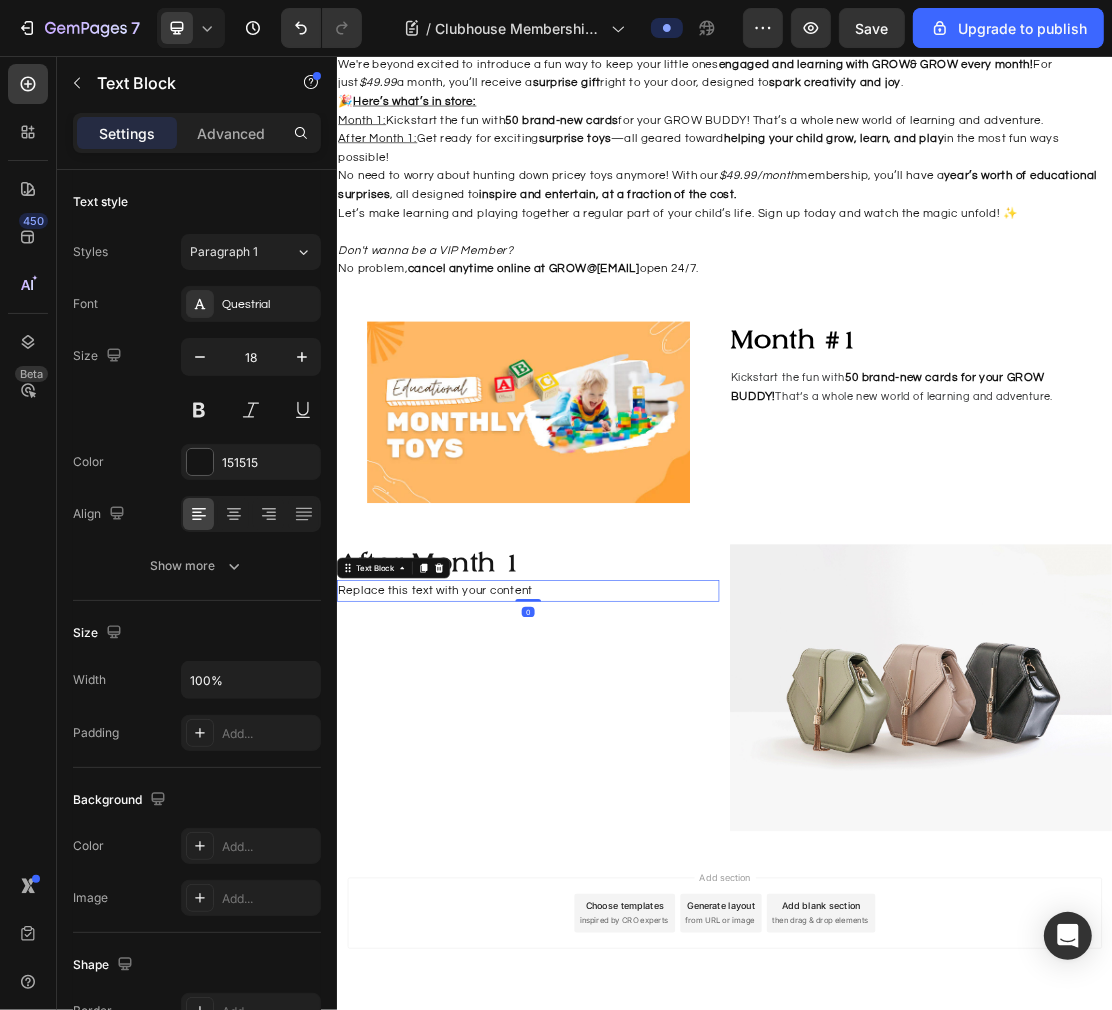 click on "Replace this text with your content" at bounding box center [632, 884] 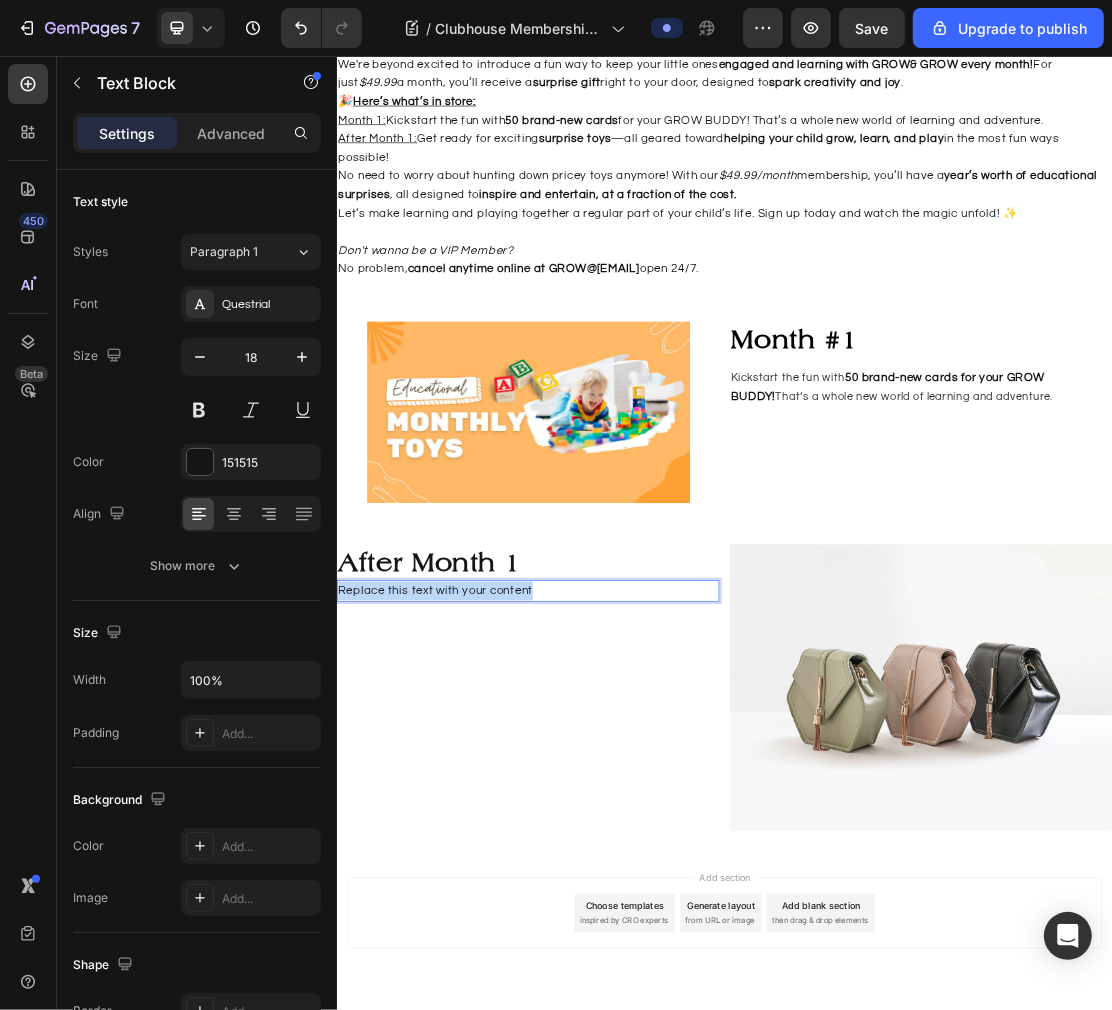 click on "Replace this text with your content" at bounding box center [632, 884] 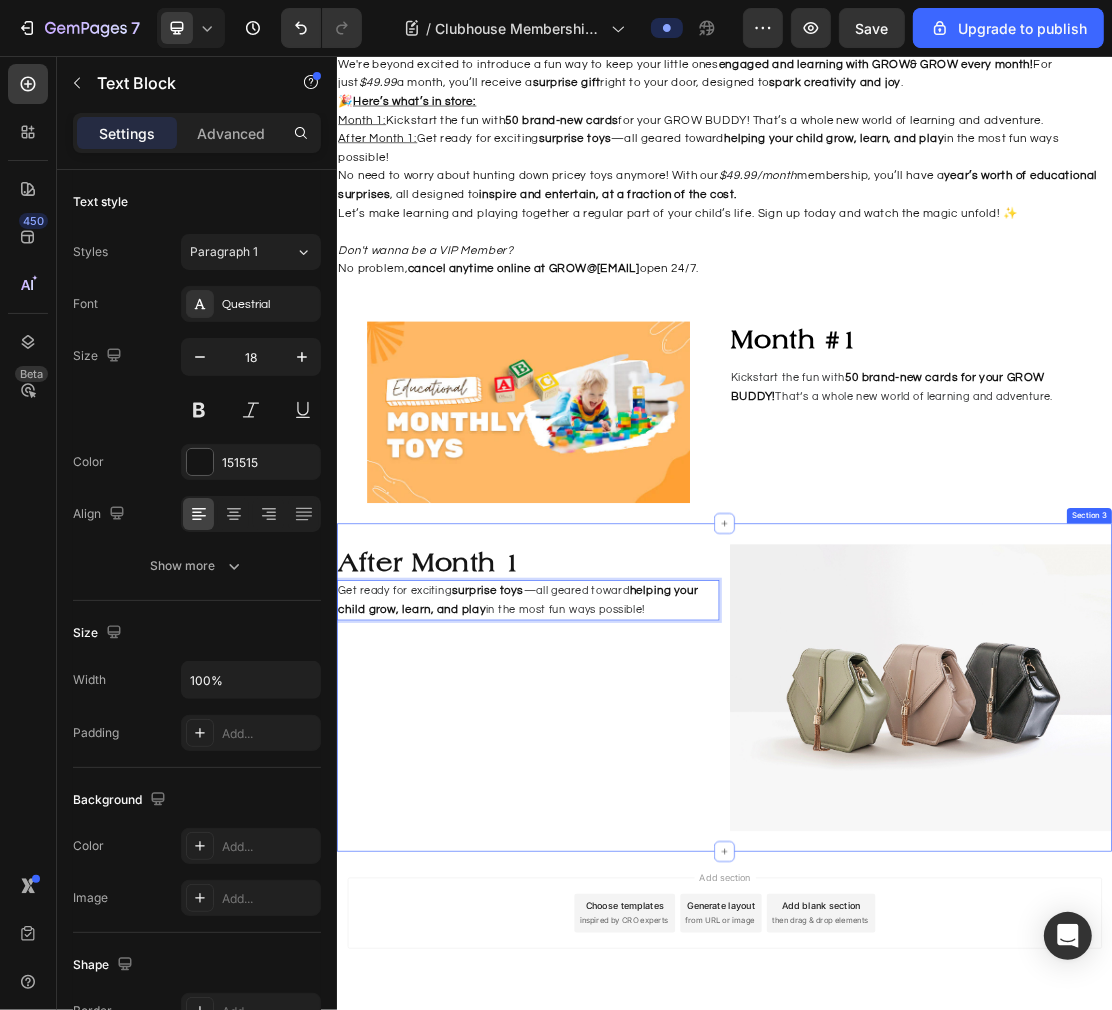 click on "⁠⁠⁠⁠⁠⁠⁠ After Month 1 Heading Get ready for exciting  surprise toys —all geared toward  helping your child grow, learn, and play  in the most fun ways possible! Text Block   0" at bounding box center (632, 1034) 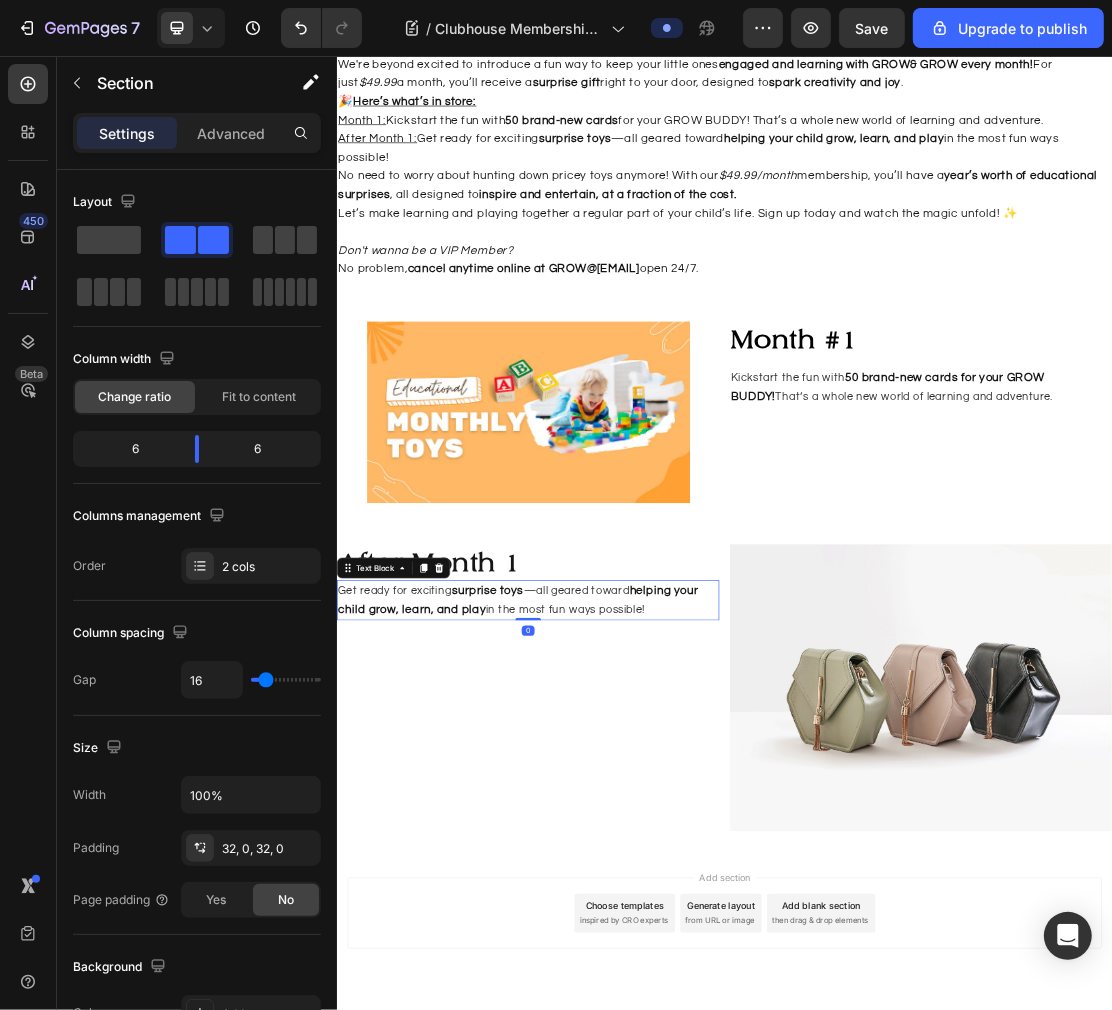 click on "in the most fun ways possible!" at bounding box center [690, 913] 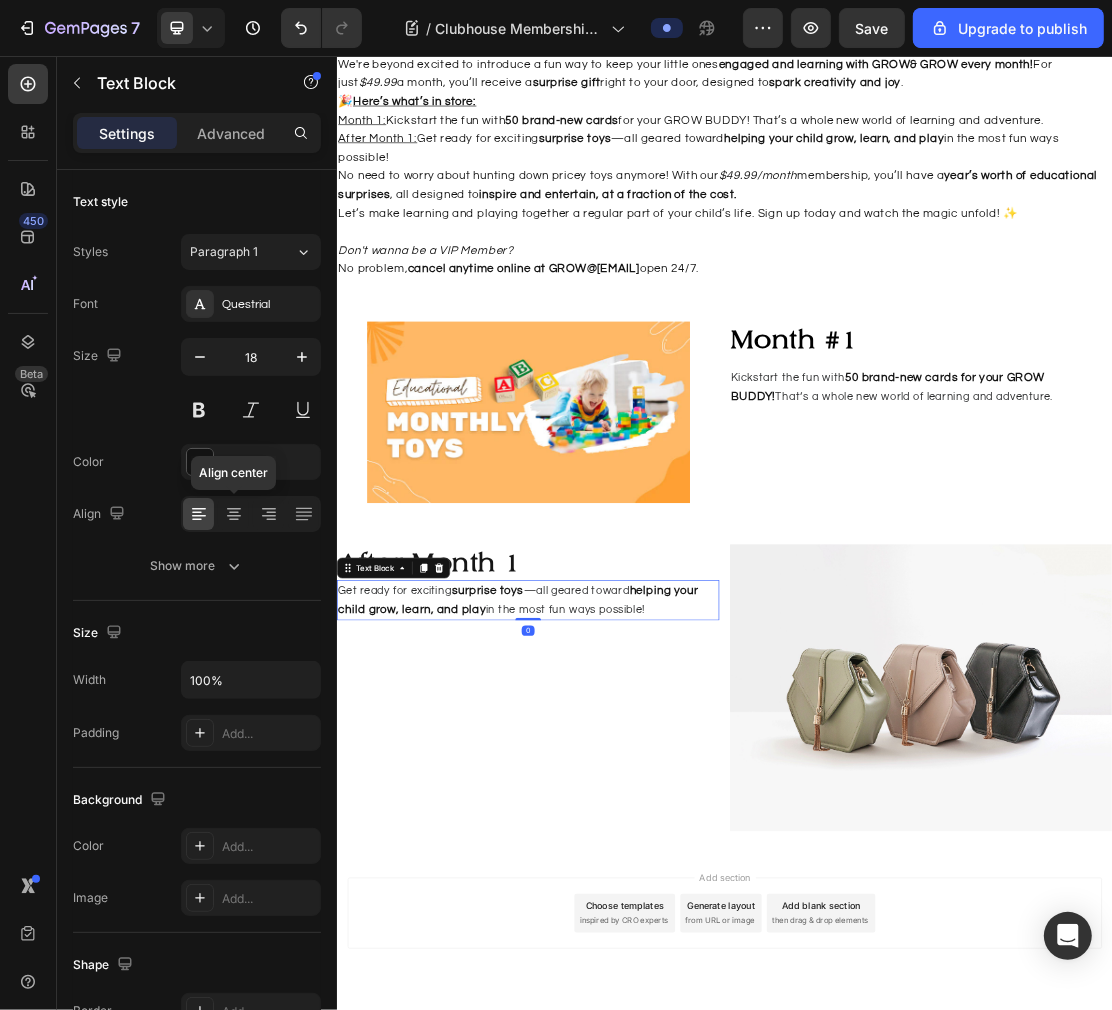 click 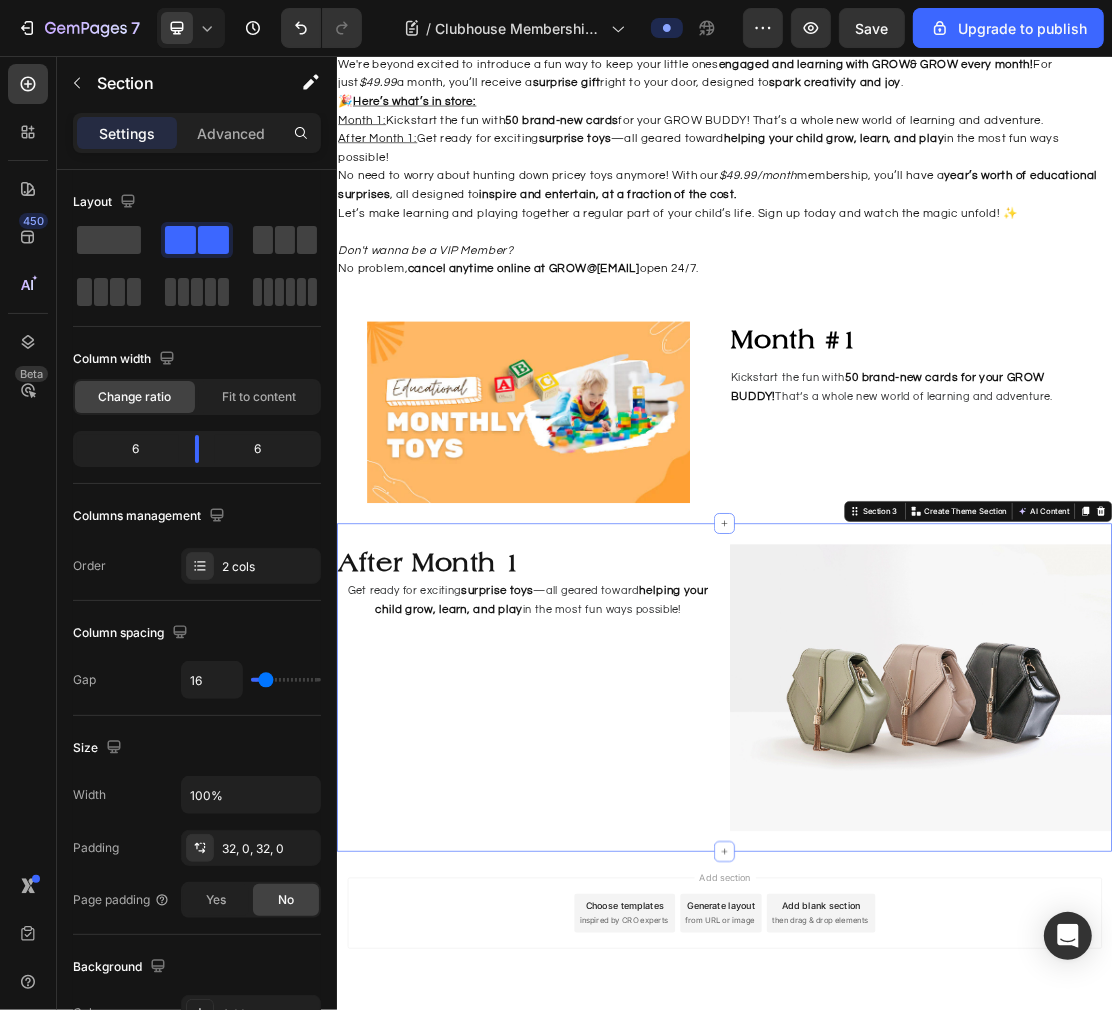 click on "Get ready for exciting  surprise toys —all geared toward  helping your child grow, learn, and play  in the most fun ways possible! Text Block" at bounding box center [632, 899] 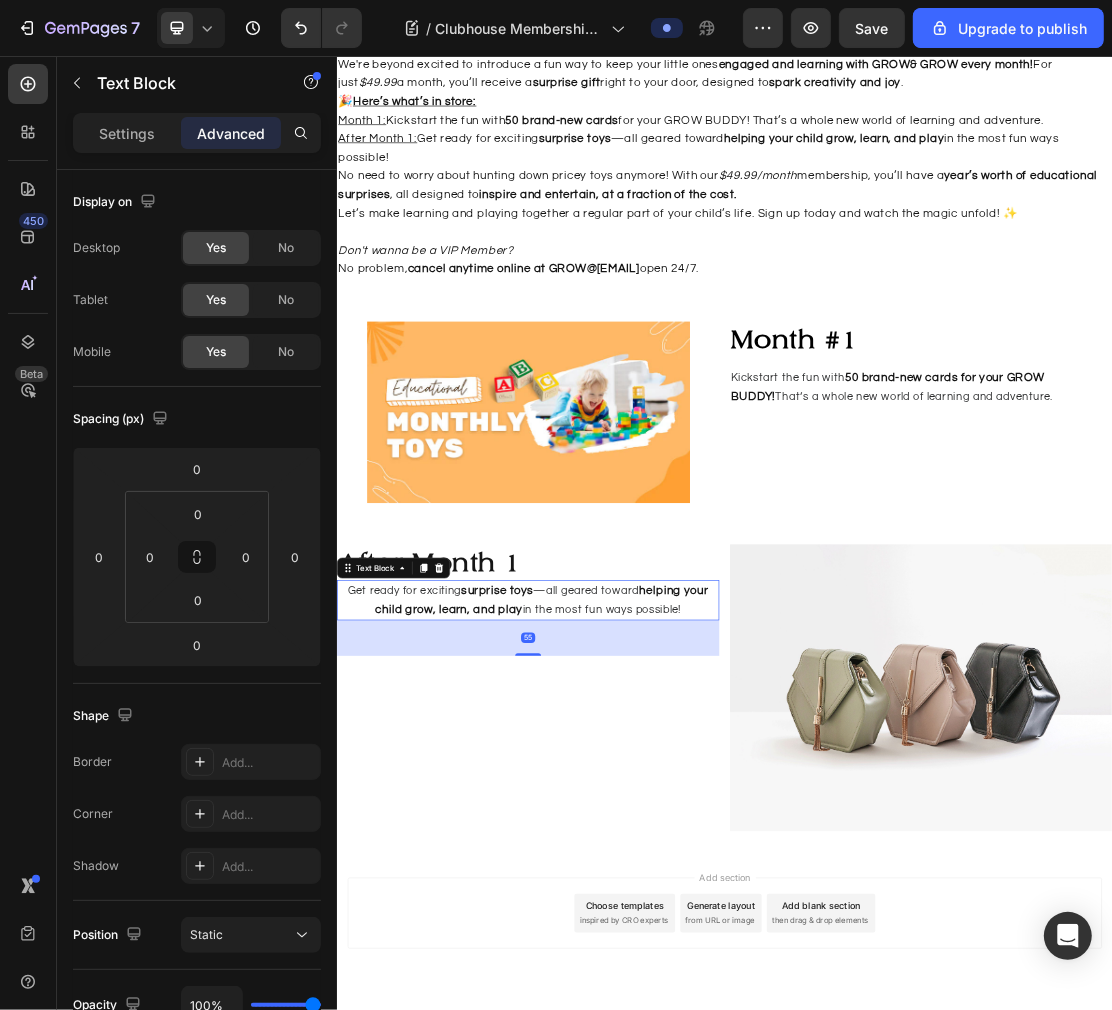 drag, startPoint x: 629, startPoint y: 928, endPoint x: 648, endPoint y: 985, distance: 60.083275 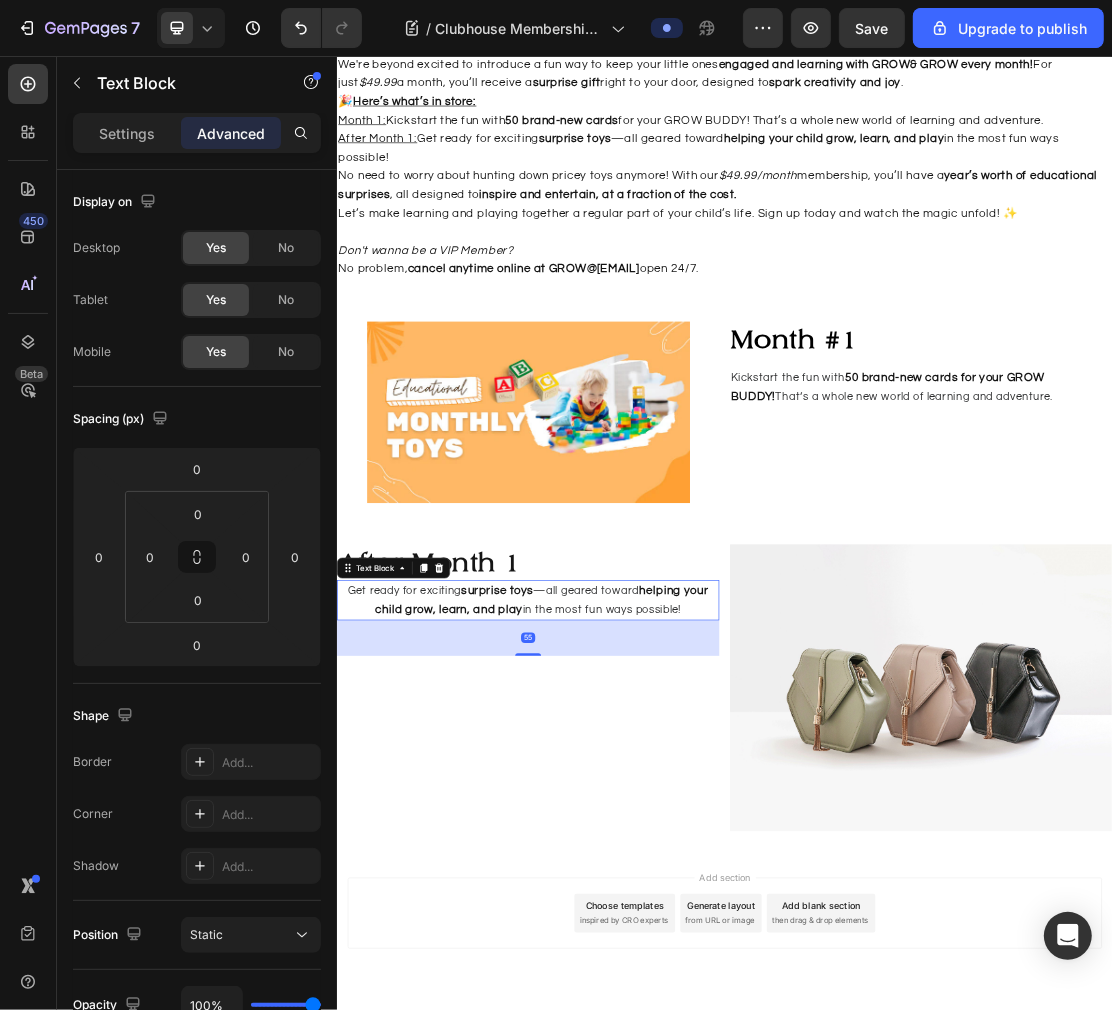 click on "55" at bounding box center [632, 930] 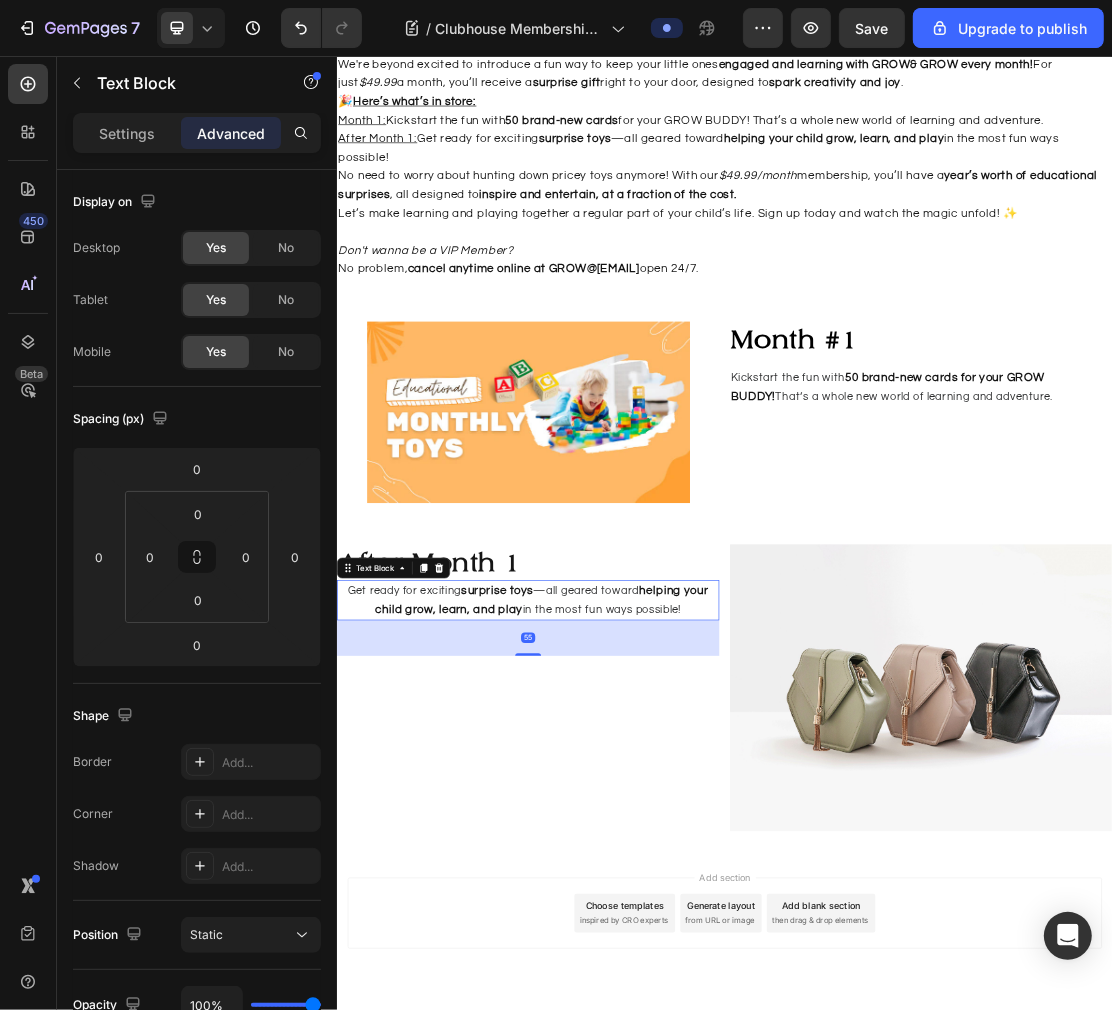 type on "57" 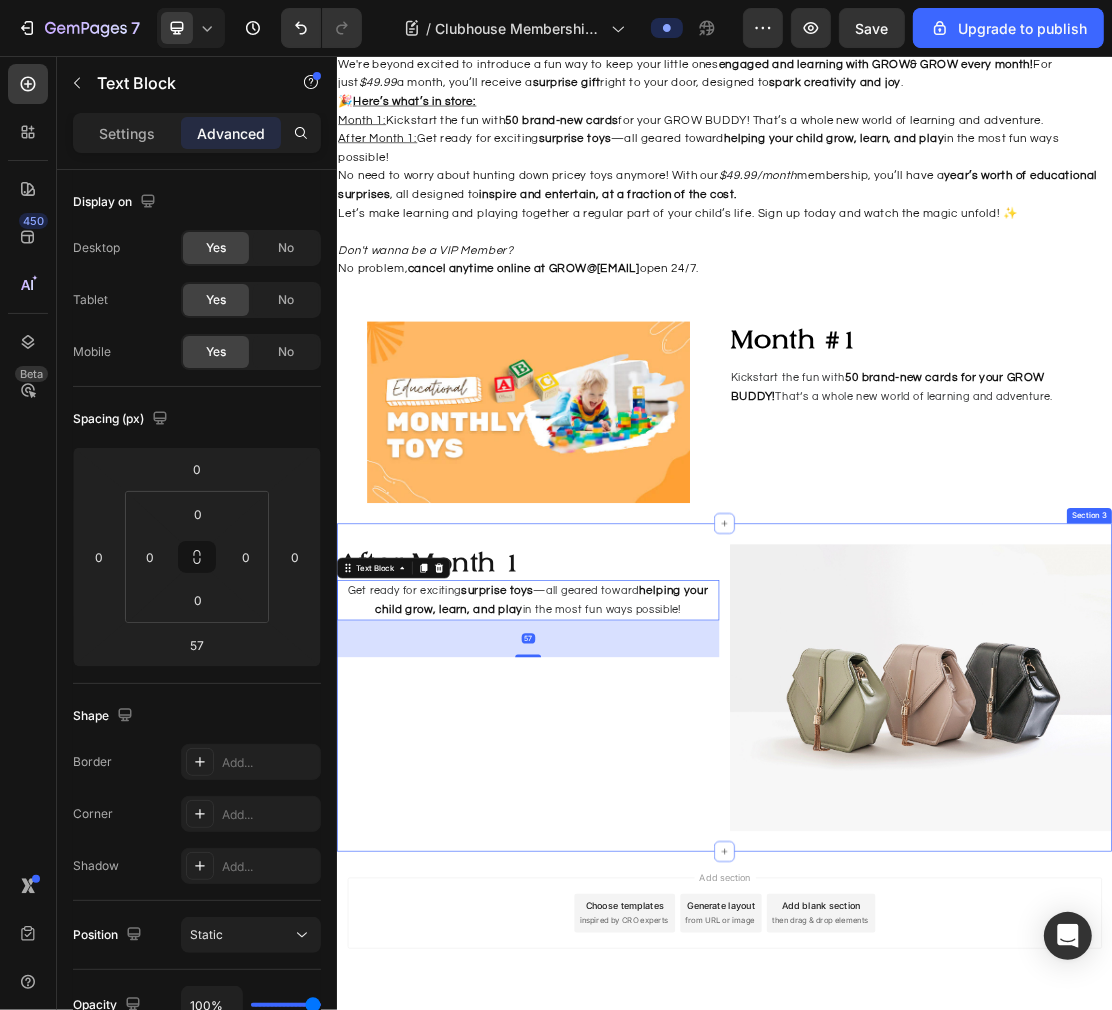 click on "⁠⁠⁠⁠⁠⁠⁠ After Month 1 Heading Get ready for exciting  surprise toys —all geared toward  helping your child grow, learn, and play  in the most fun ways possible! Text Block   57" at bounding box center (632, 1034) 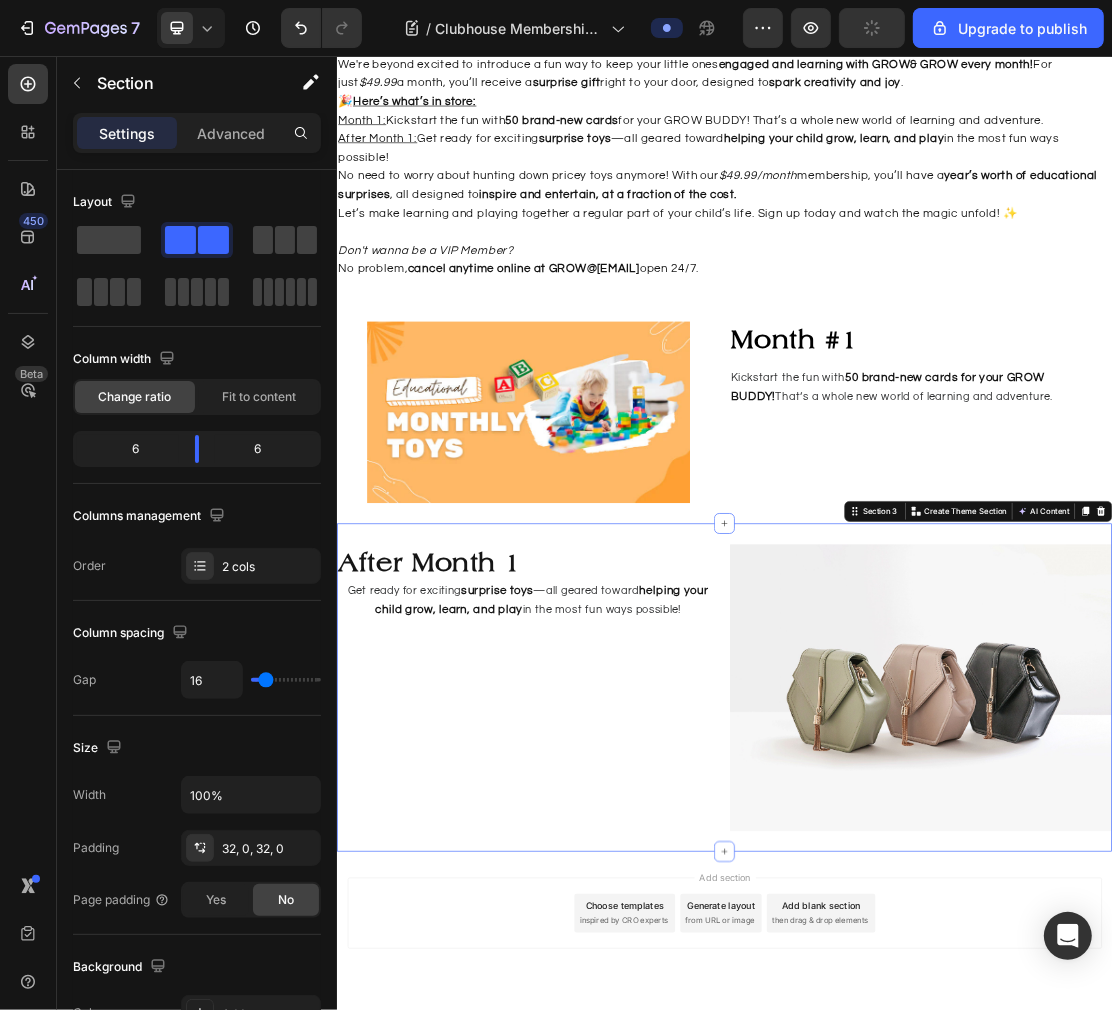 click on "⁠⁠⁠⁠⁠⁠⁠ After Month 1 Heading Get ready for exciting  surprise toys —all geared toward  helping your child grow, learn, and play  in the most fun ways possible! Text Block" at bounding box center (632, 1034) 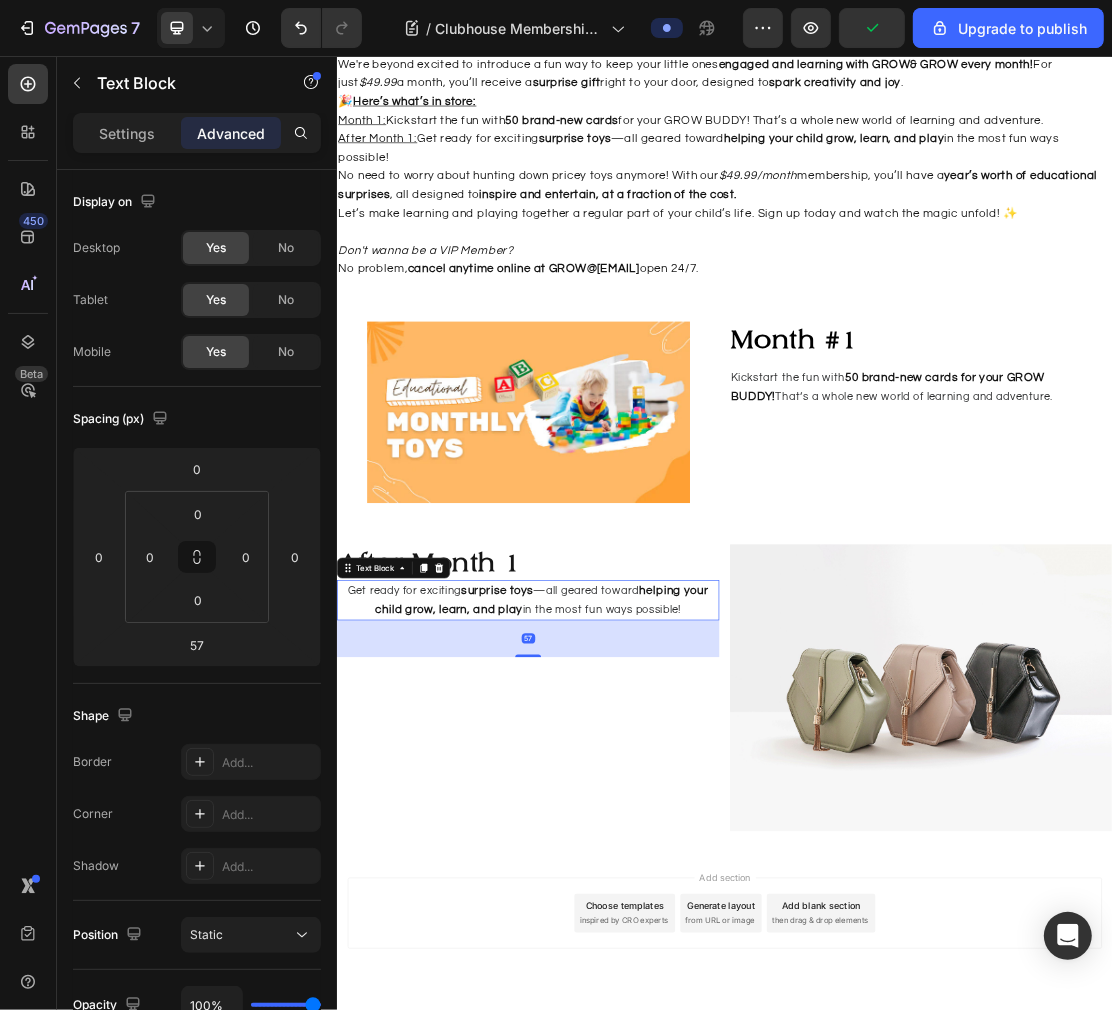 click on "Get ready for exciting  surprise toys —all geared toward  helping your child grow, learn, and play  in the most fun ways possible!" at bounding box center [632, 899] 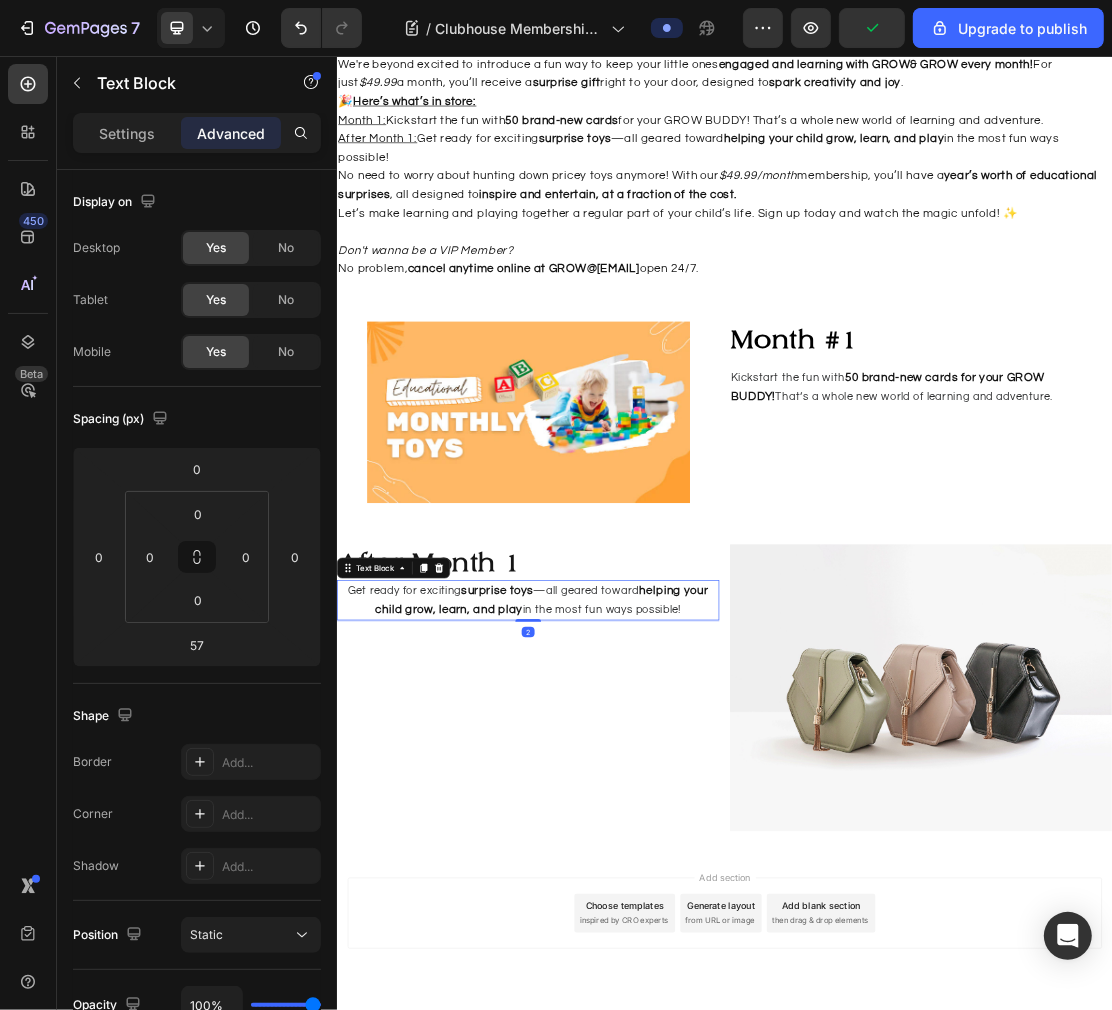drag, startPoint x: 629, startPoint y: 985, endPoint x: 650, endPoint y: 921, distance: 67.357254 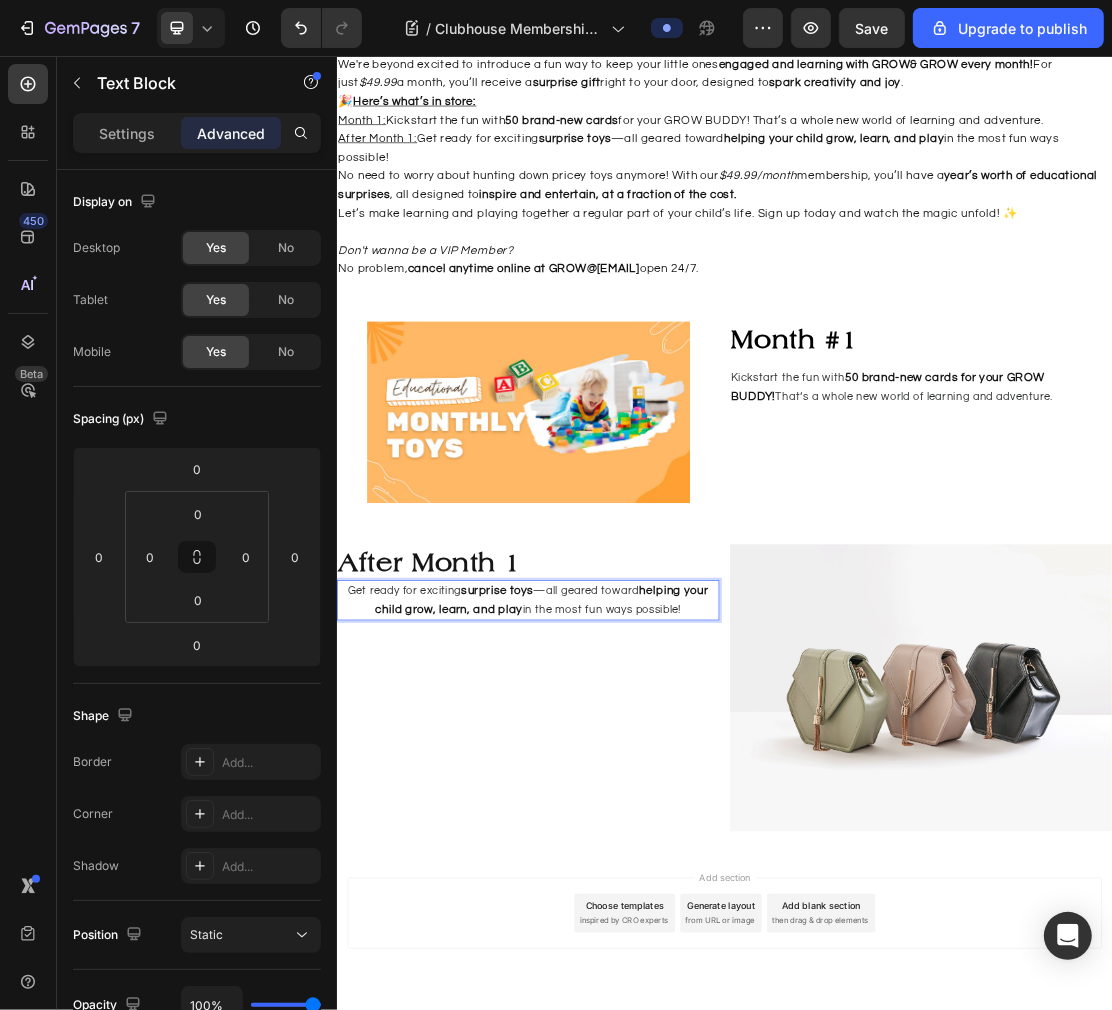 click on "helping your child grow, learn, and play" at bounding box center [653, 898] 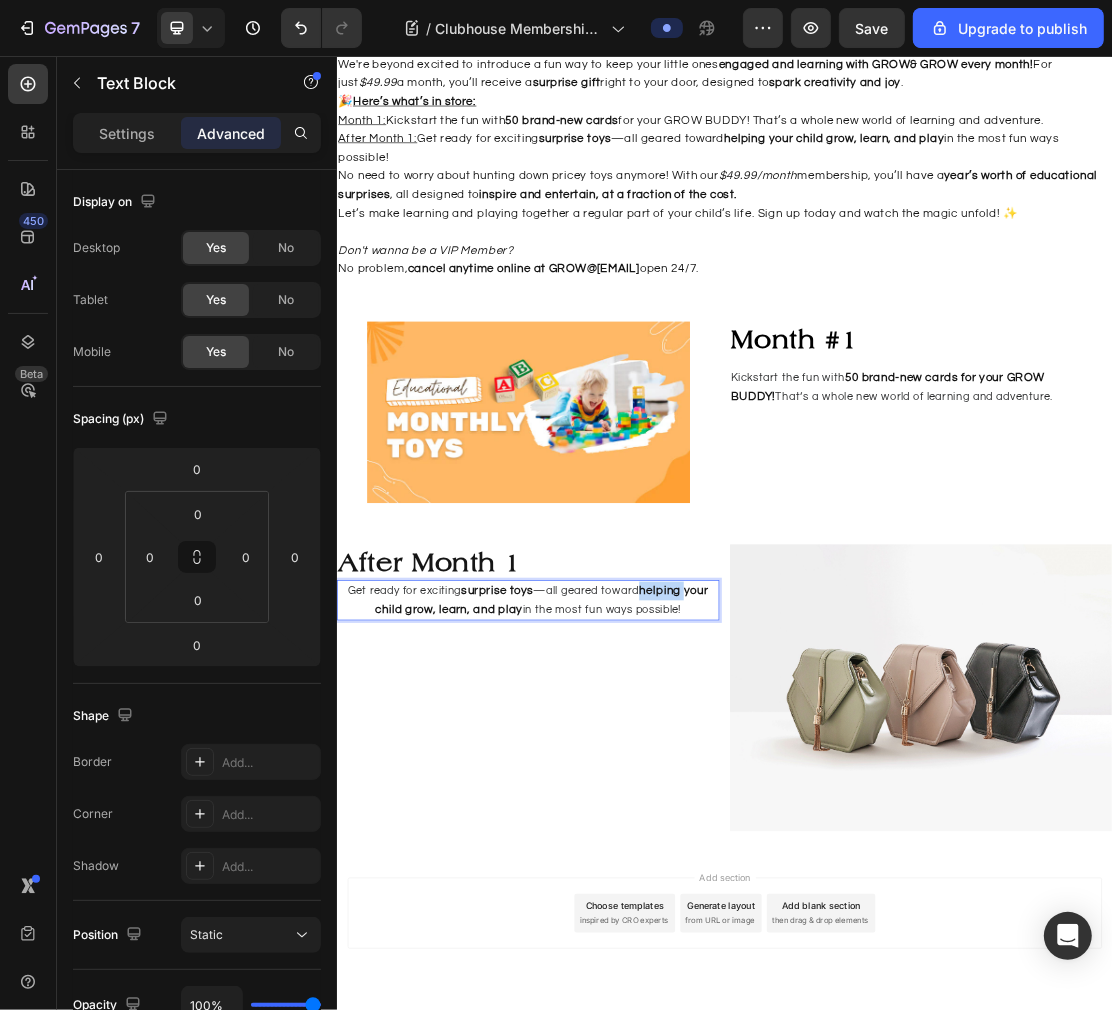 click on "helping your child grow, learn, and play" at bounding box center (653, 898) 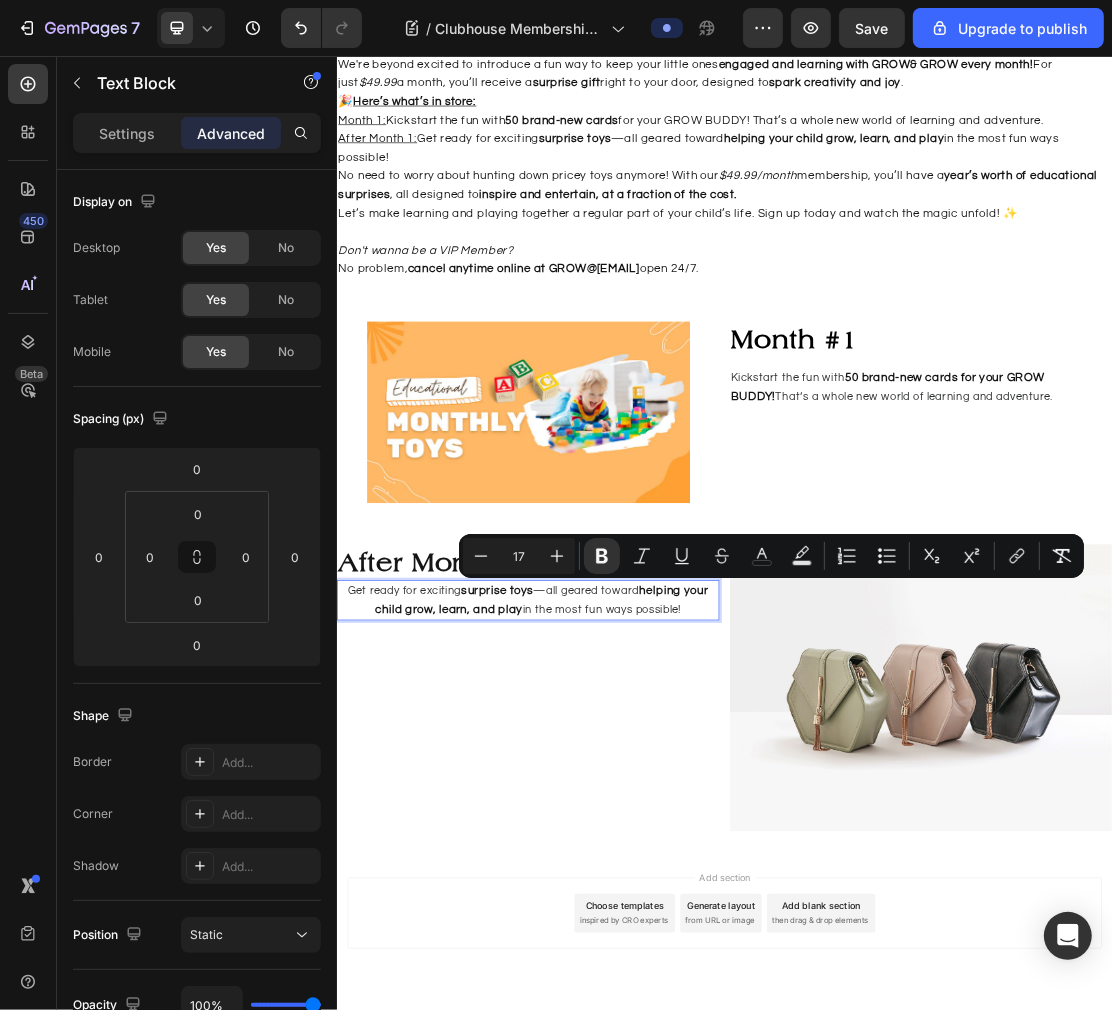 click on "—all geared toward" at bounding box center [722, 884] 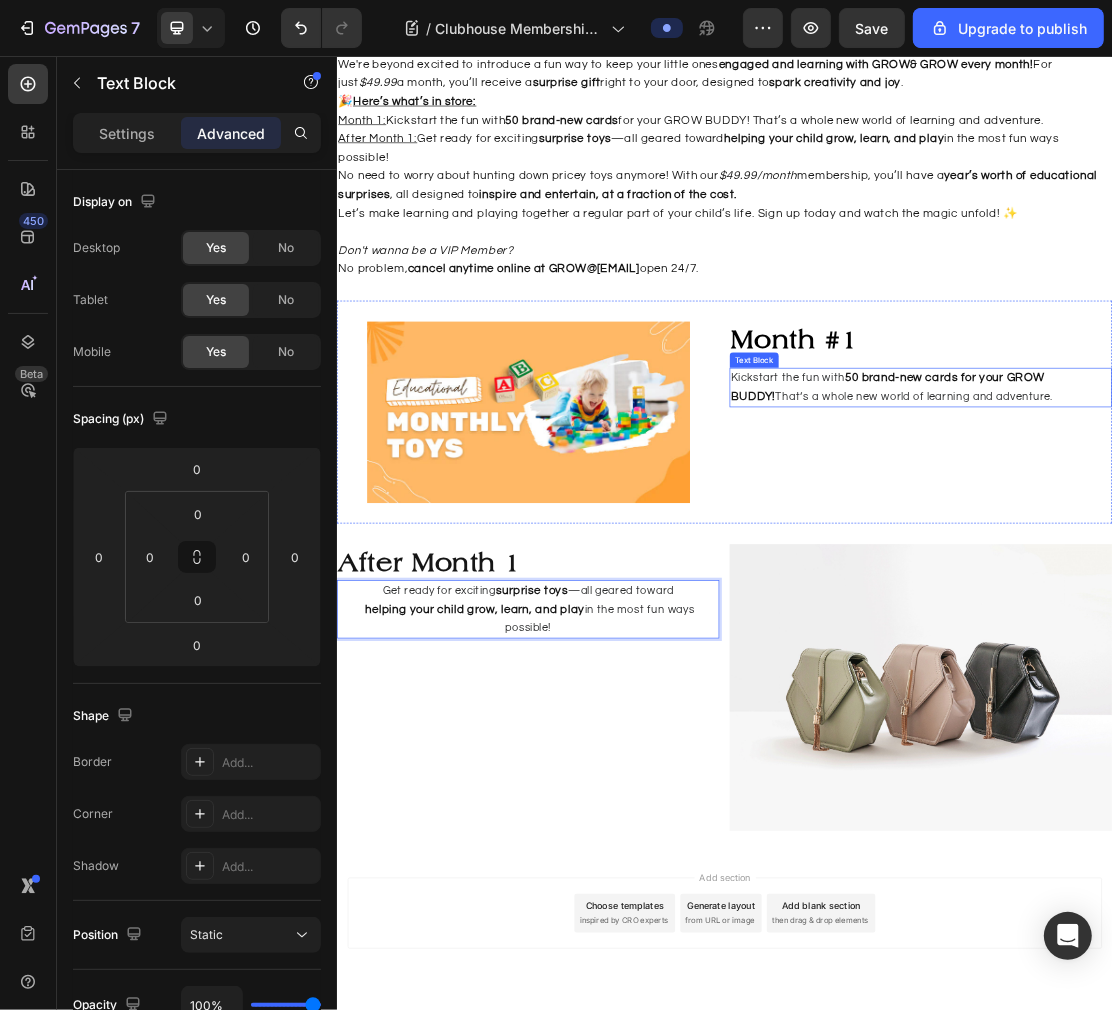 click on "50 brand-new cards for your GROW BUDDY!" at bounding box center (1189, 569) 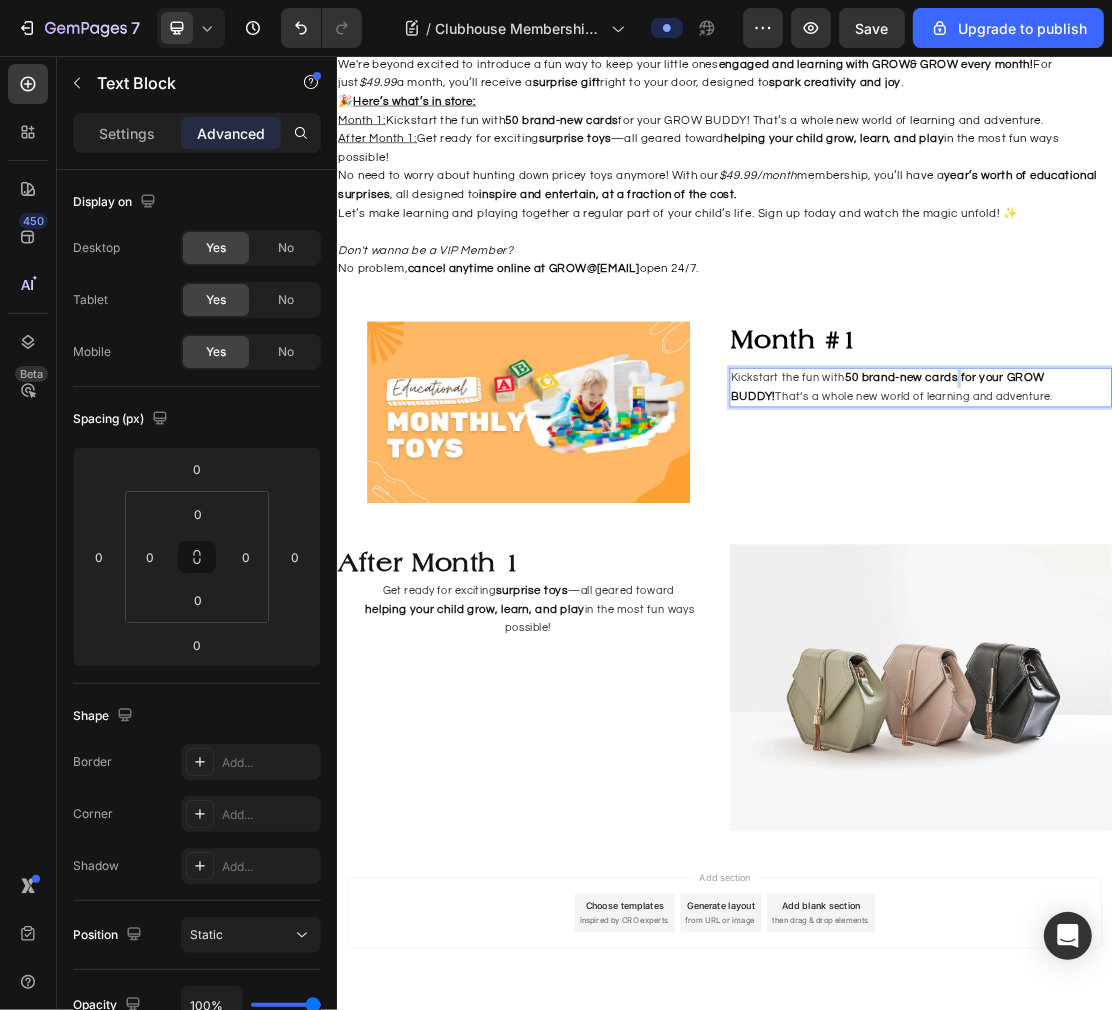 click on "50 brand-new cards for your GROW BUDDY!" at bounding box center [1189, 569] 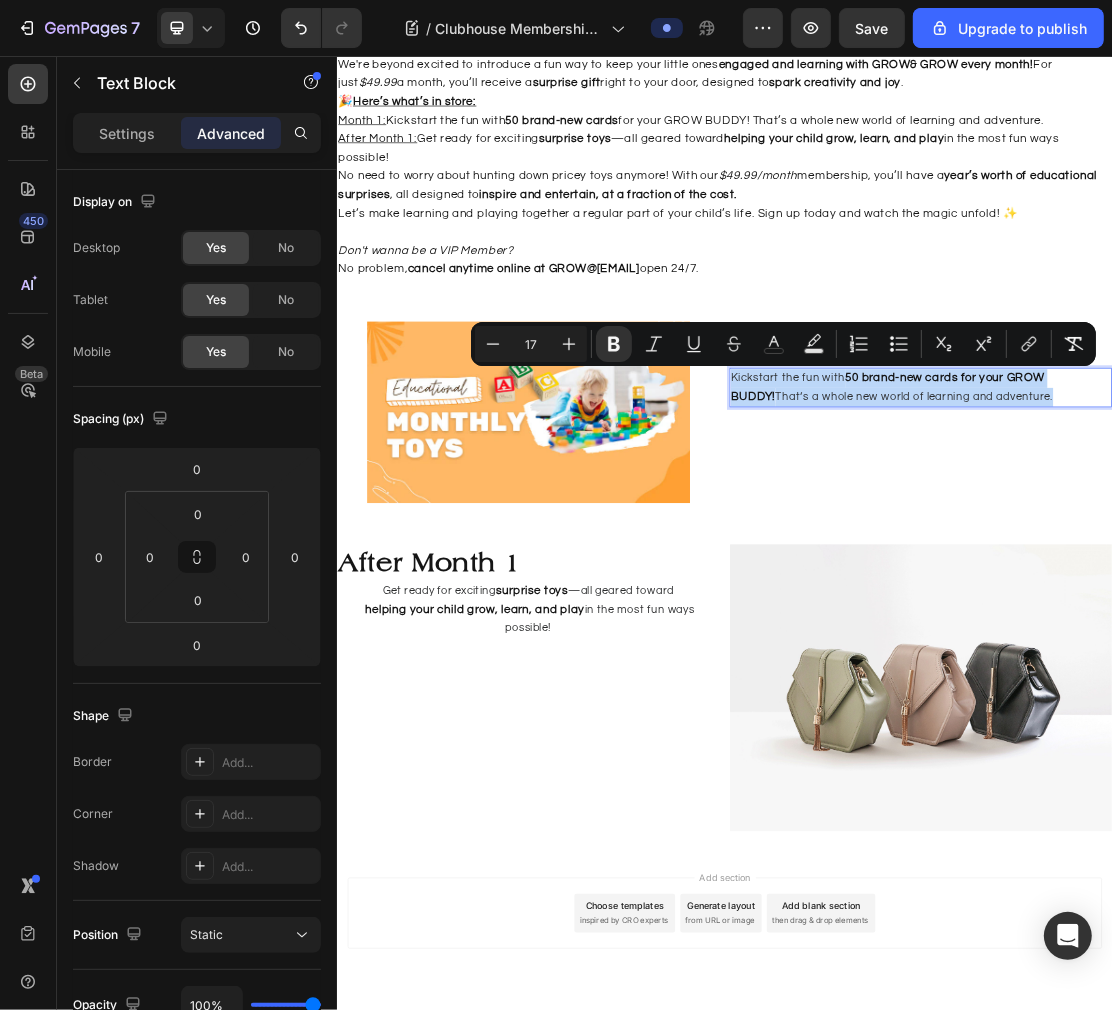 click on "50 brand-new cards for your GROW BUDDY!" at bounding box center (1189, 569) 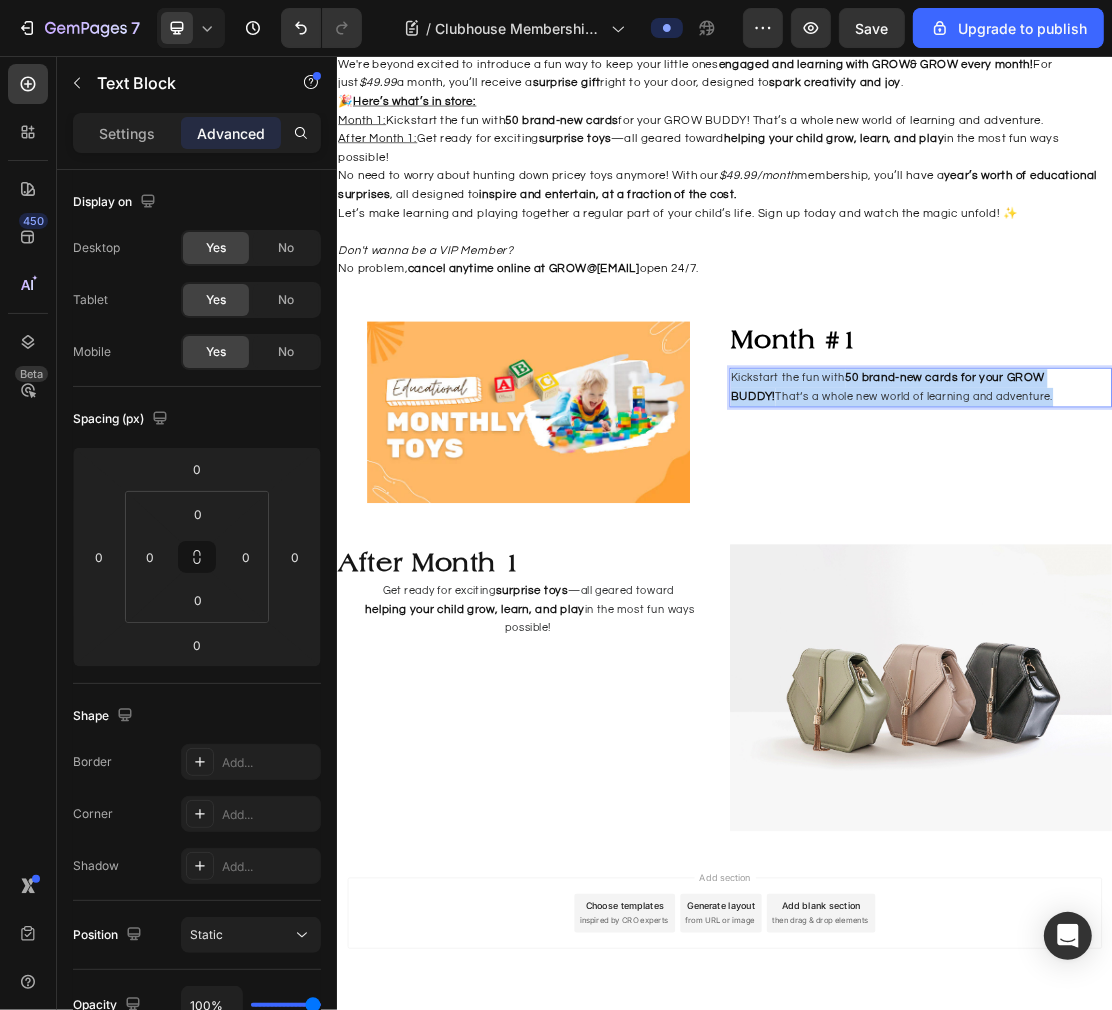 click on "50 brand-new cards for your GROW BUDDY!" at bounding box center [1189, 569] 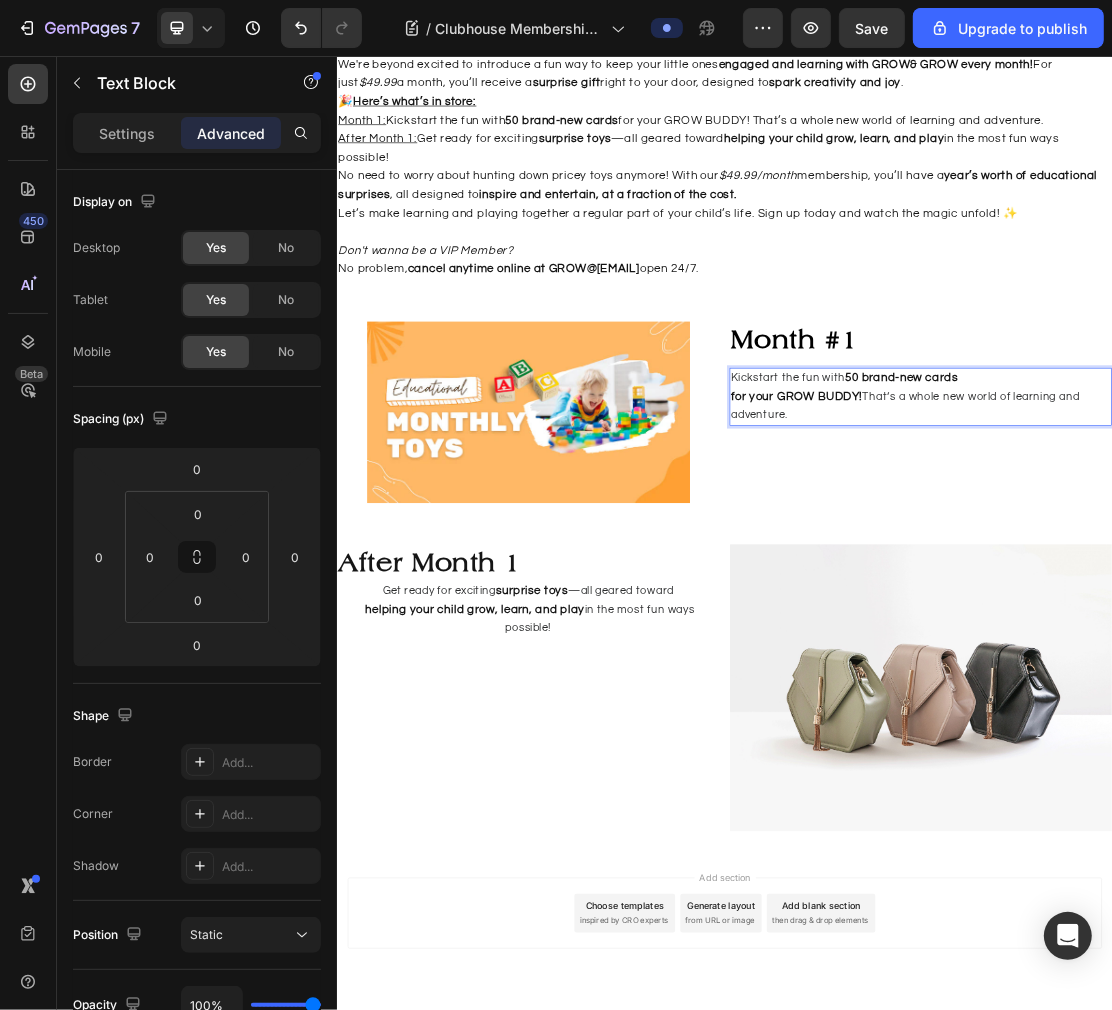 click on "That’s a whole new world of learning and adventure." at bounding box center [1216, 598] 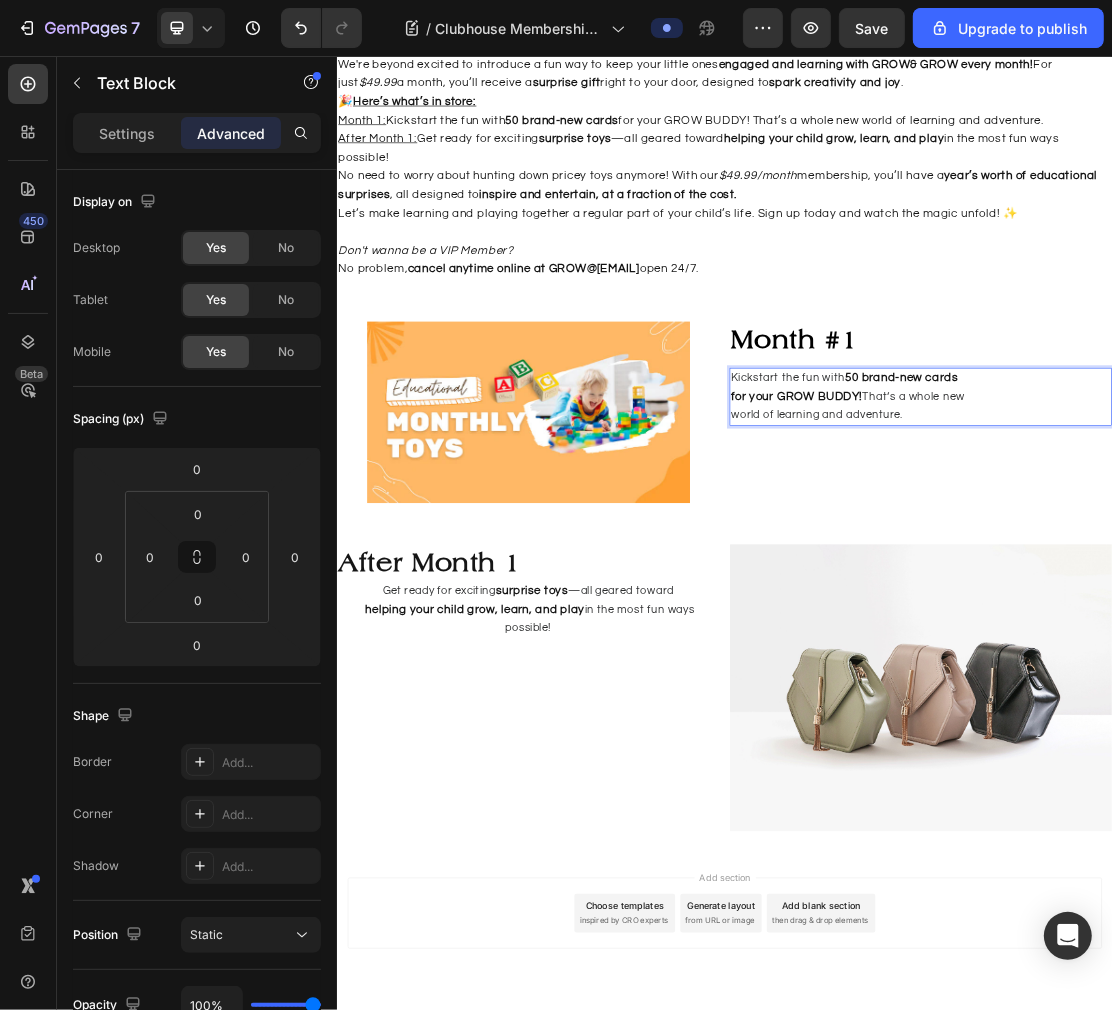 click on "for your GROW BUDDY!  That’s a whole new" at bounding box center [1240, 584] 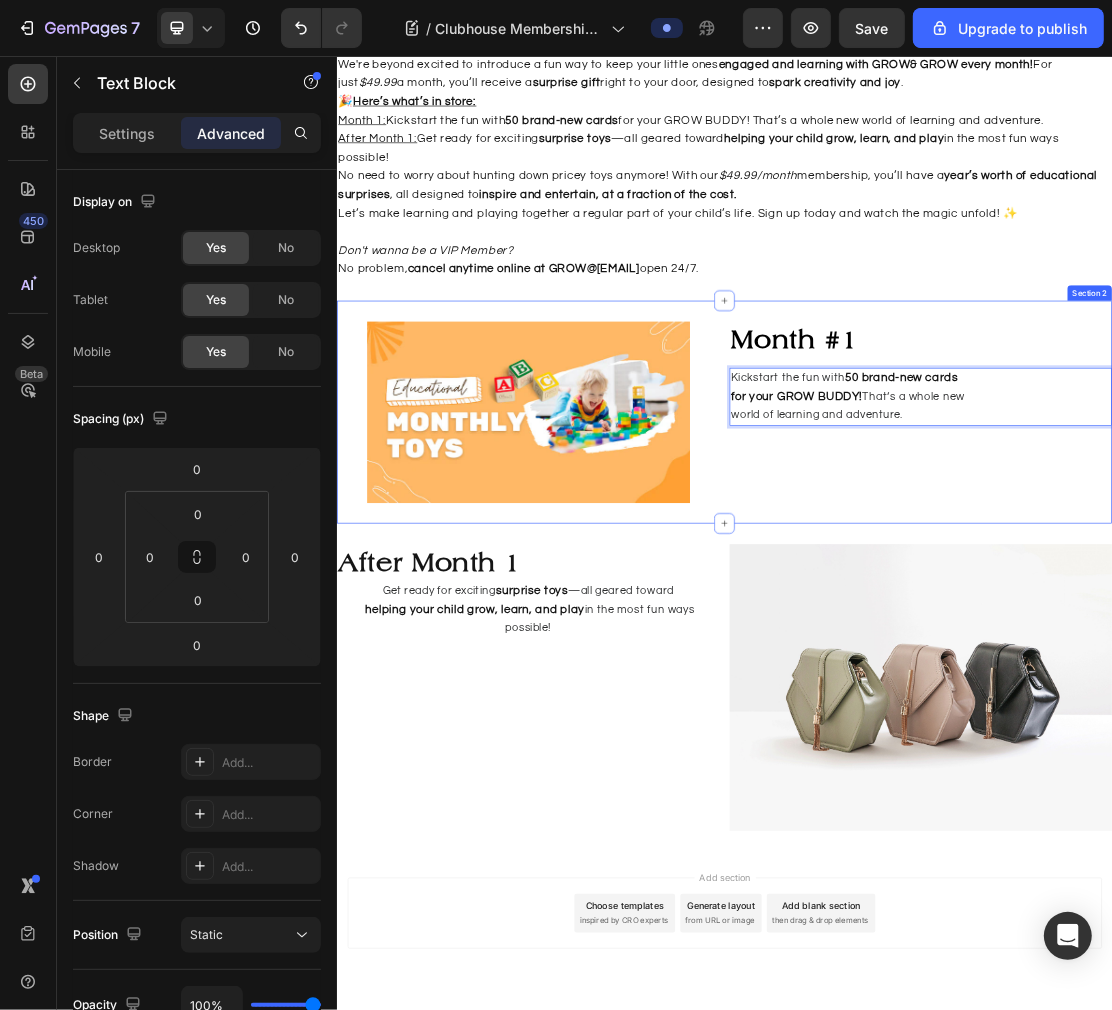 click on "⁠⁠⁠⁠⁠⁠⁠ Month #1 Heading Kickstart the fun with  50 brand-new cards  for your GROW BUDDY!  That’s a whole new  world of learning and adventure. Text Block   0" at bounding box center [1240, 607] 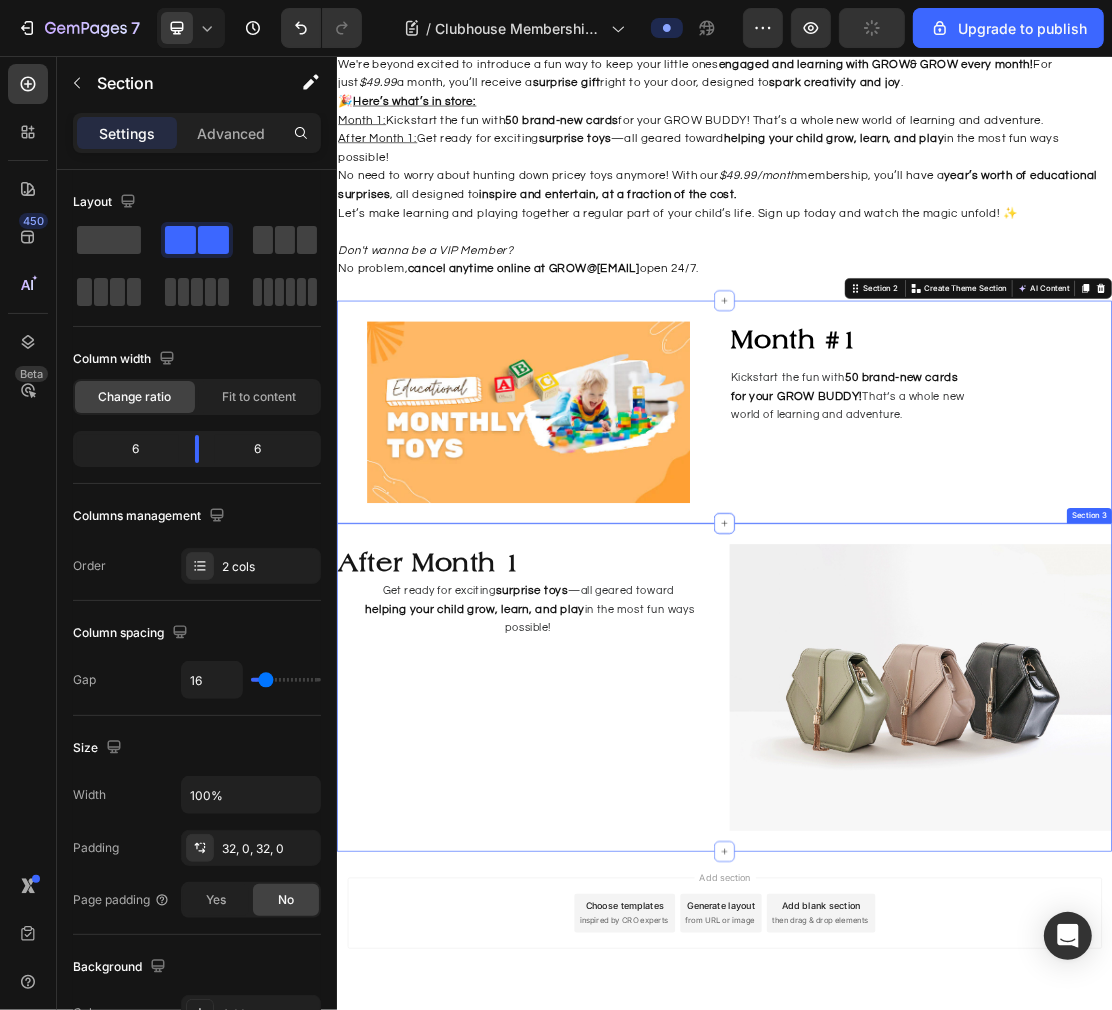 click on "⁠⁠⁠⁠⁠⁠⁠ After Month 1 Heading Get ready for exciting  surprise toys —all geared toward   helping your child grow, learn, and play  in the most fun ways possible! Text Block" at bounding box center [632, 1034] 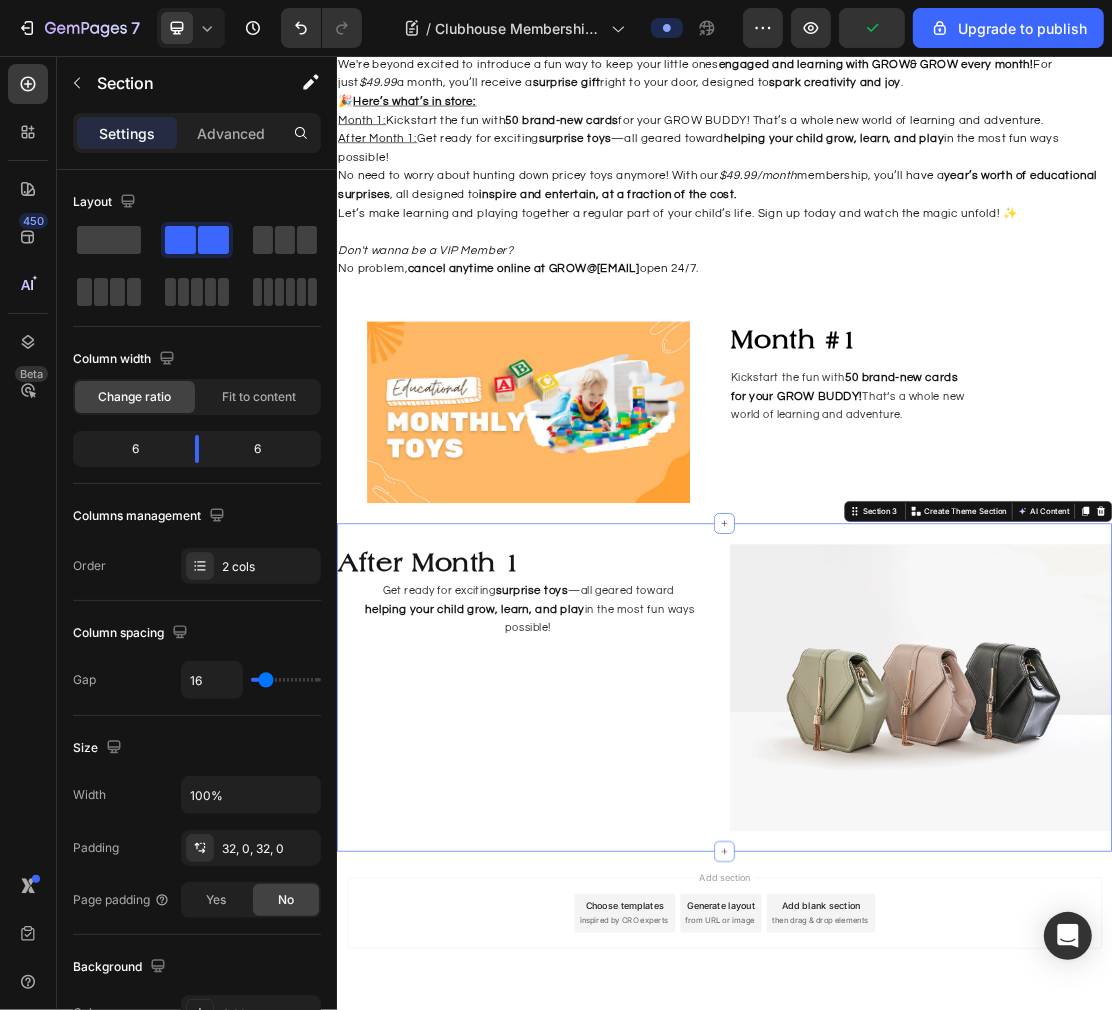 scroll, scrollTop: 261, scrollLeft: 0, axis: vertical 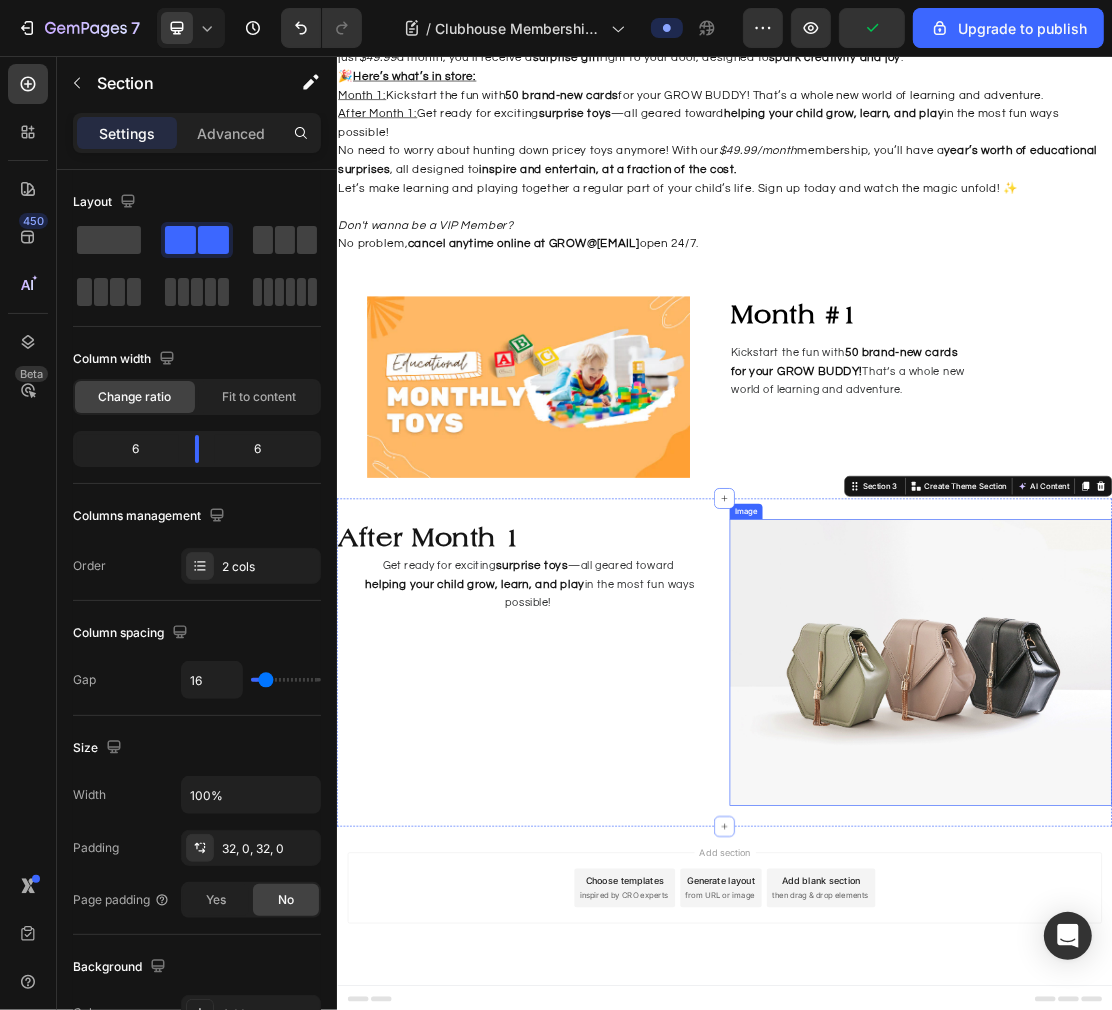 click at bounding box center [1240, 995] 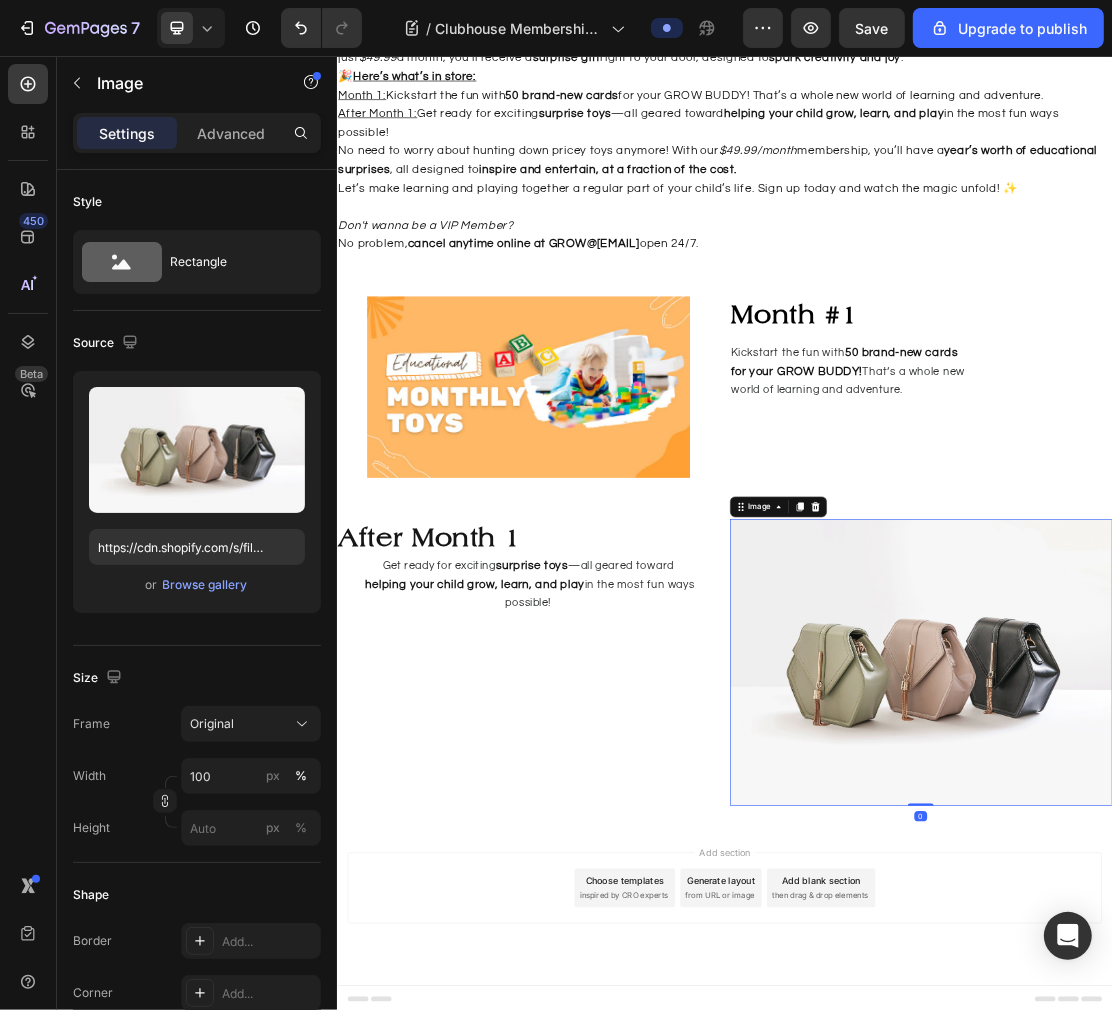 click on "Browse gallery" at bounding box center (205, 585) 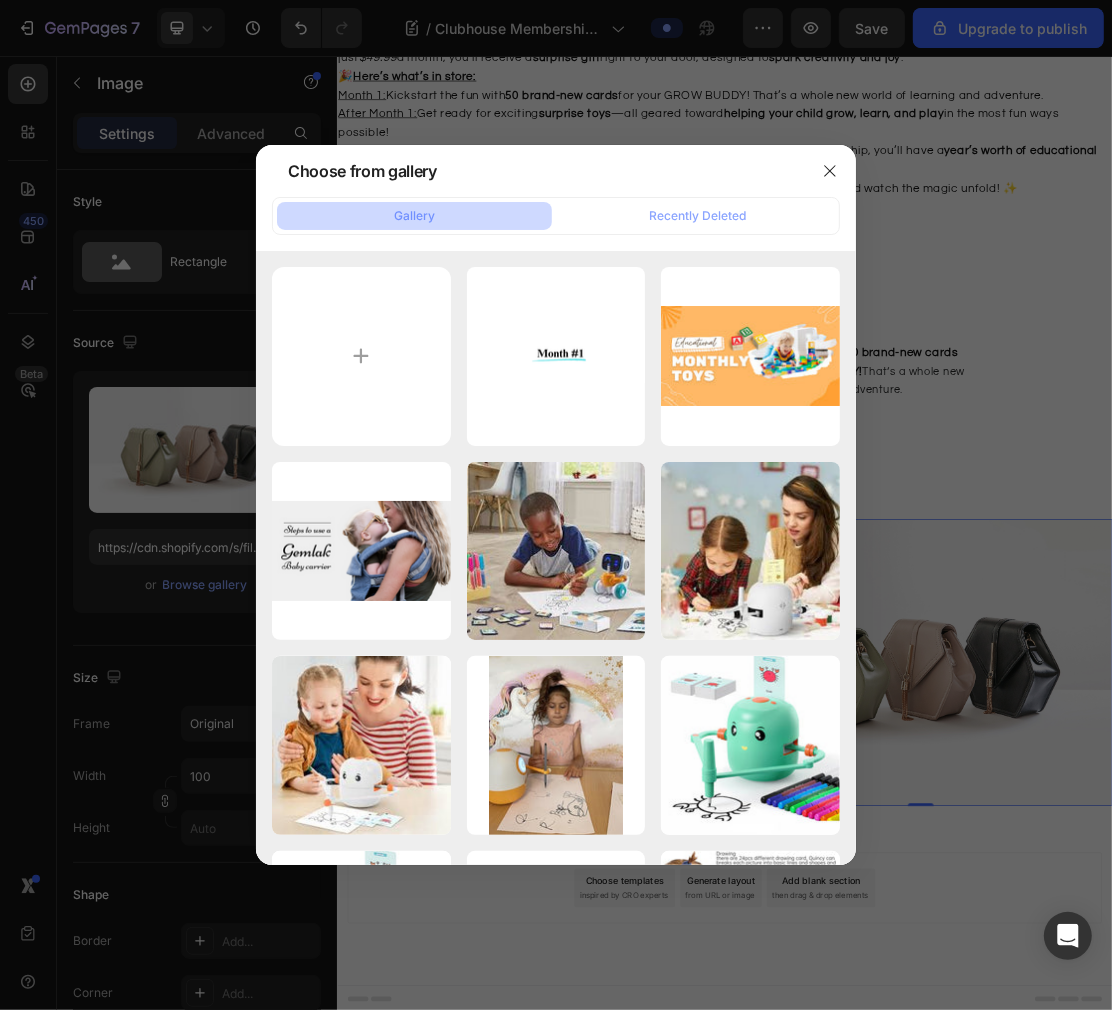 click at bounding box center (361, 356) 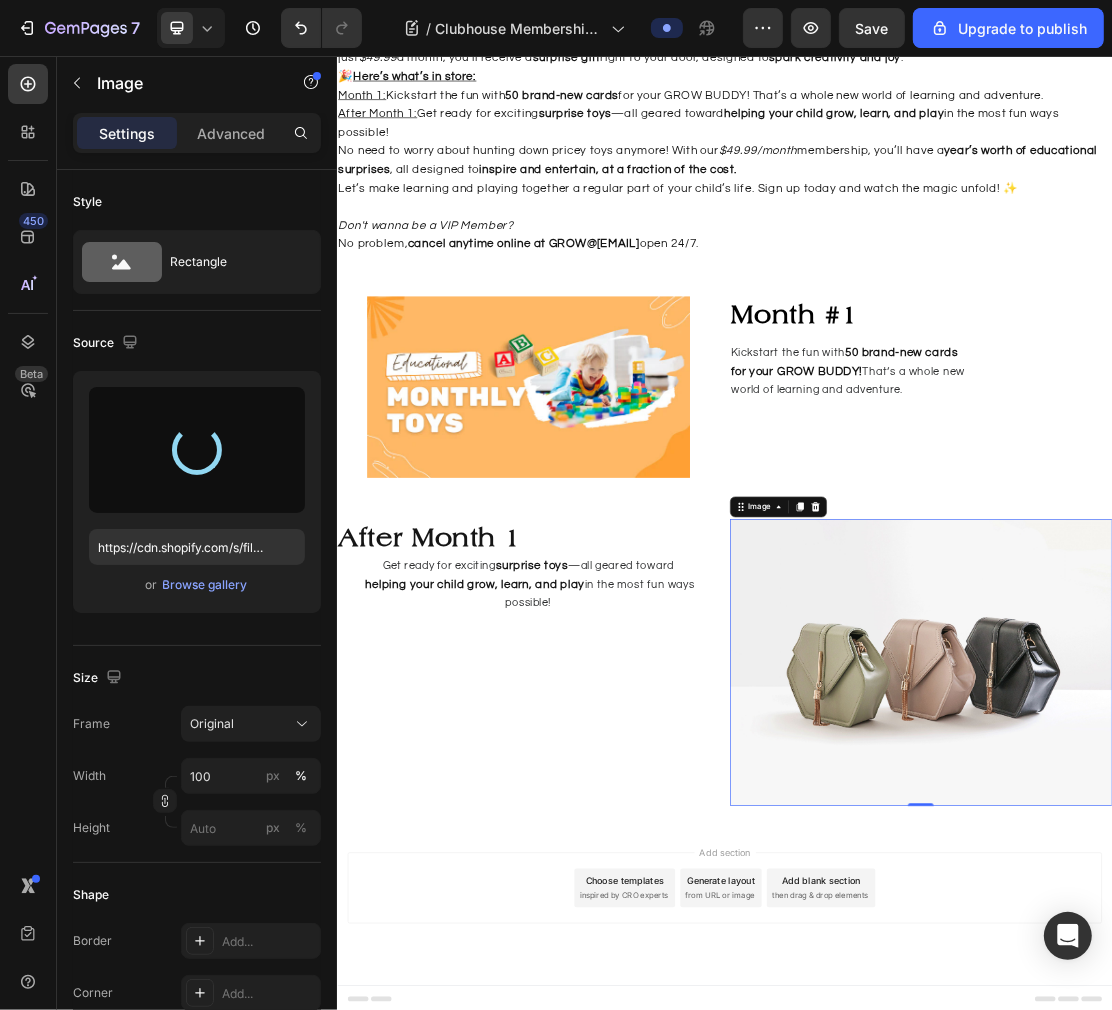 type on "https://cdn.shopify.com/s/files/1/0770/7846/2712/files/gempages_577986618942554812-5749461b-f7ba-4598-af22-60897fb84ae2.webp" 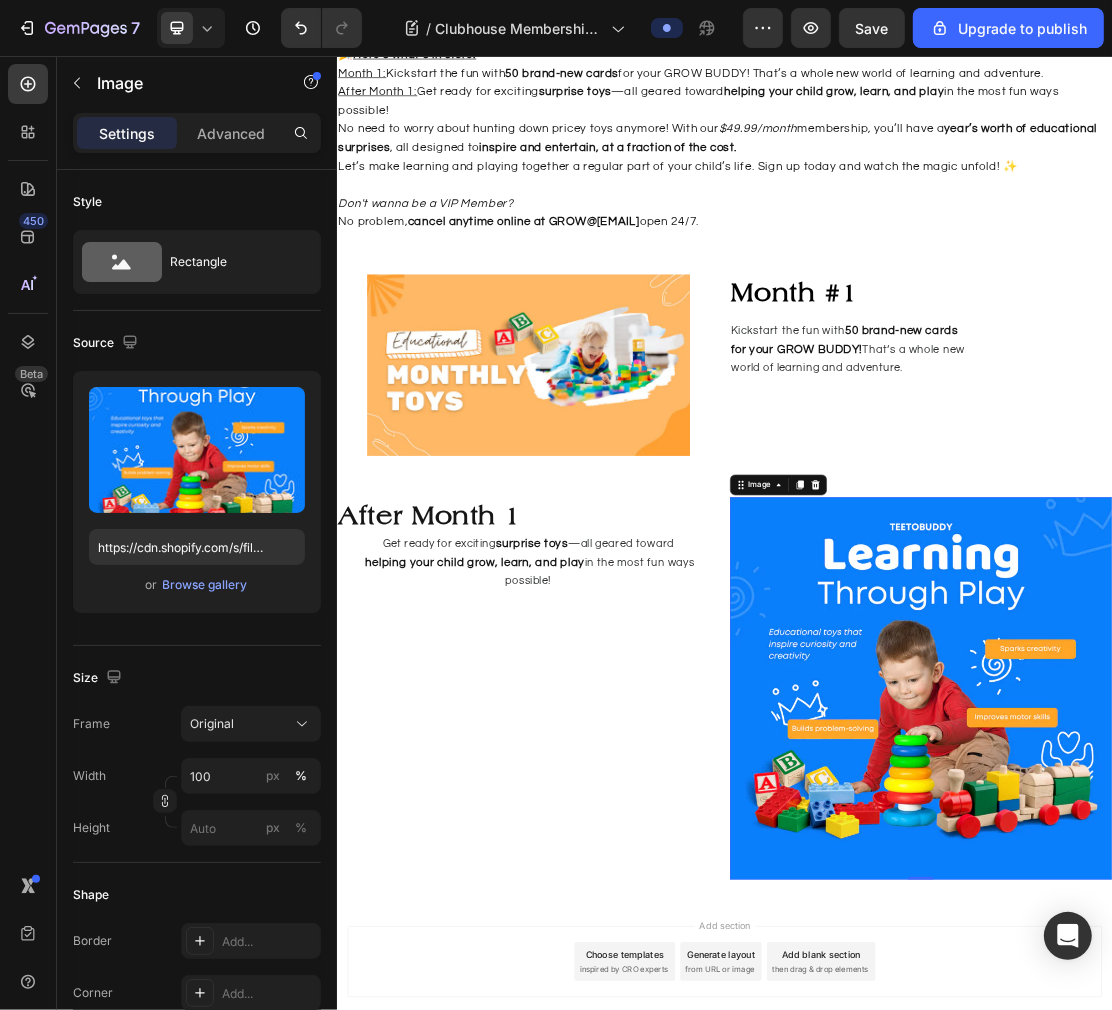 scroll, scrollTop: 406, scrollLeft: 0, axis: vertical 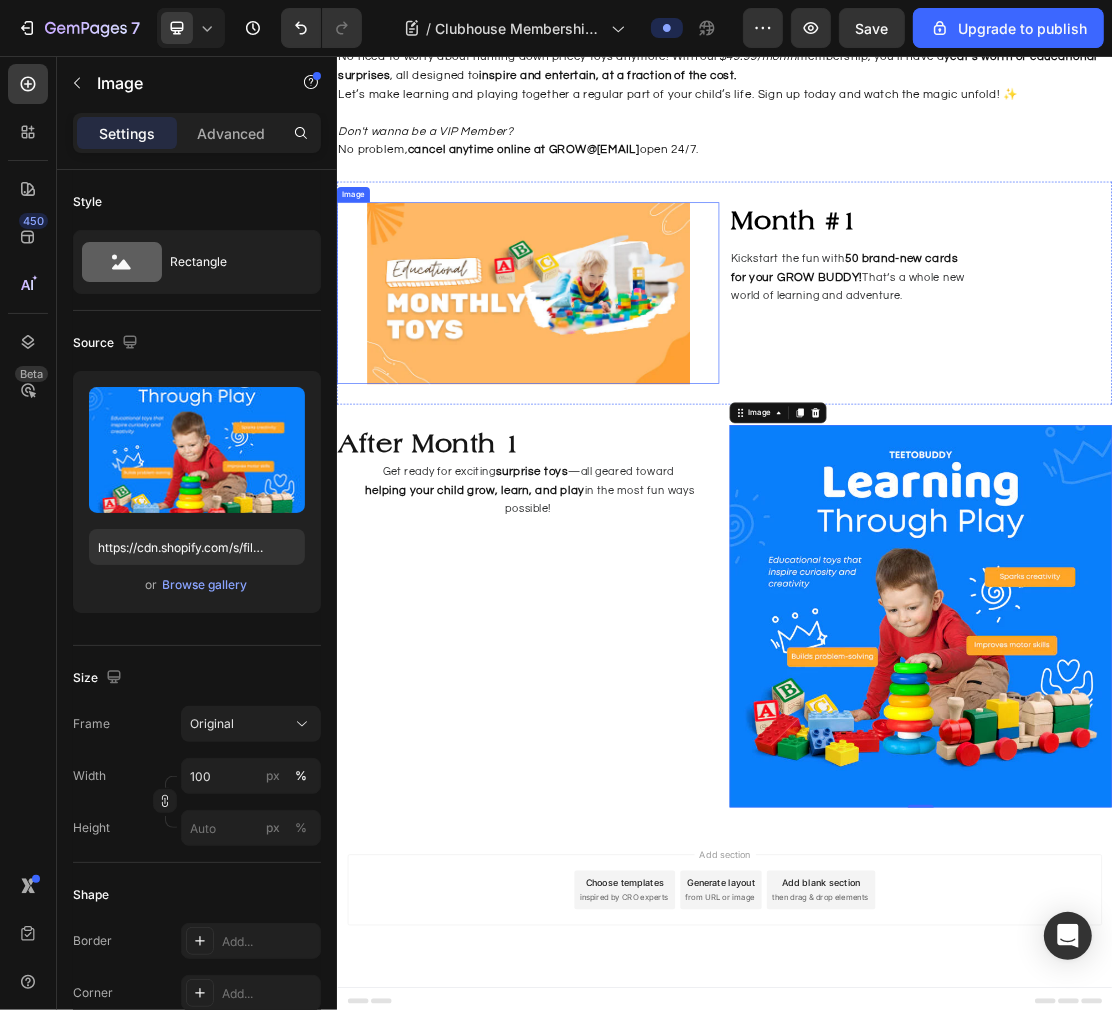 click at bounding box center [632, 423] 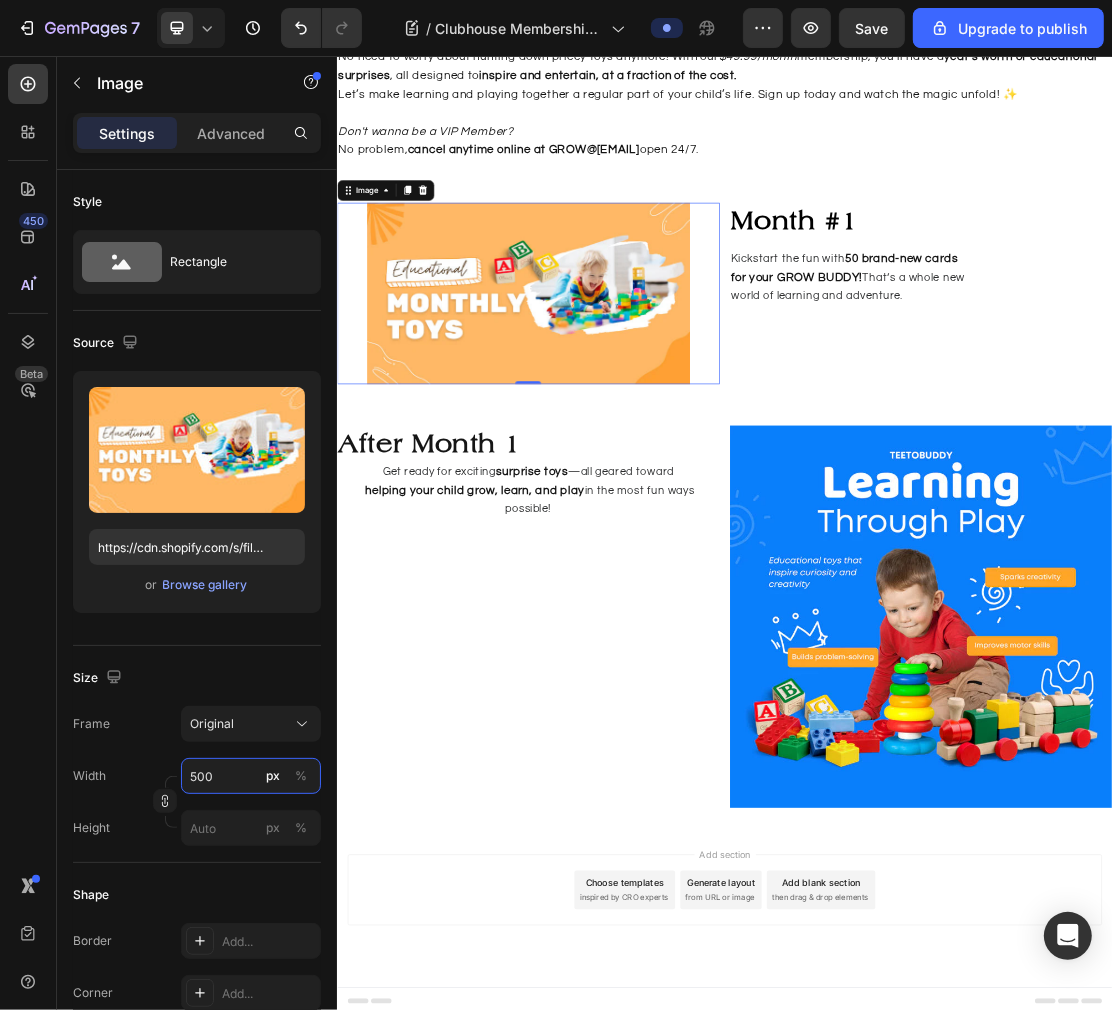 click on "500" at bounding box center (251, 776) 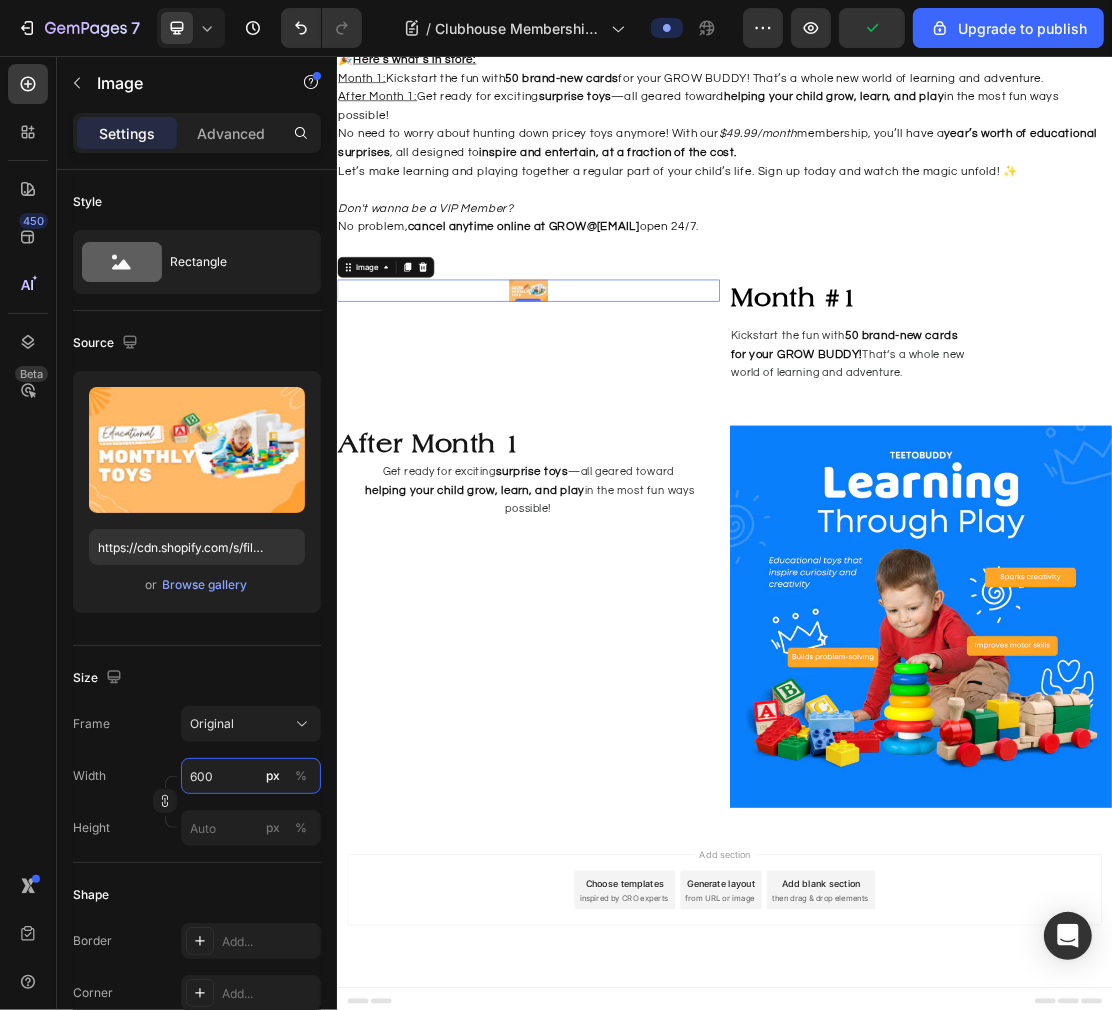 scroll, scrollTop: 406, scrollLeft: 0, axis: vertical 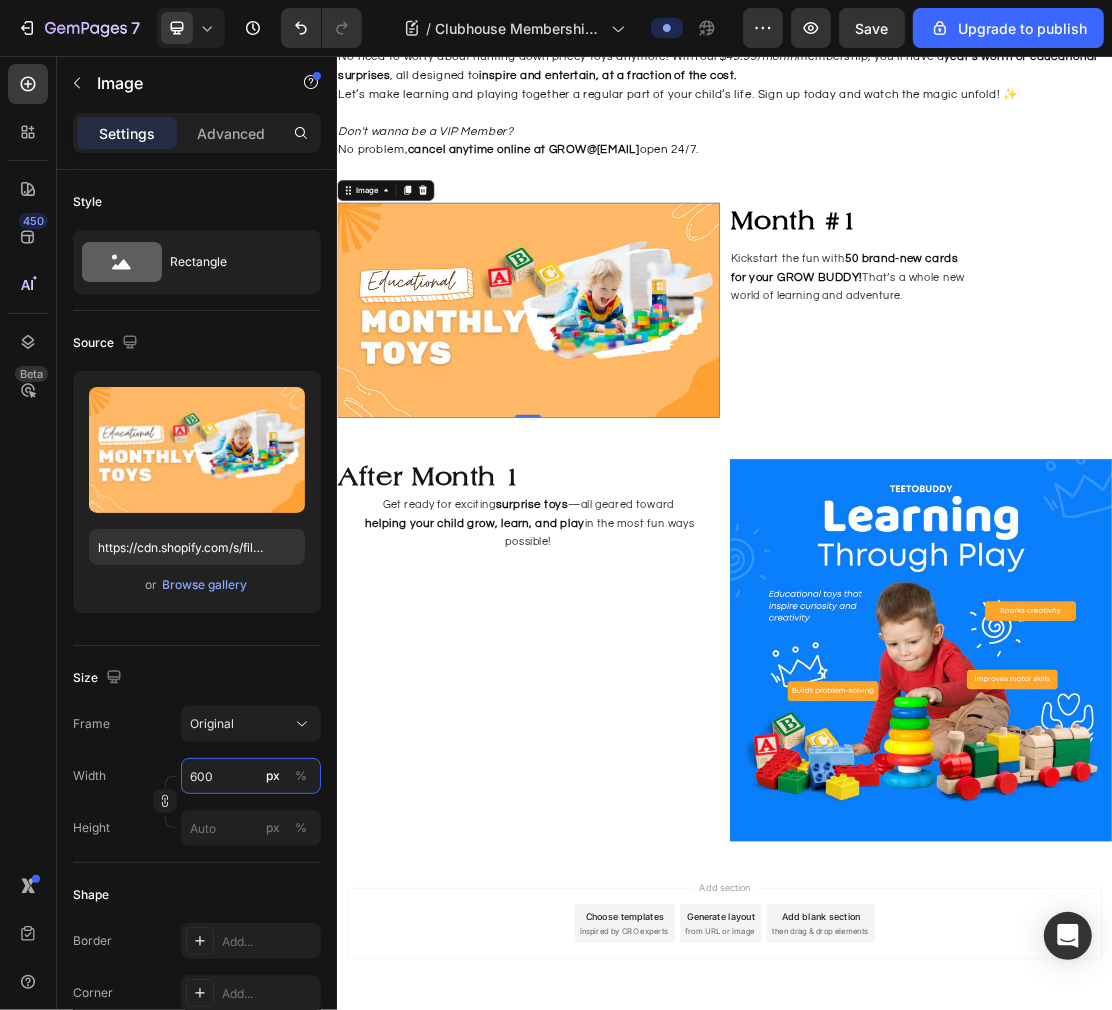 click on "600" at bounding box center (251, 776) 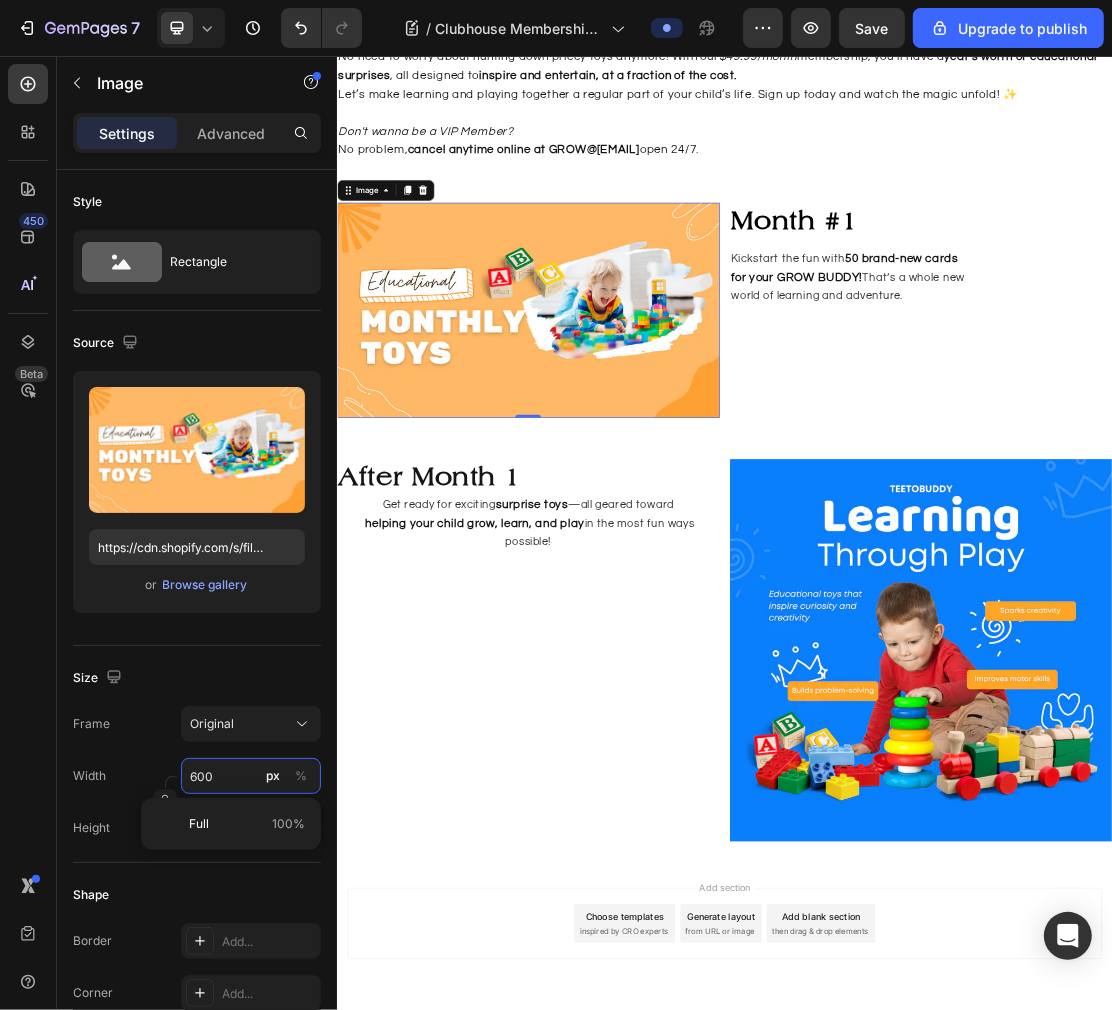 click on "600" at bounding box center (251, 776) 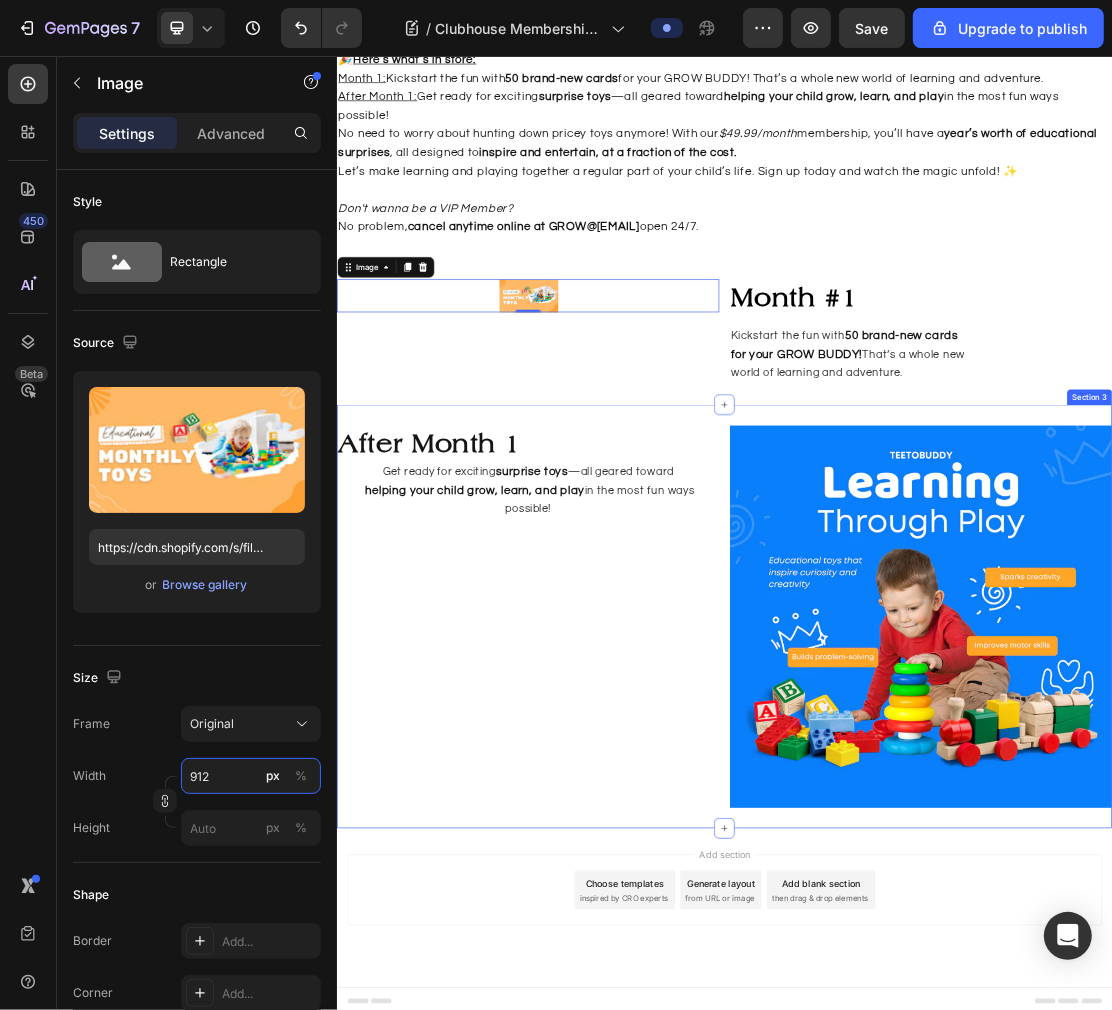 scroll, scrollTop: 406, scrollLeft: 0, axis: vertical 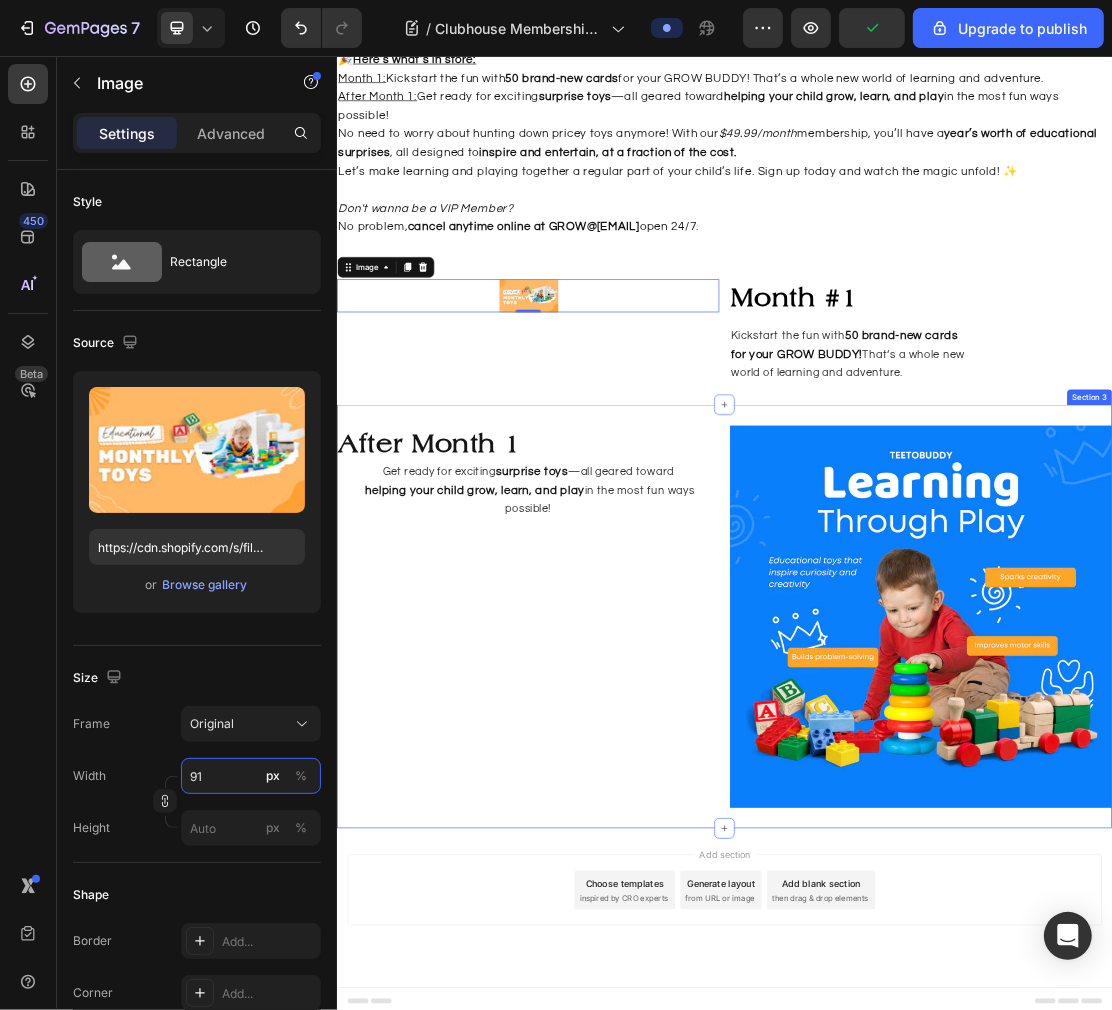 type on "9" 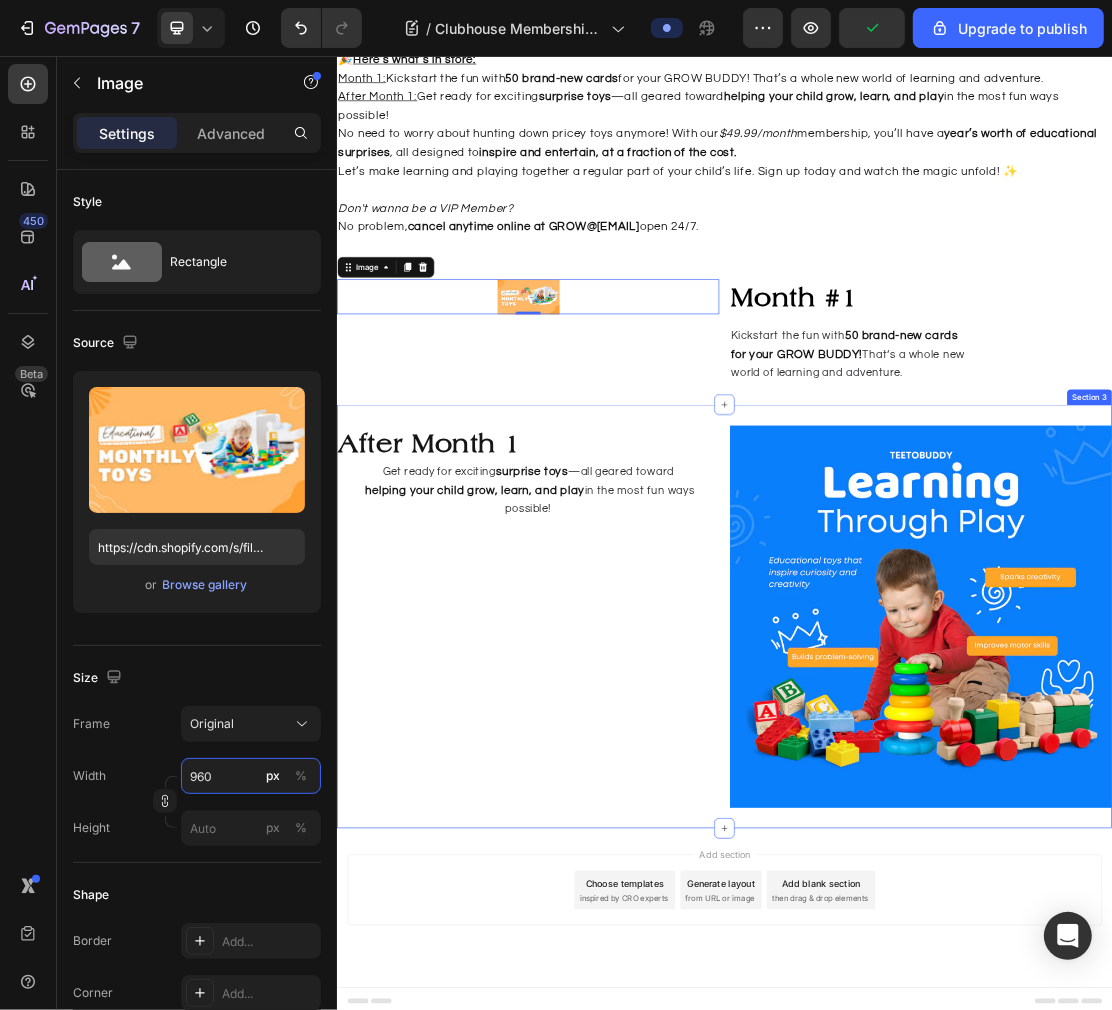 scroll, scrollTop: 406, scrollLeft: 0, axis: vertical 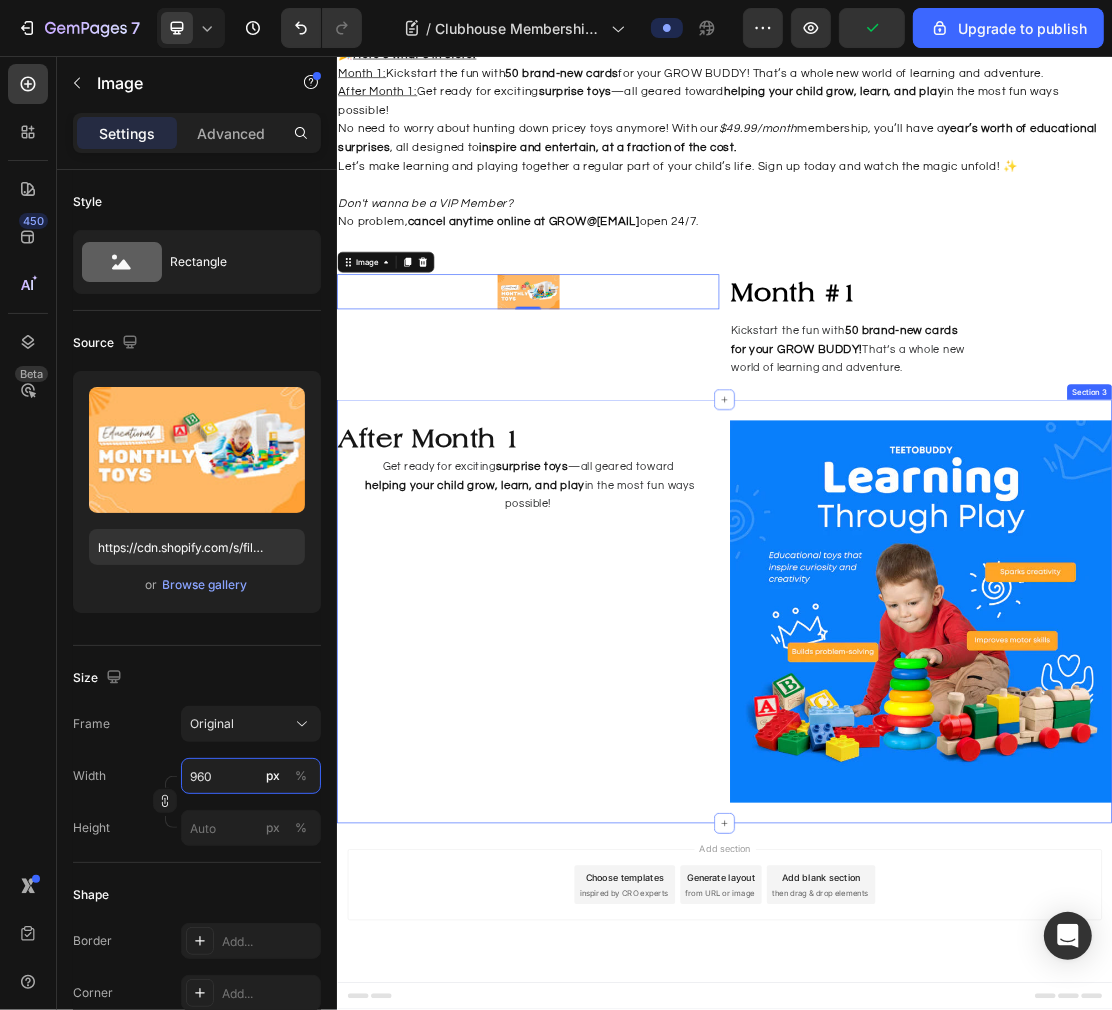type on "9600" 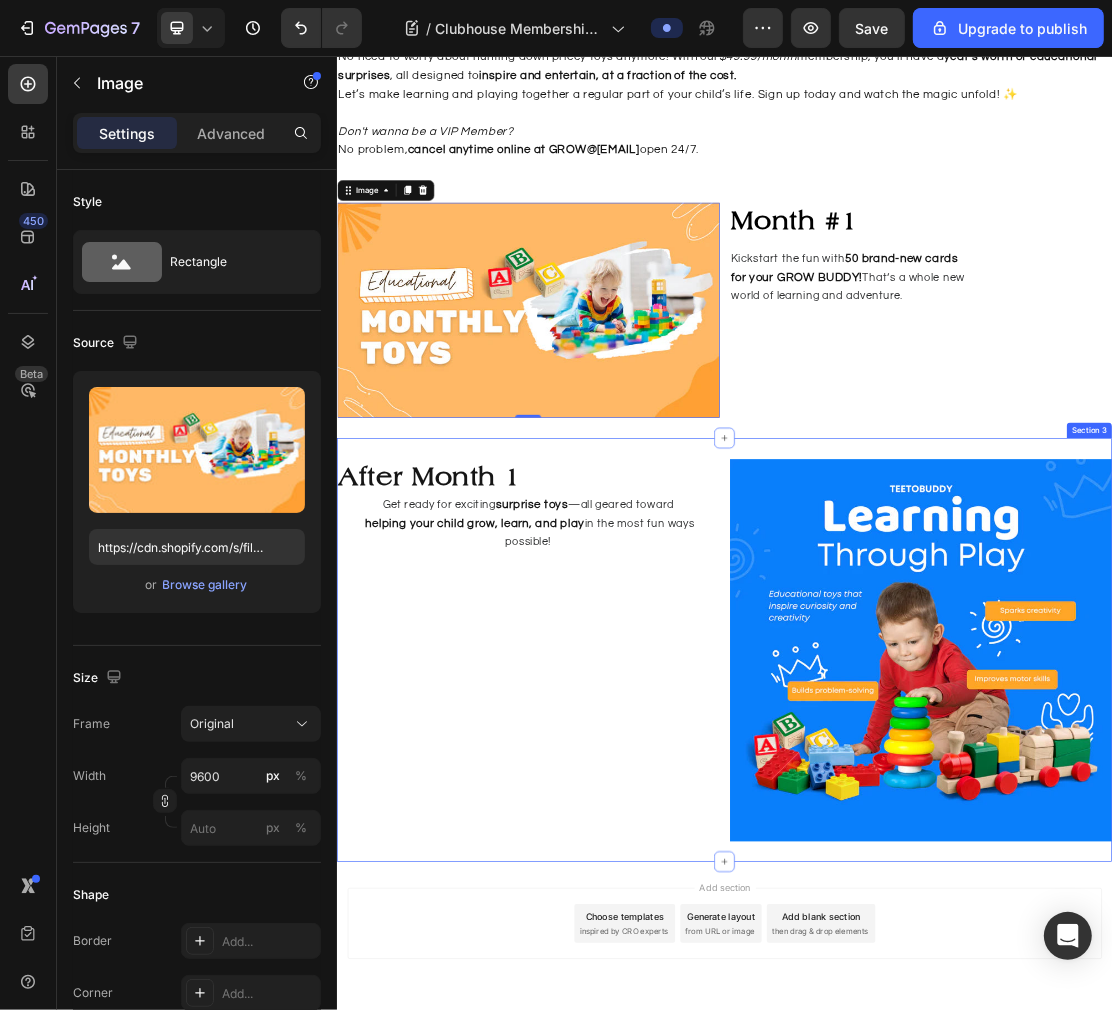 drag, startPoint x: 663, startPoint y: 971, endPoint x: 631, endPoint y: 964, distance: 32.75668 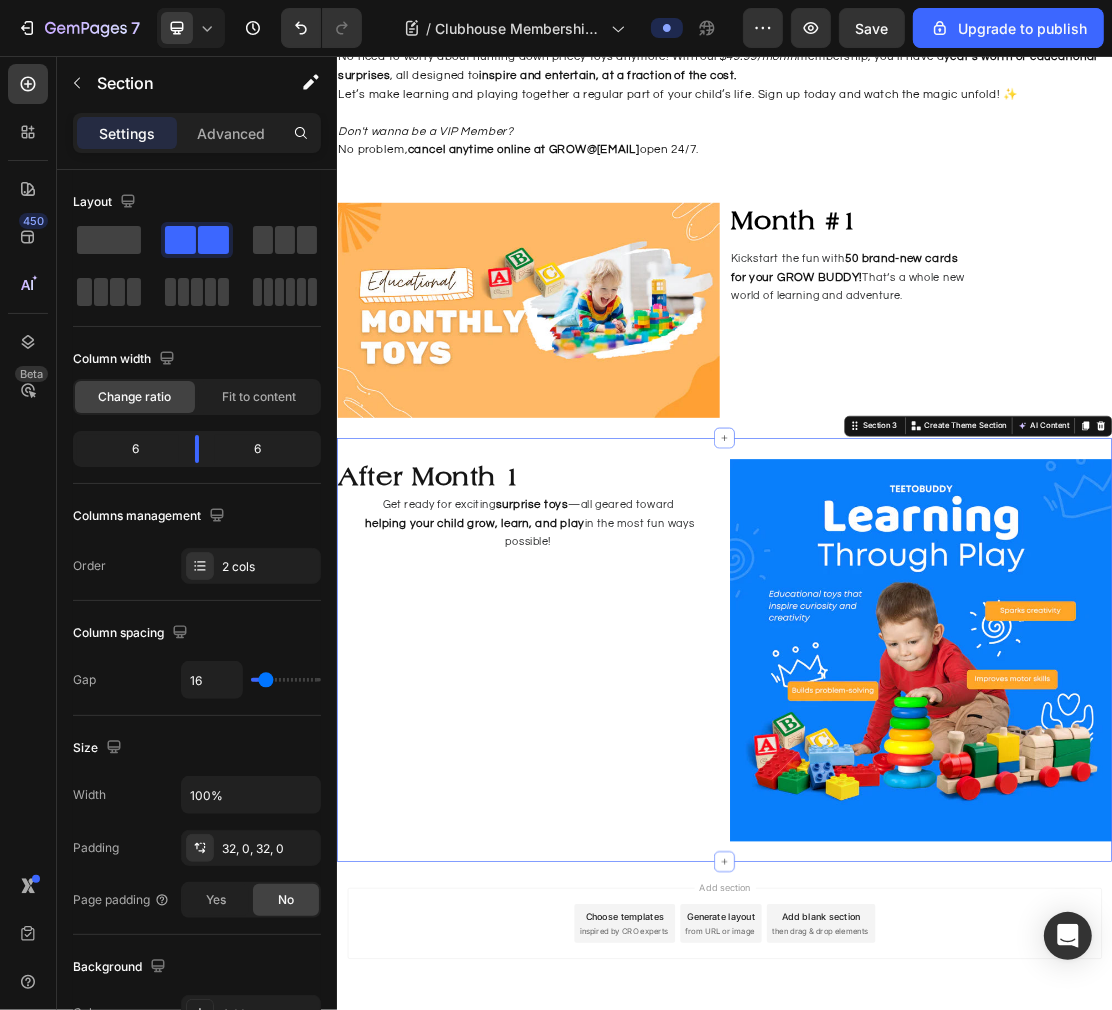 scroll, scrollTop: 453, scrollLeft: 0, axis: vertical 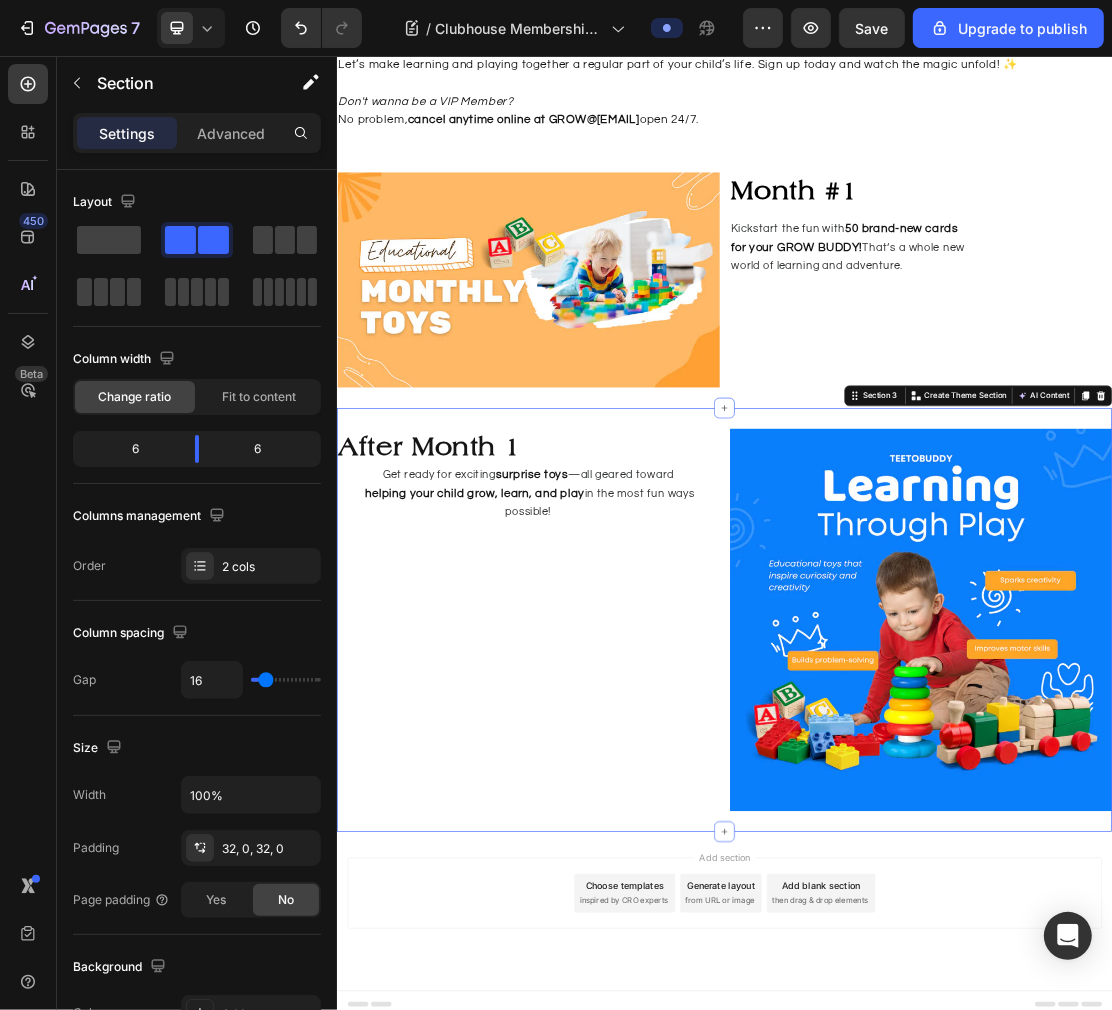 click on "Add section Choose templates inspired by CRO experts Generate layout from URL or image Add blank section then drag & drop elements" at bounding box center [936, 1380] 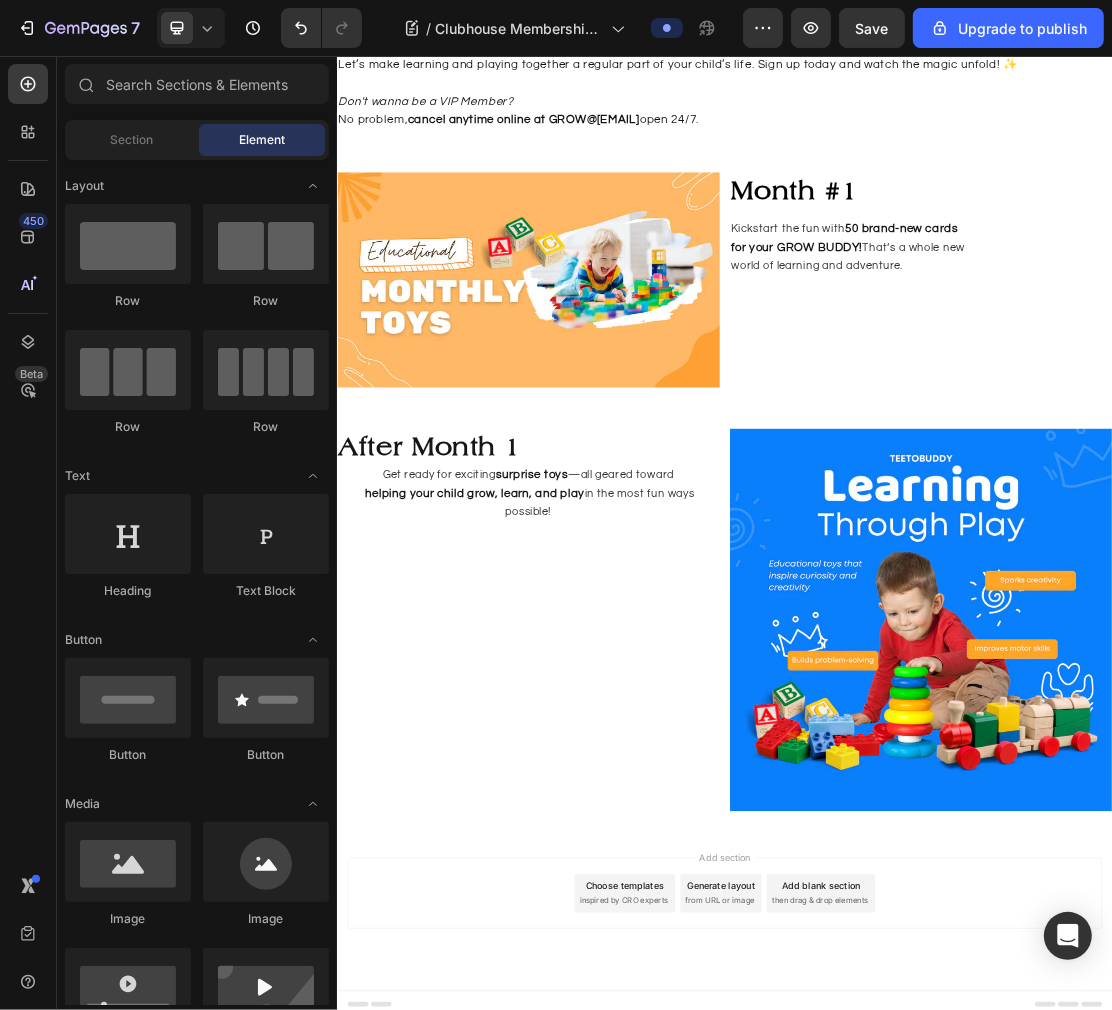 click on "Add section Choose templates inspired by CRO experts Generate layout from URL or image Add blank section then drag & drop elements" at bounding box center [936, 1352] 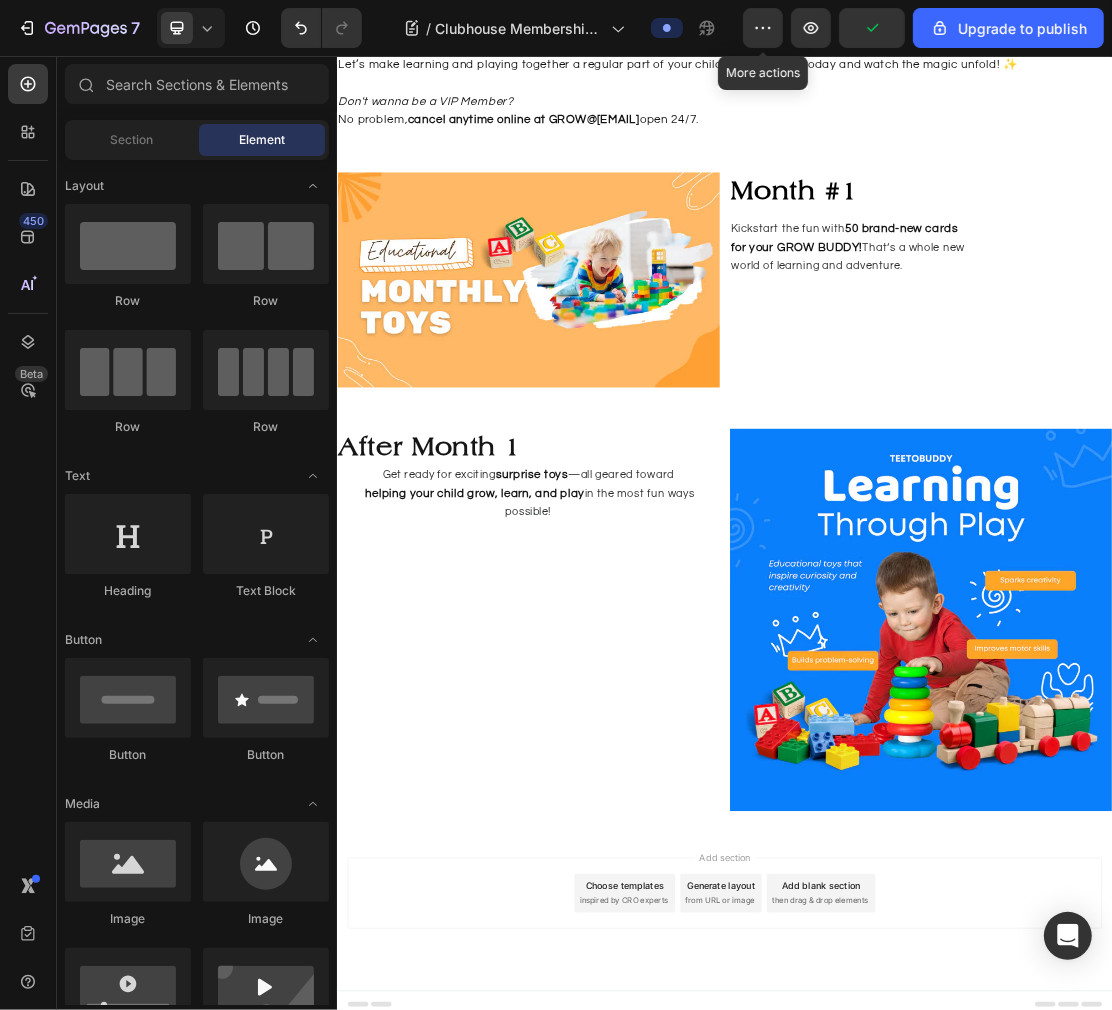 click 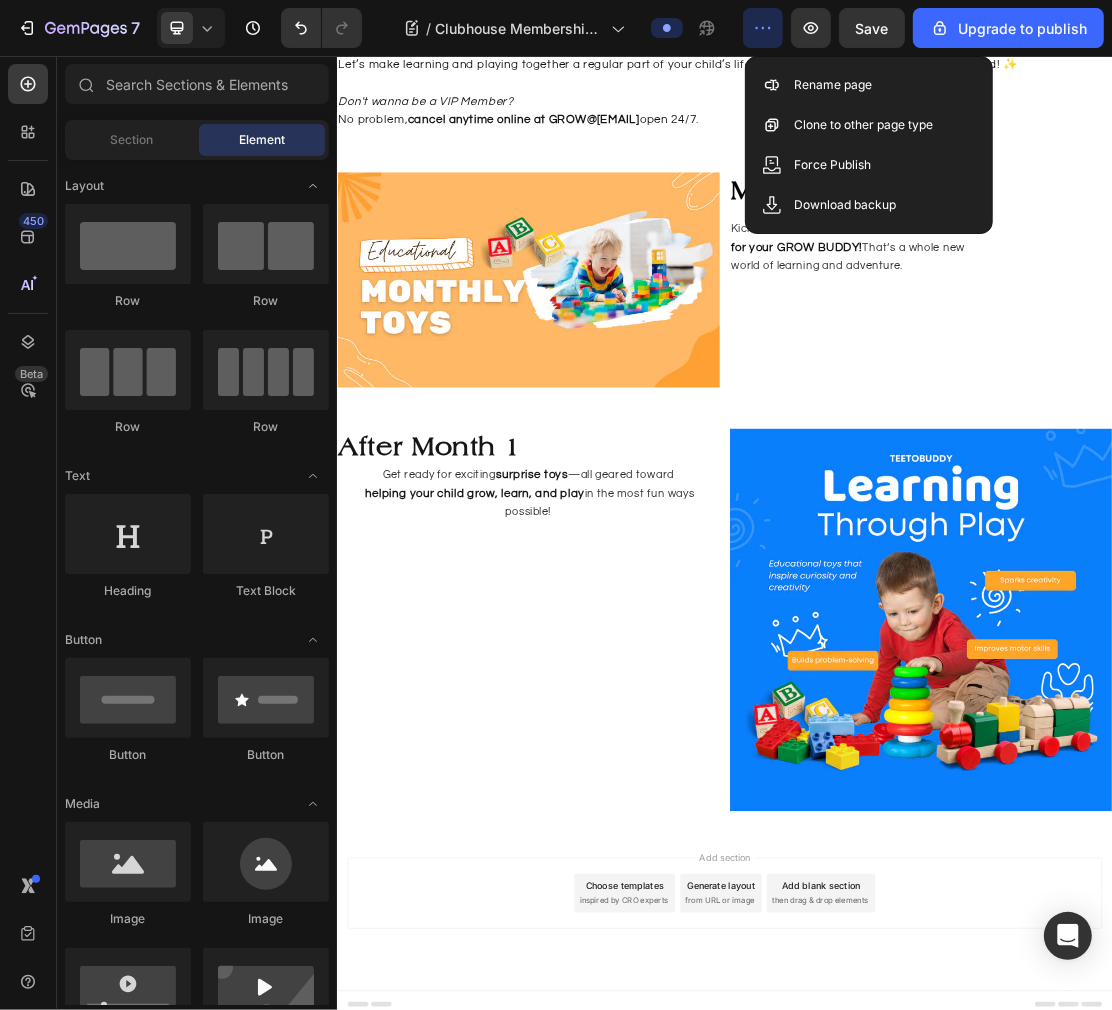 click 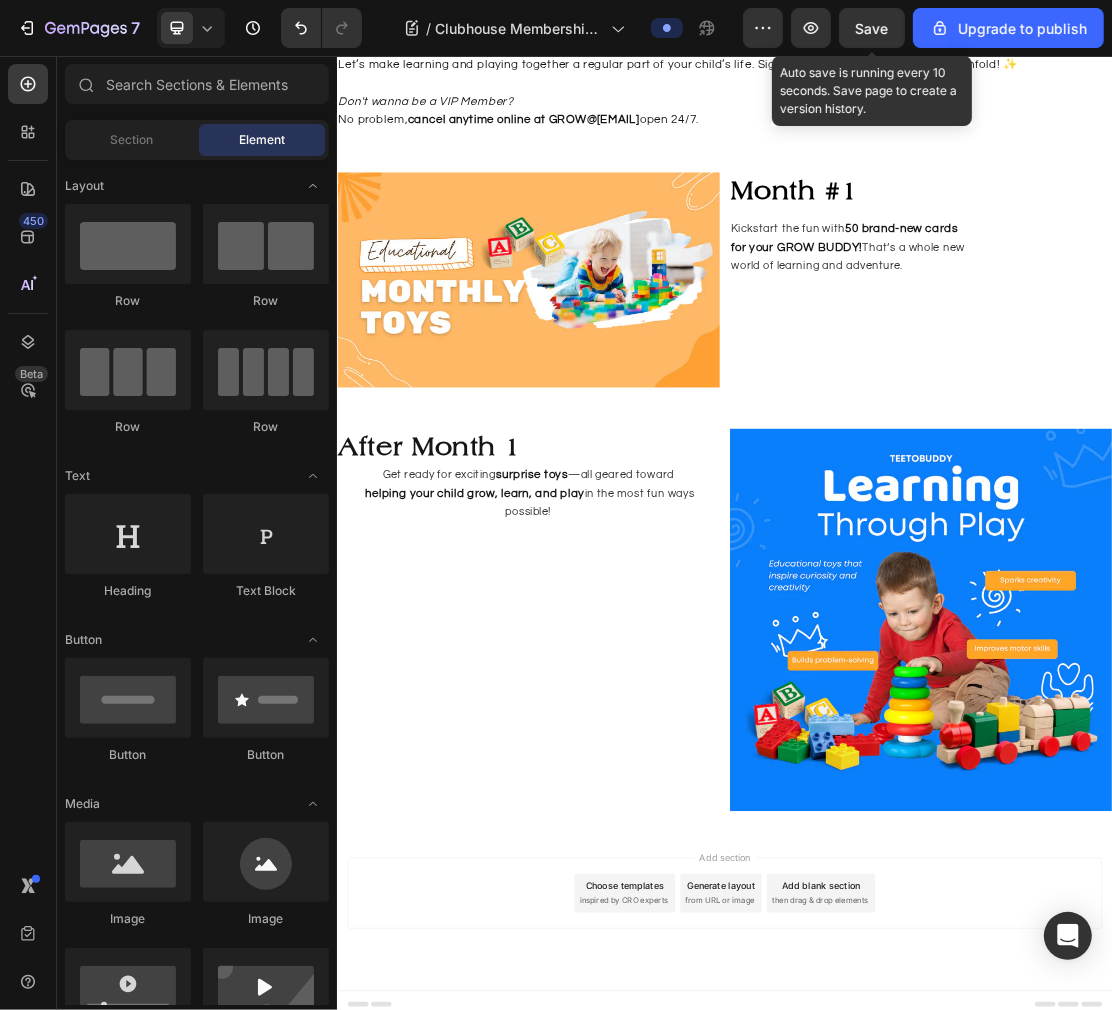click on "Save" at bounding box center (872, 28) 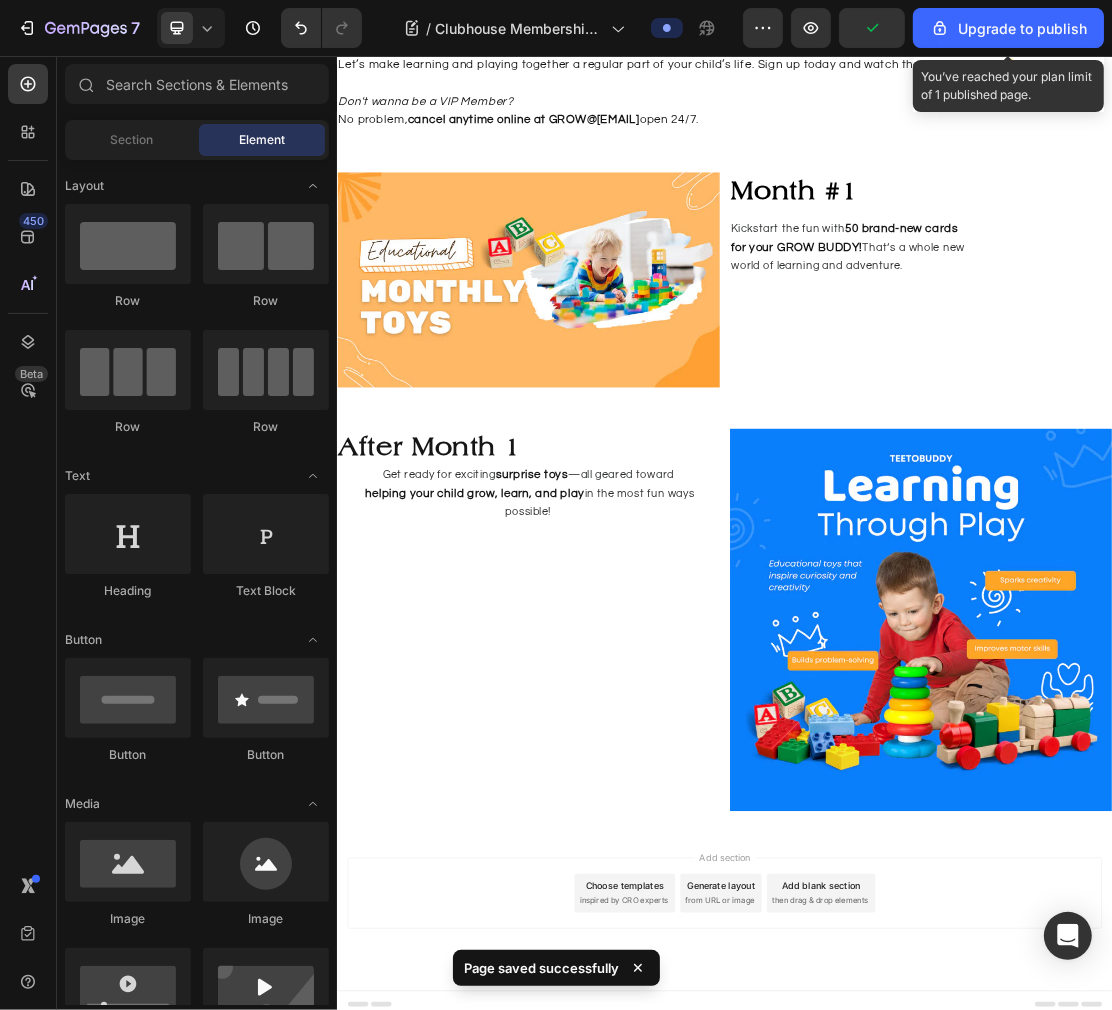 click on "Upgrade to publish" 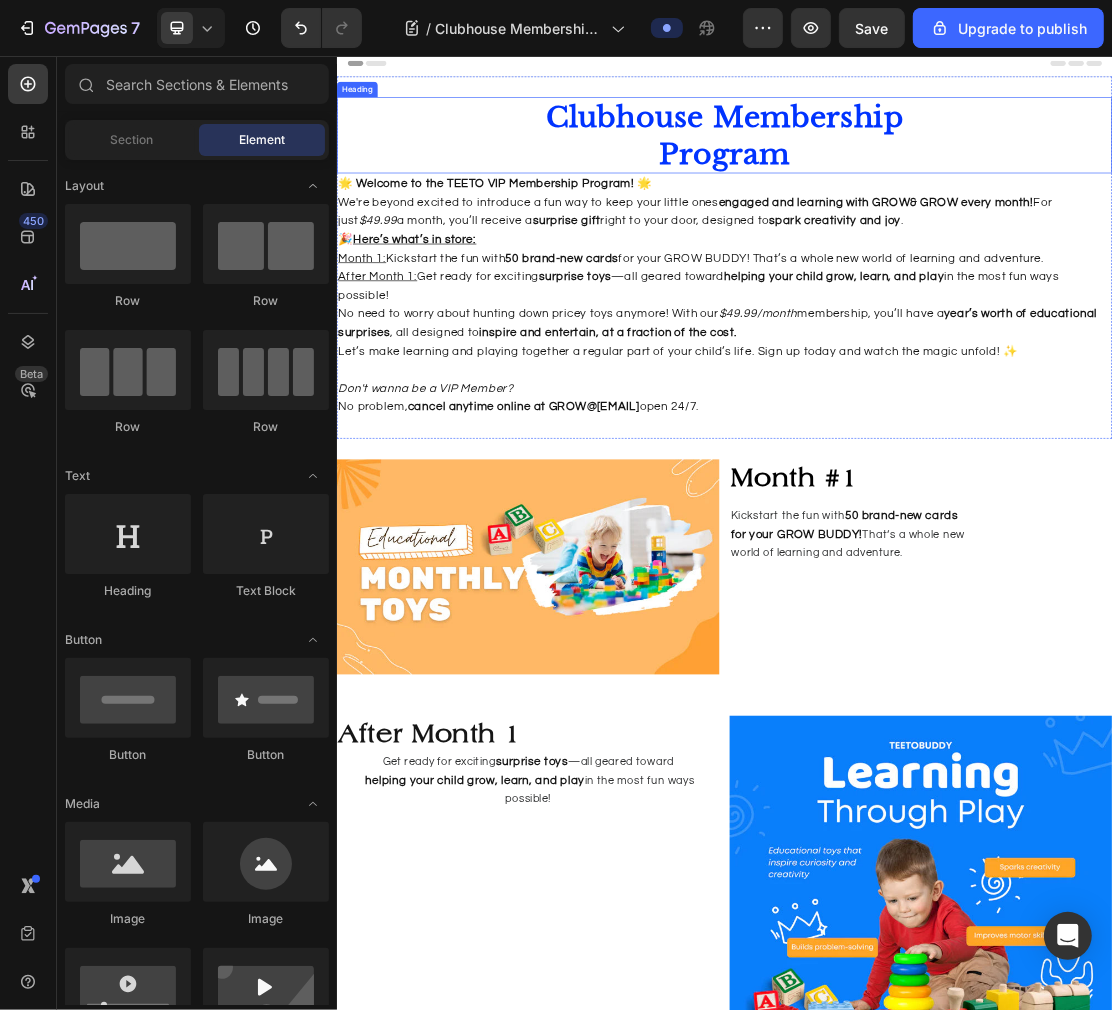 scroll, scrollTop: 0, scrollLeft: 0, axis: both 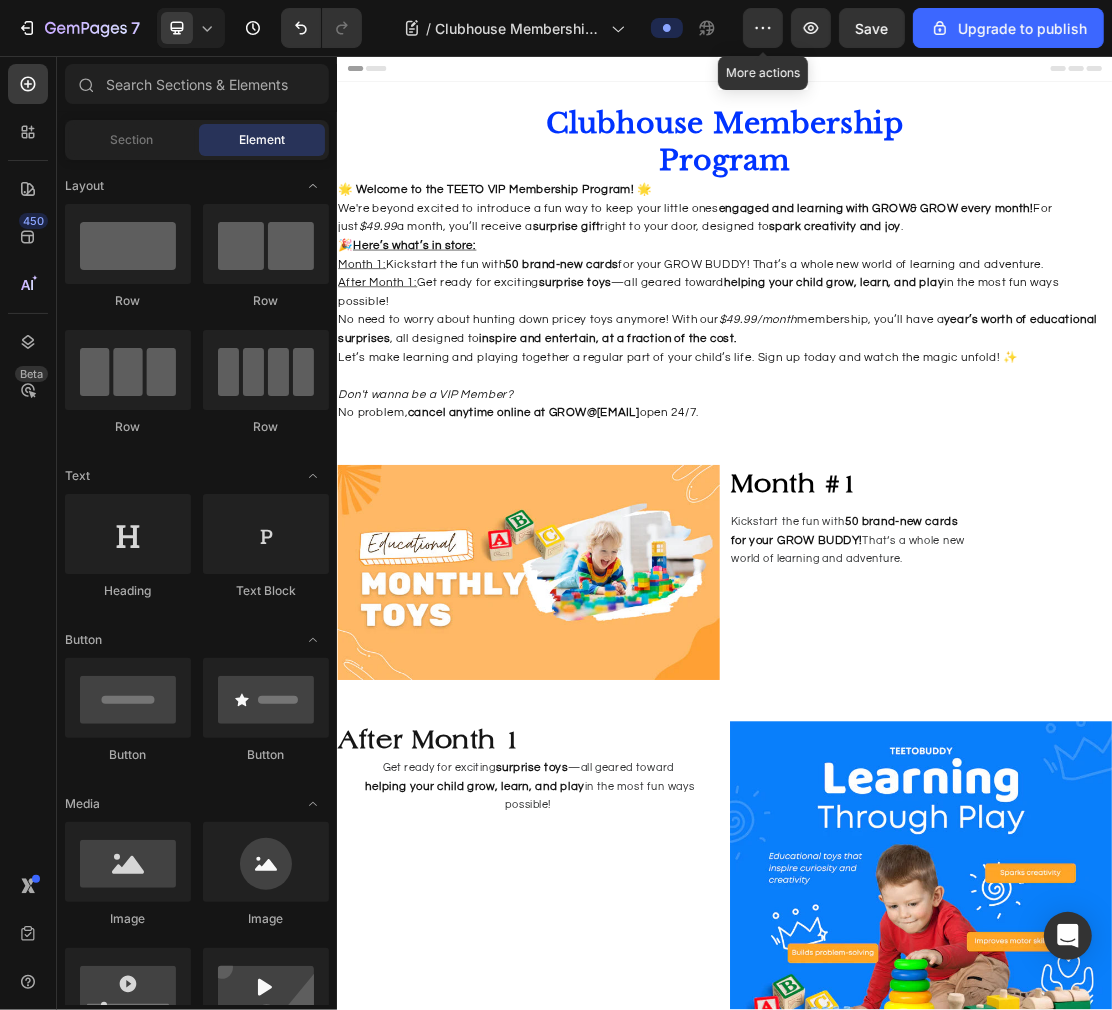 click 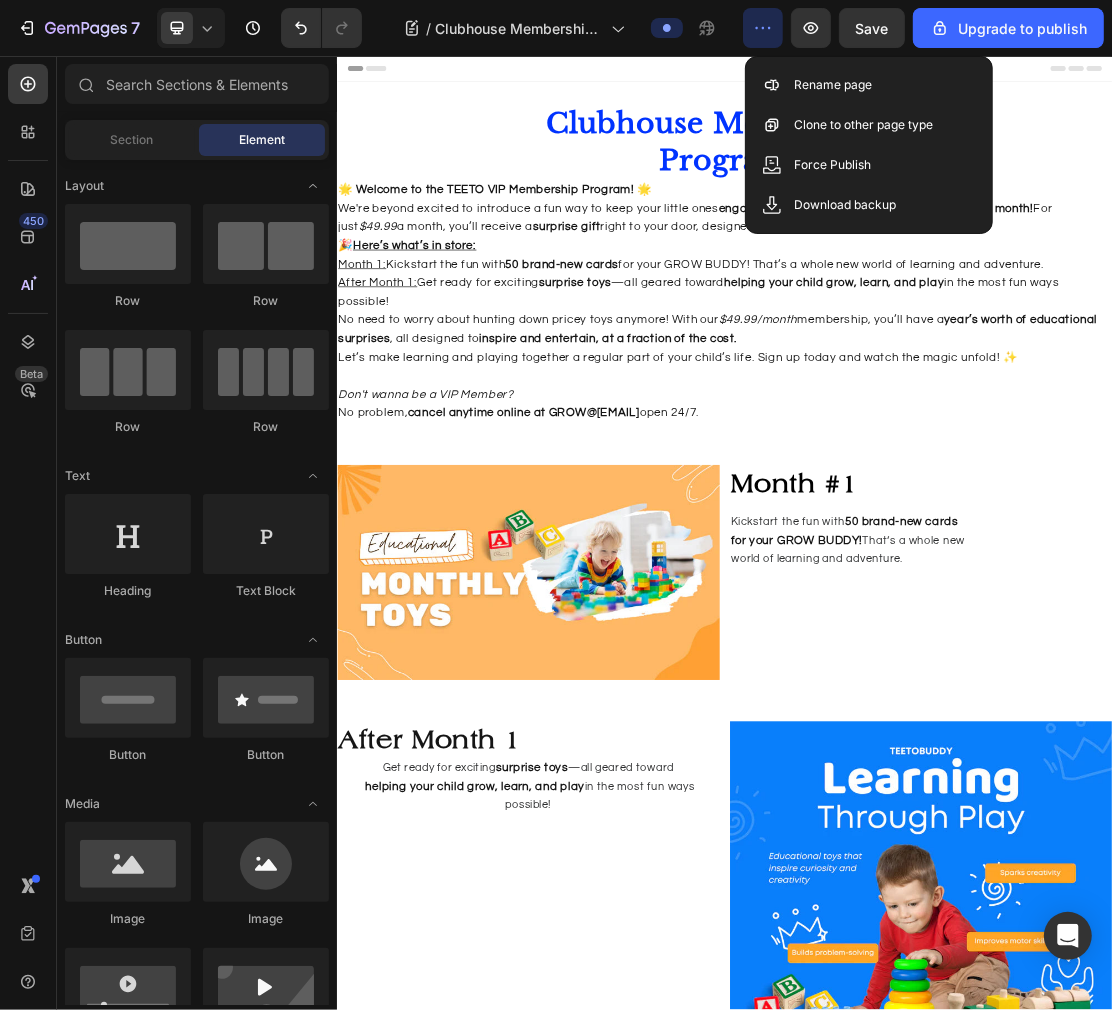 click 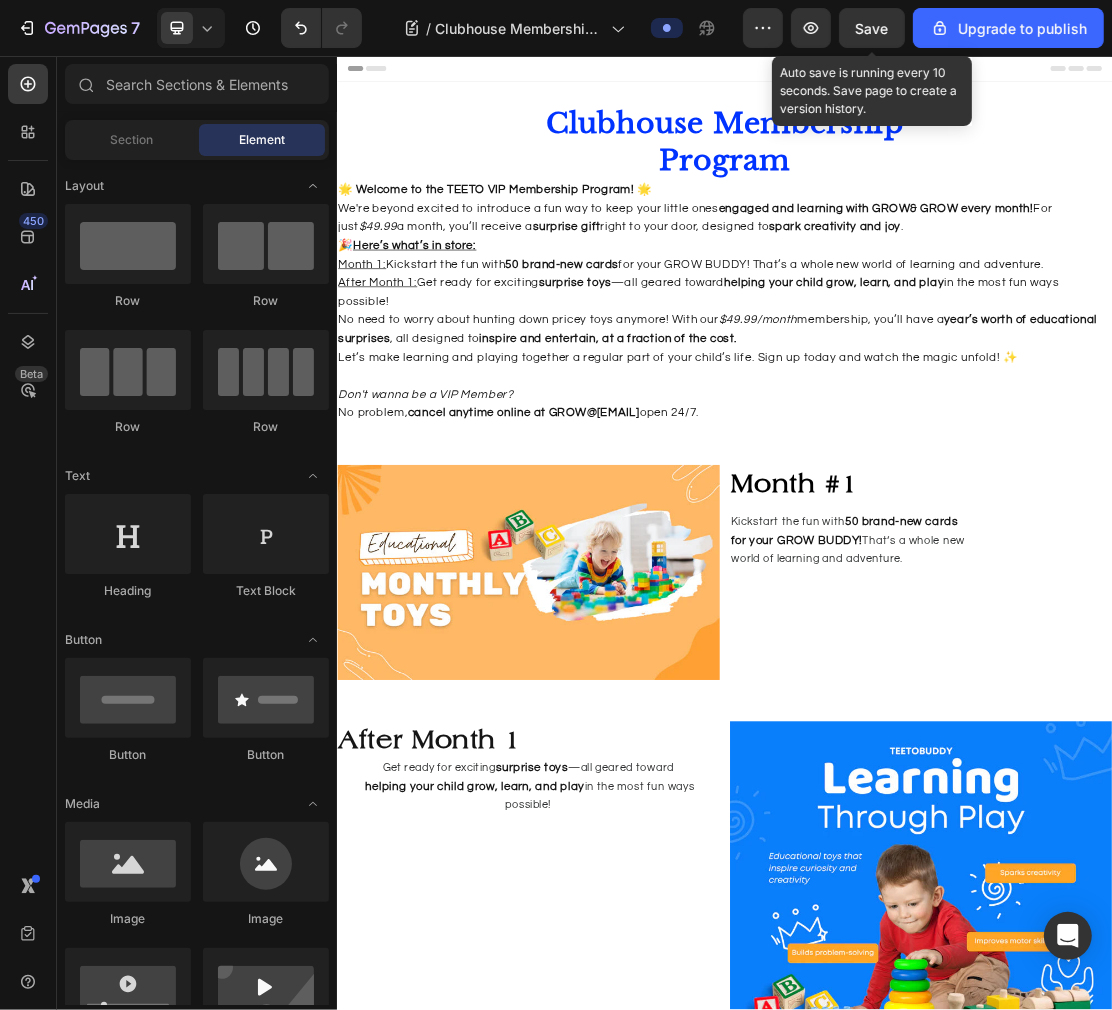 click on "Save" at bounding box center [872, 28] 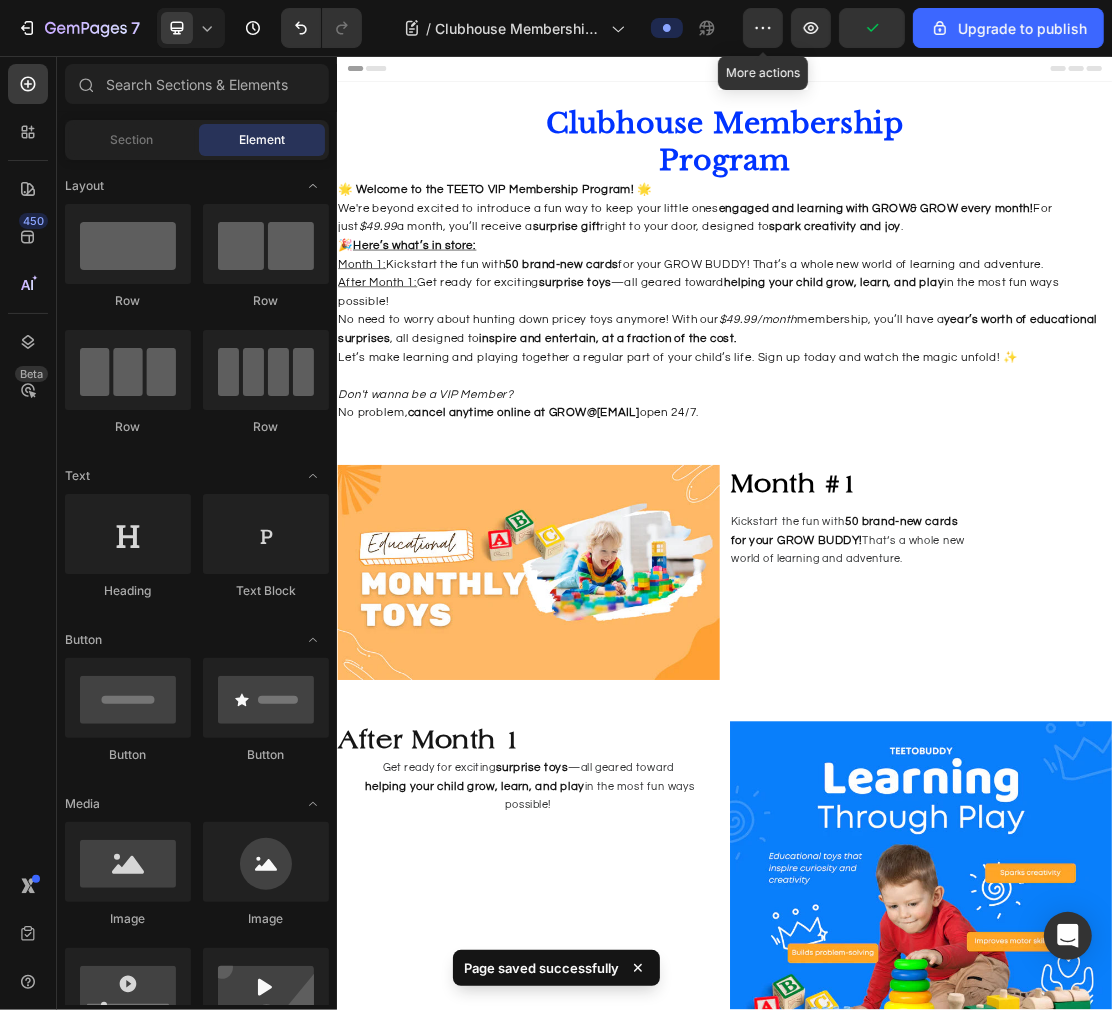 click 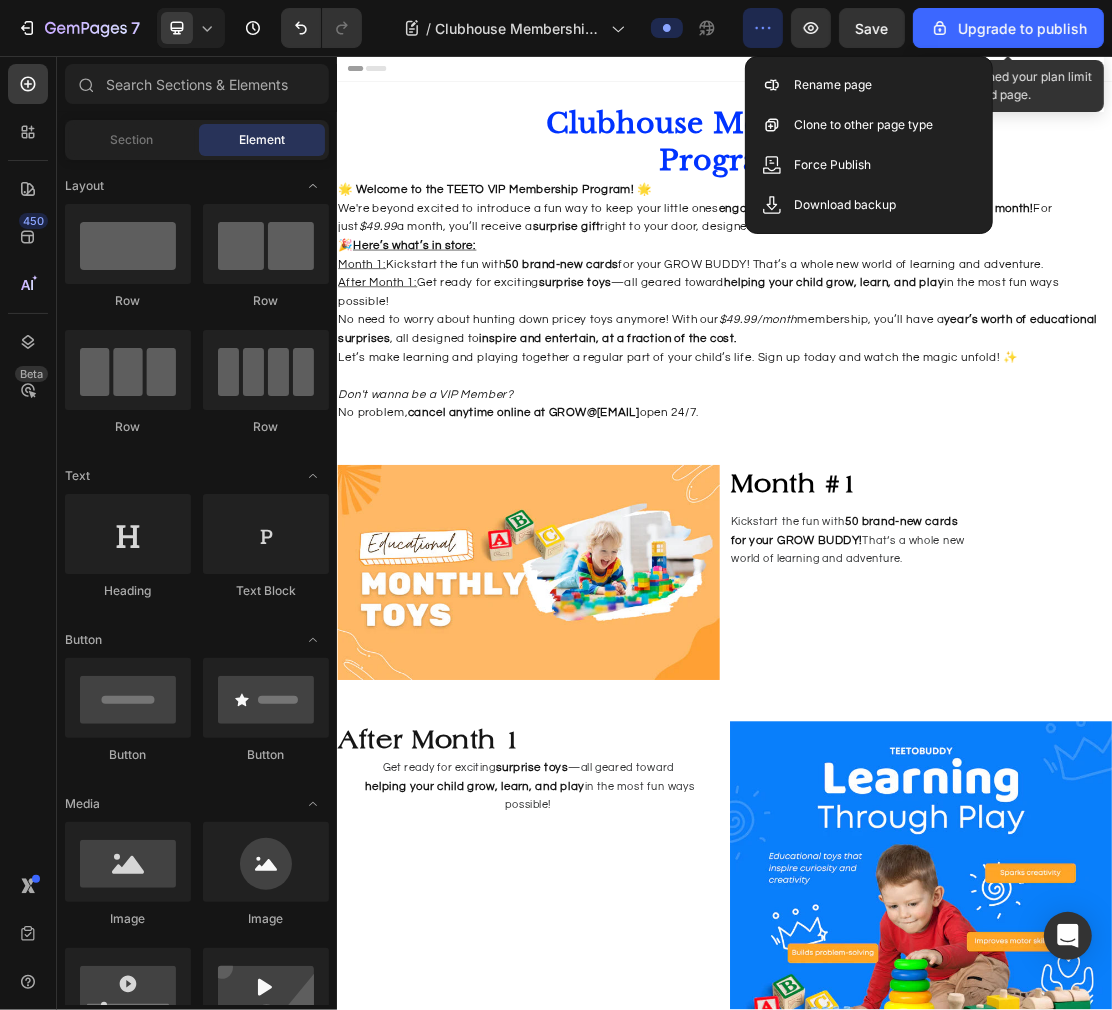 click on "Upgrade to publish" at bounding box center [1008, 28] 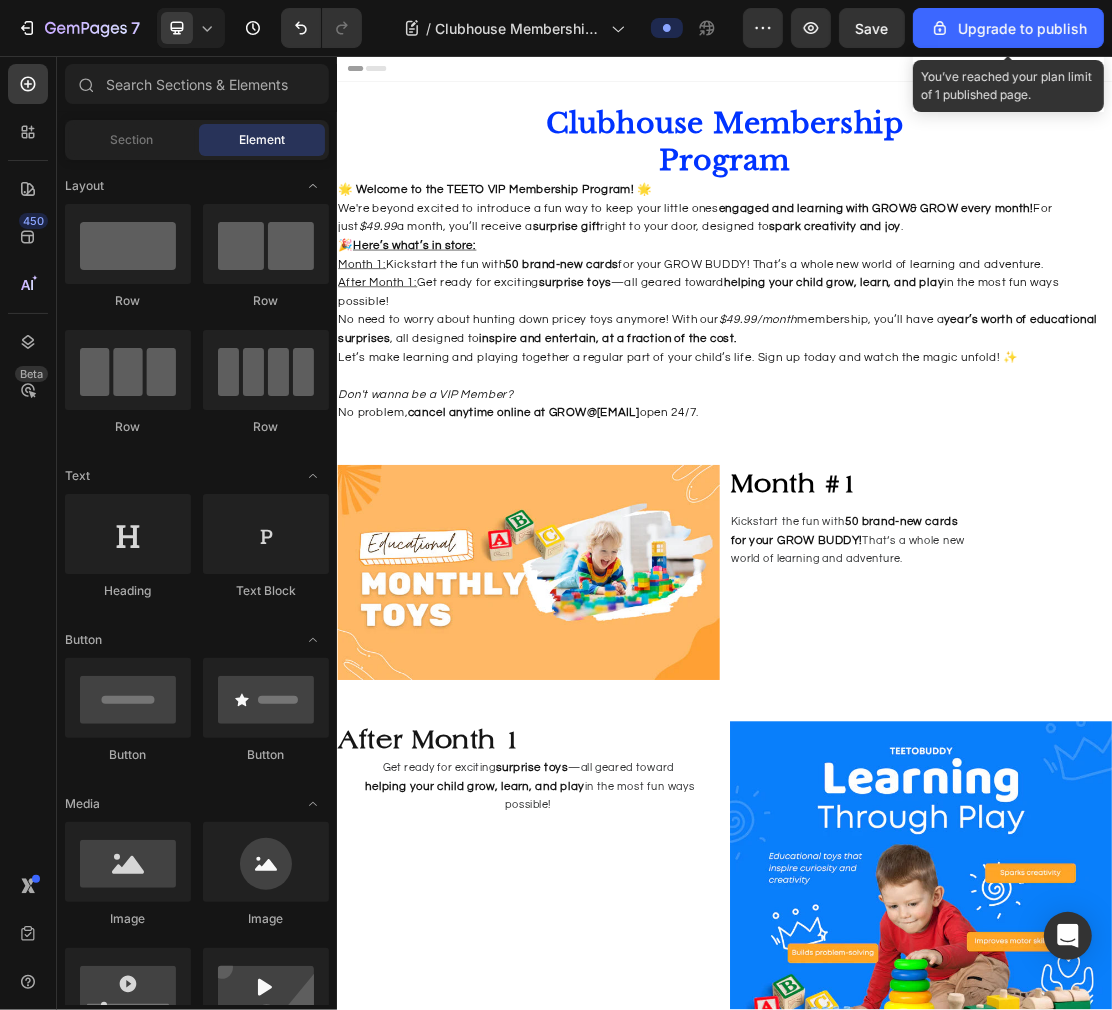 click on "Upgrade to publish" at bounding box center [1008, 28] 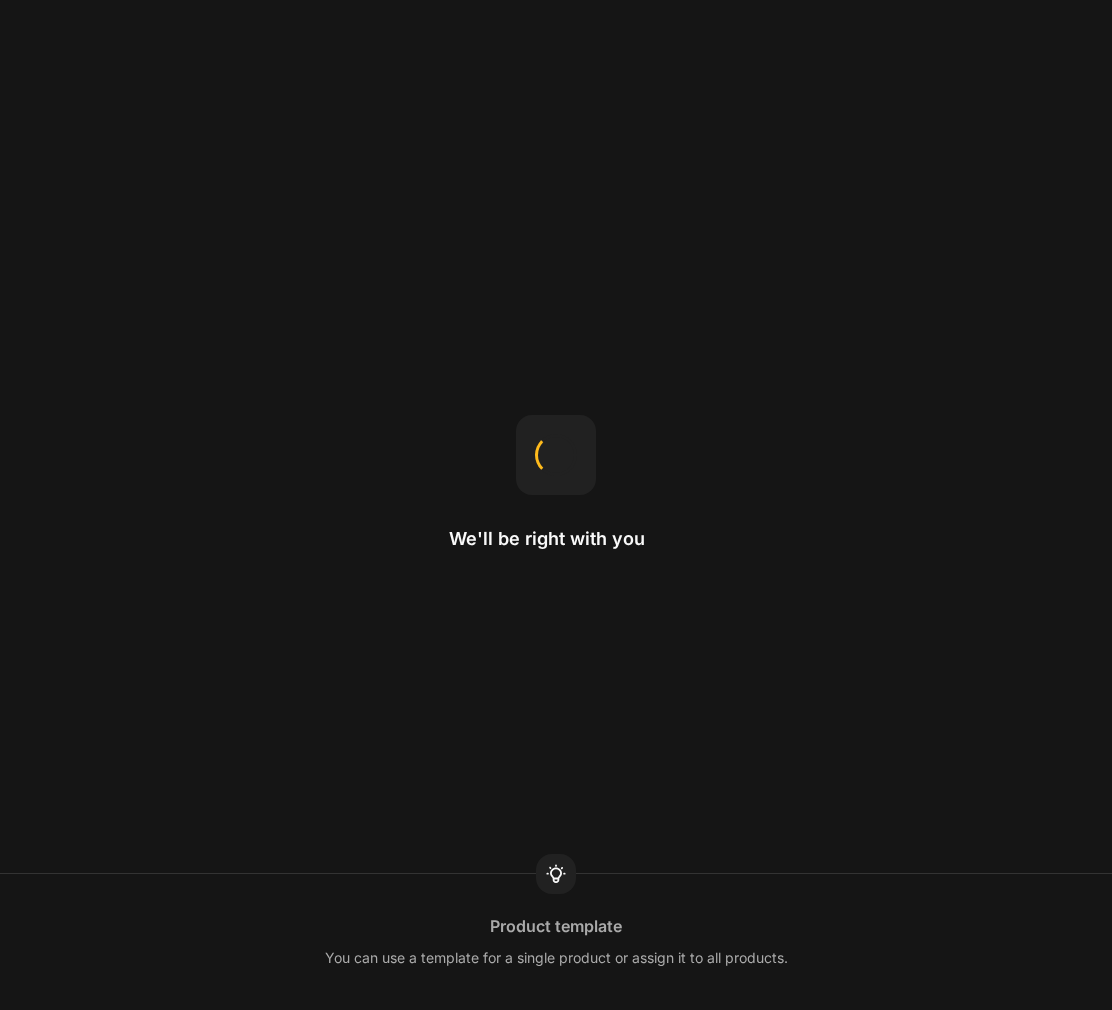 scroll, scrollTop: 0, scrollLeft: 0, axis: both 